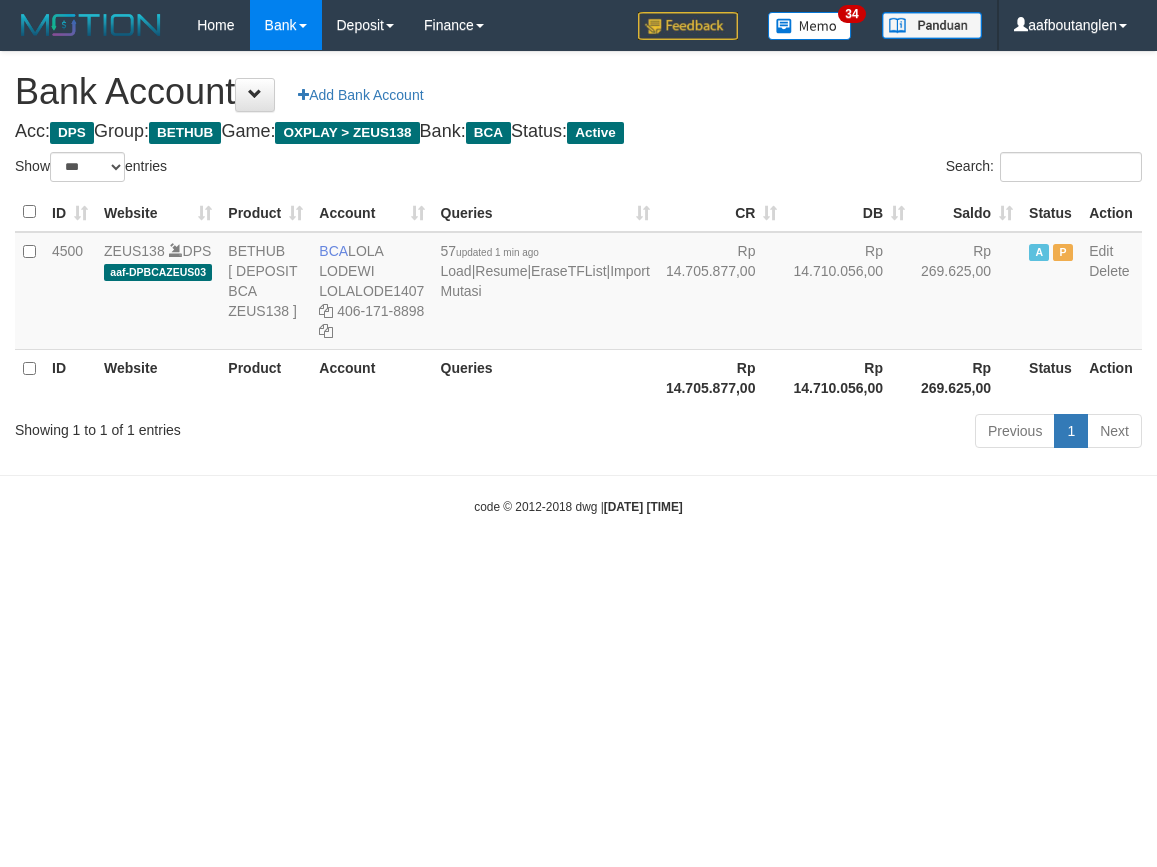 select on "***" 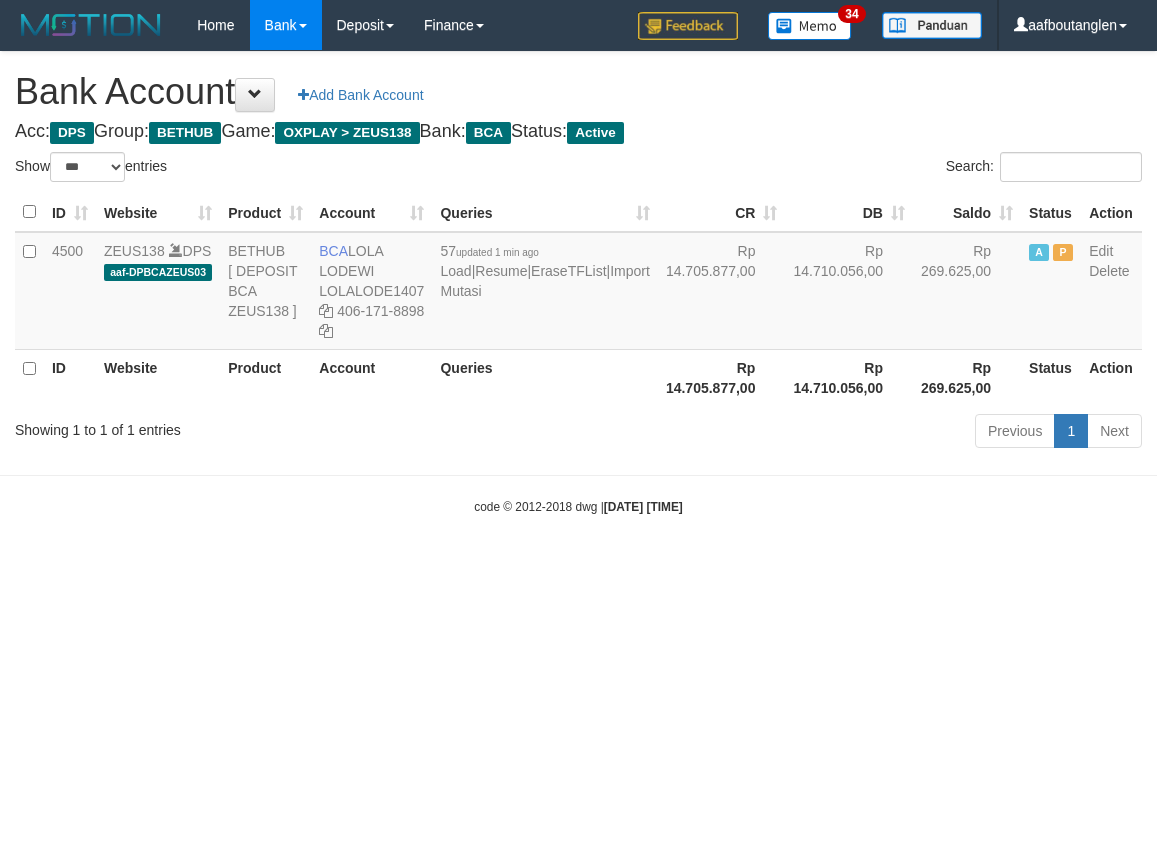scroll, scrollTop: 0, scrollLeft: 0, axis: both 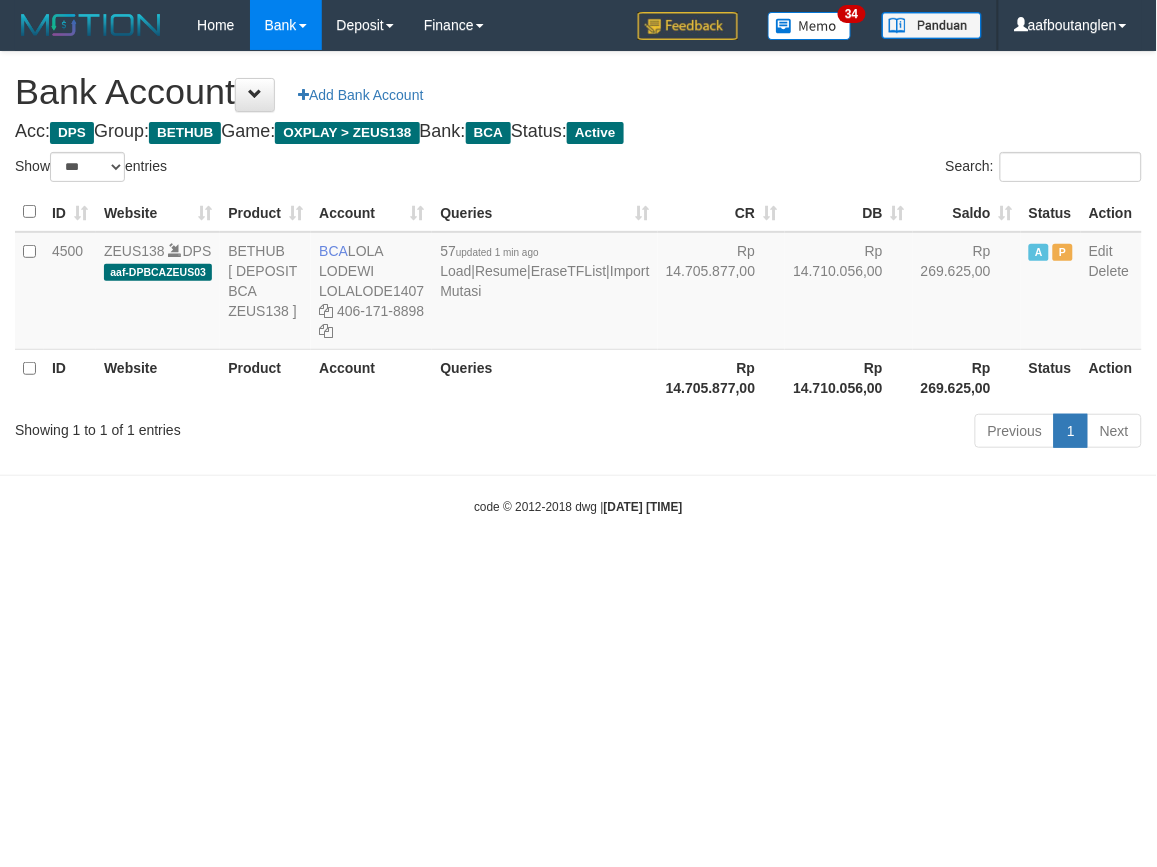 click on "Toggle navigation
Home
Bank
Account List
Deposit
DPS List
History
Note DPS
Finance
Financial Data
aafboutanglen
My Profile
Log Out
34" at bounding box center [578, 283] 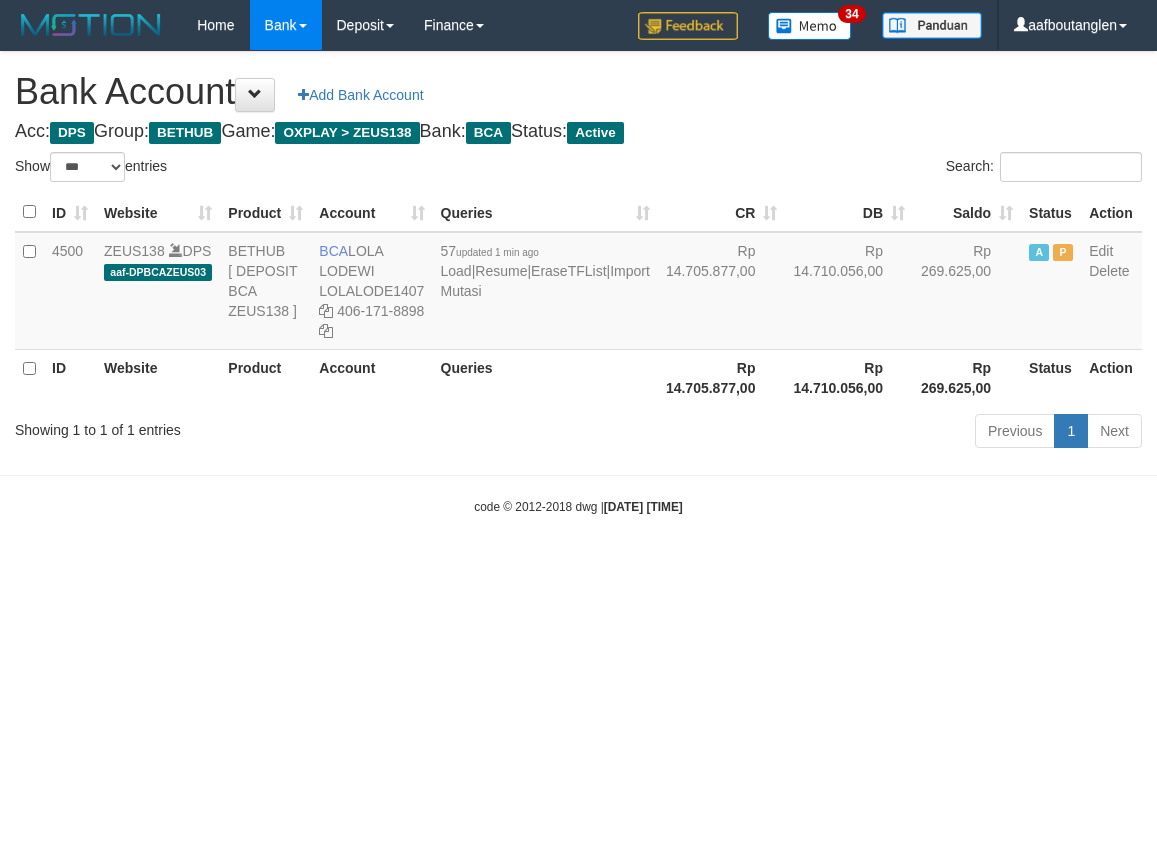 select on "***" 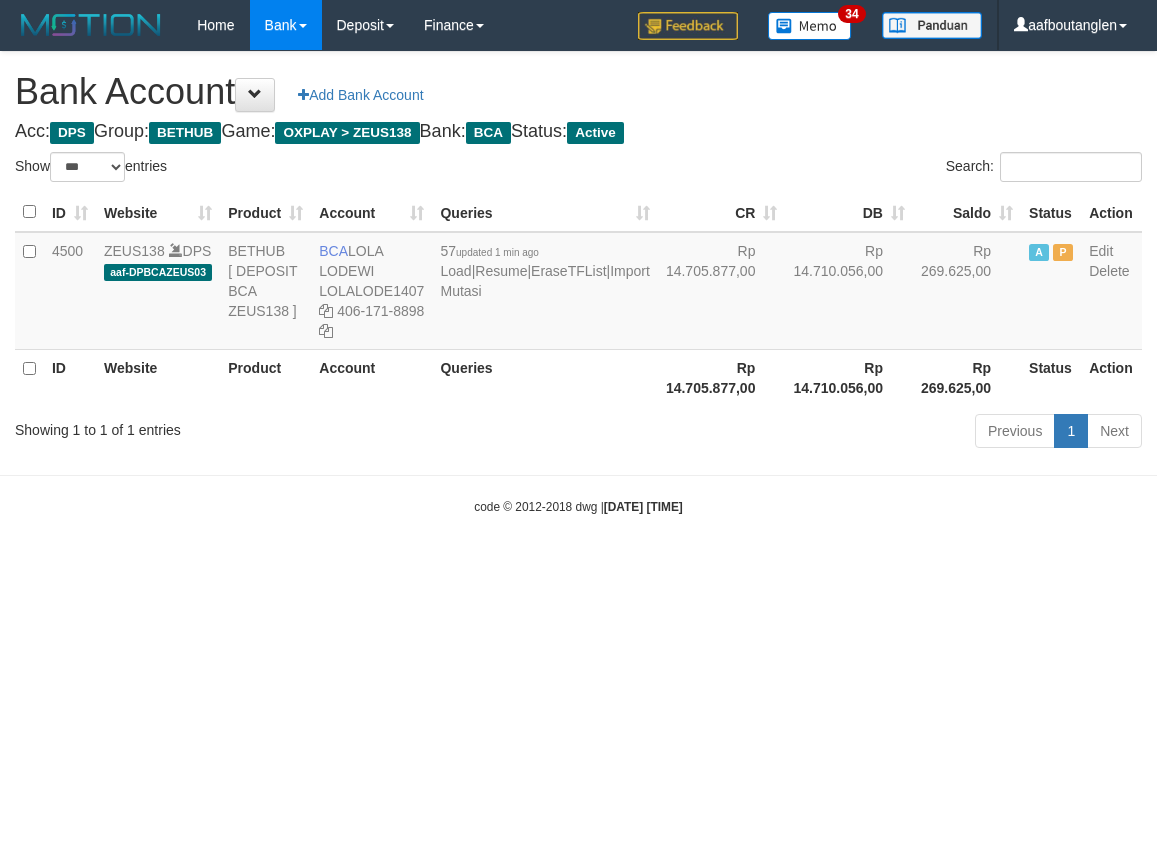 scroll, scrollTop: 0, scrollLeft: 0, axis: both 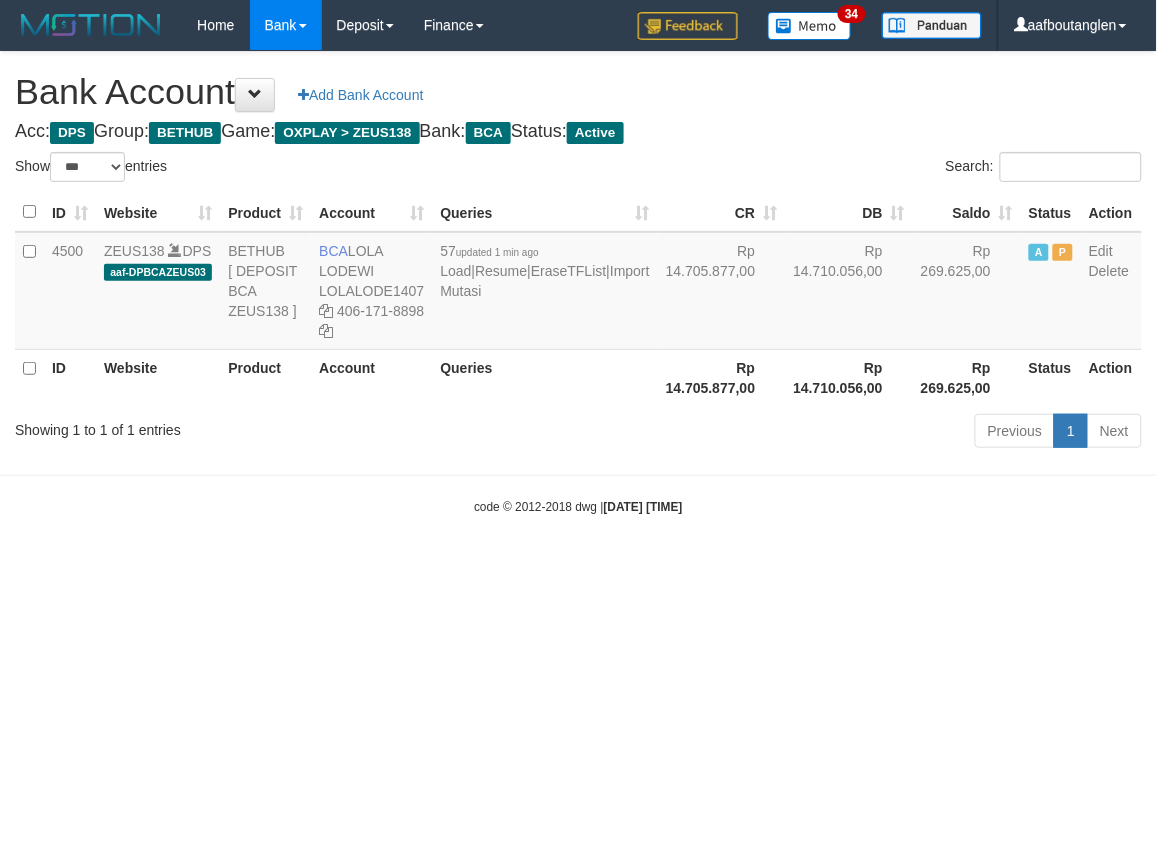 click on "Toggle navigation
Home
Bank
Account List
Deposit
DPS List
History
Note DPS
Finance
Financial Data
aafboutanglen
My Profile
Log Out
34" at bounding box center (578, 283) 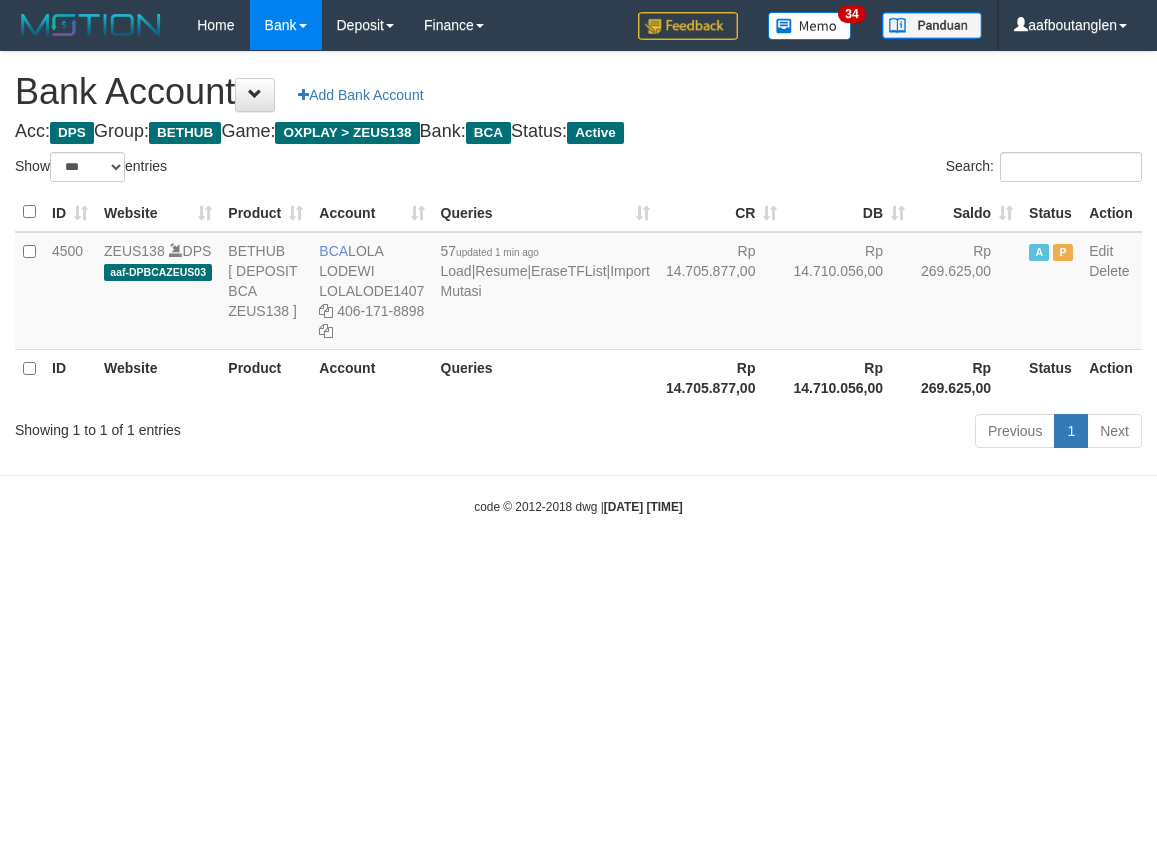 select on "***" 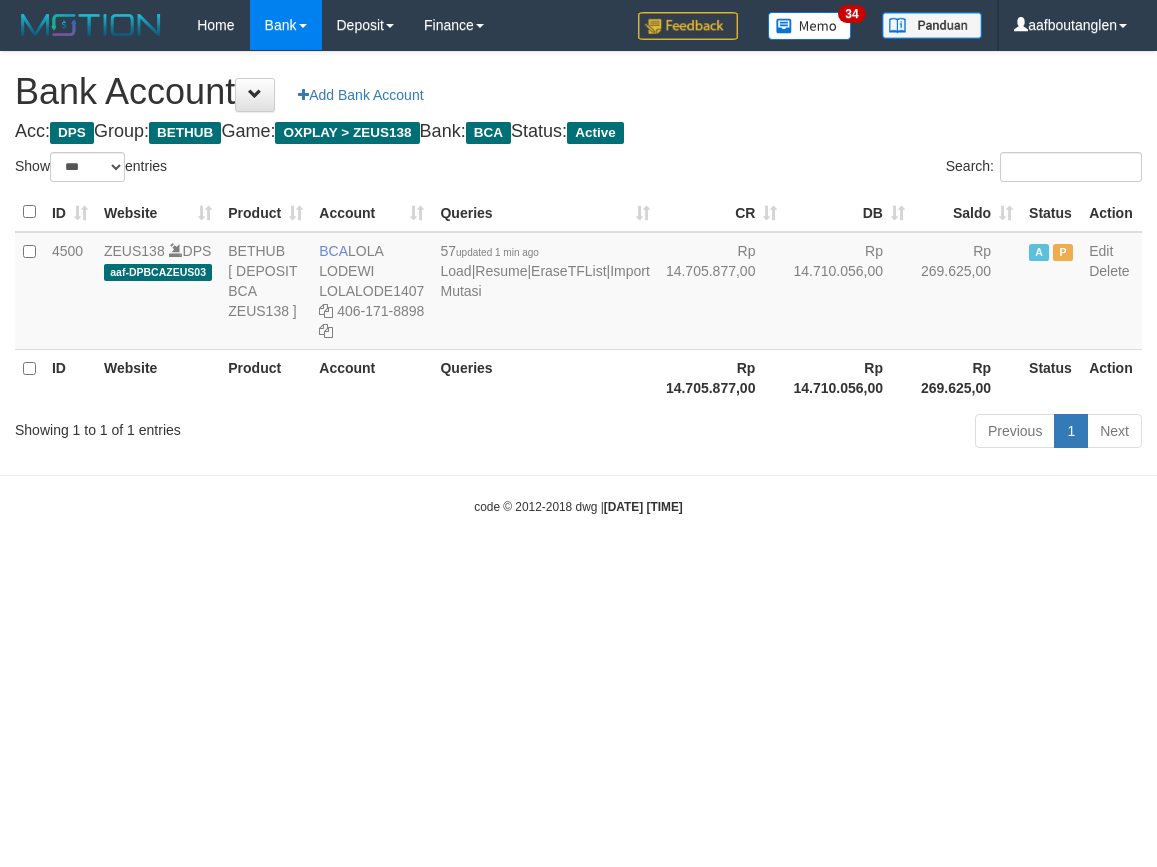 scroll, scrollTop: 0, scrollLeft: 0, axis: both 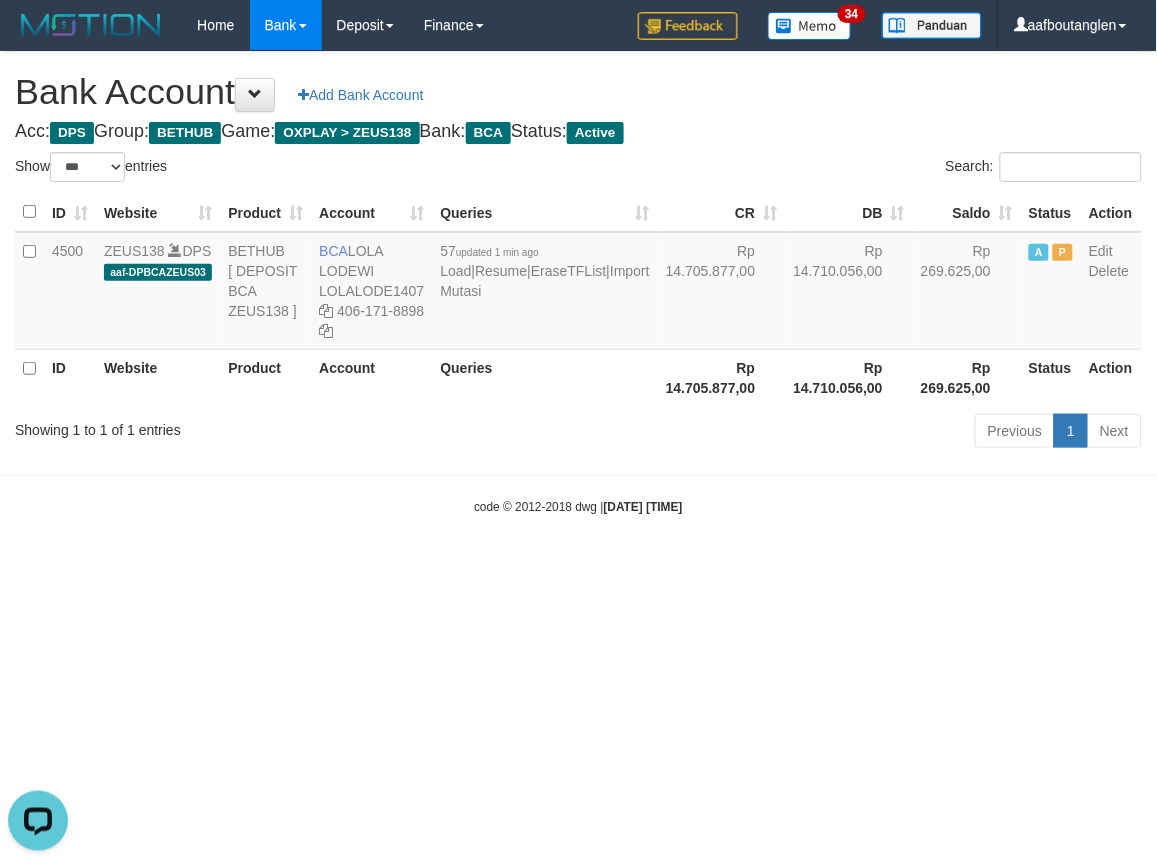 drag, startPoint x: 865, startPoint y: 613, endPoint x: 883, endPoint y: 610, distance: 18.248287 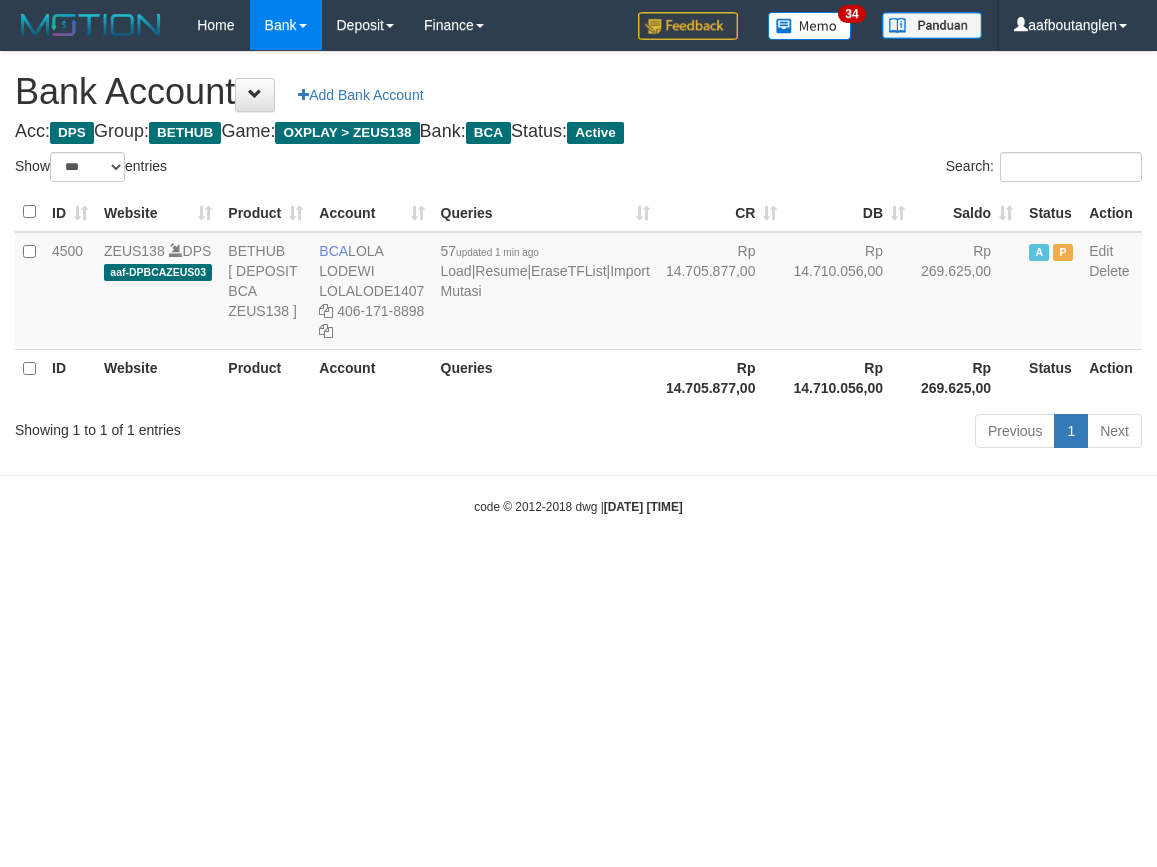 select on "***" 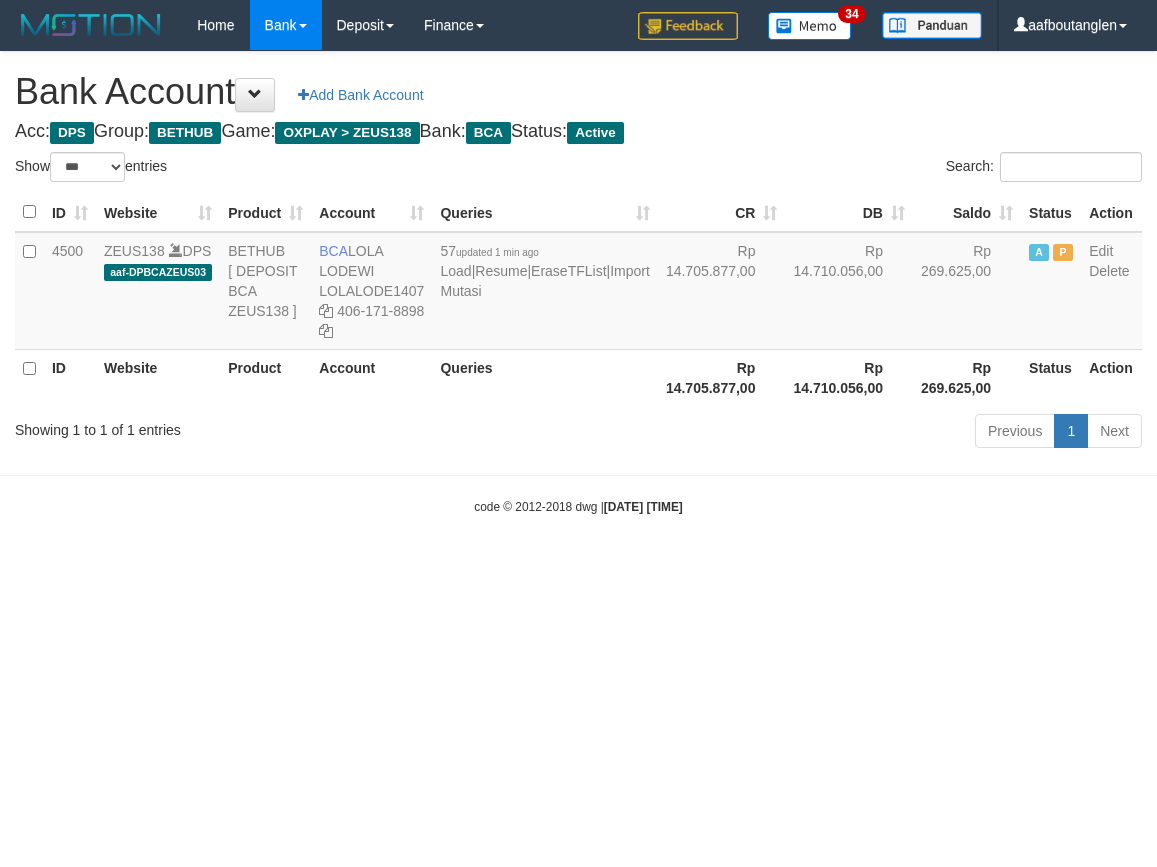 scroll, scrollTop: 0, scrollLeft: 0, axis: both 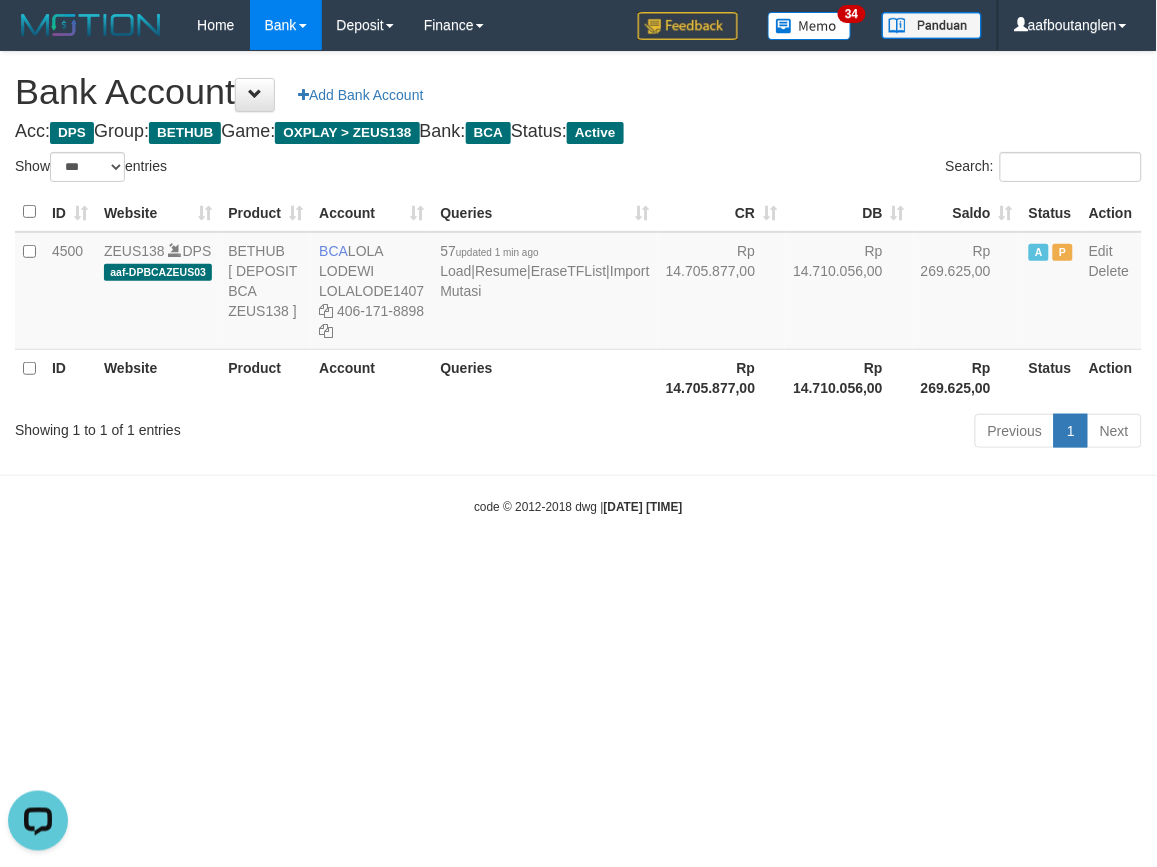 click on "Toggle navigation
Home
Bank
Account List
Deposit
DPS List
History
Note DPS
Finance
Financial Data
aafboutanglen
My Profile
Log Out
34" at bounding box center (578, 283) 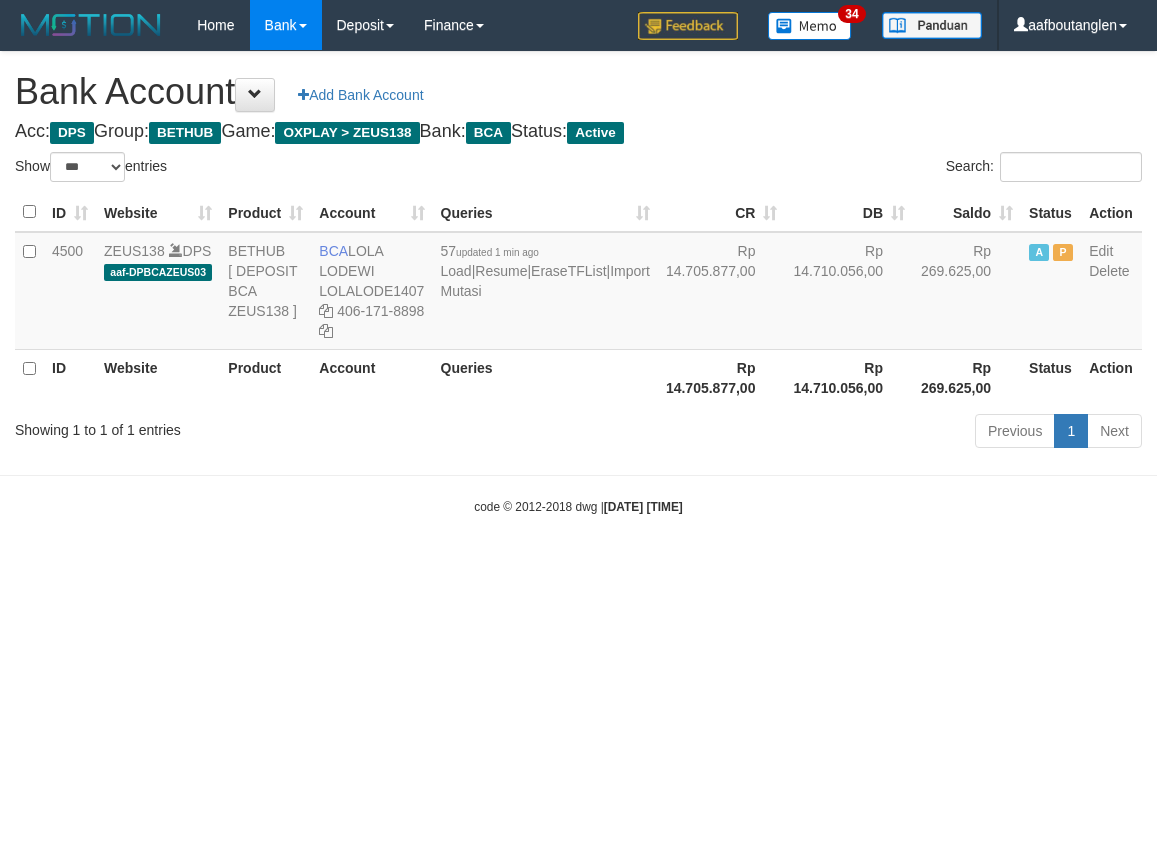 select on "***" 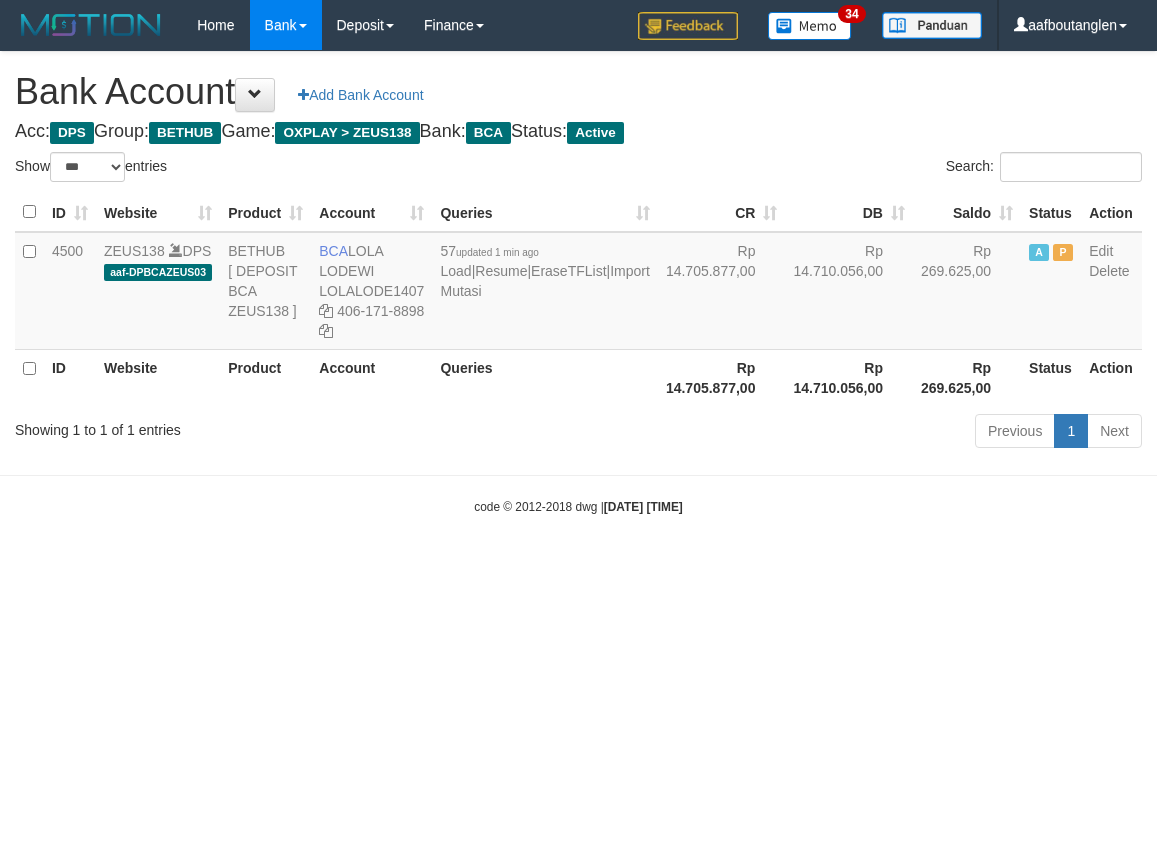 scroll, scrollTop: 0, scrollLeft: 0, axis: both 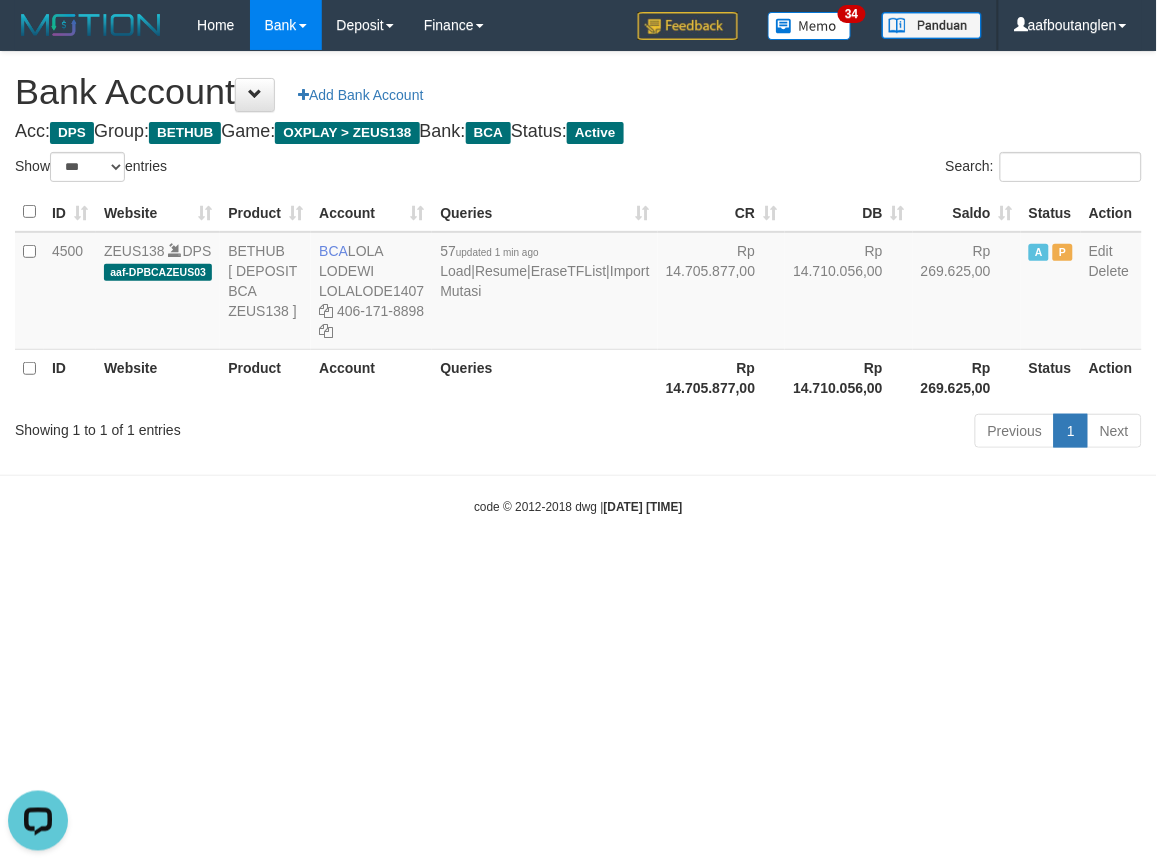 drag, startPoint x: 702, startPoint y: 513, endPoint x: 705, endPoint y: 503, distance: 10.440307 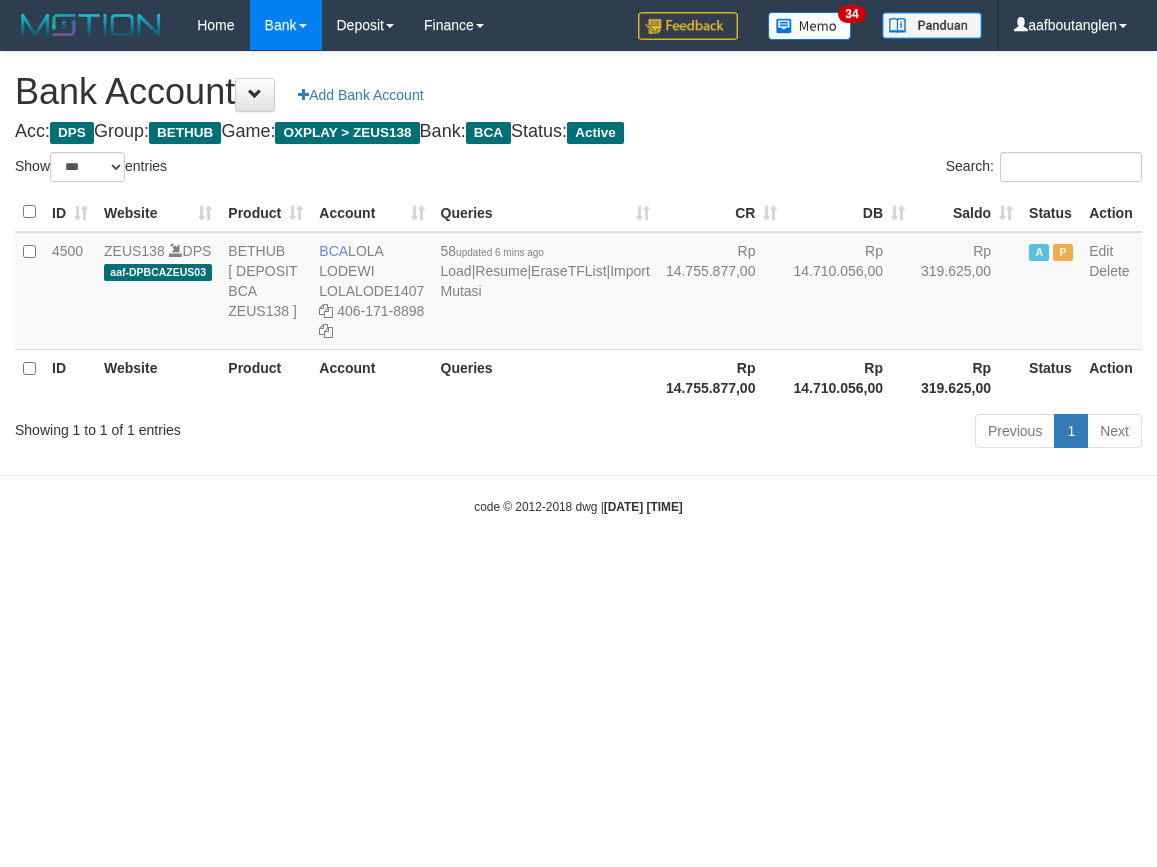 select on "***" 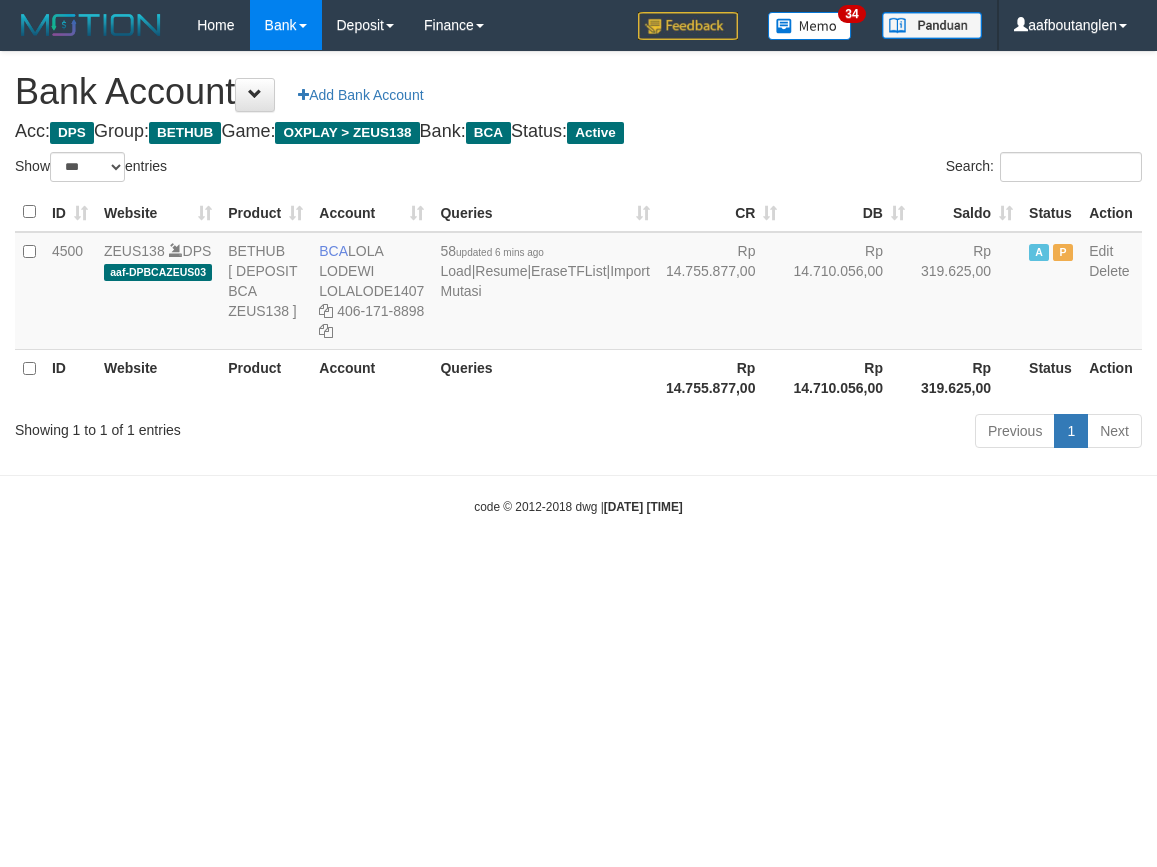scroll, scrollTop: 0, scrollLeft: 0, axis: both 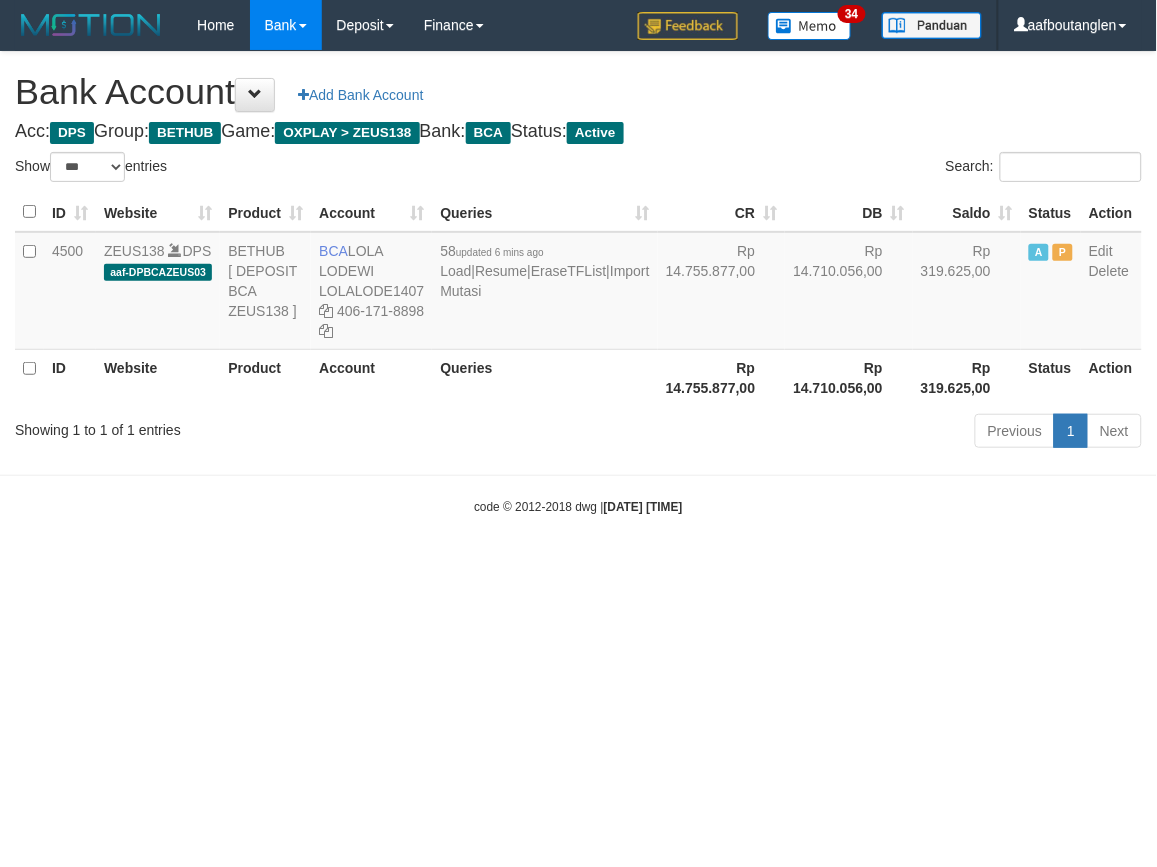 drag, startPoint x: 768, startPoint y: 646, endPoint x: 803, endPoint y: 643, distance: 35.128338 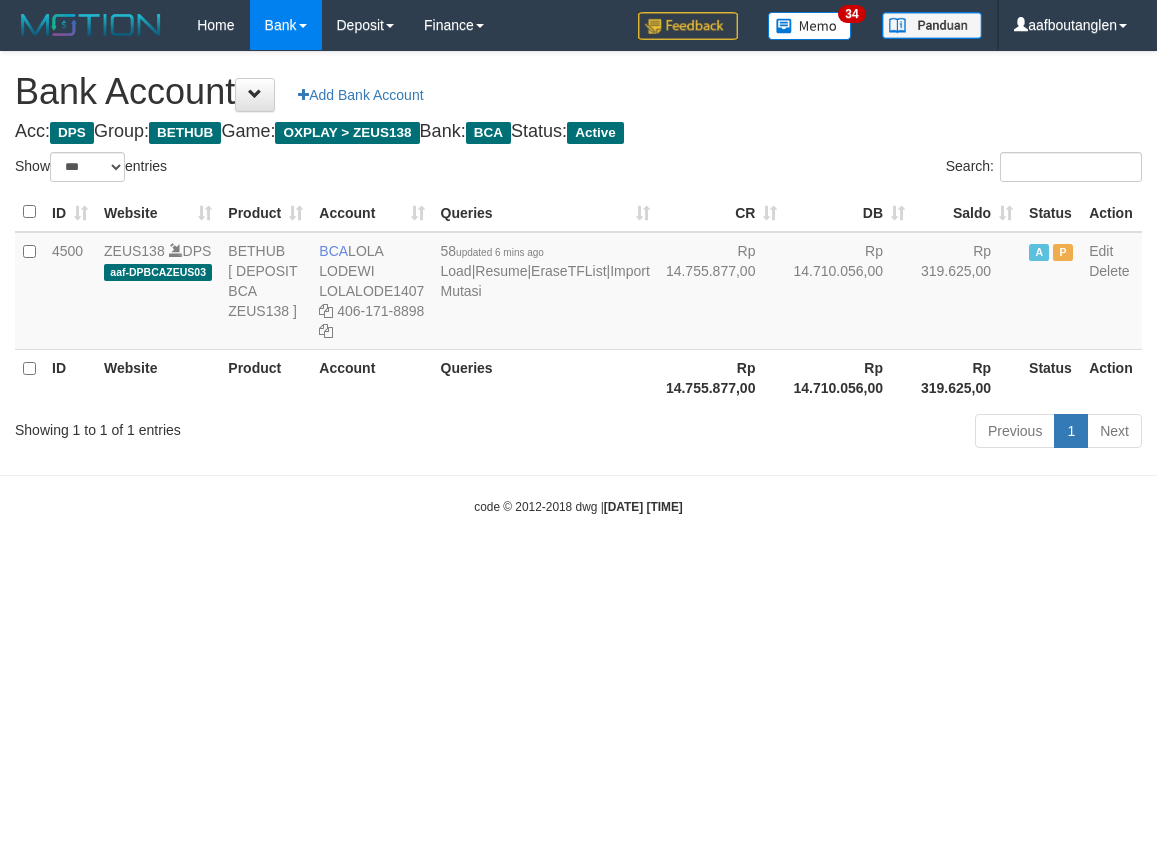 select on "***" 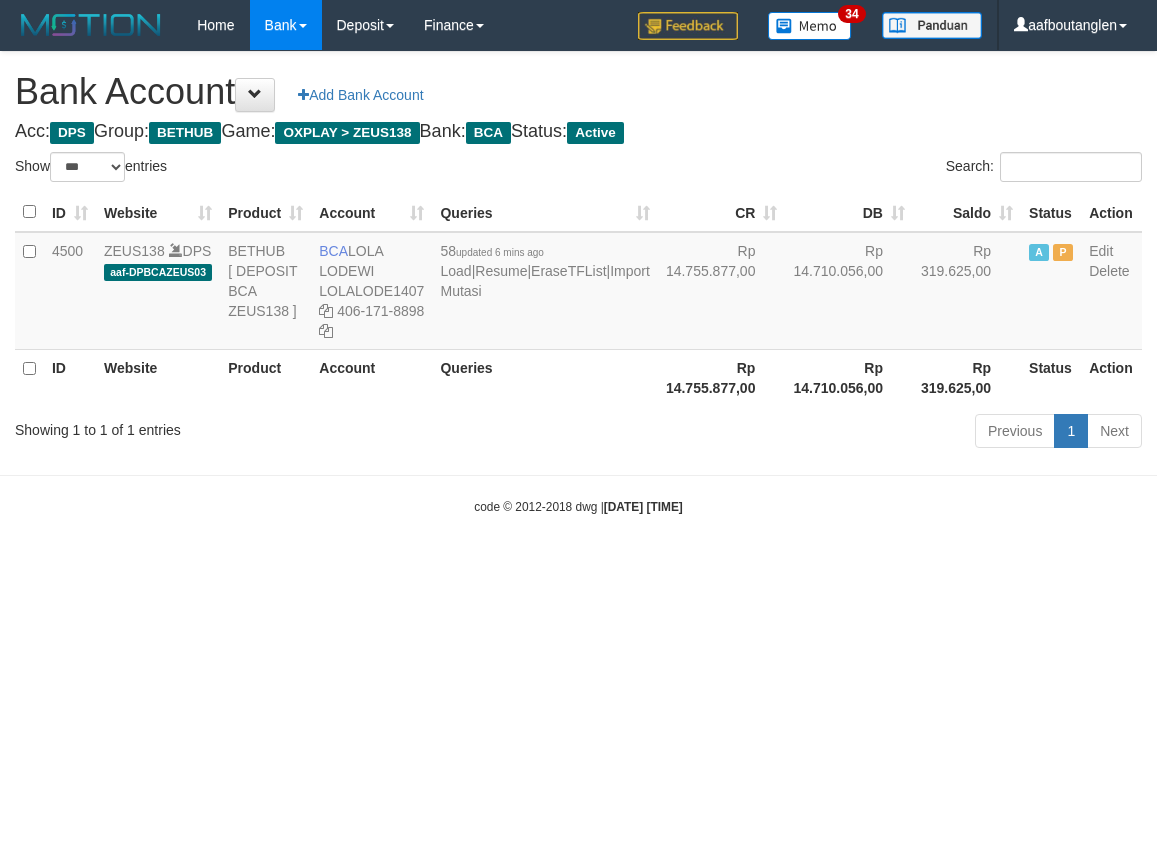 scroll, scrollTop: 0, scrollLeft: 0, axis: both 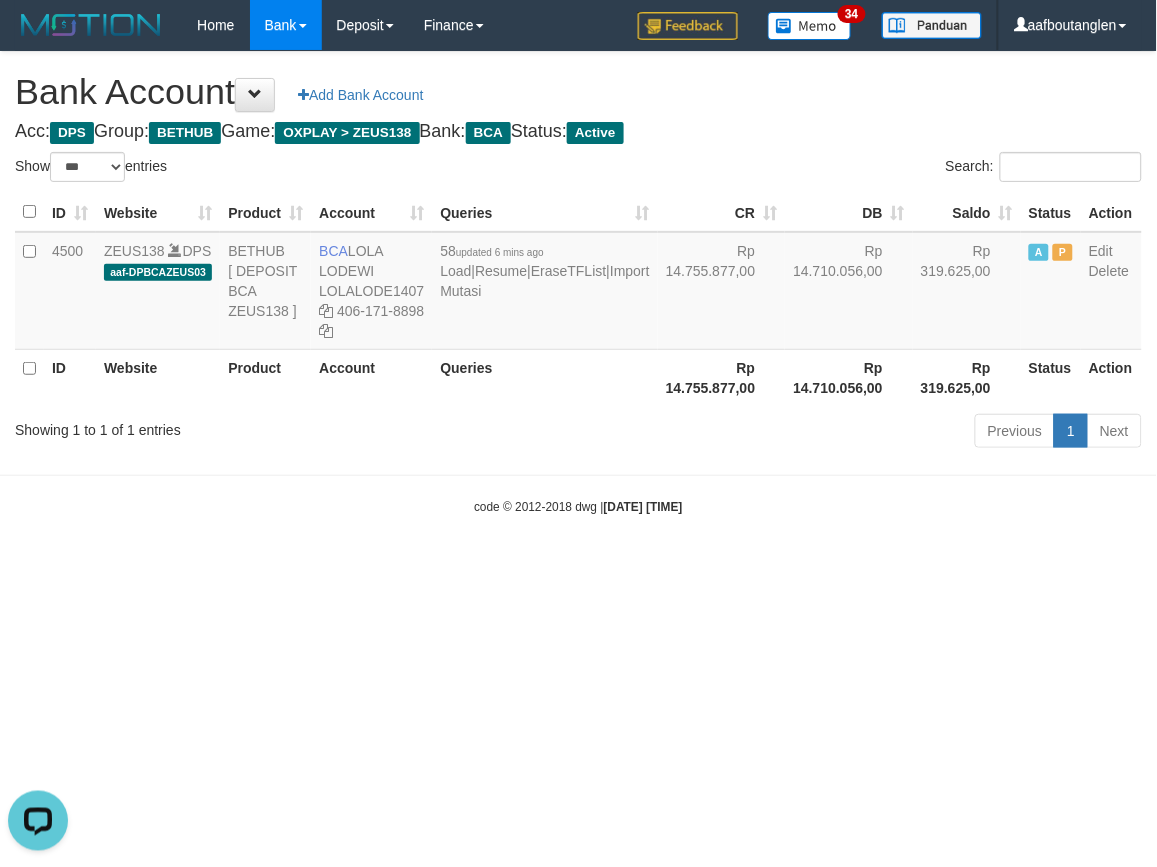 drag, startPoint x: 761, startPoint y: 554, endPoint x: 876, endPoint y: 572, distance: 116.40017 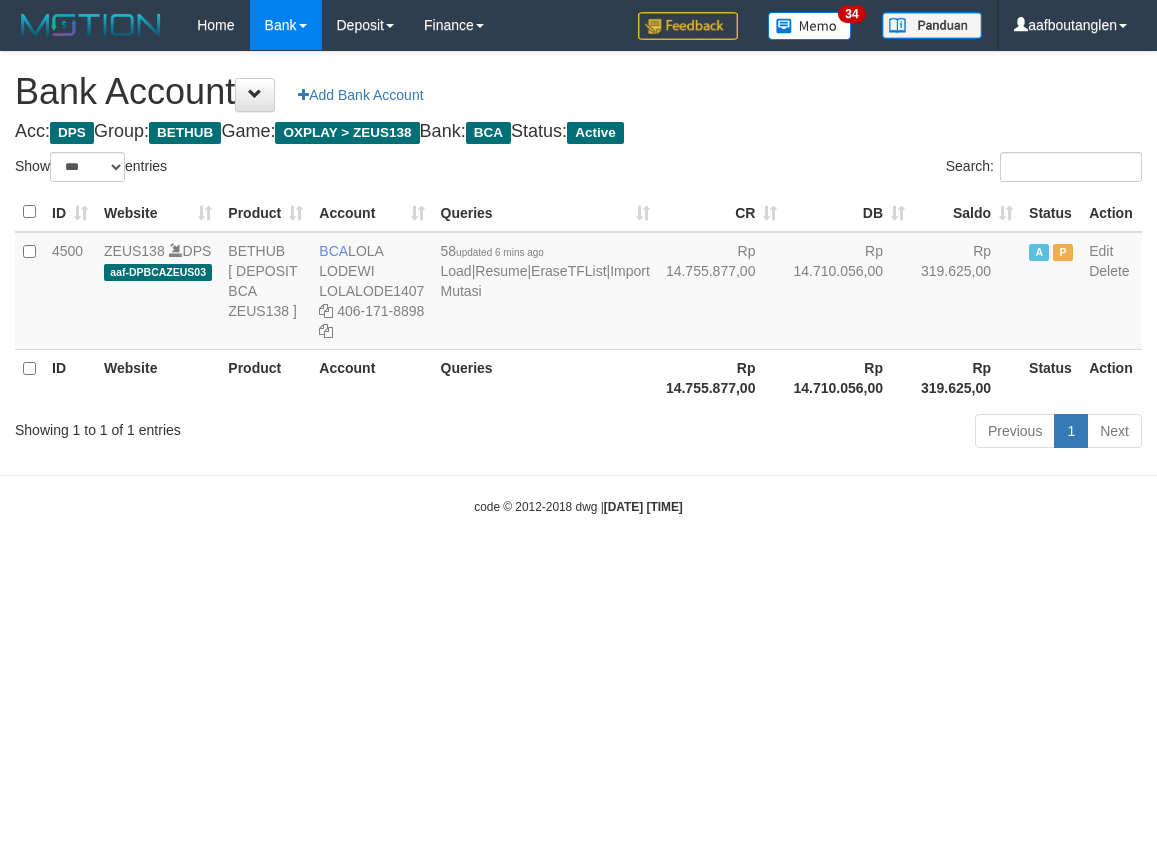 select on "***" 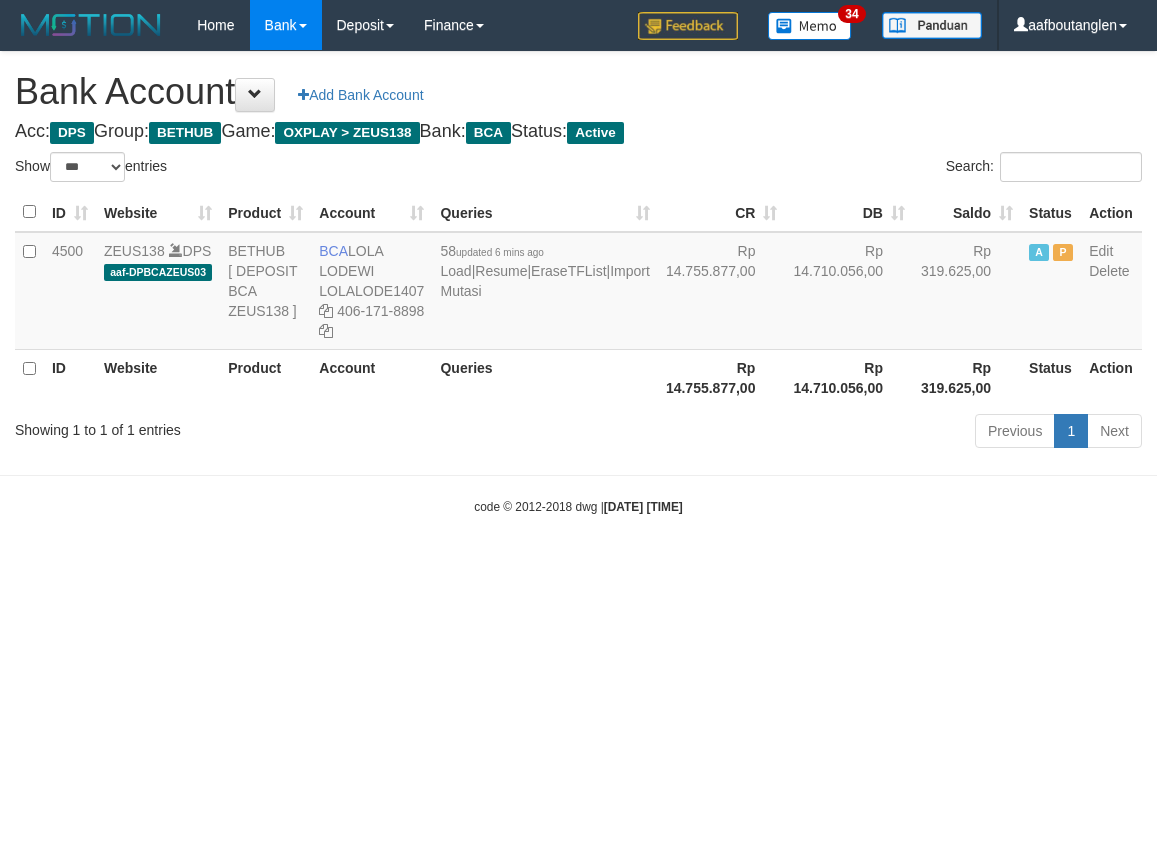 scroll, scrollTop: 0, scrollLeft: 0, axis: both 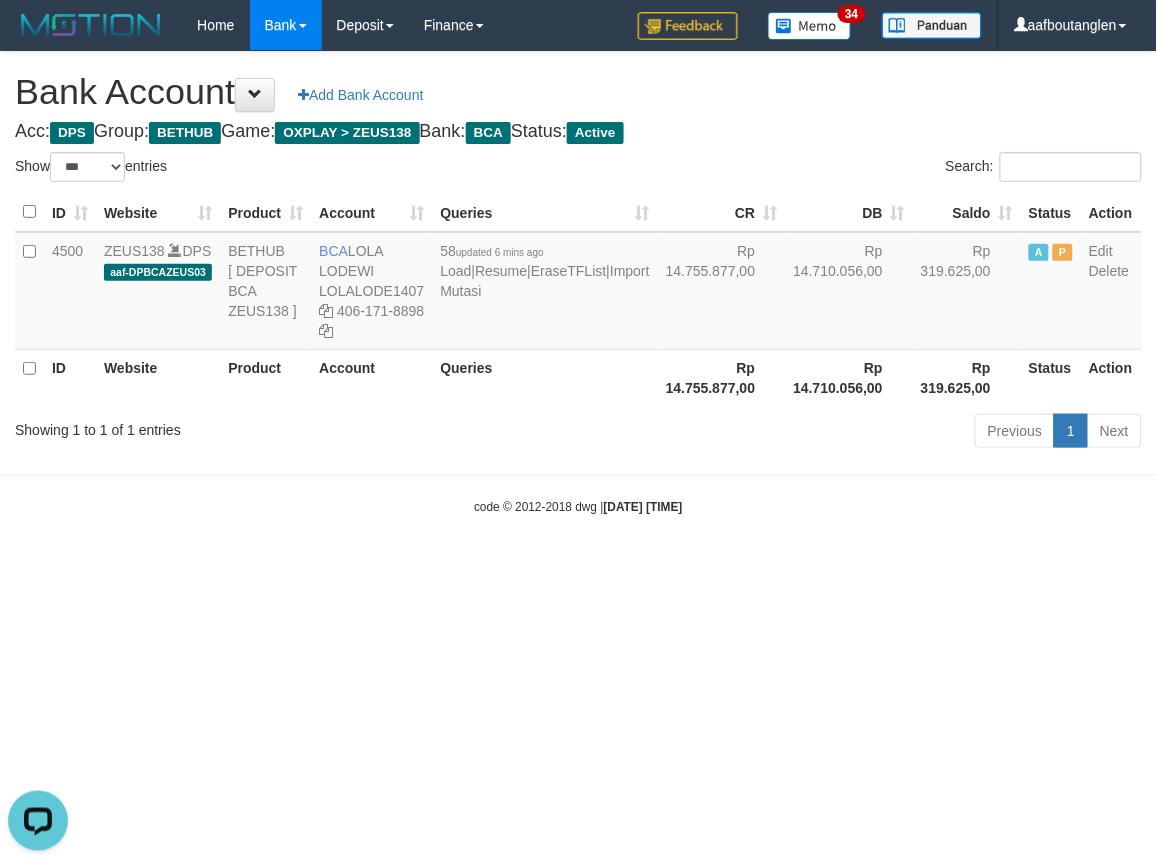 click on "Toggle navigation
Home
Bank
Account List
Deposit
DPS List
History
Note DPS
Finance
Financial Data
aafboutanglen
My Profile
Log Out
34" at bounding box center [578, 283] 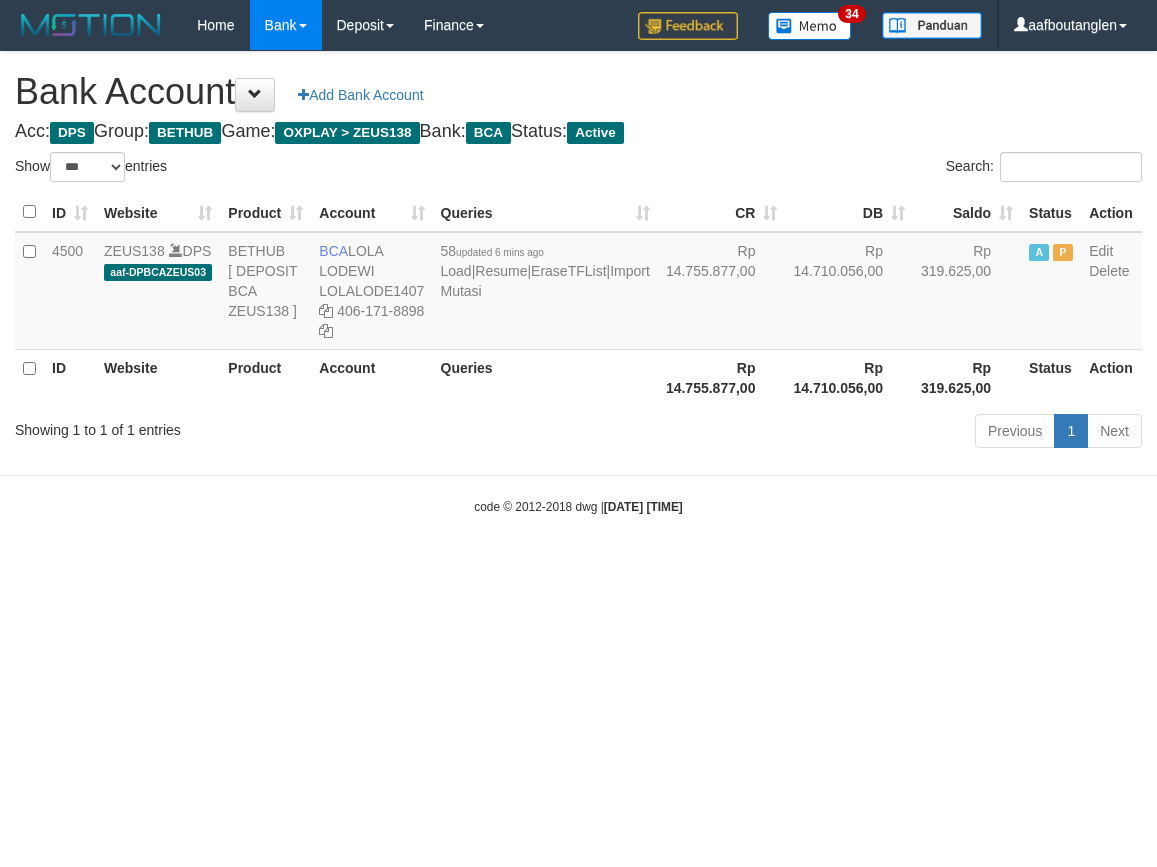 select on "***" 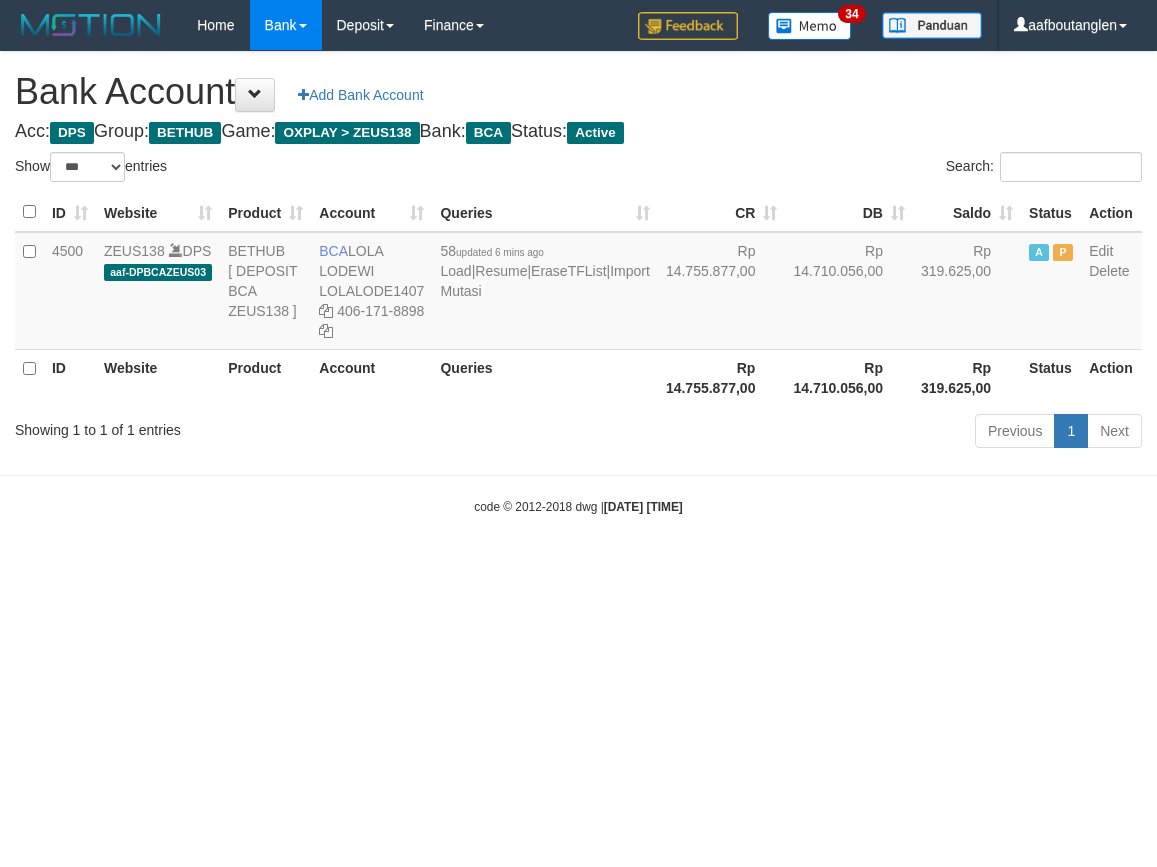 scroll, scrollTop: 0, scrollLeft: 0, axis: both 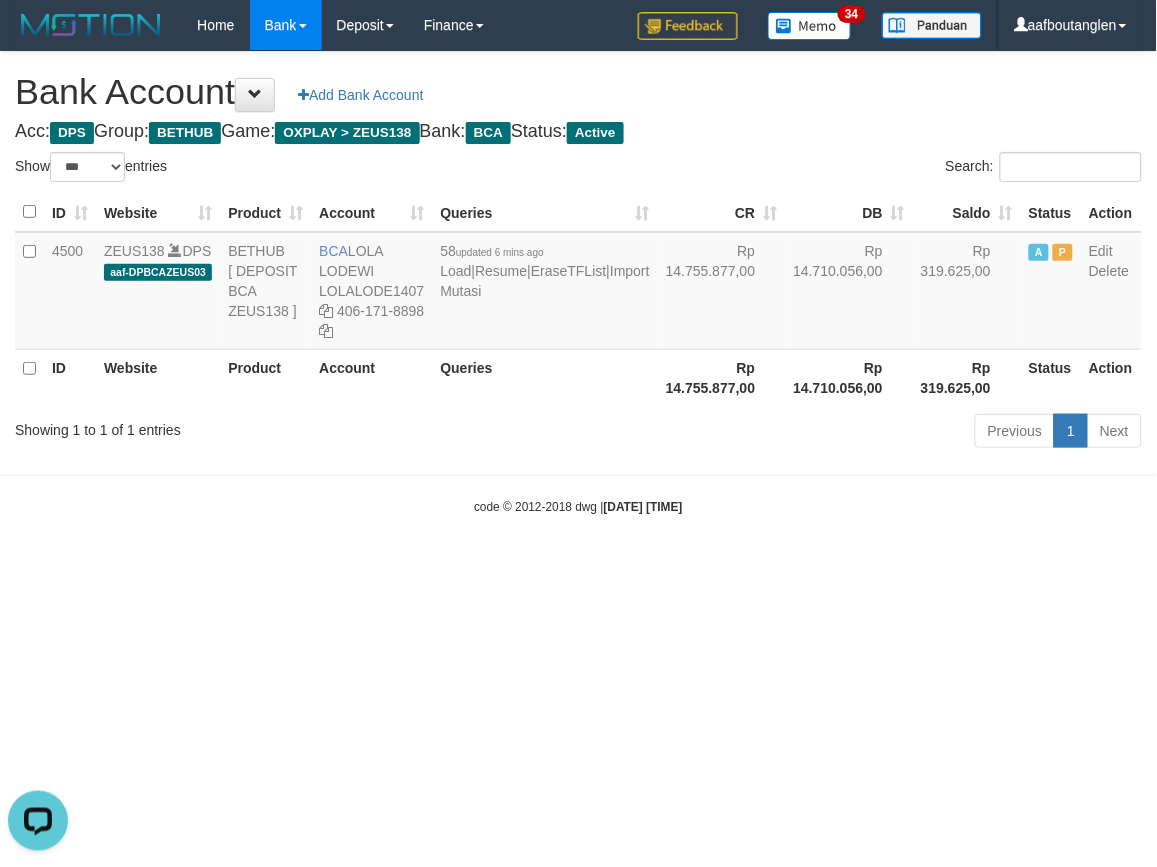 click on "Toggle navigation
Home
Bank
Account List
Deposit
DPS List
History
Note DPS
Finance
Financial Data
aafboutanglen
My Profile
Log Out
34" at bounding box center [578, 283] 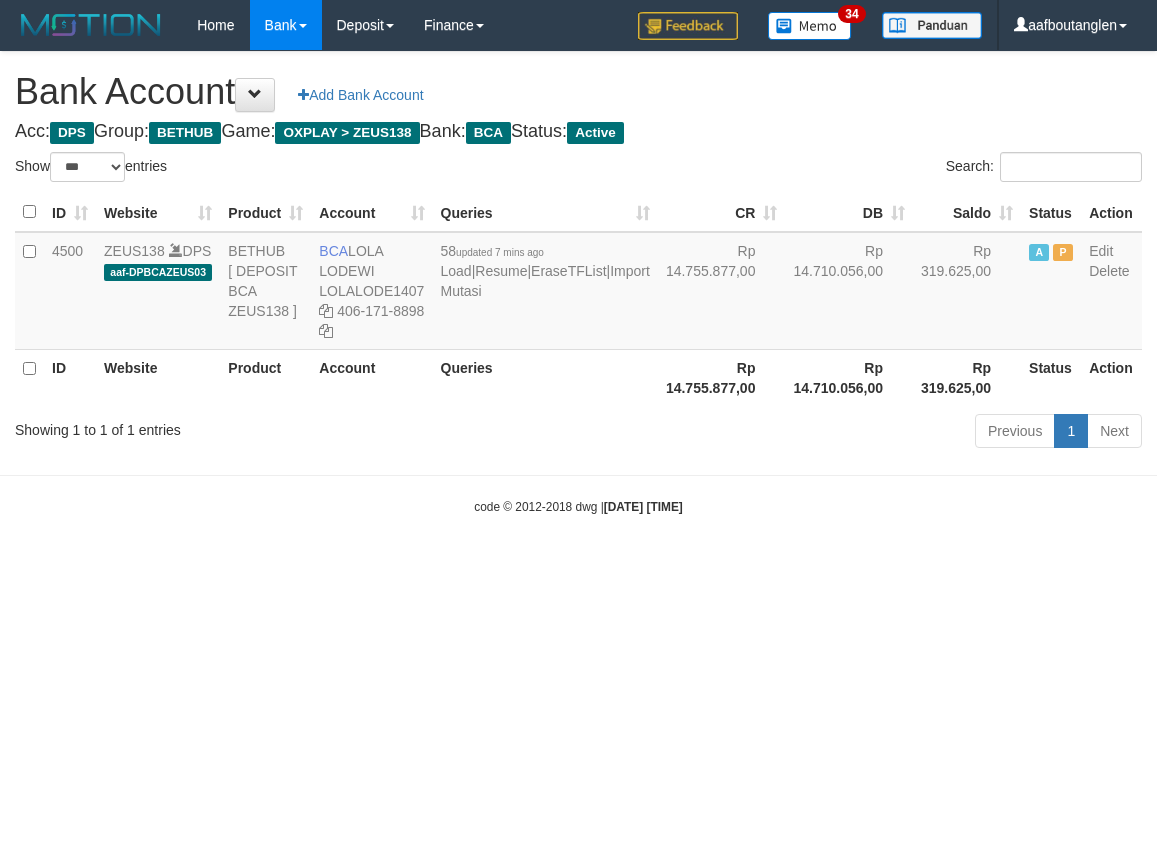 select on "***" 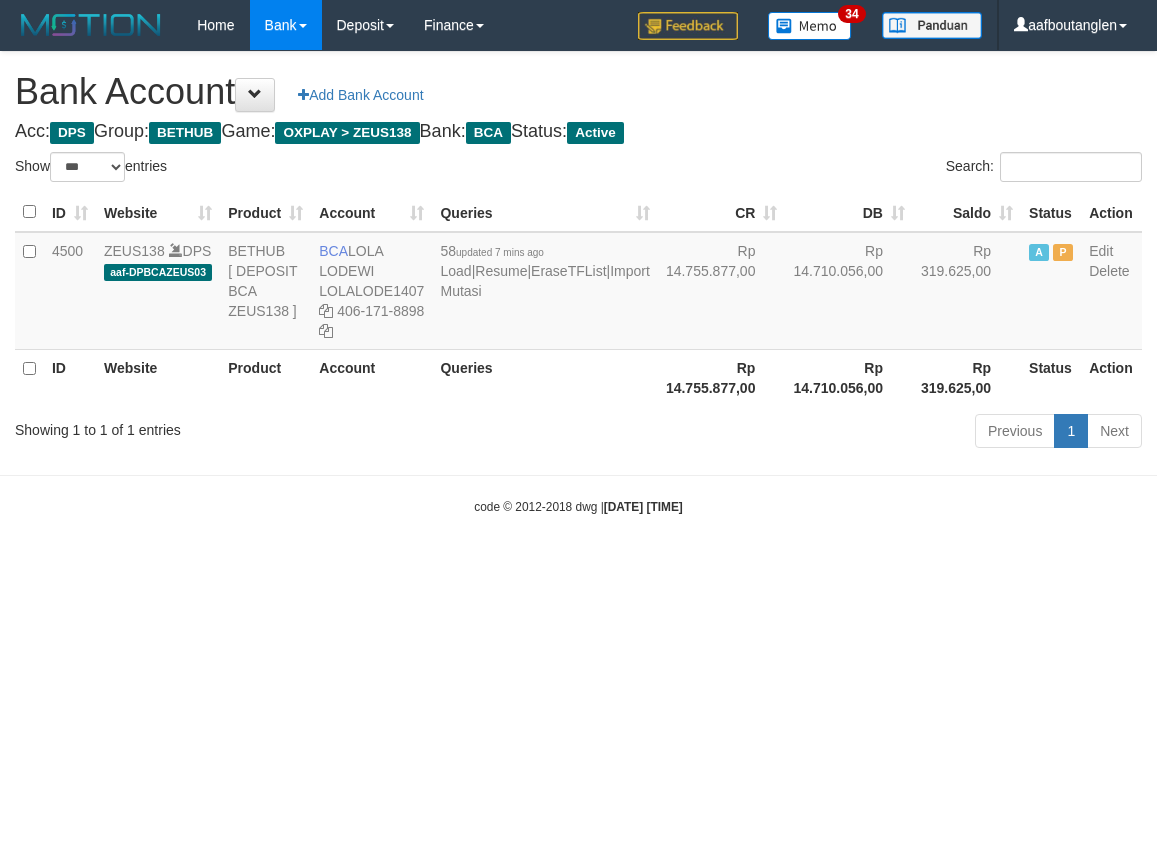 scroll, scrollTop: 0, scrollLeft: 0, axis: both 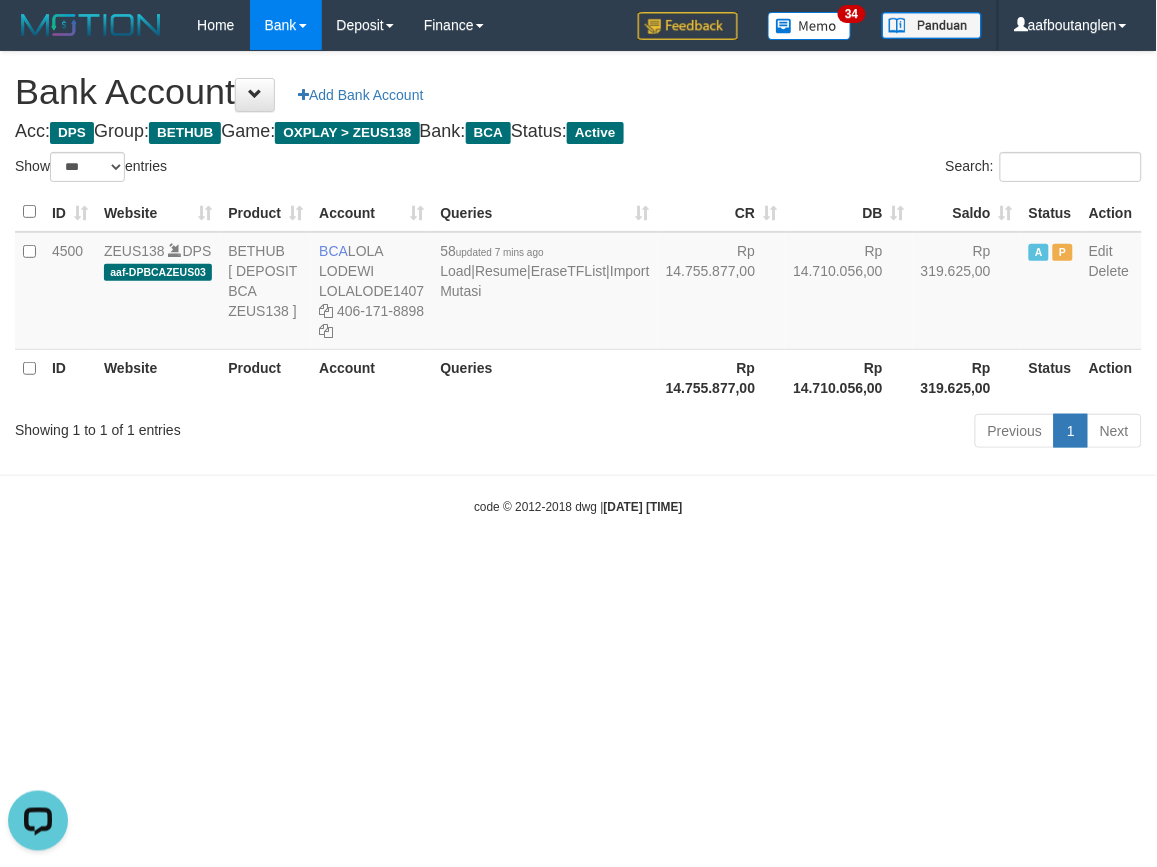 drag, startPoint x: 891, startPoint y: 613, endPoint x: 876, endPoint y: 621, distance: 17 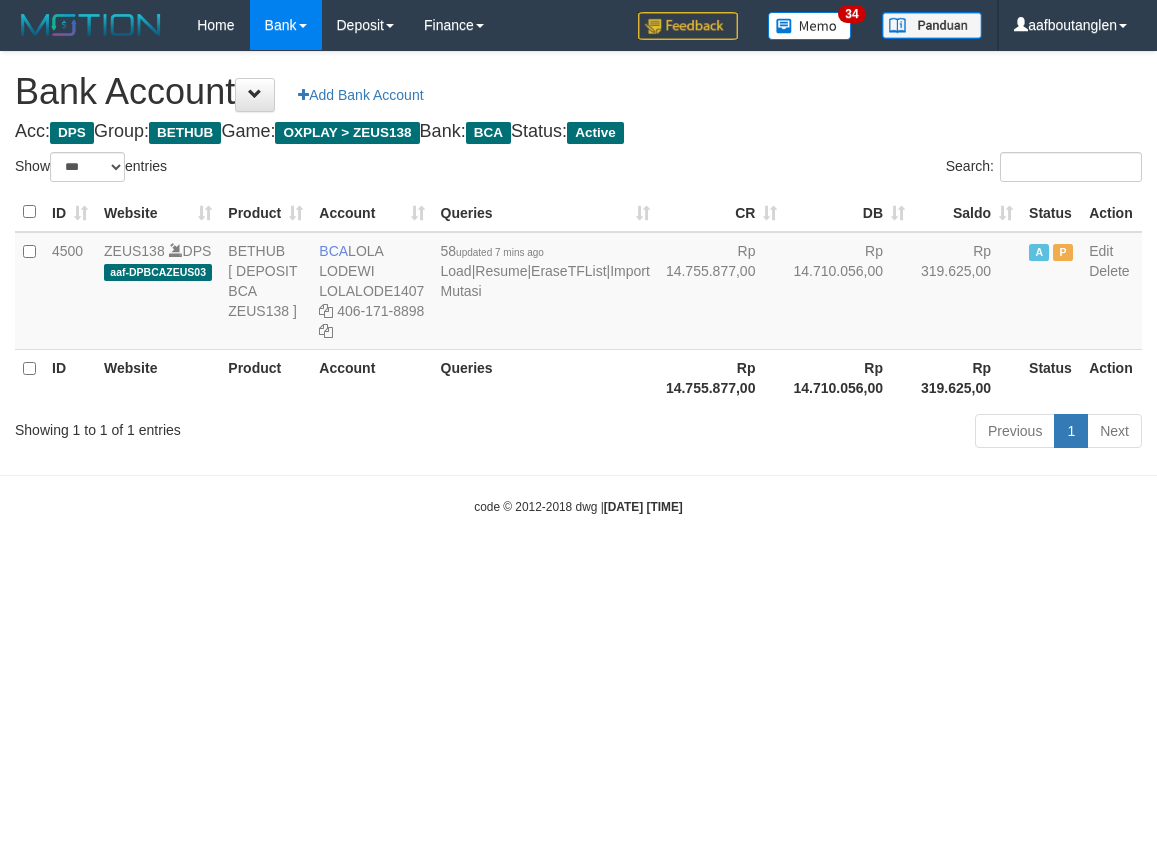 select on "***" 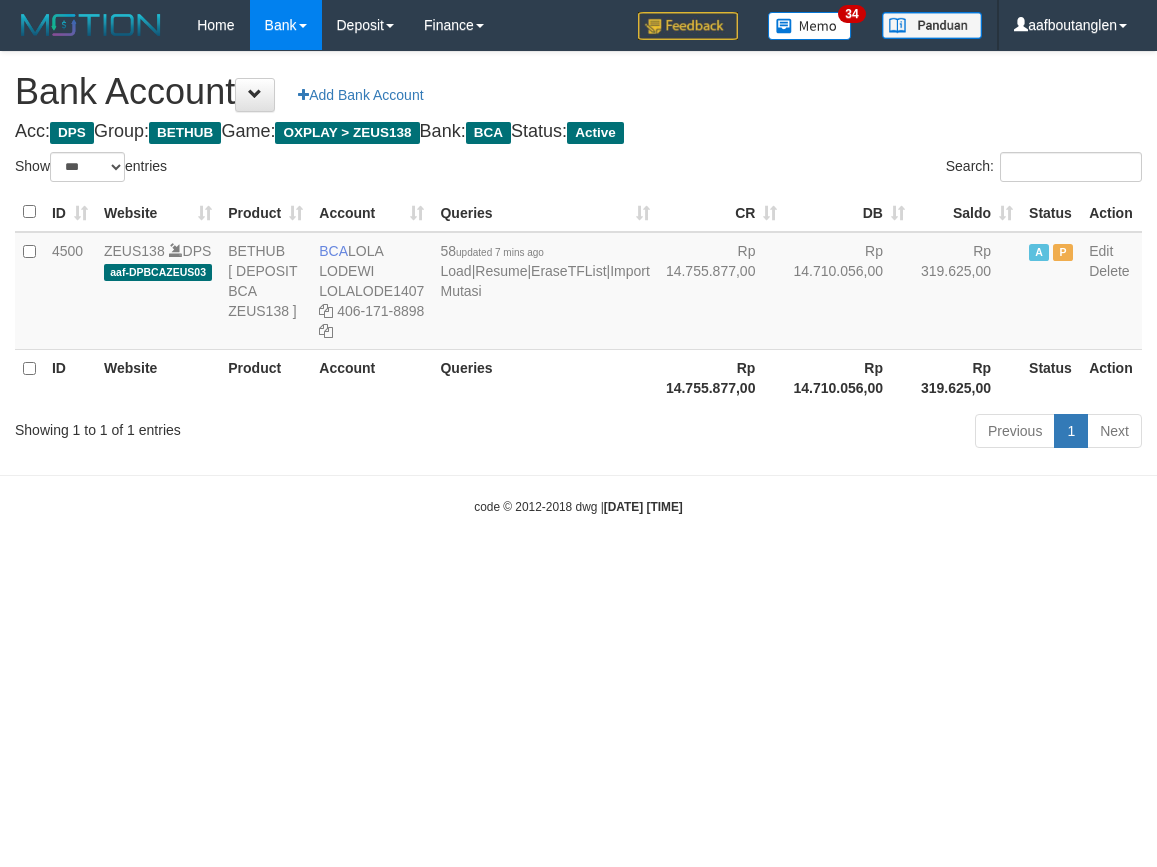 scroll, scrollTop: 0, scrollLeft: 0, axis: both 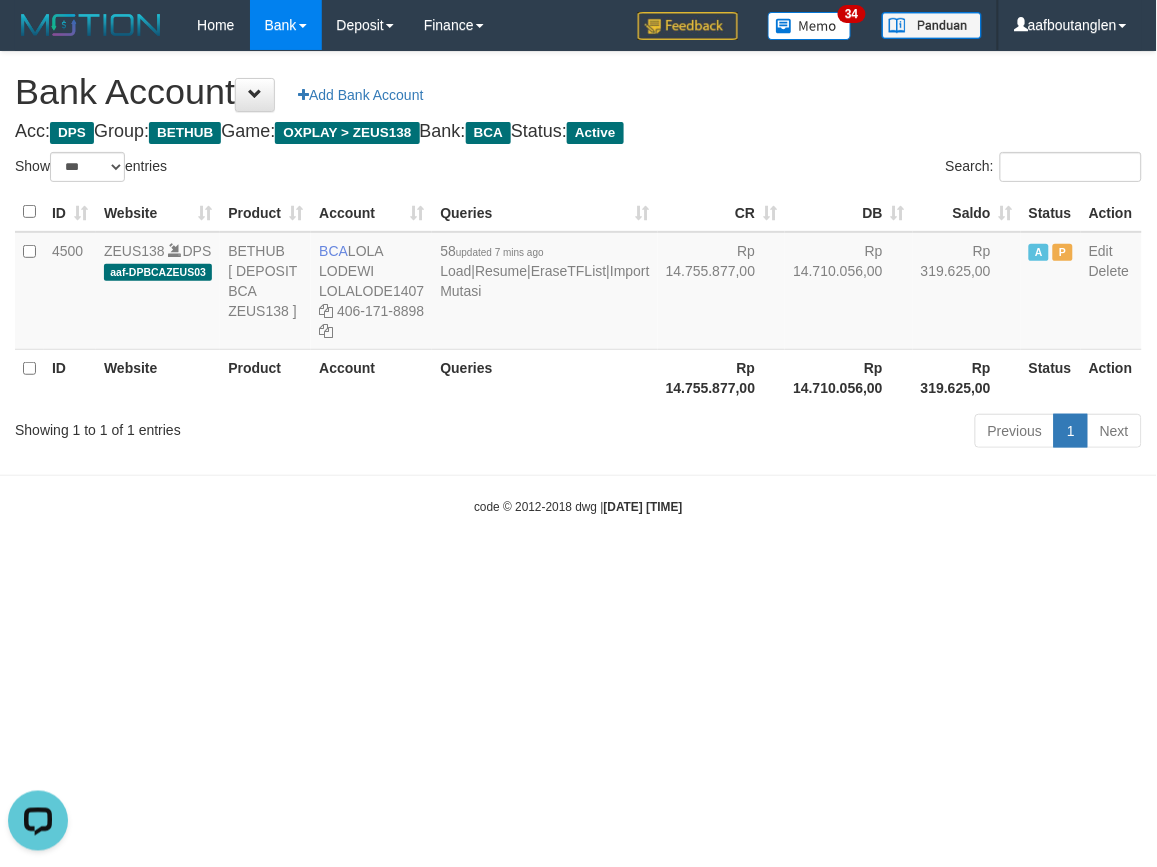 click on "code © 2012-2018 dwg |  [DATE] [TIME]" at bounding box center [578, 506] 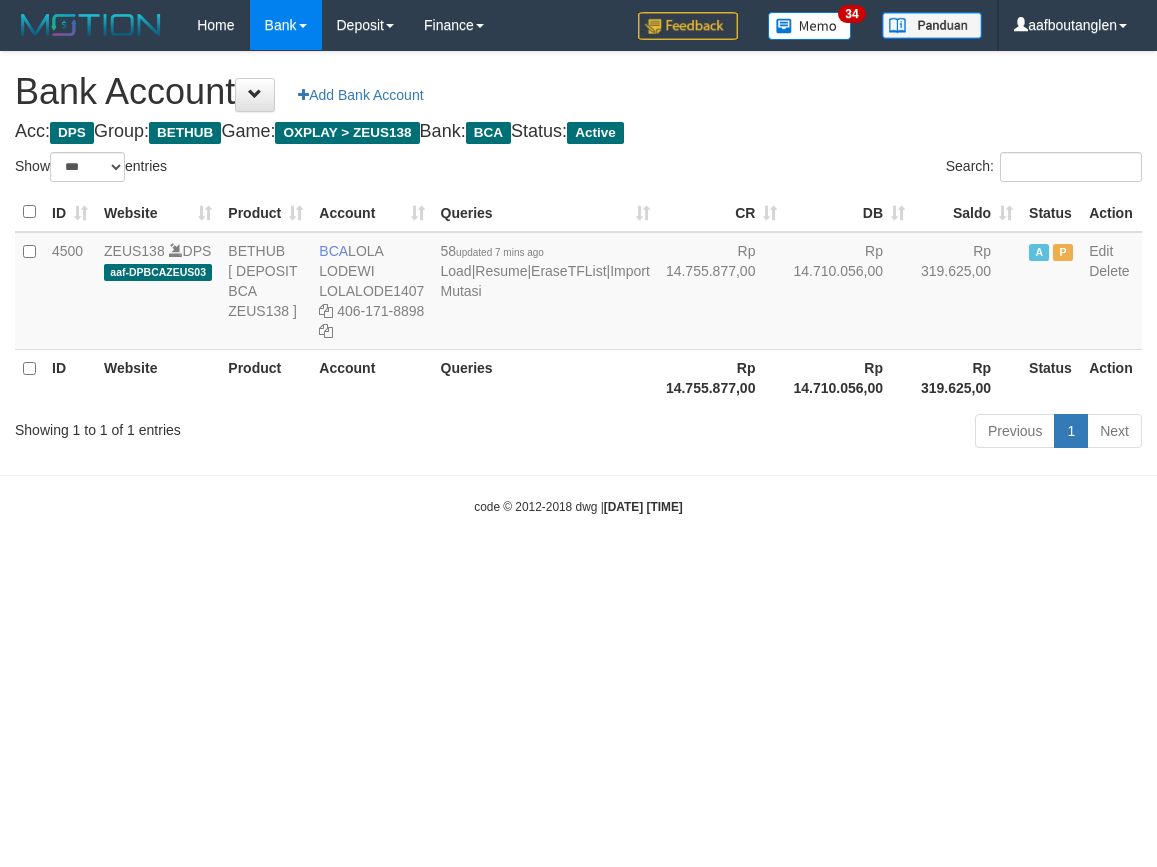 select on "***" 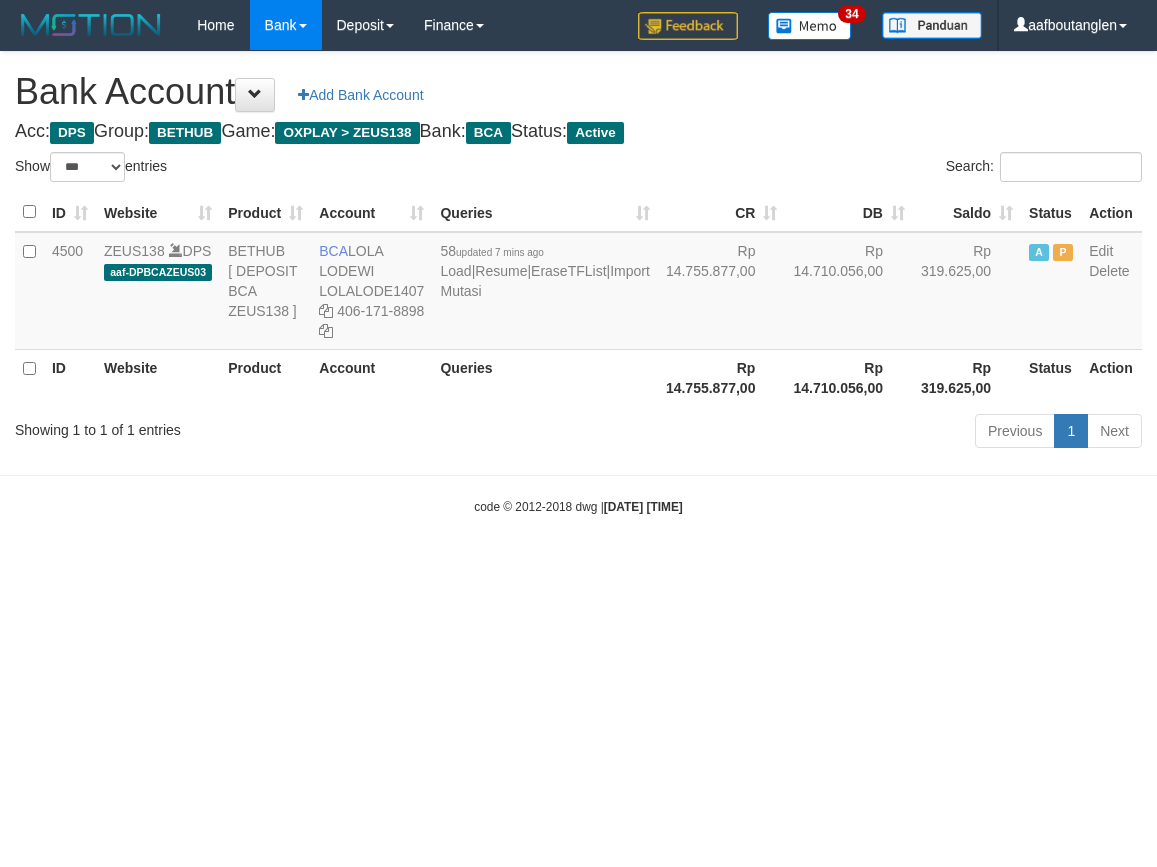 scroll, scrollTop: 0, scrollLeft: 0, axis: both 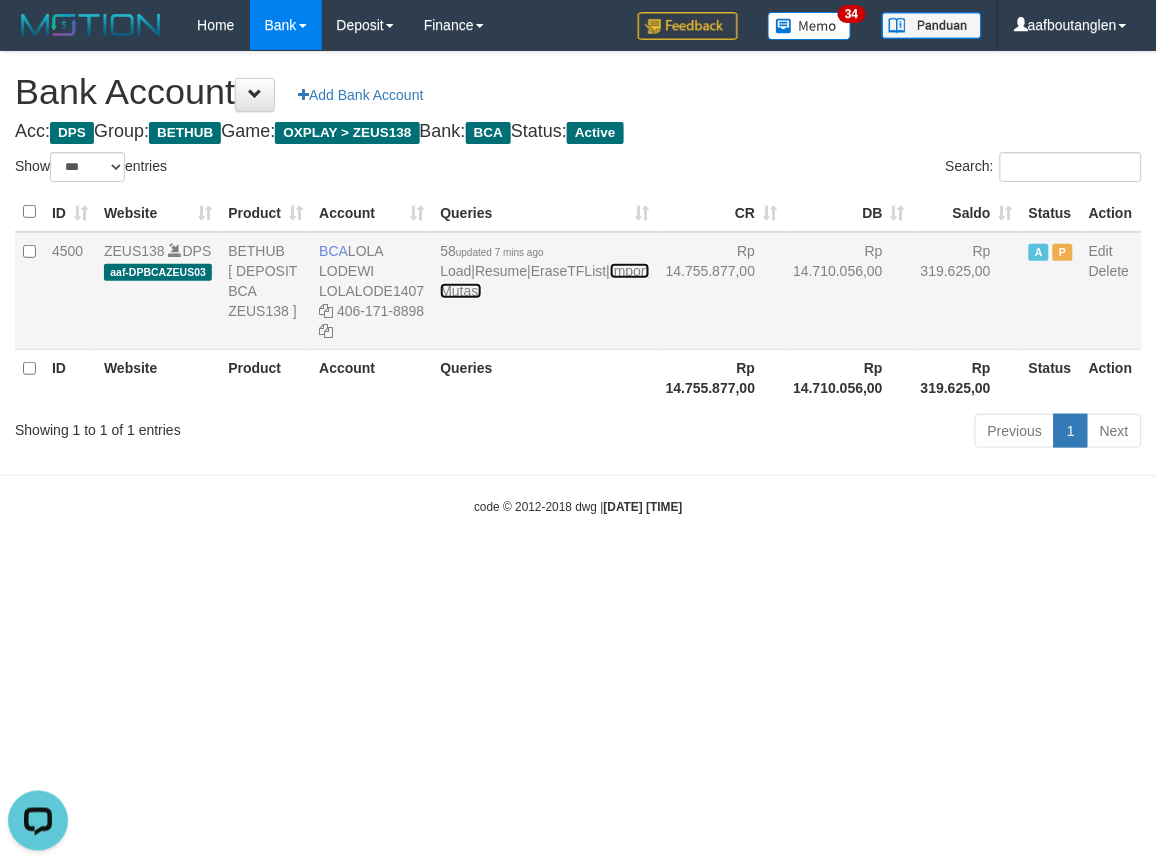 click on "Import Mutasi" at bounding box center (544, 281) 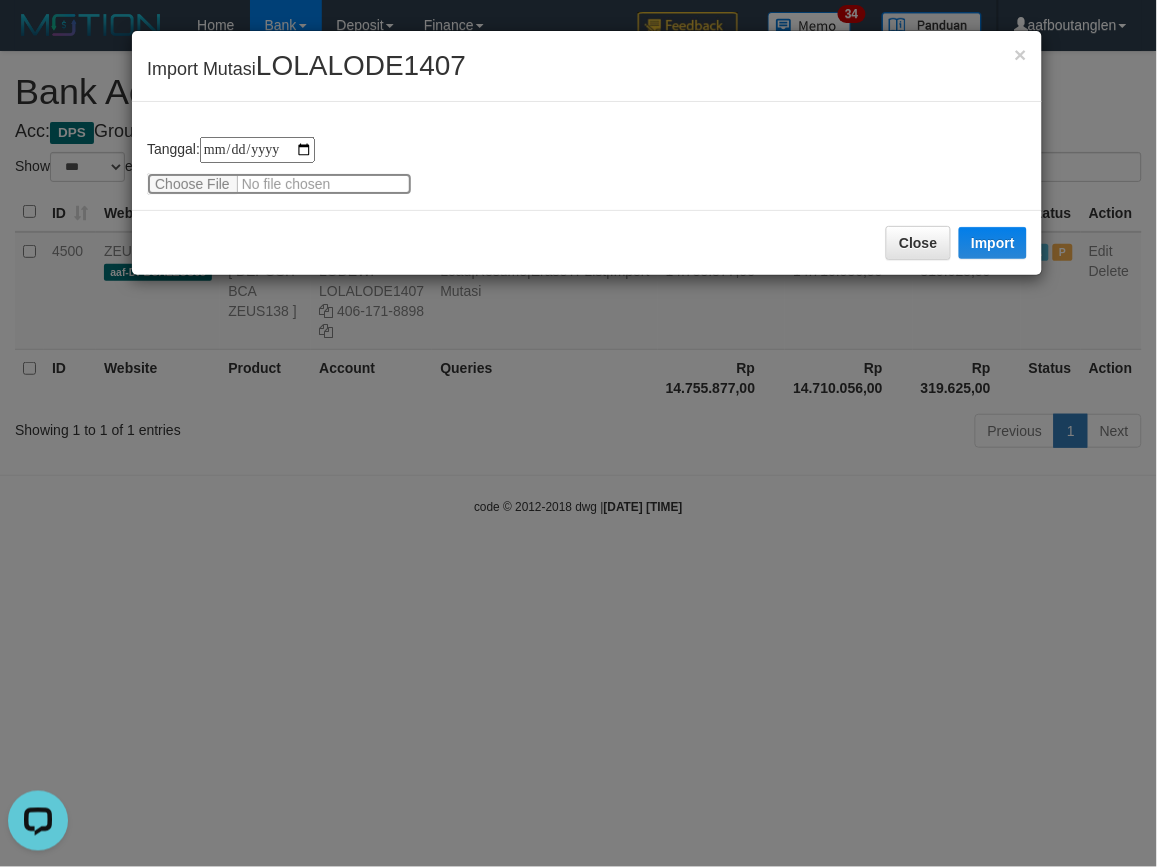 click at bounding box center [279, 184] 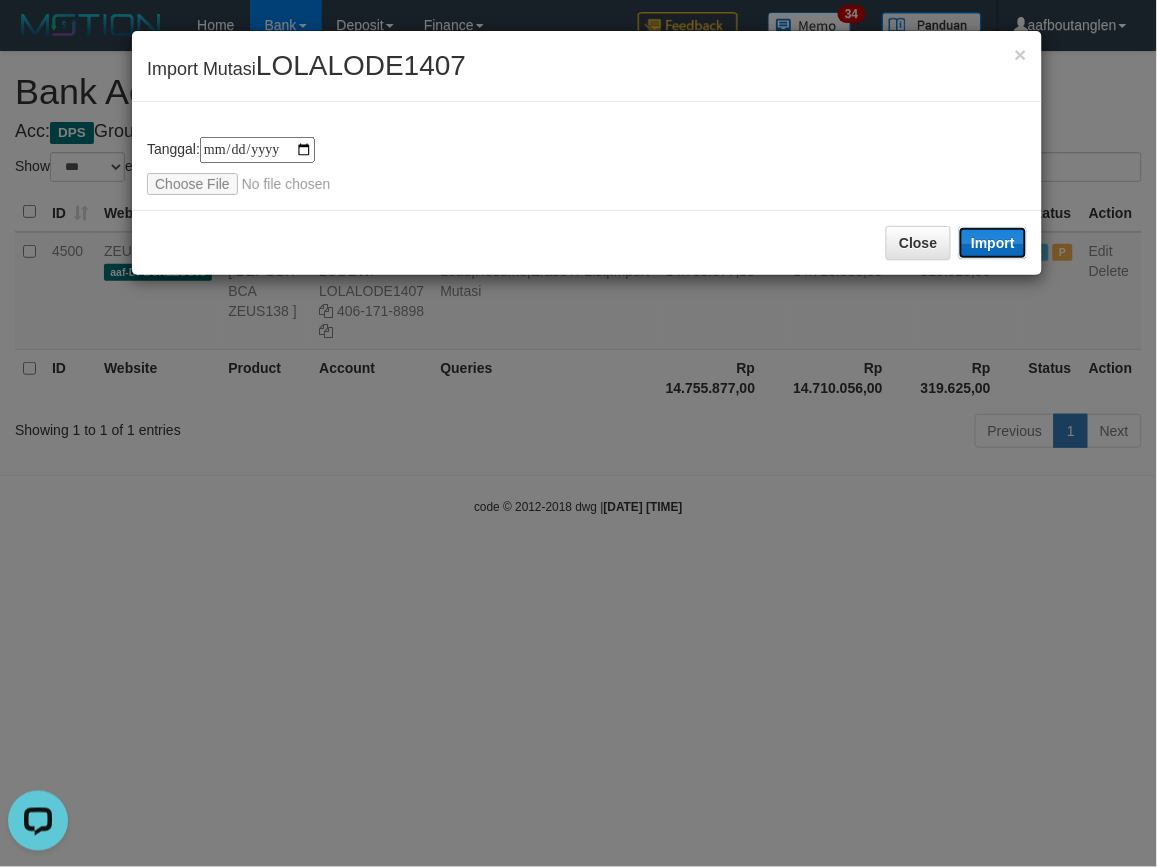 click on "Import" at bounding box center (993, 243) 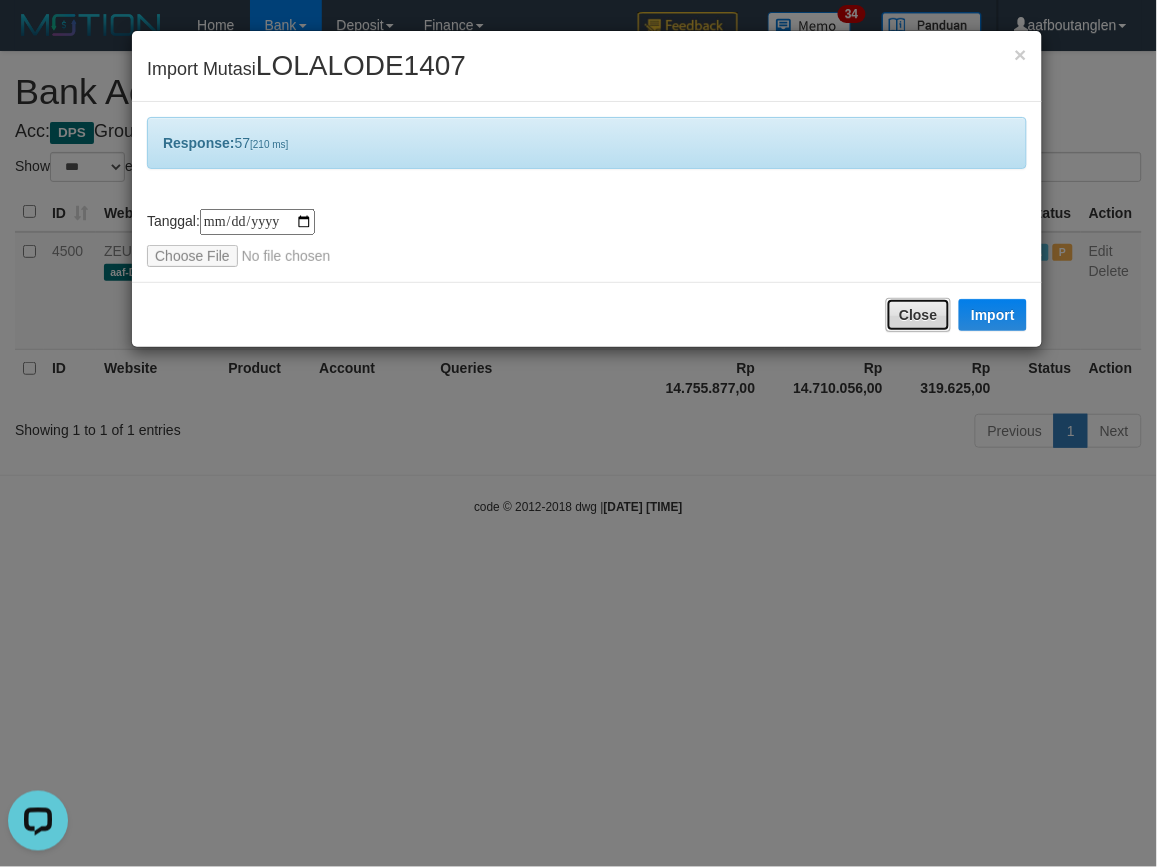 click on "Close" at bounding box center (918, 315) 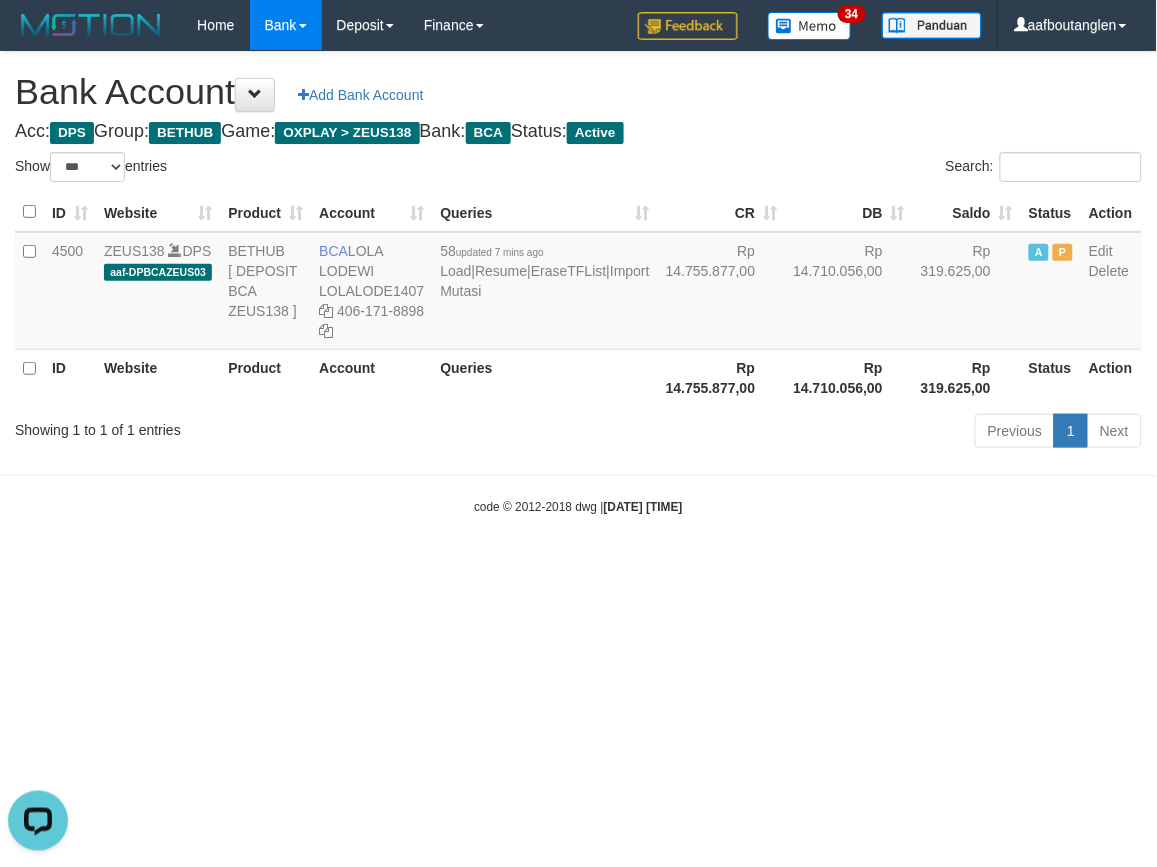 click on "Toggle navigation
Home
Bank
Account List
Deposit
DPS List
History
Note DPS
Finance
Financial Data
aafboutanglen
My Profile
Log Out
34" at bounding box center (578, 283) 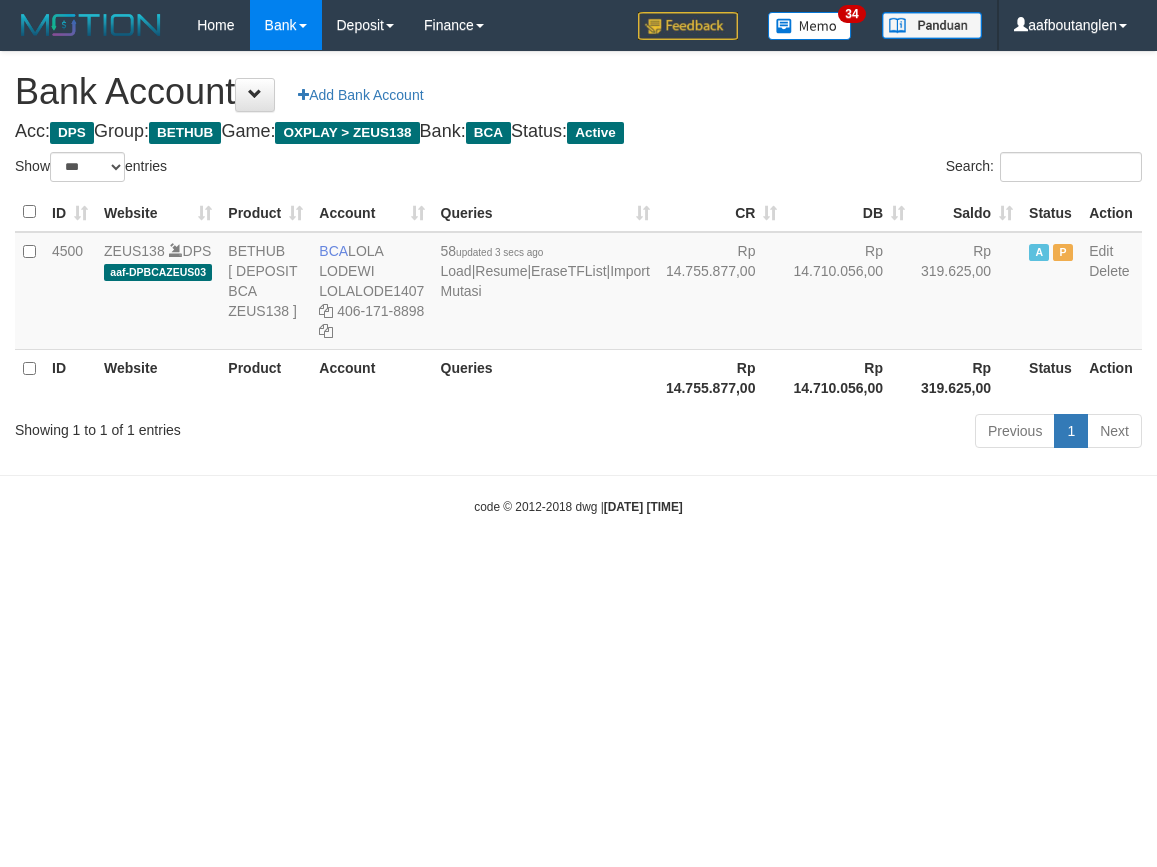 select on "***" 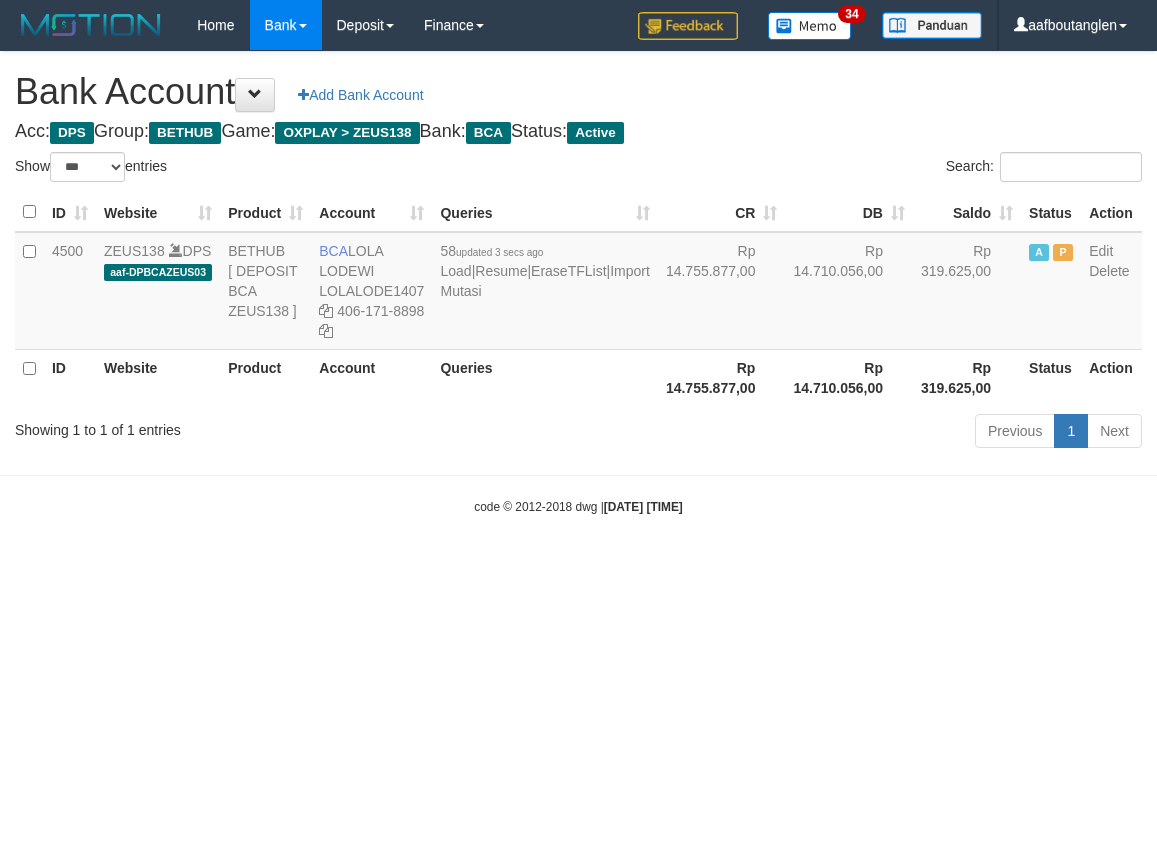 scroll, scrollTop: 0, scrollLeft: 0, axis: both 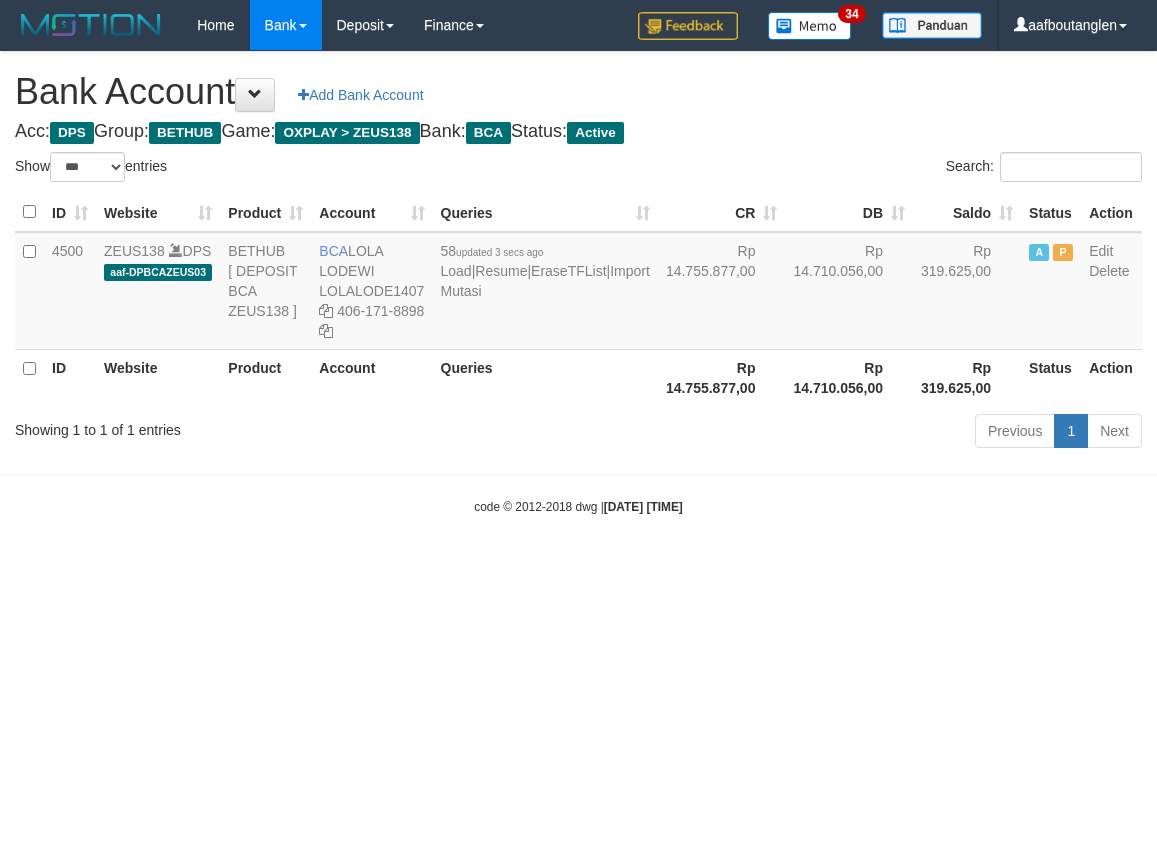 select on "***" 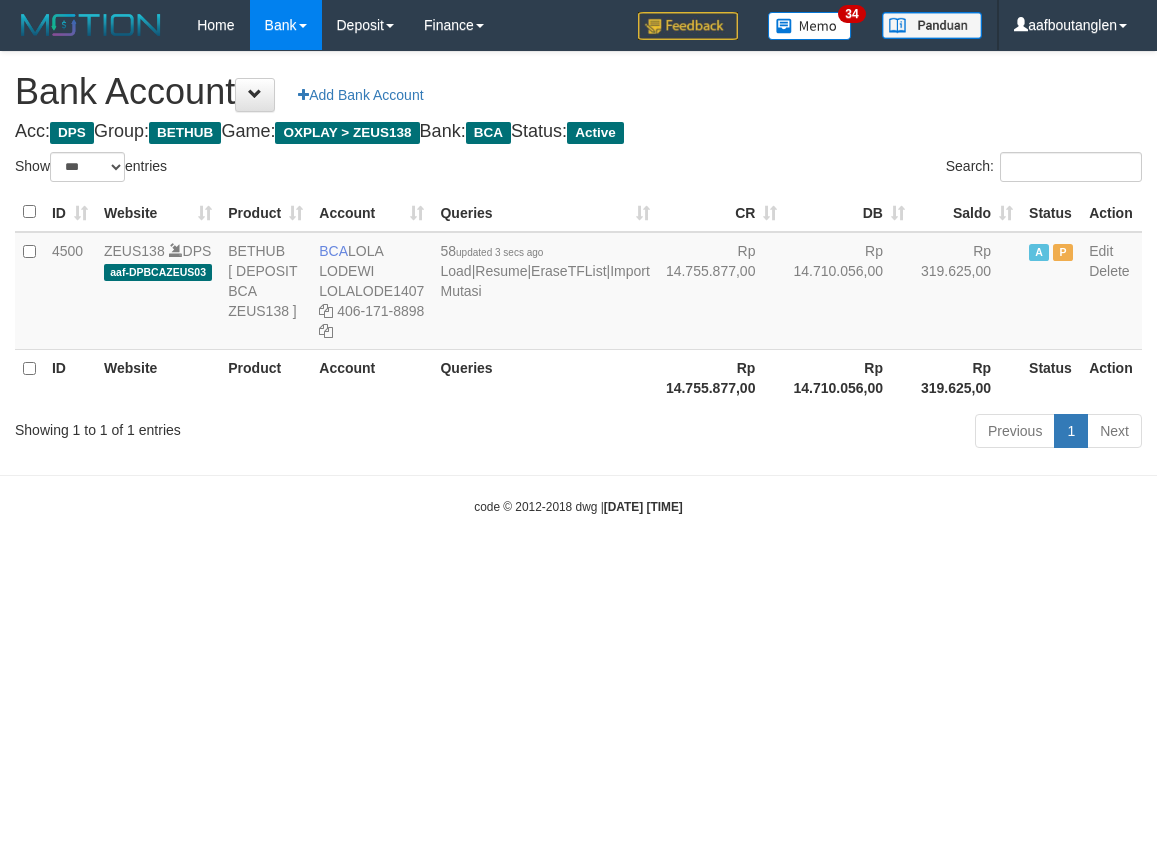 scroll, scrollTop: 0, scrollLeft: 0, axis: both 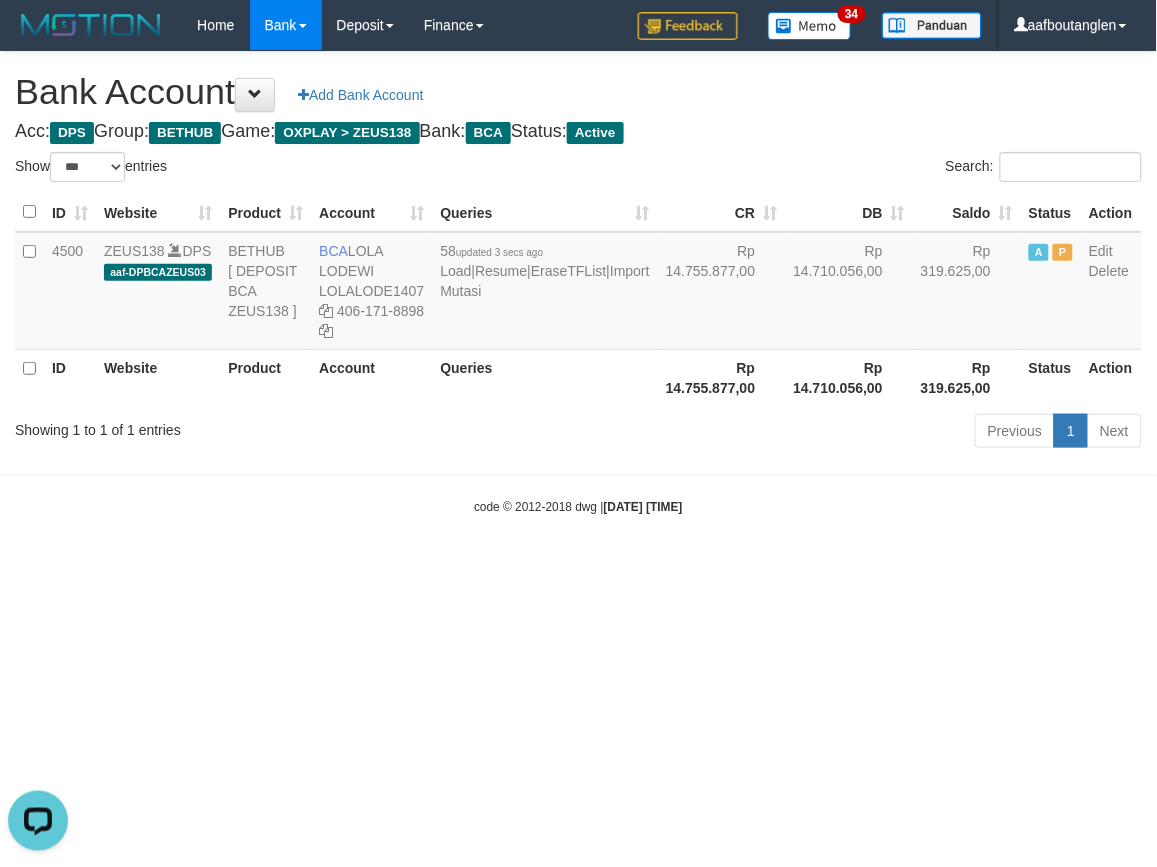 drag, startPoint x: 220, startPoint y: 531, endPoint x: 233, endPoint y: 532, distance: 13.038404 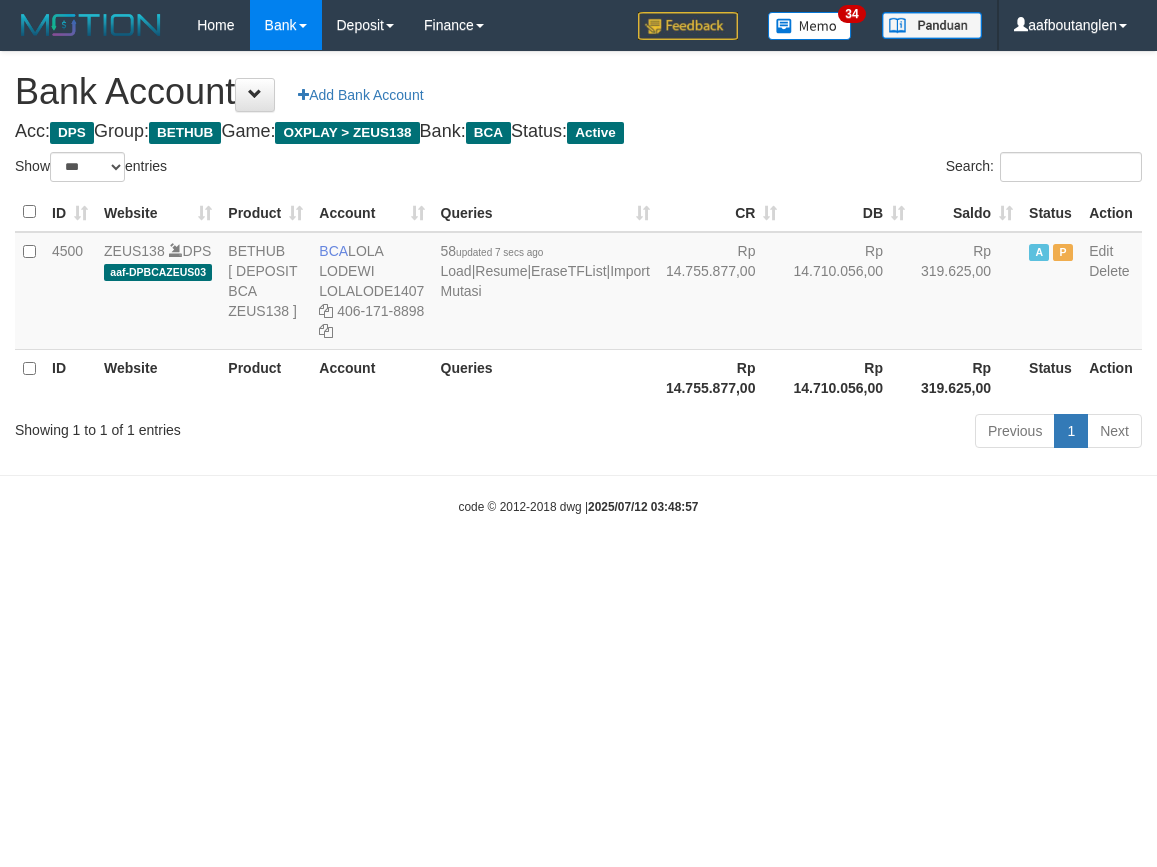select on "***" 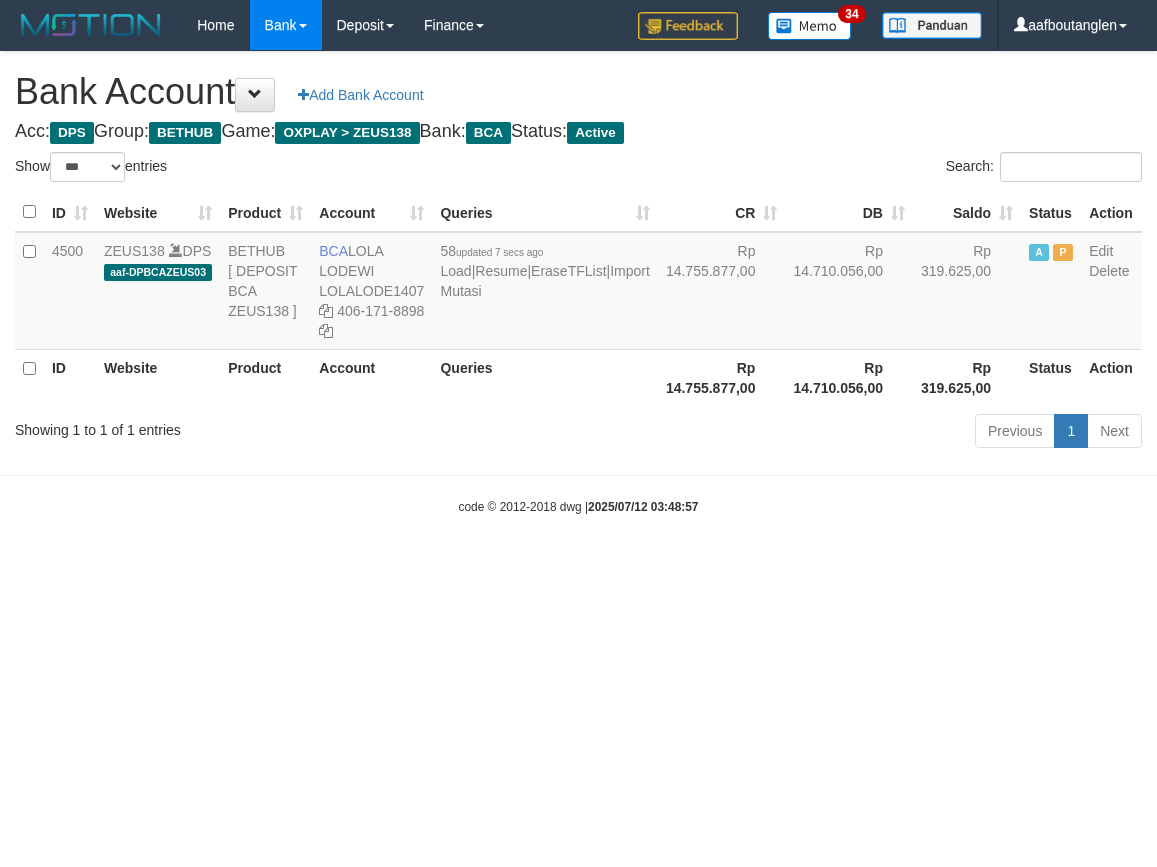 scroll, scrollTop: 0, scrollLeft: 0, axis: both 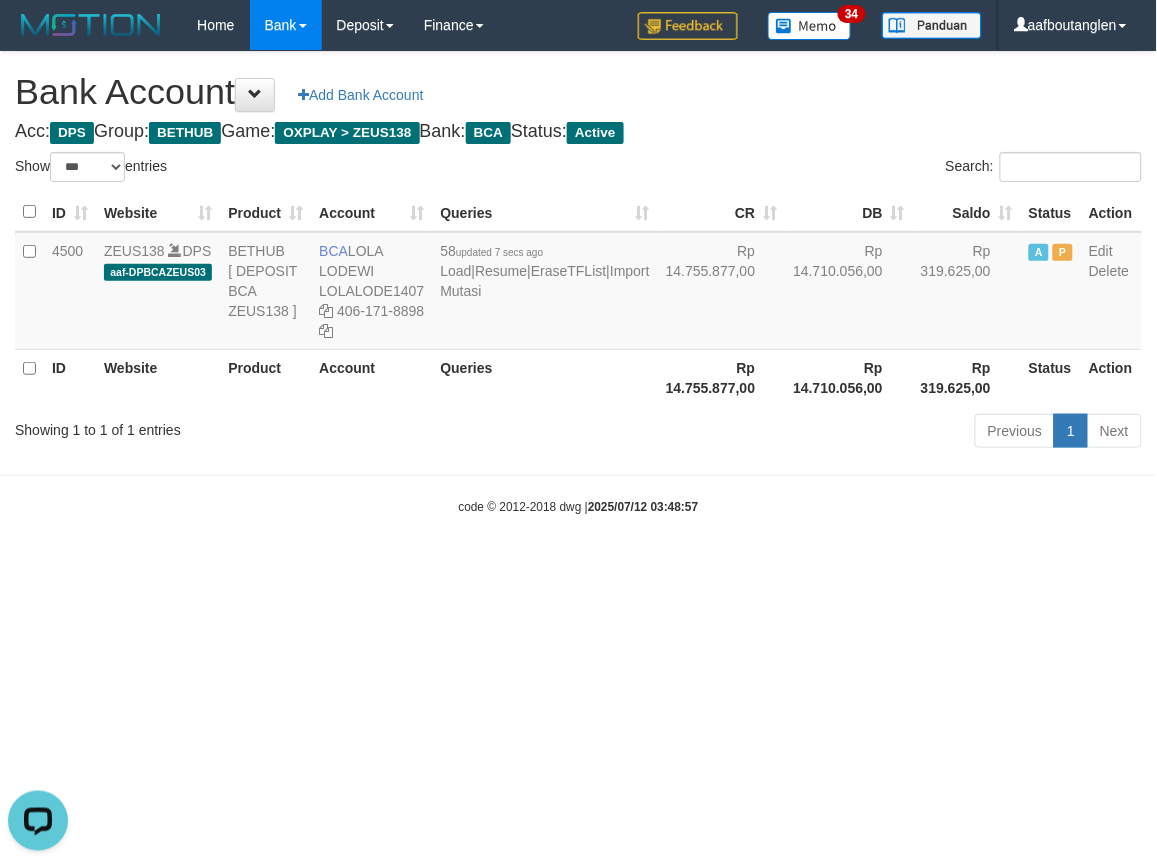 drag, startPoint x: 336, startPoint y: 602, endPoint x: 480, endPoint y: 644, distance: 150 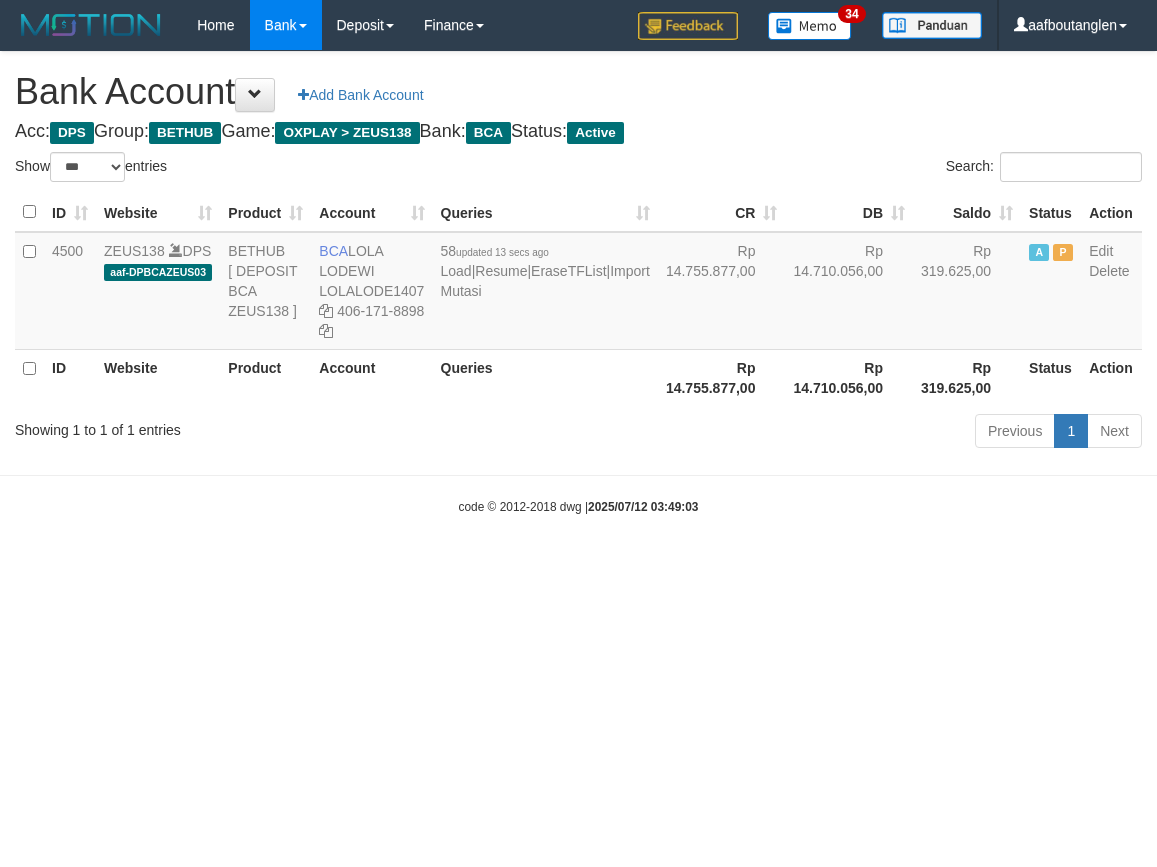 select on "***" 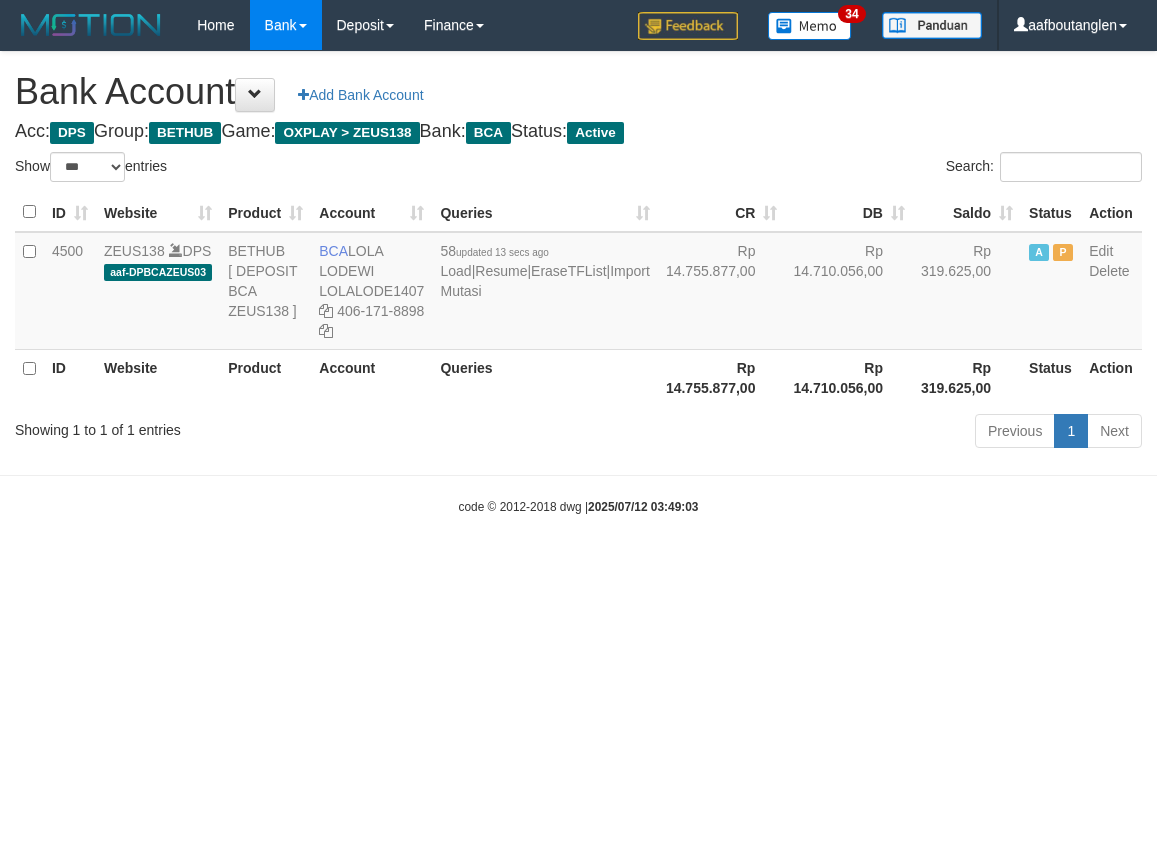 scroll, scrollTop: 0, scrollLeft: 0, axis: both 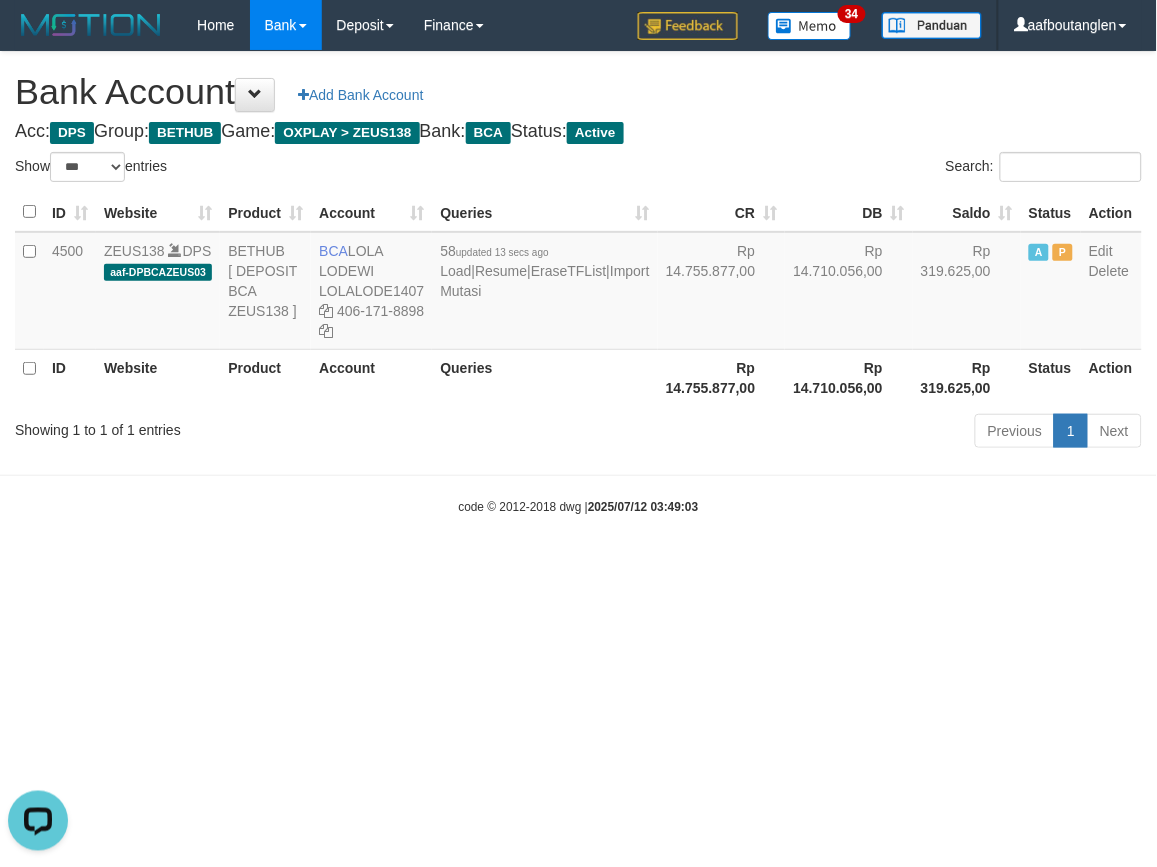 click on "Toggle navigation
Home
Bank
Account List
Deposit
DPS List
History
Note DPS
Finance
Financial Data
aafboutanglen
My Profile
Log Out
34" at bounding box center (578, 283) 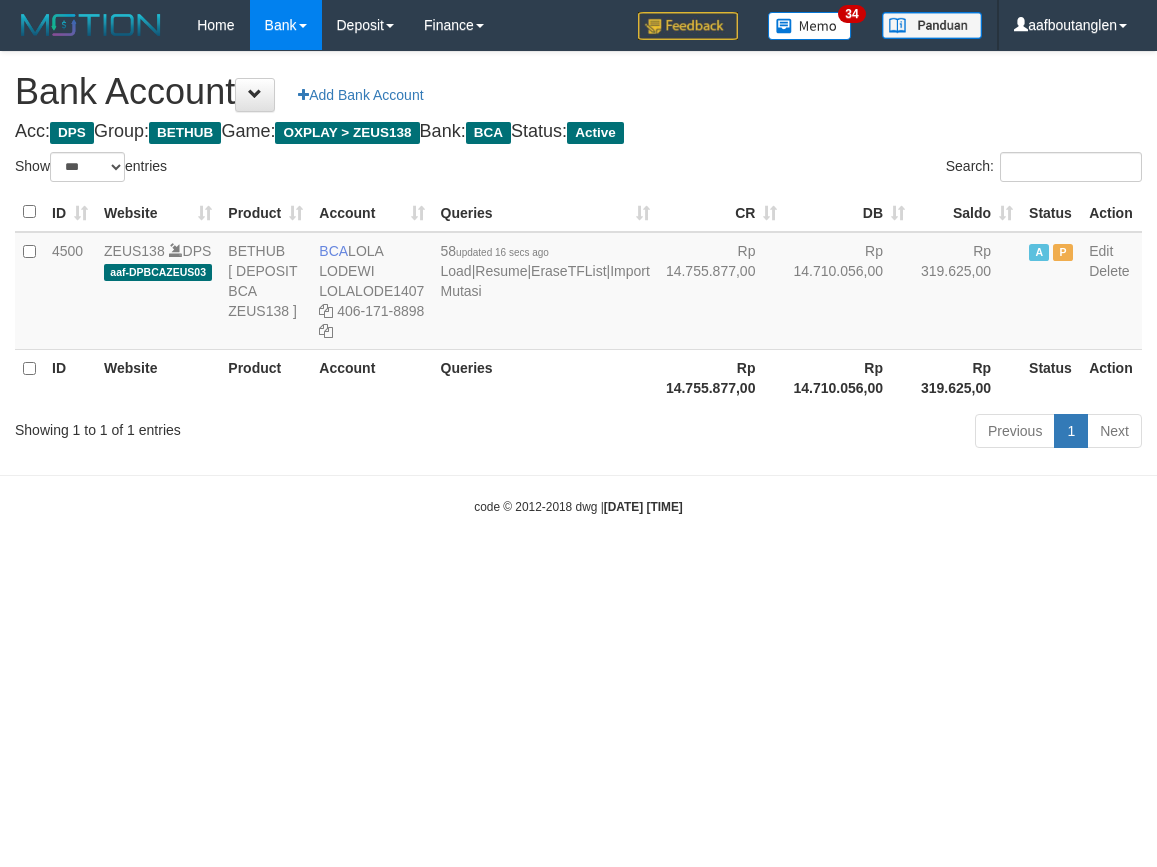 select on "***" 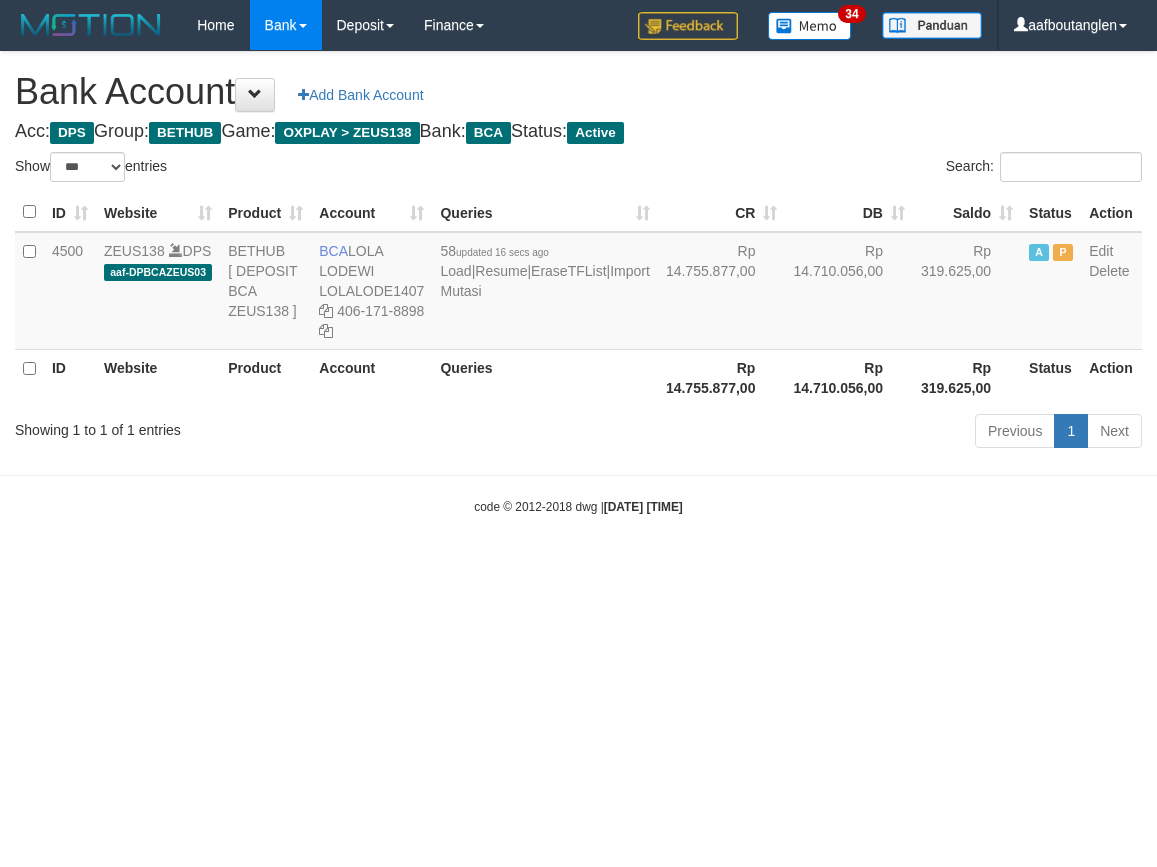 scroll, scrollTop: 0, scrollLeft: 0, axis: both 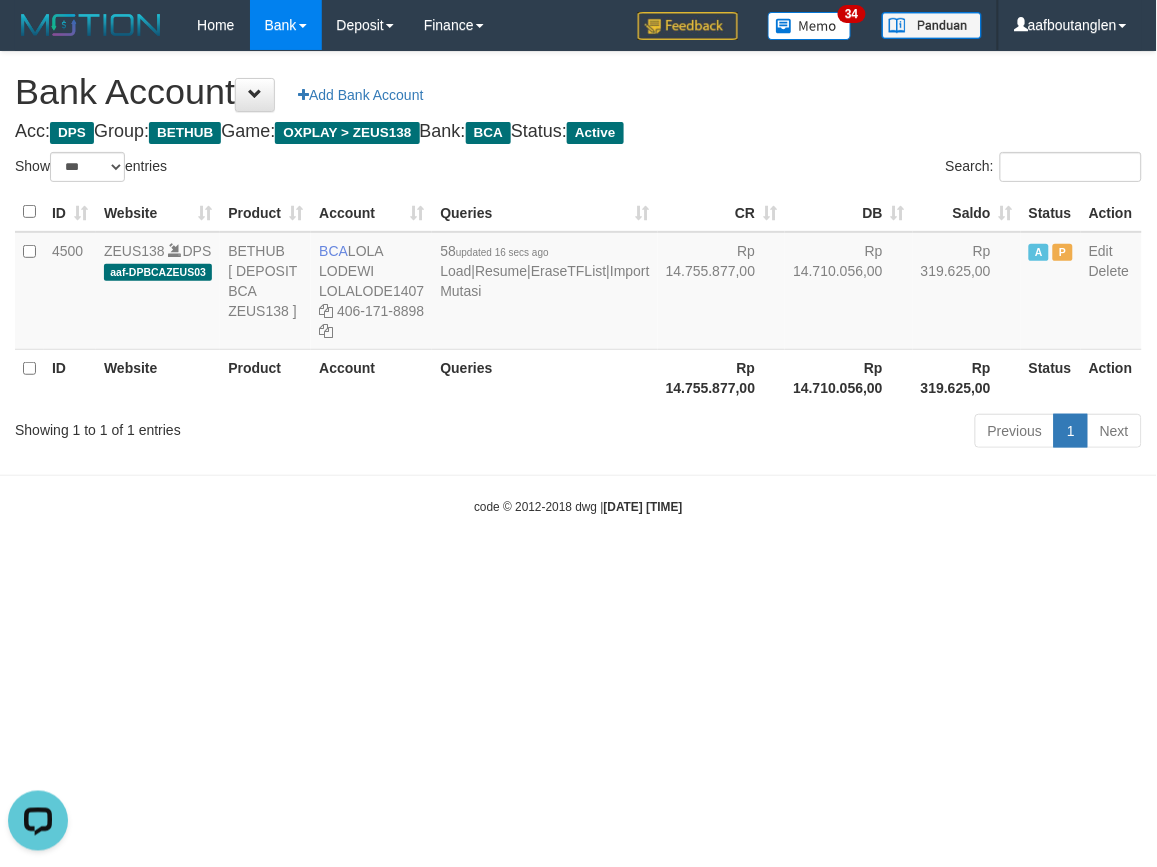 click on "Toggle navigation
Home
Bank
Account List
Deposit
DPS List
History
Note DPS
Finance
Financial Data
aafboutanglen
My Profile
Log Out
34" at bounding box center [578, 283] 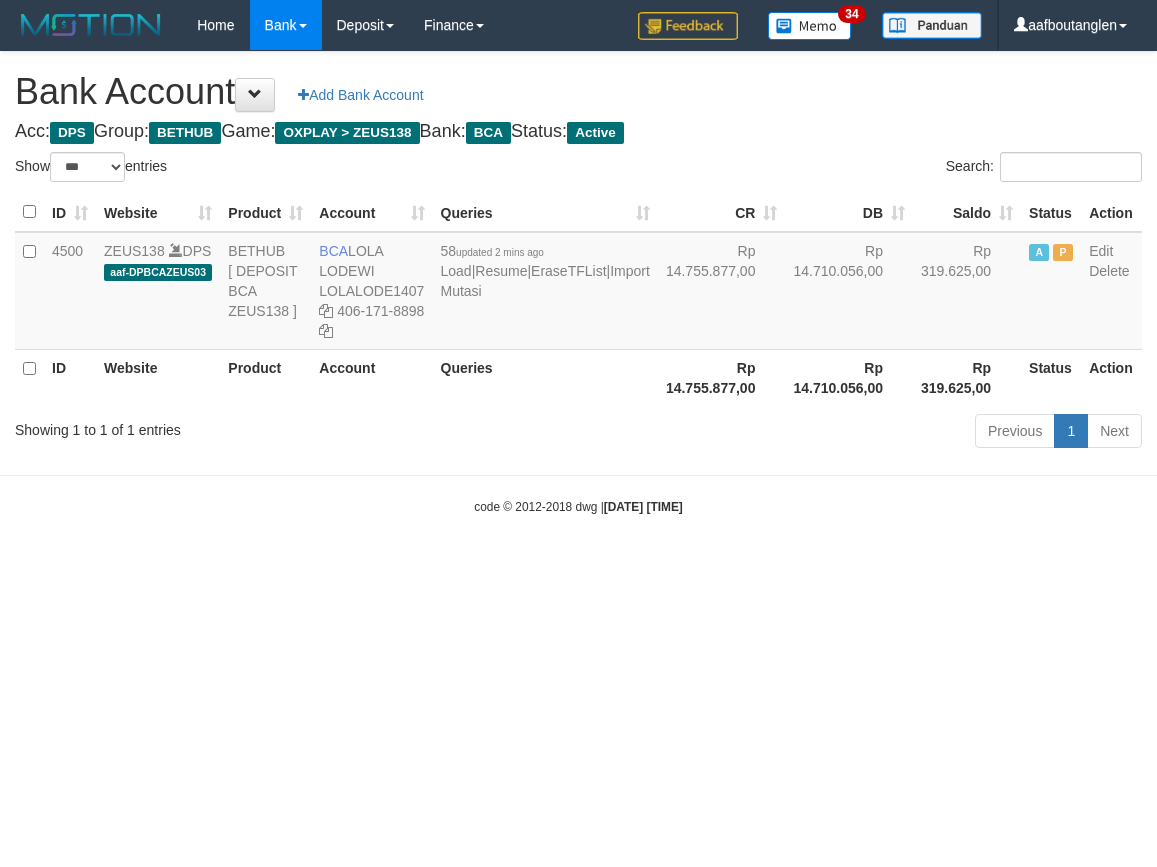 select on "***" 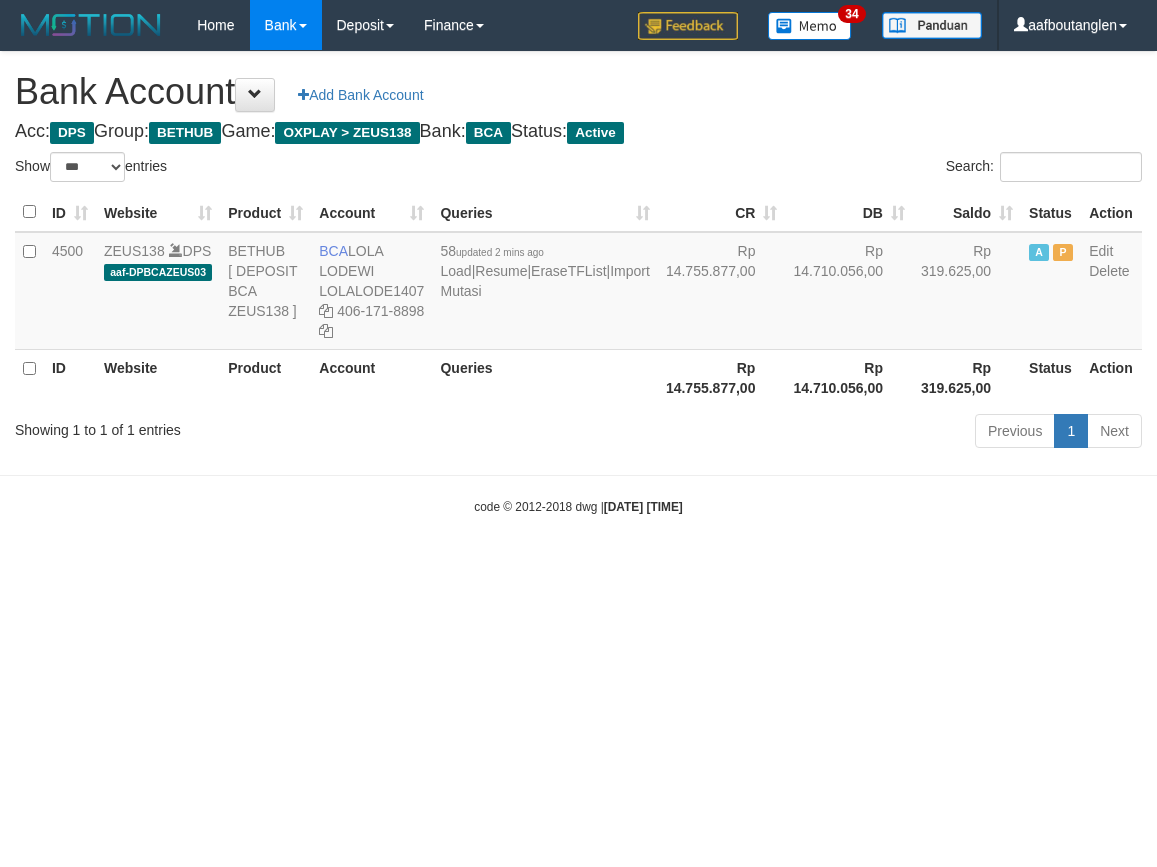 scroll, scrollTop: 0, scrollLeft: 0, axis: both 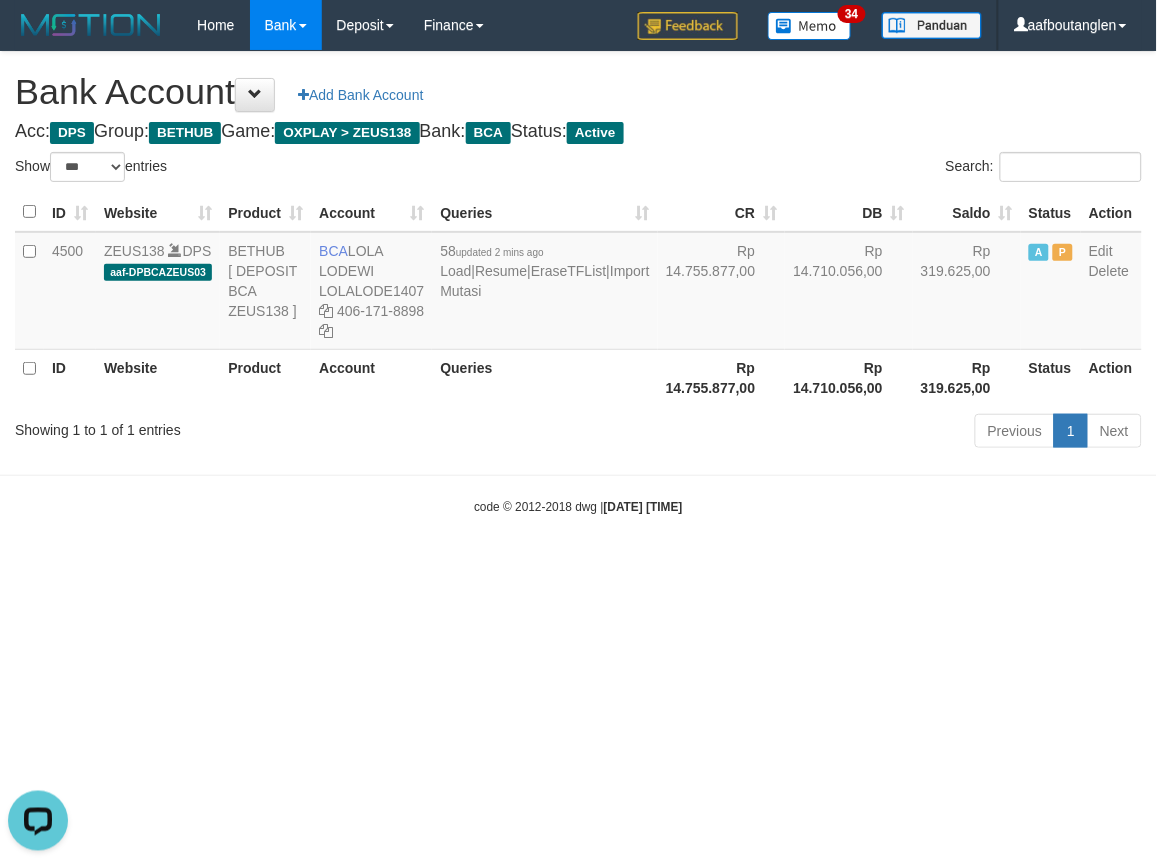 click on "Toggle navigation
Home
Bank
Account List
Deposit
DPS List
History
Note DPS
Finance
Financial Data
aafboutanglen
My Profile
Log Out
34" at bounding box center [578, 283] 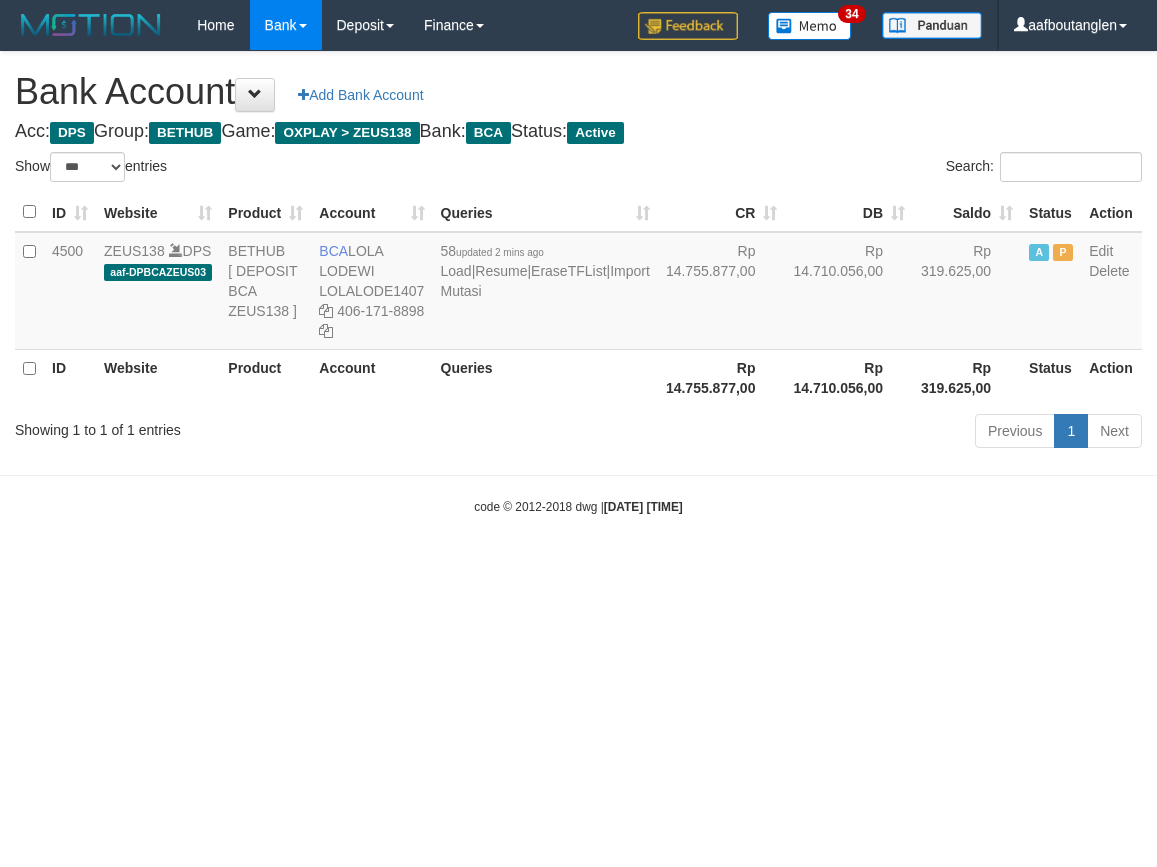 select on "***" 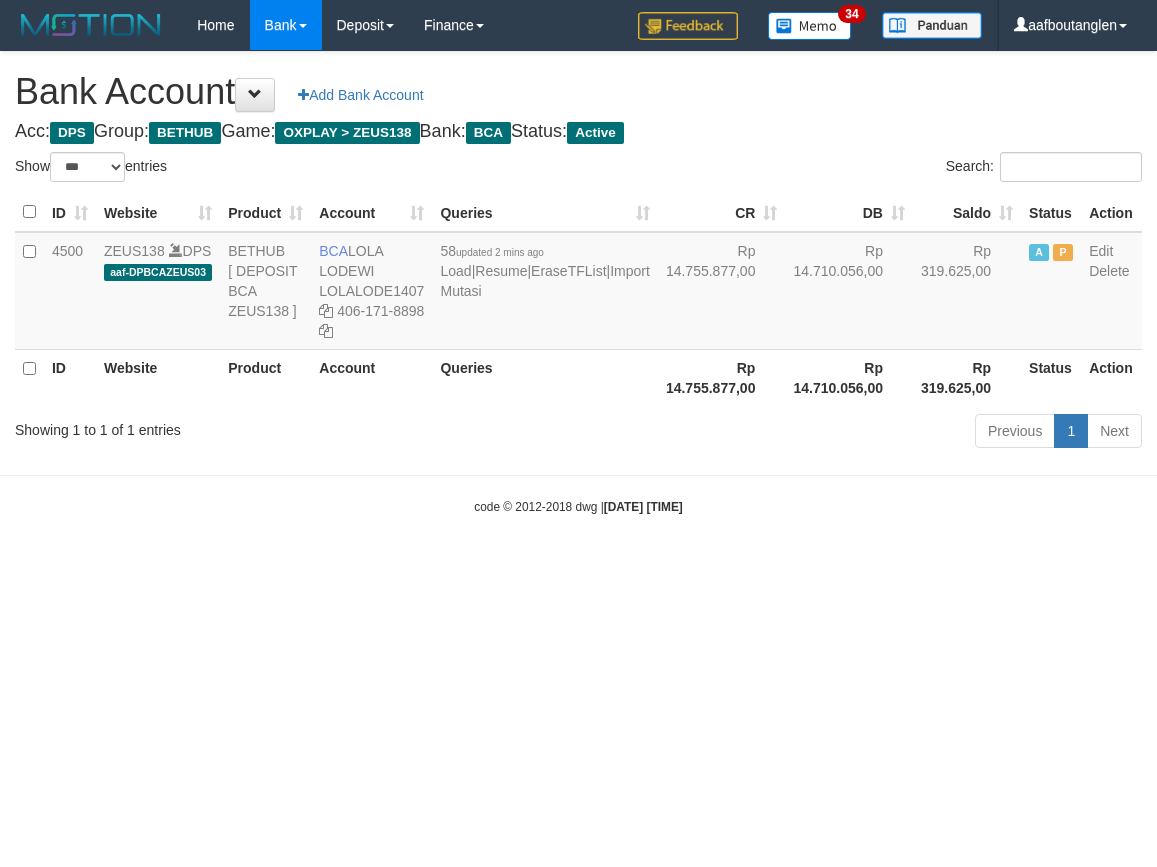 scroll, scrollTop: 0, scrollLeft: 0, axis: both 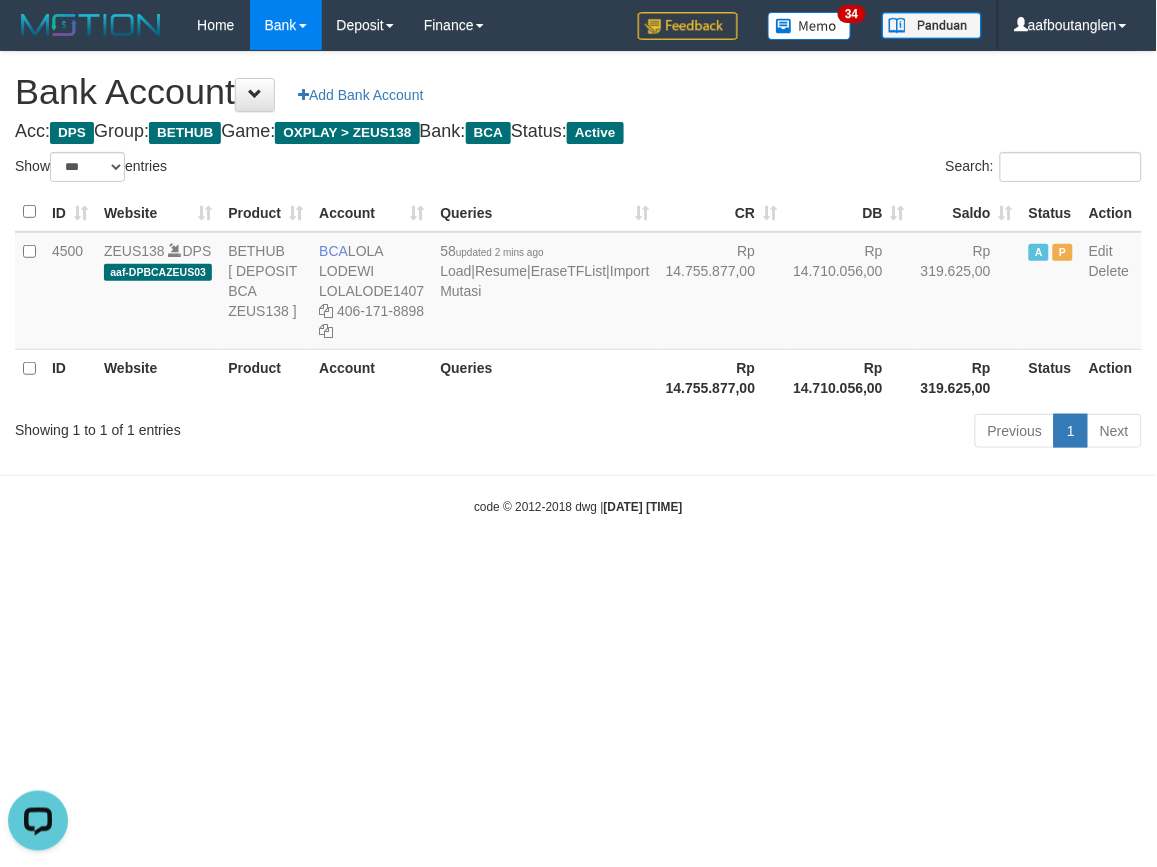 click on "Toggle navigation
Home
Bank
Account List
Deposit
DPS List
History
Note DPS
Finance
Financial Data
aafboutanglen
My Profile
Log Out
34" at bounding box center [578, 283] 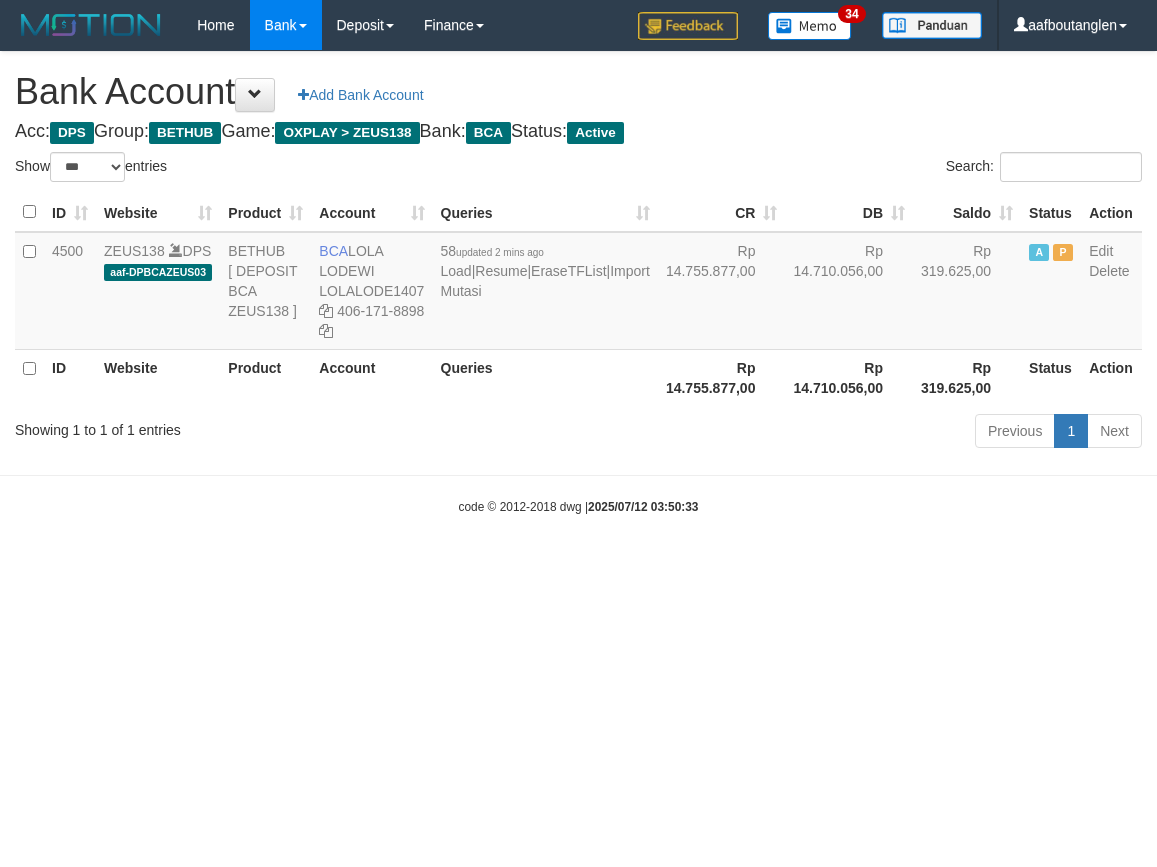 select on "***" 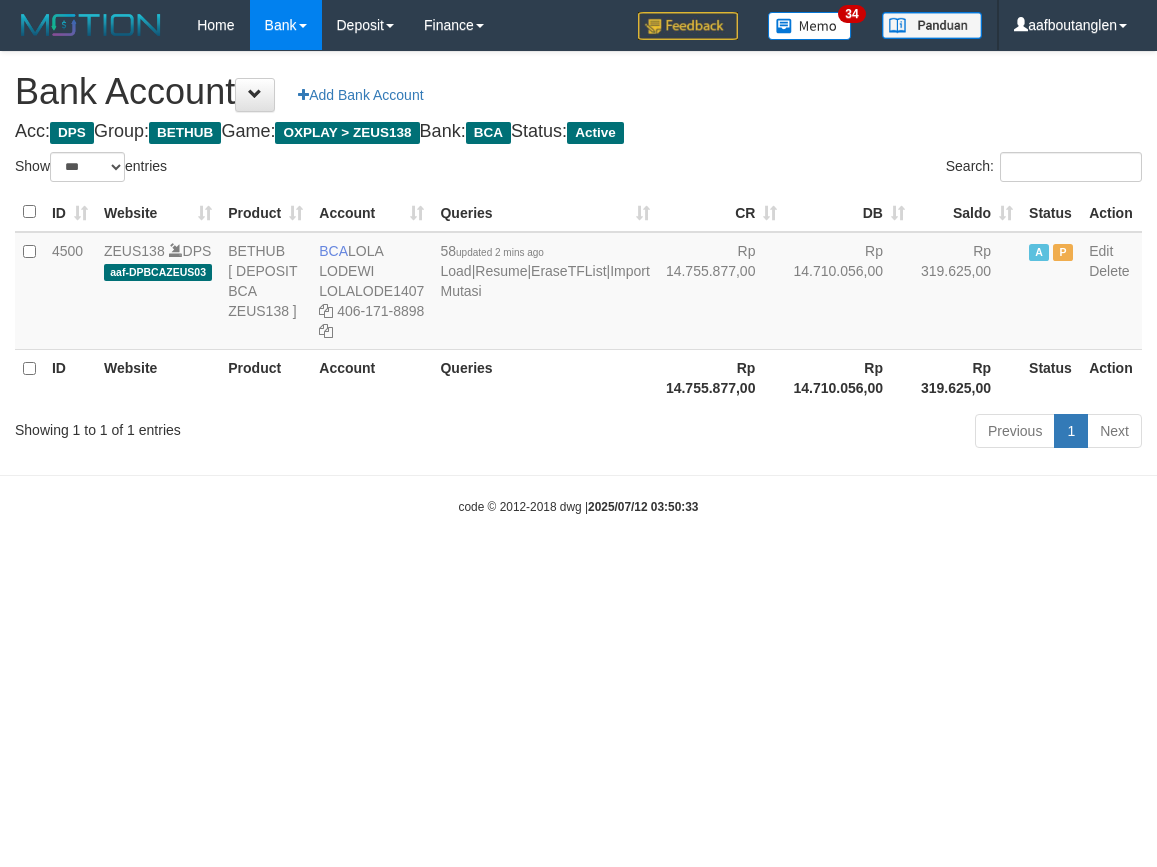 scroll, scrollTop: 0, scrollLeft: 0, axis: both 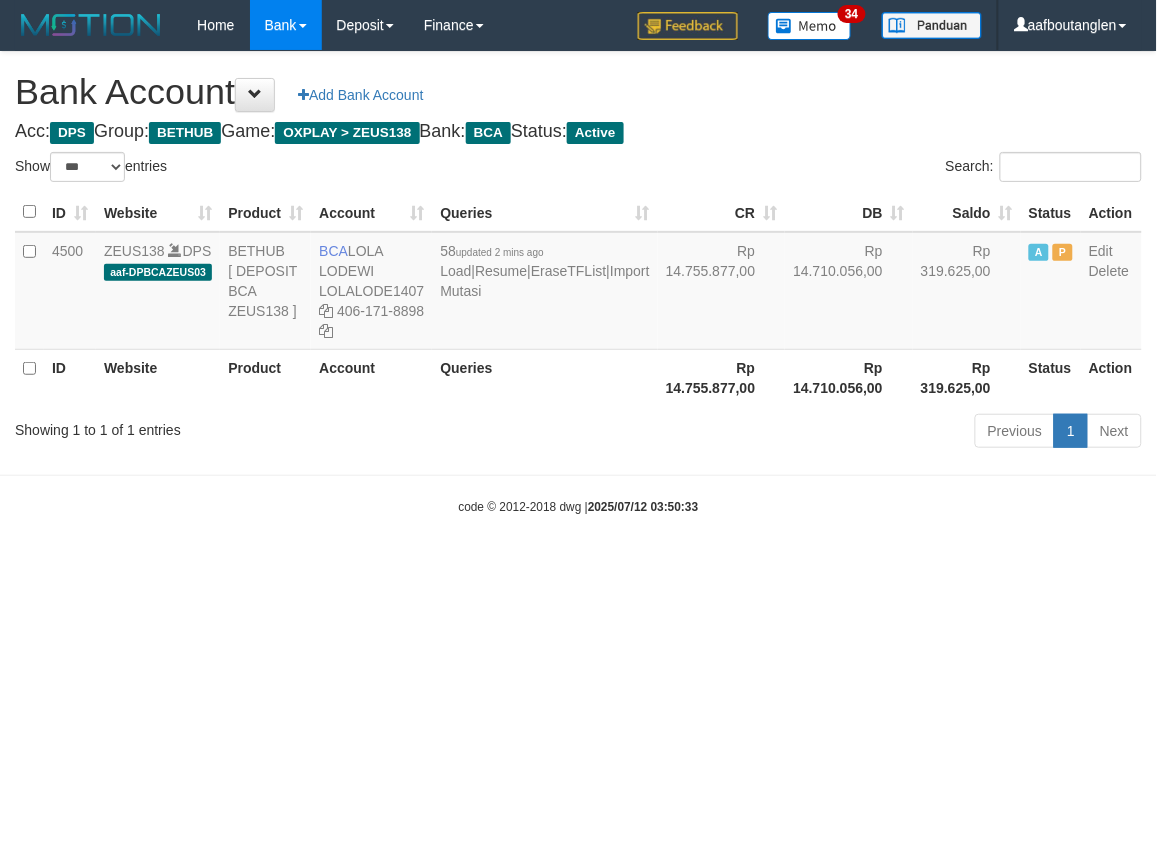 drag, startPoint x: 935, startPoint y: 616, endPoint x: 921, endPoint y: 618, distance: 14.142136 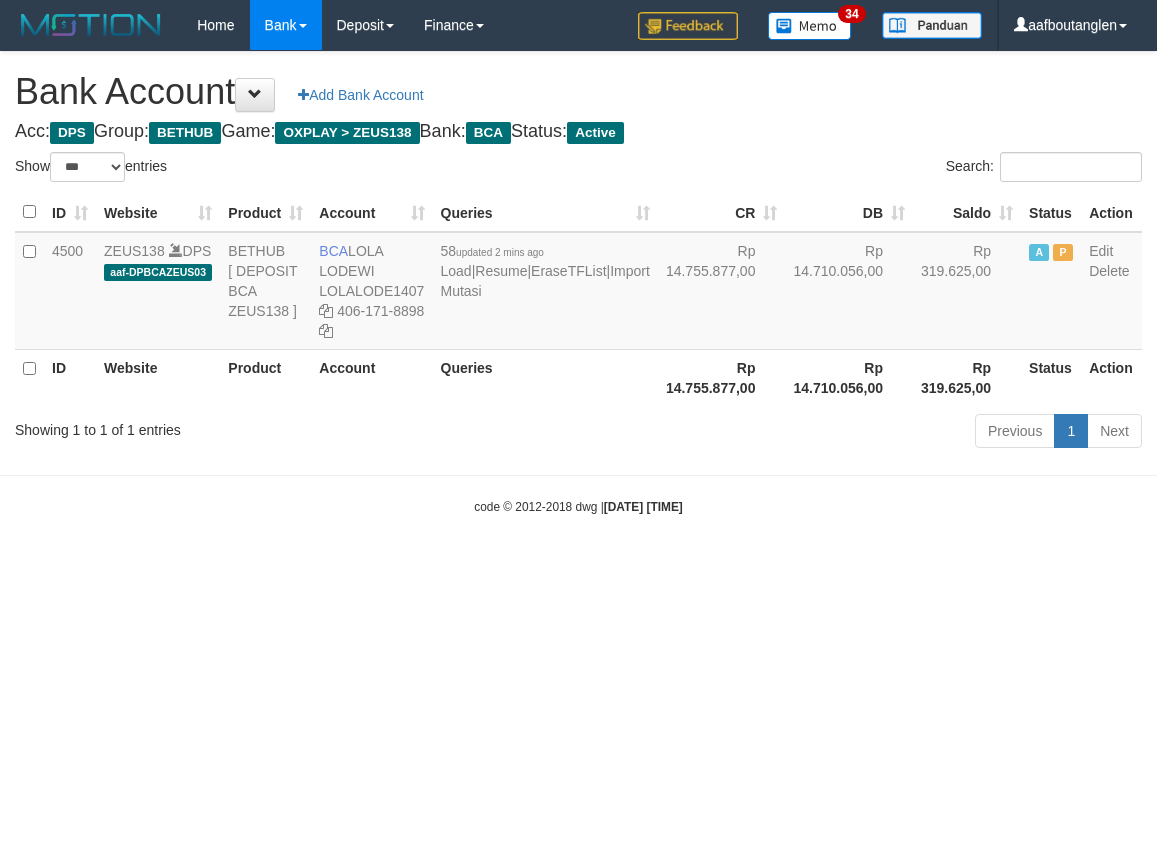 select on "***" 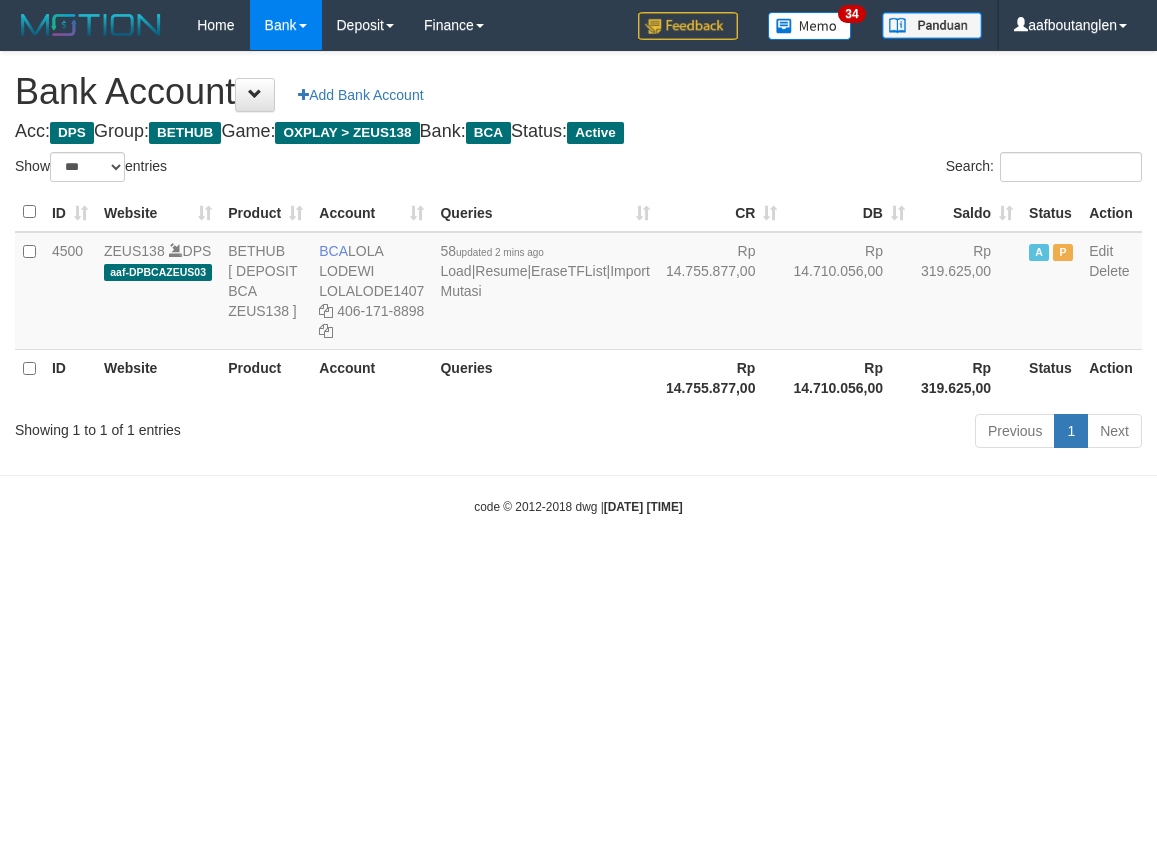 scroll, scrollTop: 0, scrollLeft: 0, axis: both 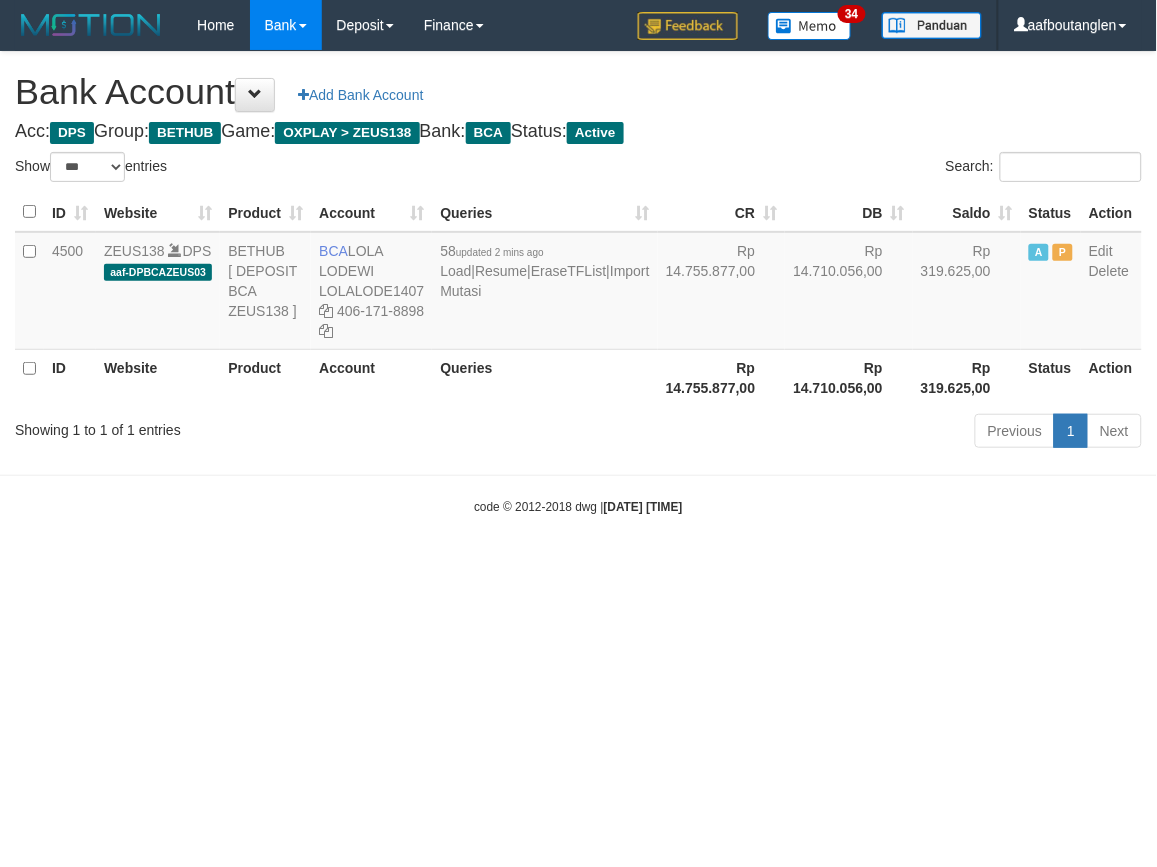 click on "Toggle navigation
Home
Bank
Account List
Deposit
DPS List
History
Note DPS
Finance
Financial Data
aafboutanglen
My Profile
Log Out
34" at bounding box center [578, 283] 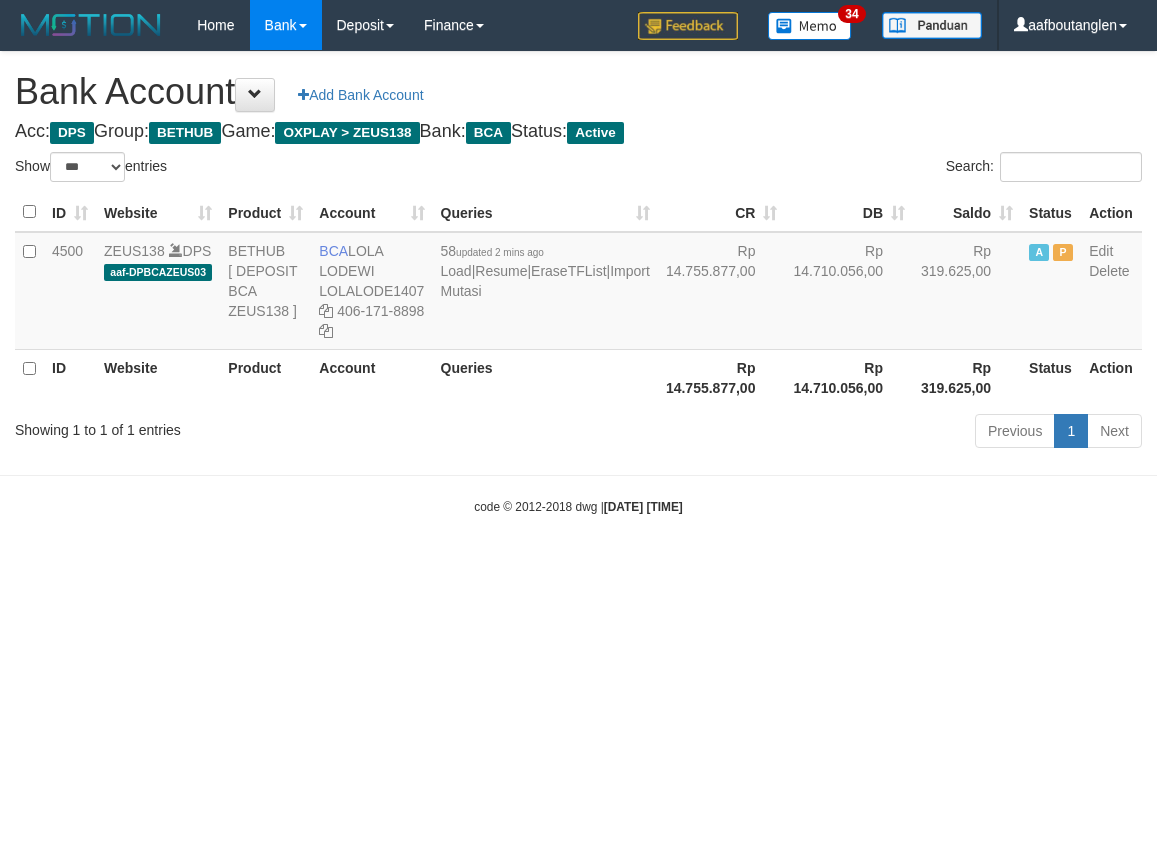 select on "***" 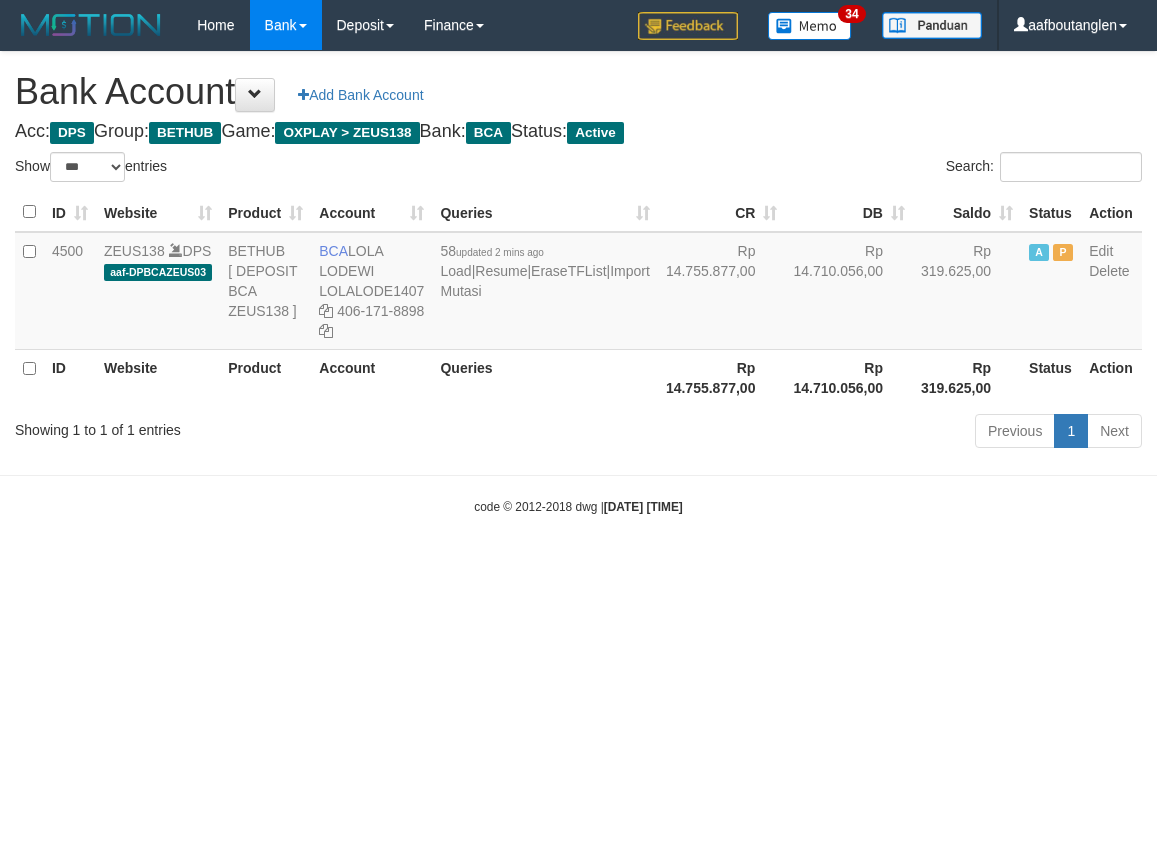 scroll, scrollTop: 0, scrollLeft: 0, axis: both 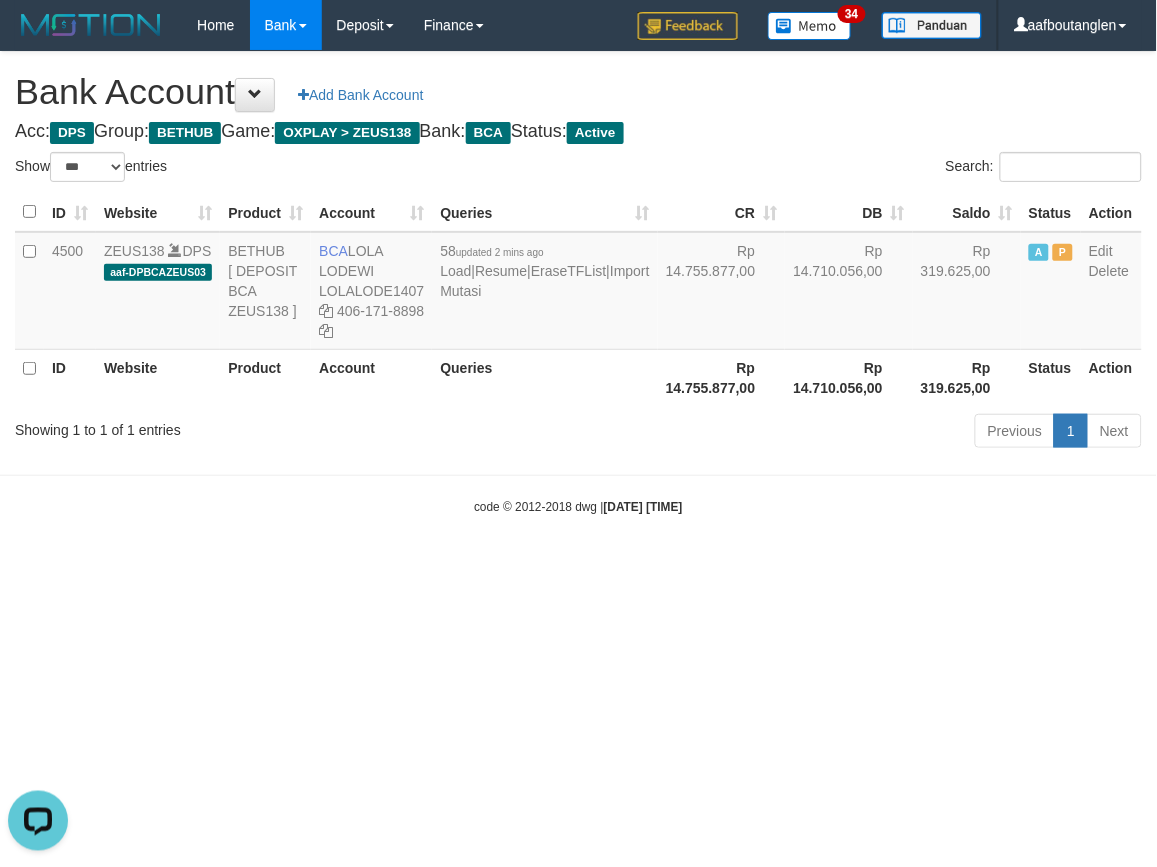 drag, startPoint x: 921, startPoint y: 627, endPoint x: 911, endPoint y: 625, distance: 10.198039 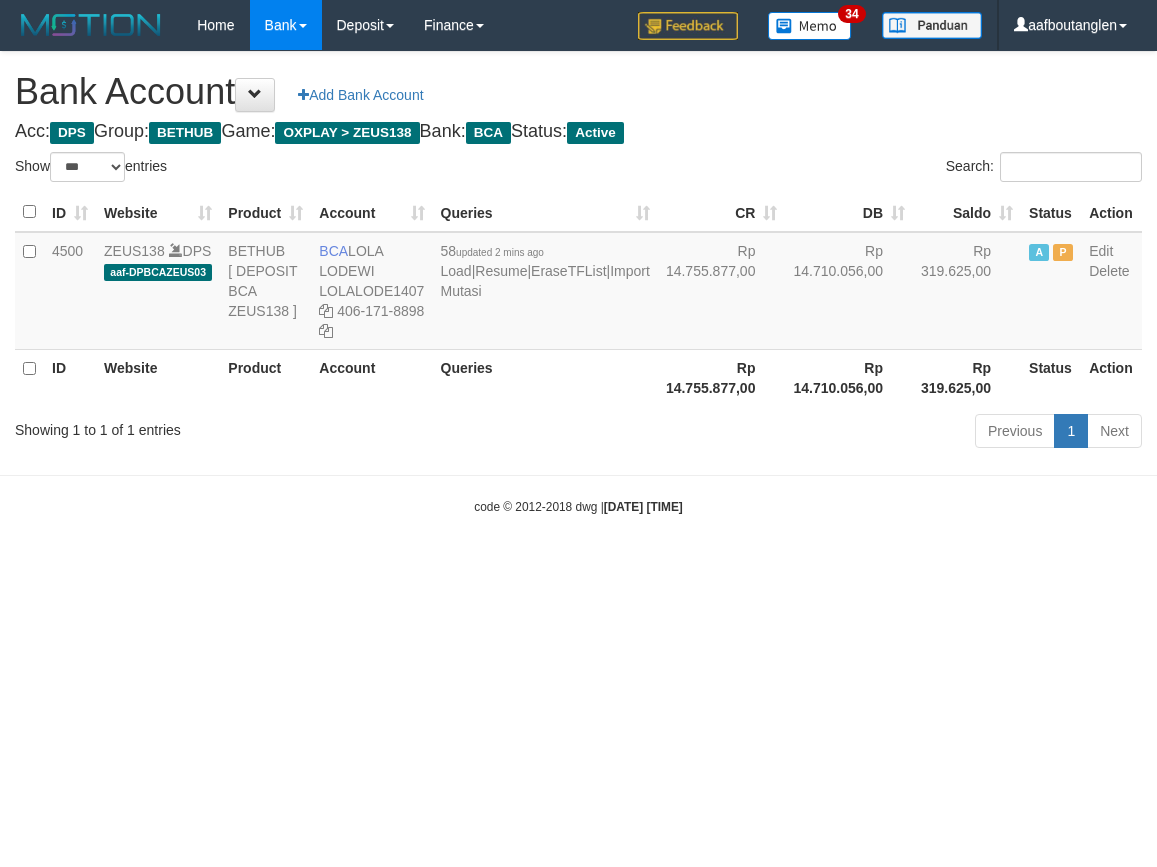 select on "***" 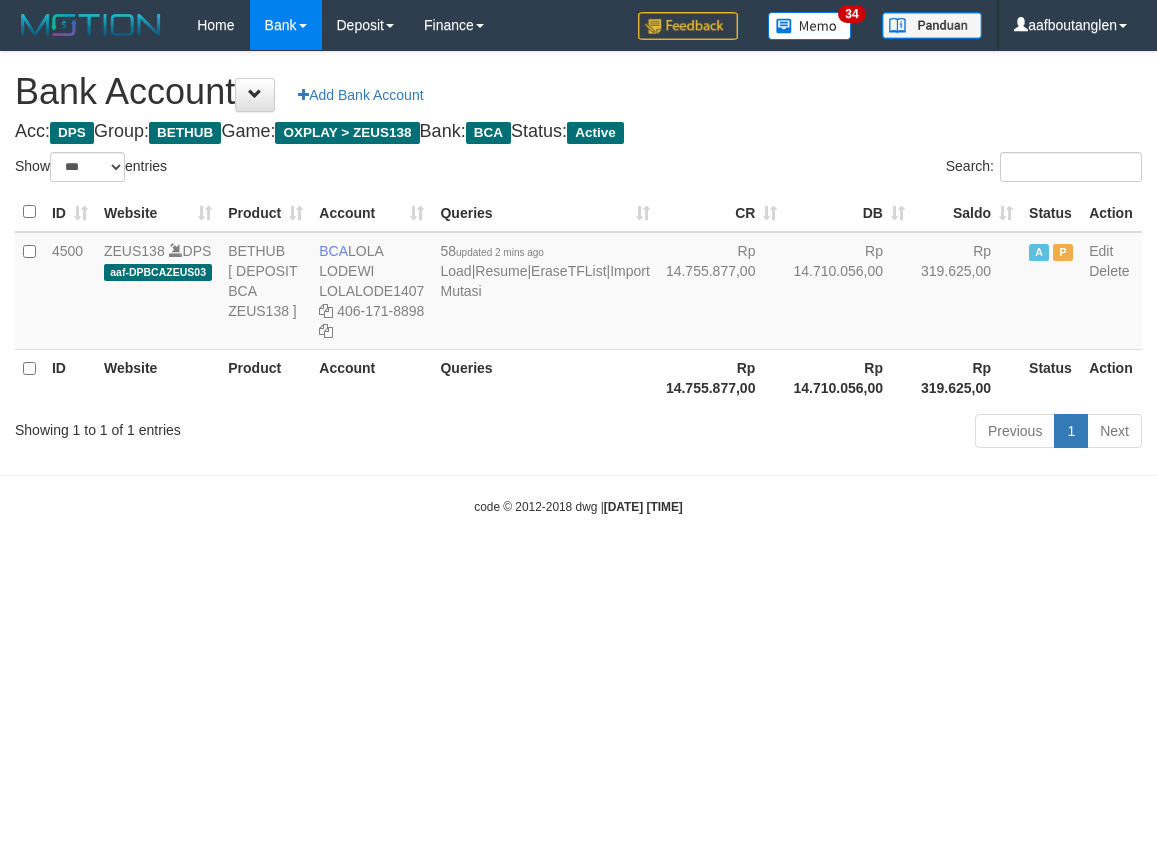 scroll, scrollTop: 0, scrollLeft: 0, axis: both 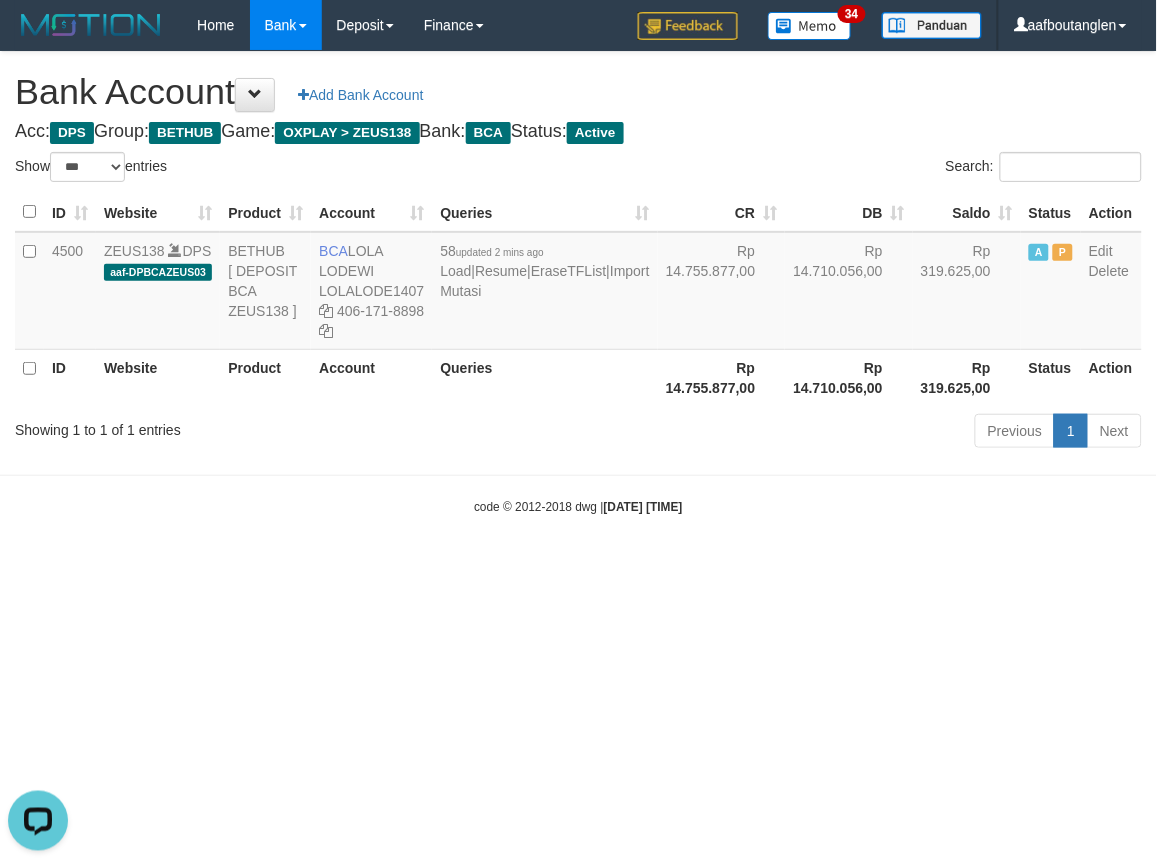 drag, startPoint x: 0, startPoint y: 552, endPoint x: 12, endPoint y: 547, distance: 13 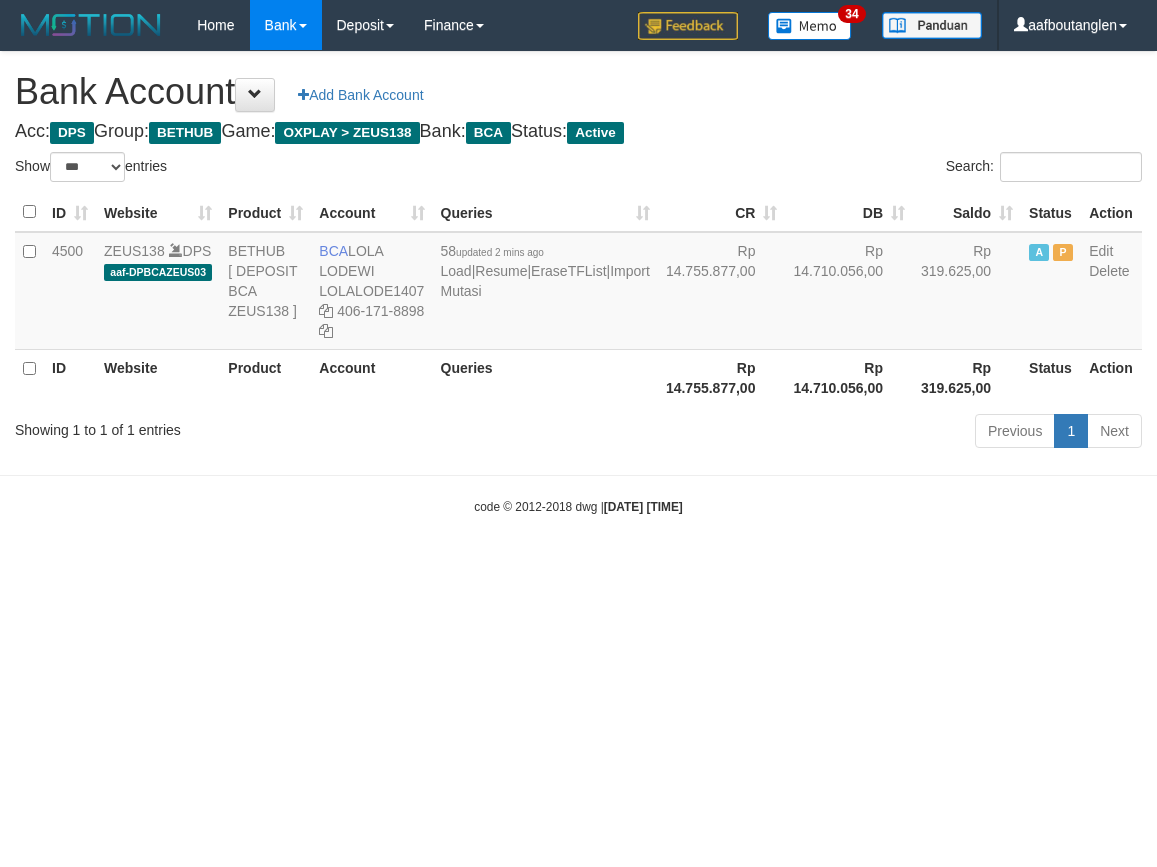 select on "***" 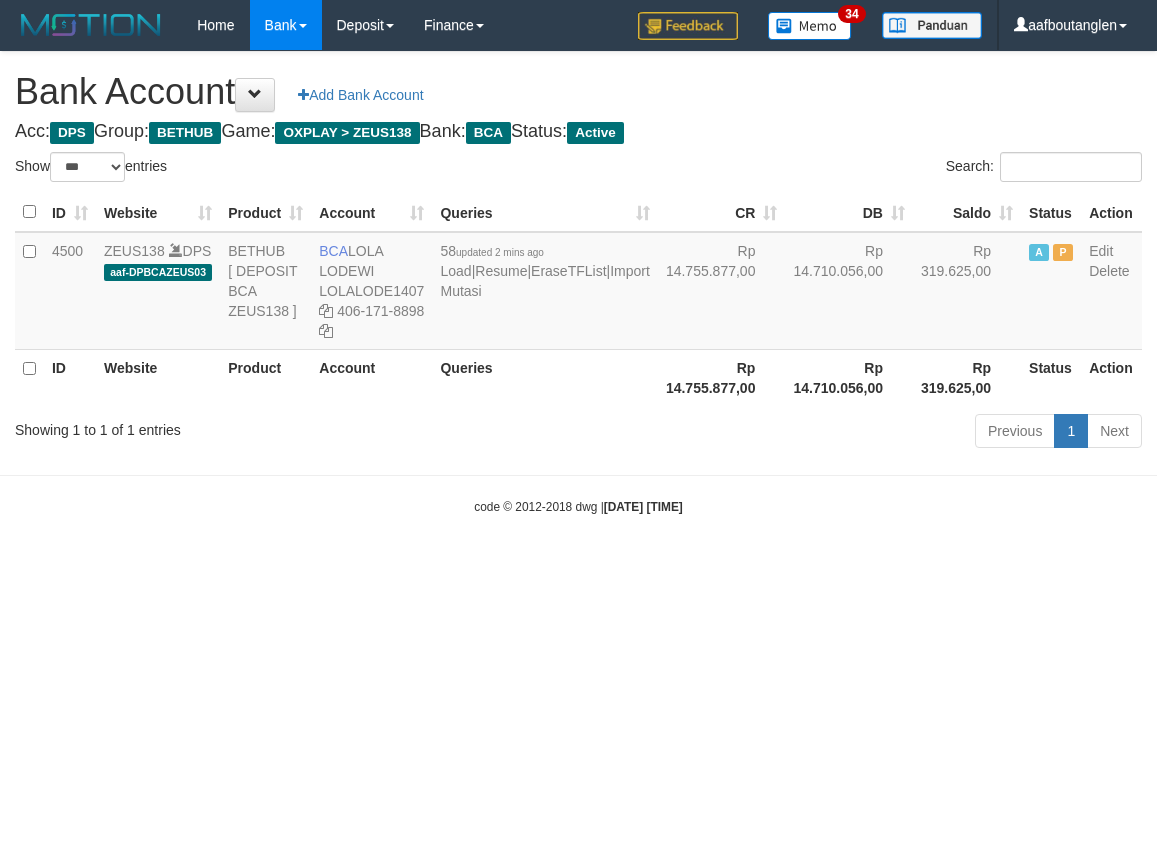scroll, scrollTop: 0, scrollLeft: 0, axis: both 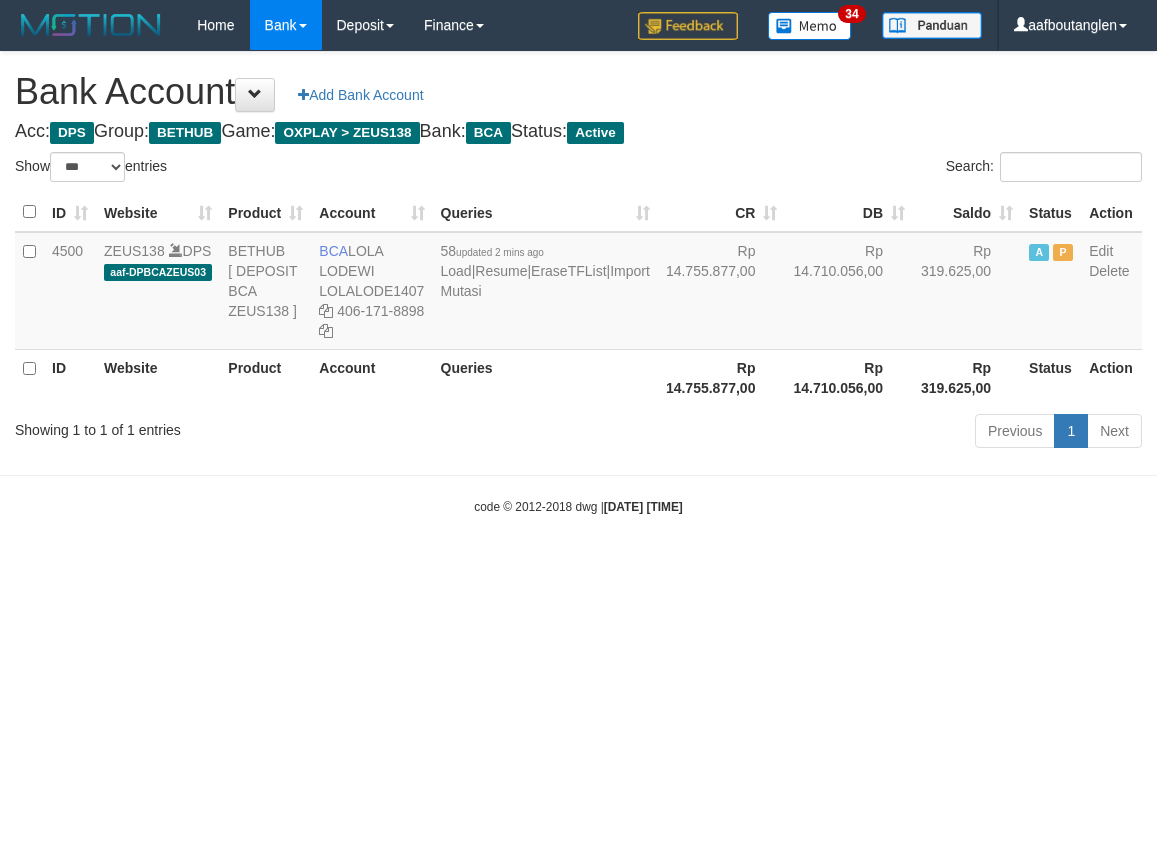 select on "***" 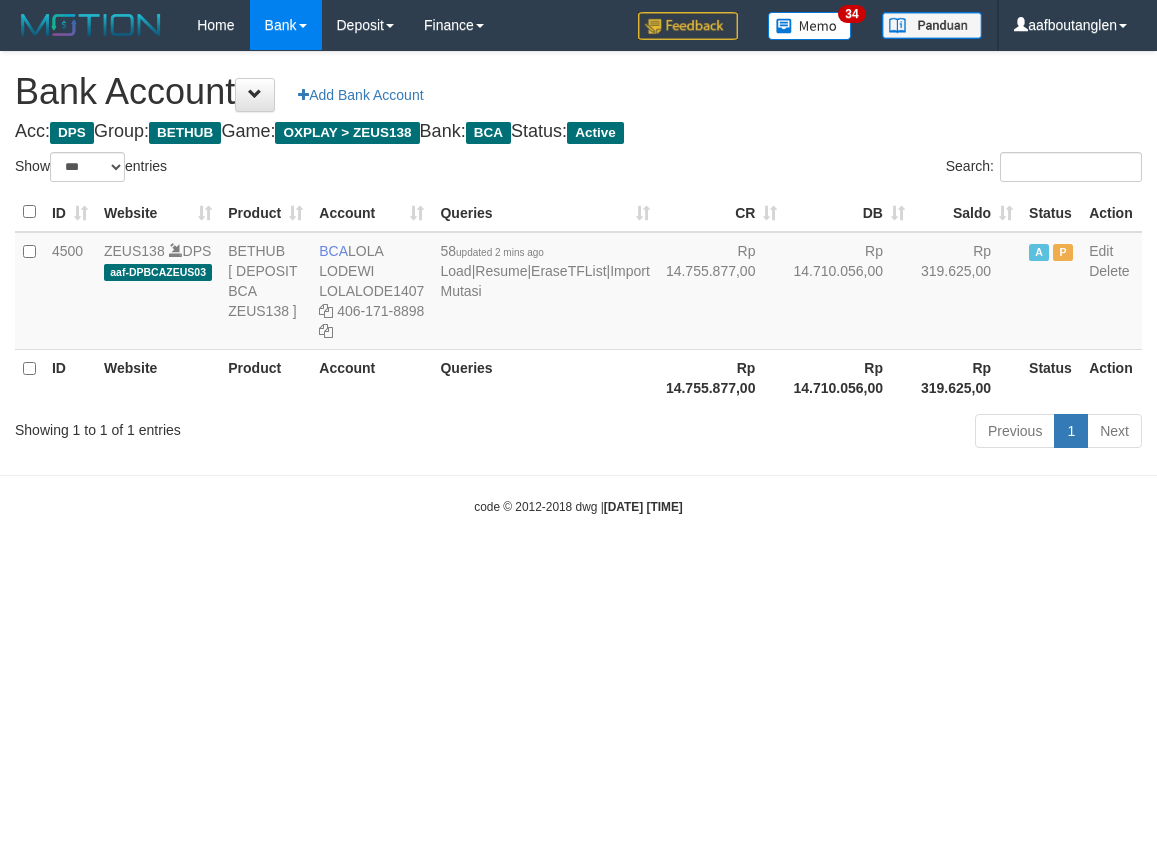 scroll, scrollTop: 0, scrollLeft: 0, axis: both 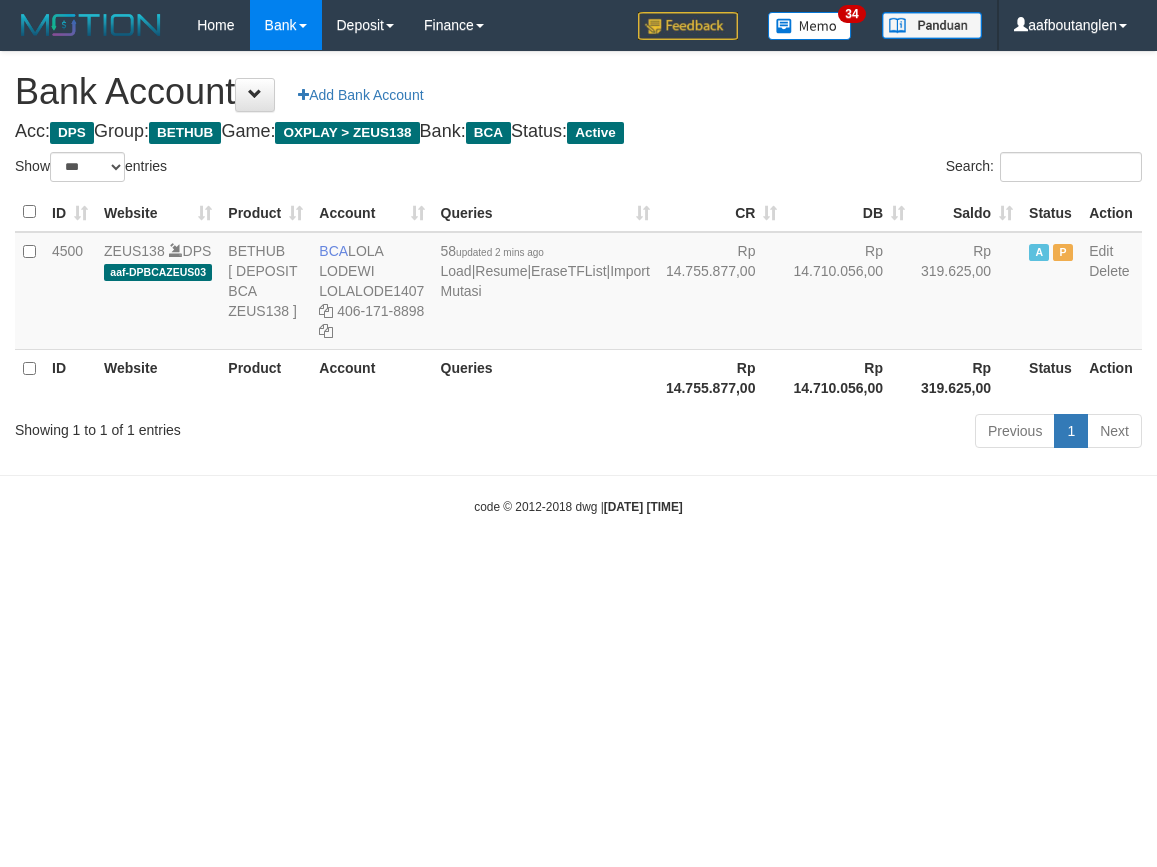 select on "***" 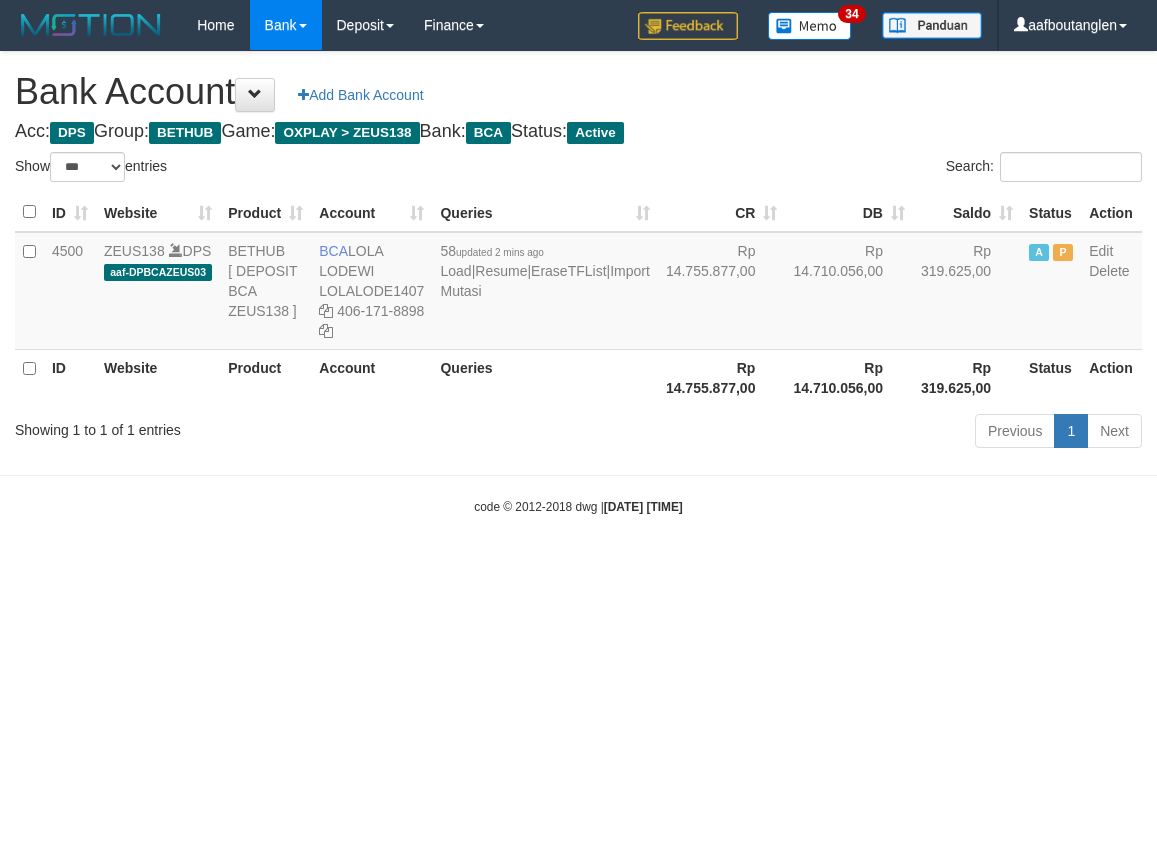 scroll, scrollTop: 0, scrollLeft: 0, axis: both 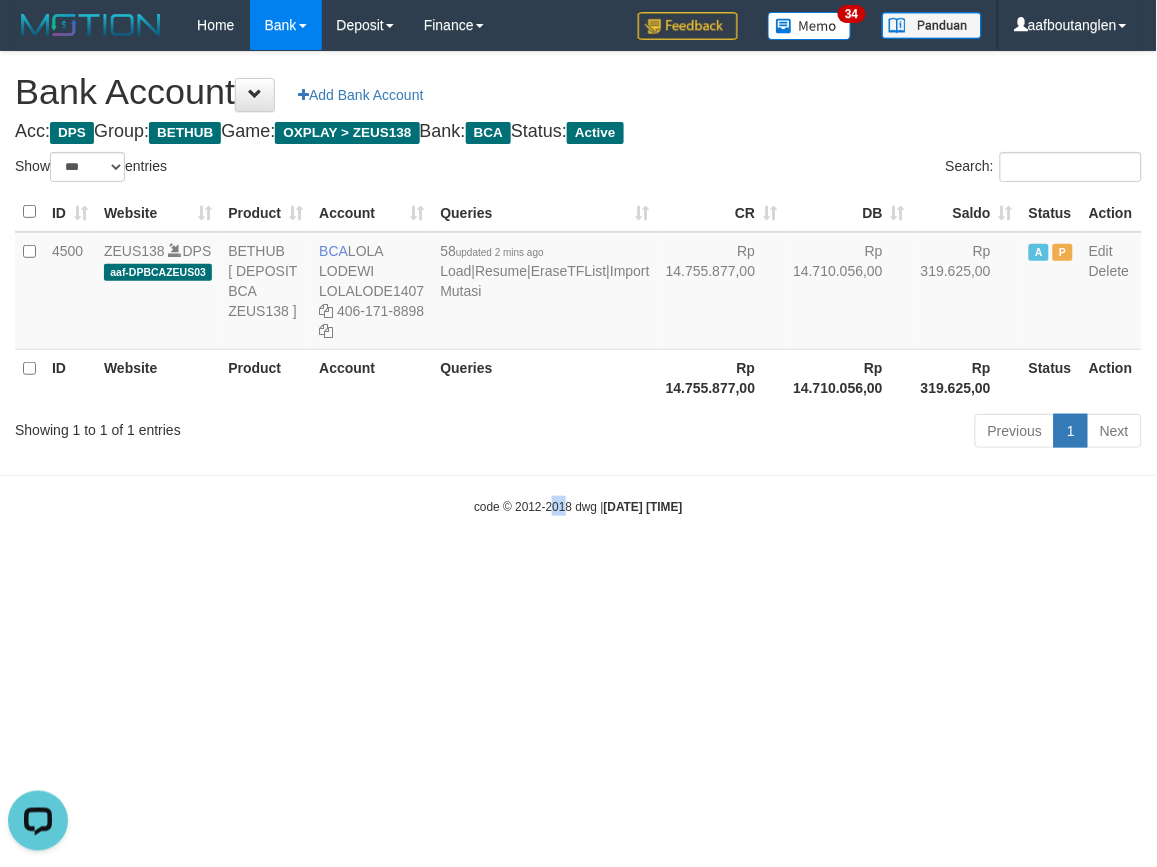 drag, startPoint x: 542, startPoint y: 567, endPoint x: 528, endPoint y: 574, distance: 15.652476 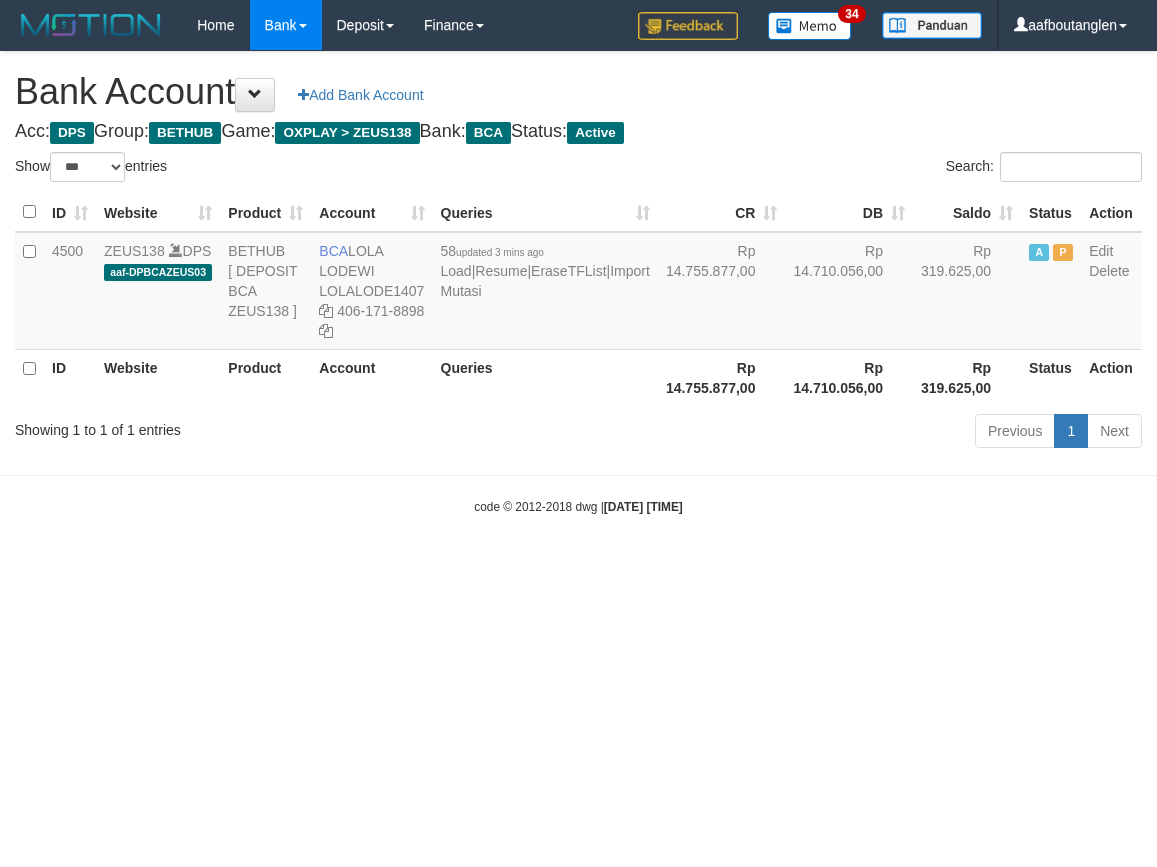 select on "***" 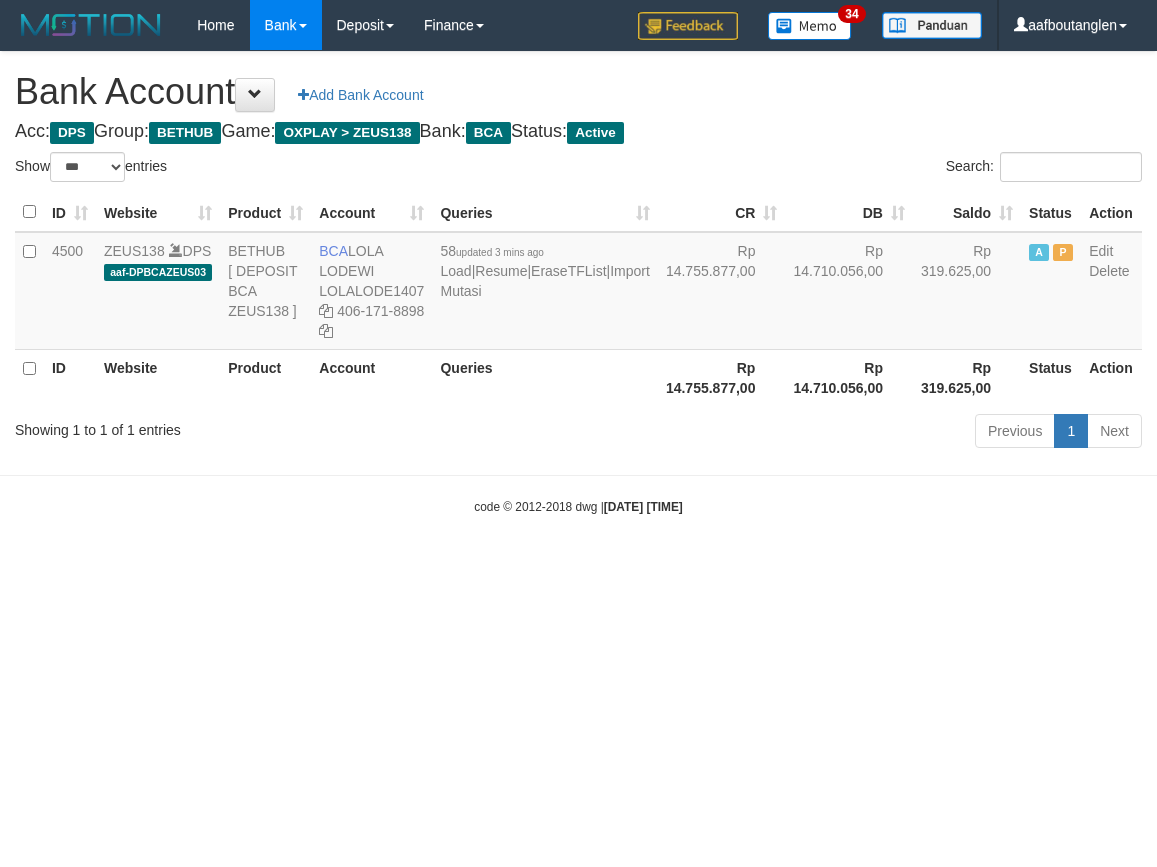 scroll, scrollTop: 0, scrollLeft: 0, axis: both 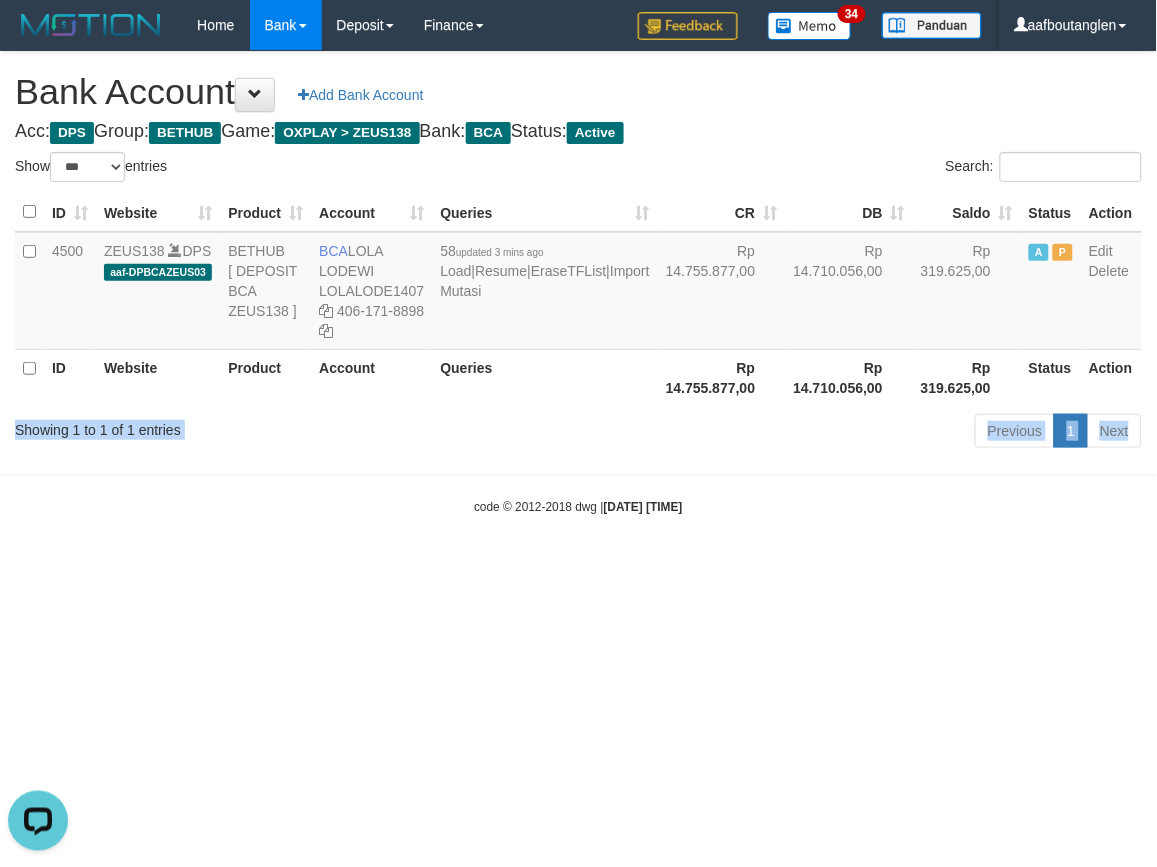 click on "Showing 1 to 1 of 1 entries Previous 1 Next" at bounding box center (578, 433) 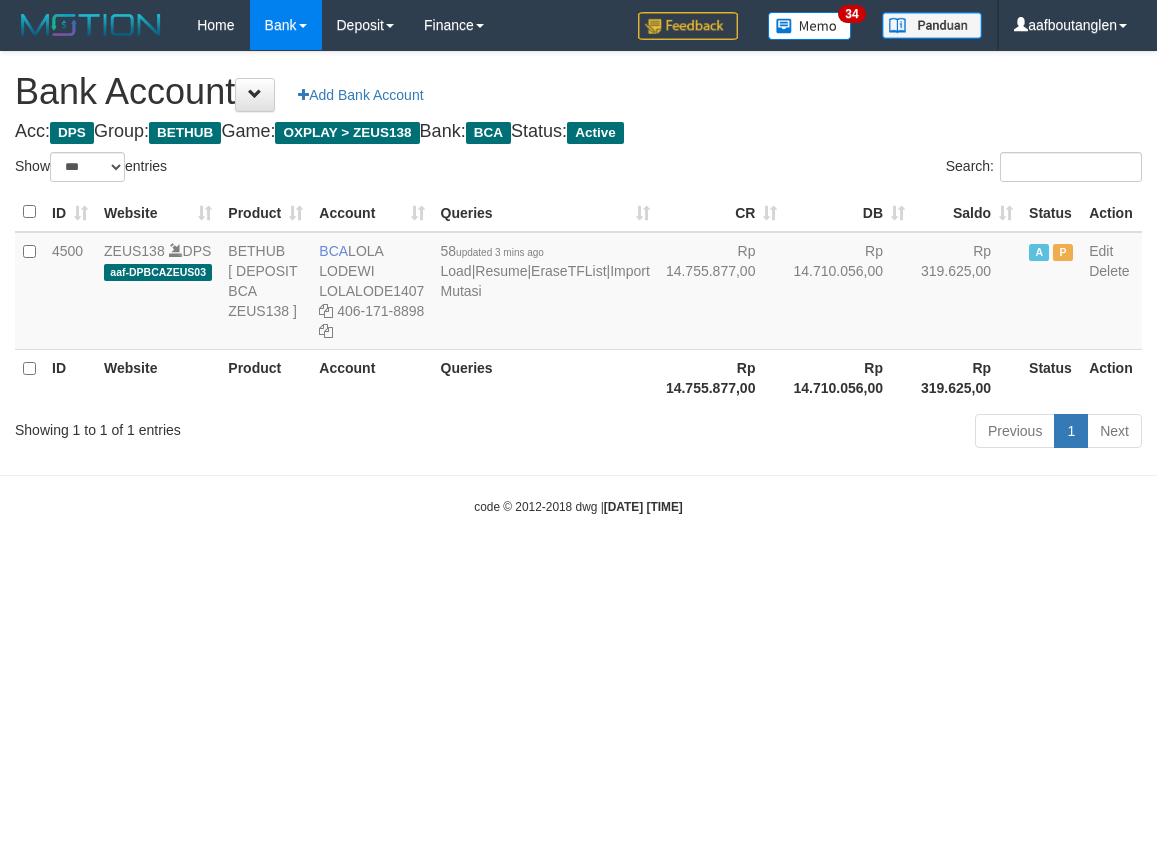 select on "***" 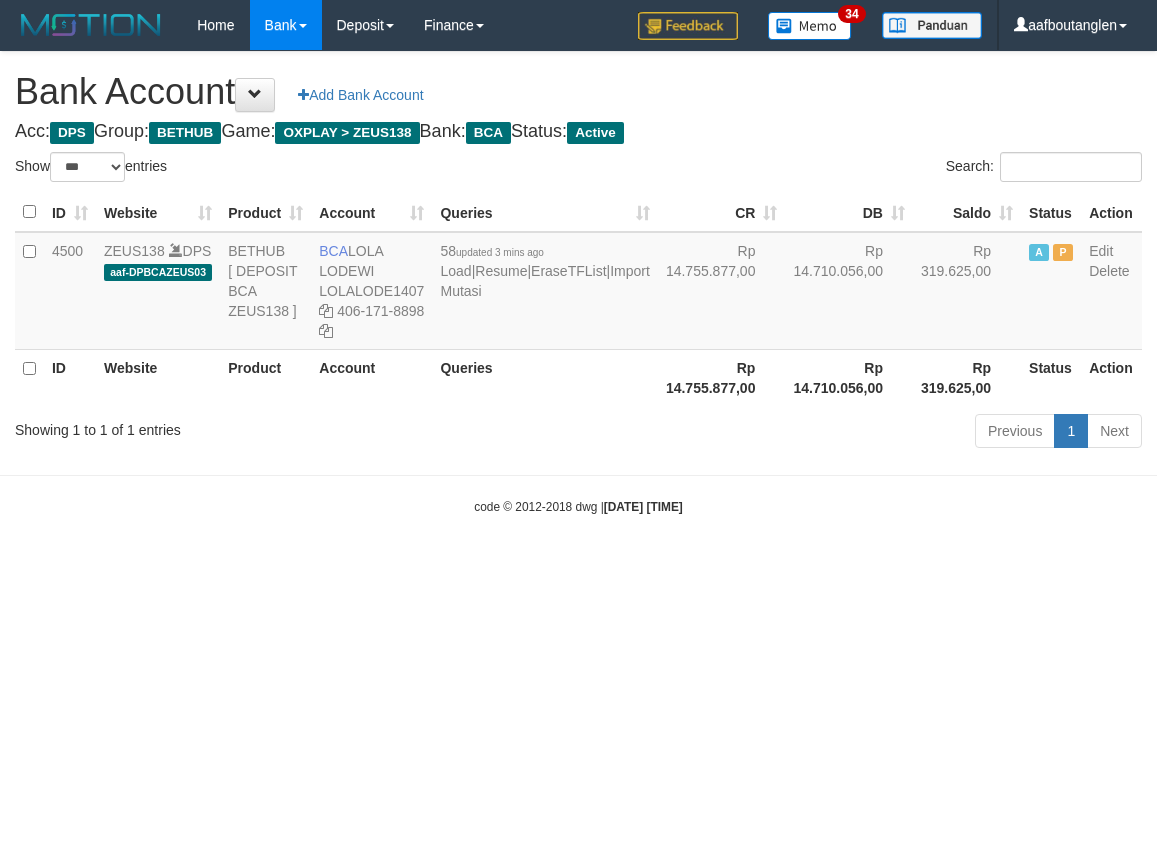scroll, scrollTop: 0, scrollLeft: 0, axis: both 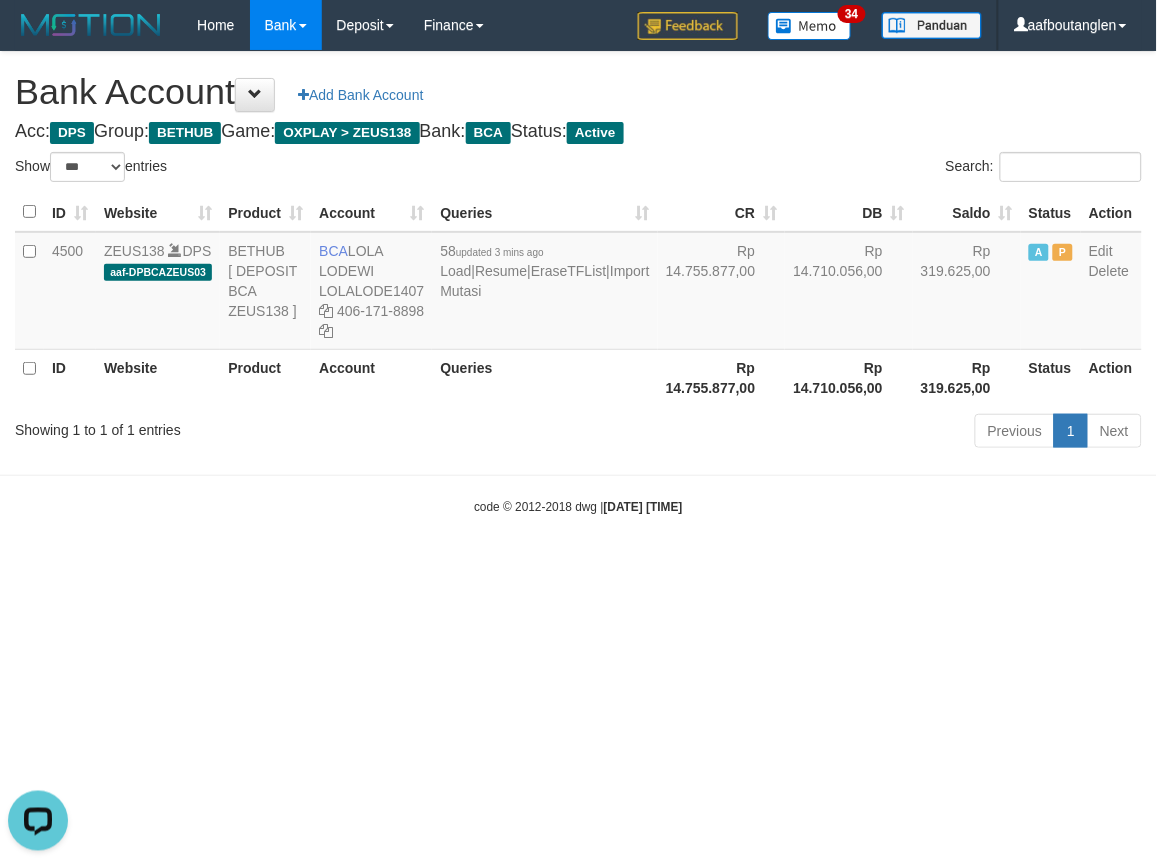 drag, startPoint x: 933, startPoint y: 611, endPoint x: 837, endPoint y: 598, distance: 96.87621 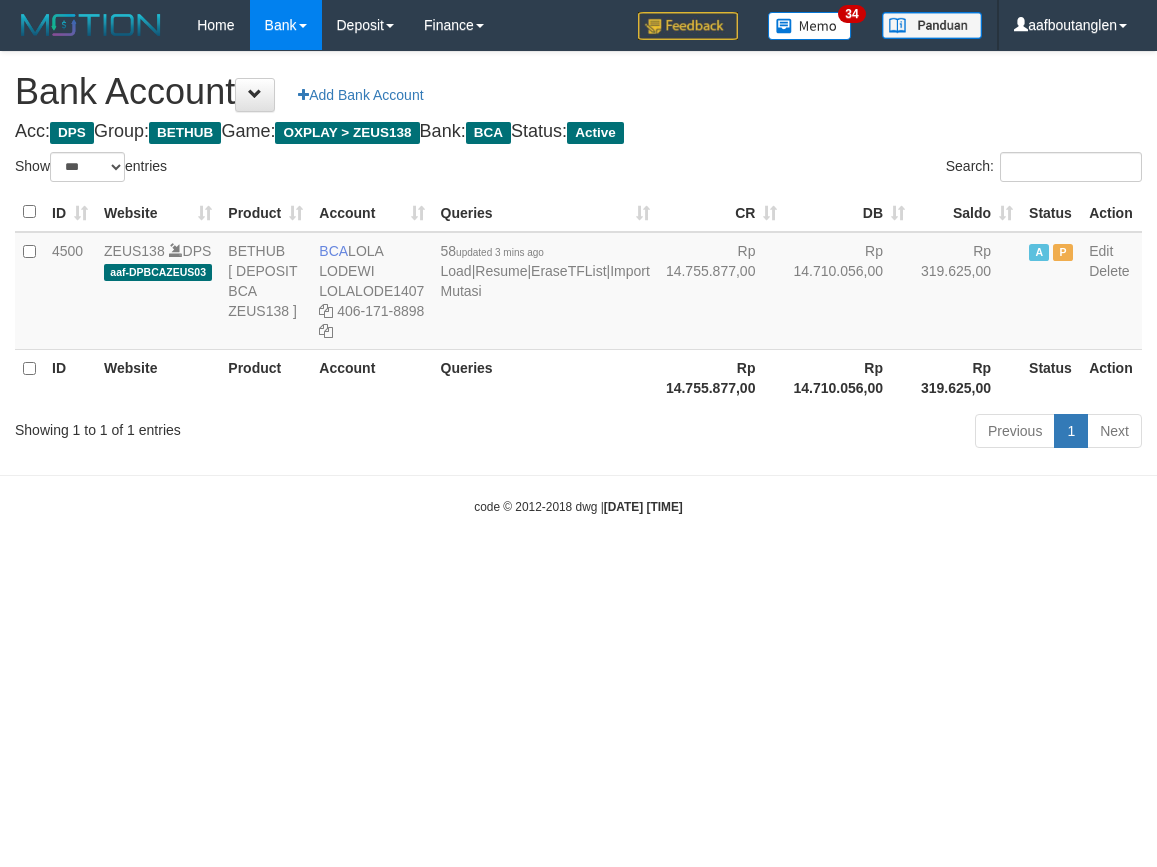 select on "***" 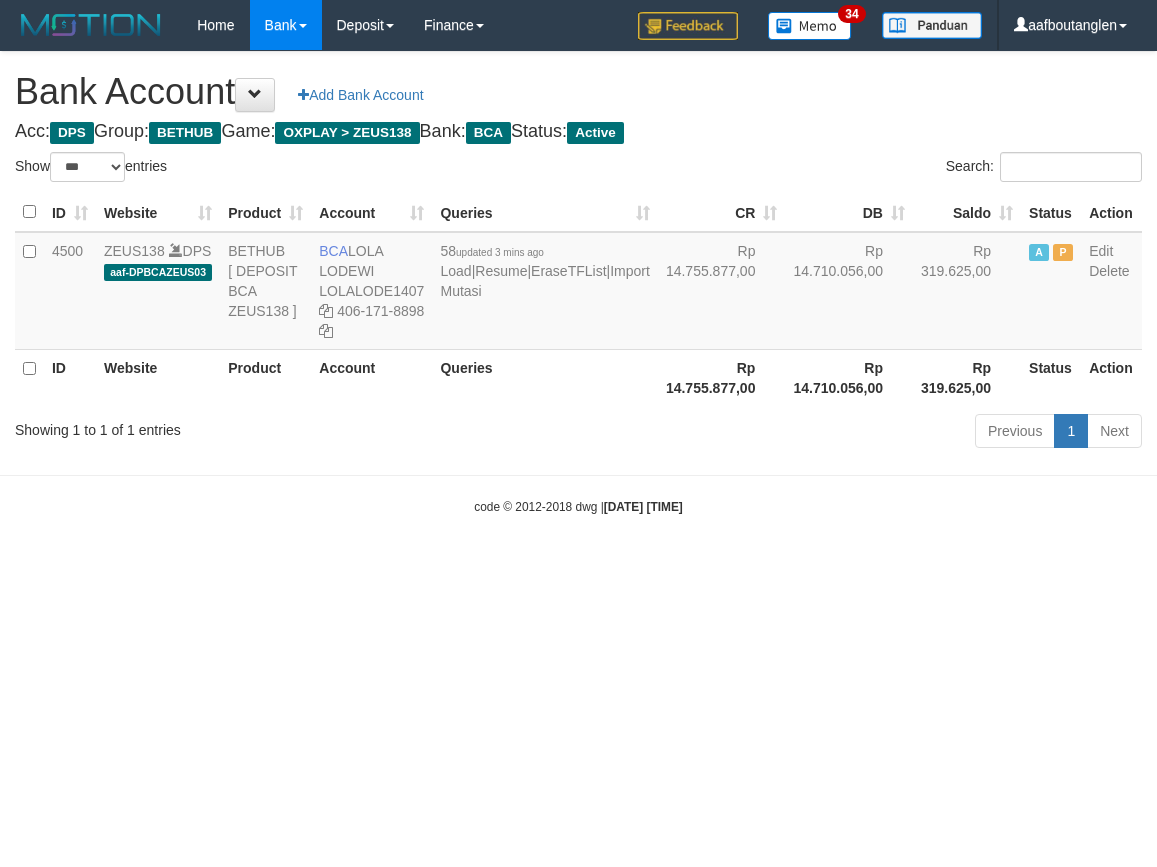 scroll, scrollTop: 0, scrollLeft: 0, axis: both 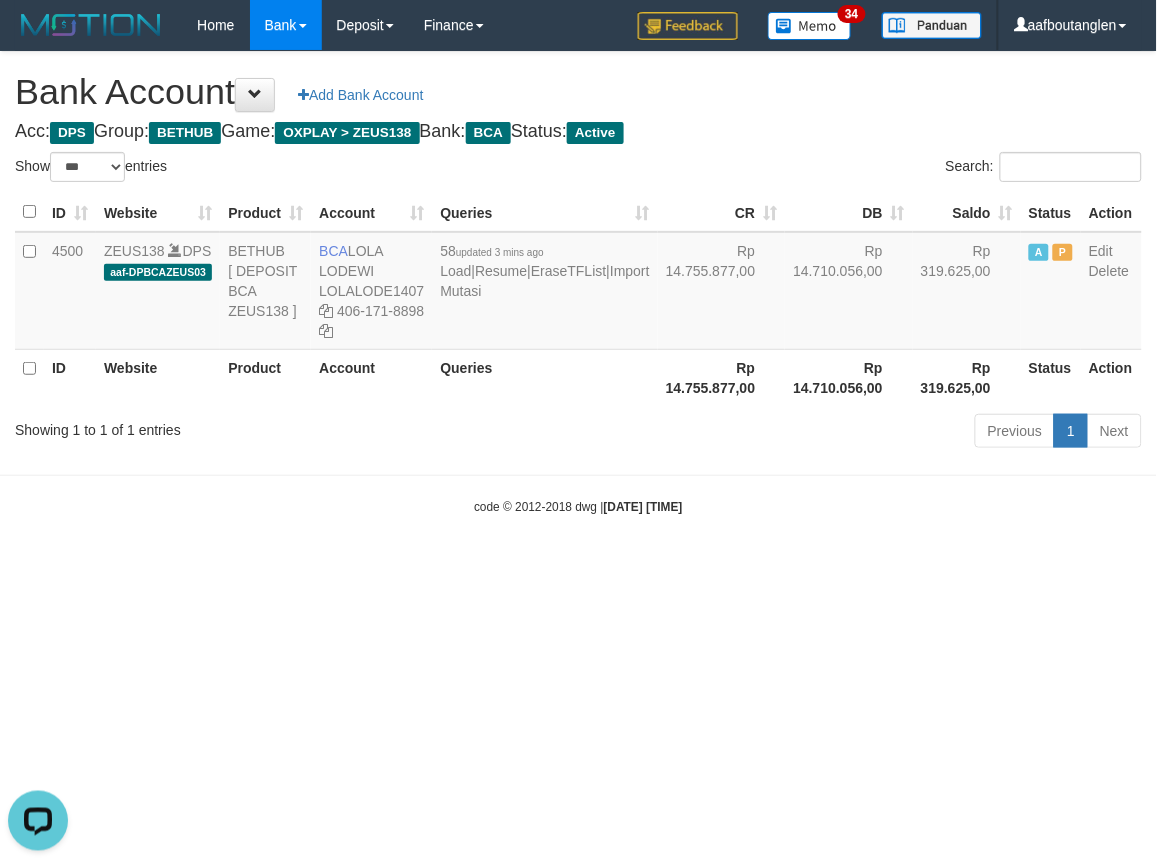 drag, startPoint x: 936, startPoint y: 648, endPoint x: 908, endPoint y: 625, distance: 36.23534 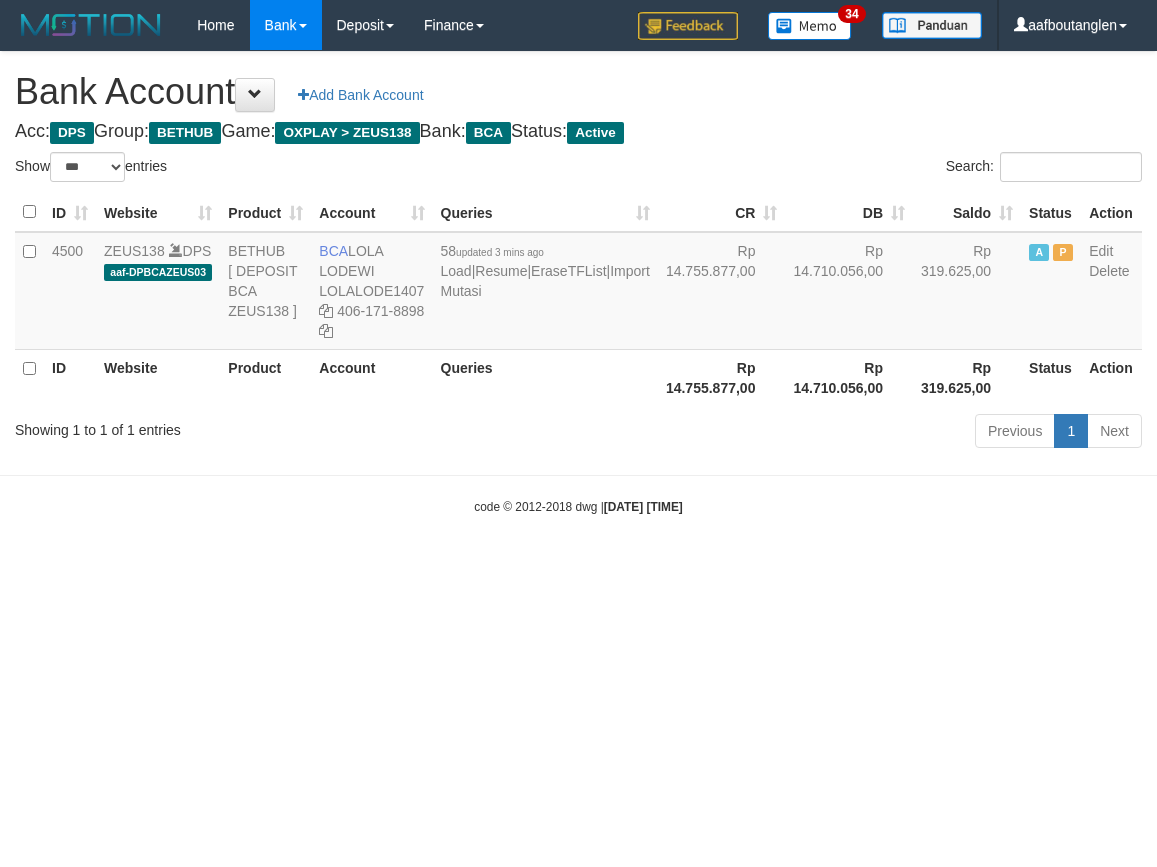 select on "***" 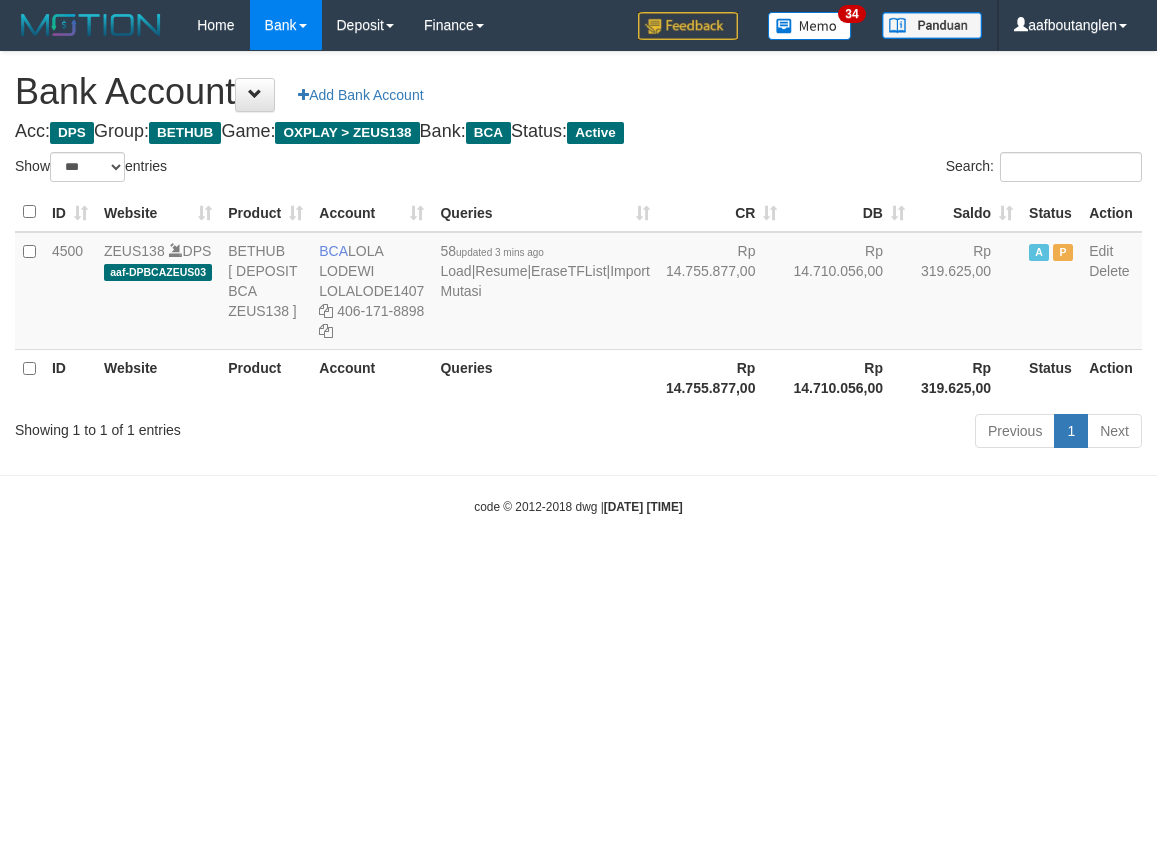 scroll, scrollTop: 0, scrollLeft: 0, axis: both 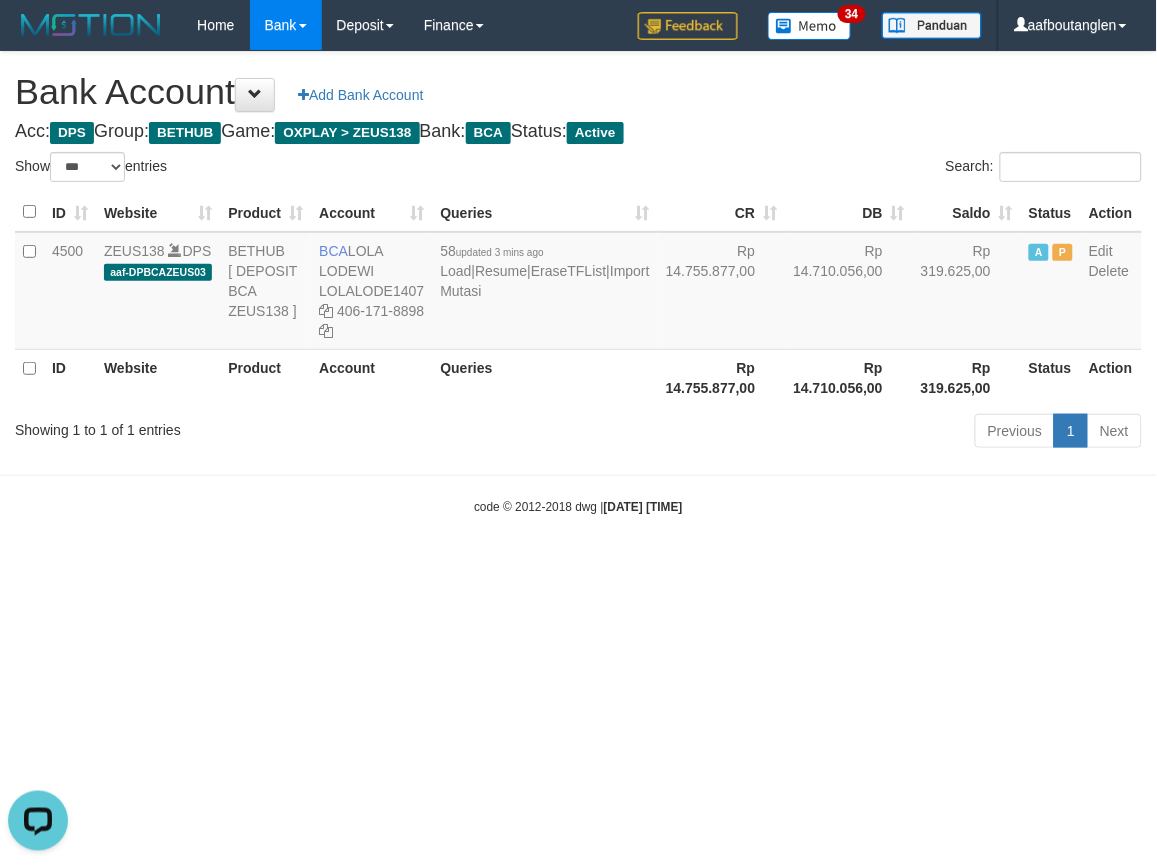 drag, startPoint x: 898, startPoint y: 625, endPoint x: 882, endPoint y: 600, distance: 29.681644 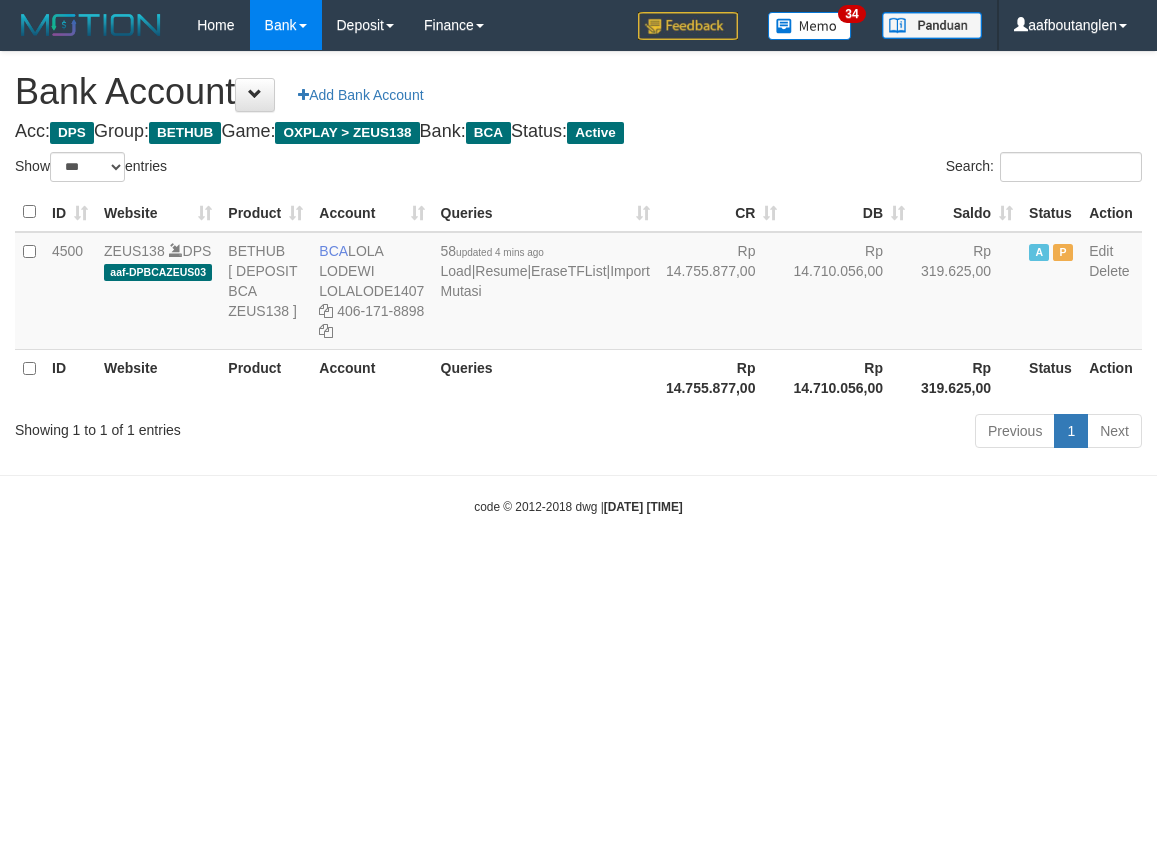 select on "***" 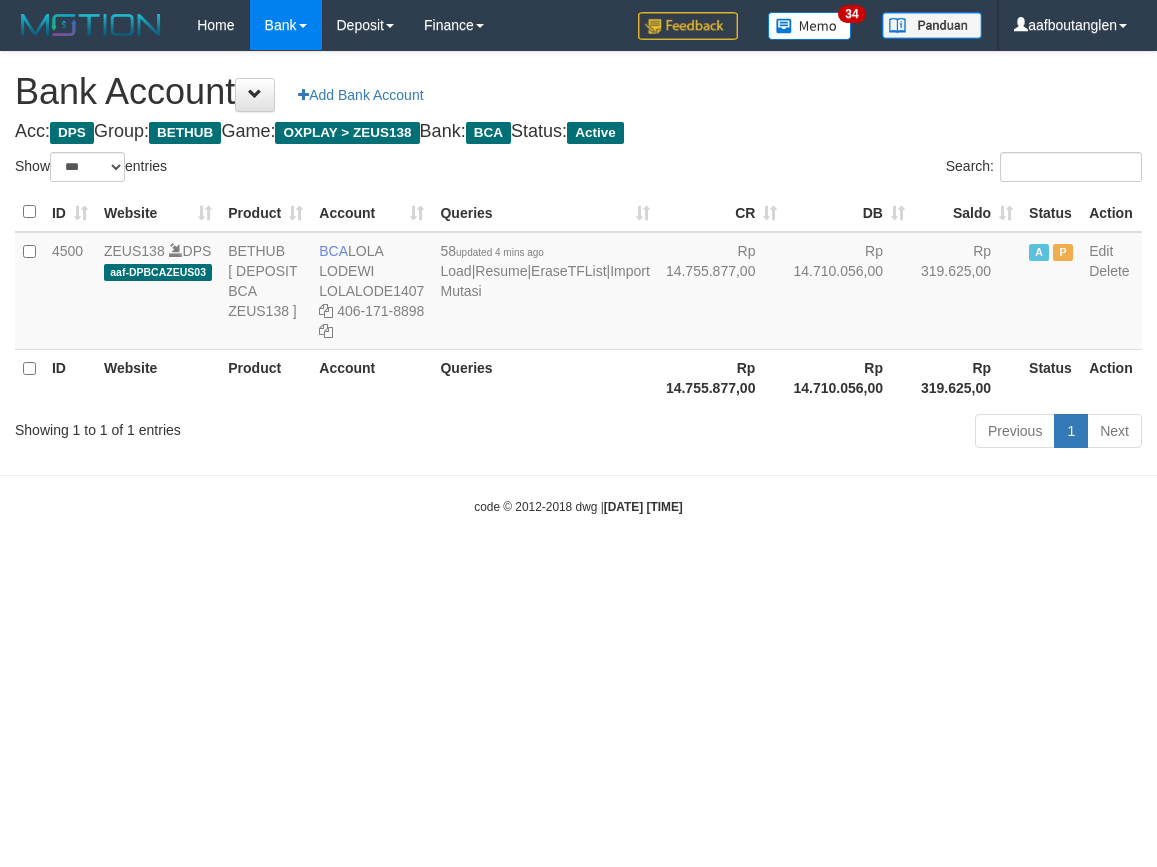 scroll, scrollTop: 0, scrollLeft: 0, axis: both 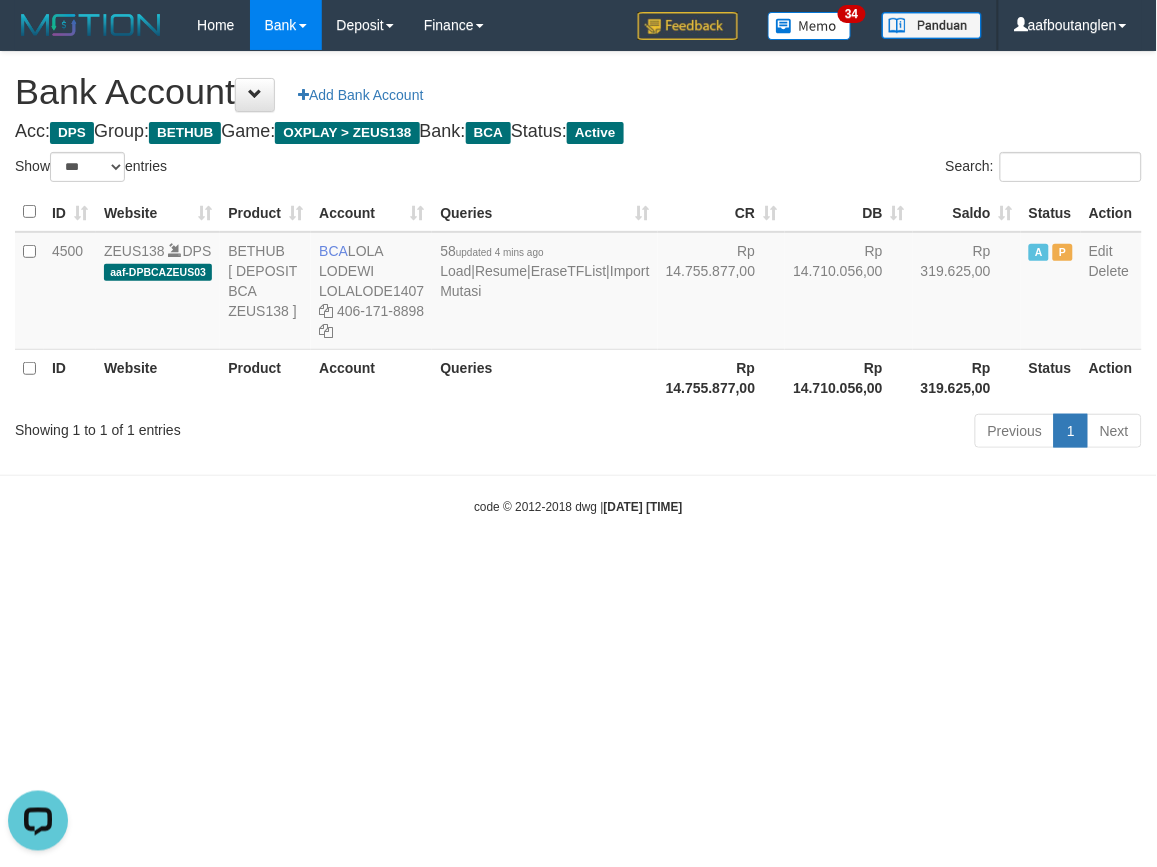 click on "Toggle navigation
Home
Bank
Account List
Deposit
DPS List
History
Note DPS
Finance
Financial Data
aafboutanglen
My Profile
Log Out
34" at bounding box center [578, 283] 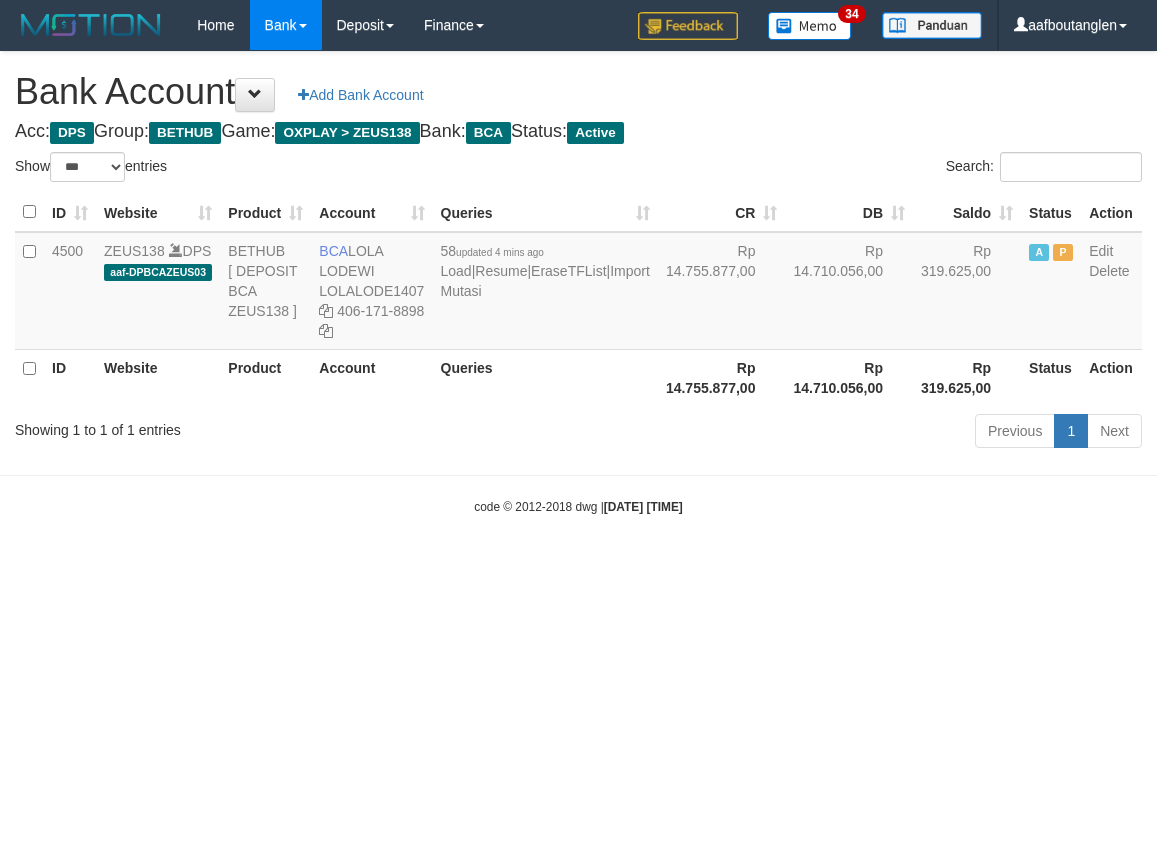 select on "***" 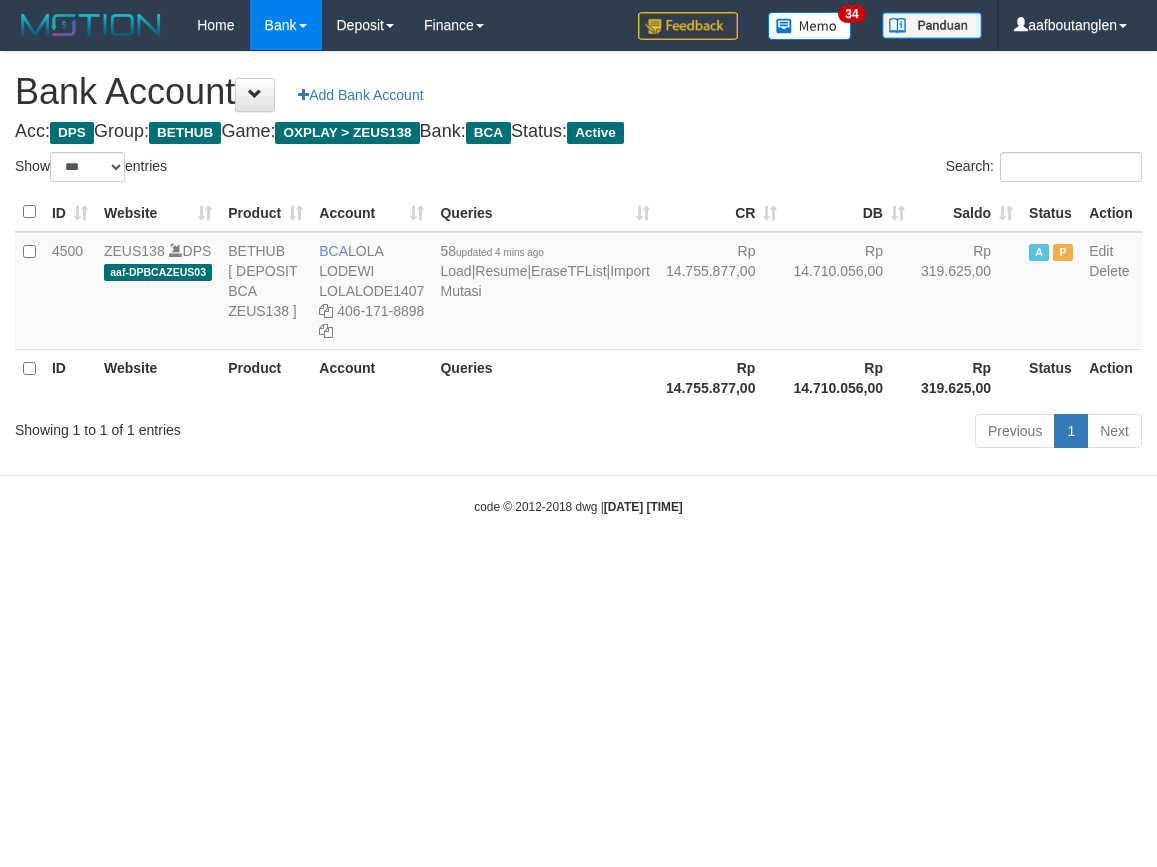 scroll, scrollTop: 0, scrollLeft: 0, axis: both 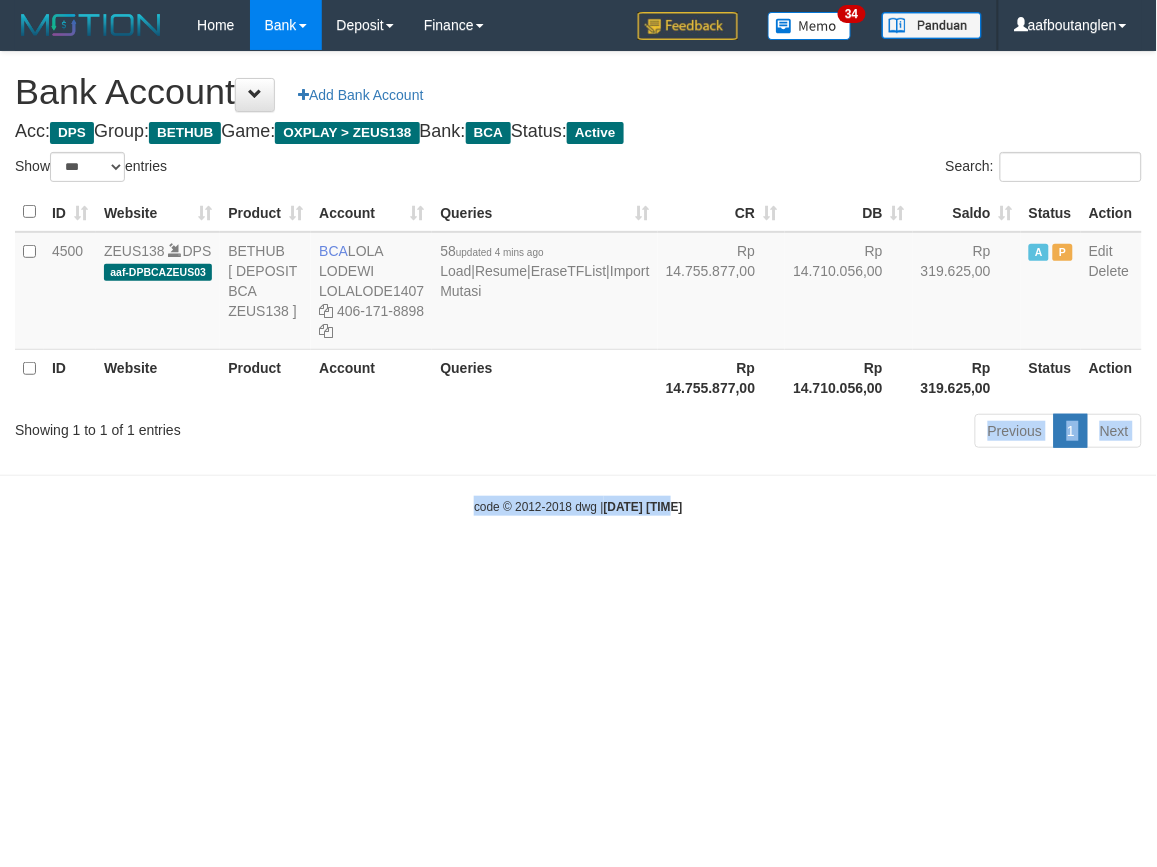 click on "Toggle navigation
Home
Bank
Account List
Deposit
DPS List
History
Note DPS
Finance
Financial Data
aafboutanglen
My Profile
Log Out
34" at bounding box center [578, 283] 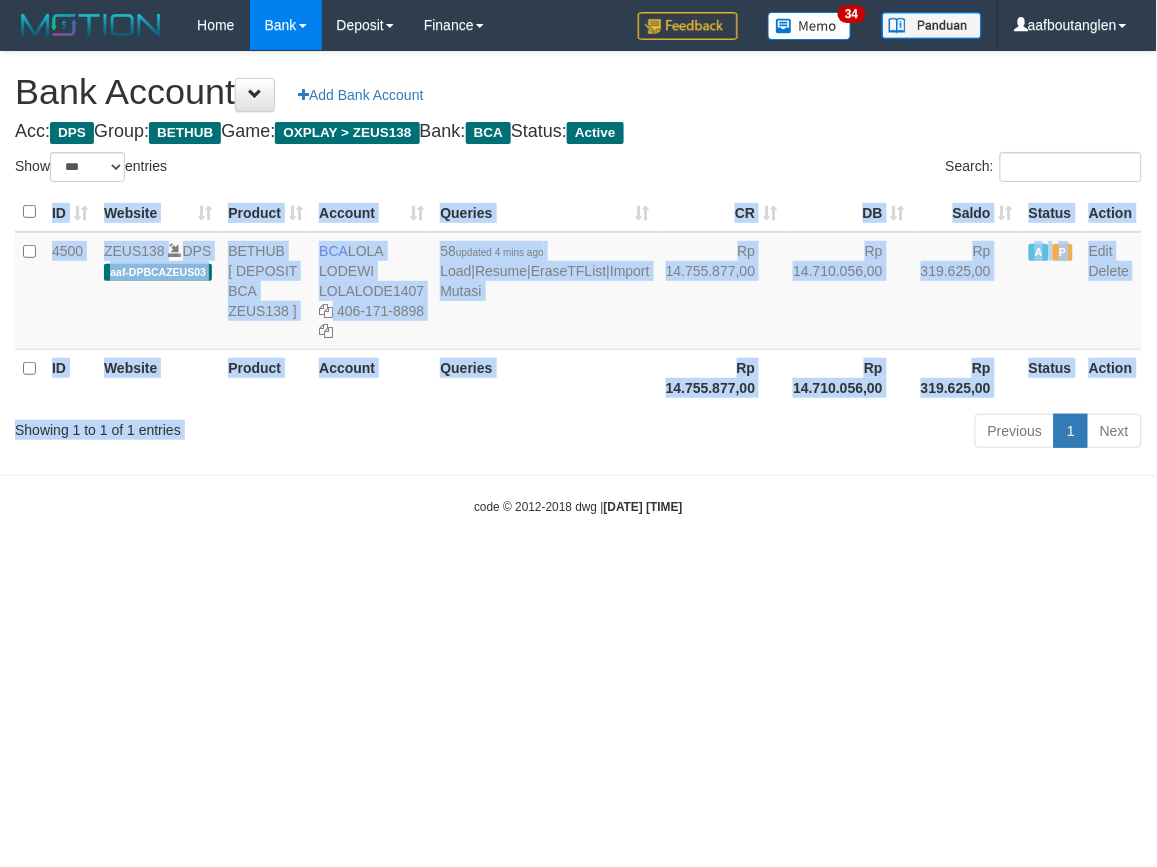 click on "Show  ** ** ** *** ***  entries Search:
ID Website Product Account Queries CR DB Saldo Status Action
4500
ZEUS138
DPS
aaf-DPBCAZEUS03
BETHUB
[ DEPOSIT BCA ZEUS138 ]
BCA
LOLA LODEWI
LOLALODE1407
406-171-8898
58  updated 4 mins ago
Load
|
Resume
|
EraseTFList
|
Import Mutasi
Rp 14.755.877,00
Rp 14.710.056,00
Rp 319.625,00
A
P
Edit
Delete
ID Website Product Account Queries Rp 14.755.877,00 Status" at bounding box center (578, 303) 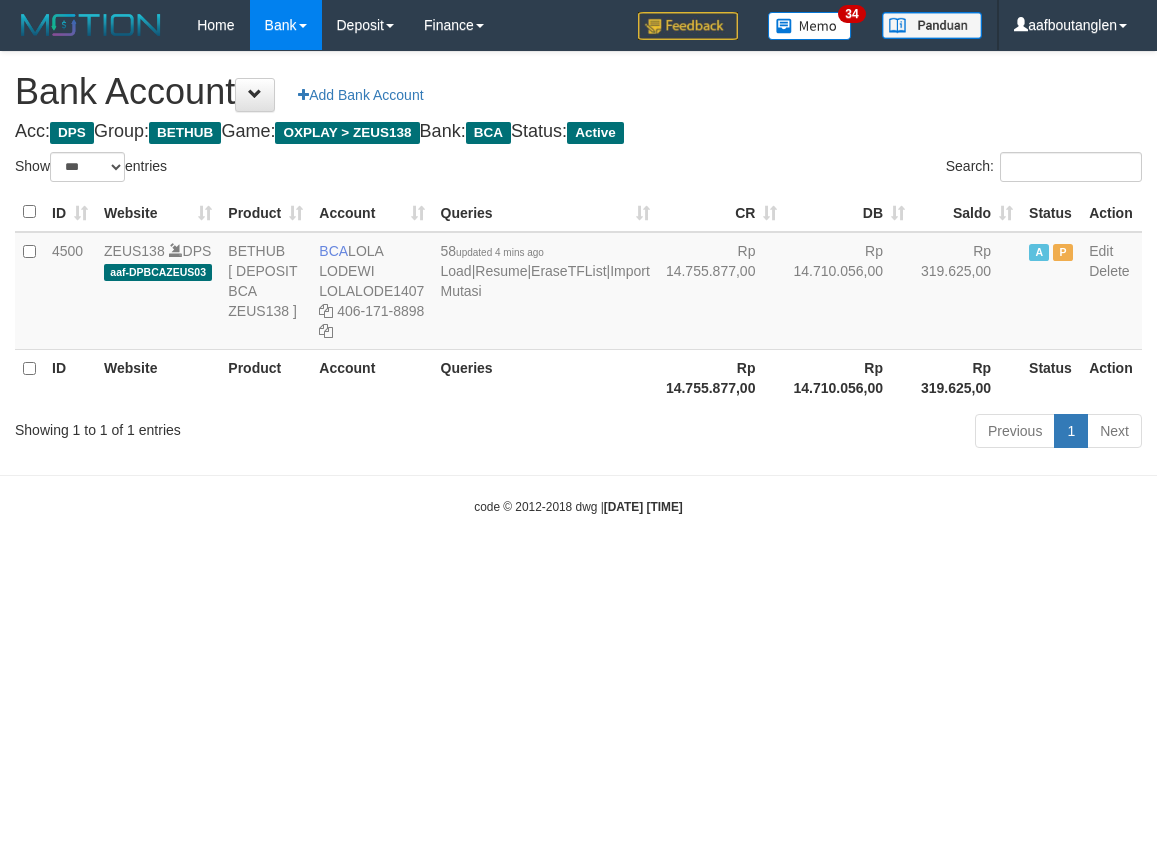 select on "***" 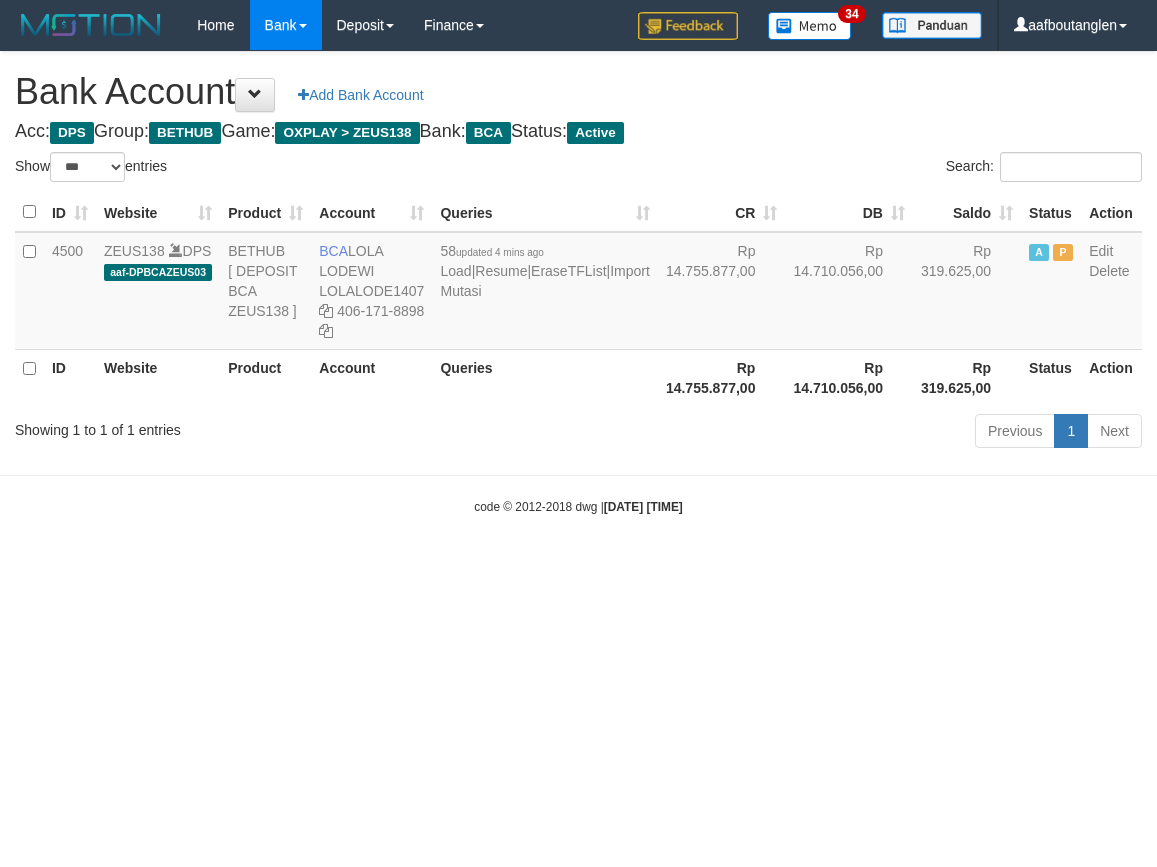 scroll, scrollTop: 0, scrollLeft: 0, axis: both 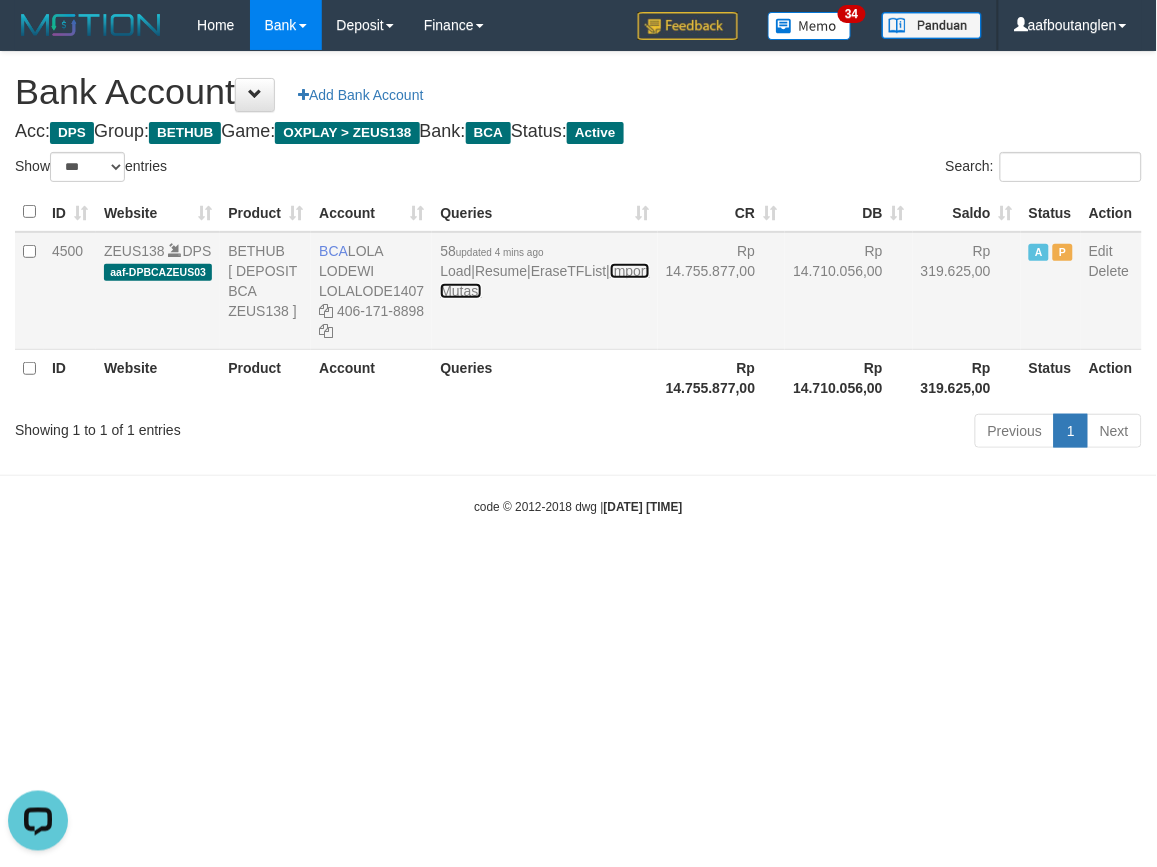 click on "Import Mutasi" at bounding box center [544, 281] 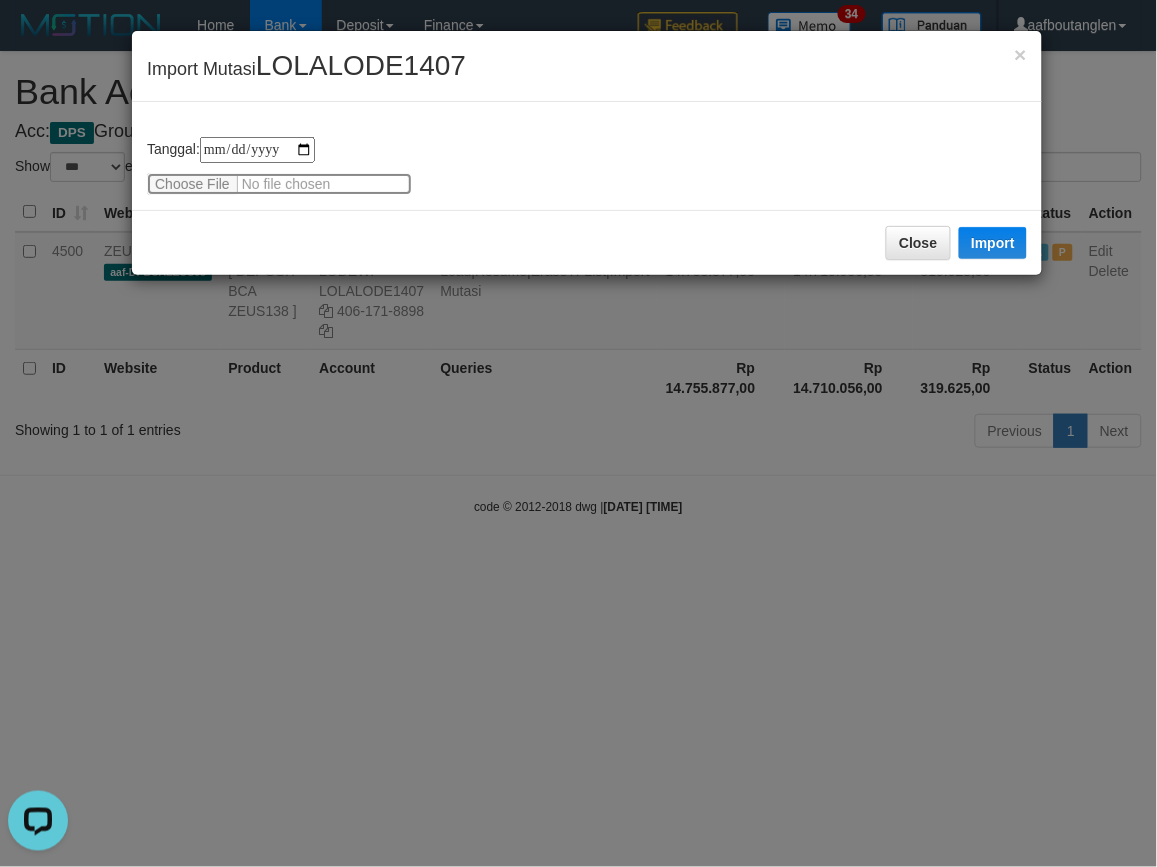 click at bounding box center (279, 184) 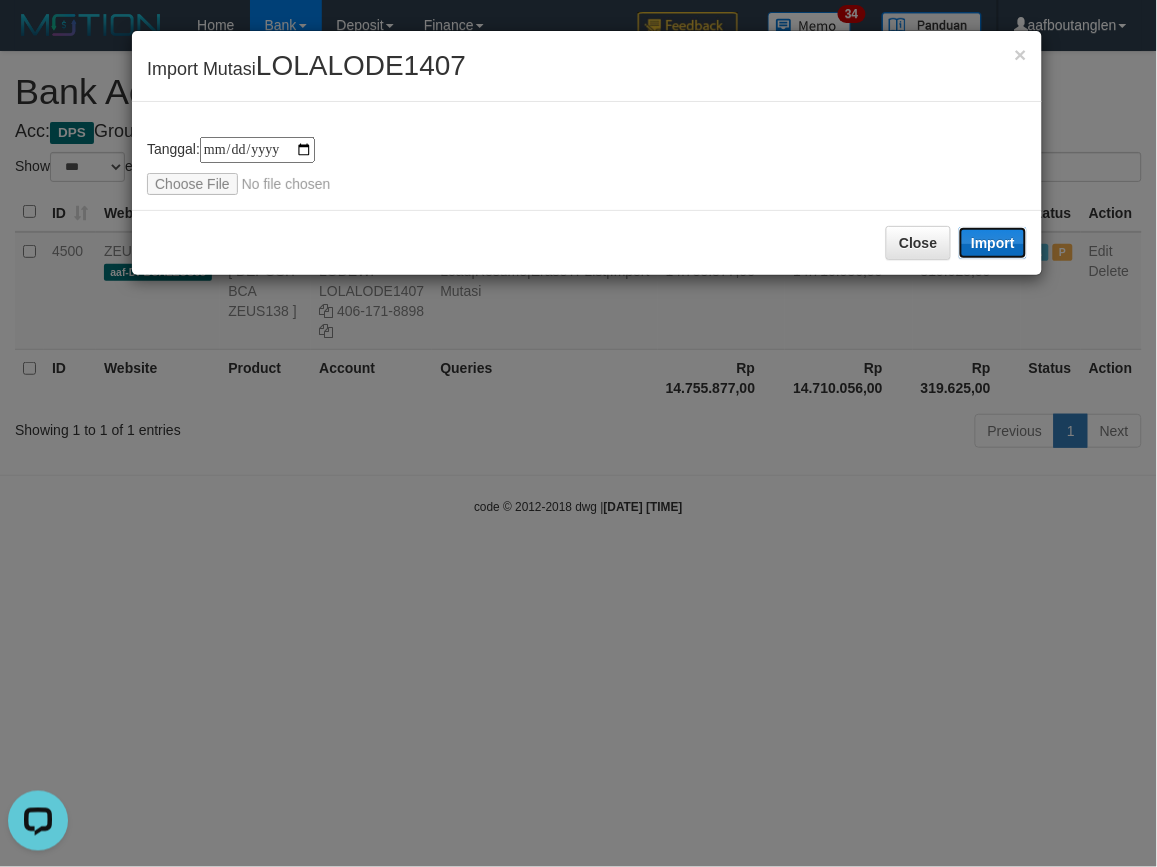 click on "Import" at bounding box center [993, 243] 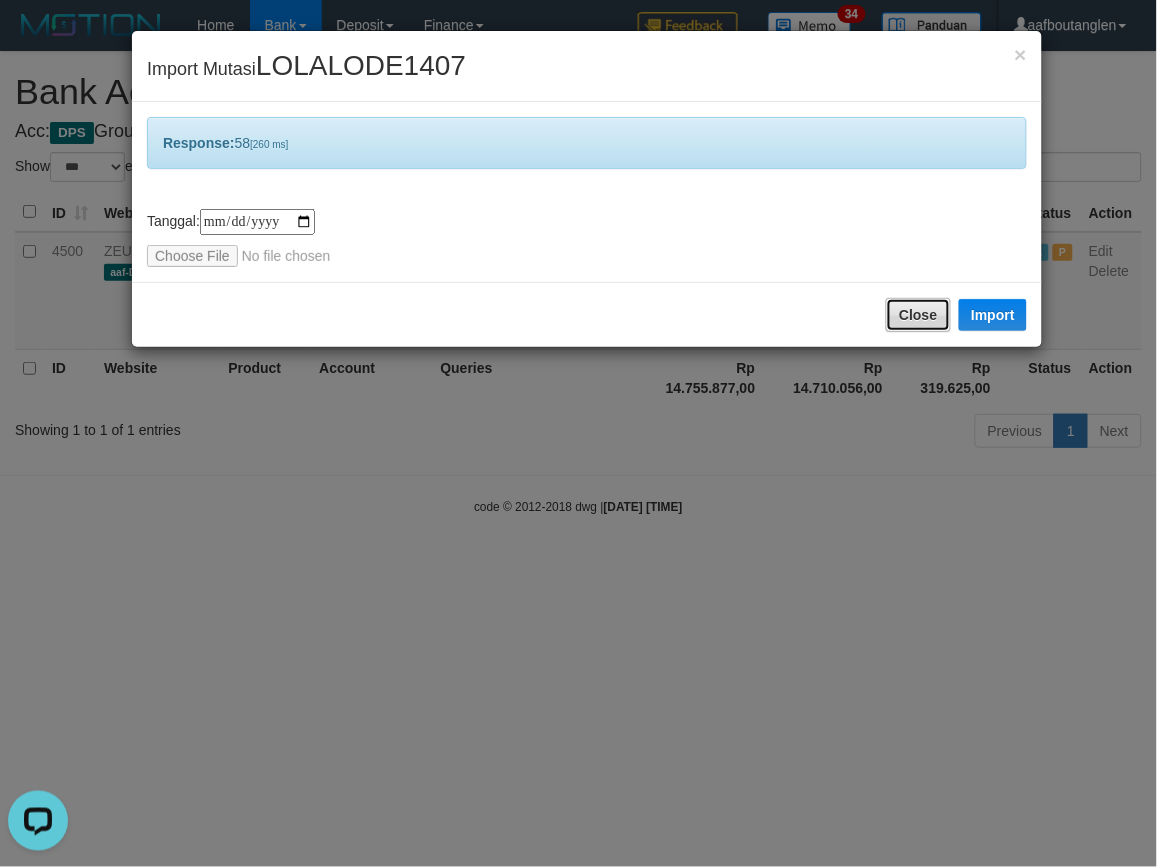 click on "Close" at bounding box center [918, 315] 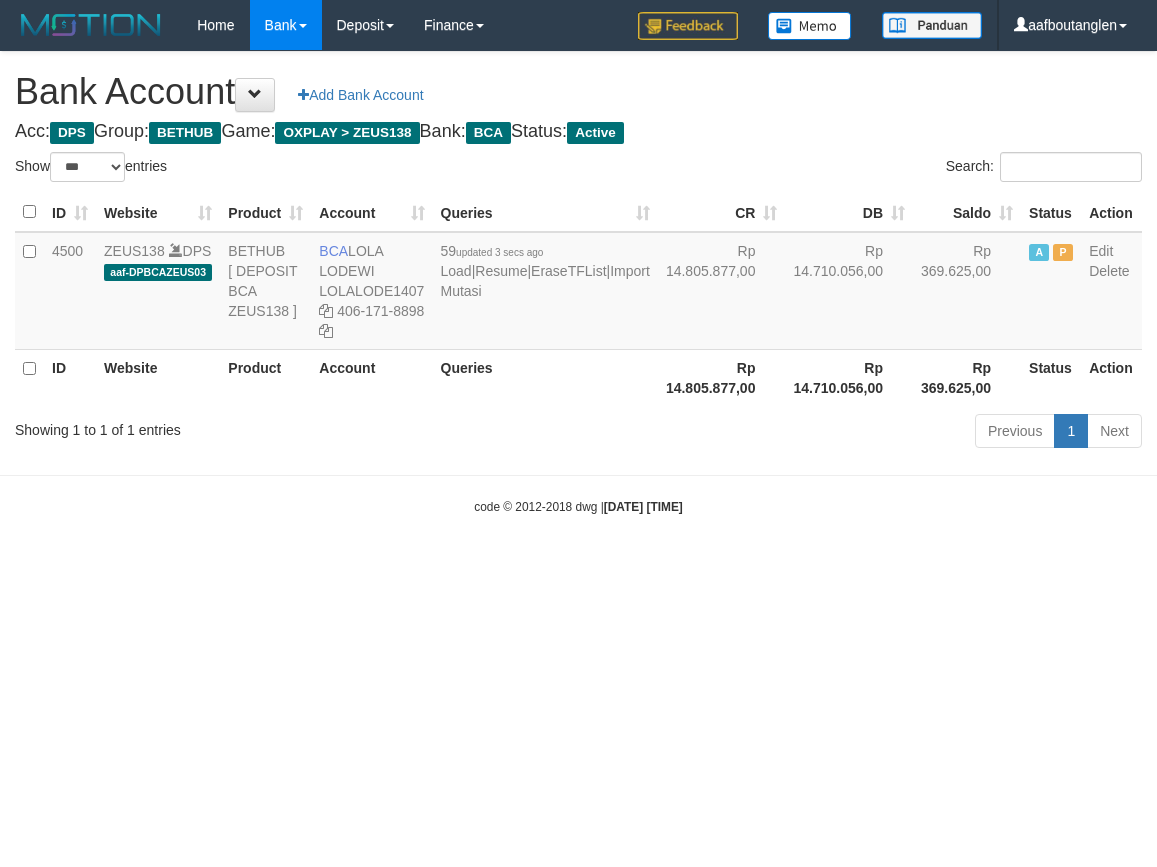 select on "***" 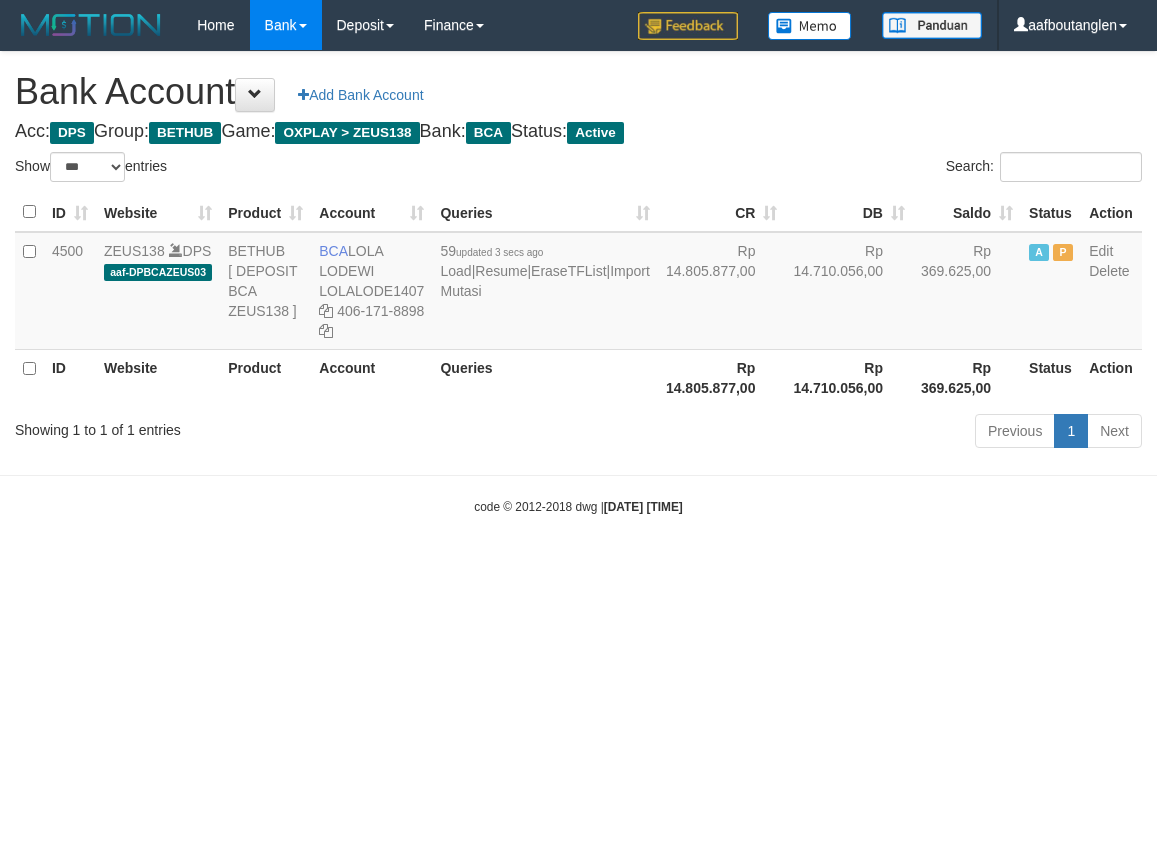 scroll, scrollTop: 0, scrollLeft: 0, axis: both 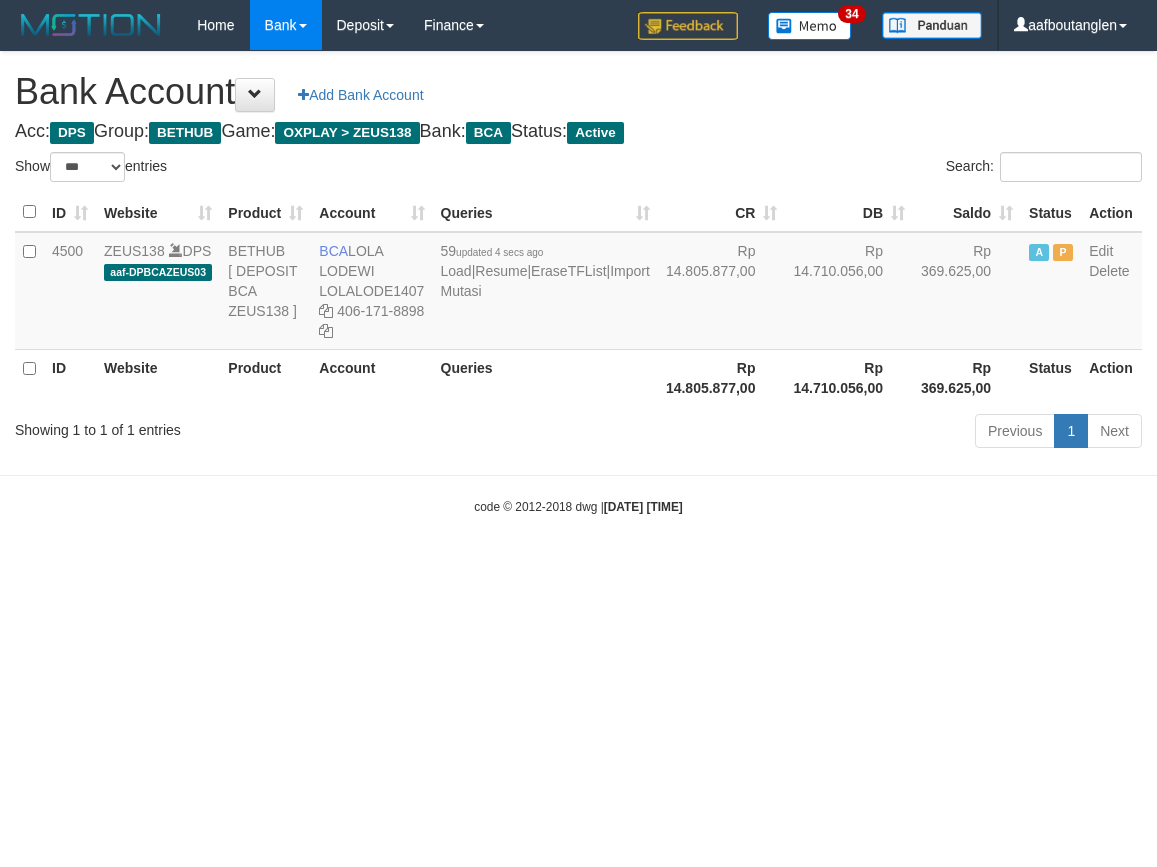 select on "***" 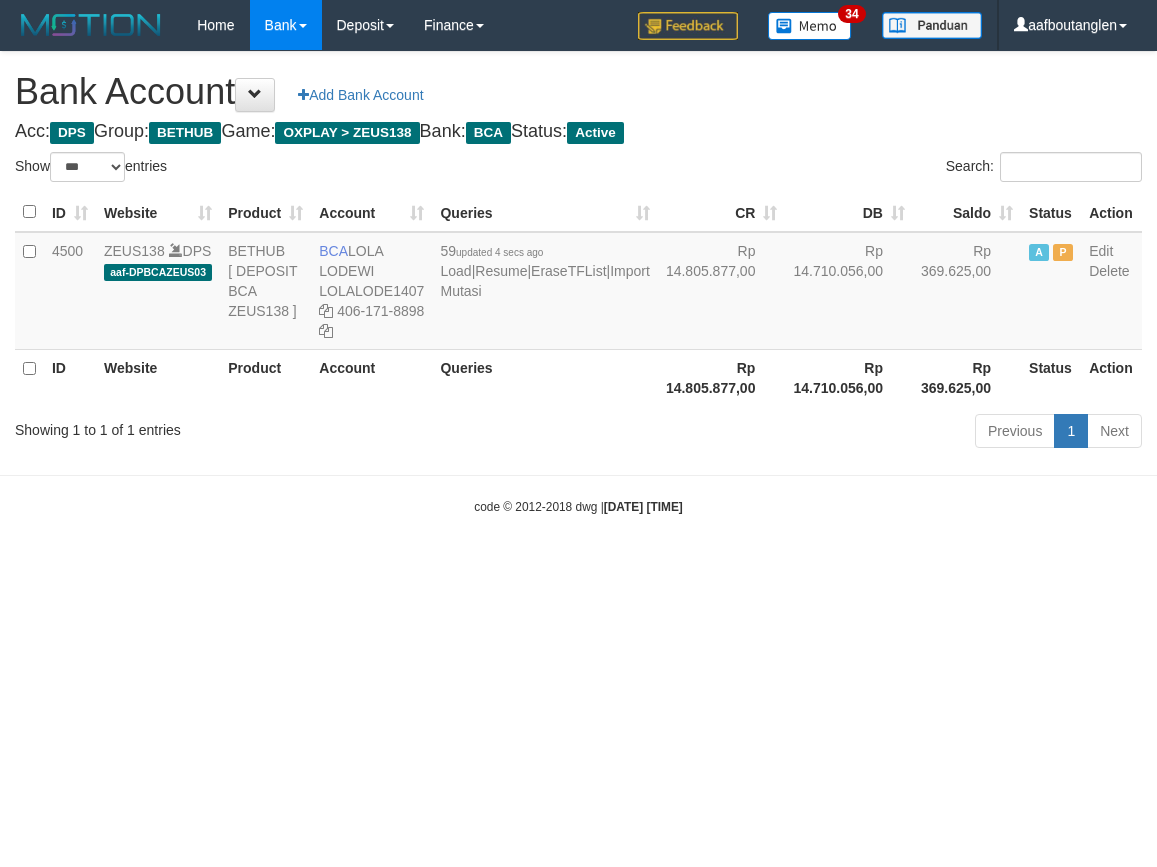 scroll, scrollTop: 0, scrollLeft: 0, axis: both 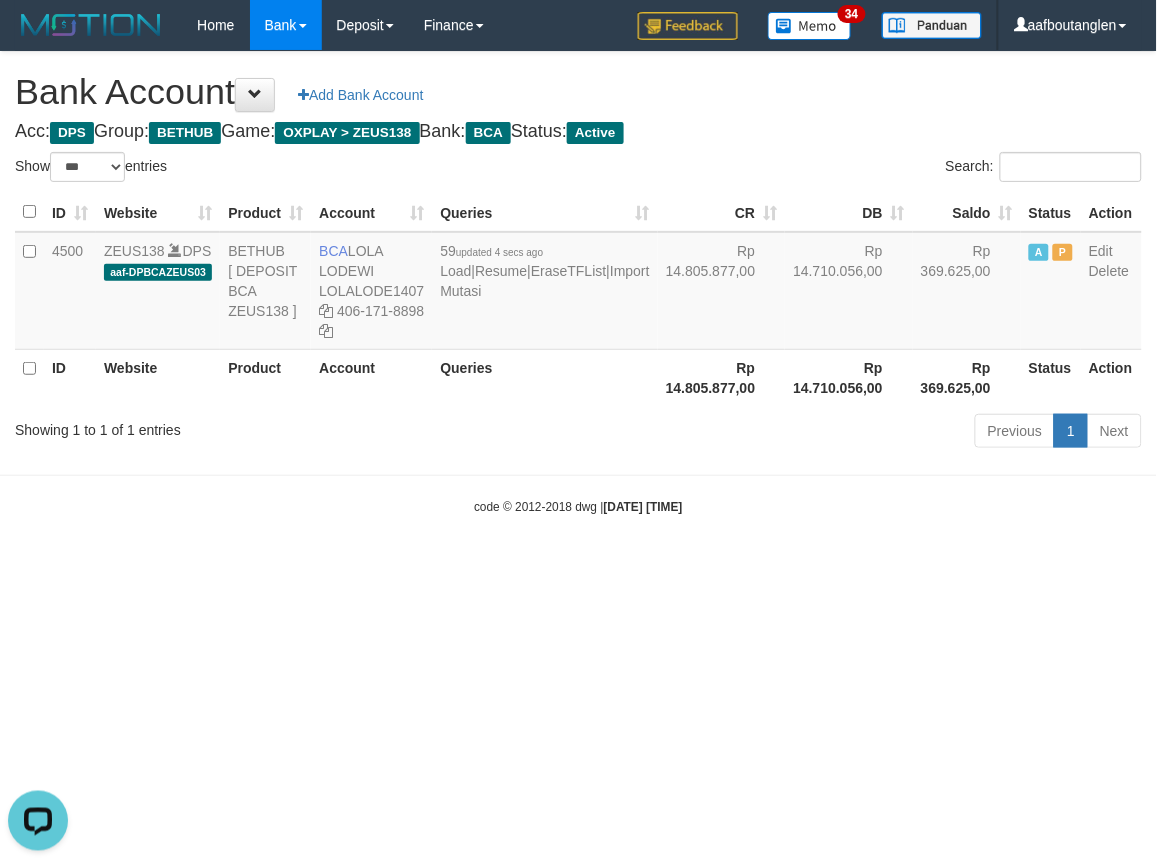 click on "Toggle navigation
Home
Bank
Account List
Deposit
DPS List
History
Note DPS
Finance
Financial Data
aafboutanglen
My Profile
Log Out
34" at bounding box center (578, 283) 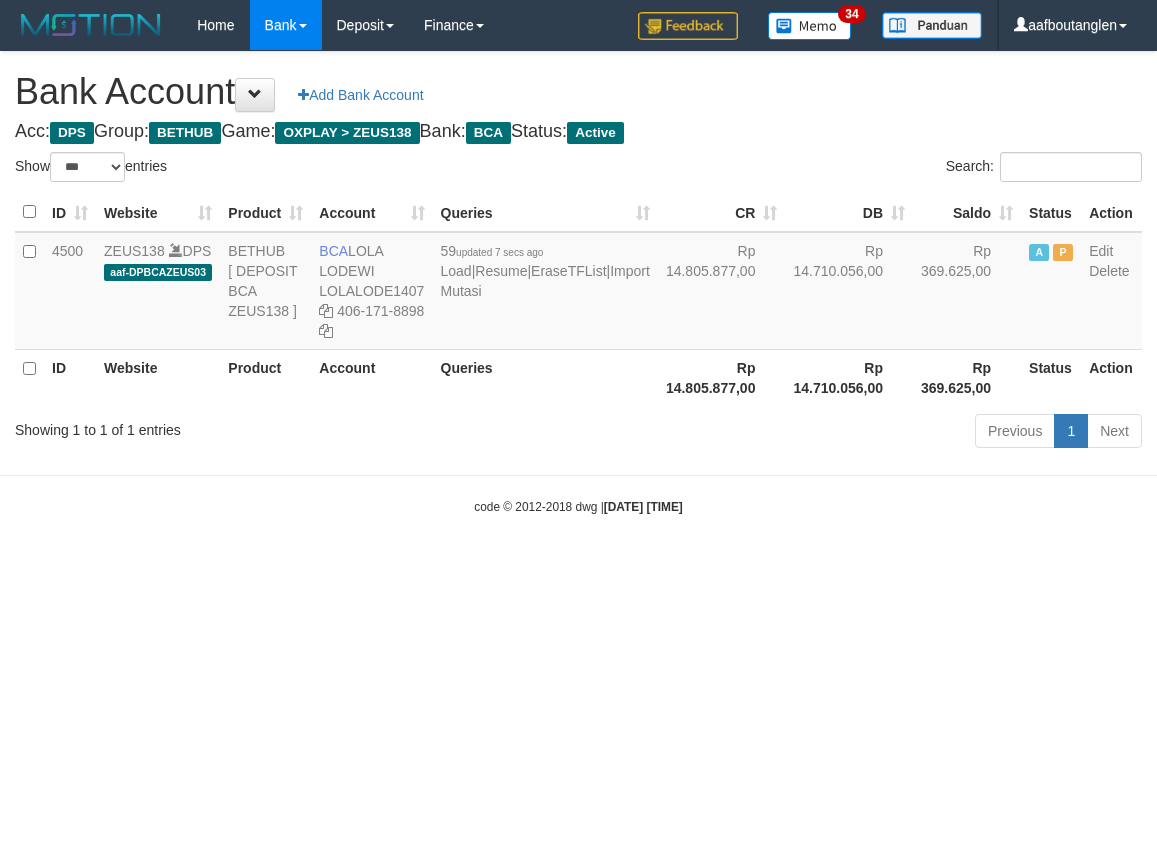 select on "***" 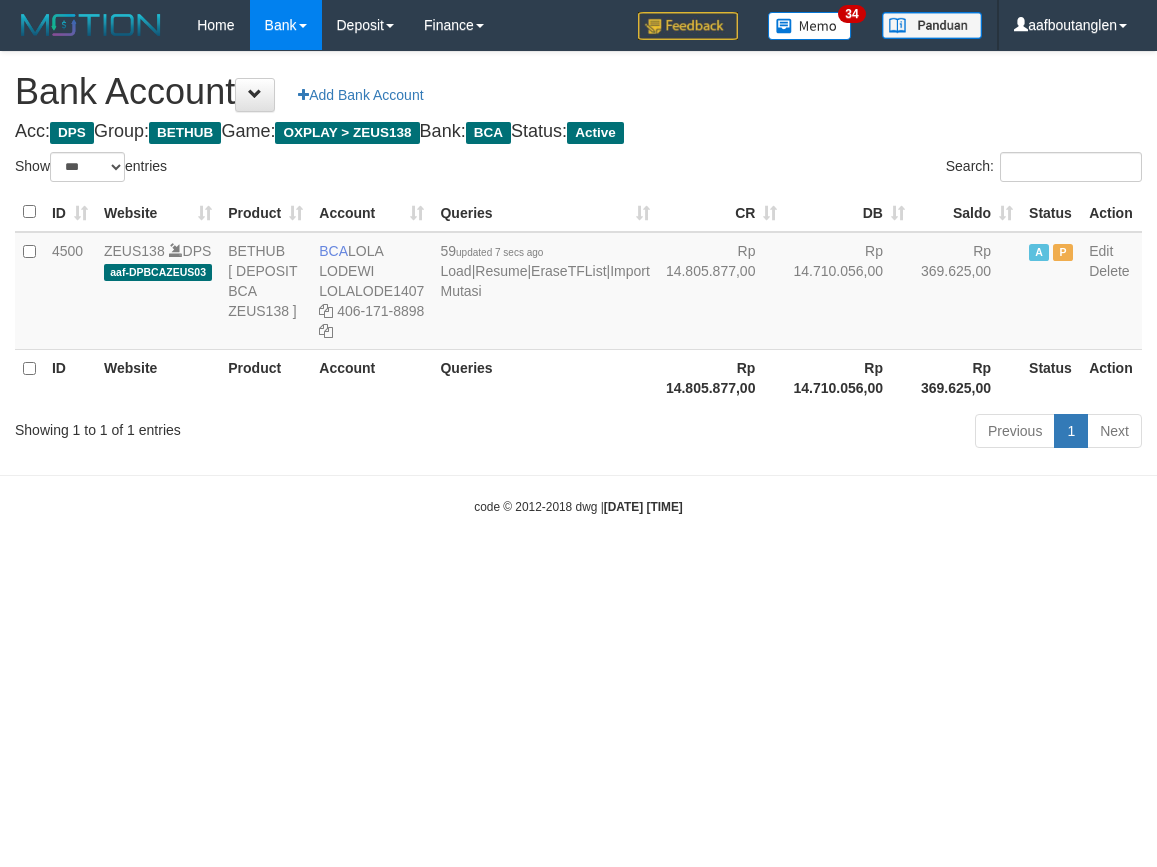 scroll, scrollTop: 0, scrollLeft: 0, axis: both 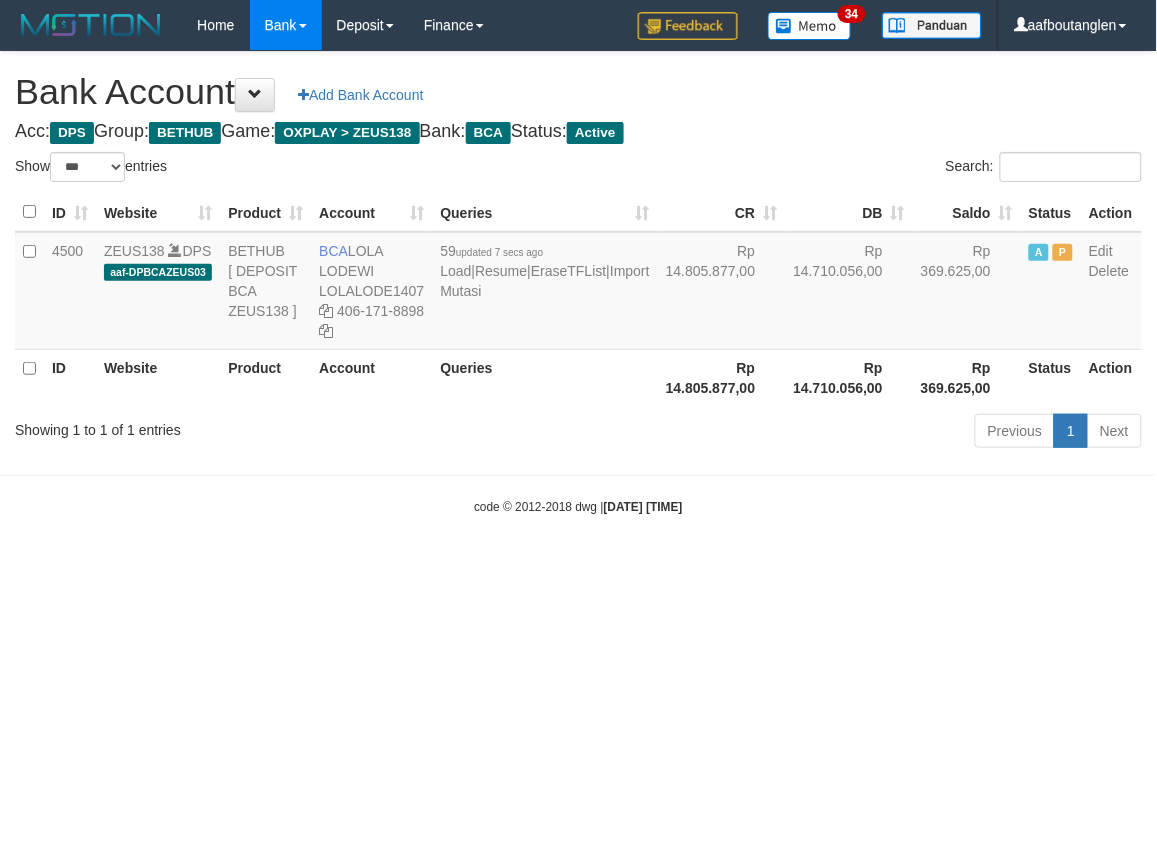 click on "Toggle navigation
Home
Bank
Account List
Deposit
DPS List
History
Note DPS
Finance
Financial Data
aafboutanglen
My Profile
Log Out
34" at bounding box center (578, 283) 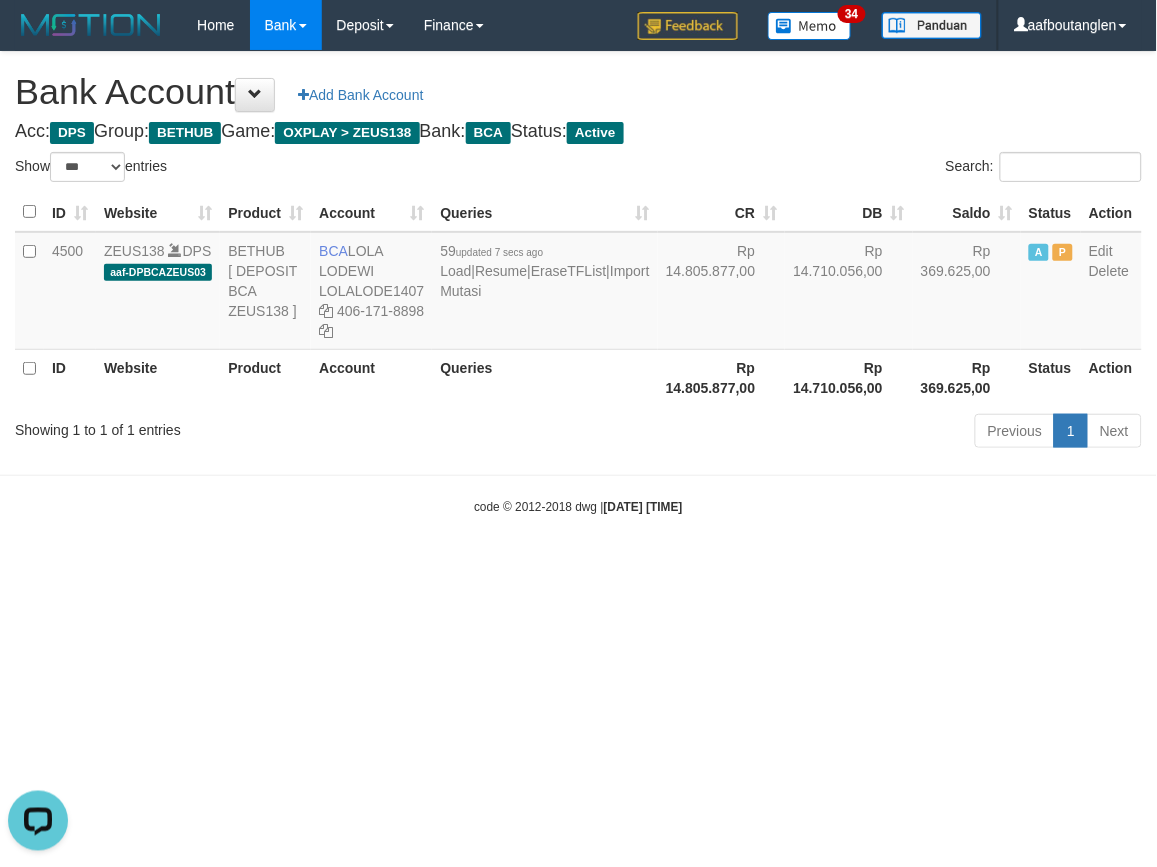 scroll, scrollTop: 0, scrollLeft: 0, axis: both 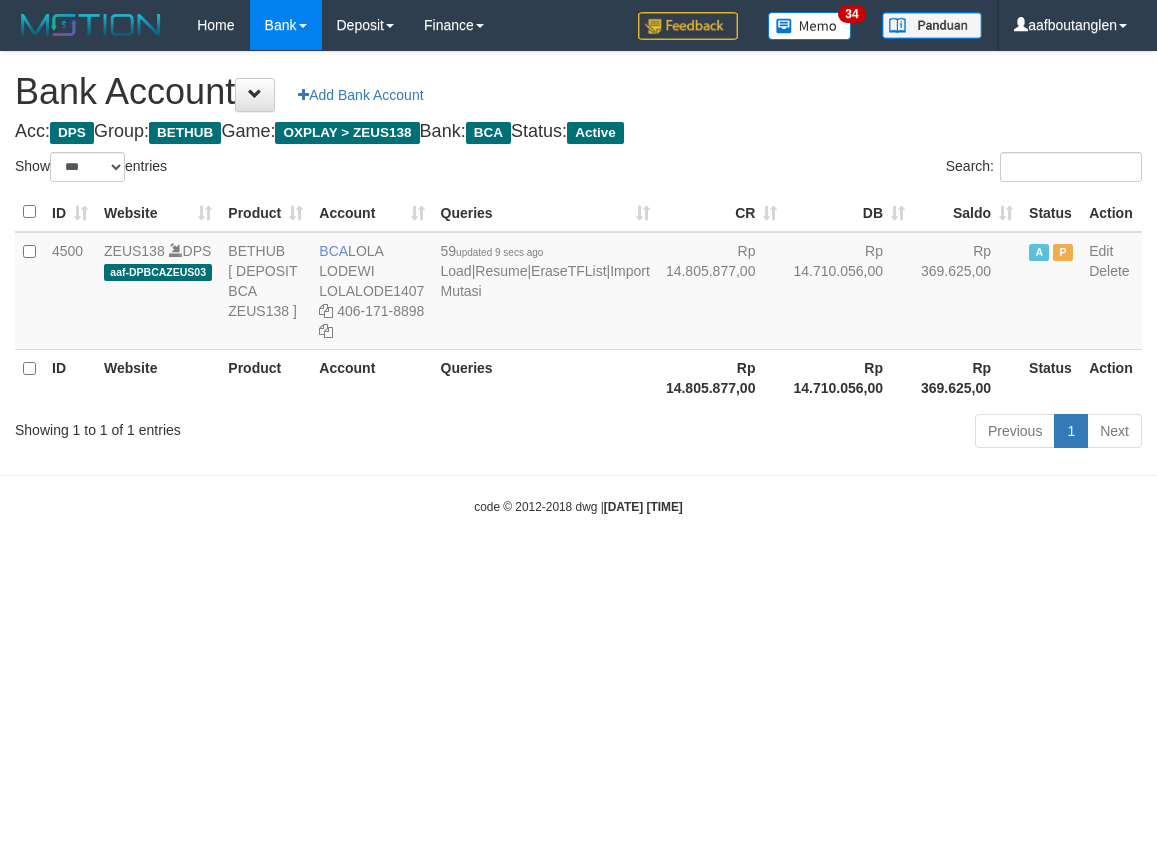 select on "***" 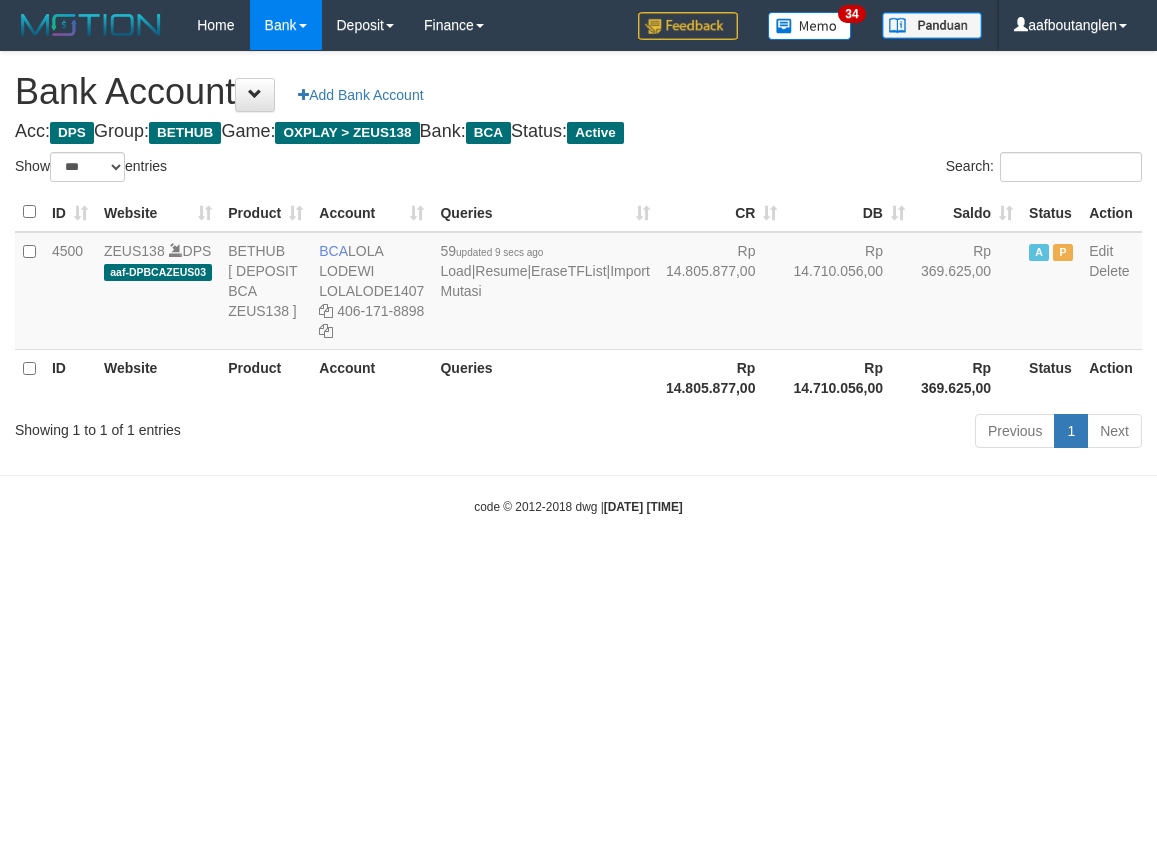 scroll, scrollTop: 0, scrollLeft: 0, axis: both 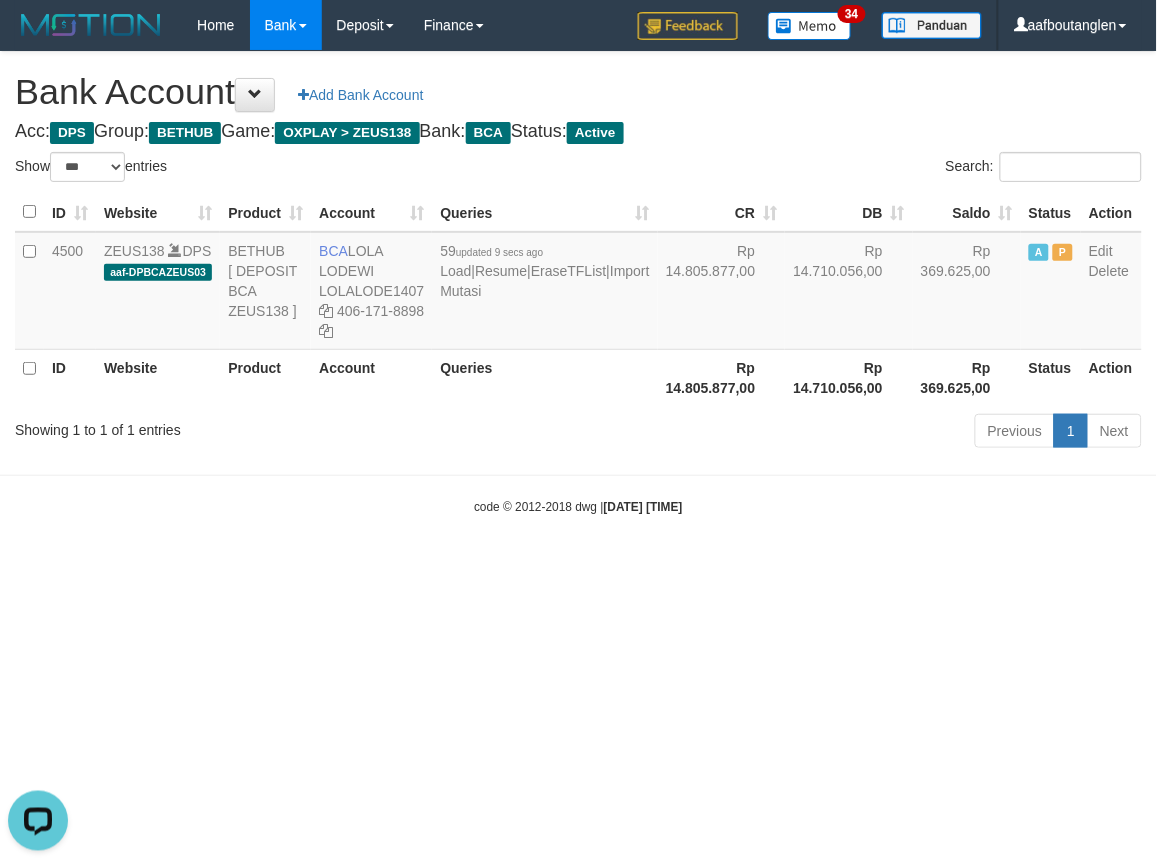 drag, startPoint x: 702, startPoint y: 541, endPoint x: 677, endPoint y: 523, distance: 30.805843 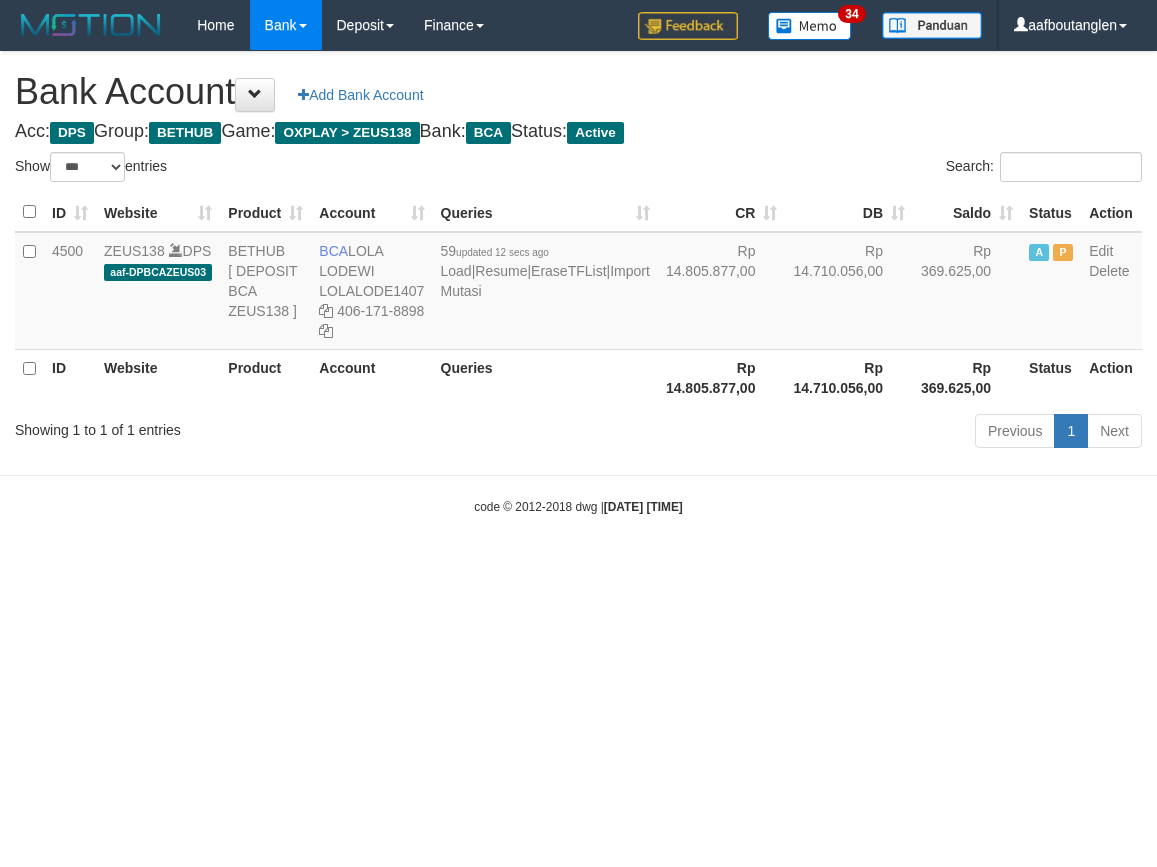 select on "***" 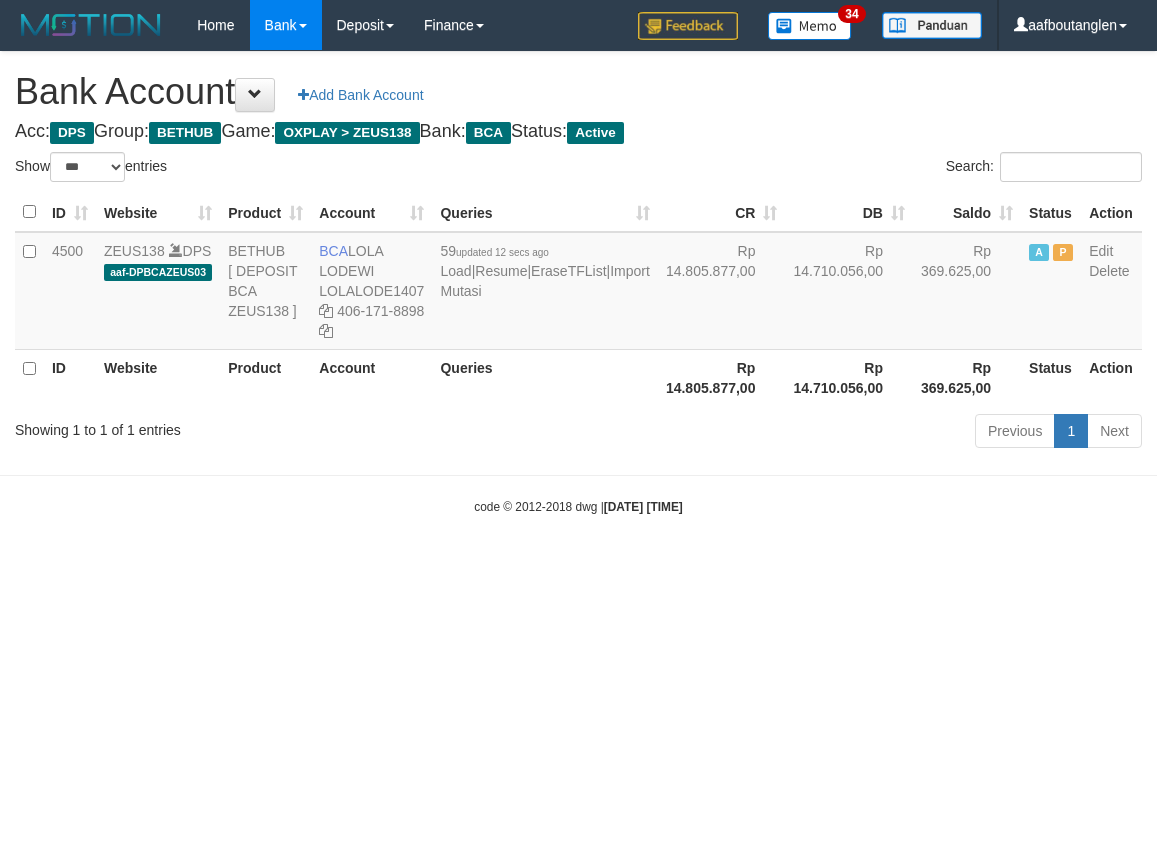 scroll, scrollTop: 0, scrollLeft: 0, axis: both 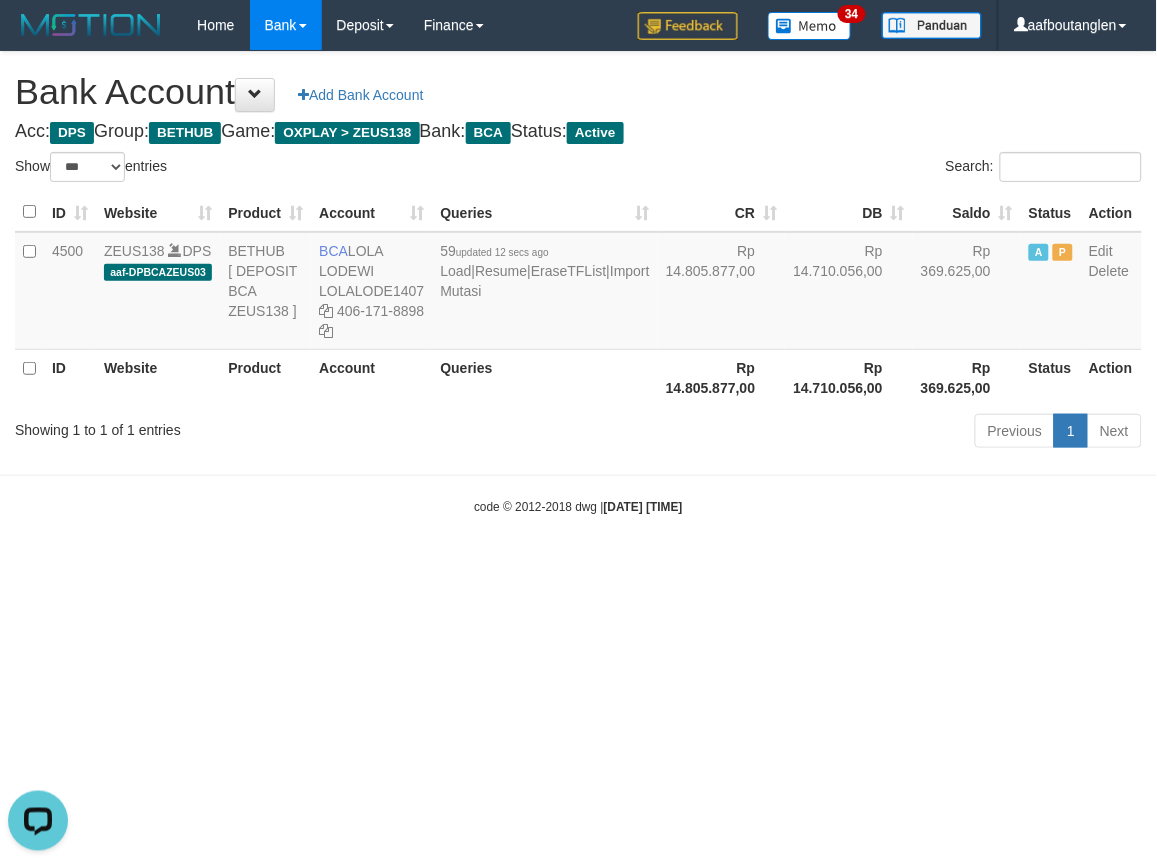 drag, startPoint x: 646, startPoint y: 594, endPoint x: 613, endPoint y: 590, distance: 33.24154 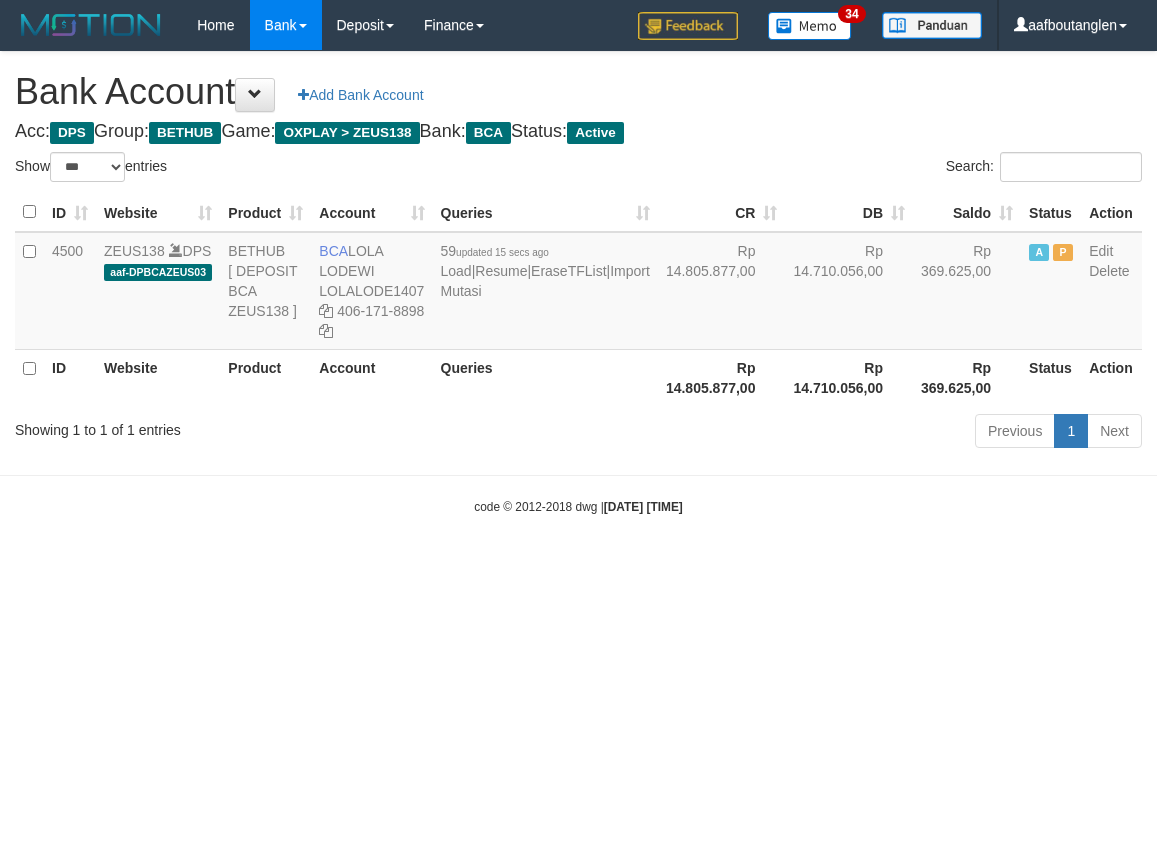 select on "***" 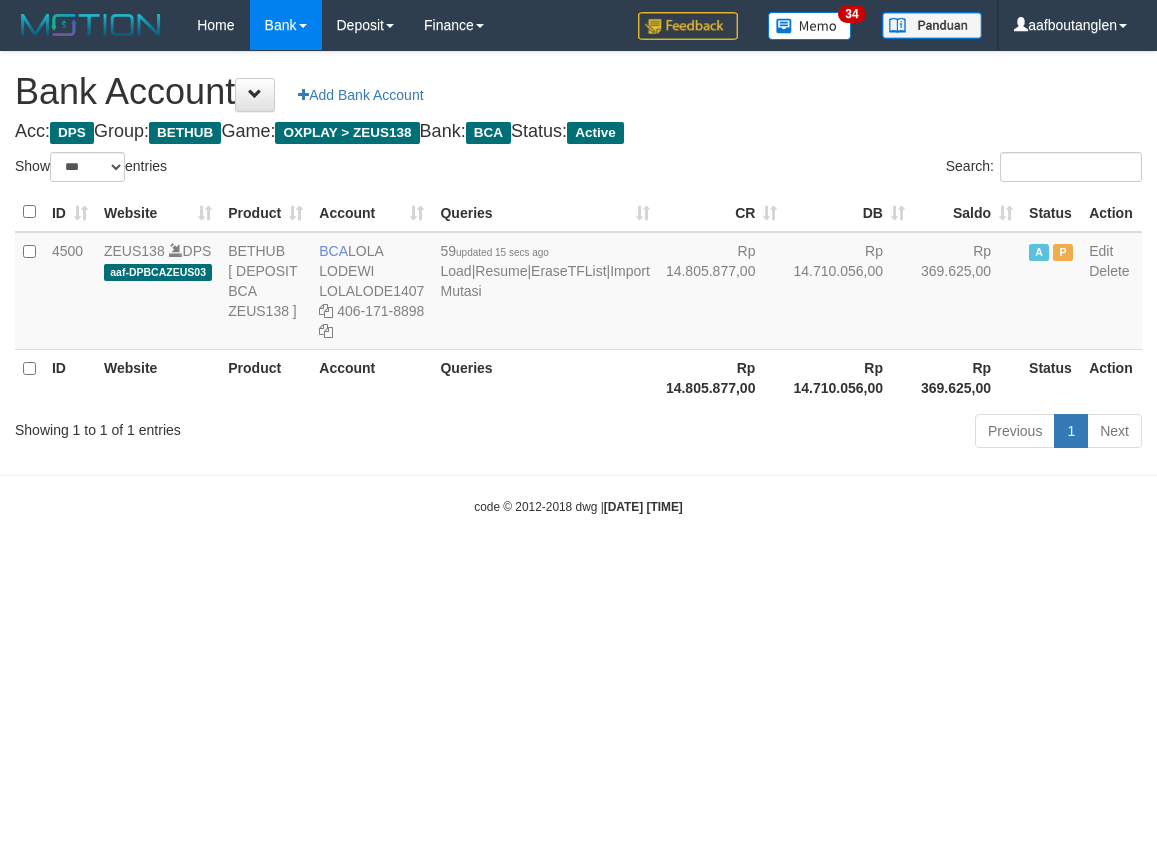 scroll, scrollTop: 0, scrollLeft: 0, axis: both 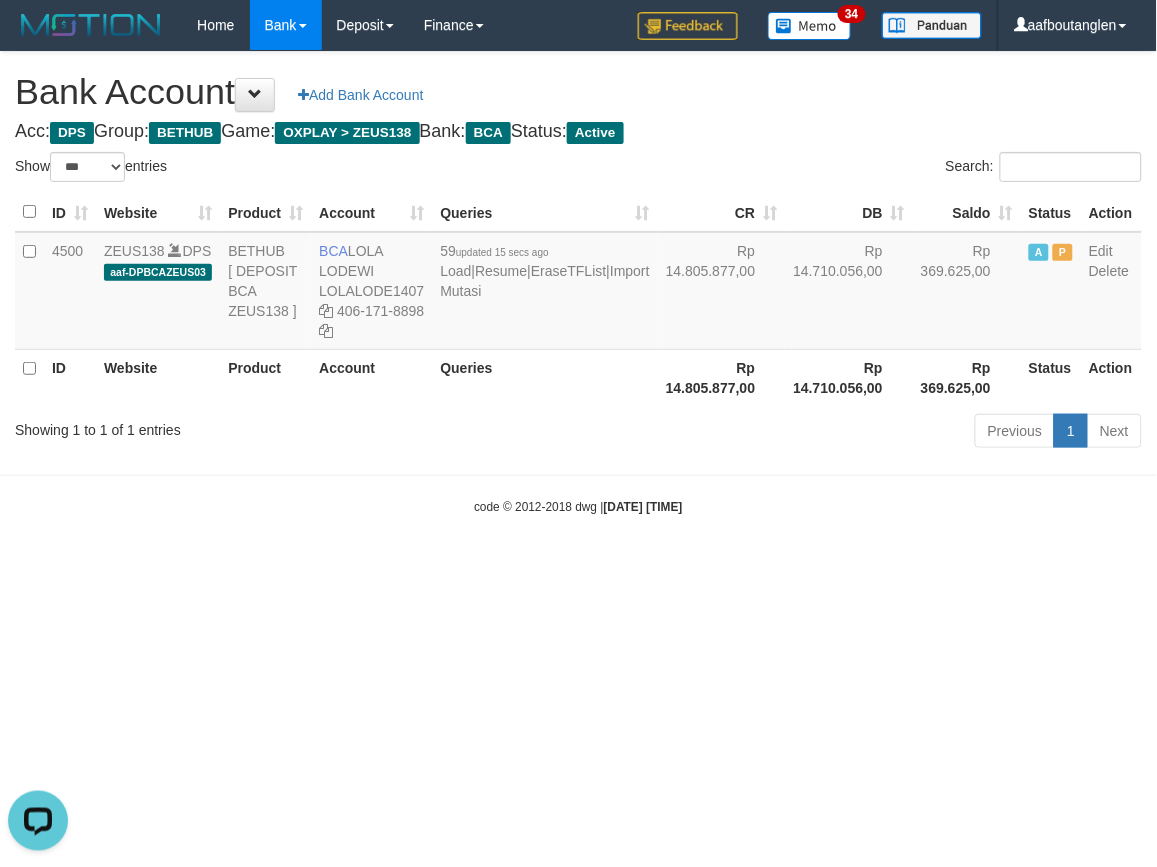 click on "Toggle navigation
Home
Bank
Account List
Deposit
DPS List
History
Note DPS
Finance
Financial Data
aafboutanglen
My Profile
Log Out
34" at bounding box center [578, 283] 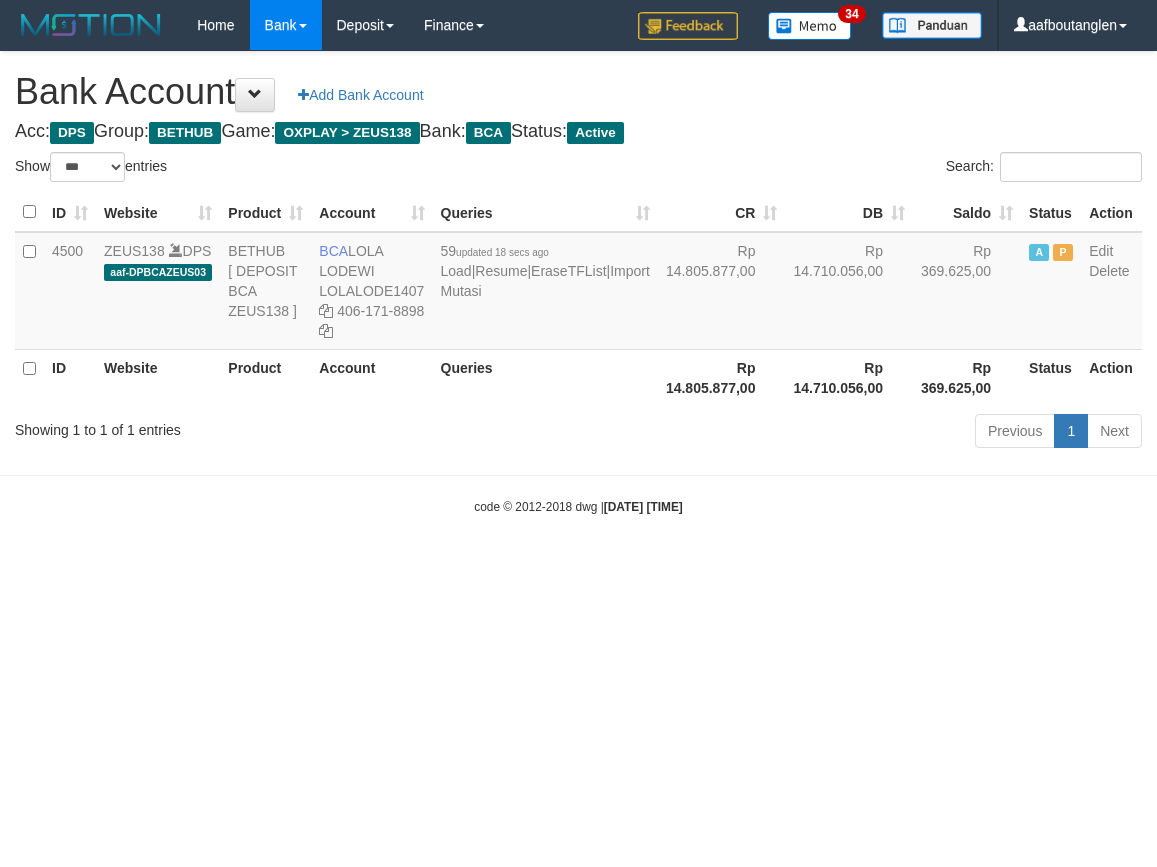 select on "***" 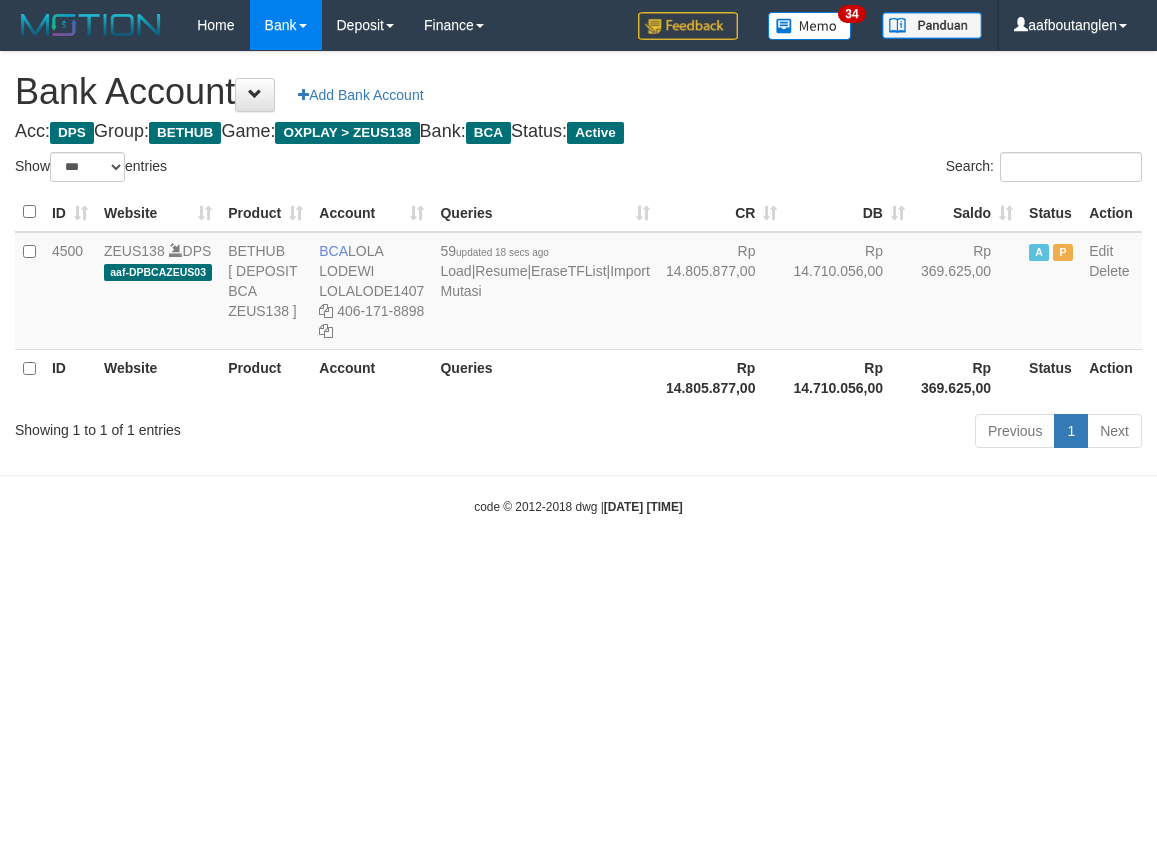 scroll, scrollTop: 0, scrollLeft: 0, axis: both 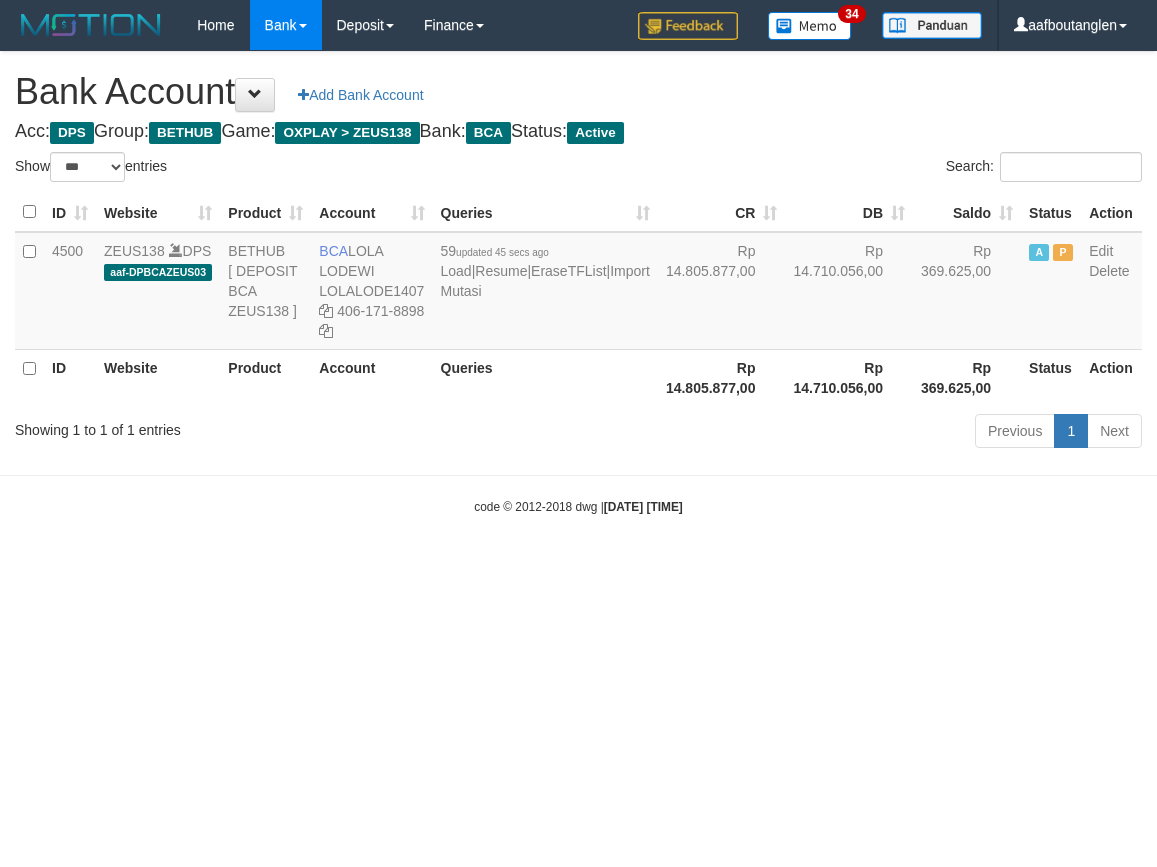 select on "***" 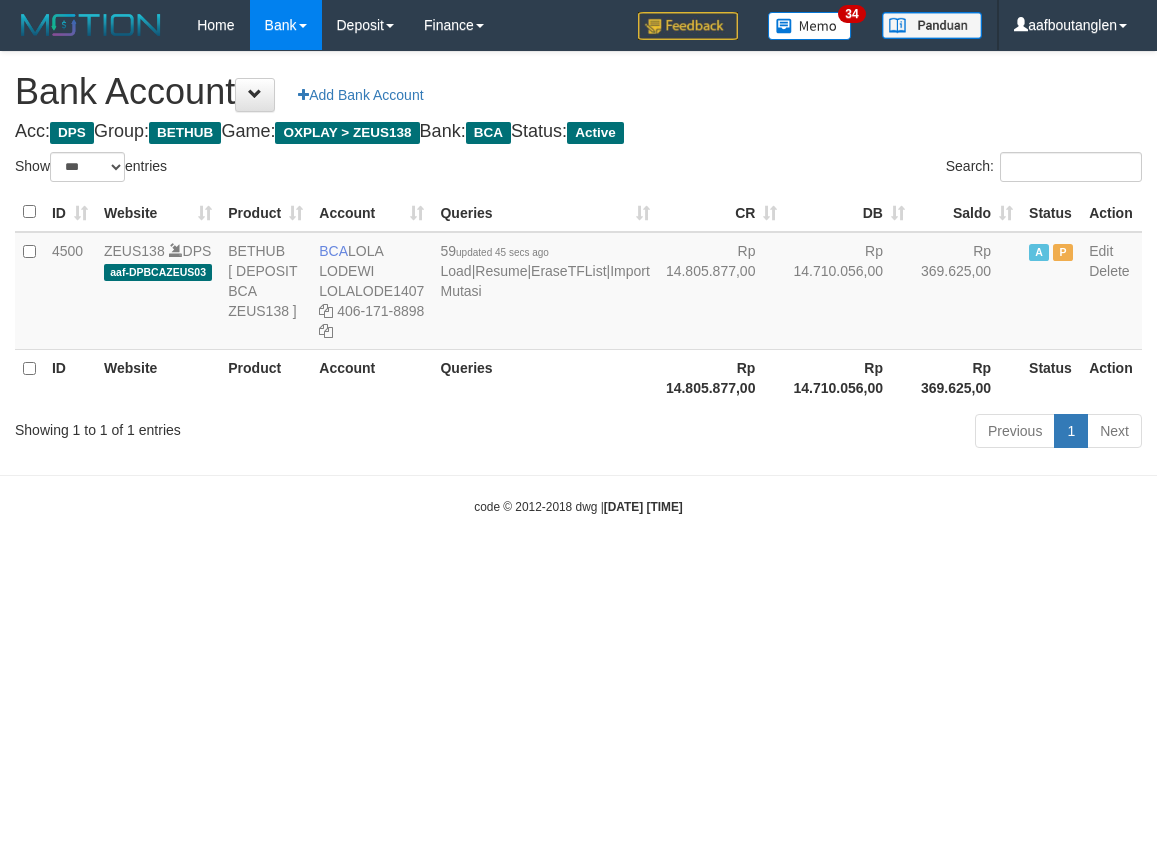 scroll, scrollTop: 0, scrollLeft: 0, axis: both 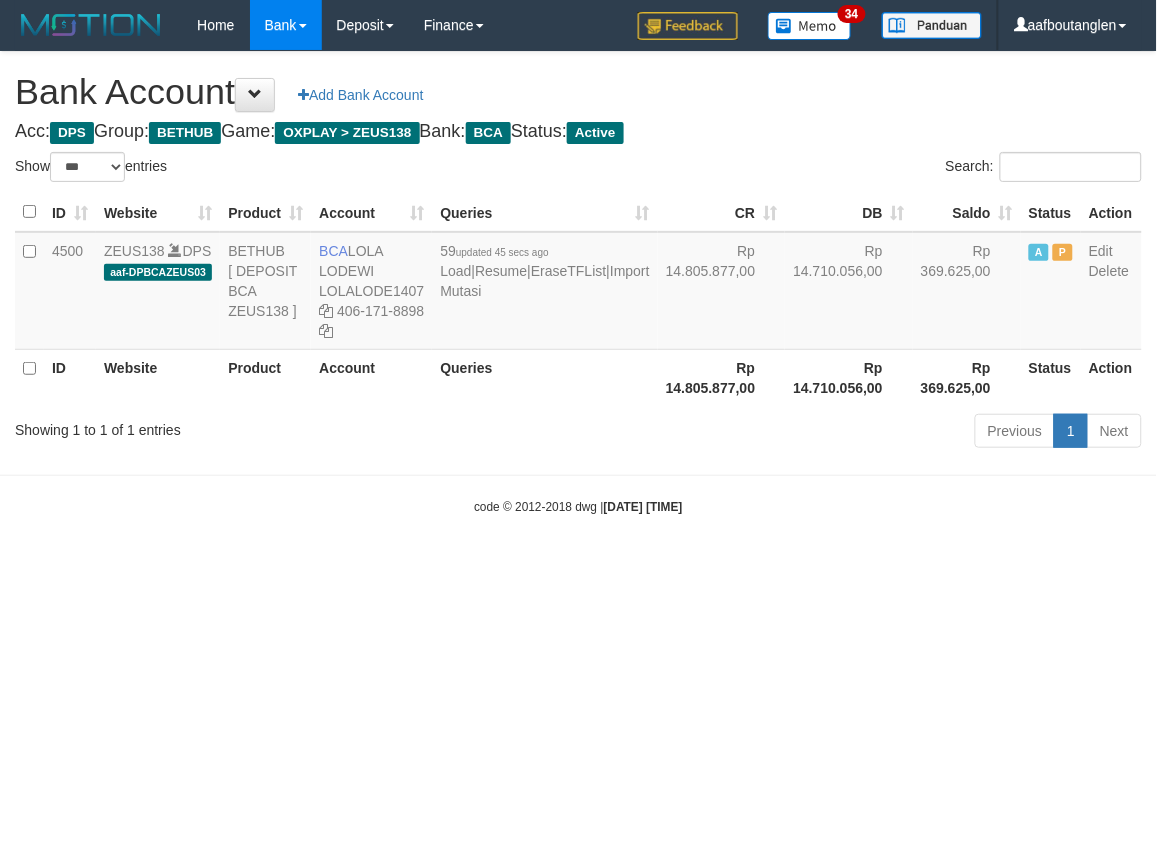 click on "Toggle navigation
Home
Bank
Account List
Deposit
DPS List
History
Note DPS
Finance
Financial Data
aafboutanglen
My Profile
Log Out
34" at bounding box center (578, 283) 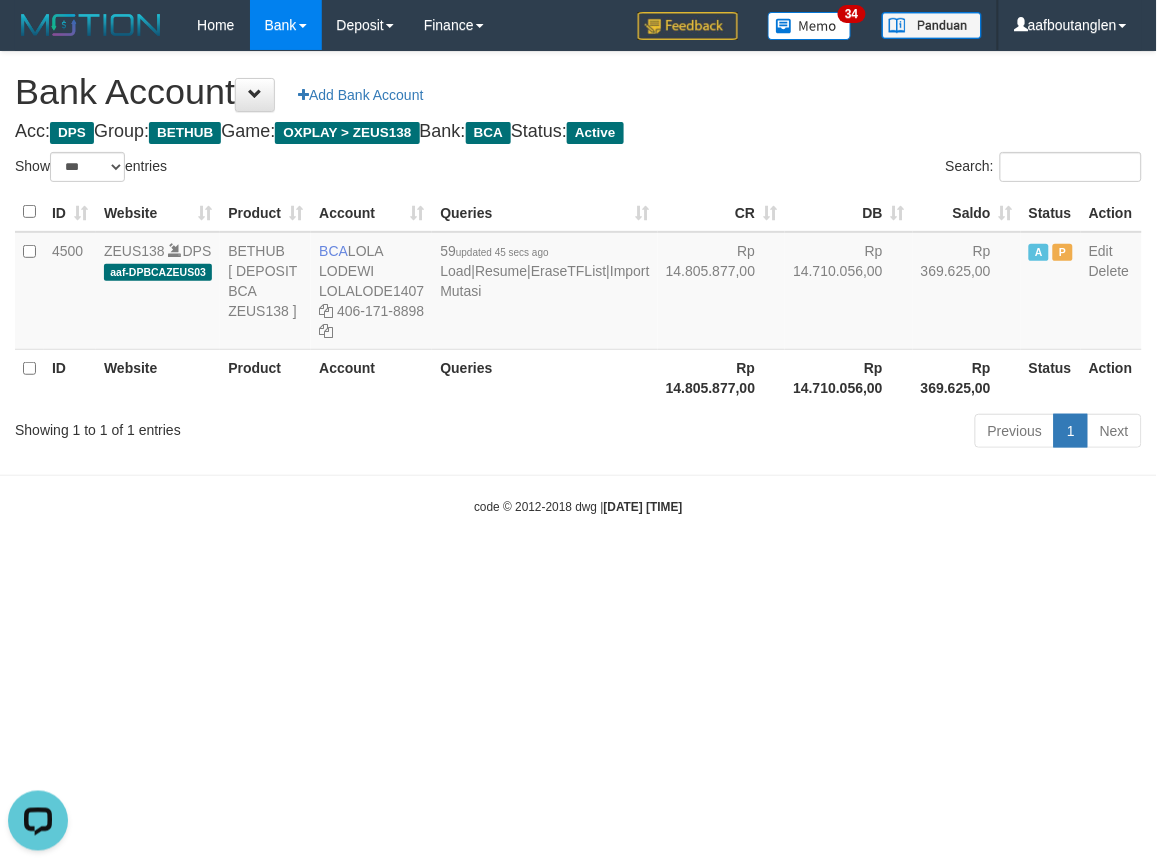 scroll, scrollTop: 0, scrollLeft: 0, axis: both 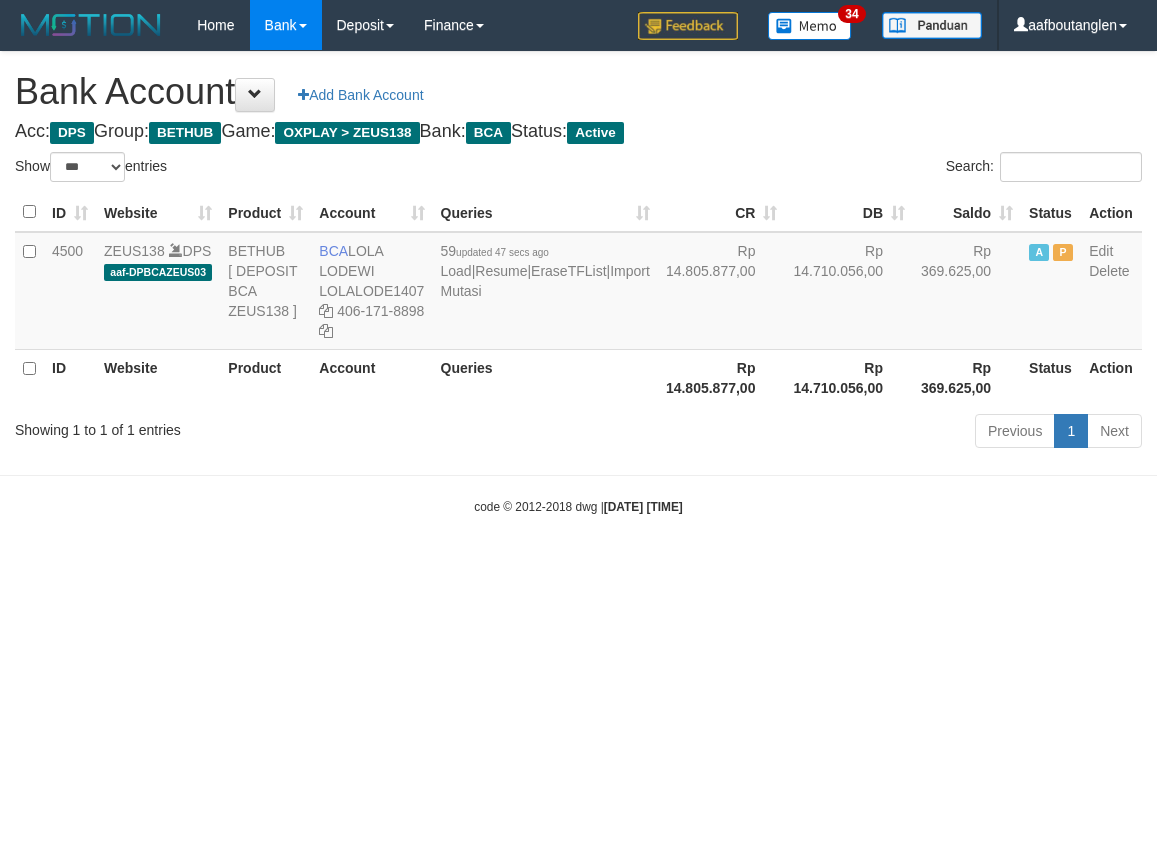 select on "***" 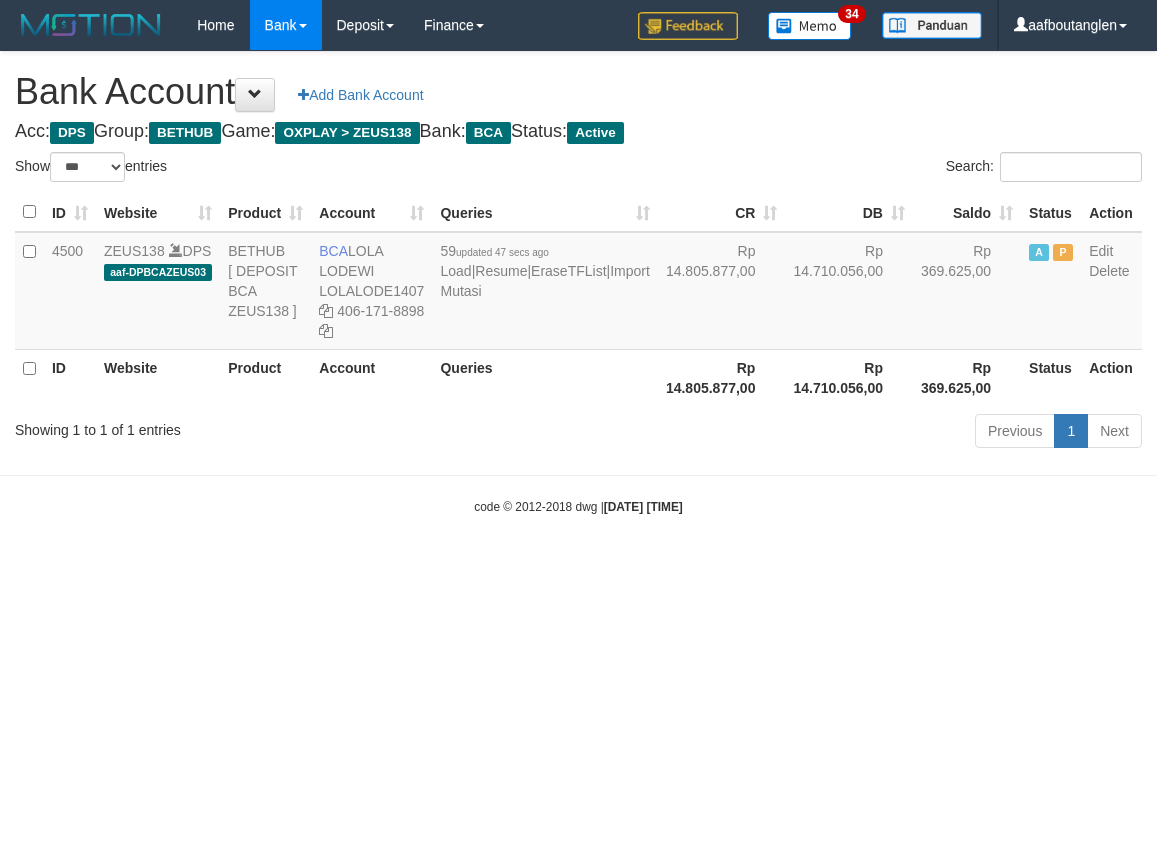 scroll, scrollTop: 0, scrollLeft: 0, axis: both 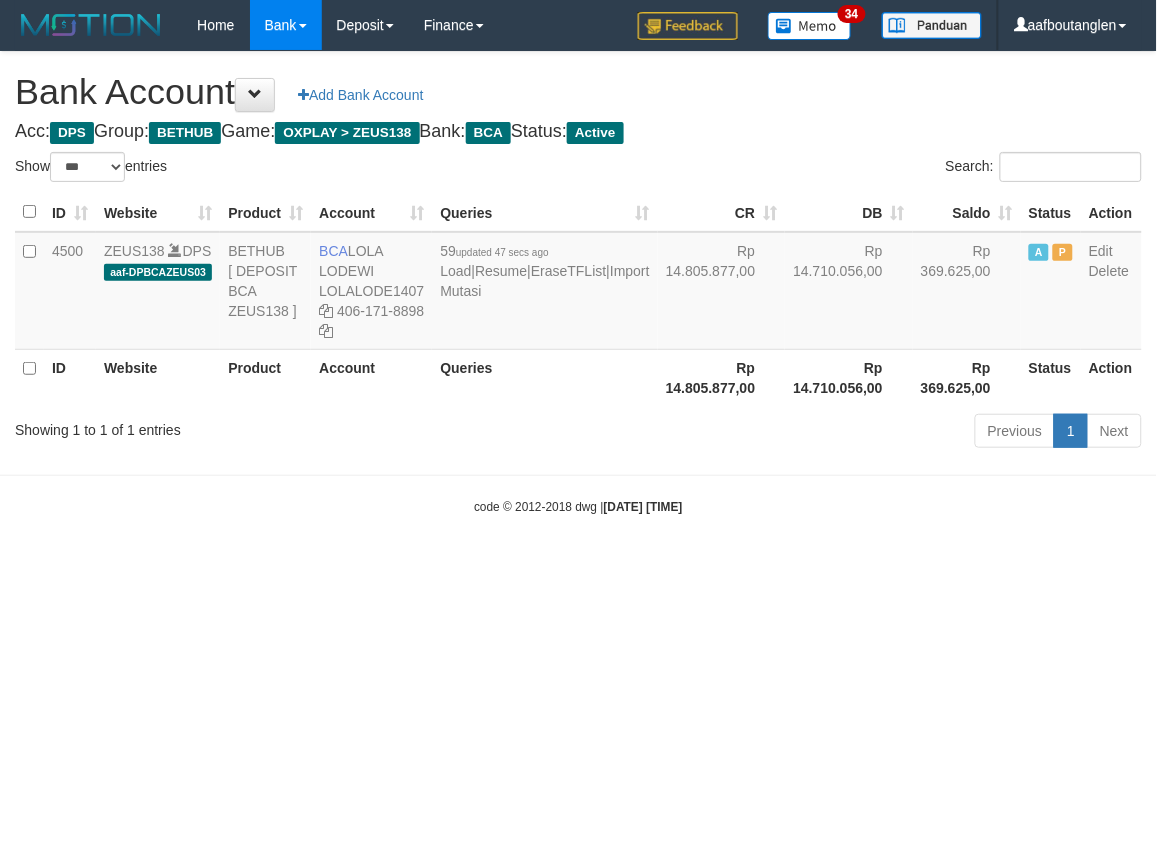 click on "Toggle navigation
Home
Bank
Account List
Deposit
DPS List
History
Note DPS
Finance
Financial Data
aafboutanglen
My Profile
Log Out
34" at bounding box center (578, 283) 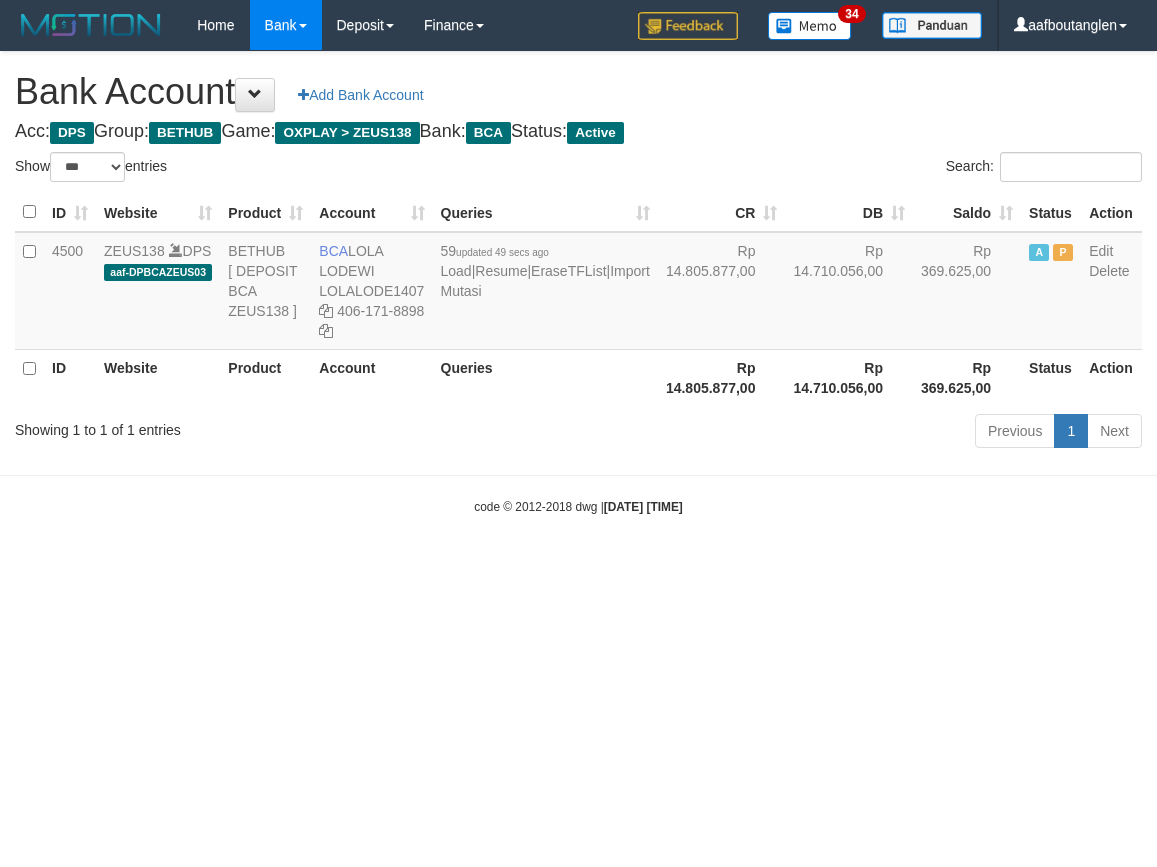 select on "***" 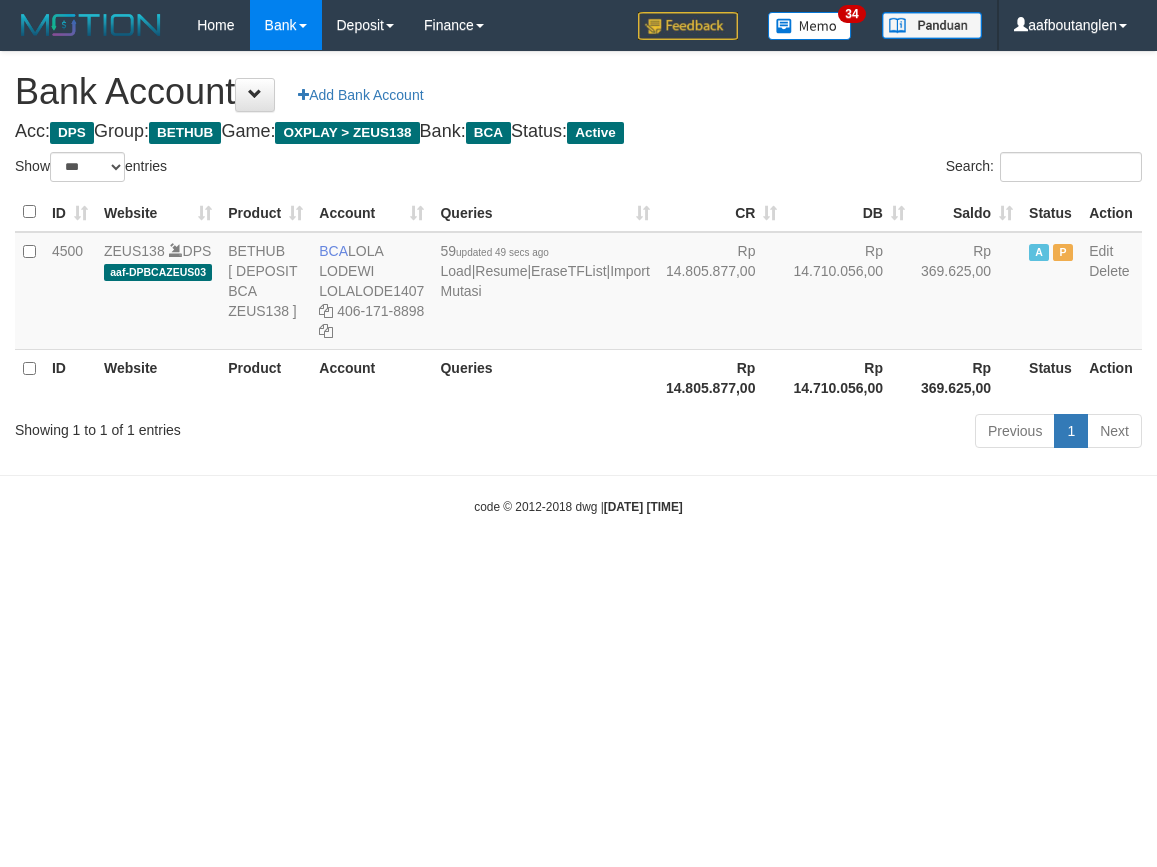 scroll, scrollTop: 0, scrollLeft: 0, axis: both 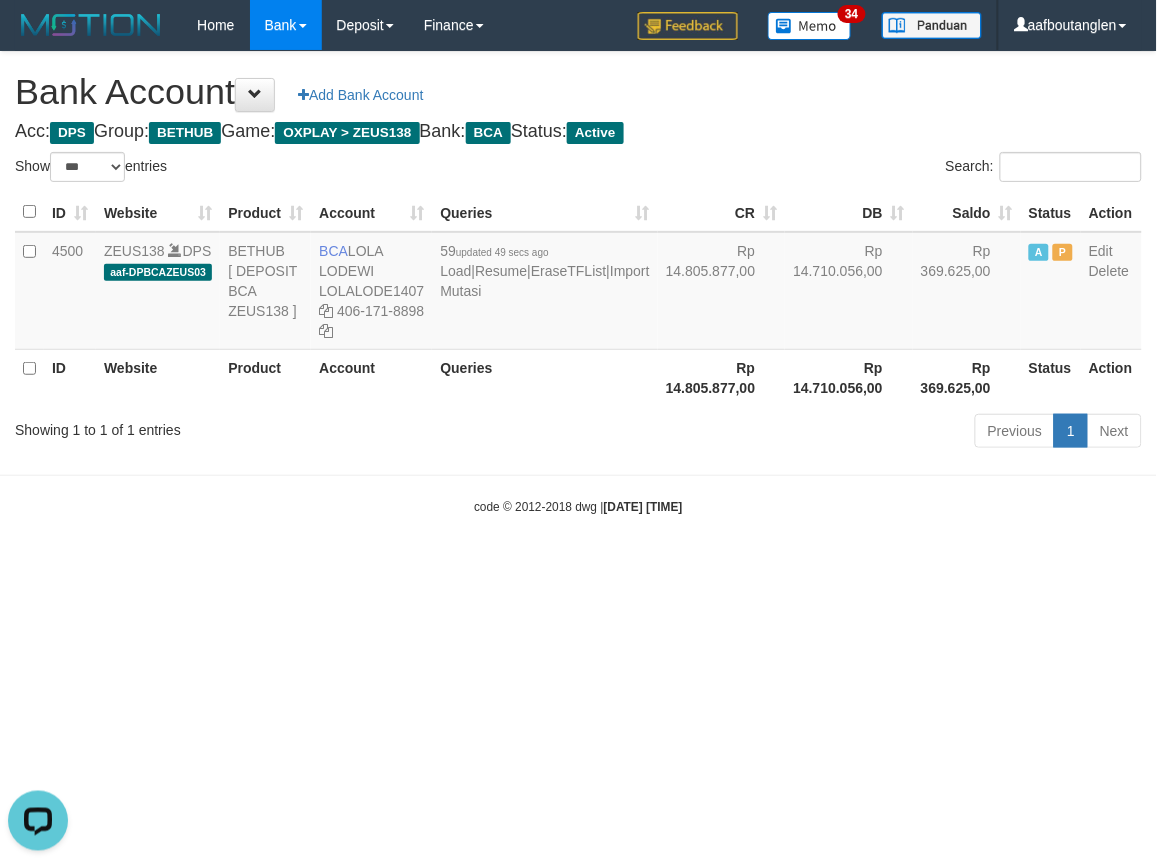 click on "Toggle navigation
Home
Bank
Account List
Deposit
DPS List
History
Note DPS
Finance
Financial Data
aafboutanglen
My Profile
Log Out
34" at bounding box center [578, 283] 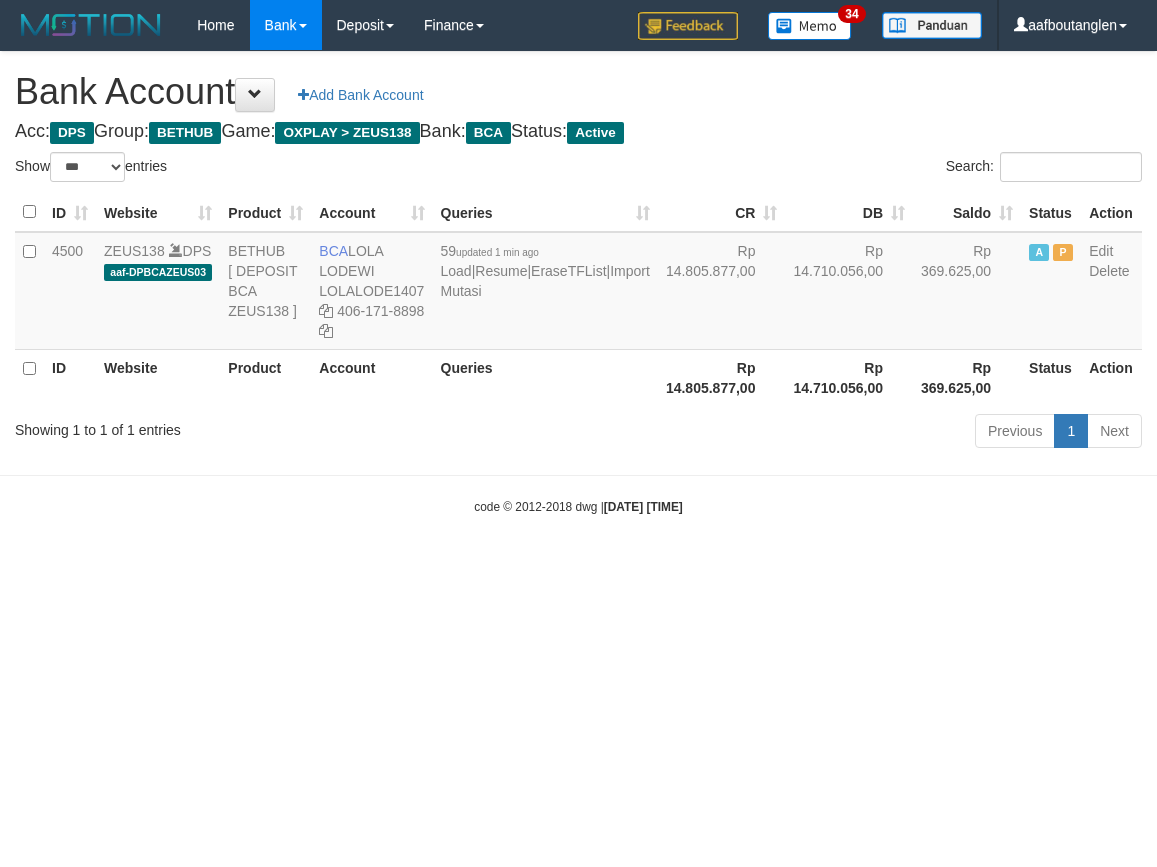 select on "***" 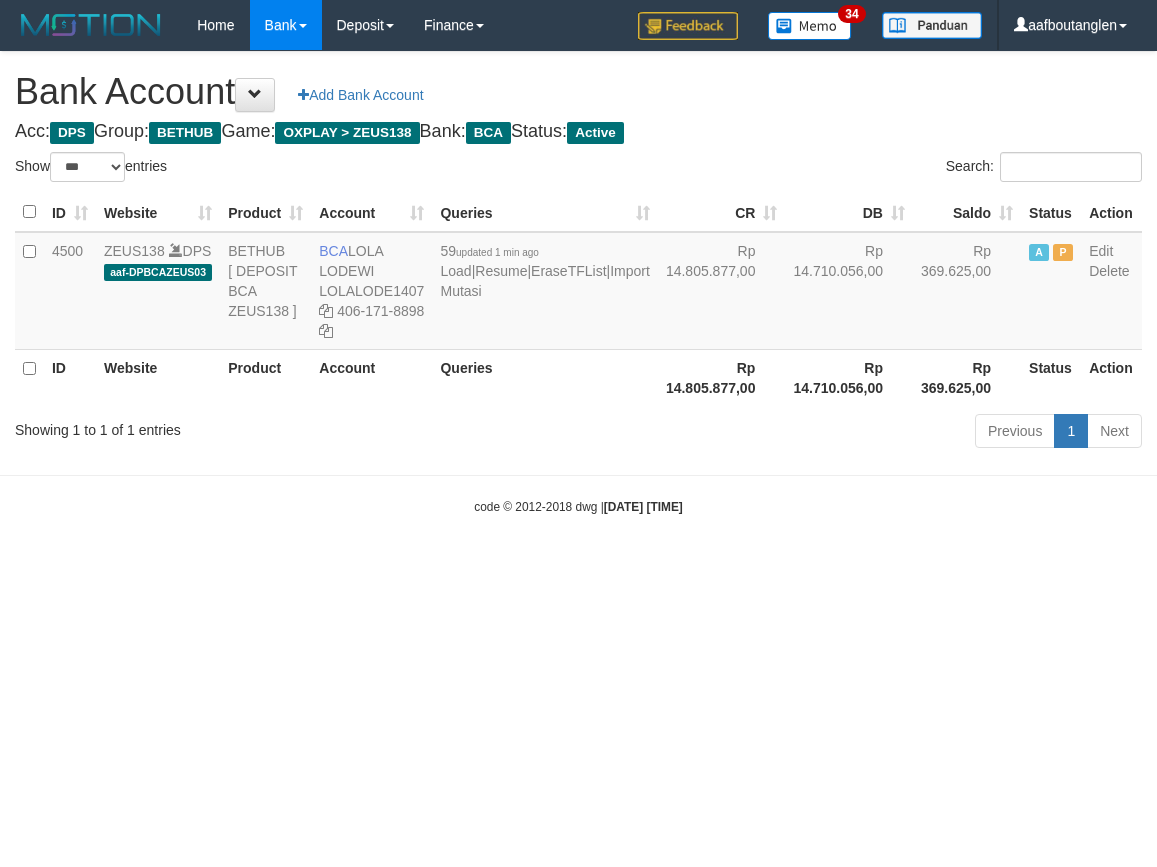 scroll, scrollTop: 0, scrollLeft: 0, axis: both 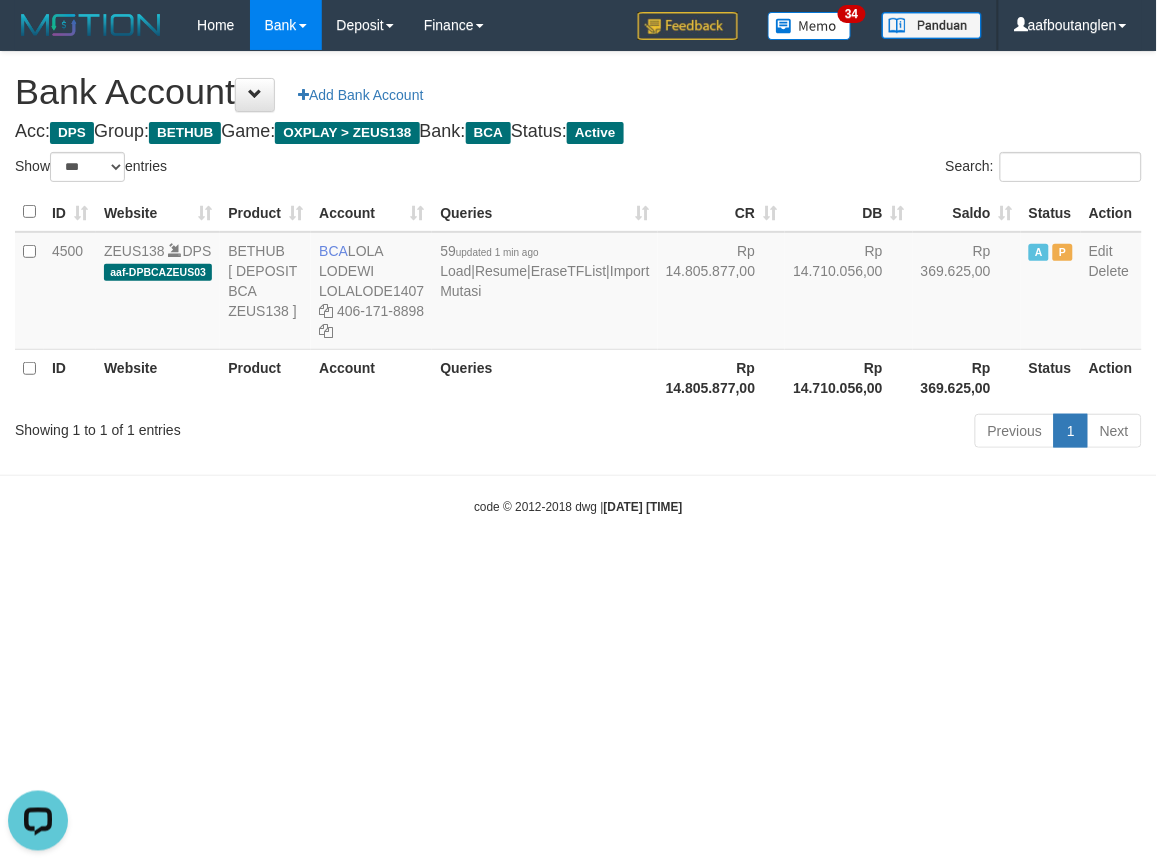 click on "Toggle navigation
Home
Bank
Account List
Deposit
DPS List
History
Note DPS
Finance
Financial Data
aafboutanglen
My Profile
Log Out
34" at bounding box center (578, 283) 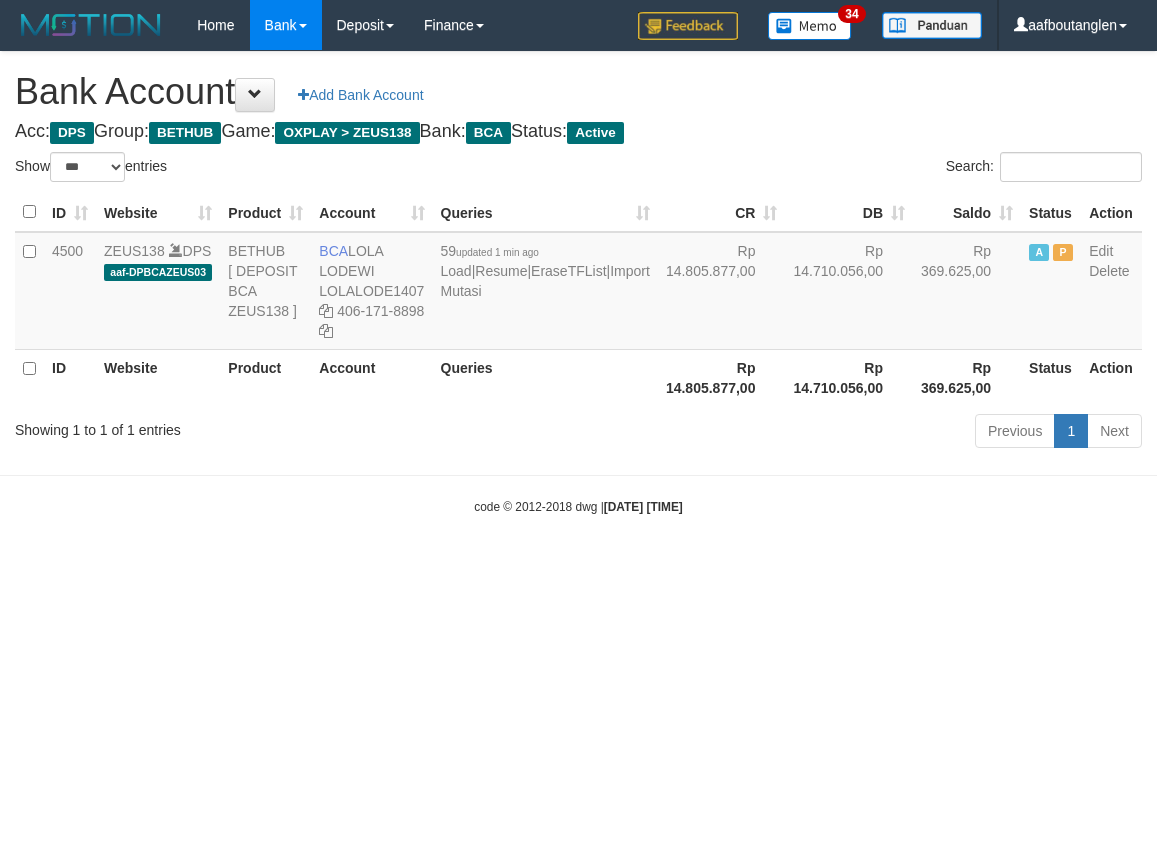 select on "***" 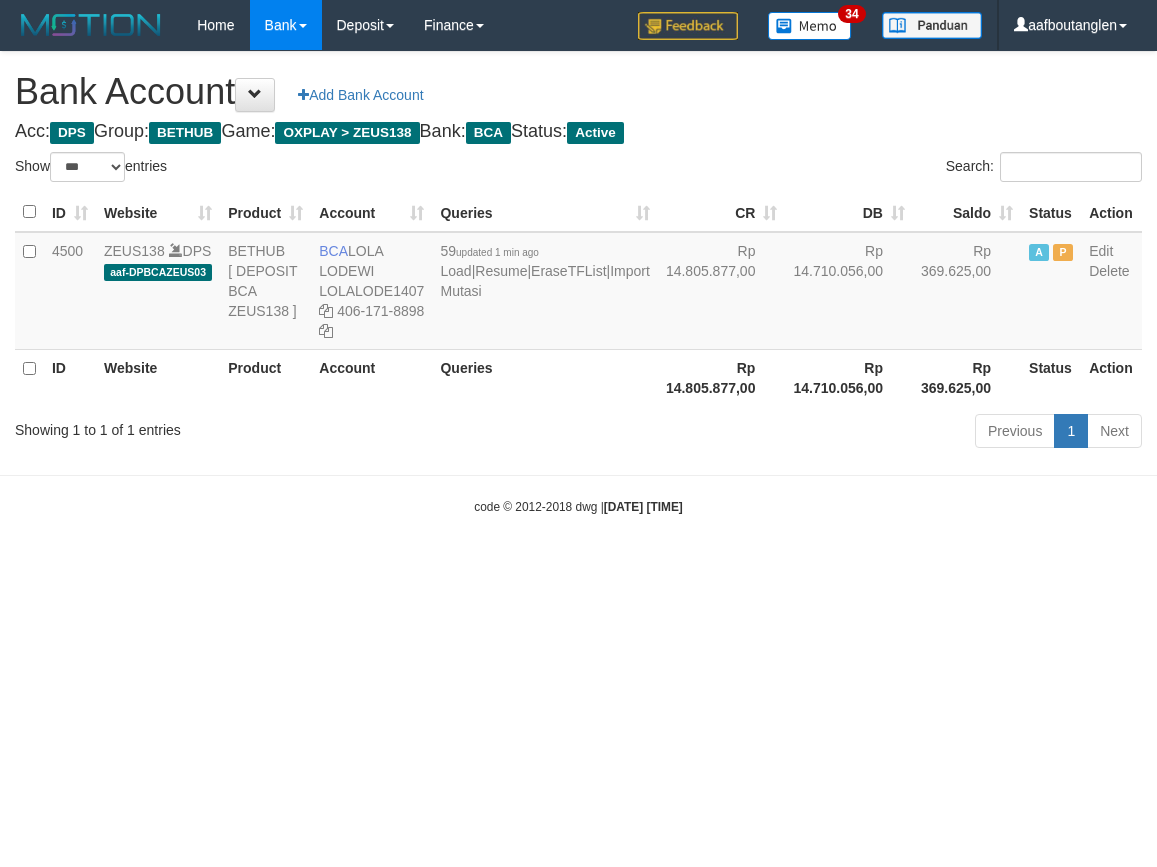 scroll, scrollTop: 0, scrollLeft: 0, axis: both 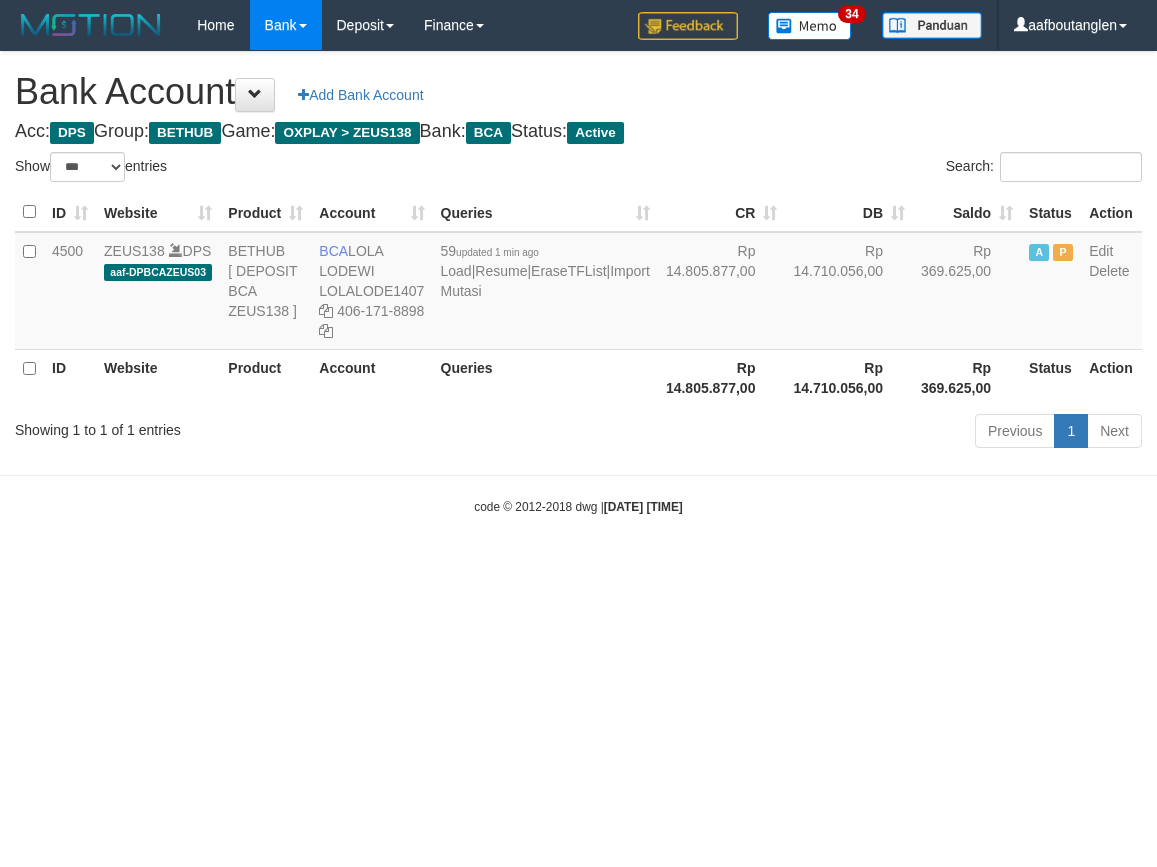 select on "***" 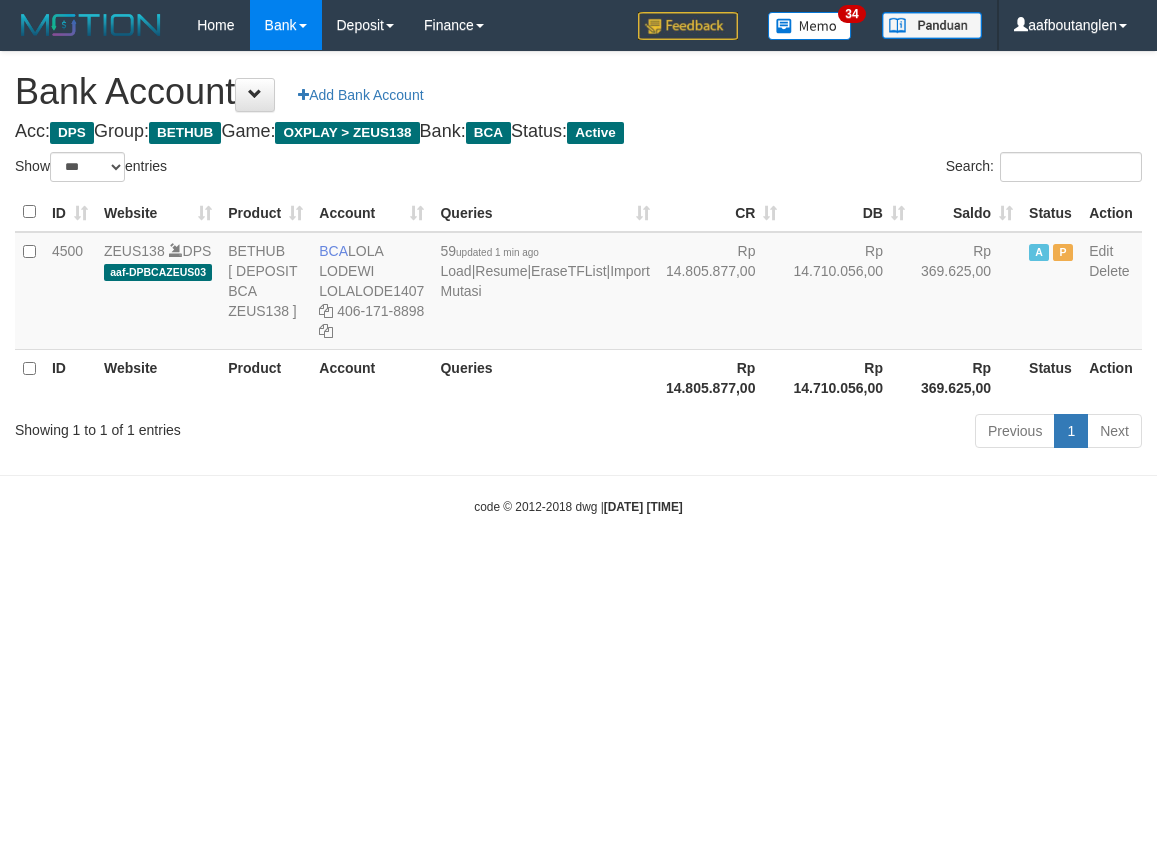 scroll, scrollTop: 0, scrollLeft: 0, axis: both 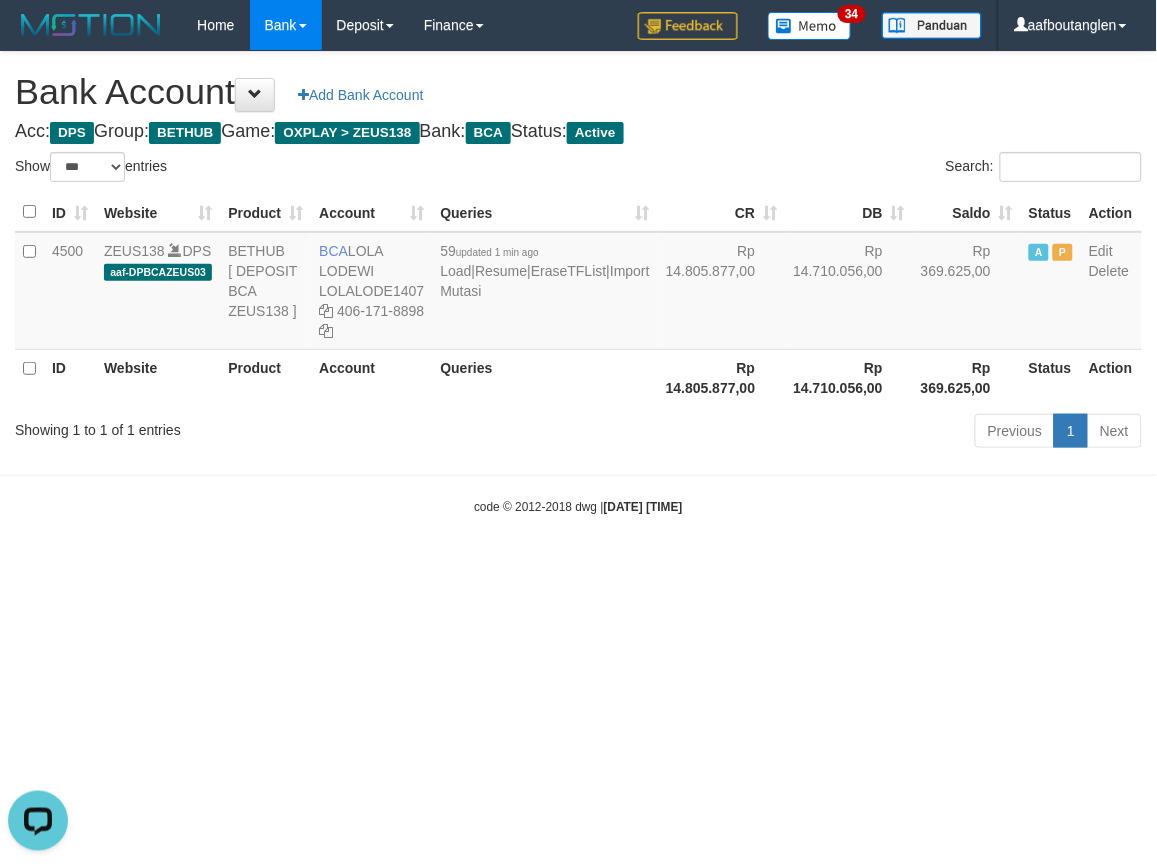 click on "Toggle navigation
Home
Bank
Account List
Deposit
DPS List
History
Note DPS
Finance
Financial Data
aafboutanglen
My Profile
Log Out
34" at bounding box center [578, 283] 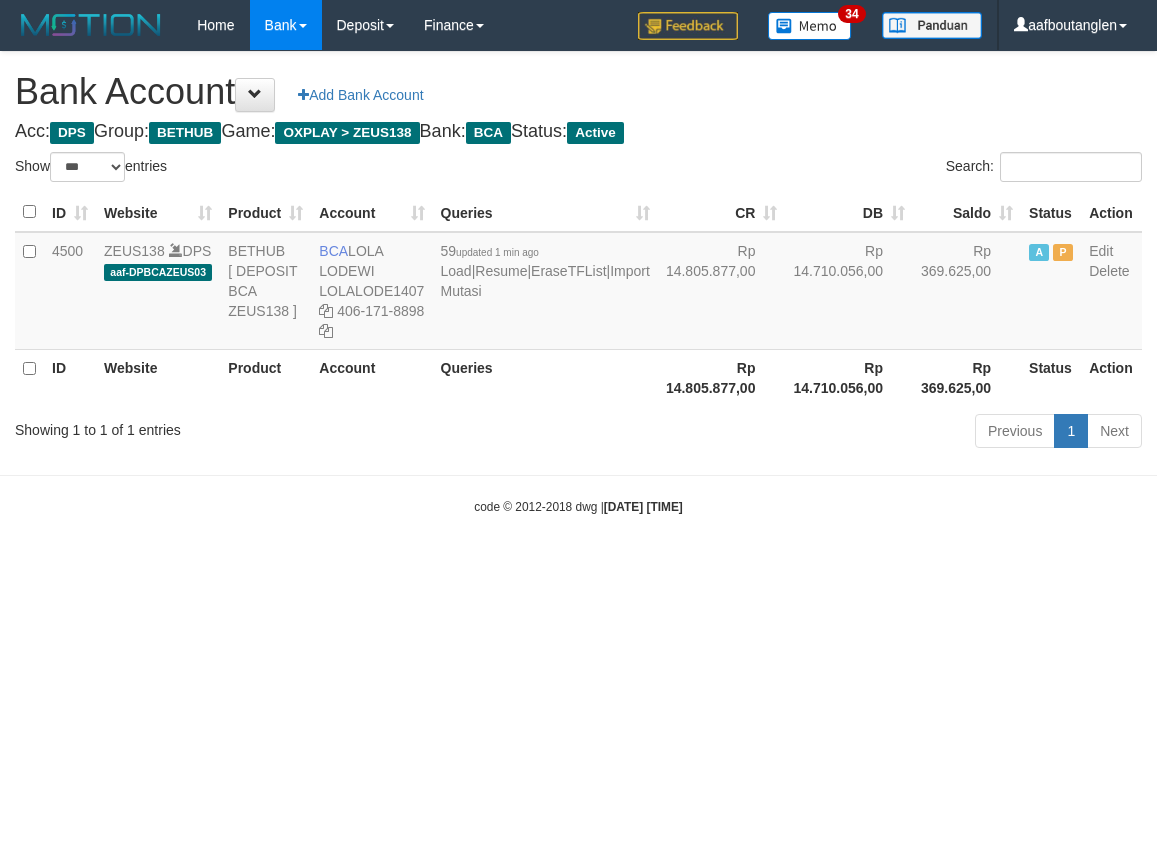 select on "***" 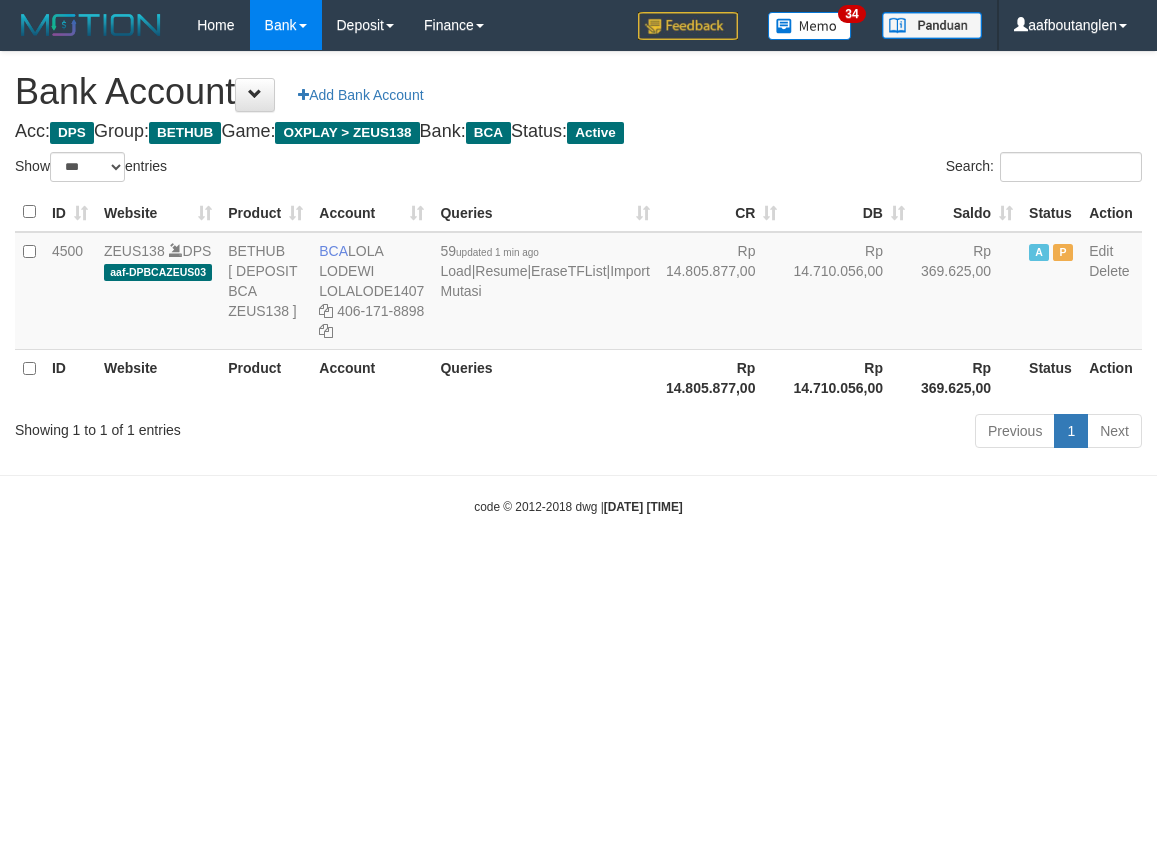 scroll, scrollTop: 0, scrollLeft: 0, axis: both 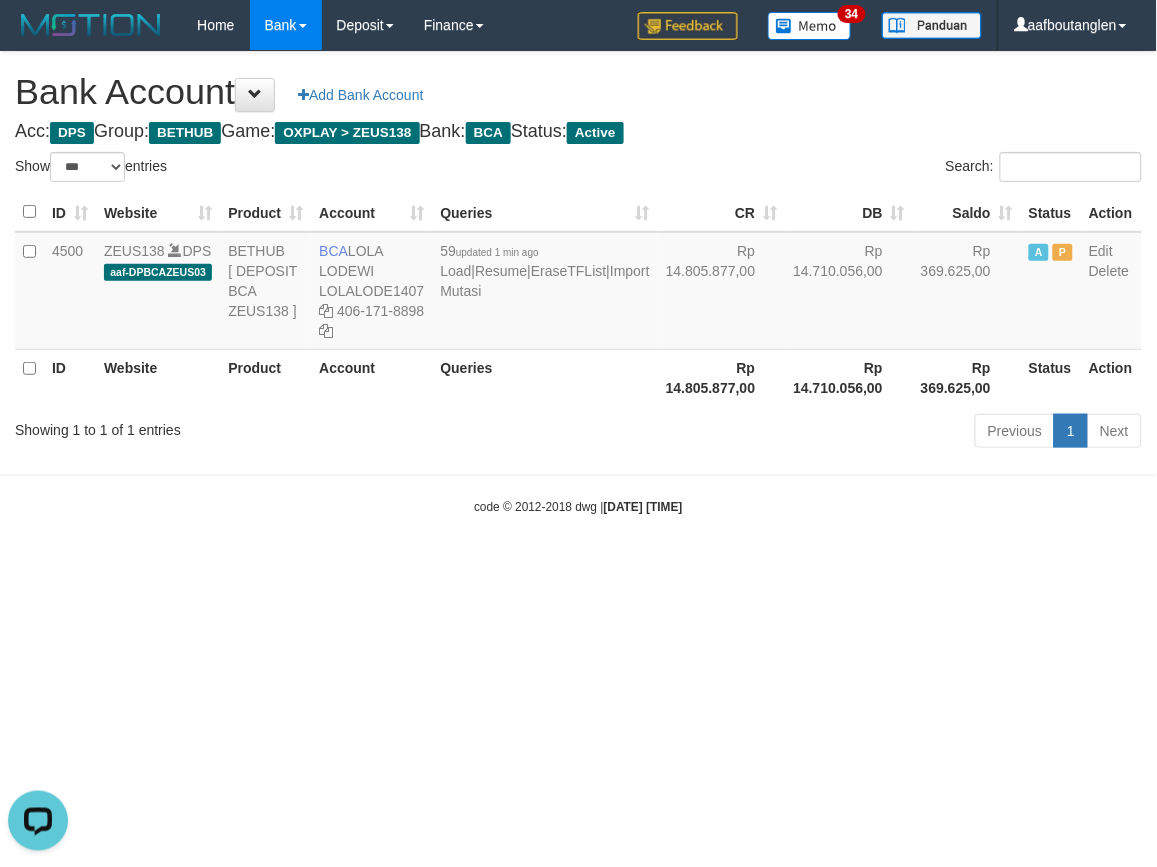drag, startPoint x: 721, startPoint y: 642, endPoint x: 685, endPoint y: 627, distance: 39 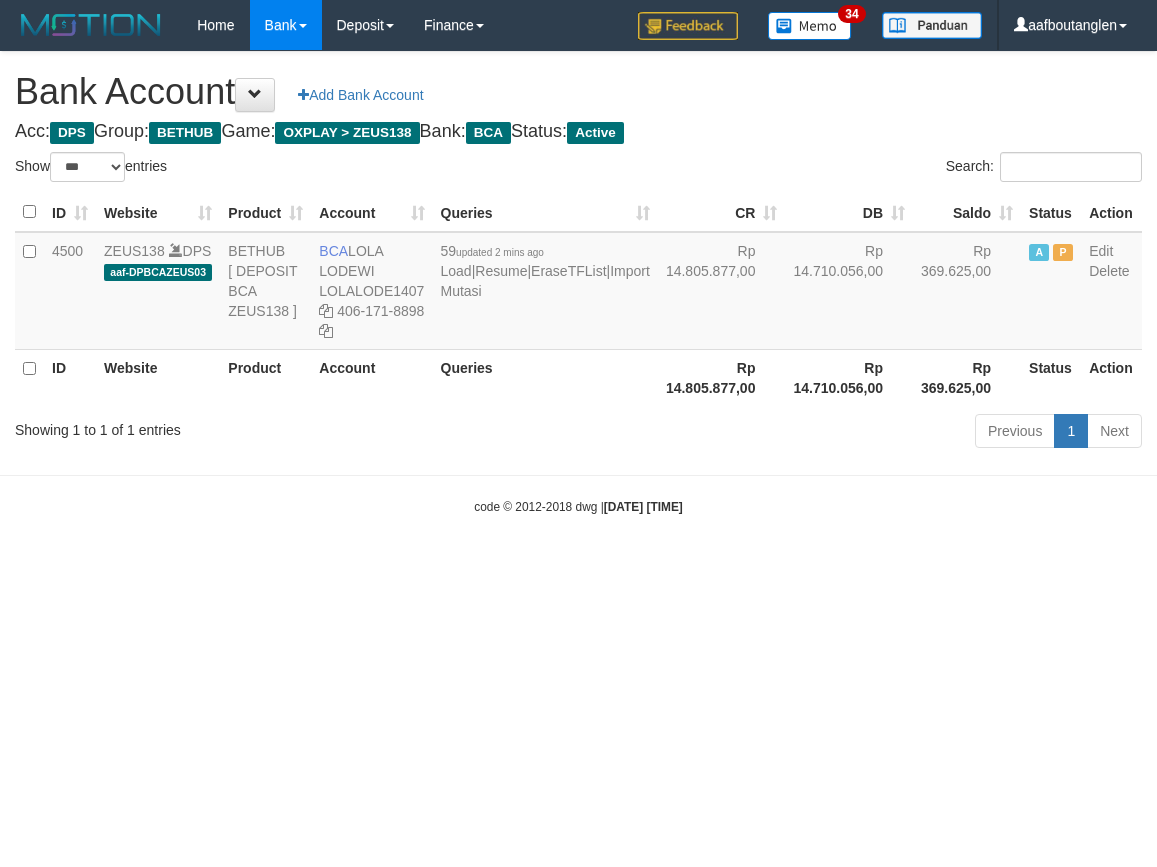 select on "***" 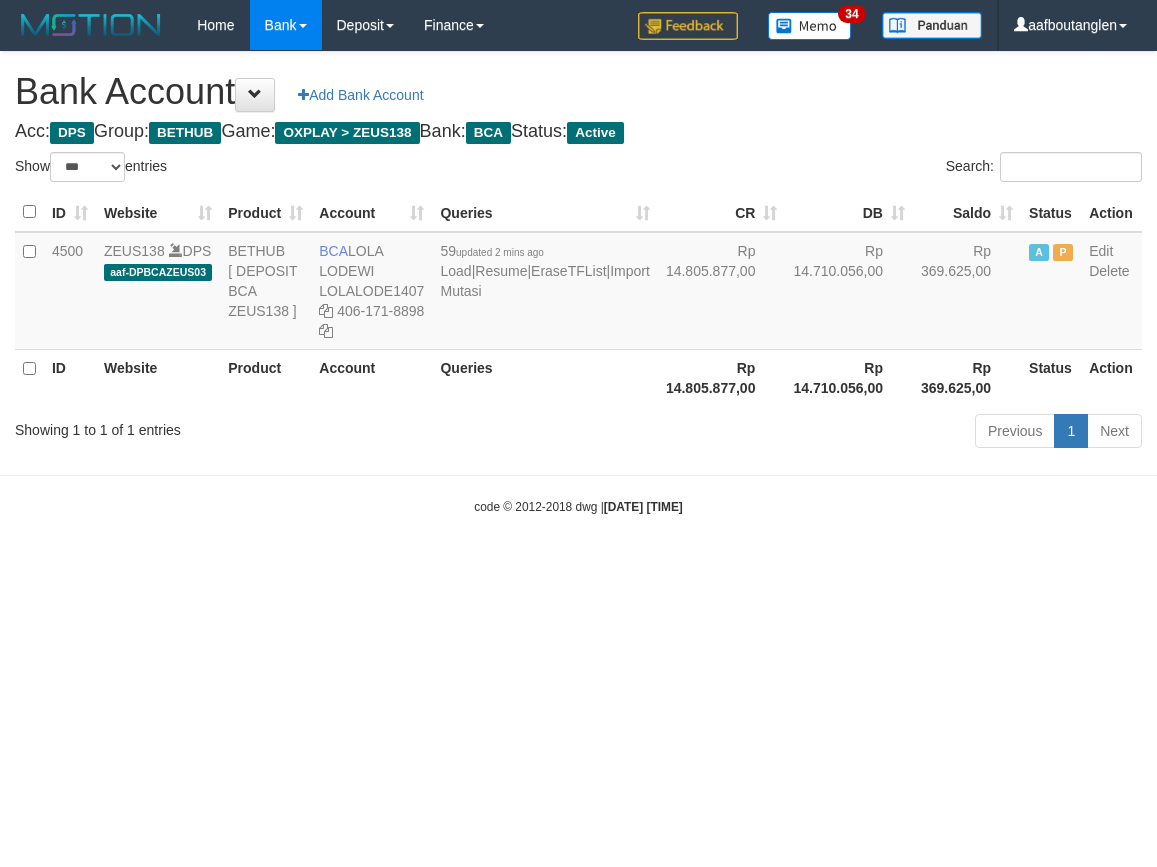 scroll, scrollTop: 0, scrollLeft: 0, axis: both 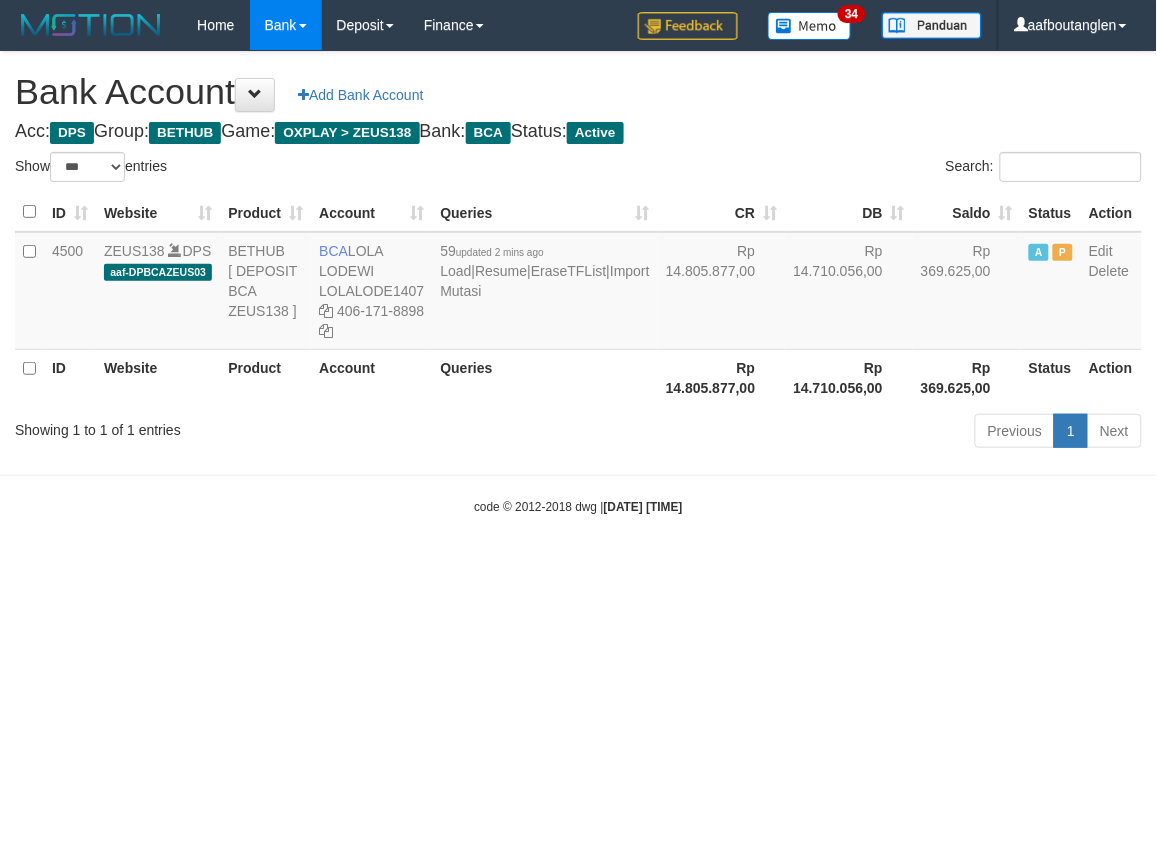 drag, startPoint x: 712, startPoint y: 583, endPoint x: 693, endPoint y: 577, distance: 19.924858 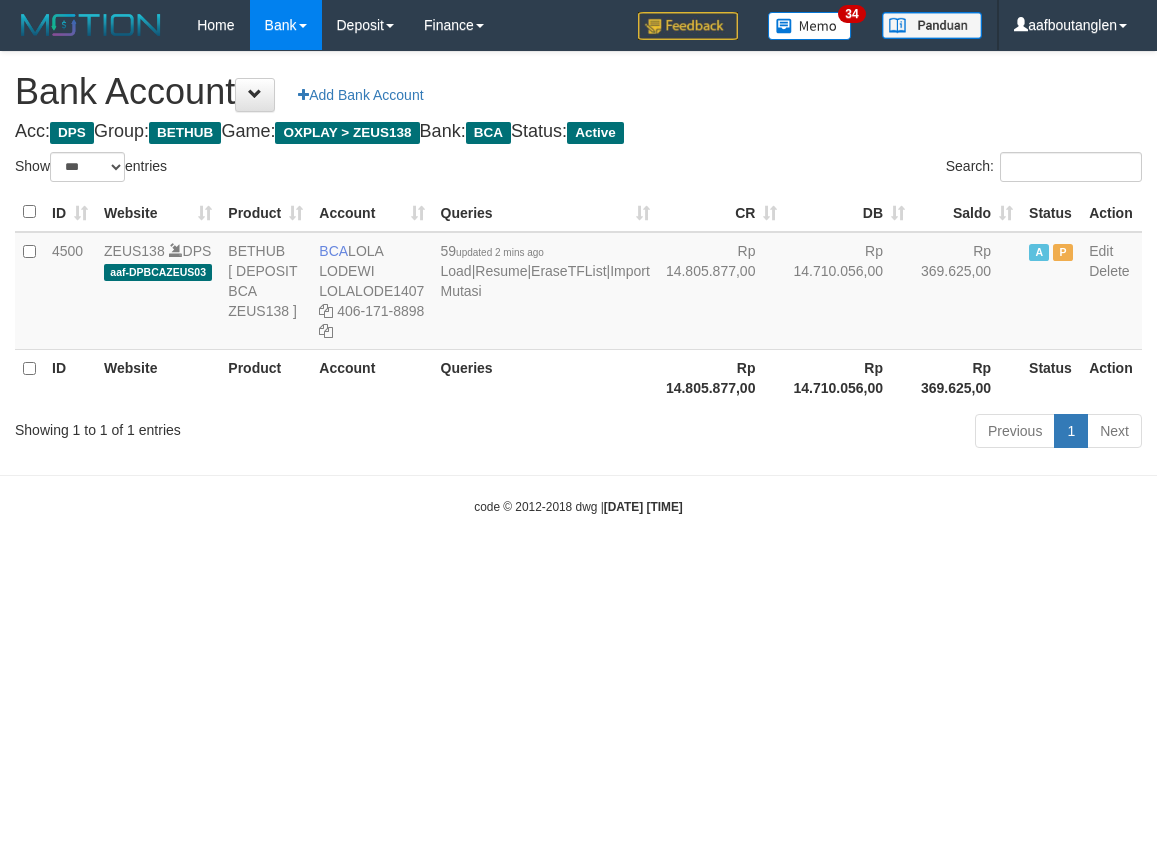 select on "***" 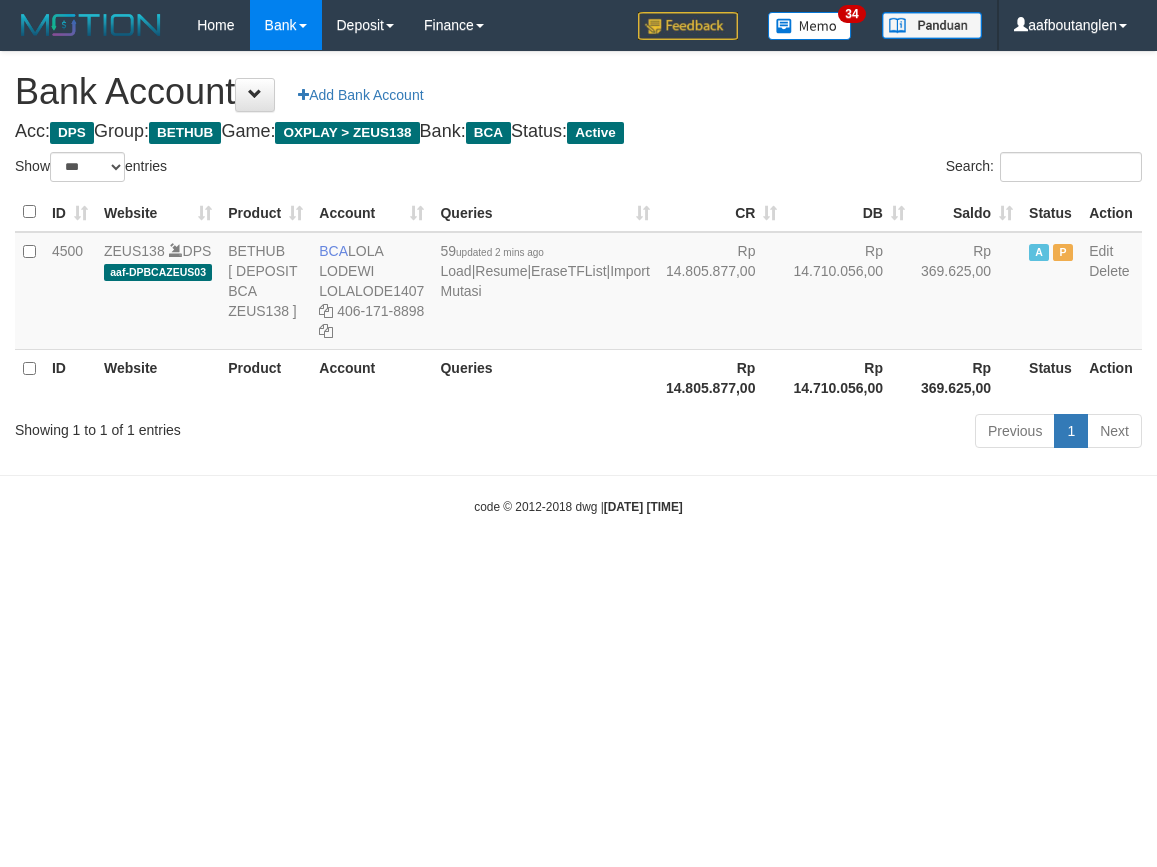 scroll, scrollTop: 0, scrollLeft: 0, axis: both 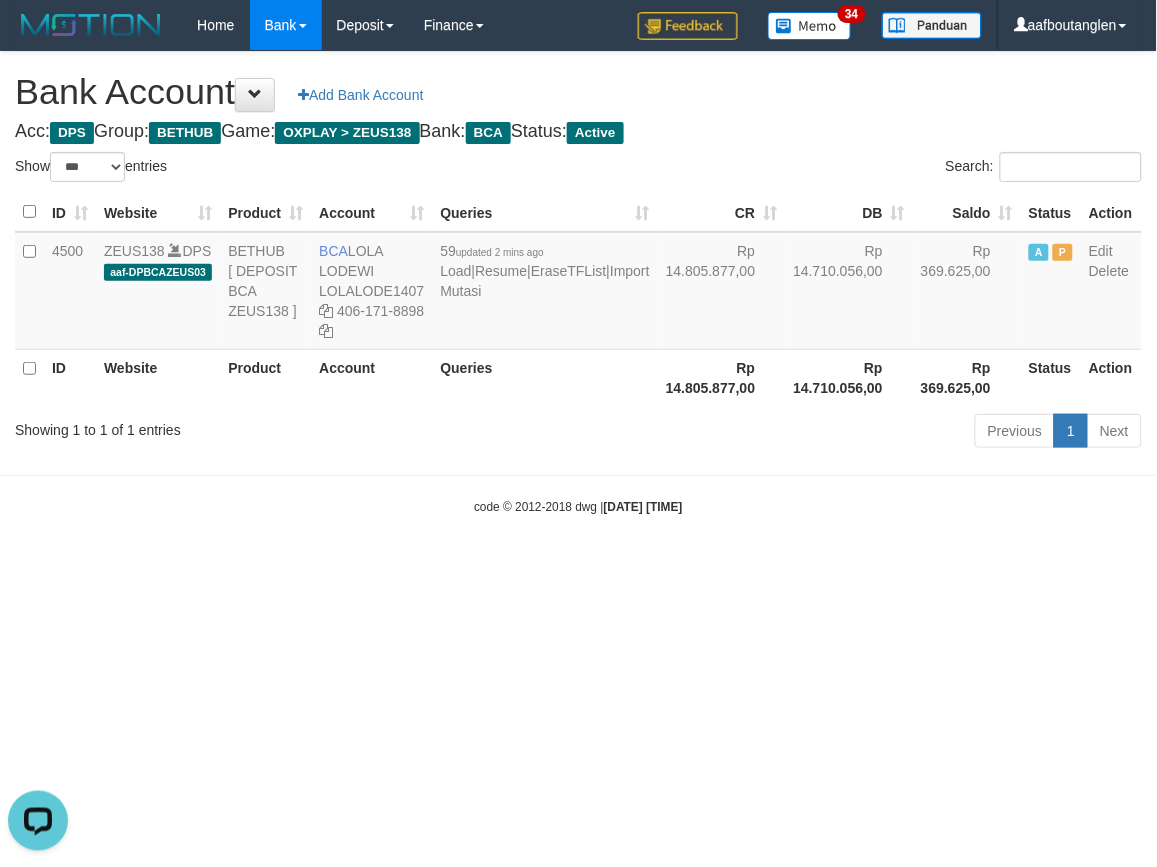 click on "Toggle navigation
Home
Bank
Account List
Deposit
DPS List
History
Note DPS
Finance
Financial Data
aafboutanglen
My Profile
Log Out
34" at bounding box center [578, 283] 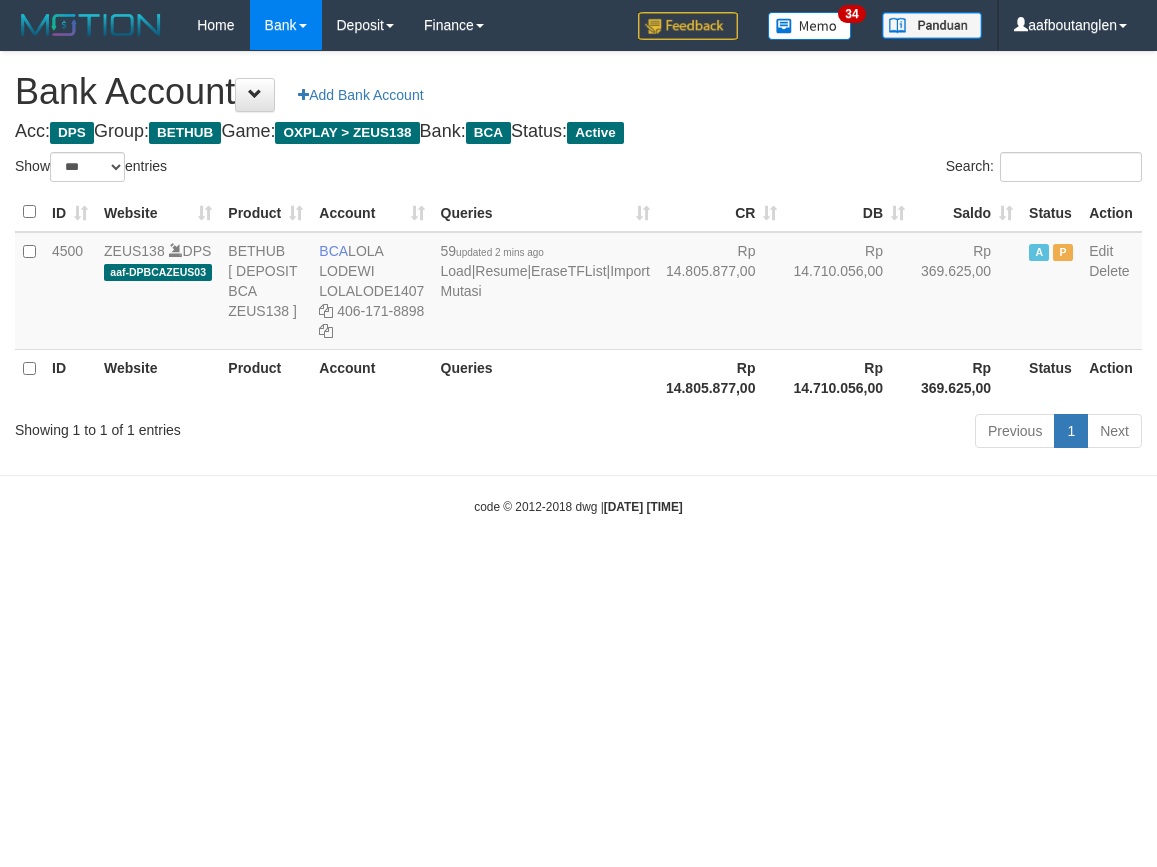 select on "***" 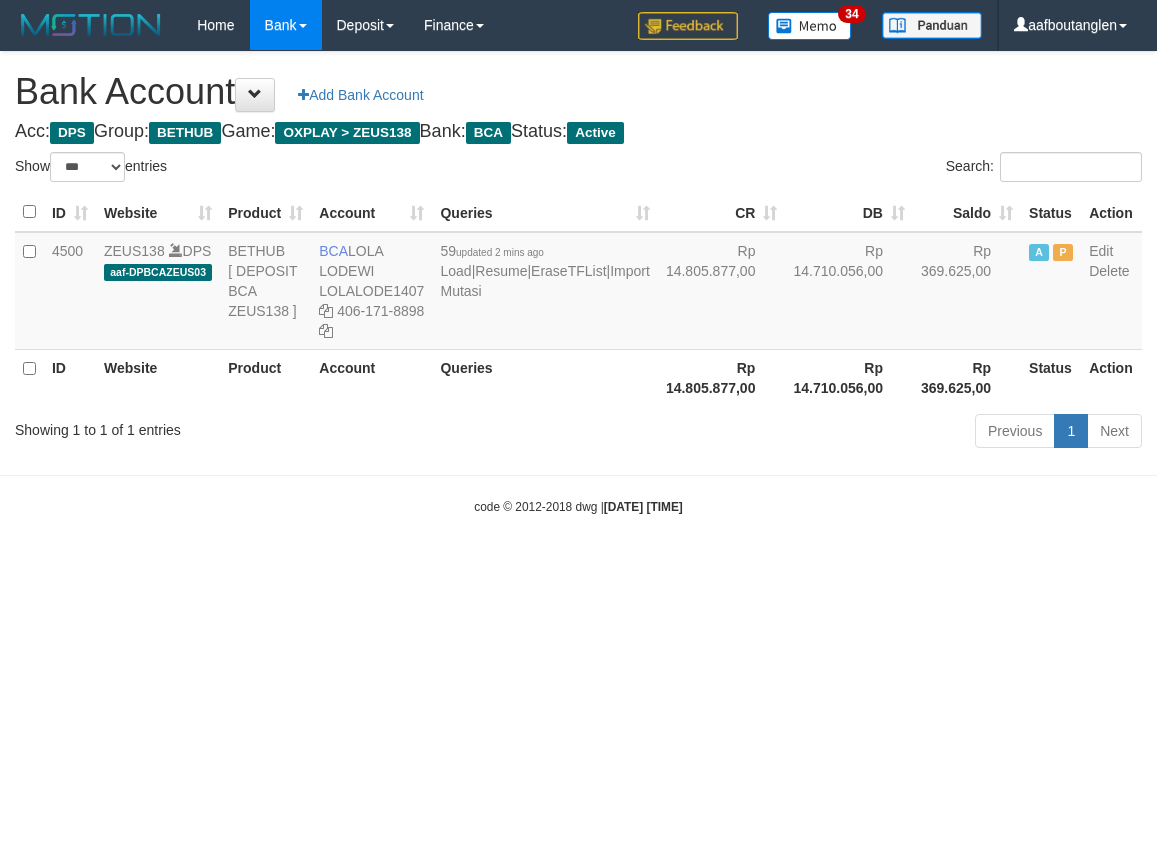 scroll, scrollTop: 0, scrollLeft: 0, axis: both 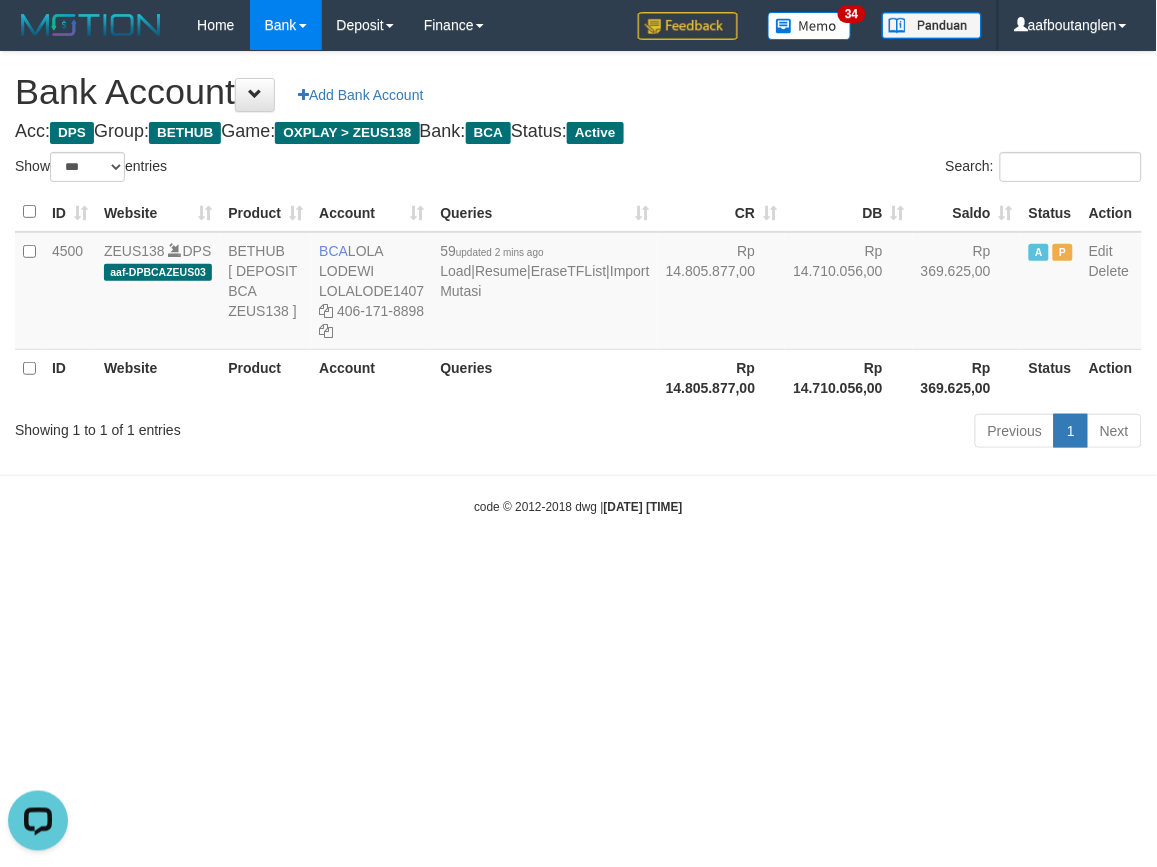 click on "Previous 1 Next" at bounding box center [819, 433] 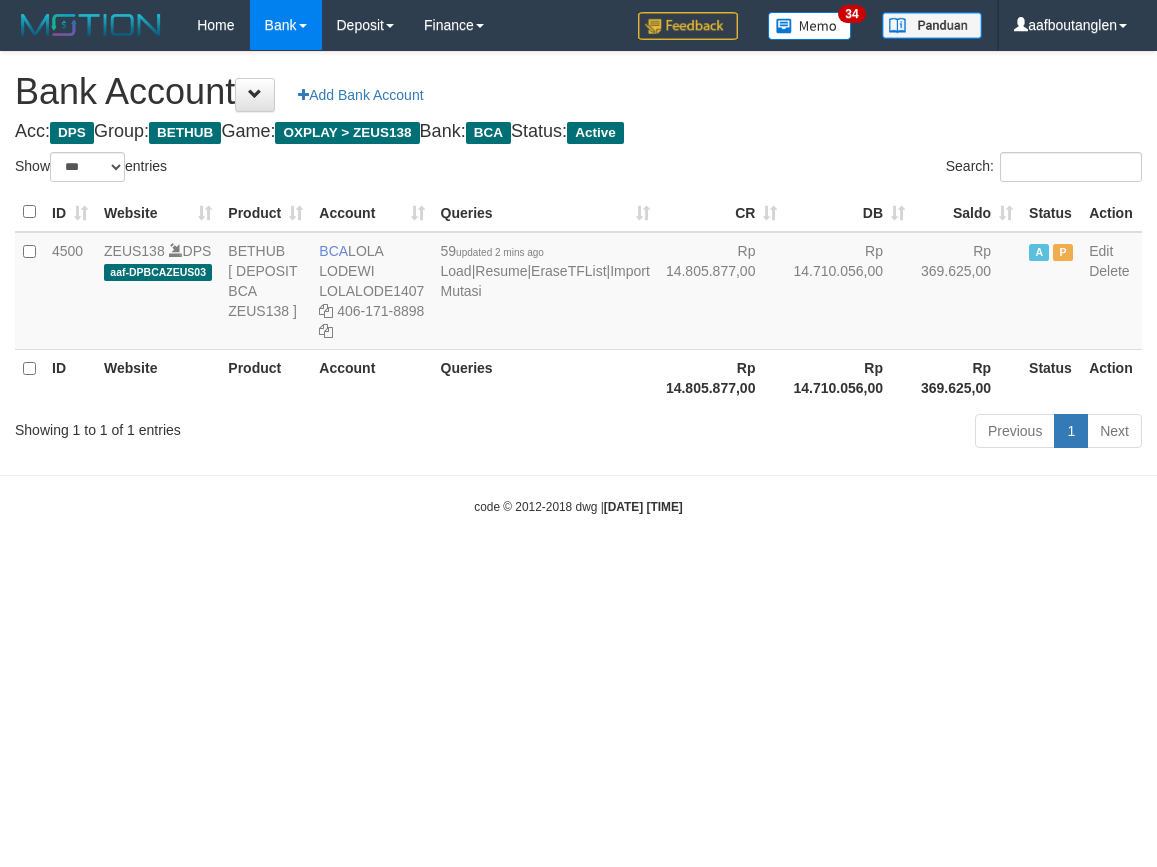 select on "***" 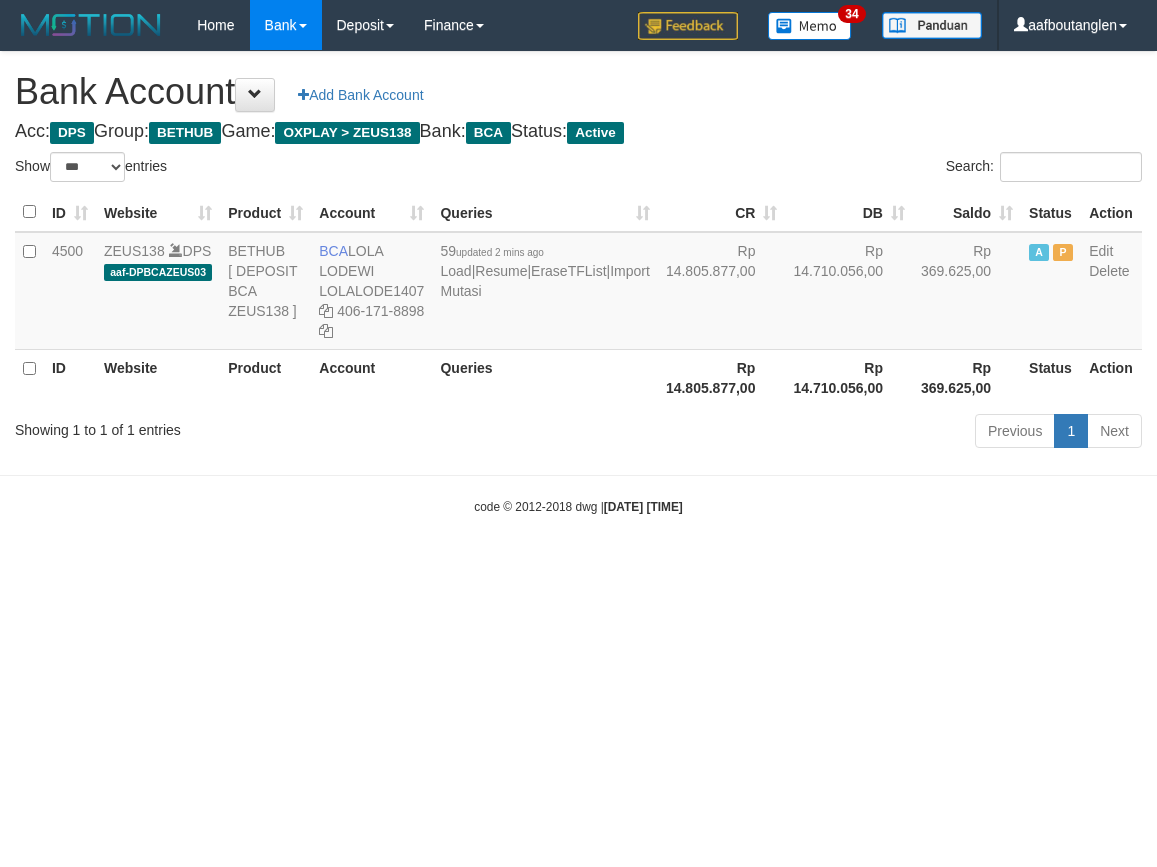scroll, scrollTop: 0, scrollLeft: 0, axis: both 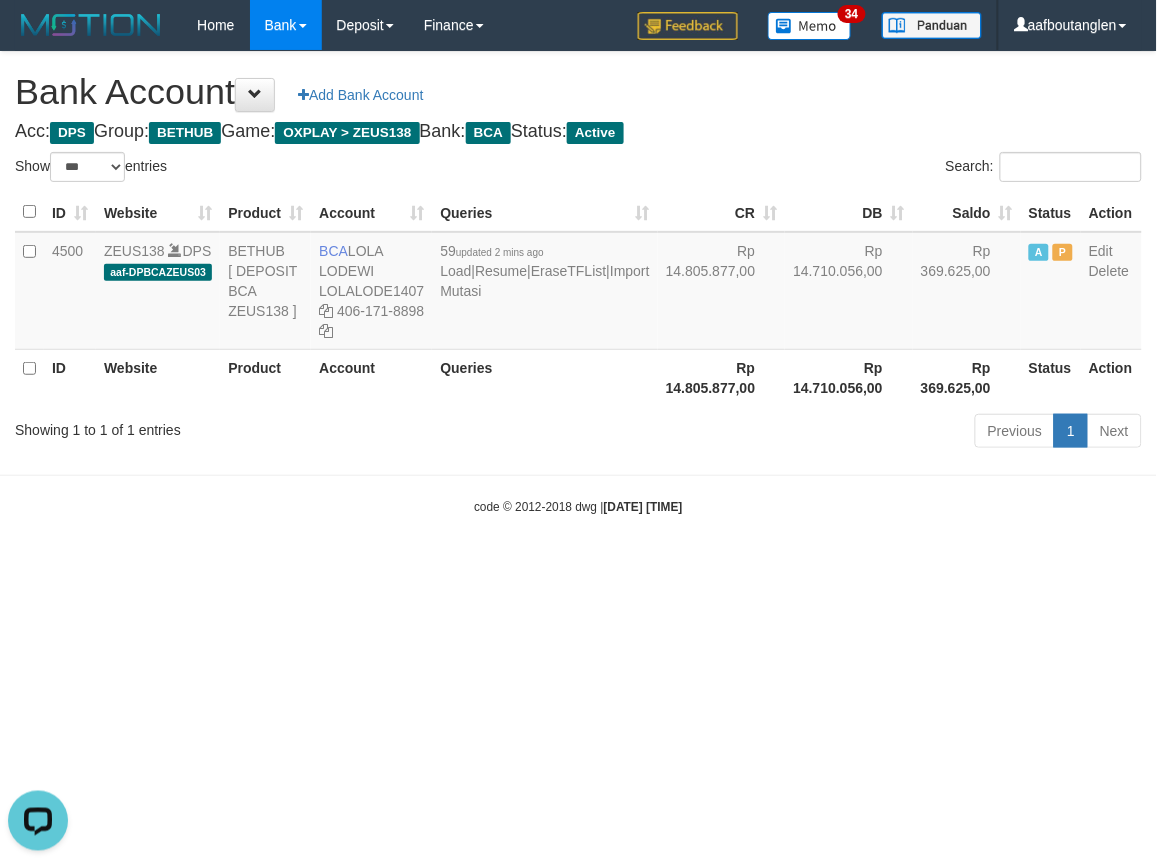drag, startPoint x: 36, startPoint y: 547, endPoint x: 64, endPoint y: 541, distance: 28.635643 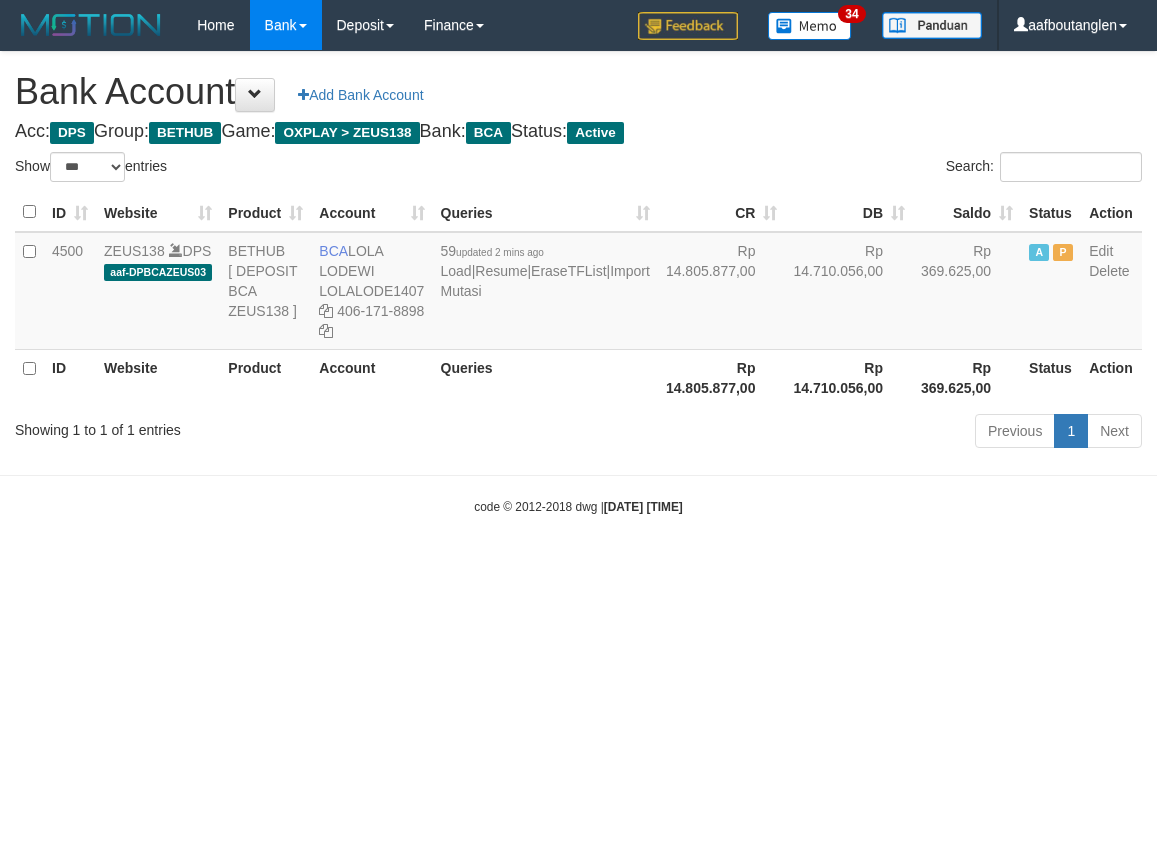 select on "***" 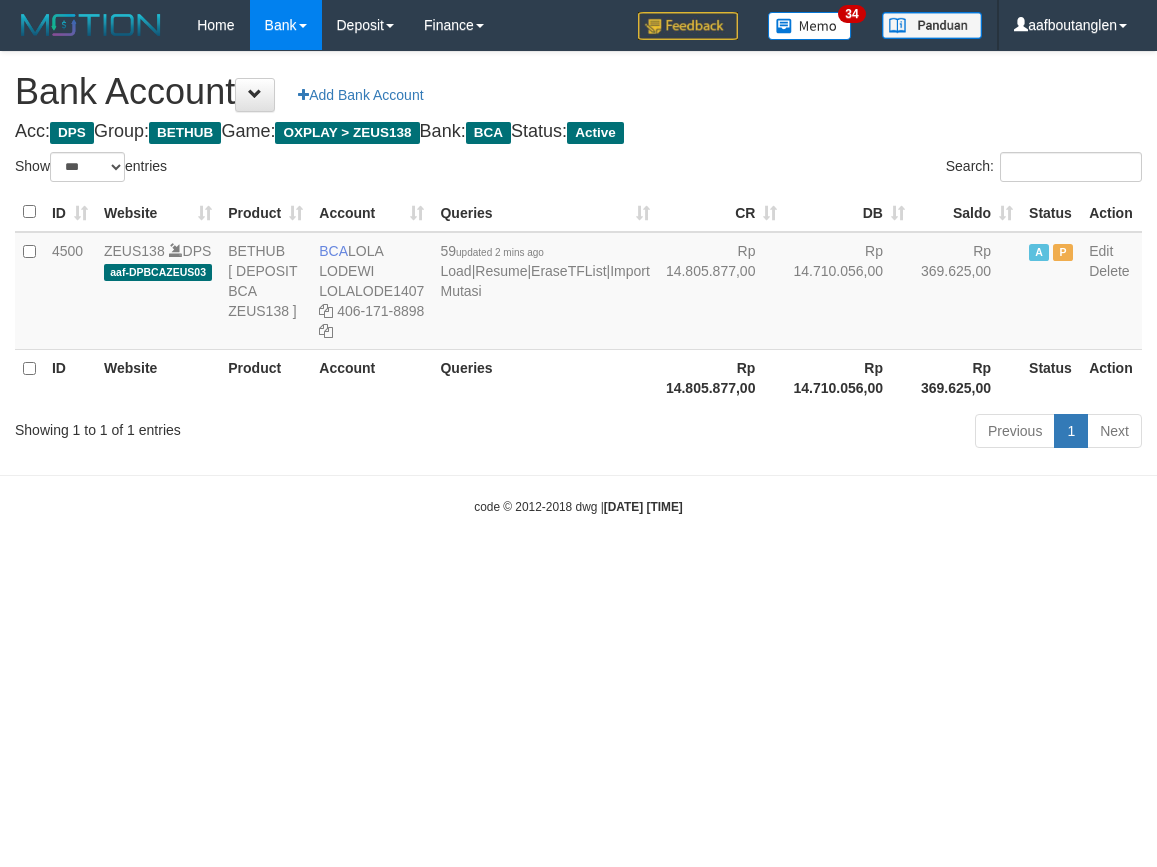 scroll, scrollTop: 0, scrollLeft: 0, axis: both 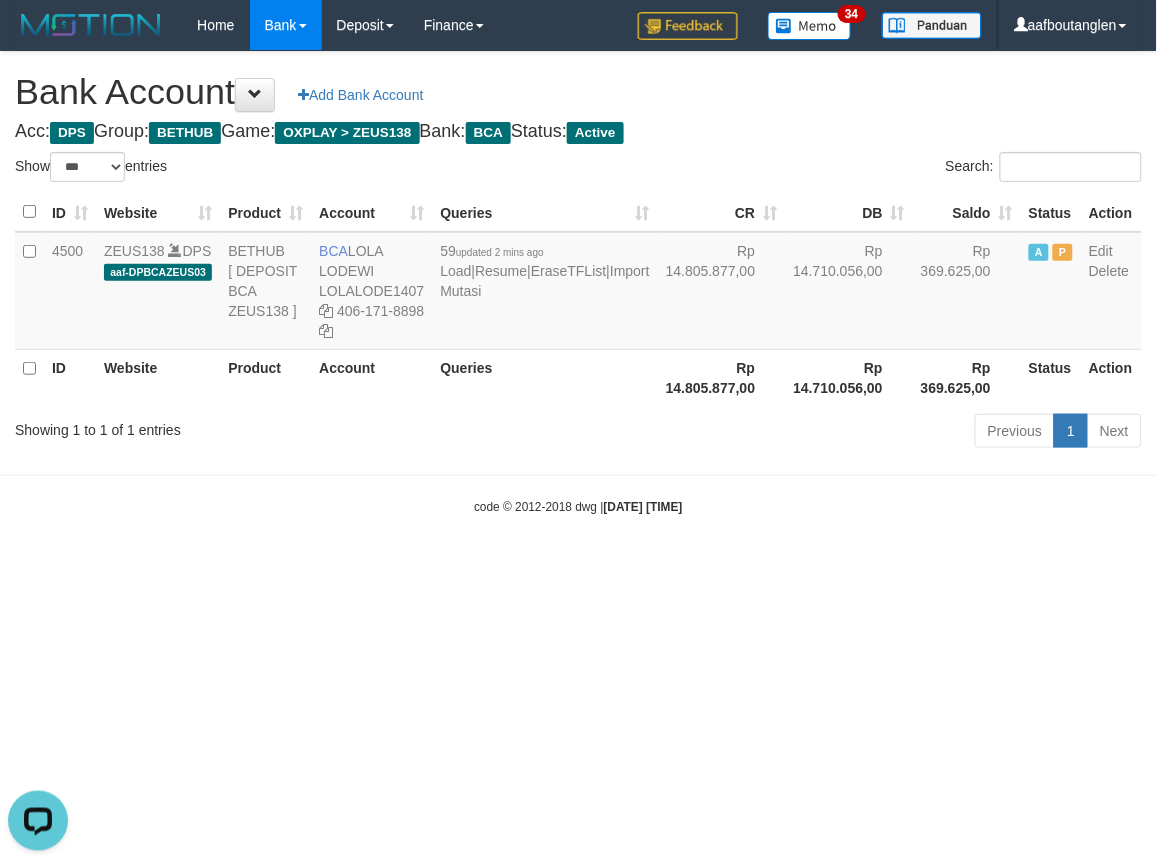 drag, startPoint x: 887, startPoint y: 624, endPoint x: 887, endPoint y: 636, distance: 12 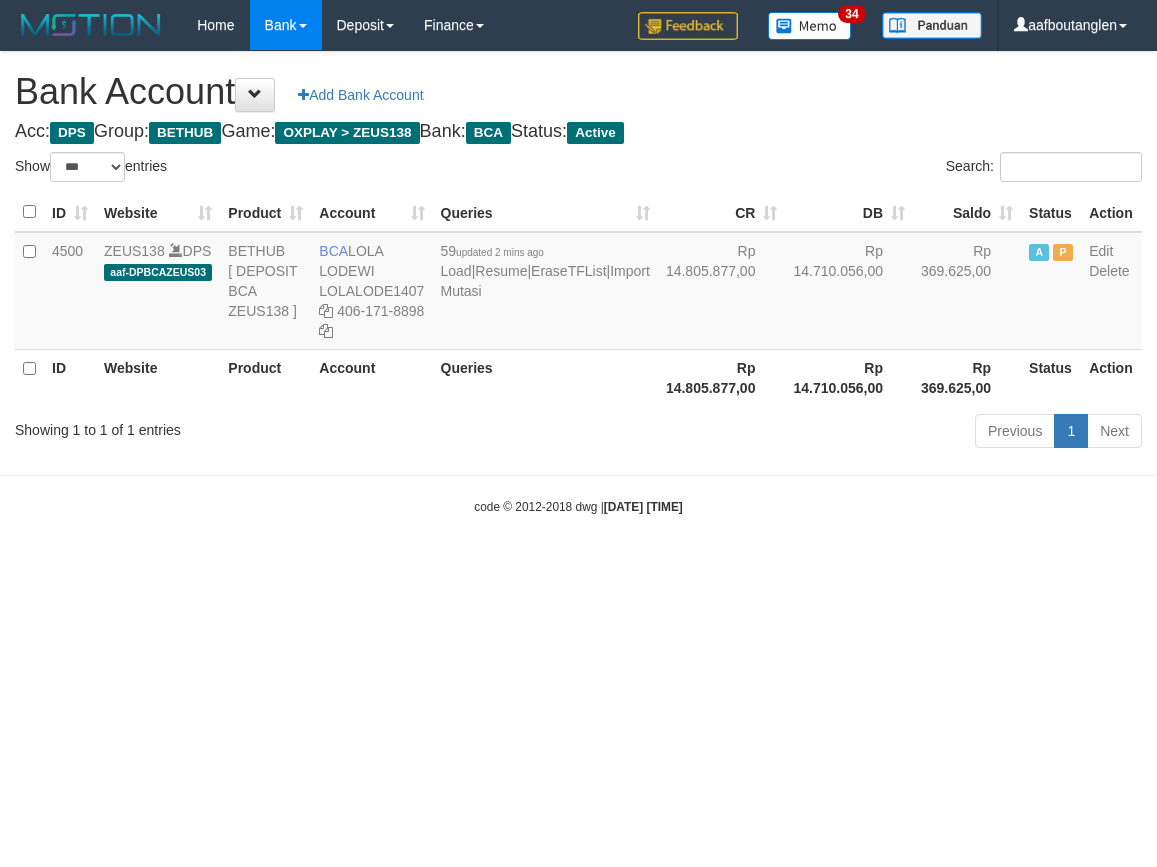 select on "***" 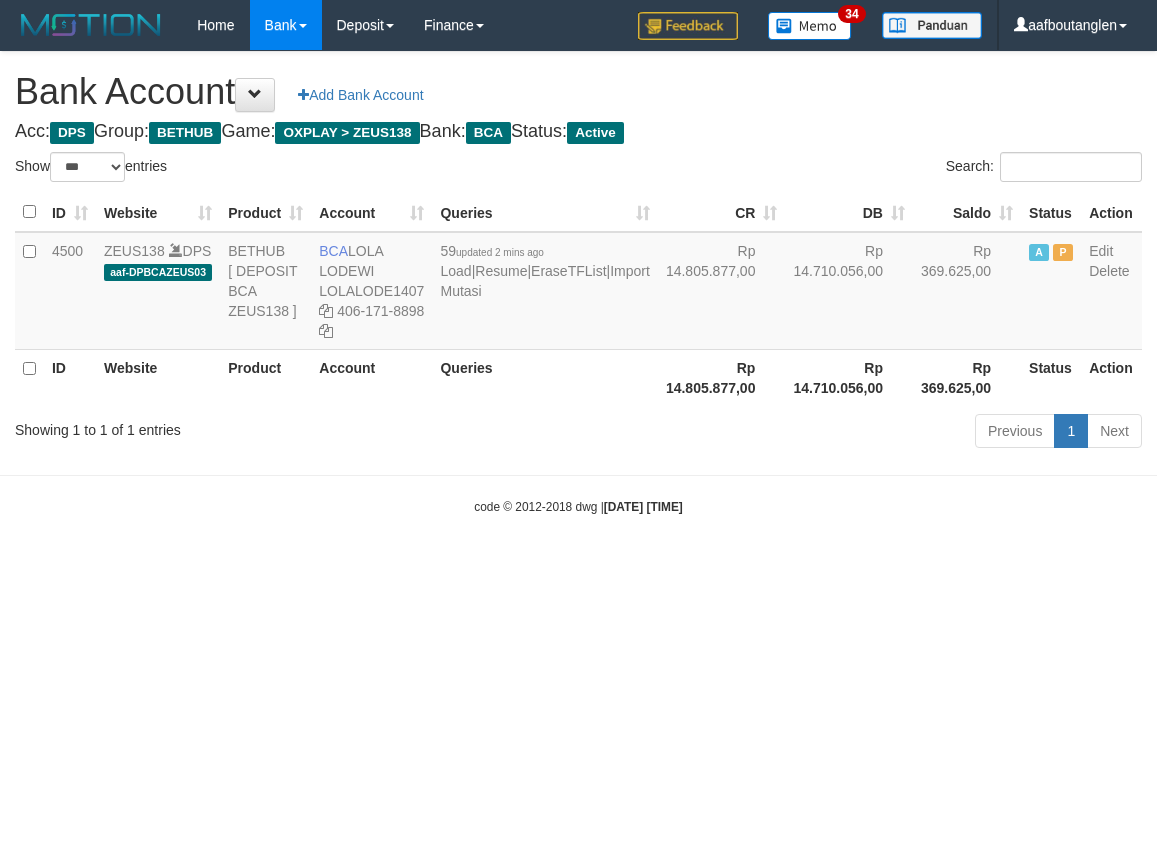 scroll, scrollTop: 0, scrollLeft: 0, axis: both 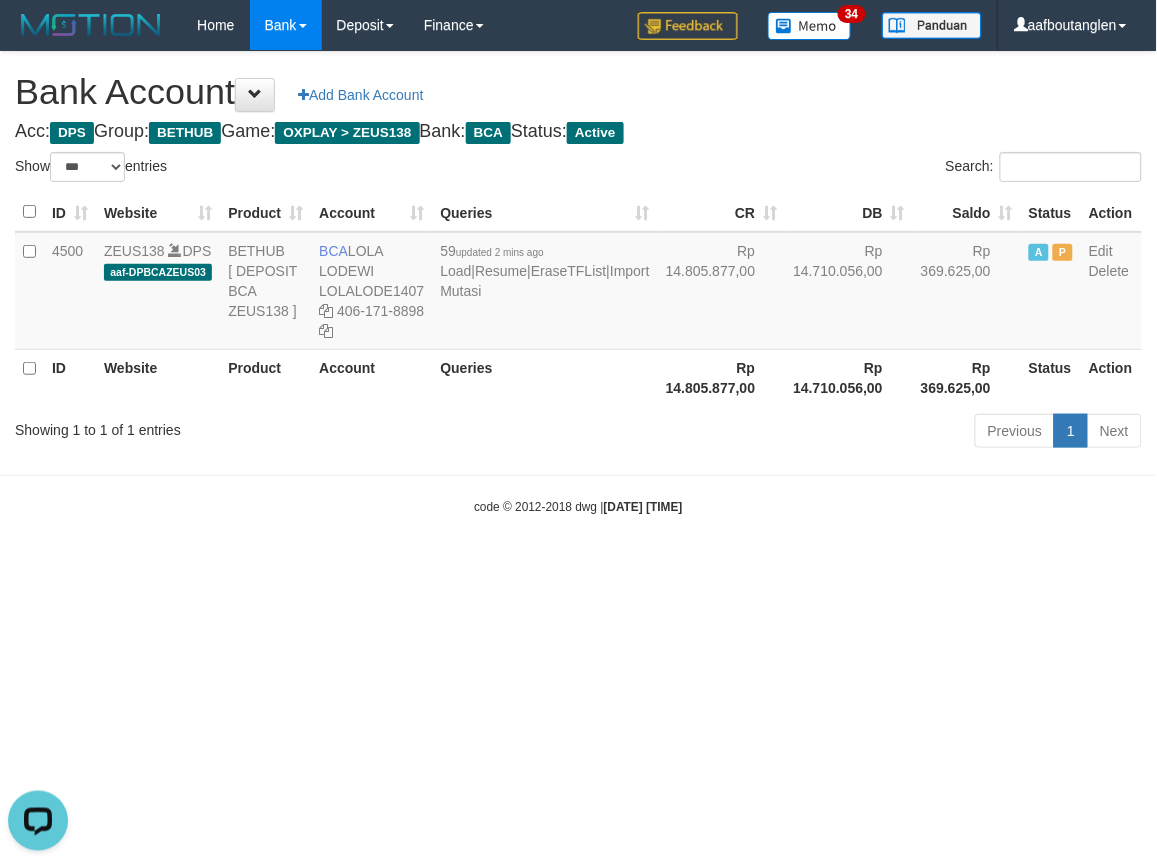 click on "Toggle navigation
Home
Bank
Account List
Deposit
DPS List
History
Note DPS
Finance
Financial Data
aafboutanglen
My Profile
Log Out
34" at bounding box center (578, 283) 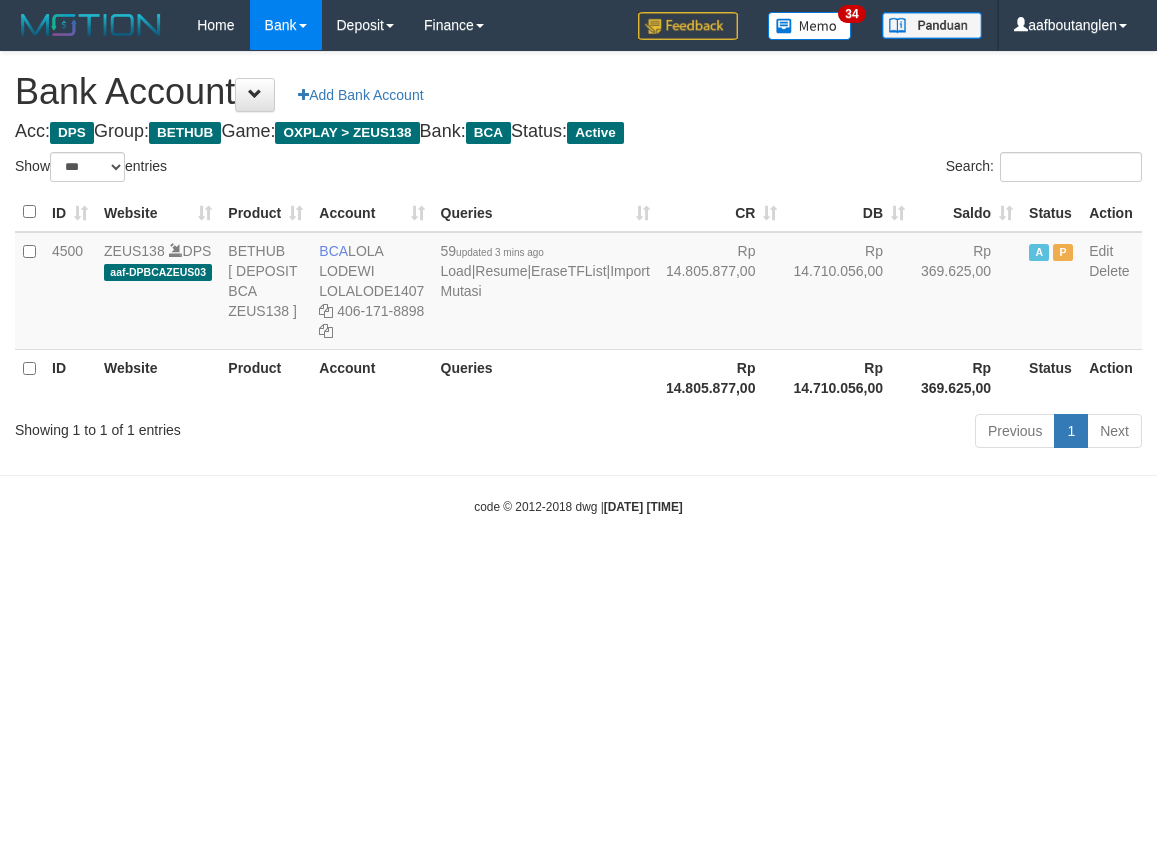 select on "***" 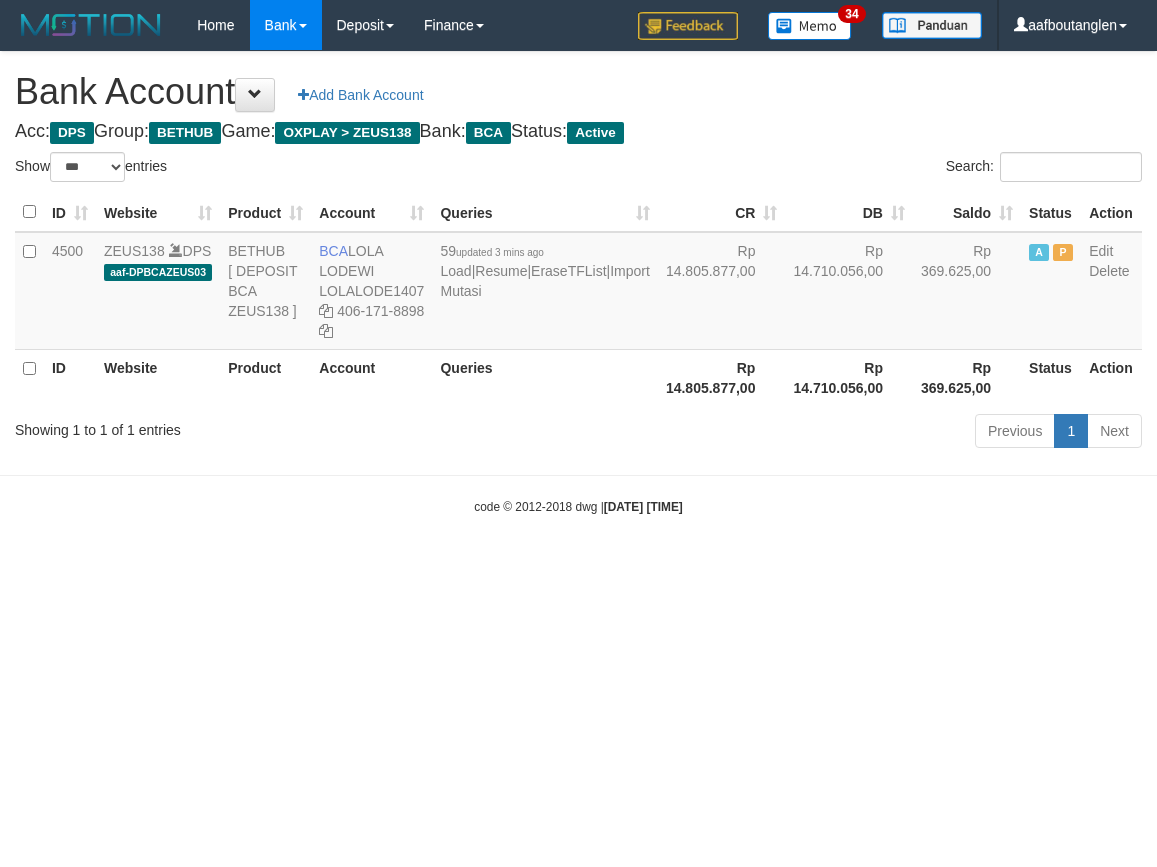 scroll, scrollTop: 0, scrollLeft: 0, axis: both 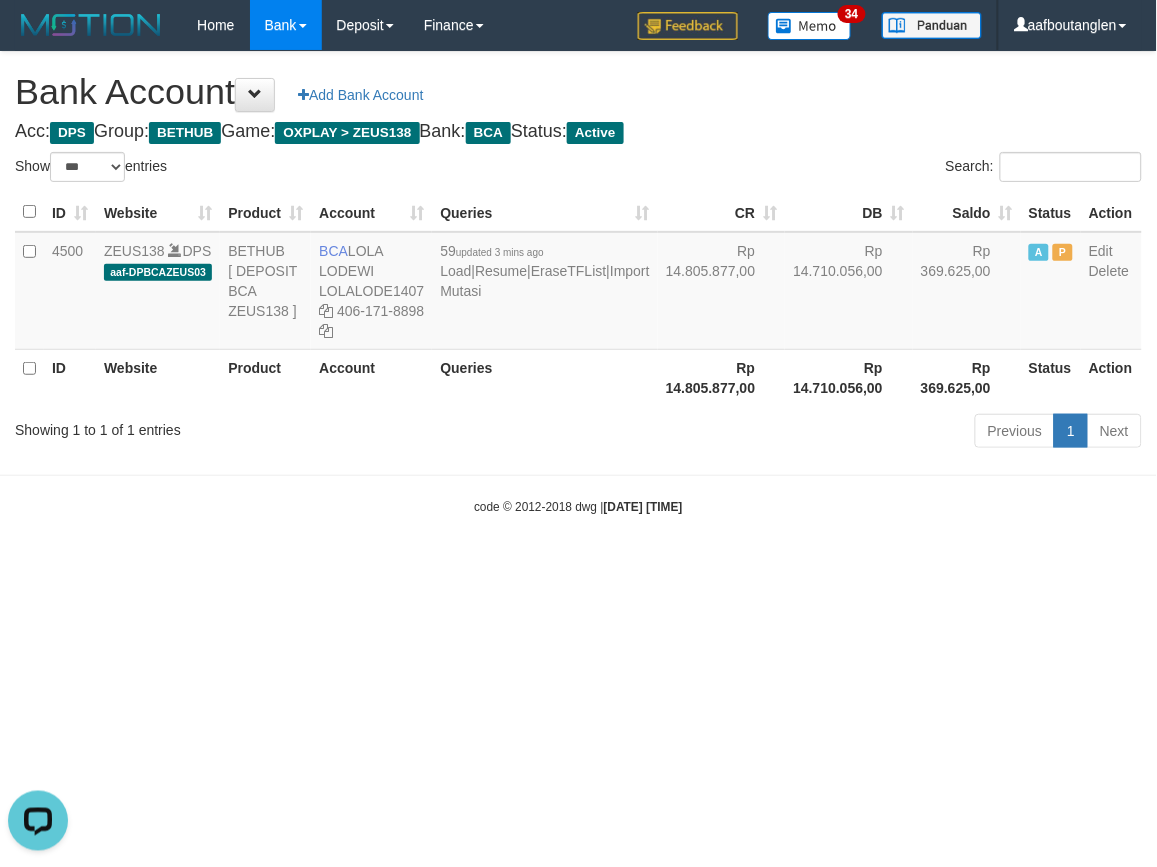 drag, startPoint x: 724, startPoint y: 473, endPoint x: 736, endPoint y: 464, distance: 15 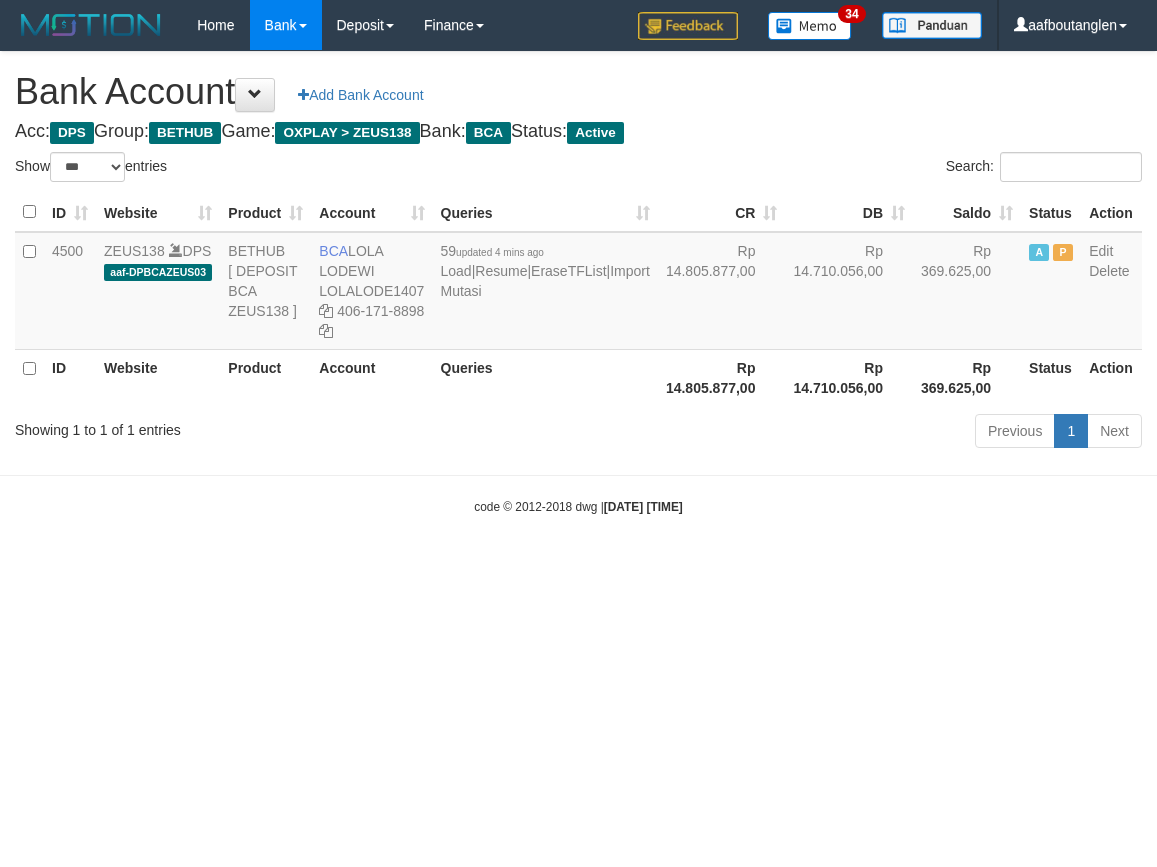 select on "***" 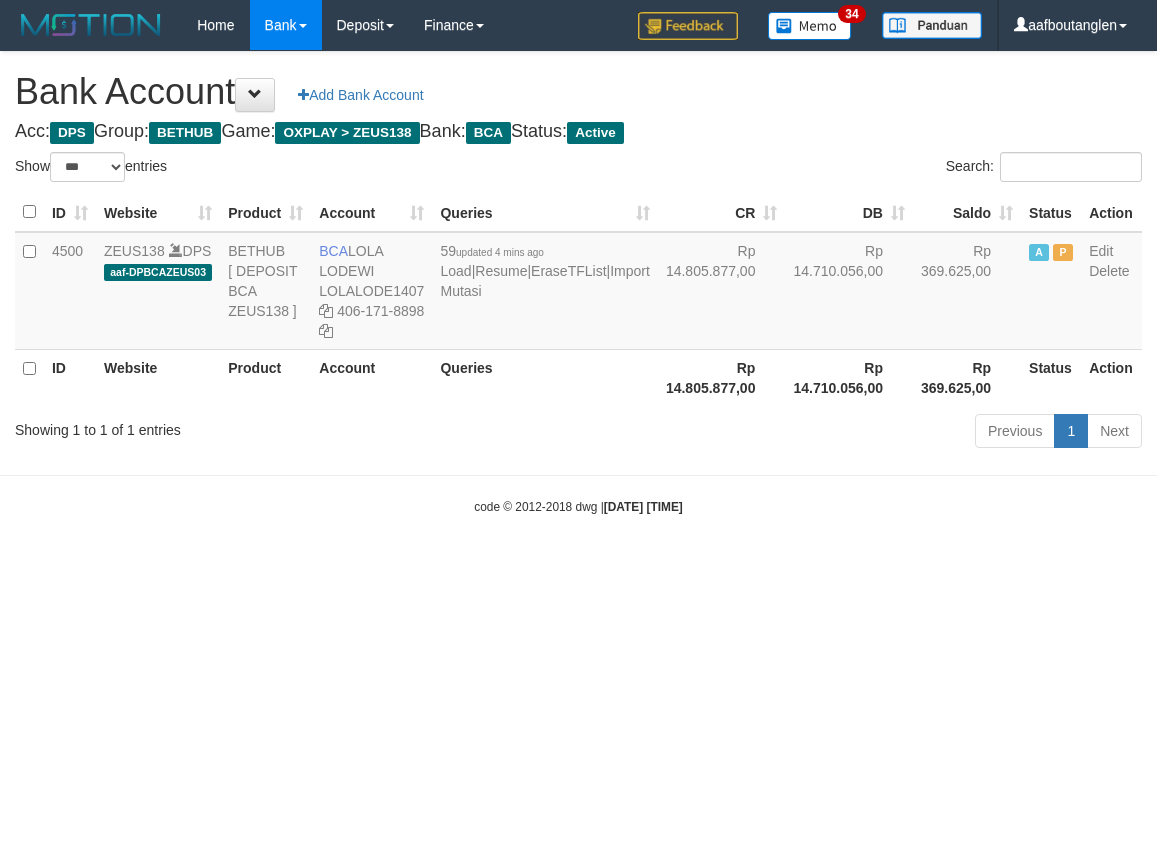 scroll, scrollTop: 0, scrollLeft: 0, axis: both 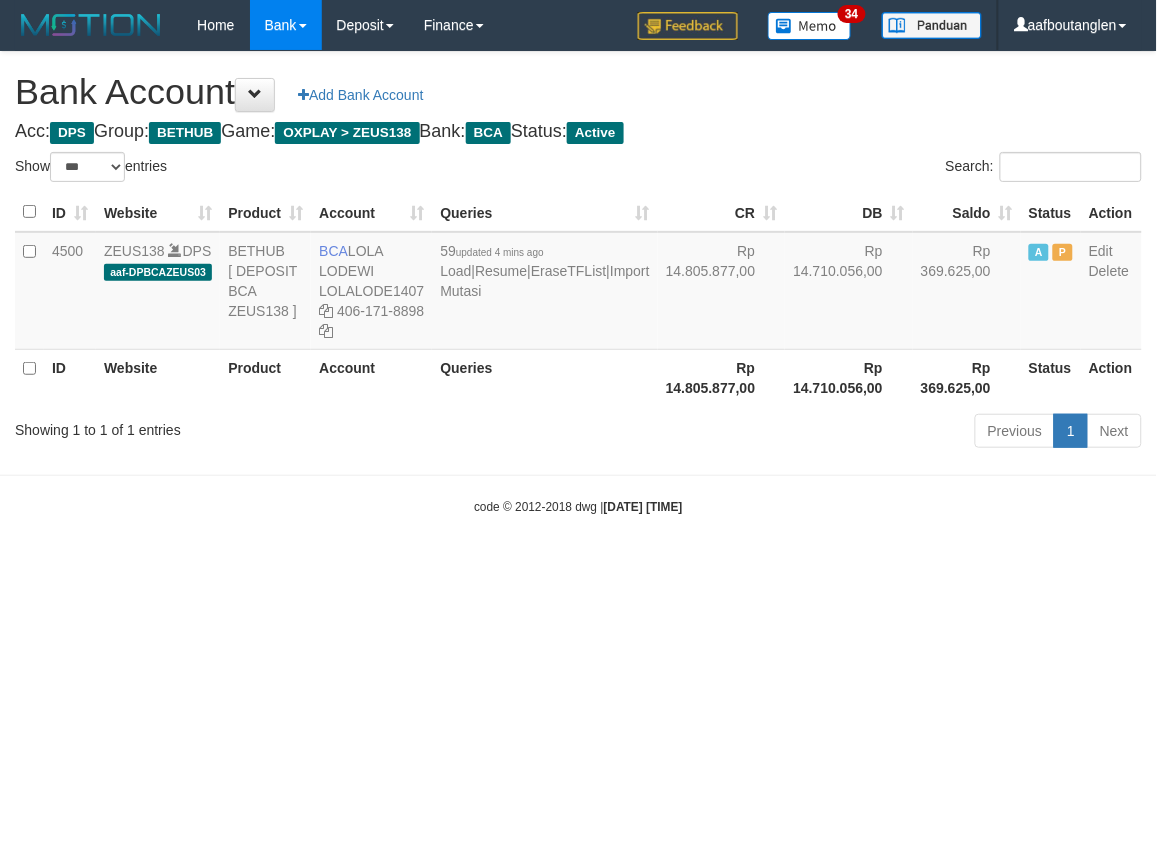 drag, startPoint x: 797, startPoint y: 577, endPoint x: 777, endPoint y: 581, distance: 20.396078 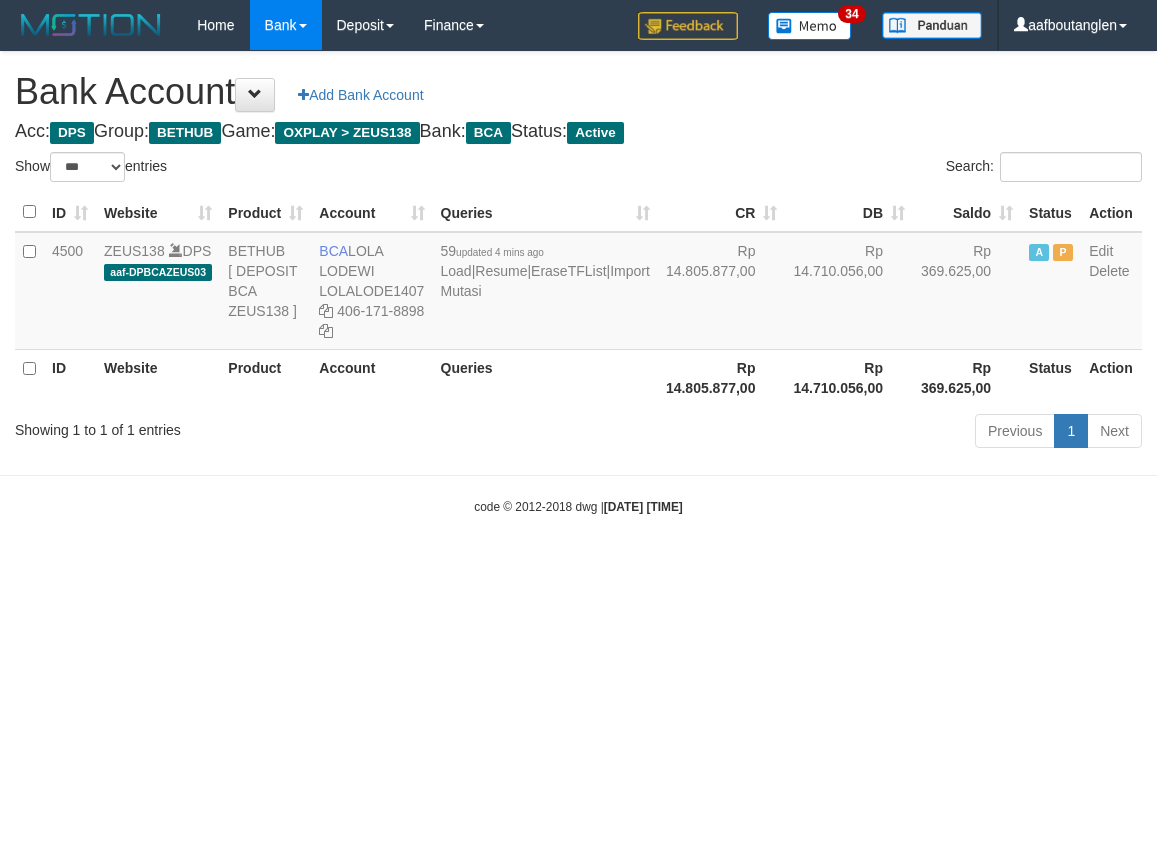 select on "***" 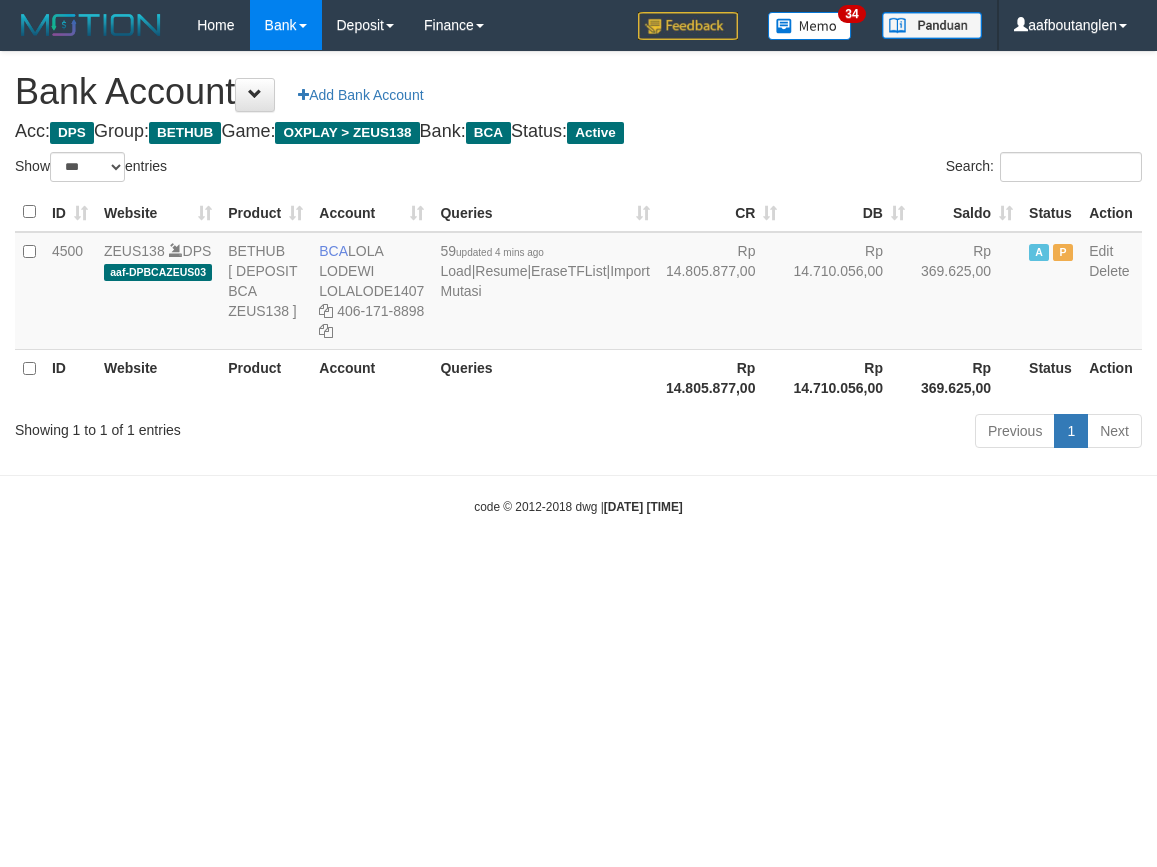 scroll, scrollTop: 0, scrollLeft: 0, axis: both 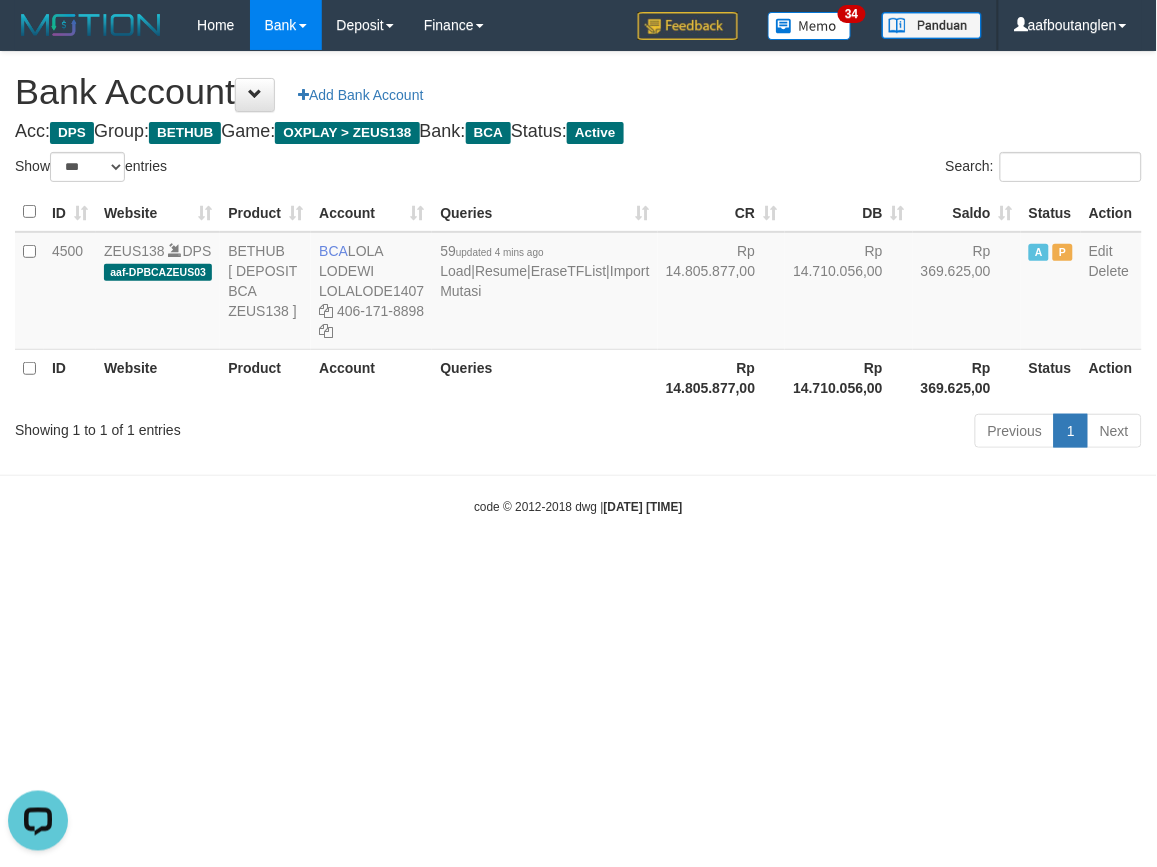 drag, startPoint x: 106, startPoint y: 531, endPoint x: 113, endPoint y: 511, distance: 21.189621 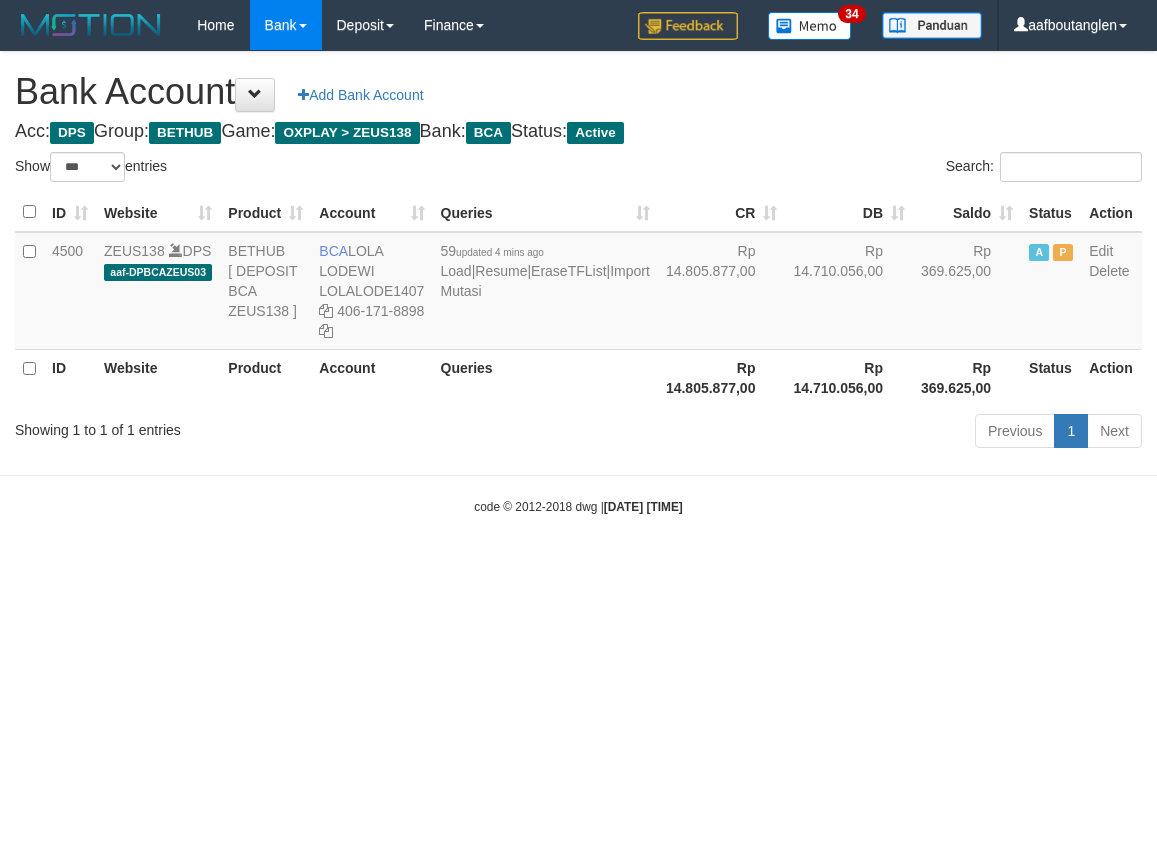 select on "***" 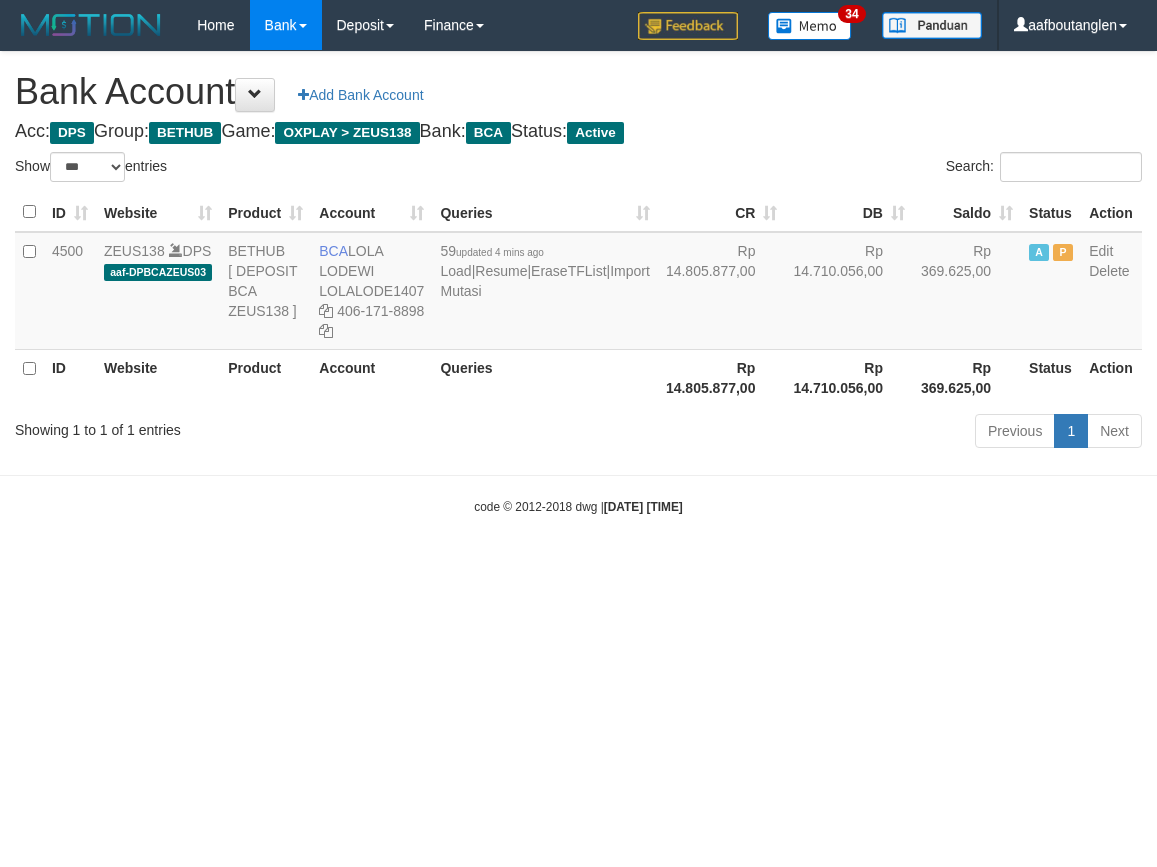 scroll, scrollTop: 0, scrollLeft: 0, axis: both 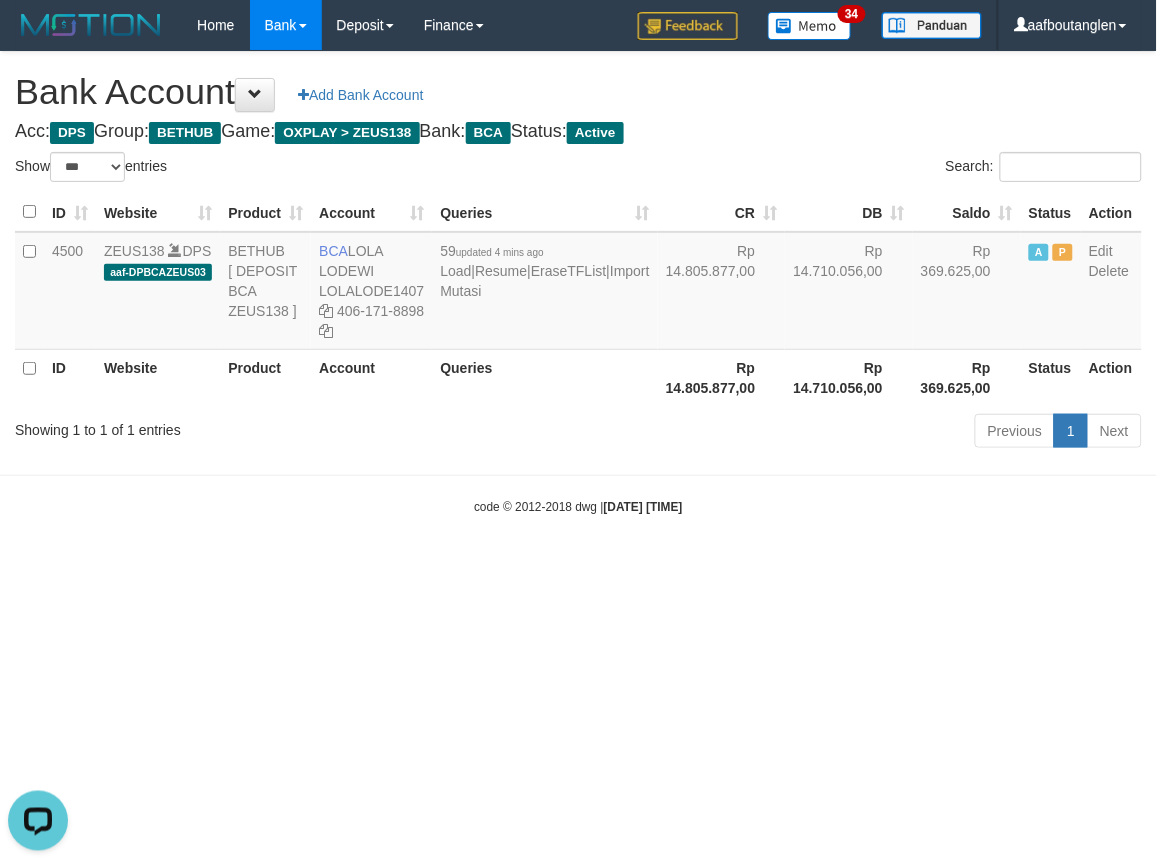 click on "Toggle navigation
Home
Bank
Account List
Deposit
DPS List
History
Note DPS
Finance
Financial Data
aafboutanglen
My Profile
Log Out
34" at bounding box center (578, 283) 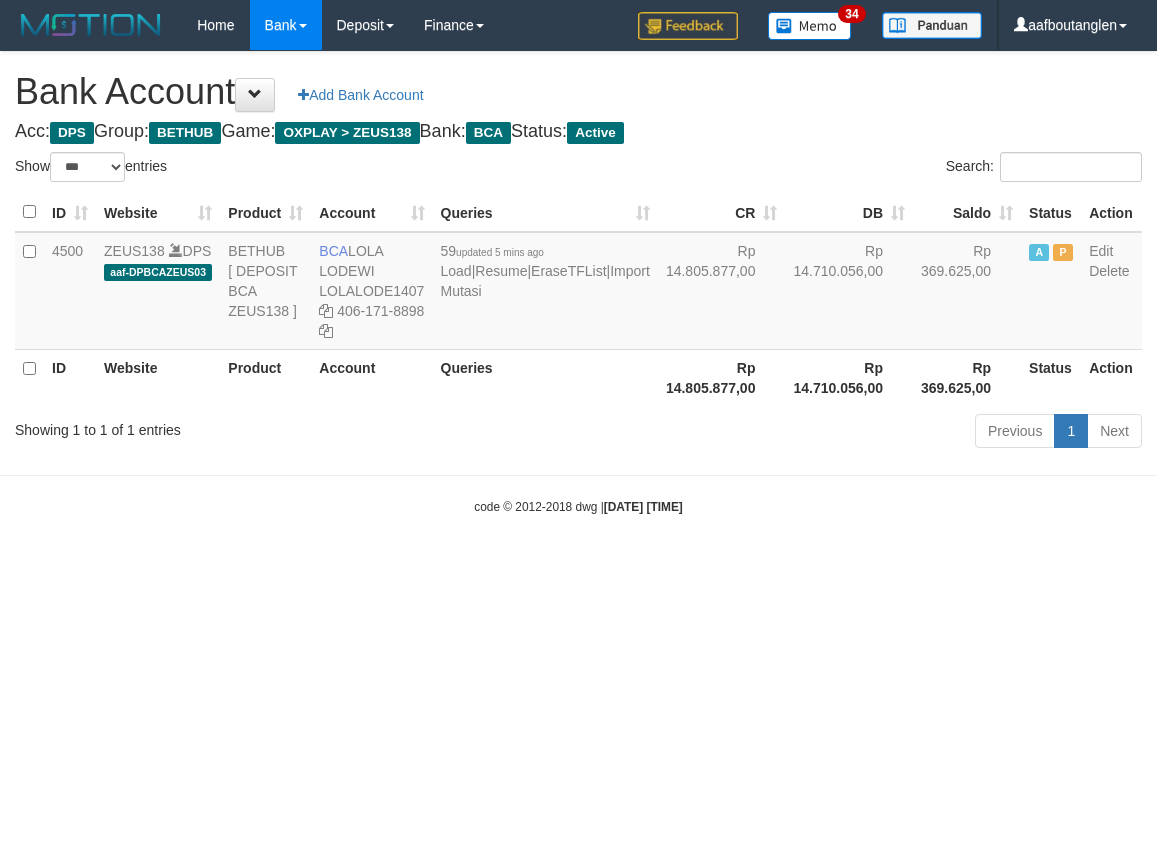 select on "***" 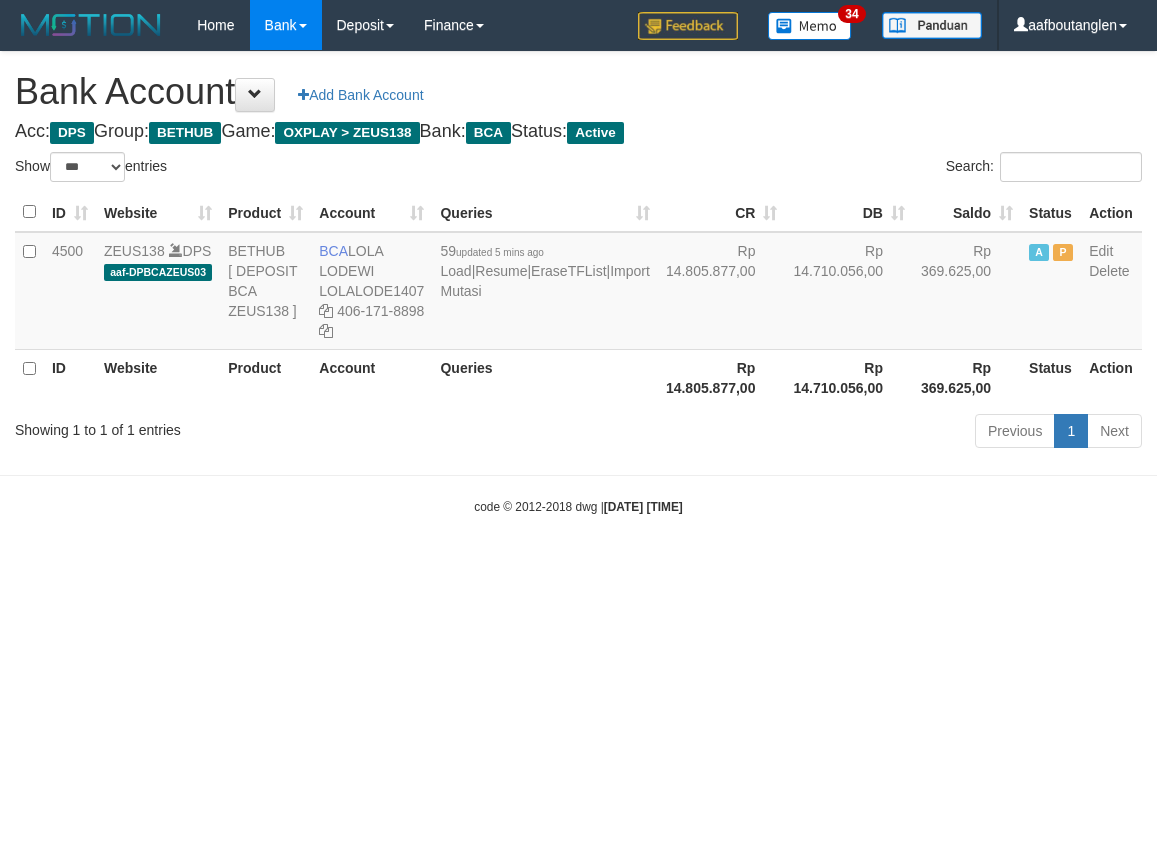 scroll, scrollTop: 0, scrollLeft: 0, axis: both 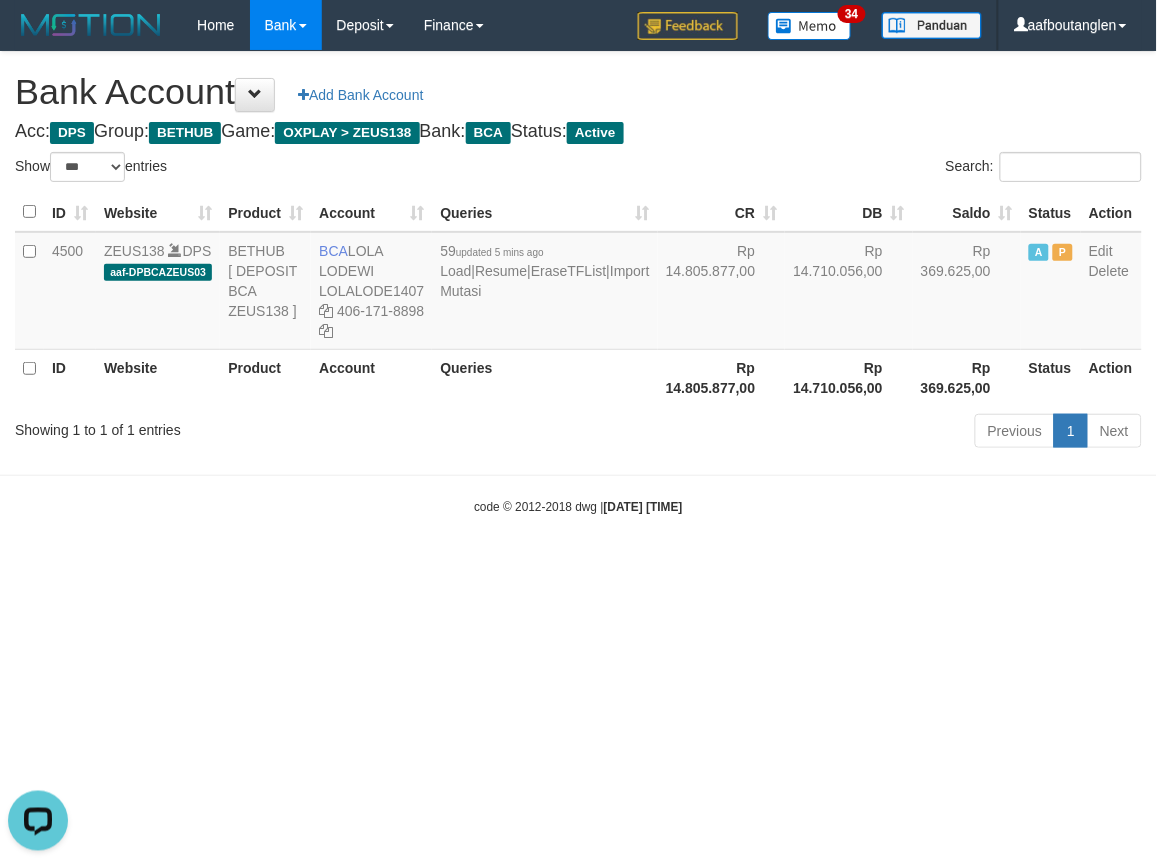 click on "Toggle navigation
Home
Bank
Account List
Deposit
DPS List
History
Note DPS
Finance
Financial Data
aafboutanglen
My Profile
Log Out
34" at bounding box center [578, 283] 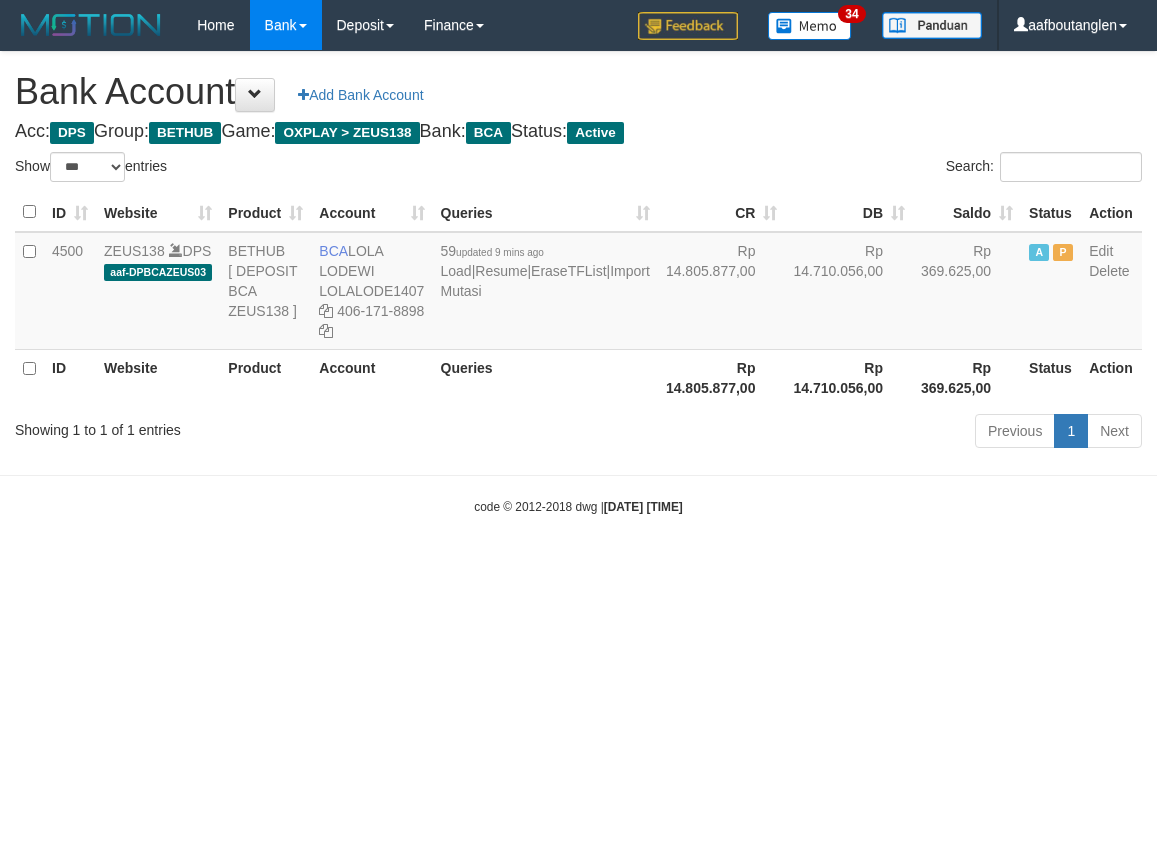 select on "***" 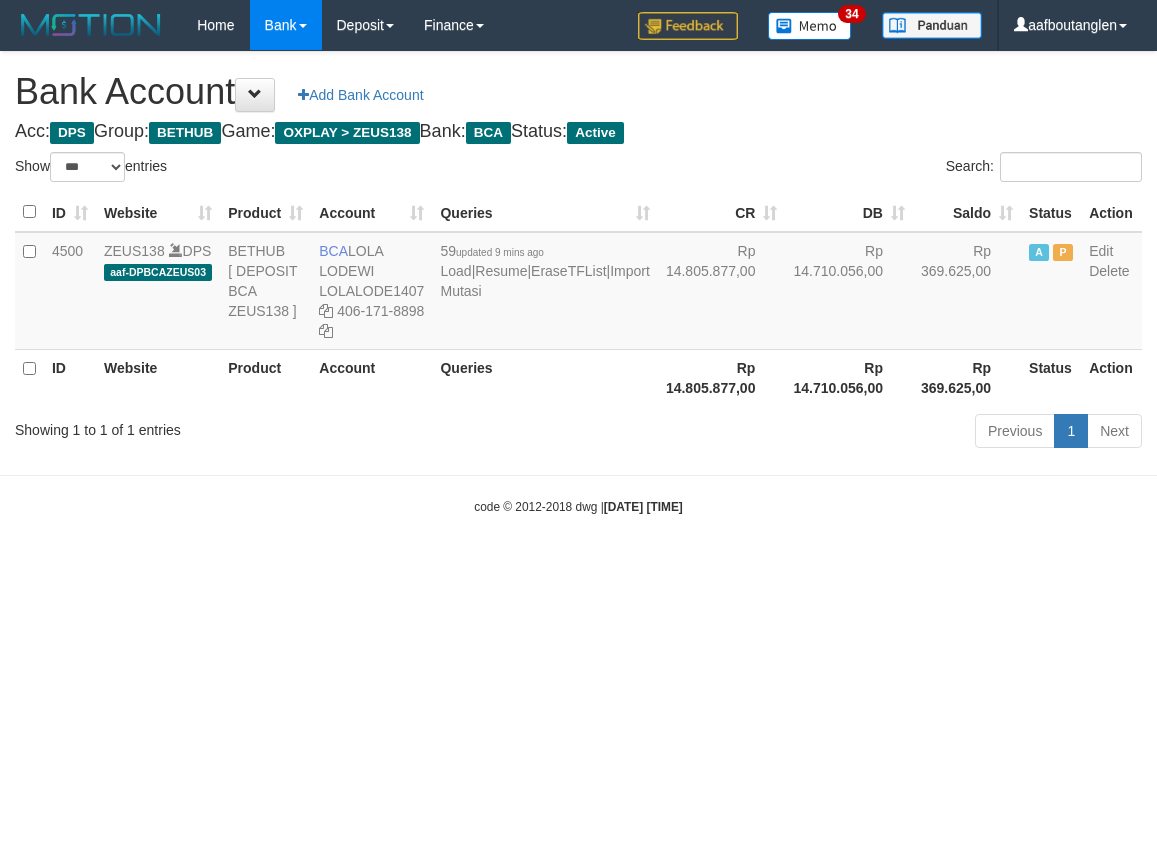 scroll, scrollTop: 0, scrollLeft: 0, axis: both 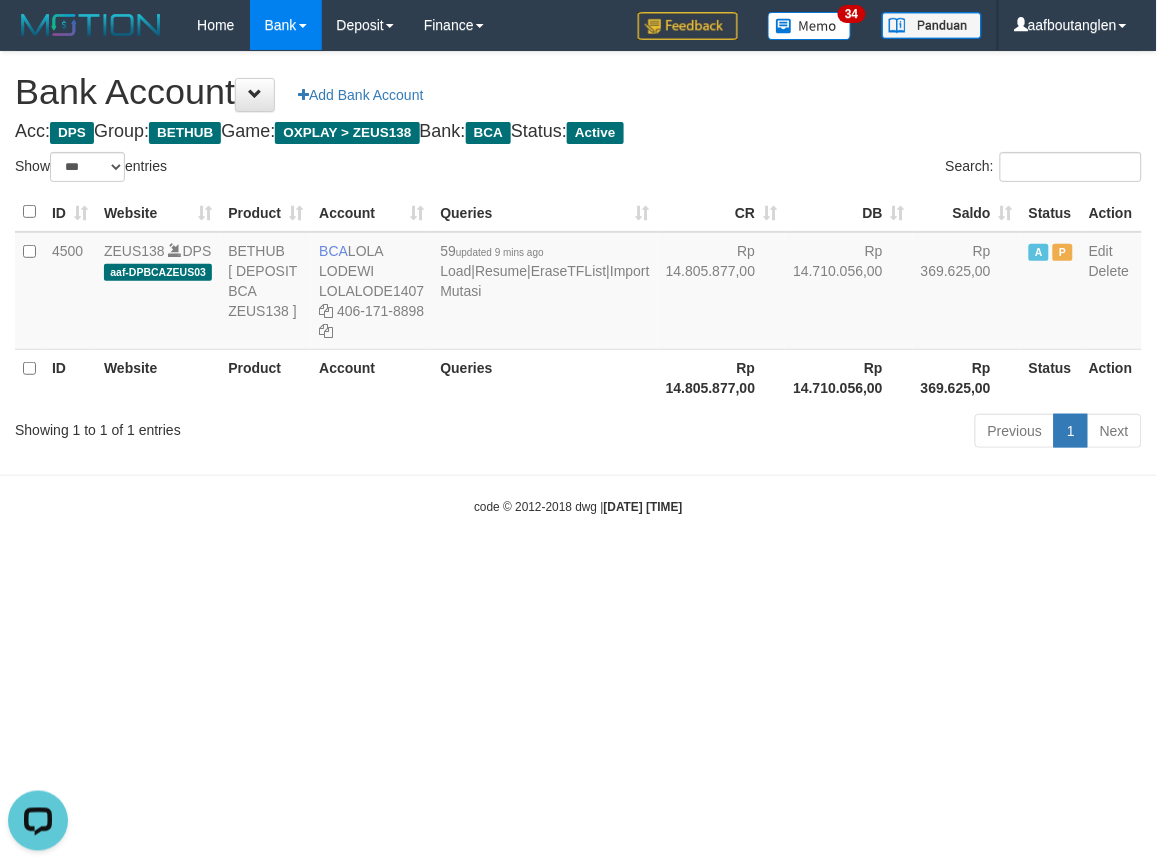 click on "Toggle navigation
Home
Bank
Account List
Deposit
DPS List
History
Note DPS
Finance
Financial Data
aafboutanglen
My Profile
Log Out
34" at bounding box center [578, 283] 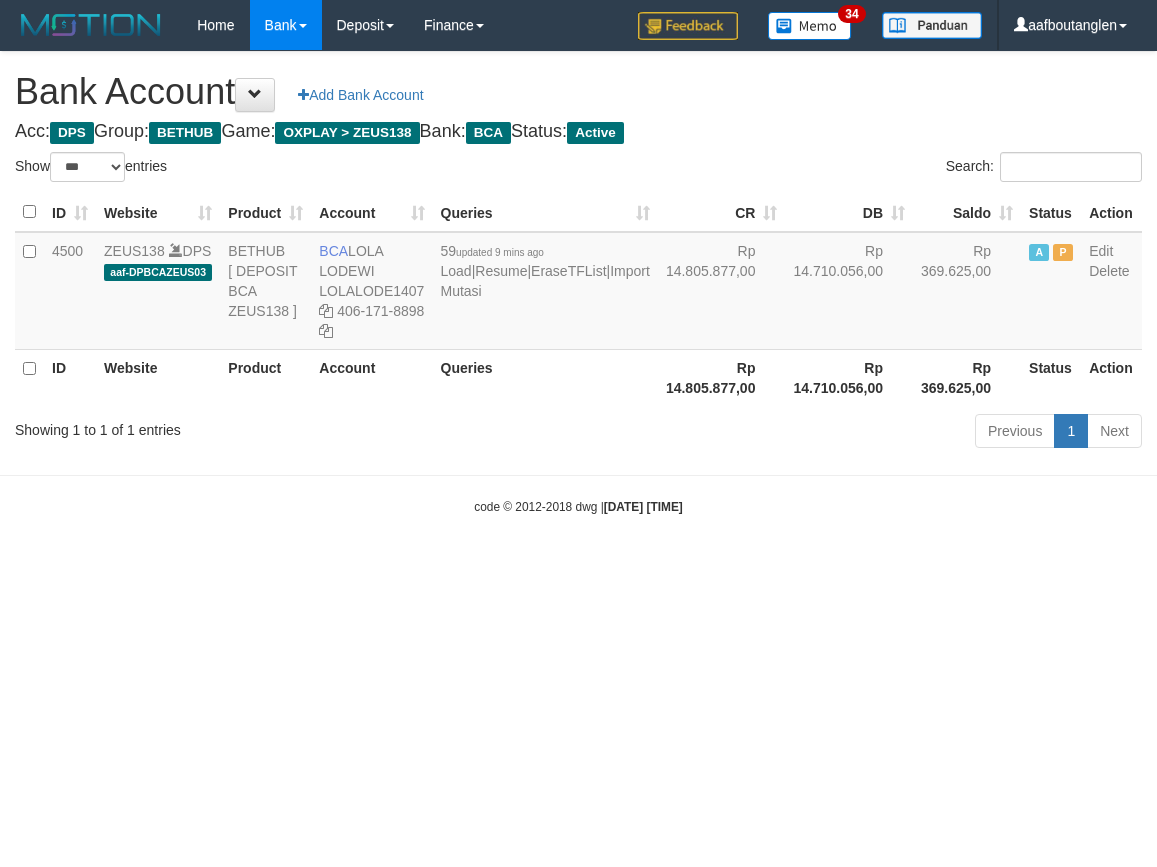 select on "***" 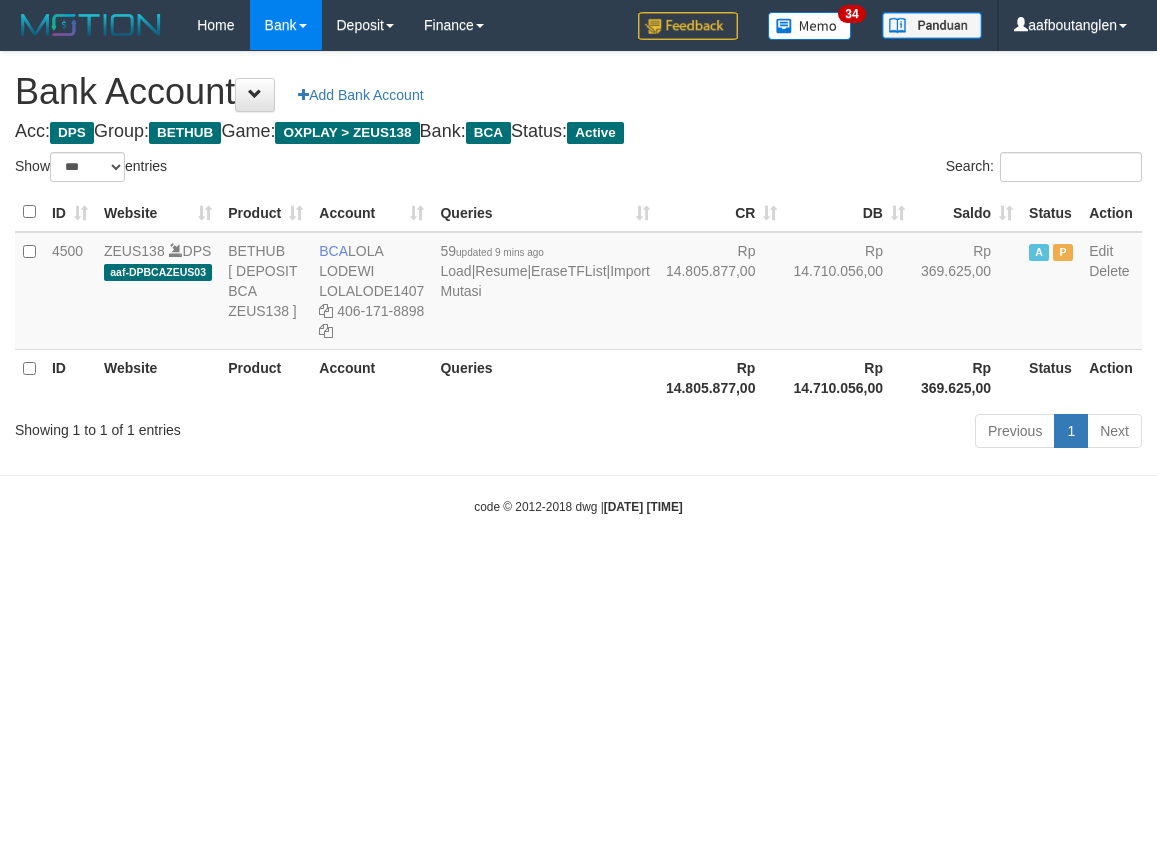 scroll, scrollTop: 0, scrollLeft: 0, axis: both 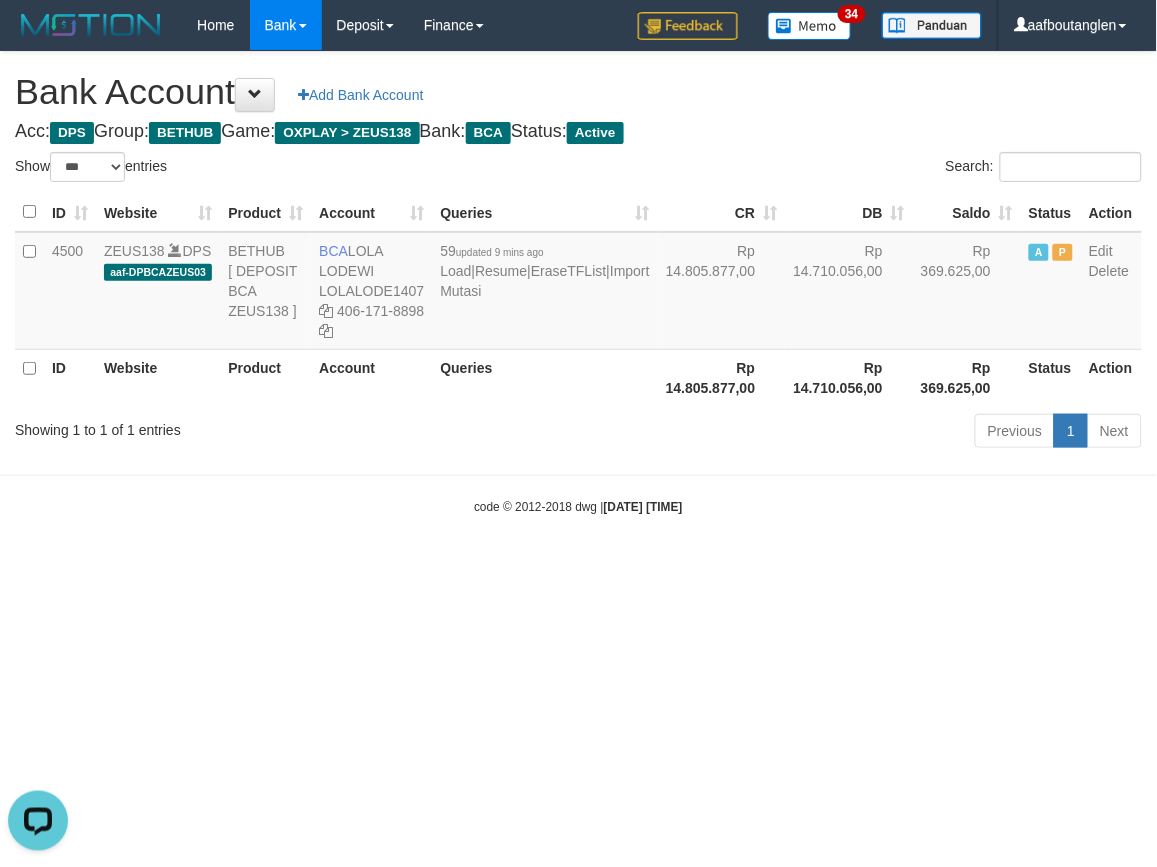 drag, startPoint x: 861, startPoint y: 625, endPoint x: 841, endPoint y: 631, distance: 20.880613 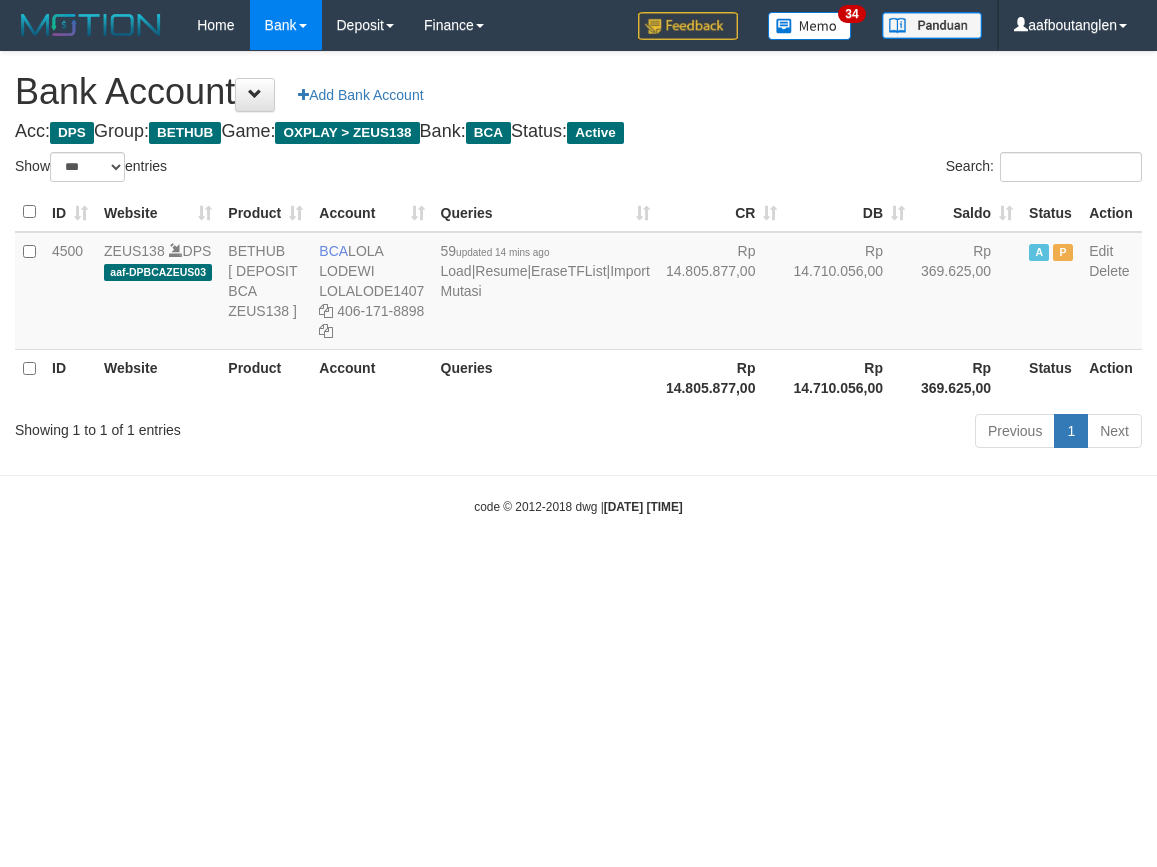 select on "***" 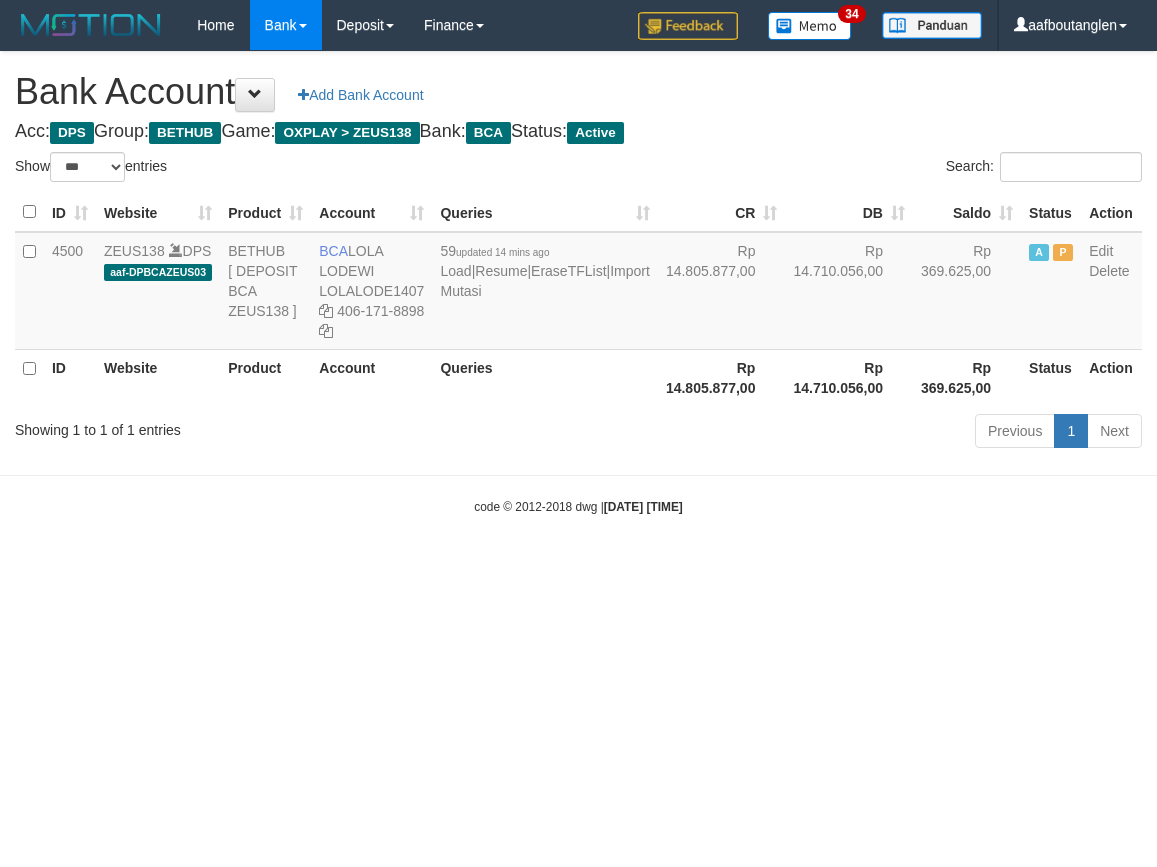 scroll, scrollTop: 0, scrollLeft: 0, axis: both 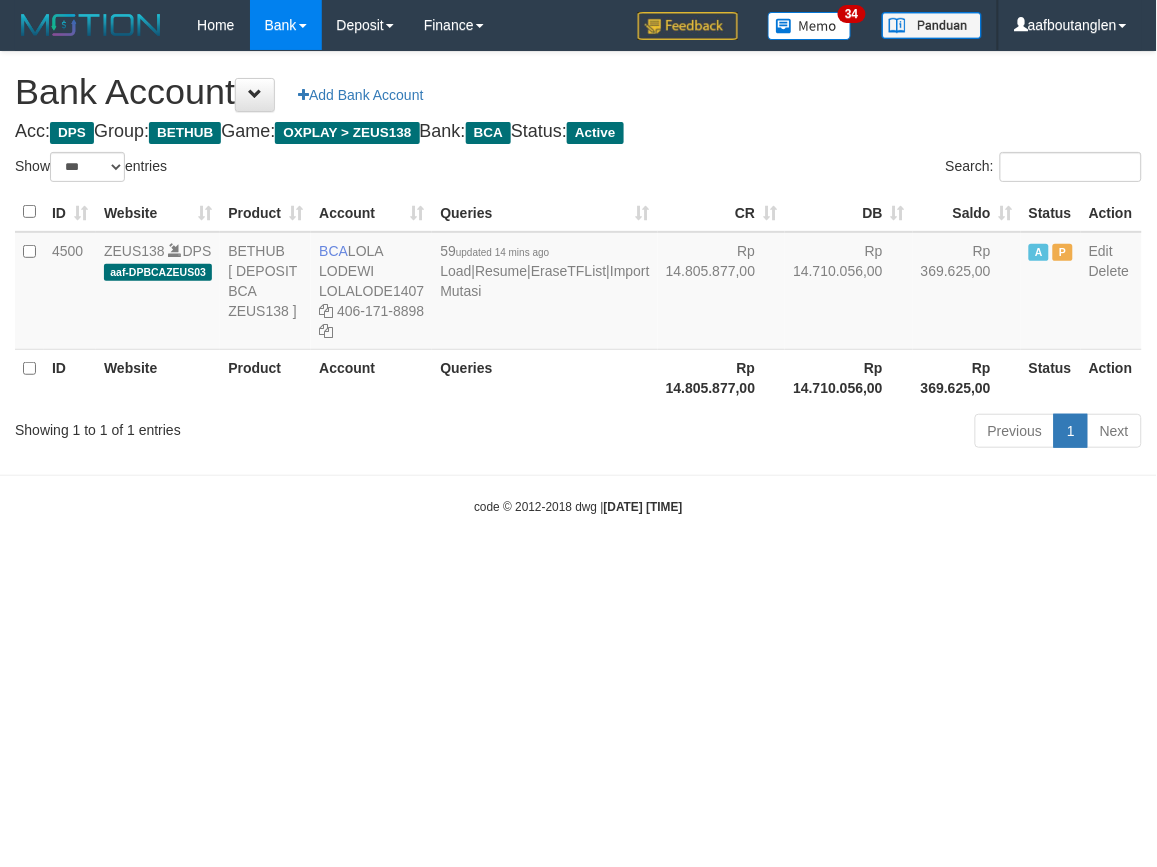 click on "Toggle navigation
Home
Bank
Account List
Deposit
DPS List
History
Note DPS
Finance
Financial Data
aafboutanglen
My Profile
Log Out
34" at bounding box center [578, 283] 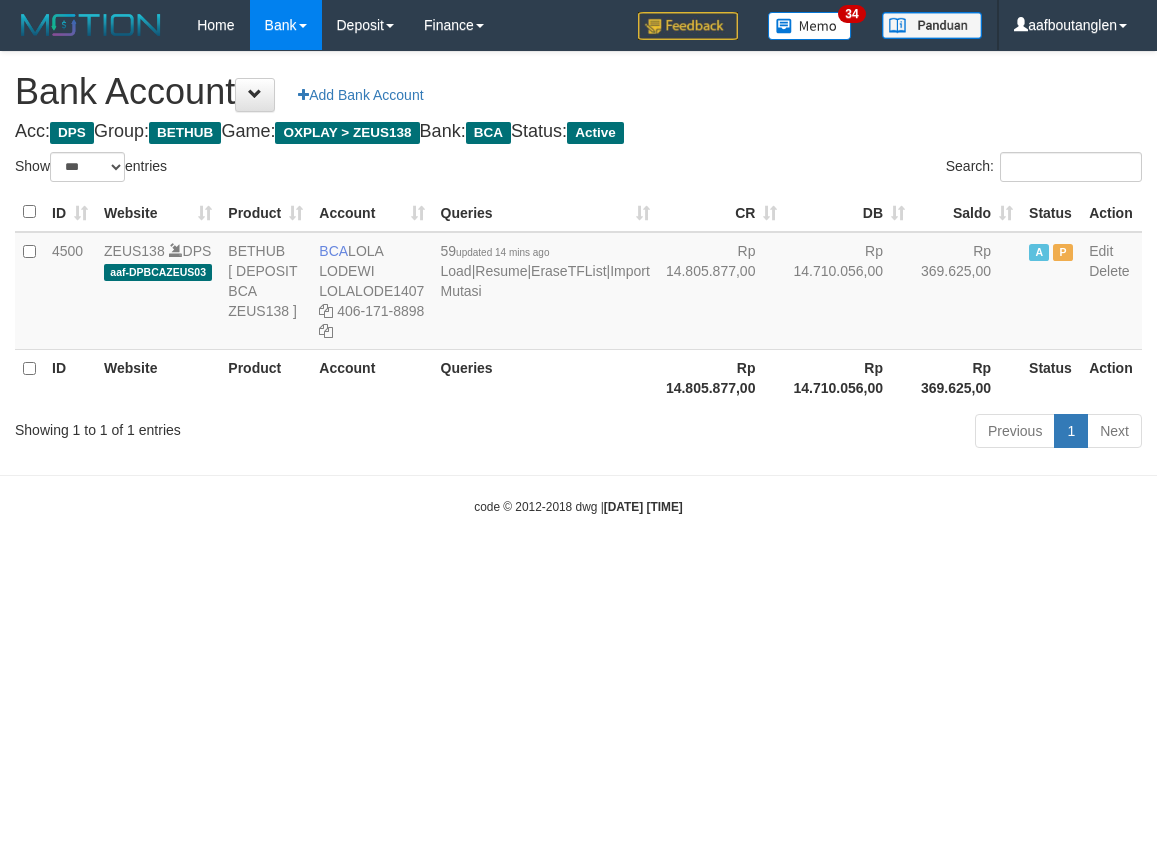 select on "***" 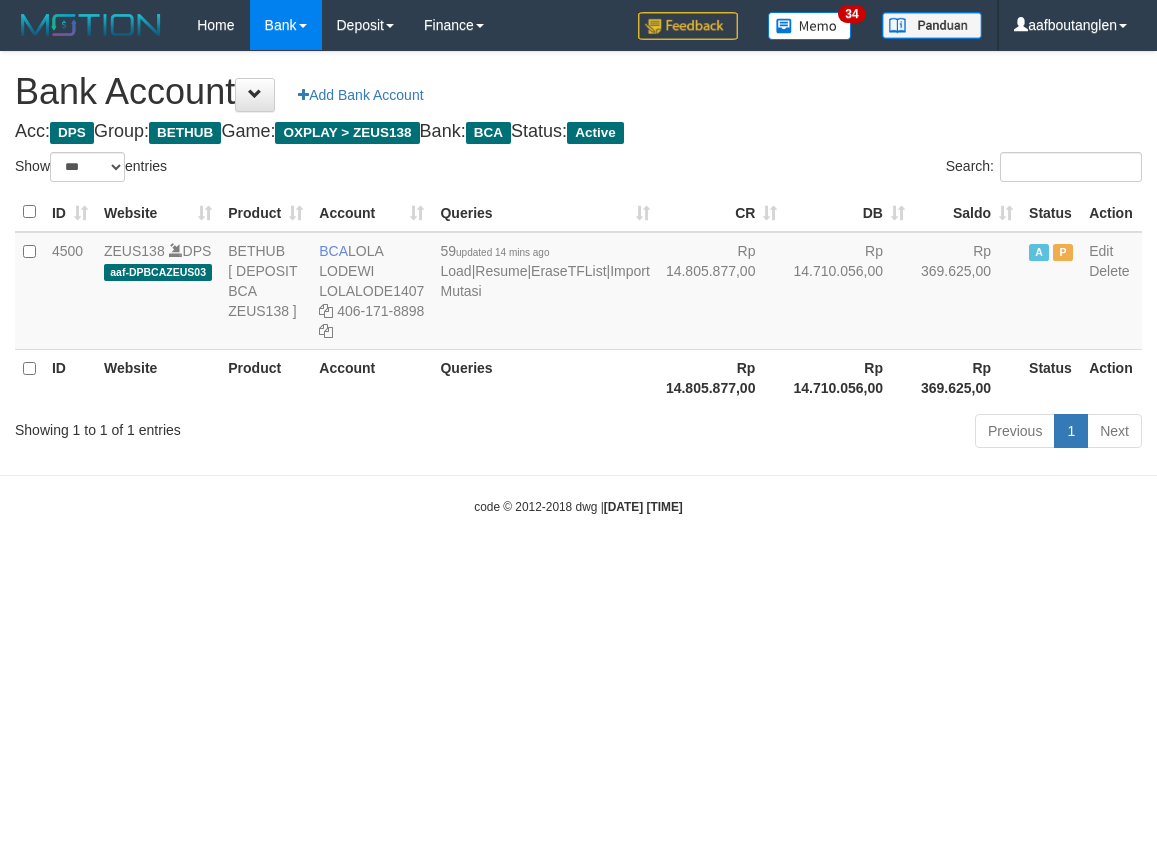 scroll, scrollTop: 0, scrollLeft: 0, axis: both 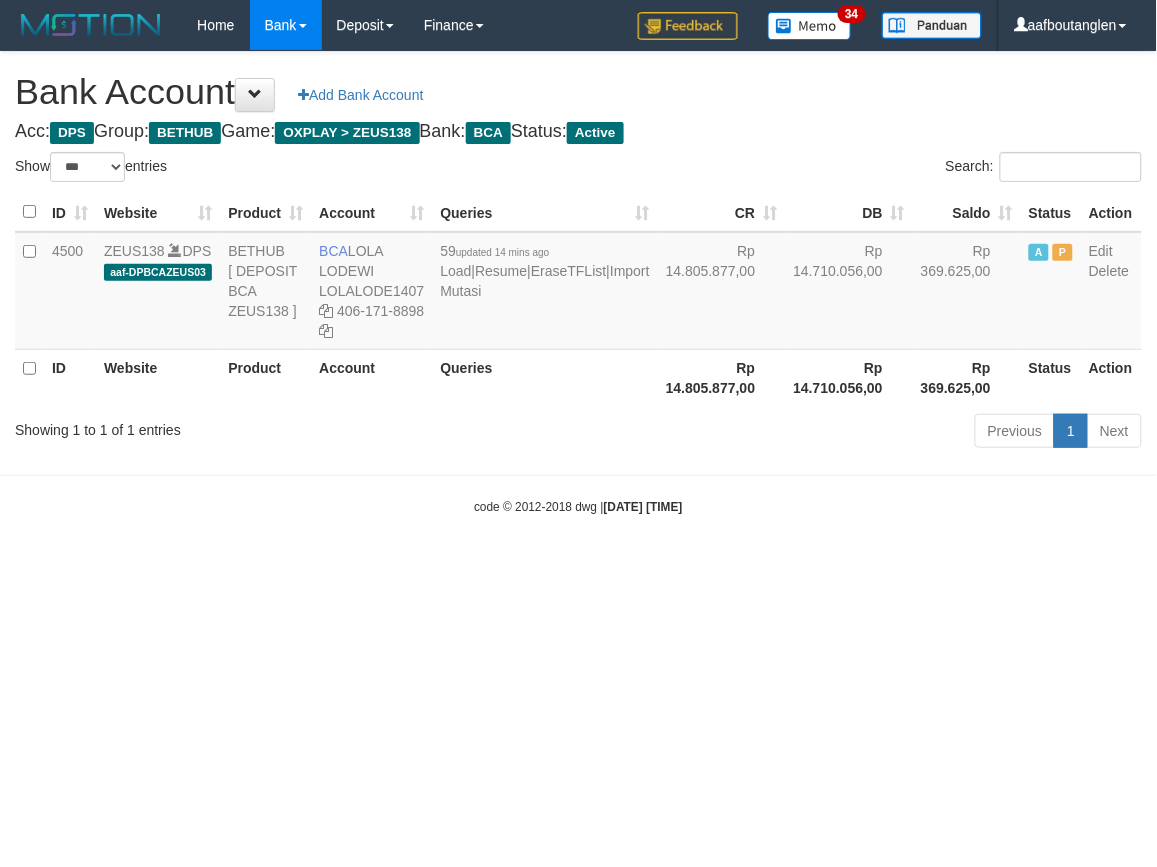 click on "Toggle navigation
Home
Bank
Account List
Deposit
DPS List
History
Note DPS
Finance
Financial Data
aafboutanglen
My Profile
Log Out
34" at bounding box center [578, 283] 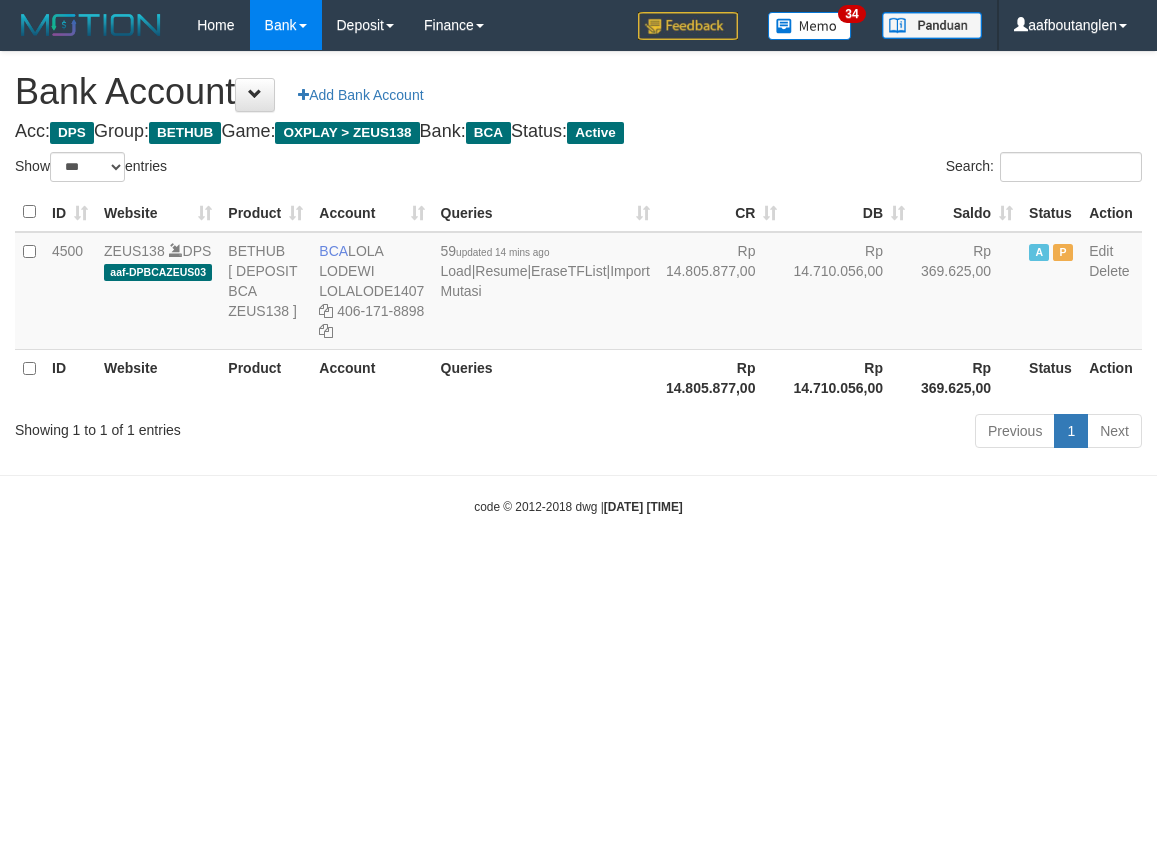 select on "***" 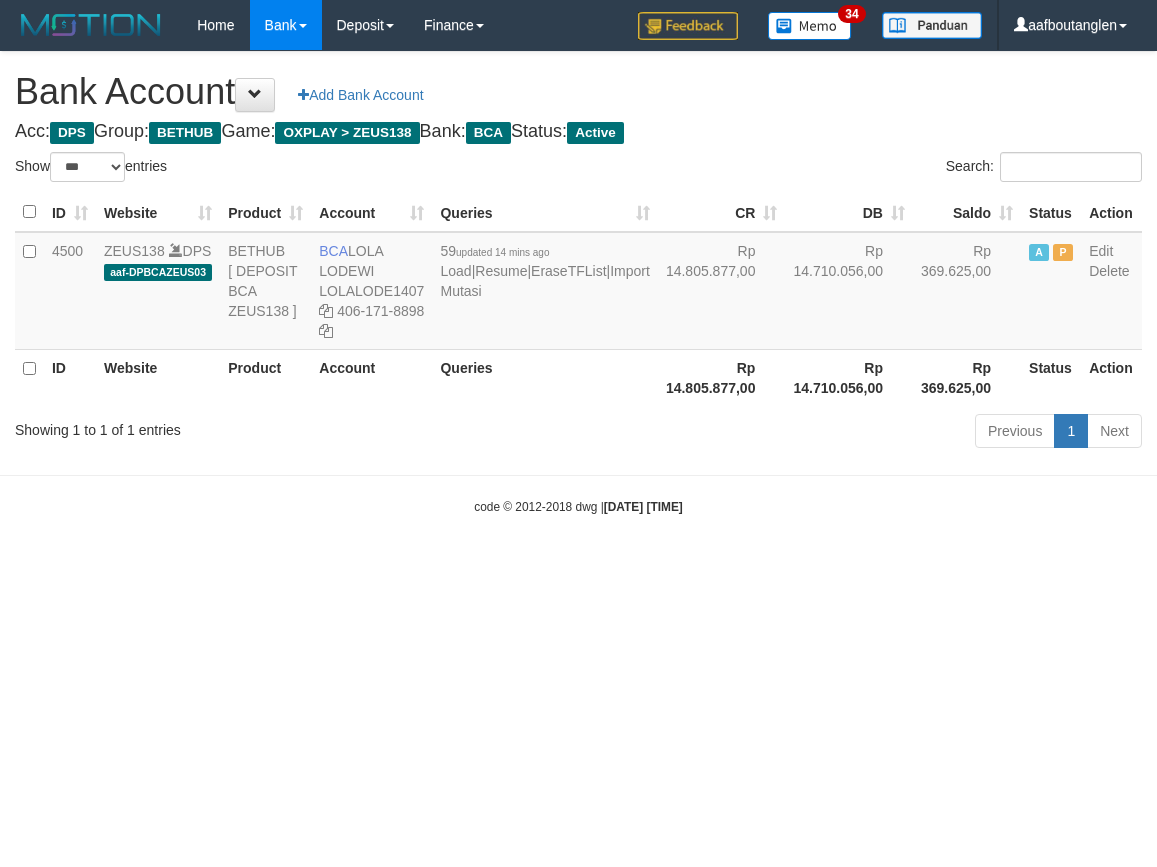 scroll, scrollTop: 0, scrollLeft: 0, axis: both 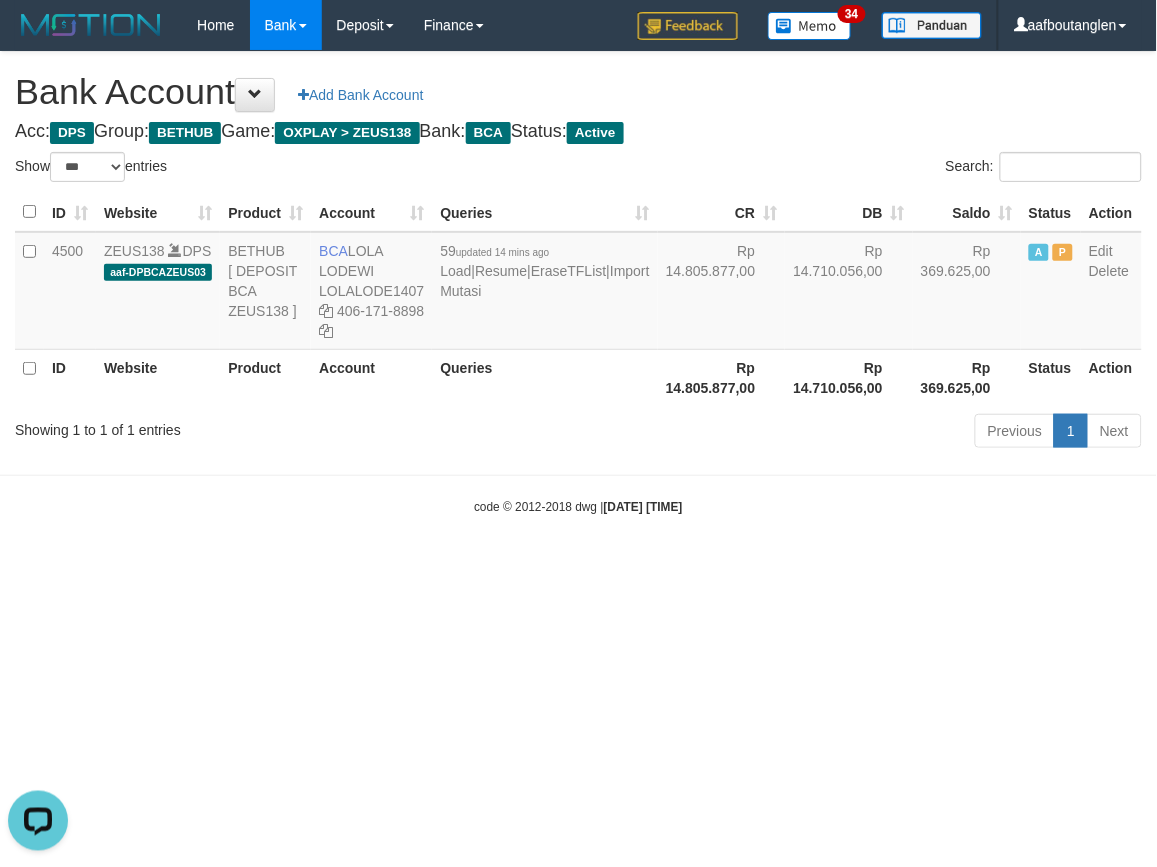 click on "Toggle navigation
Home
Bank
Account List
Deposit
DPS List
History
Note DPS
Finance
Financial Data
aafboutanglen
My Profile
Log Out
34" at bounding box center (578, 283) 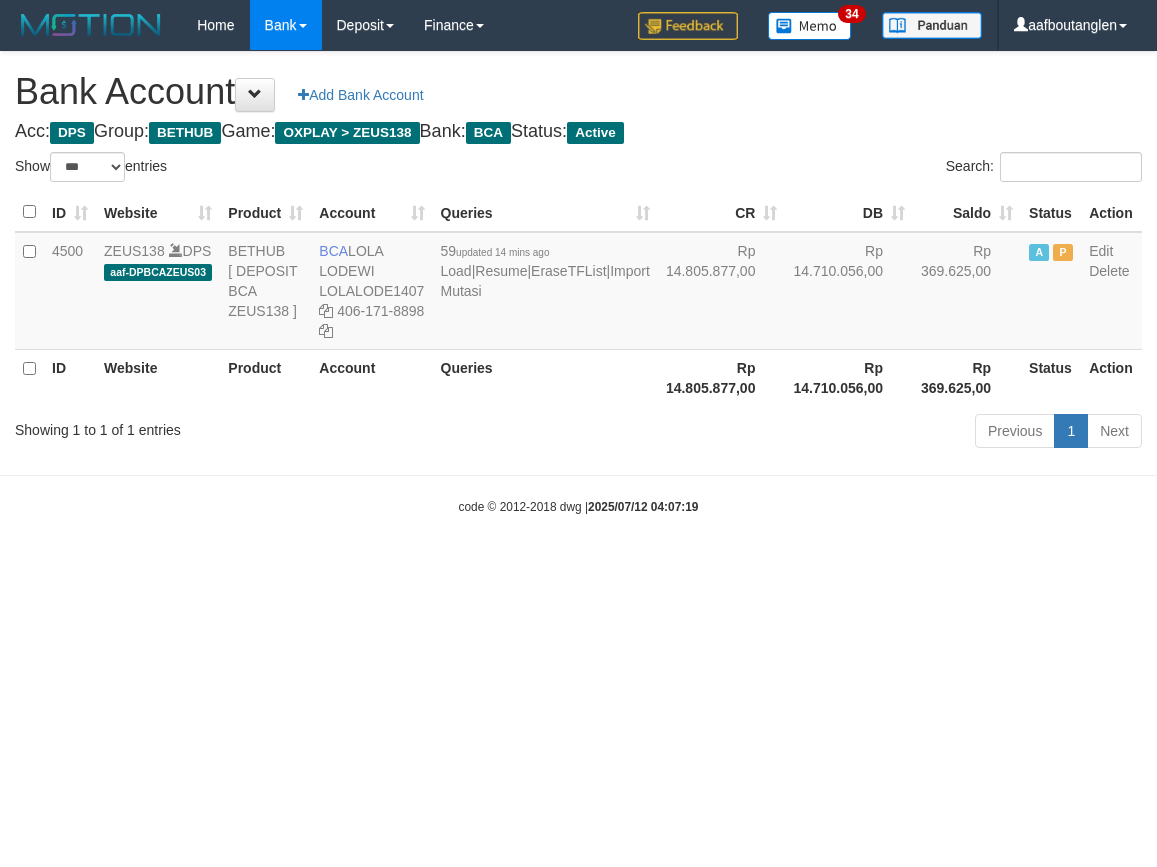select on "***" 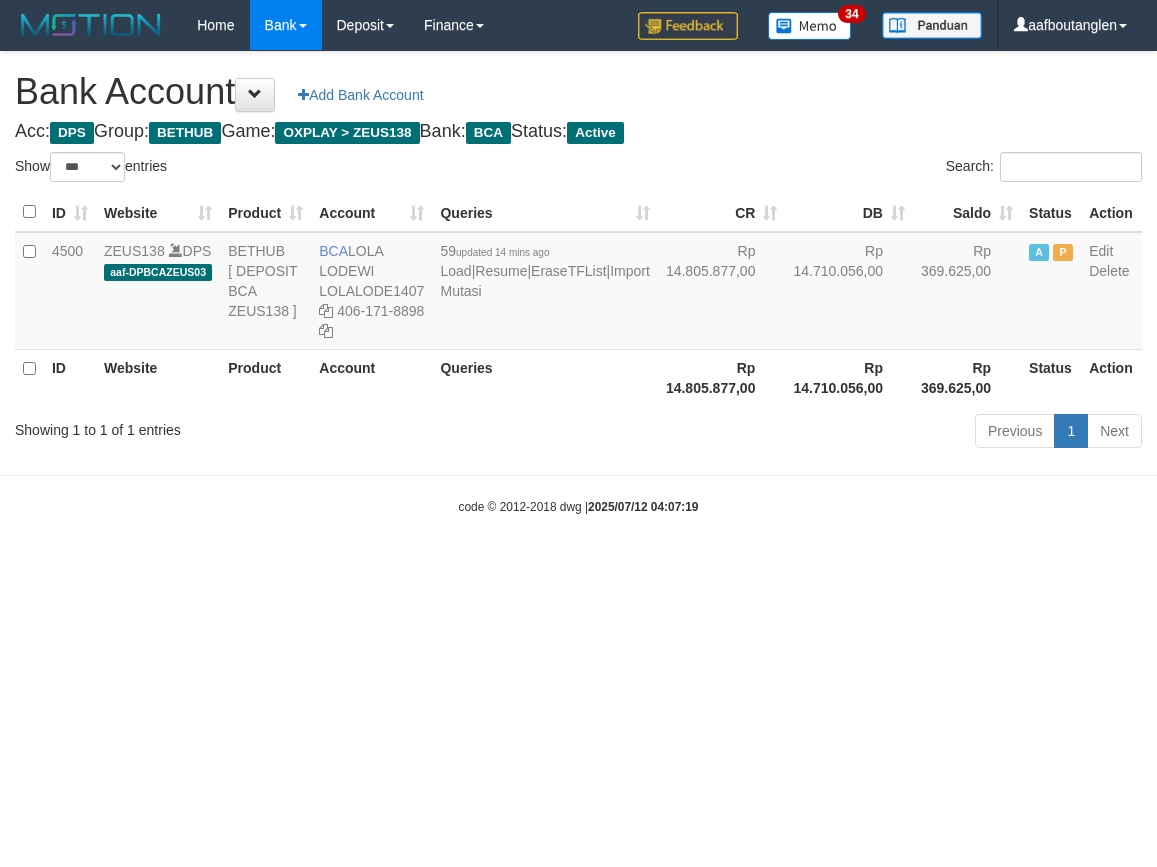 scroll, scrollTop: 0, scrollLeft: 0, axis: both 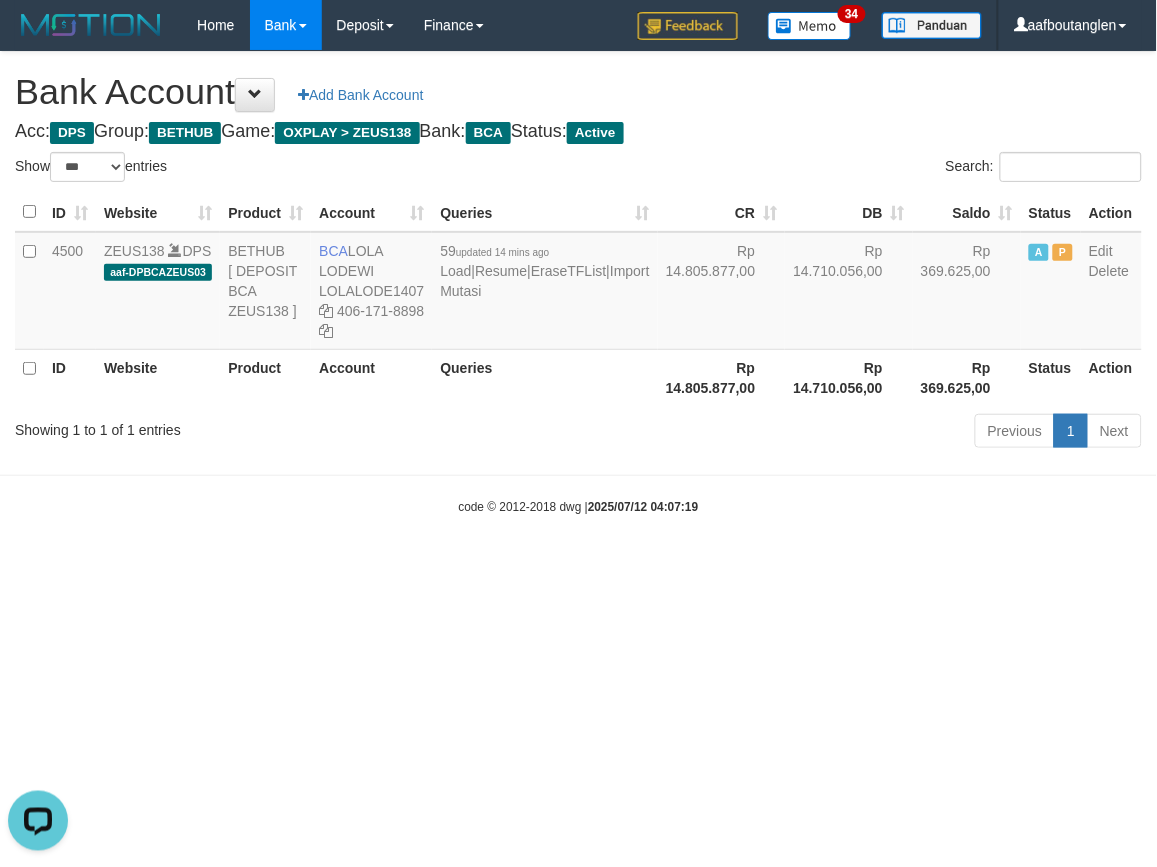 click on "Toggle navigation
Home
Bank
Account List
Deposit
DPS List
History
Note DPS
Finance
Financial Data
aafboutanglen
My Profile
Log Out
34" at bounding box center [578, 283] 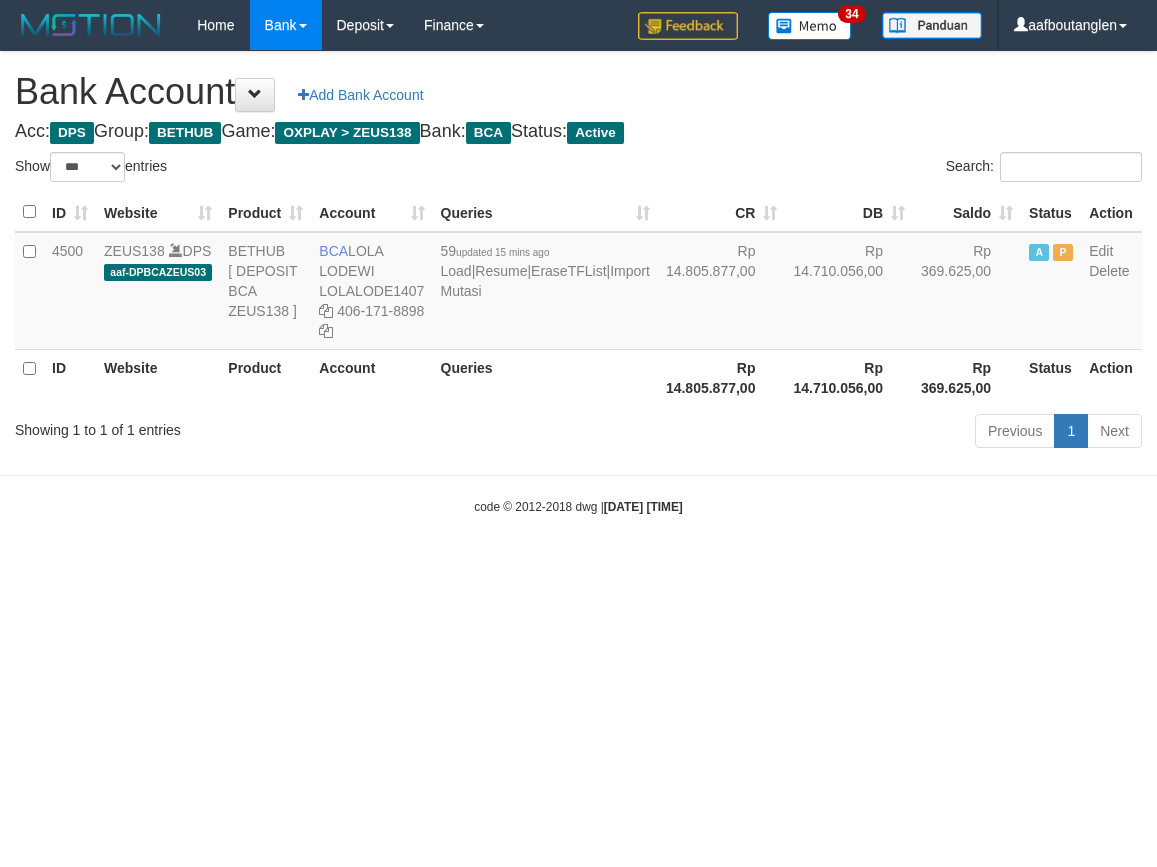 select on "***" 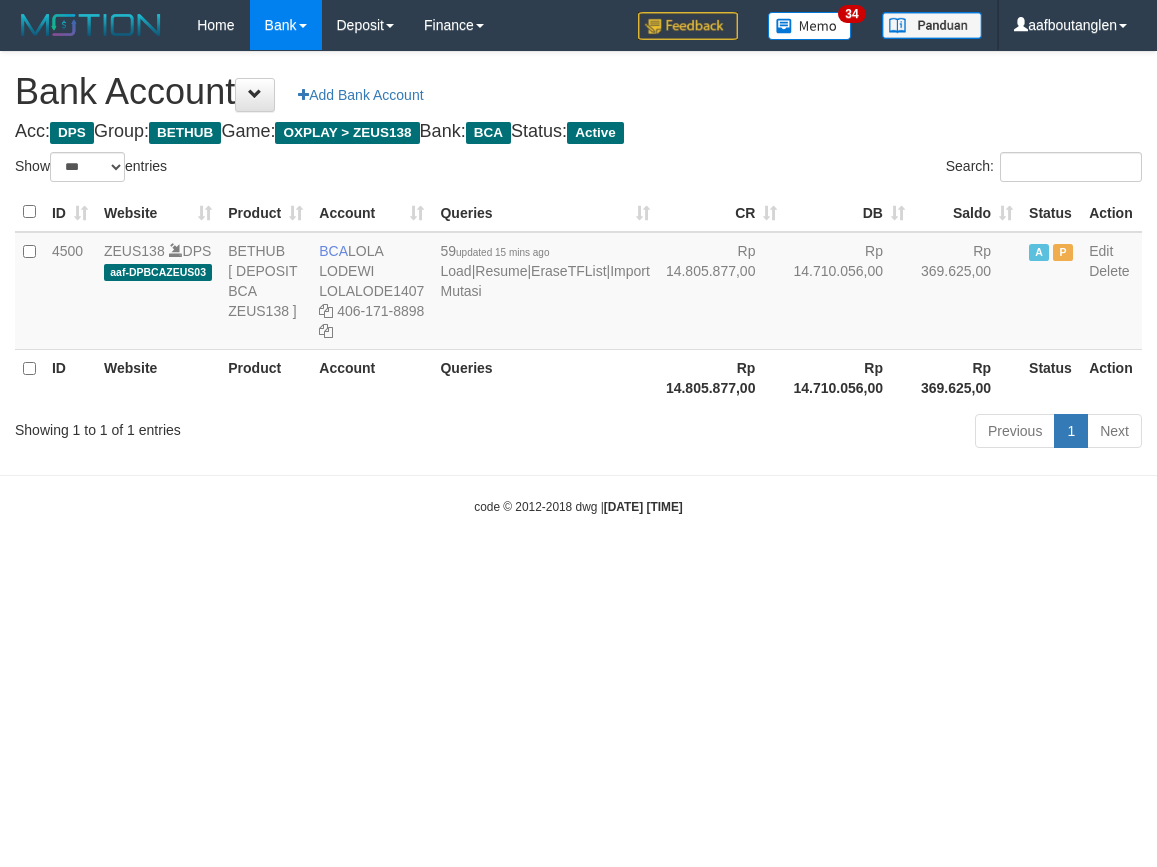 scroll, scrollTop: 0, scrollLeft: 0, axis: both 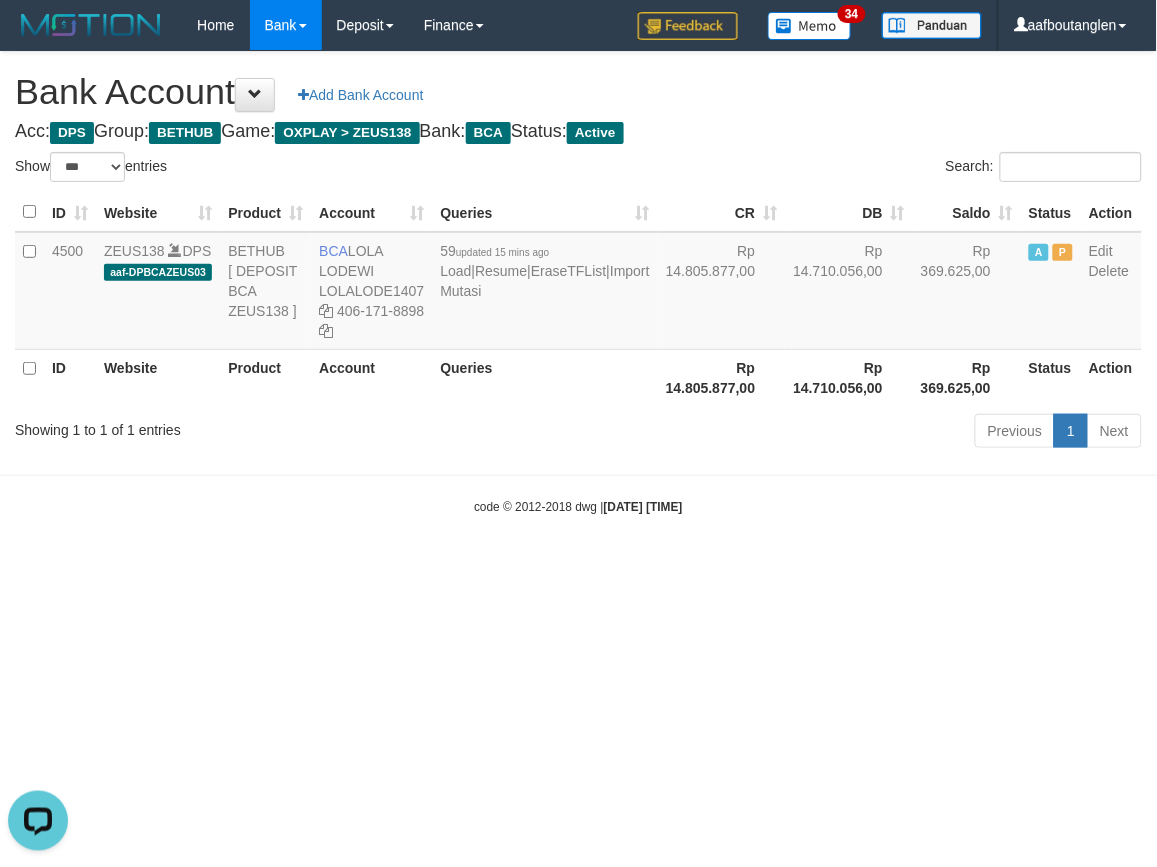 drag, startPoint x: 738, startPoint y: 556, endPoint x: 752, endPoint y: 563, distance: 15.652476 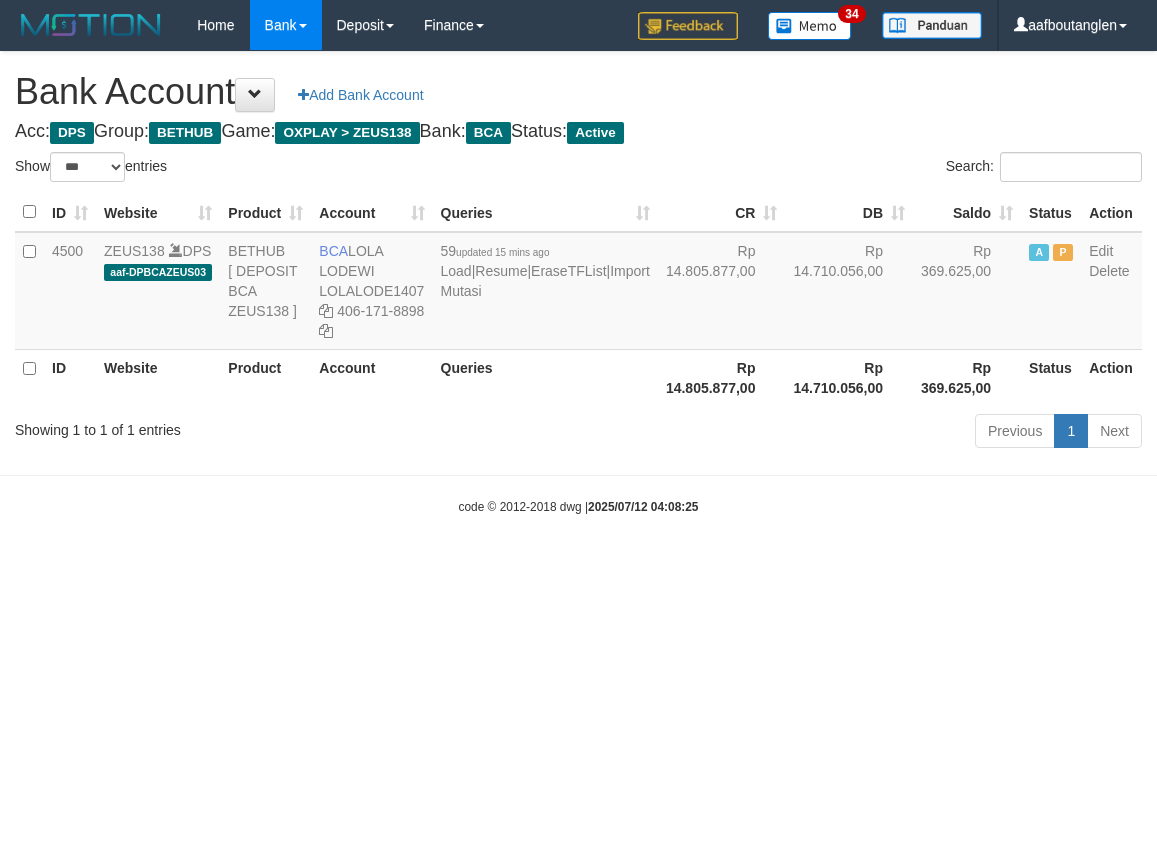 select on "***" 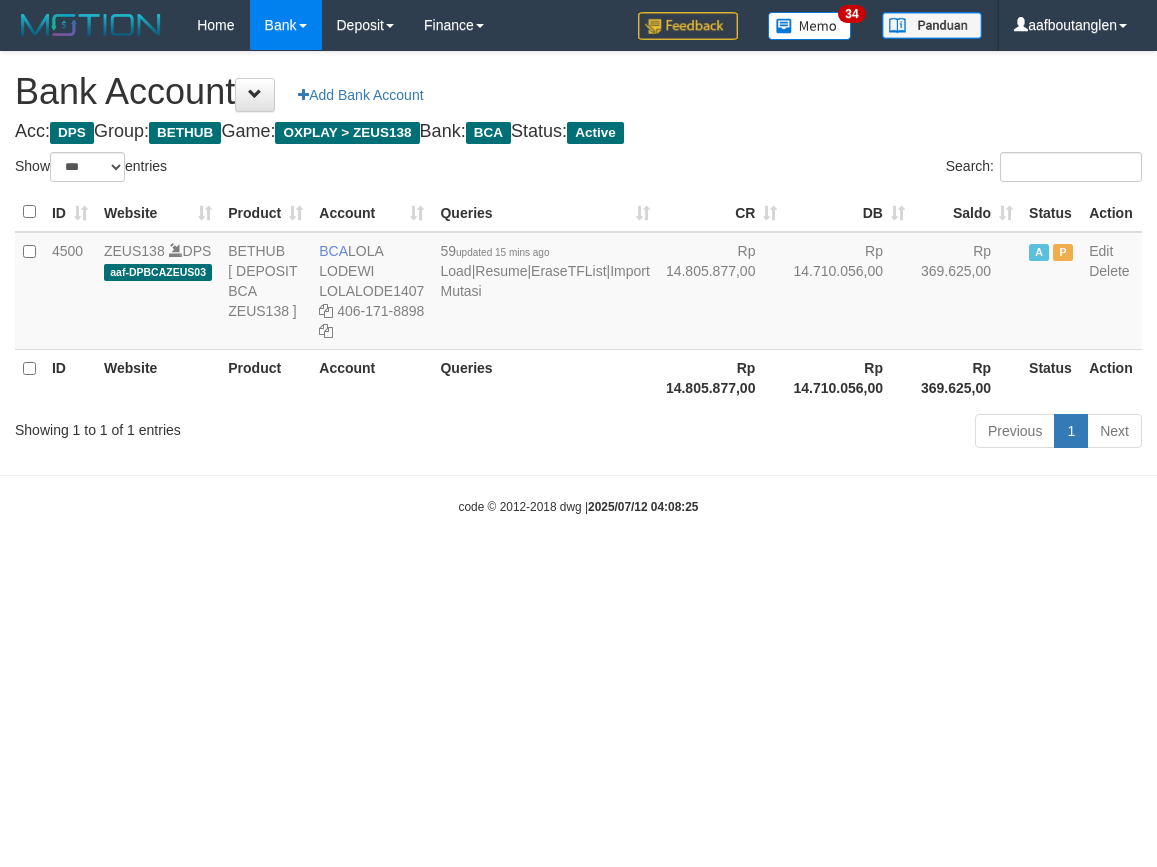scroll, scrollTop: 0, scrollLeft: 0, axis: both 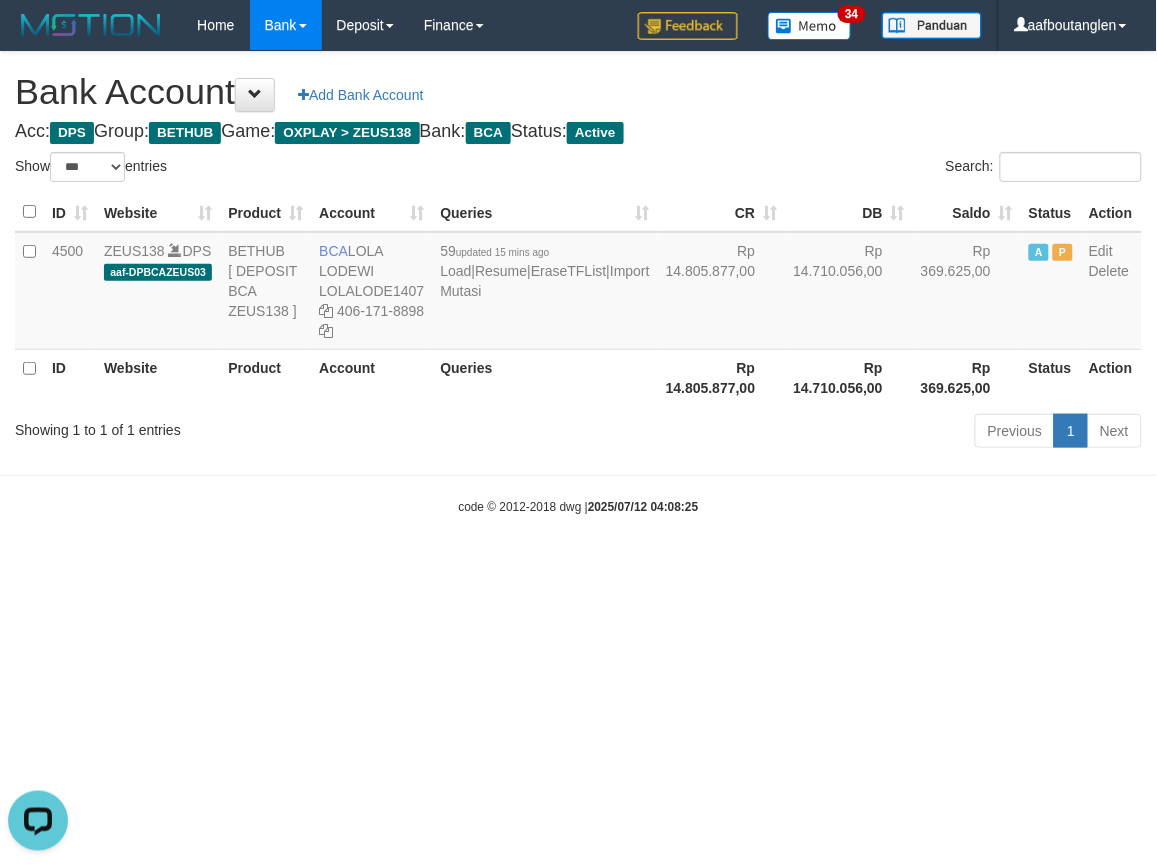 click on "Toggle navigation
Home
Bank
Account List
Deposit
DPS List
History
Note DPS
Finance
Financial Data
aafboutanglen
My Profile
Log Out
34" at bounding box center [578, 283] 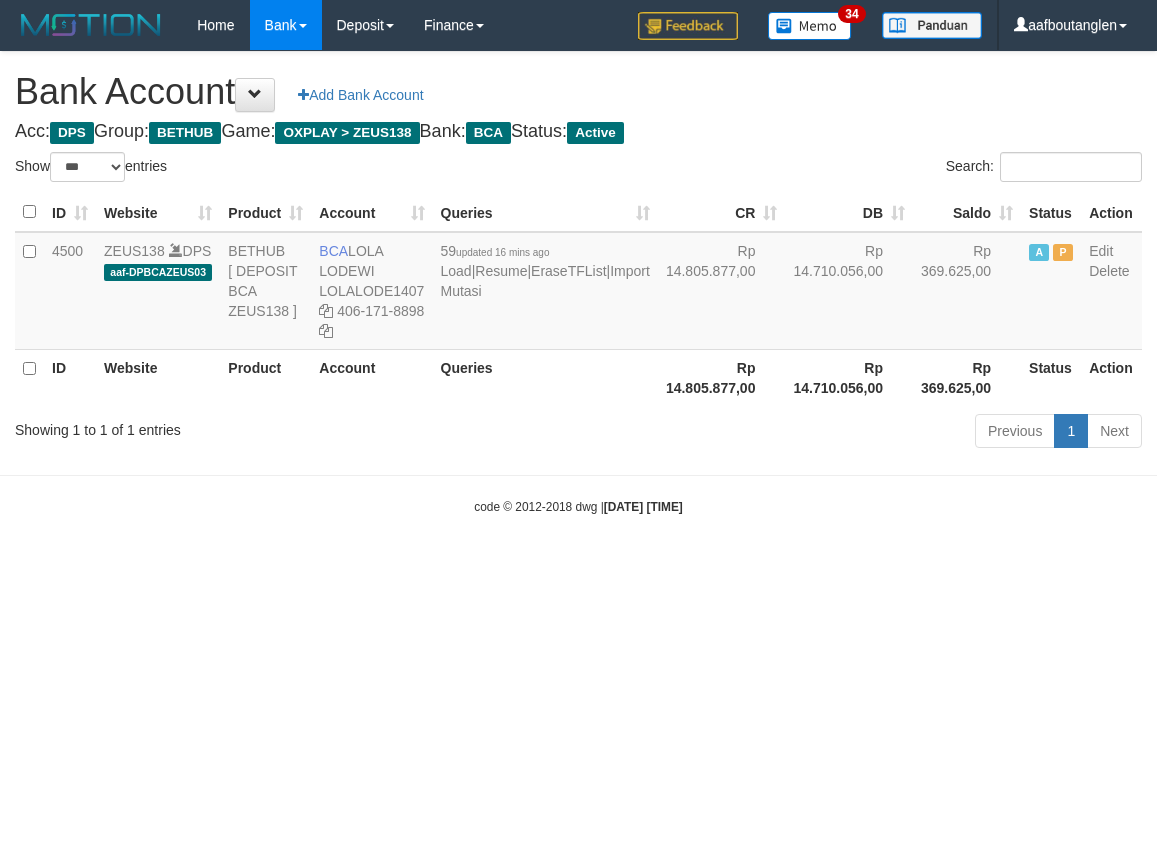 select on "***" 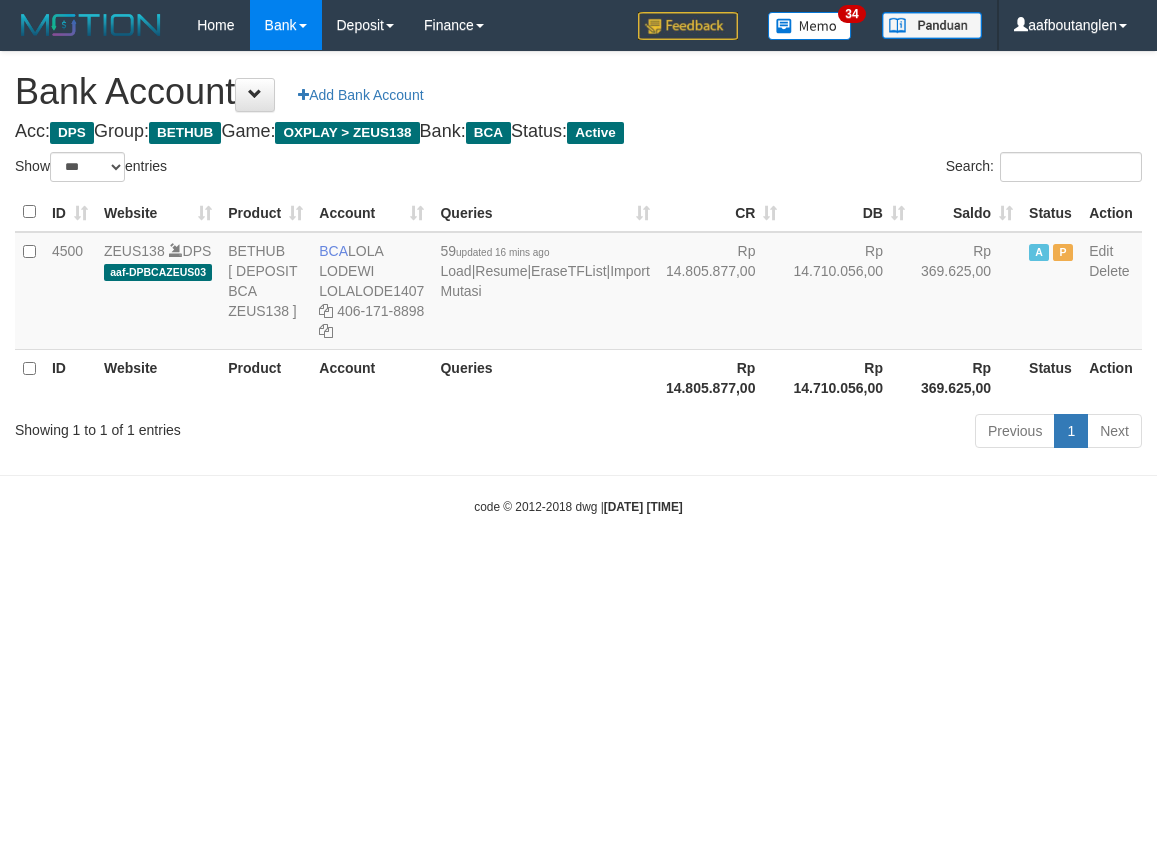 scroll, scrollTop: 0, scrollLeft: 0, axis: both 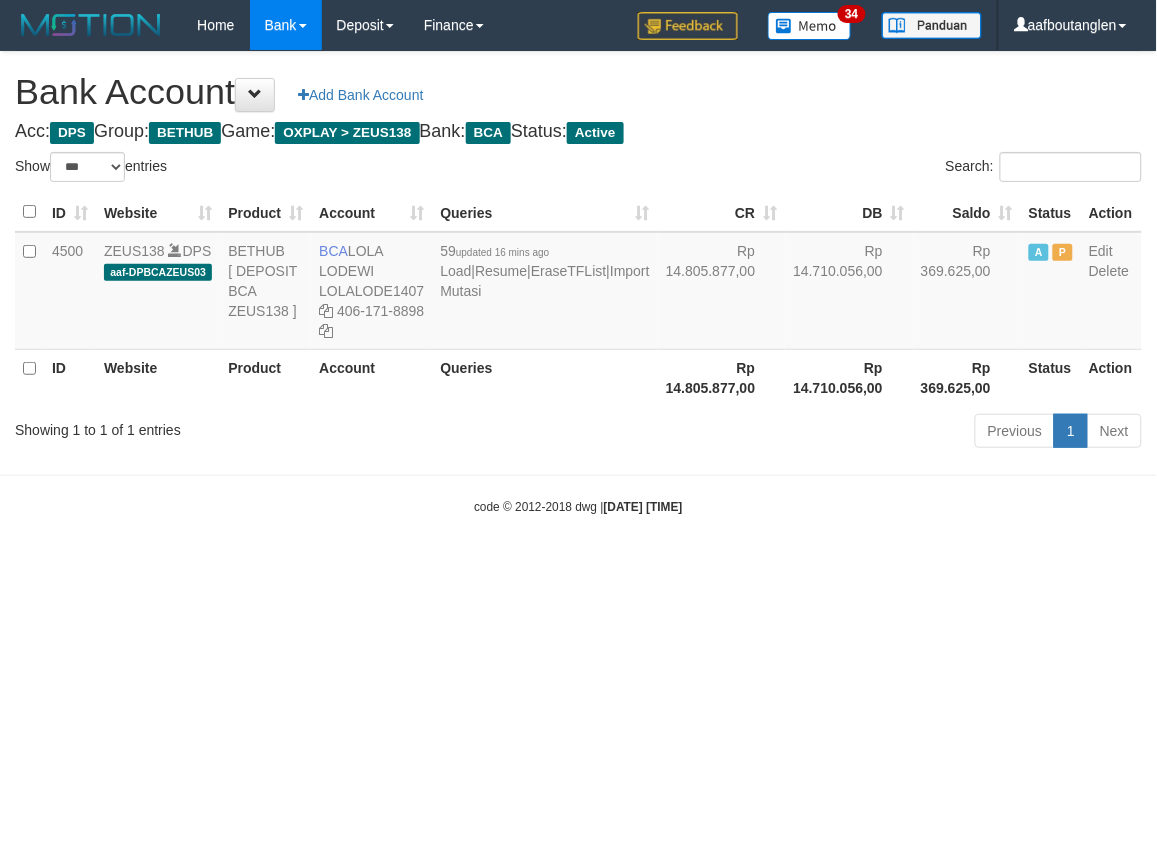 drag, startPoint x: 720, startPoint y: 576, endPoint x: 733, endPoint y: 593, distance: 21.400934 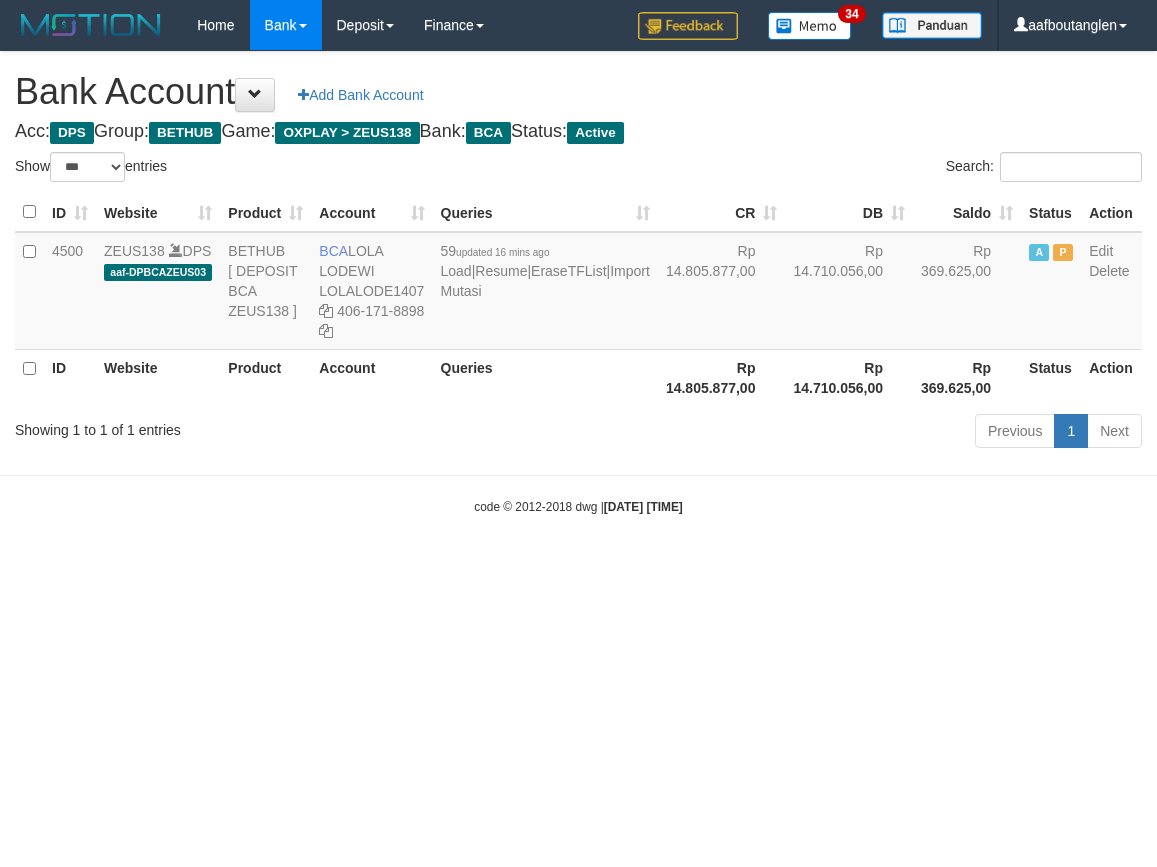 select on "***" 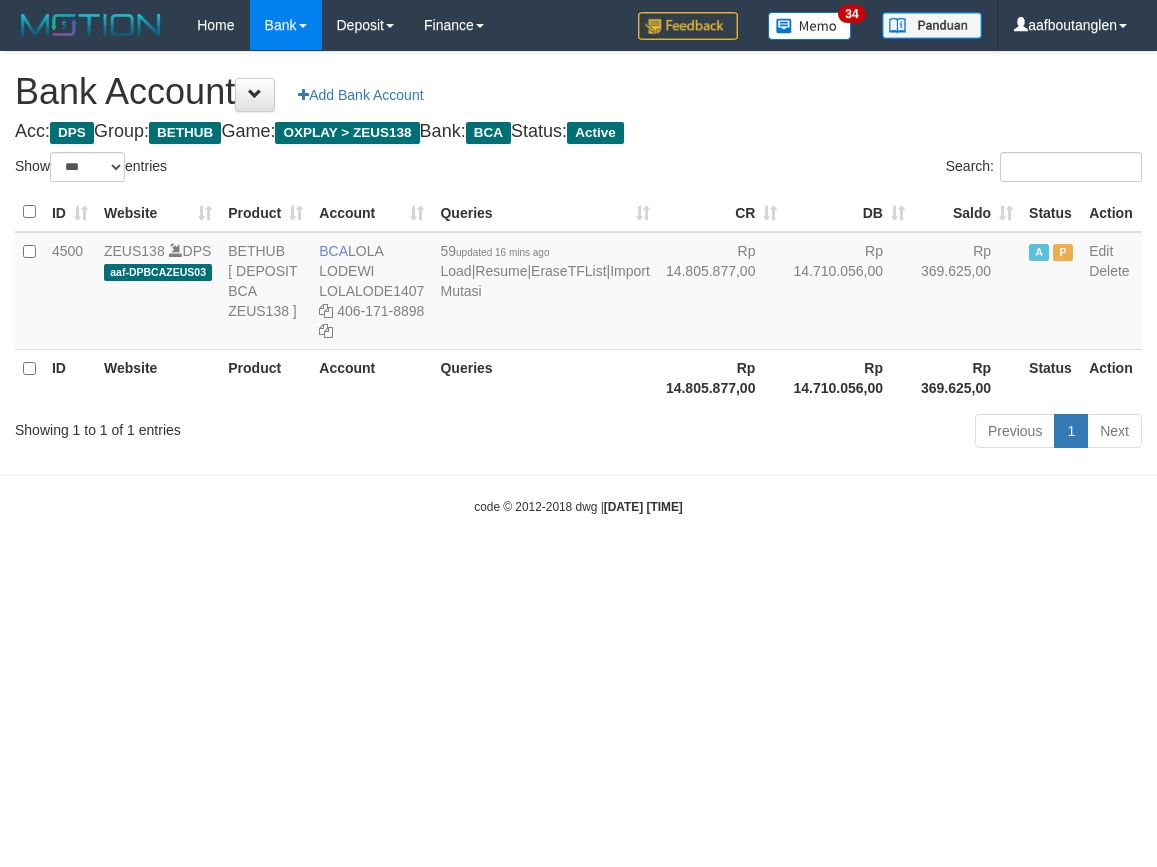 scroll, scrollTop: 0, scrollLeft: 0, axis: both 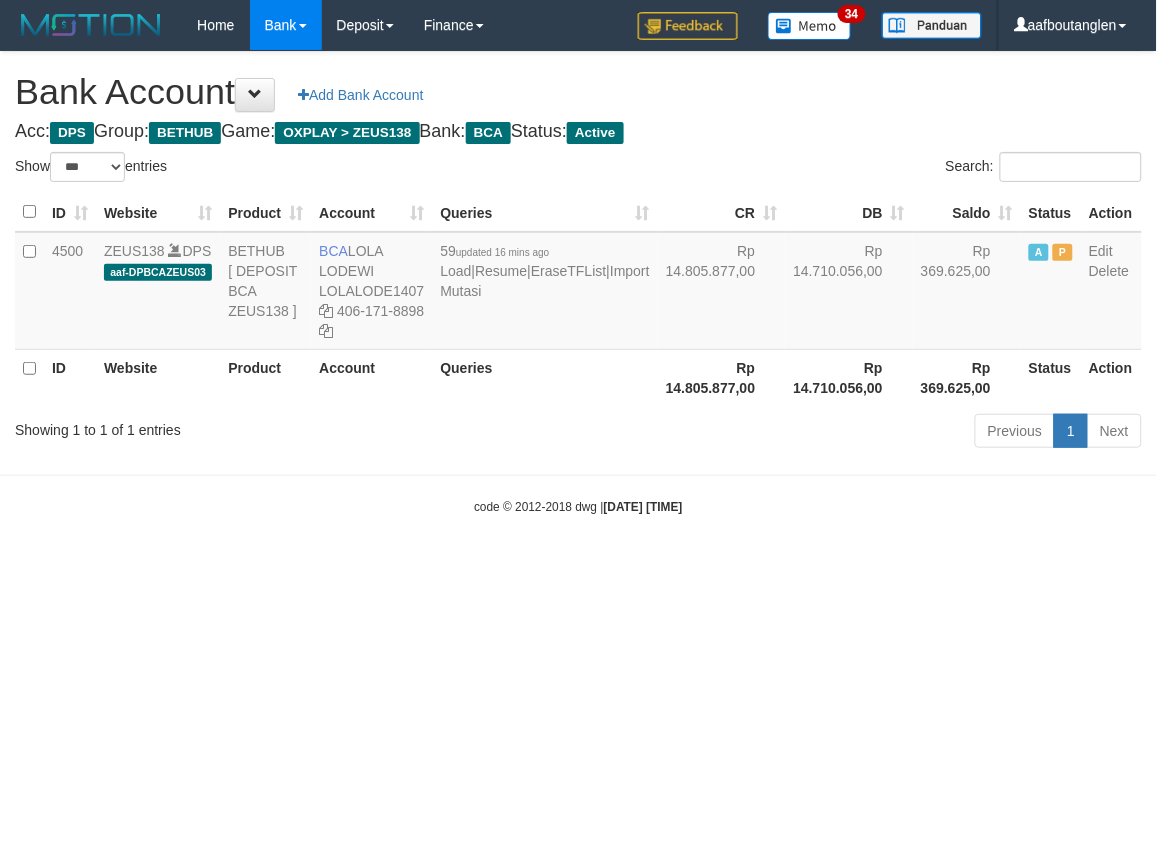 click on "Toggle navigation
Home
Bank
Account List
Deposit
DPS List
History
Note DPS
Finance
Financial Data
aafboutanglen
My Profile
Log Out
34" at bounding box center (578, 283) 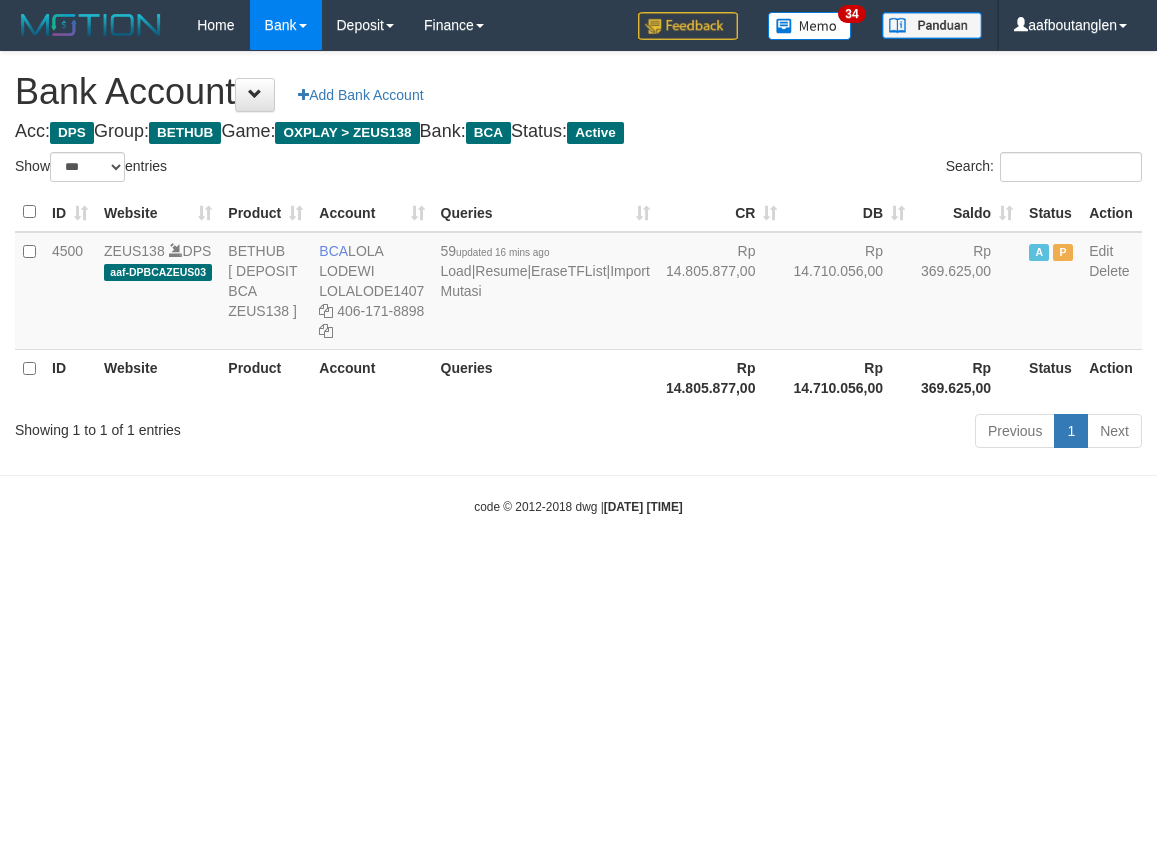 select on "***" 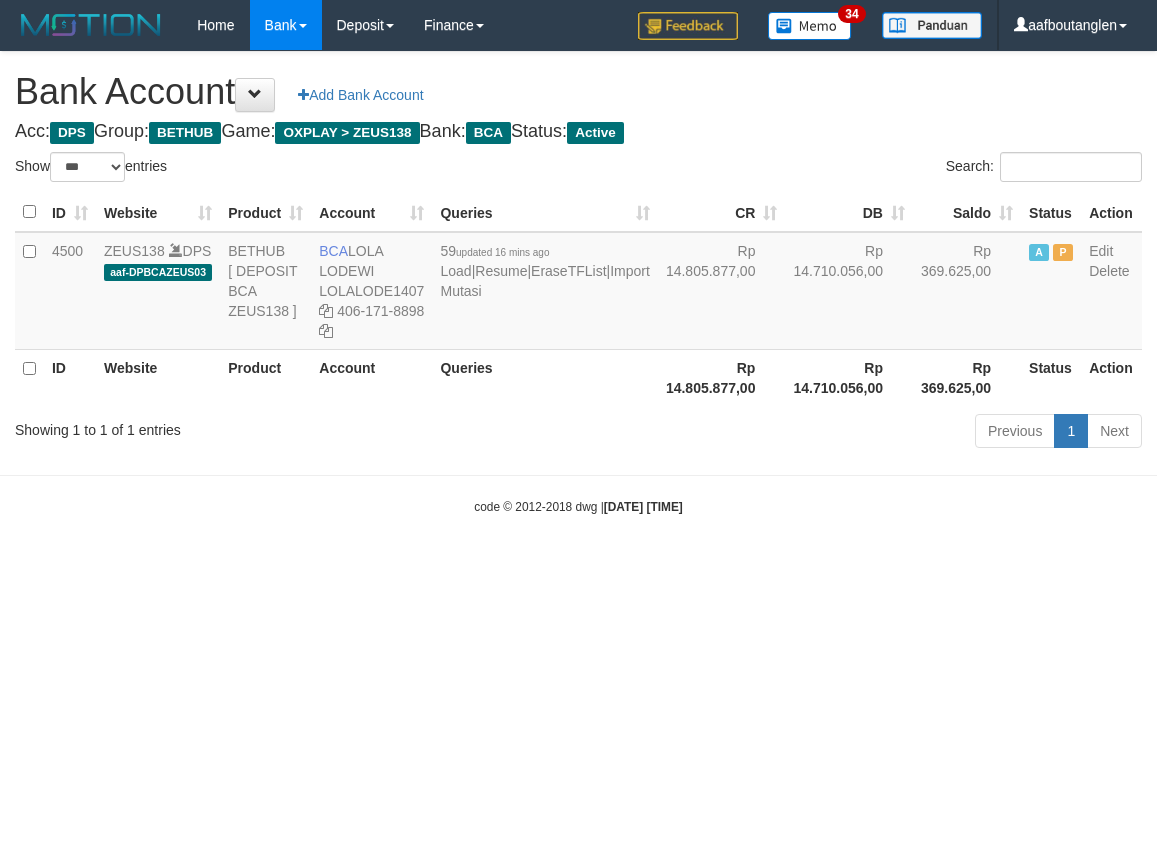 scroll, scrollTop: 0, scrollLeft: 0, axis: both 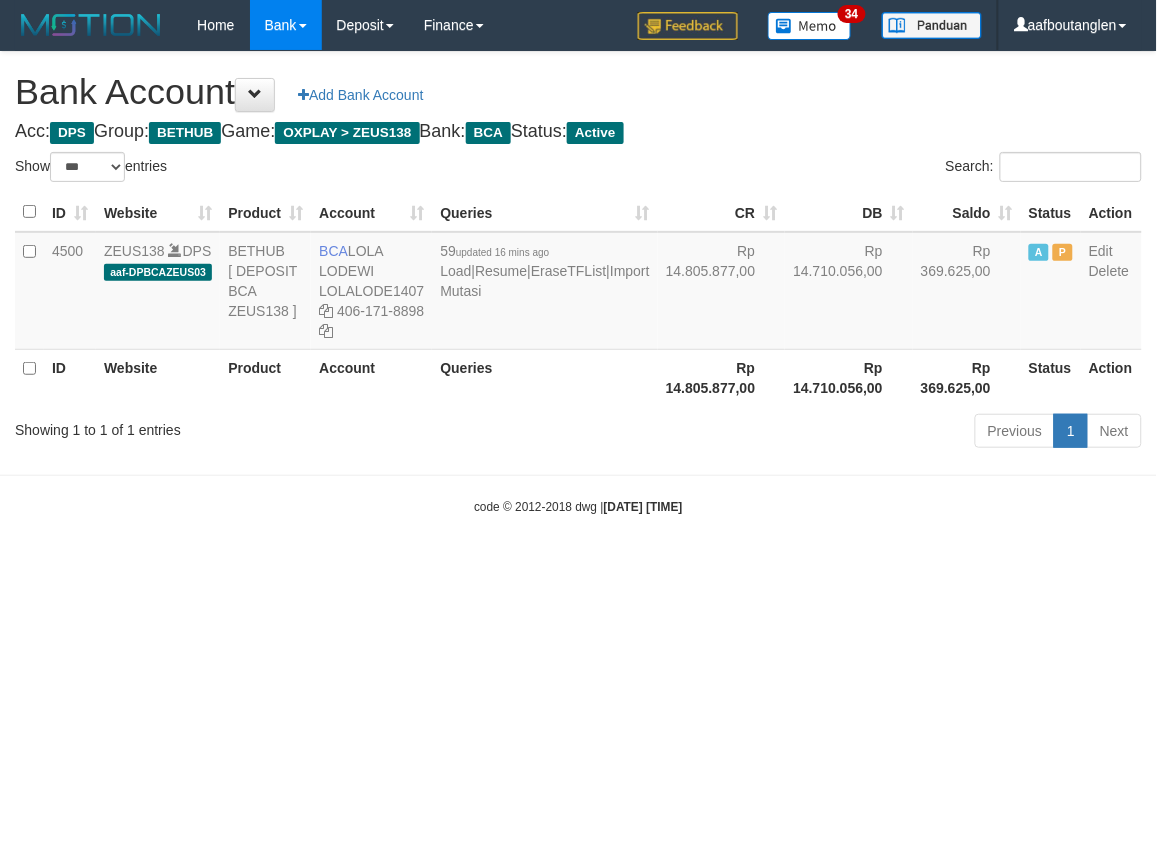 drag, startPoint x: 0, startPoint y: 0, endPoint x: 752, endPoint y: 611, distance: 968.9298 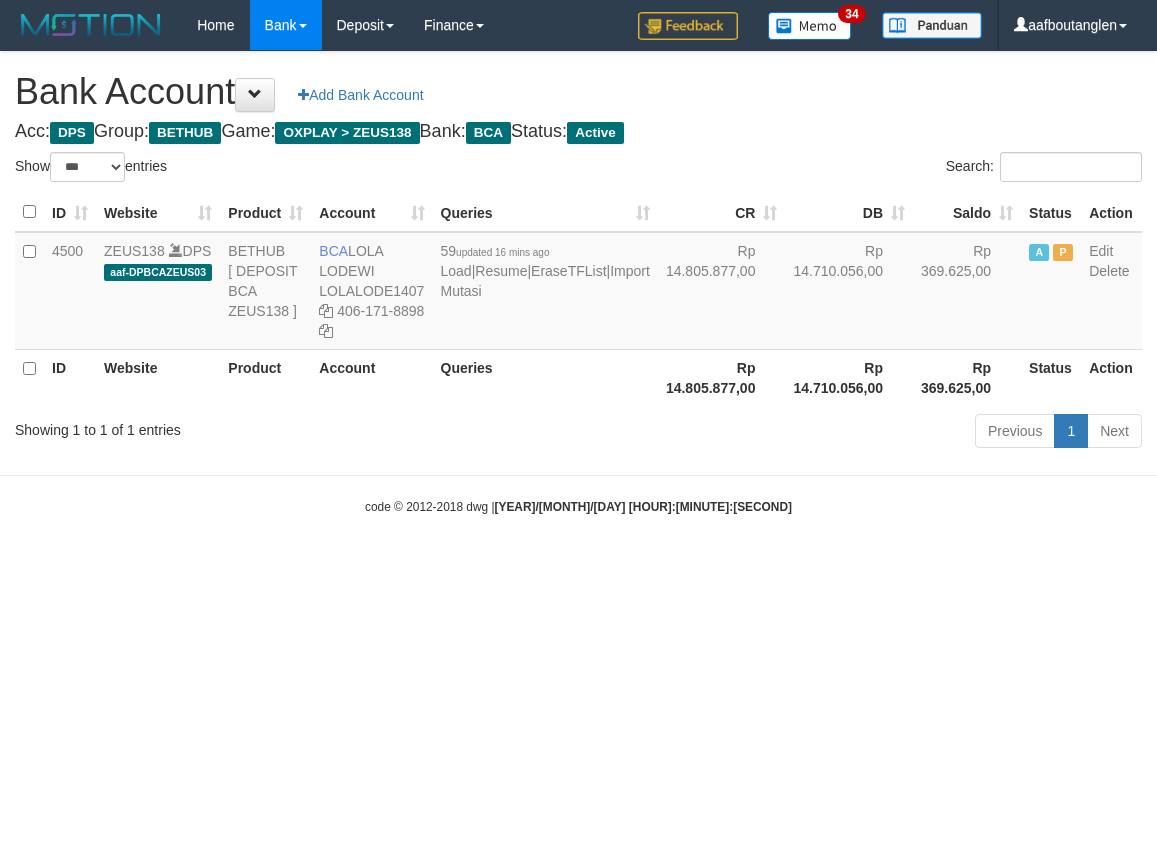 select on "***" 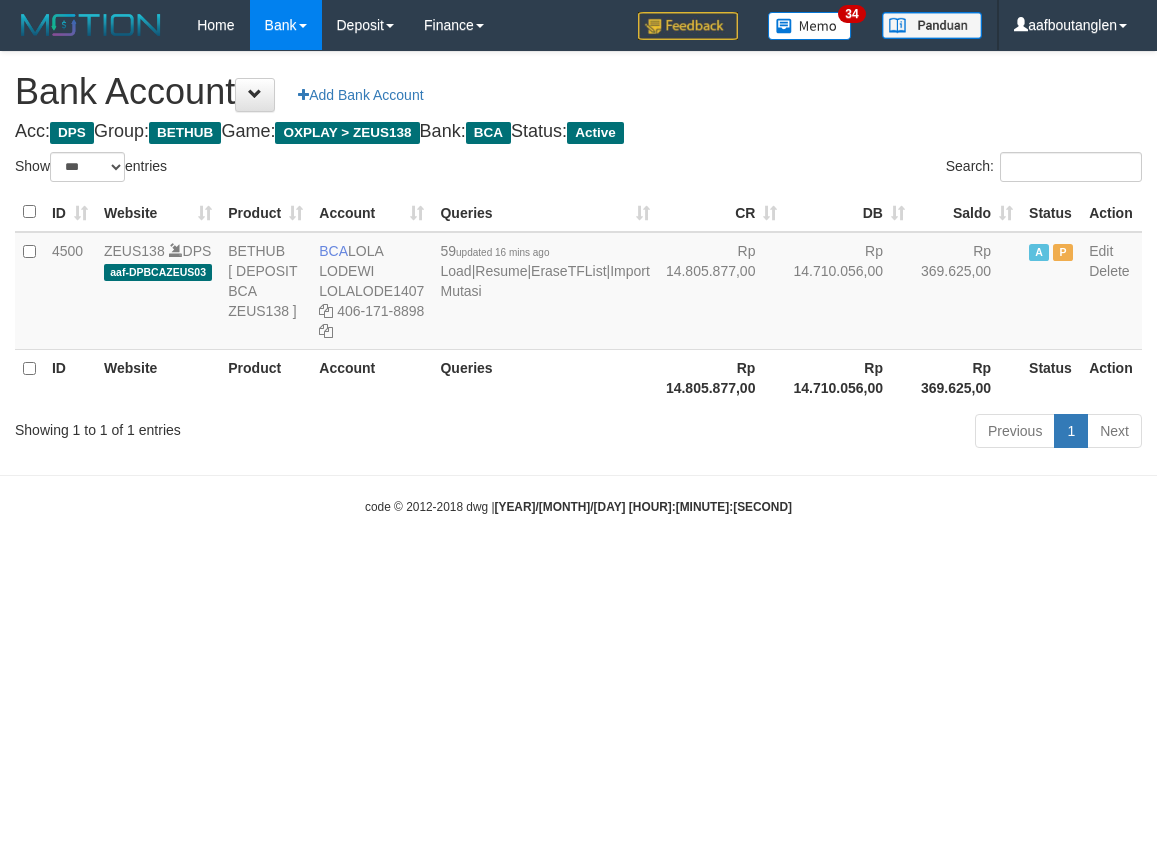 scroll, scrollTop: 0, scrollLeft: 0, axis: both 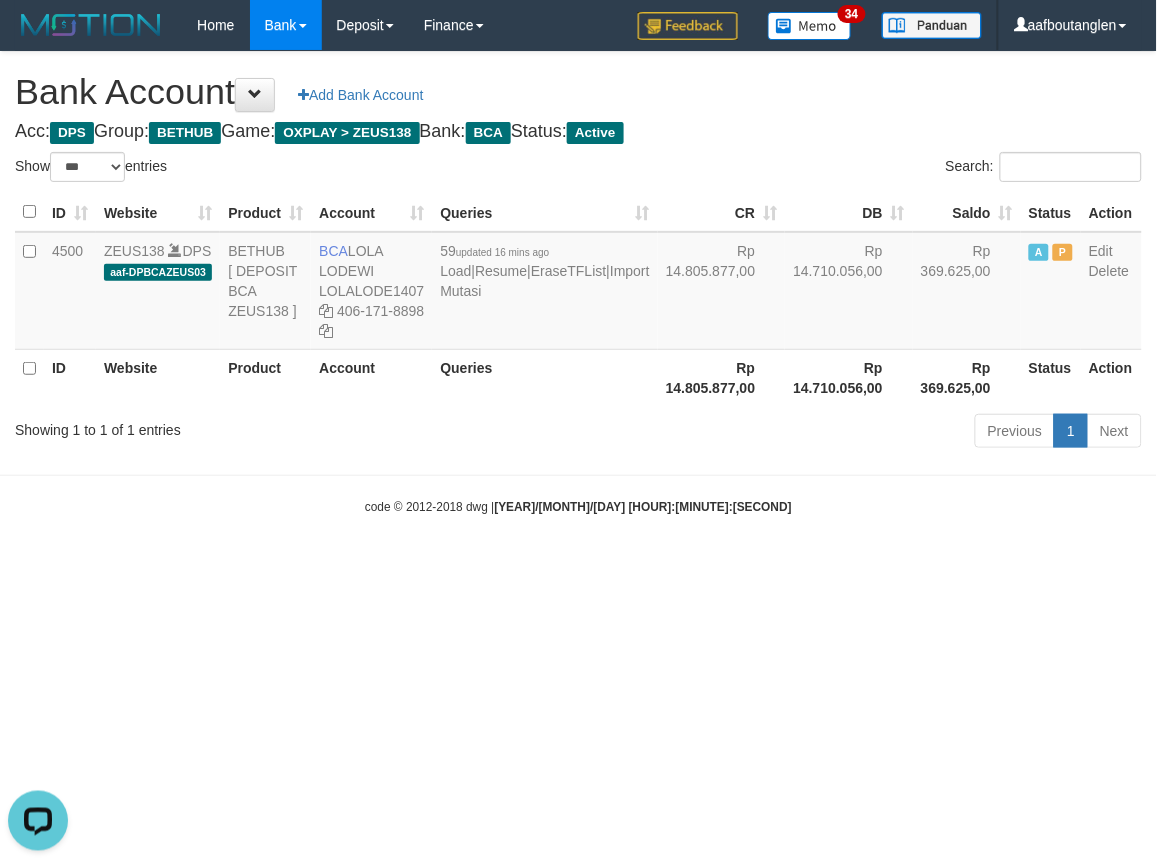 drag, startPoint x: 65, startPoint y: 432, endPoint x: 170, endPoint y: 486, distance: 118.072014 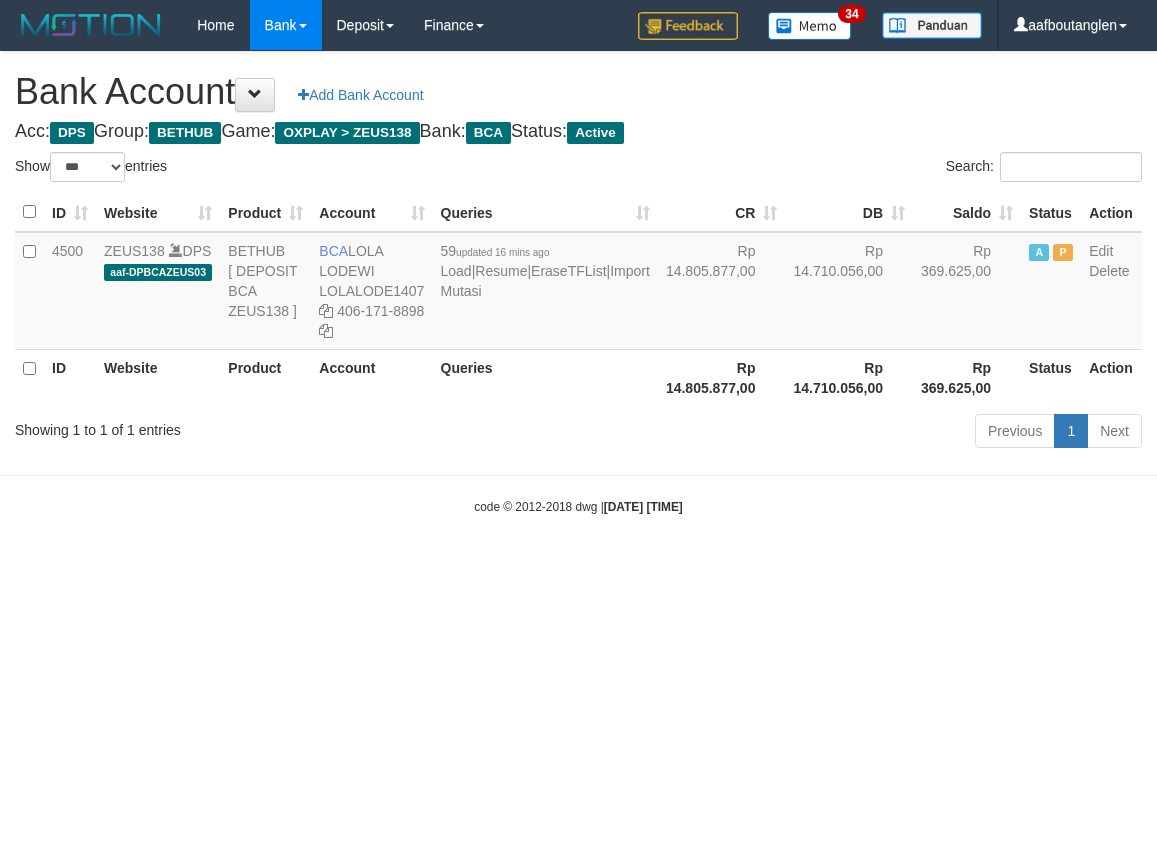 select on "***" 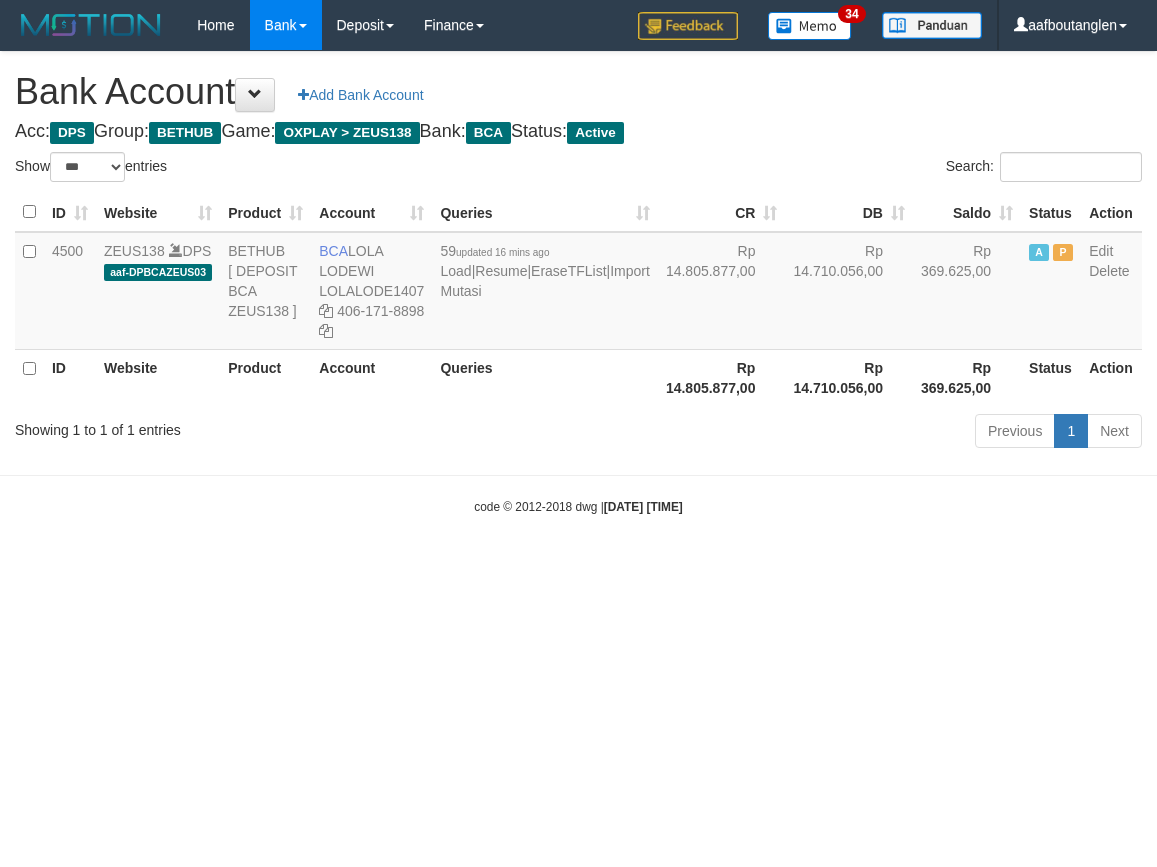 scroll, scrollTop: 0, scrollLeft: 0, axis: both 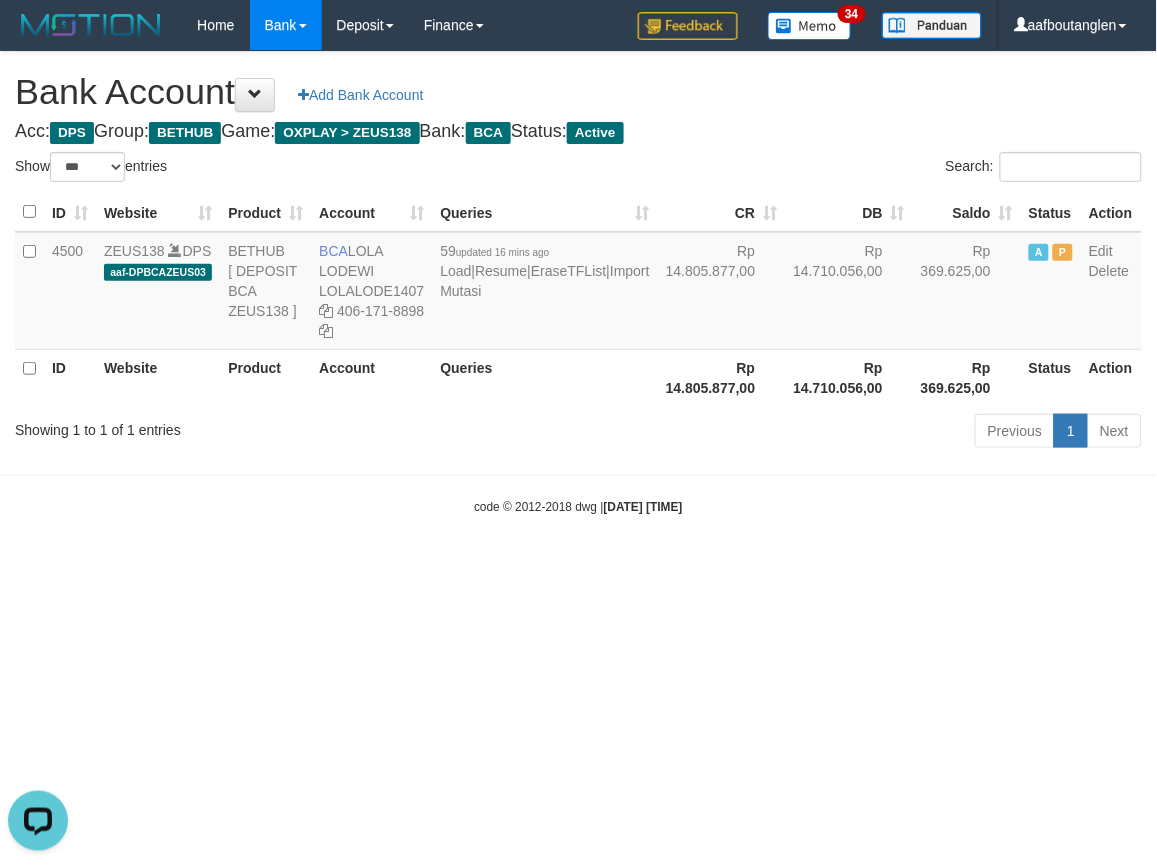 drag, startPoint x: 44, startPoint y: 560, endPoint x: 26, endPoint y: 556, distance: 18.439089 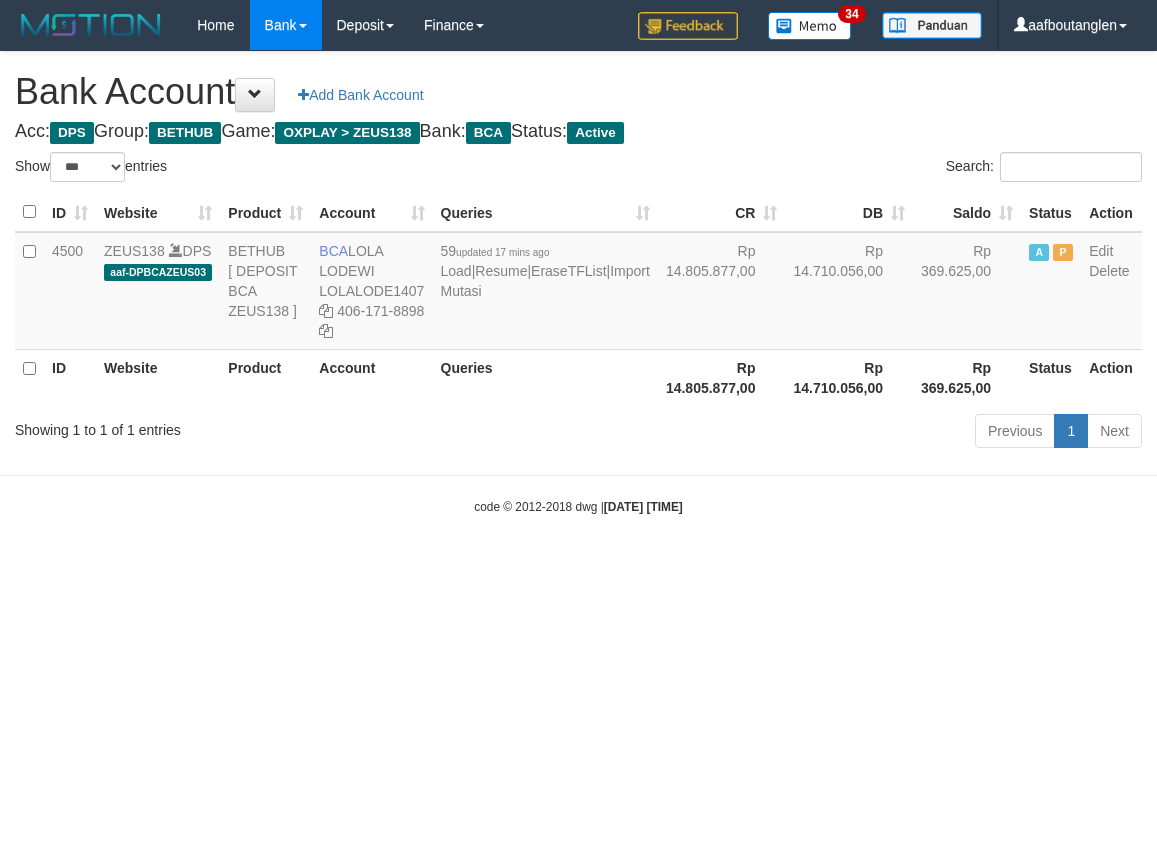 select on "***" 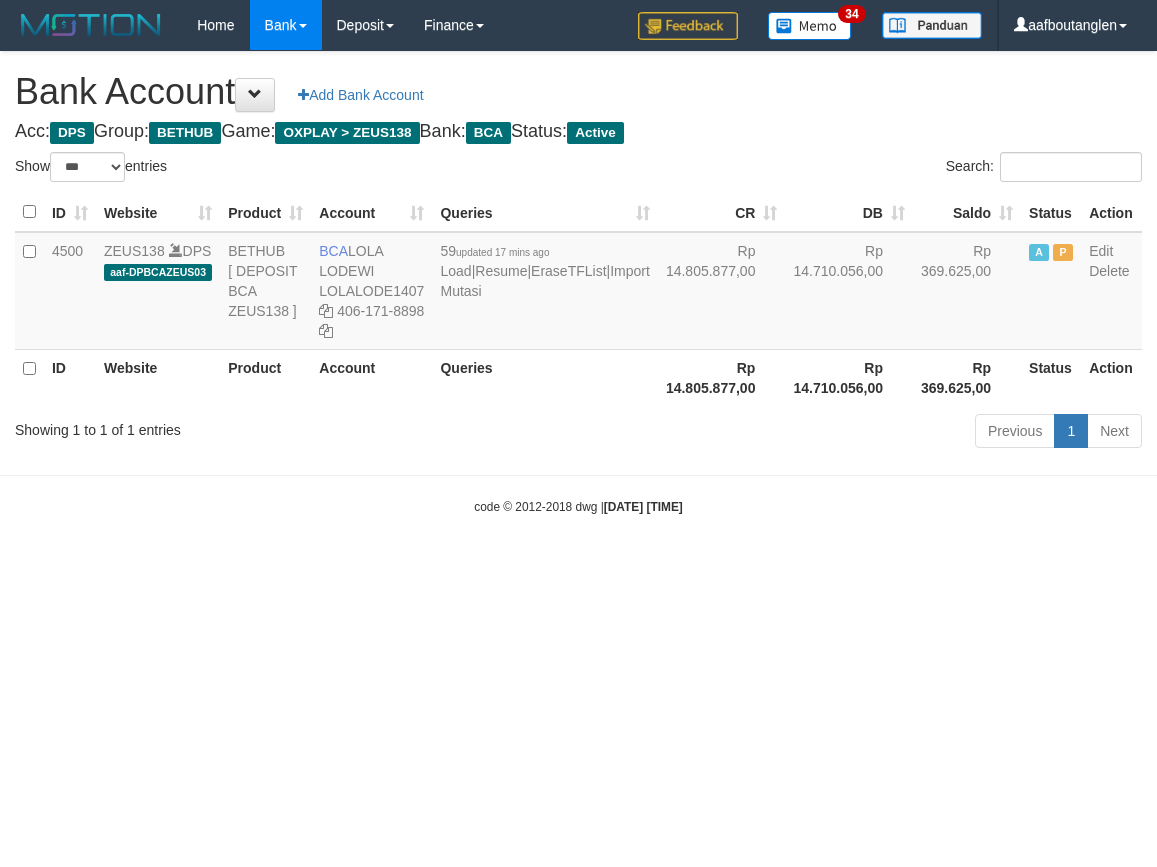 scroll, scrollTop: 0, scrollLeft: 0, axis: both 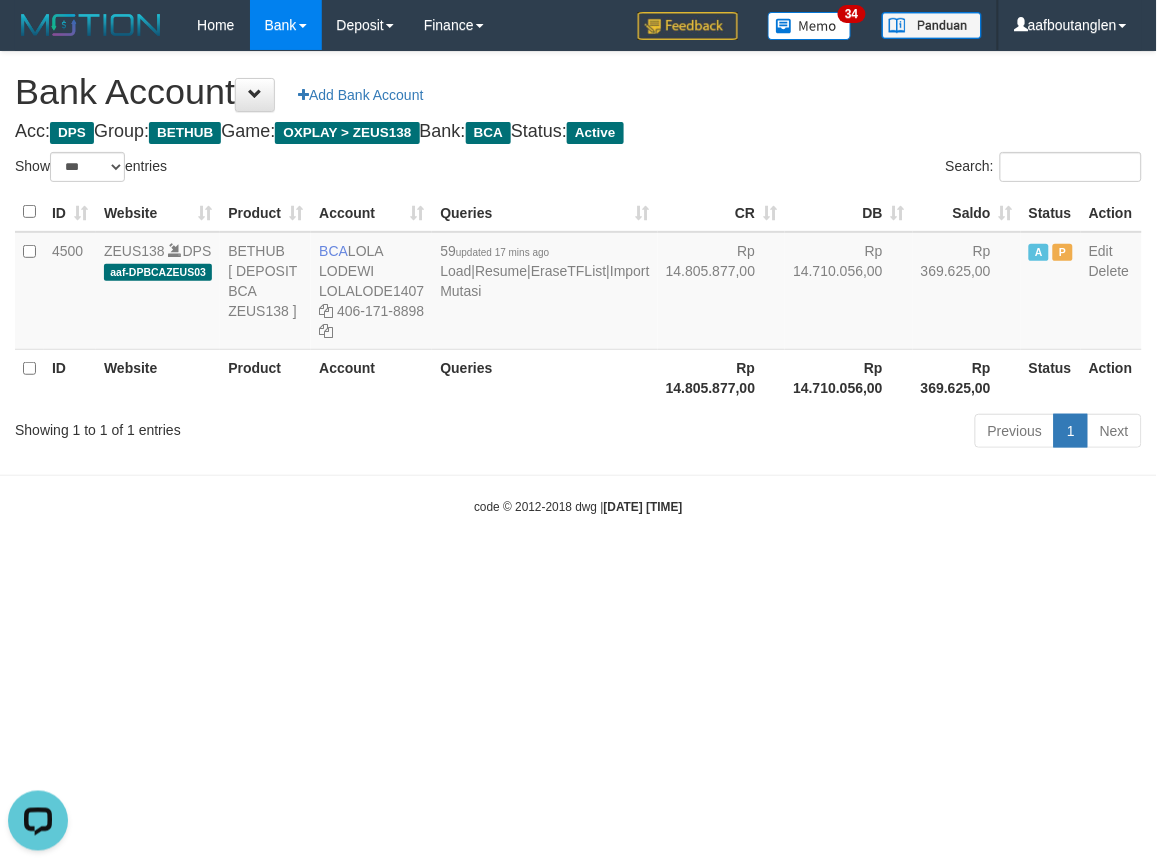 drag, startPoint x: 696, startPoint y: 681, endPoint x: 681, endPoint y: 666, distance: 21.213203 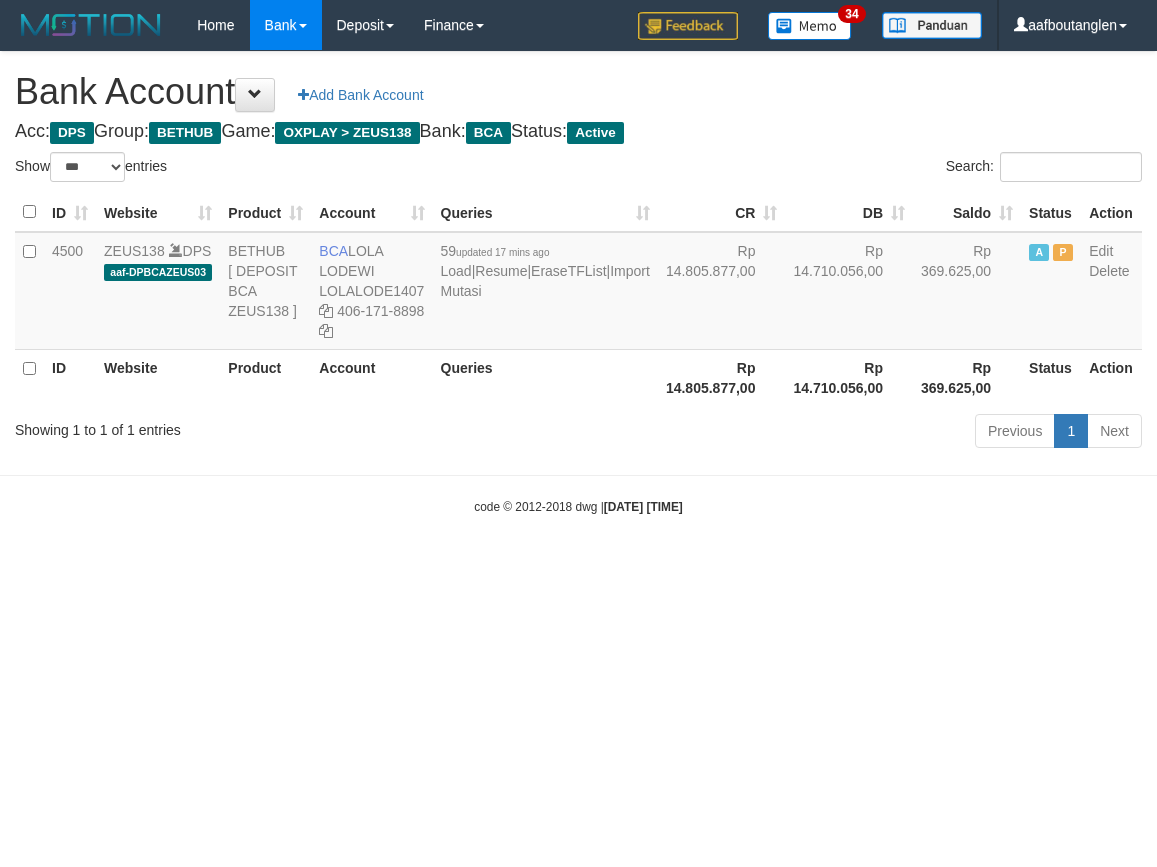 select on "***" 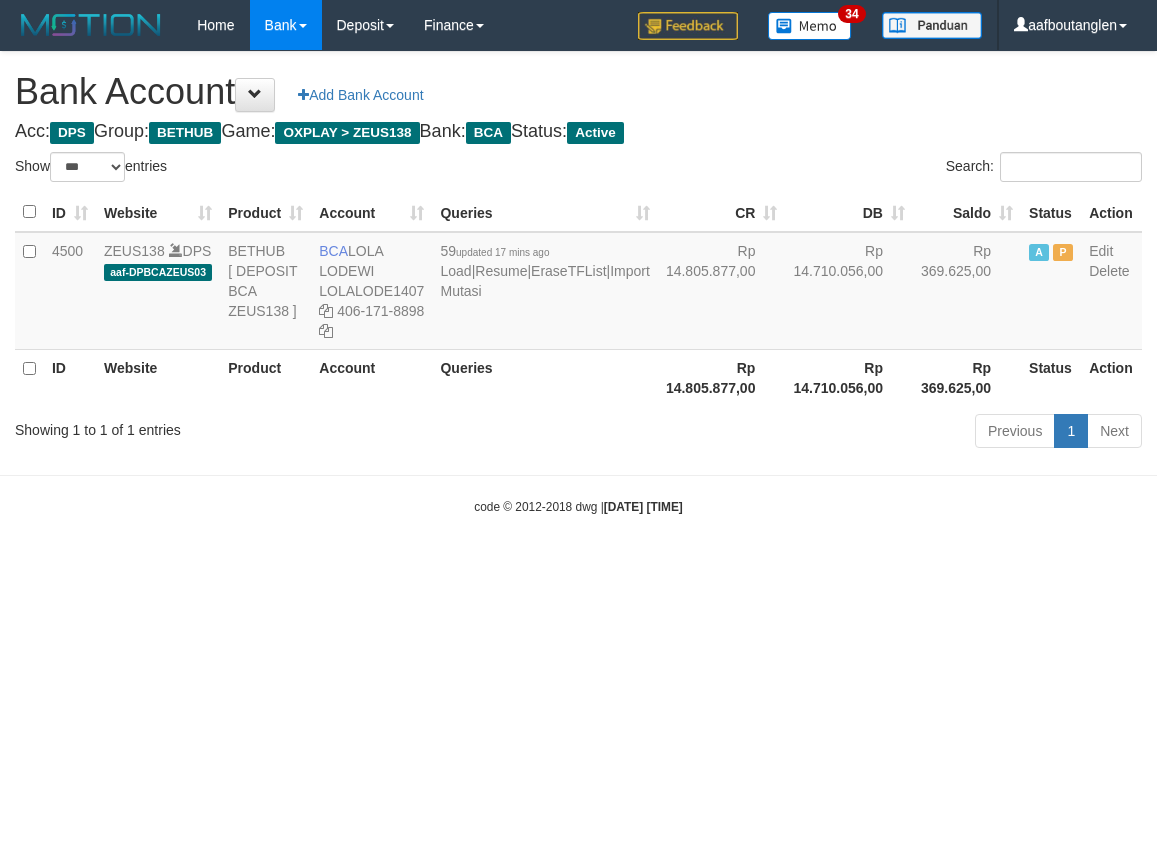 scroll, scrollTop: 0, scrollLeft: 0, axis: both 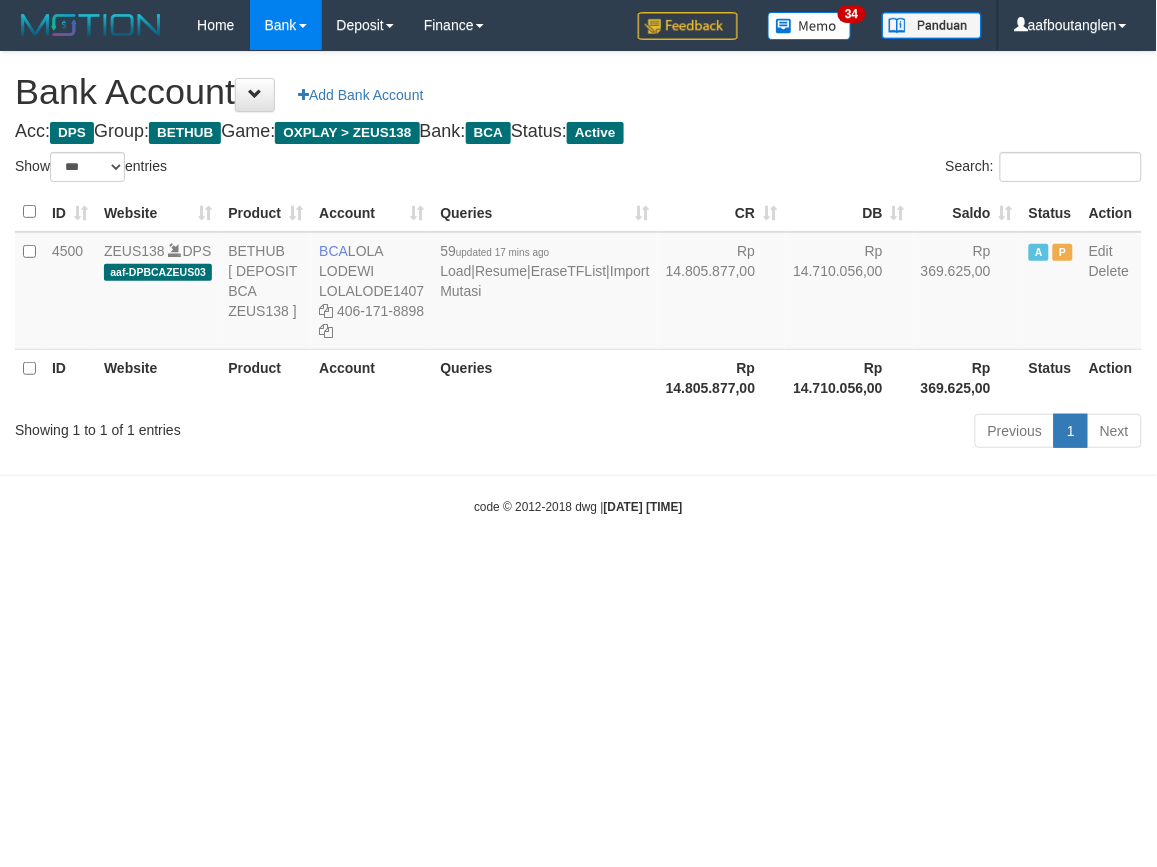 drag, startPoint x: 0, startPoint y: 0, endPoint x: 656, endPoint y: 676, distance: 941.9724 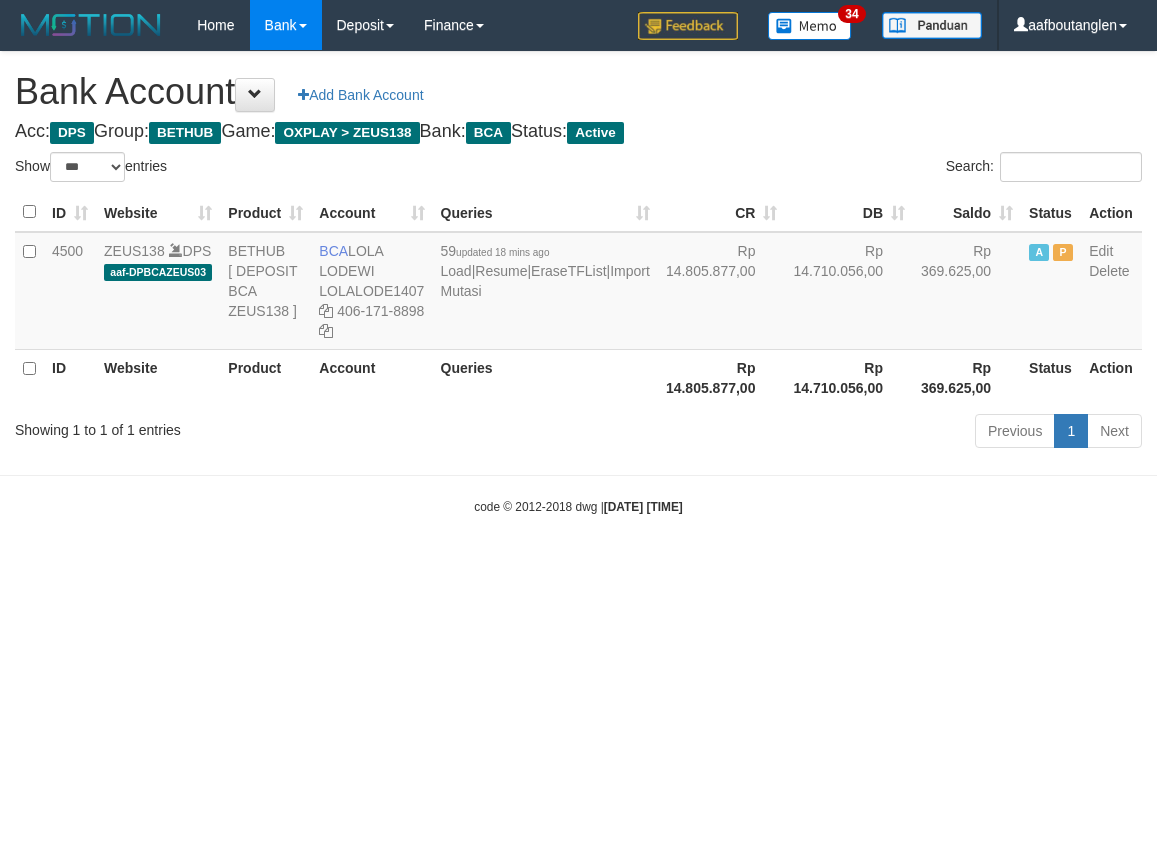 select on "***" 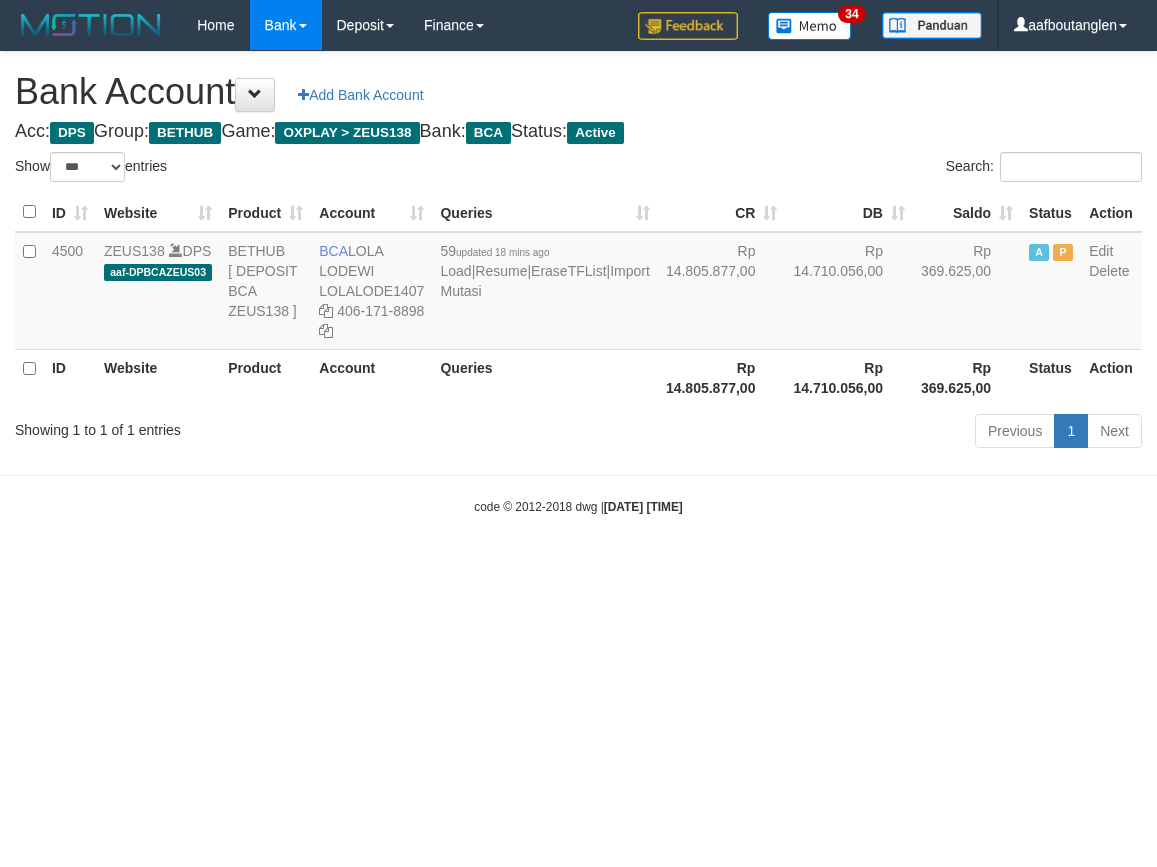 scroll, scrollTop: 0, scrollLeft: 0, axis: both 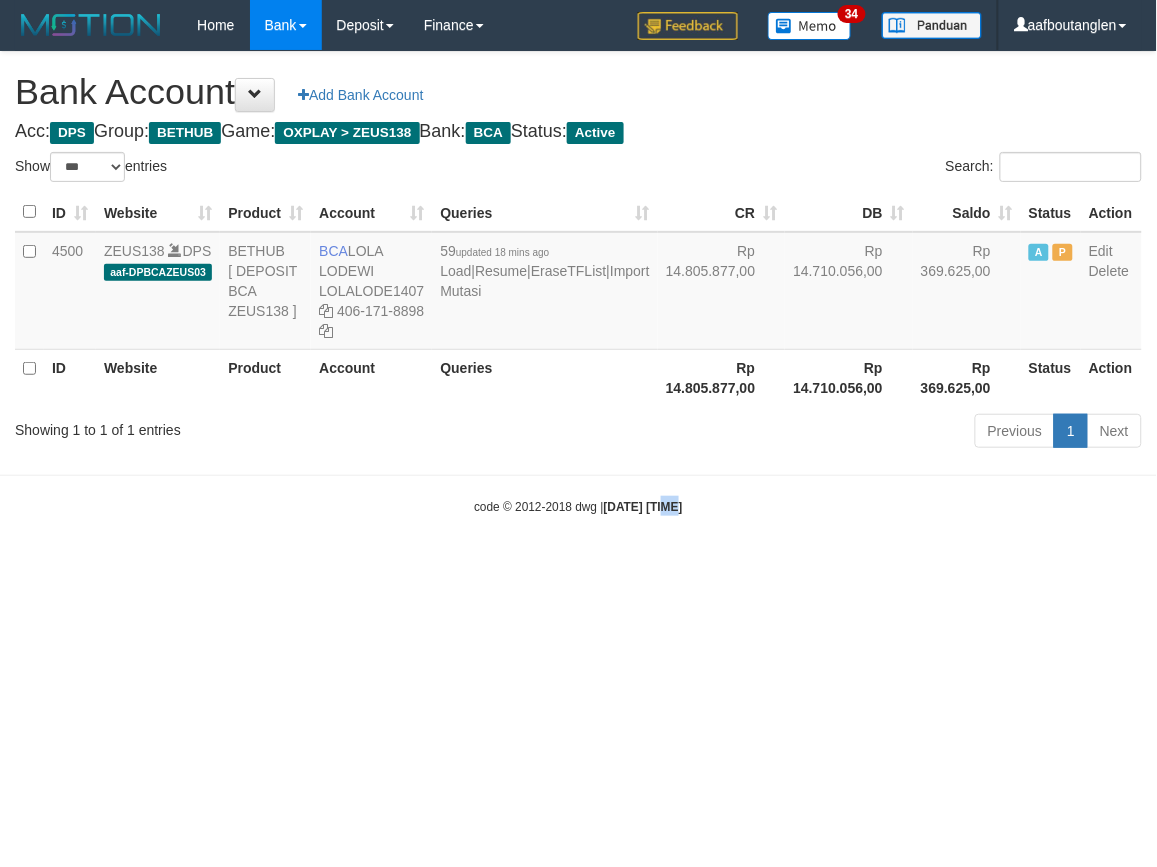 drag, startPoint x: 0, startPoint y: 0, endPoint x: 651, endPoint y: 685, distance: 945.00055 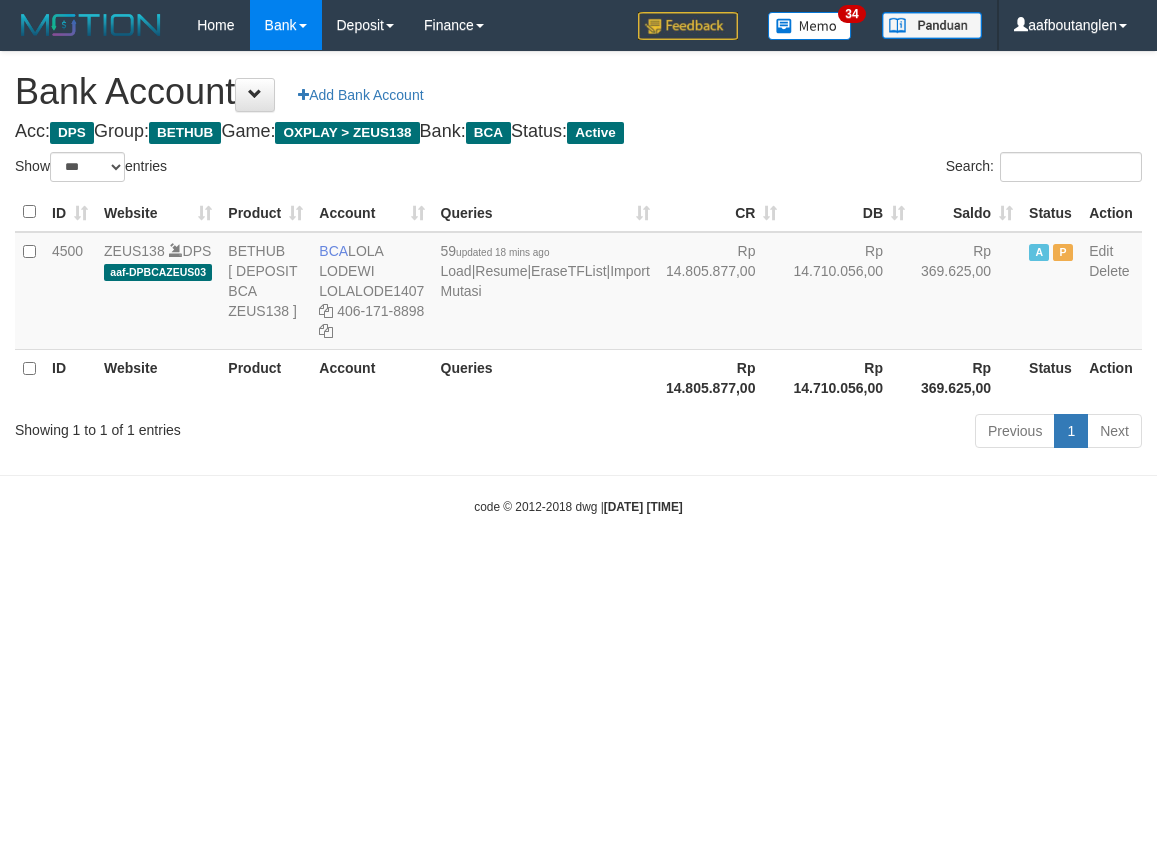 select on "***" 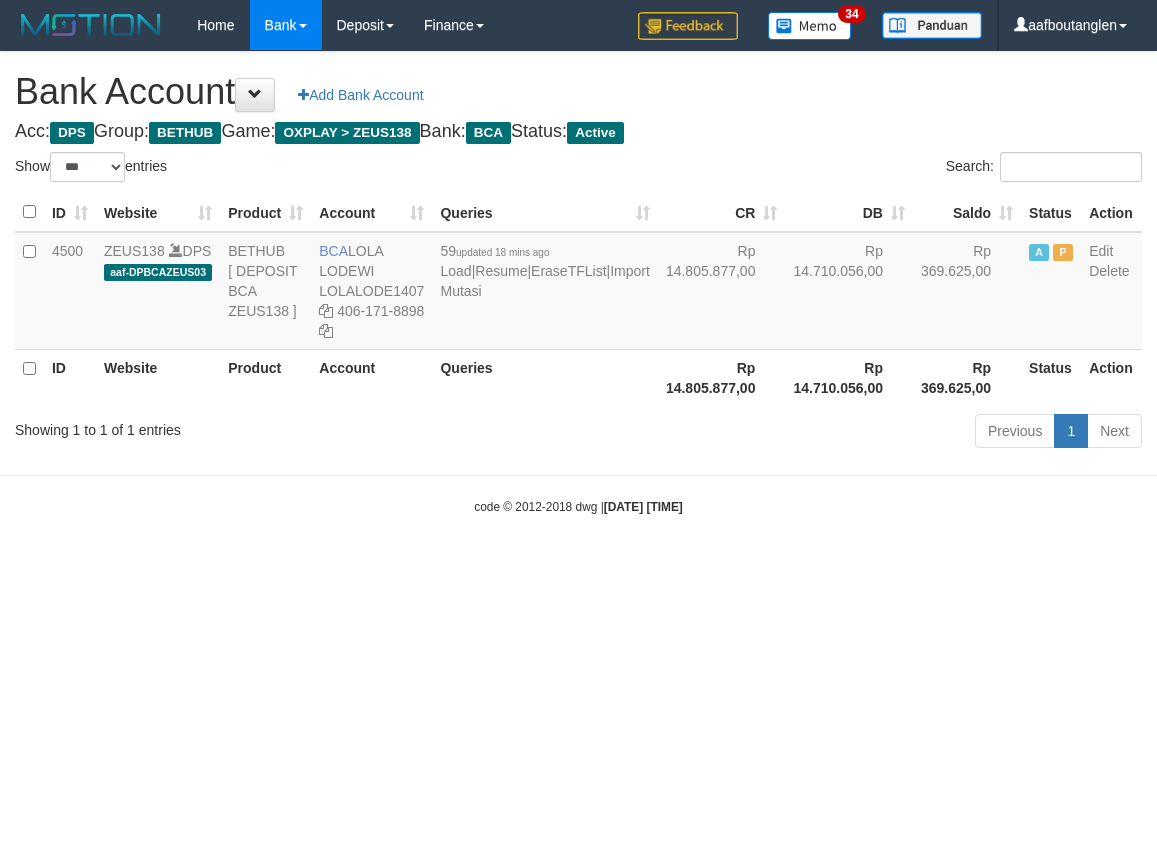 scroll, scrollTop: 0, scrollLeft: 0, axis: both 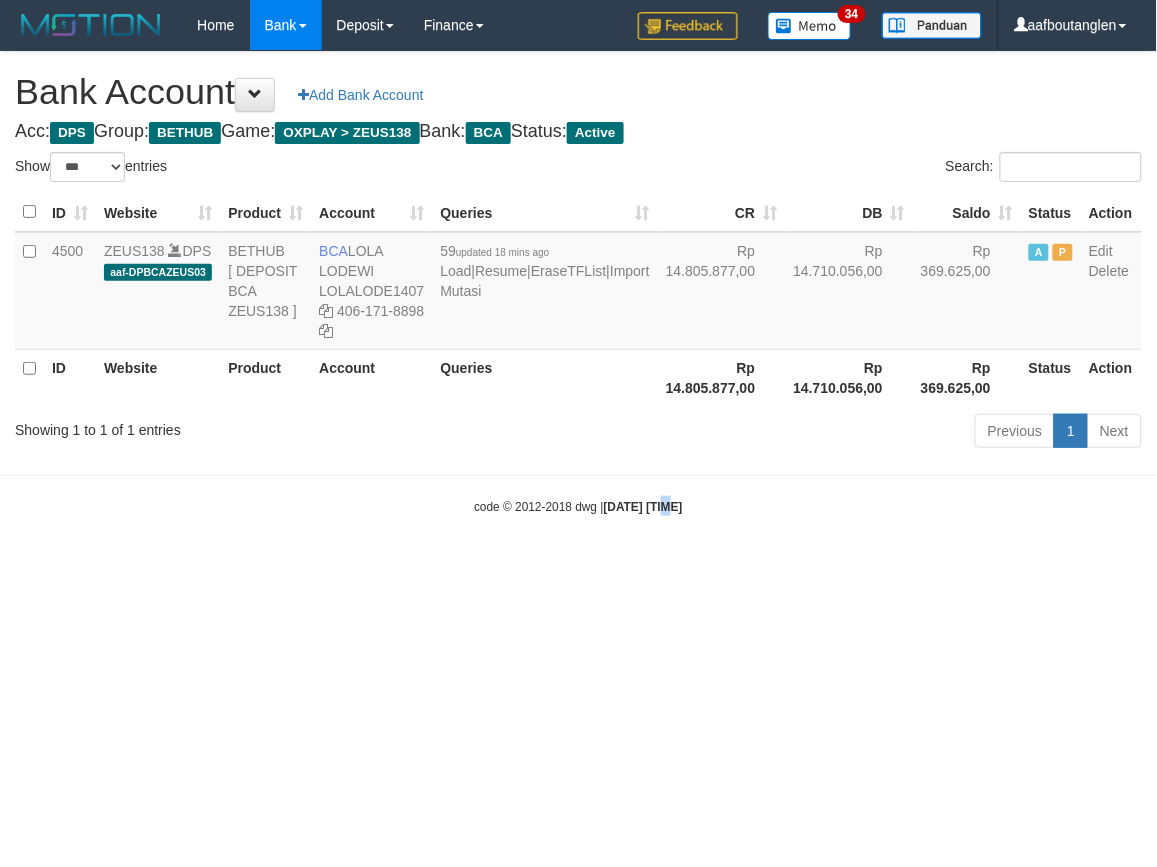 drag, startPoint x: 0, startPoint y: 0, endPoint x: 651, endPoint y: 683, distance: 943.5518 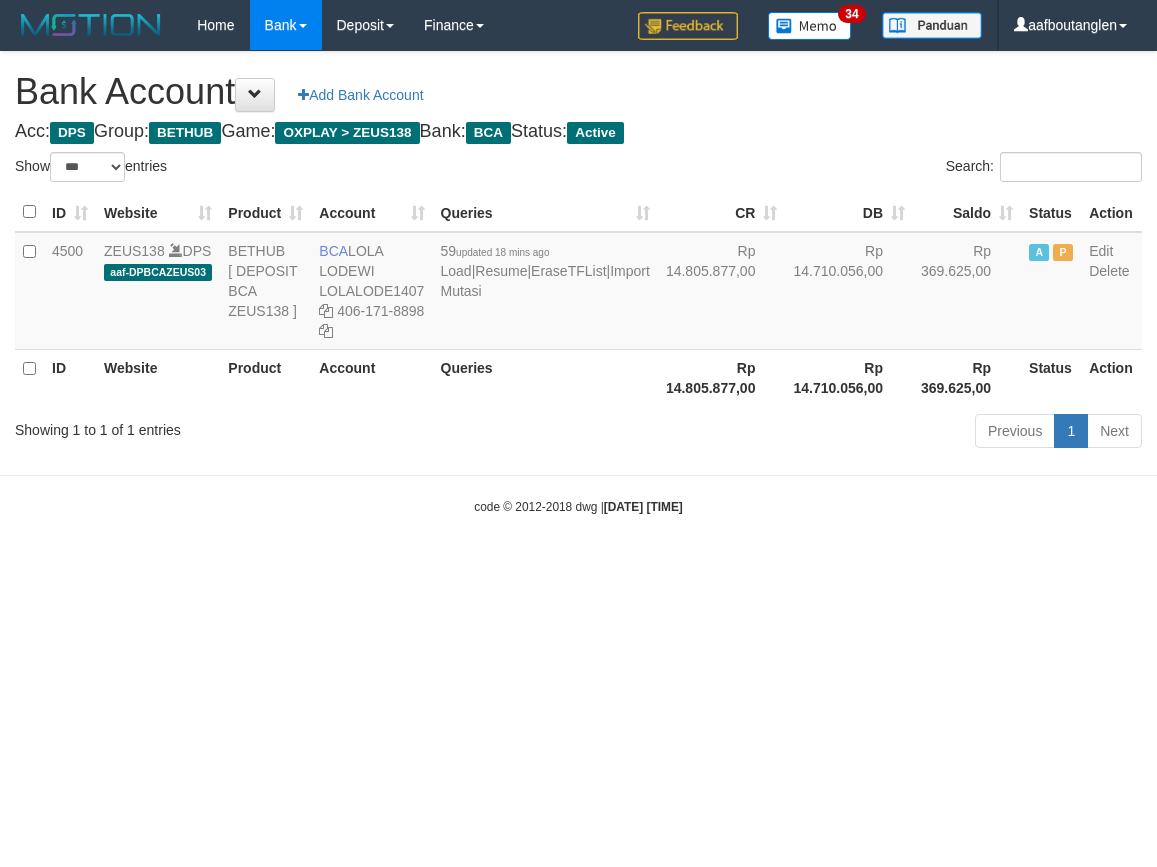 select on "***" 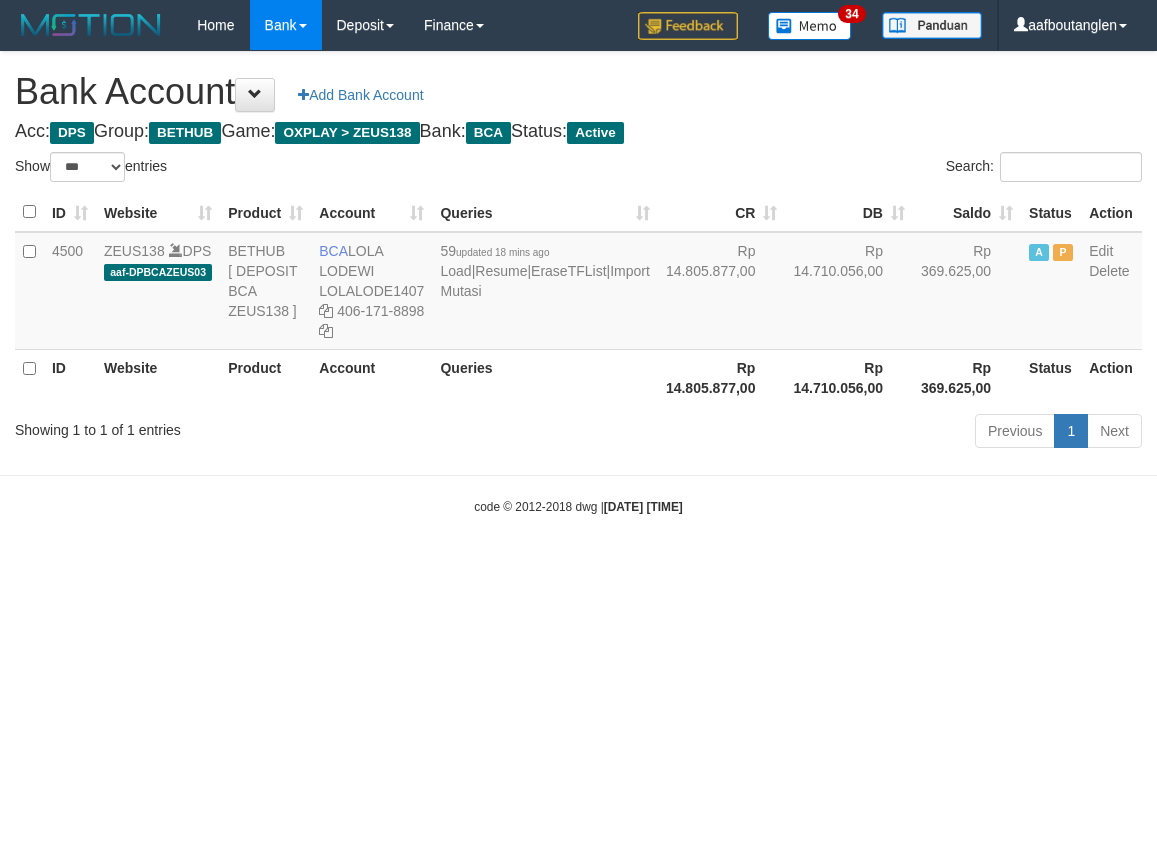 scroll, scrollTop: 0, scrollLeft: 0, axis: both 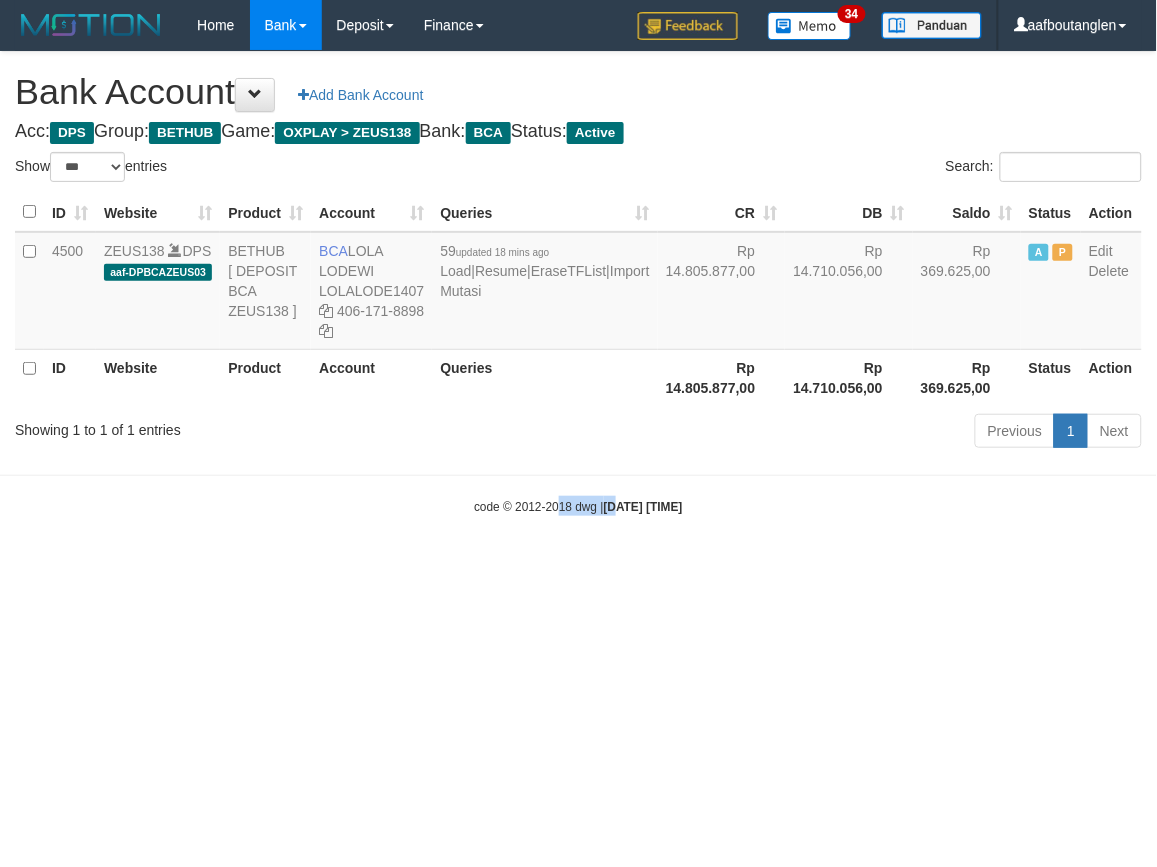 drag, startPoint x: 598, startPoint y: 631, endPoint x: 540, endPoint y: 612, distance: 61.03278 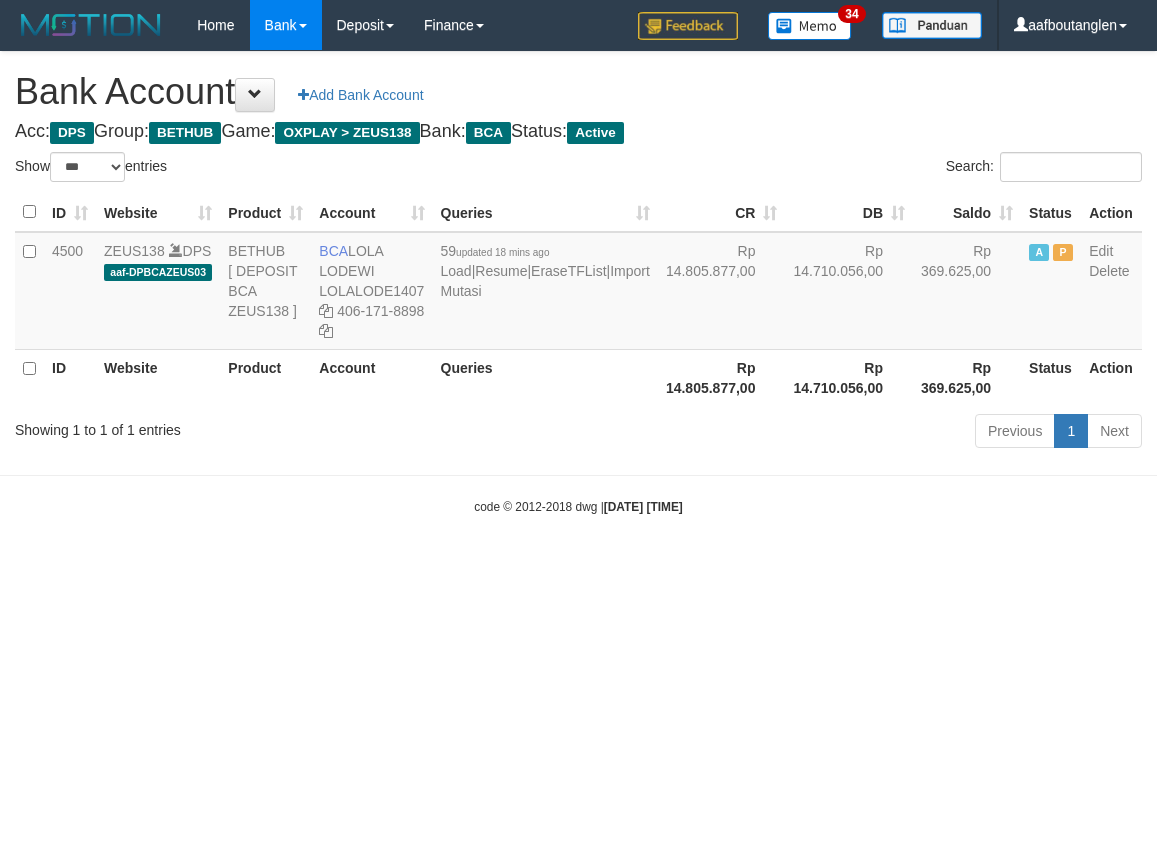 select on "***" 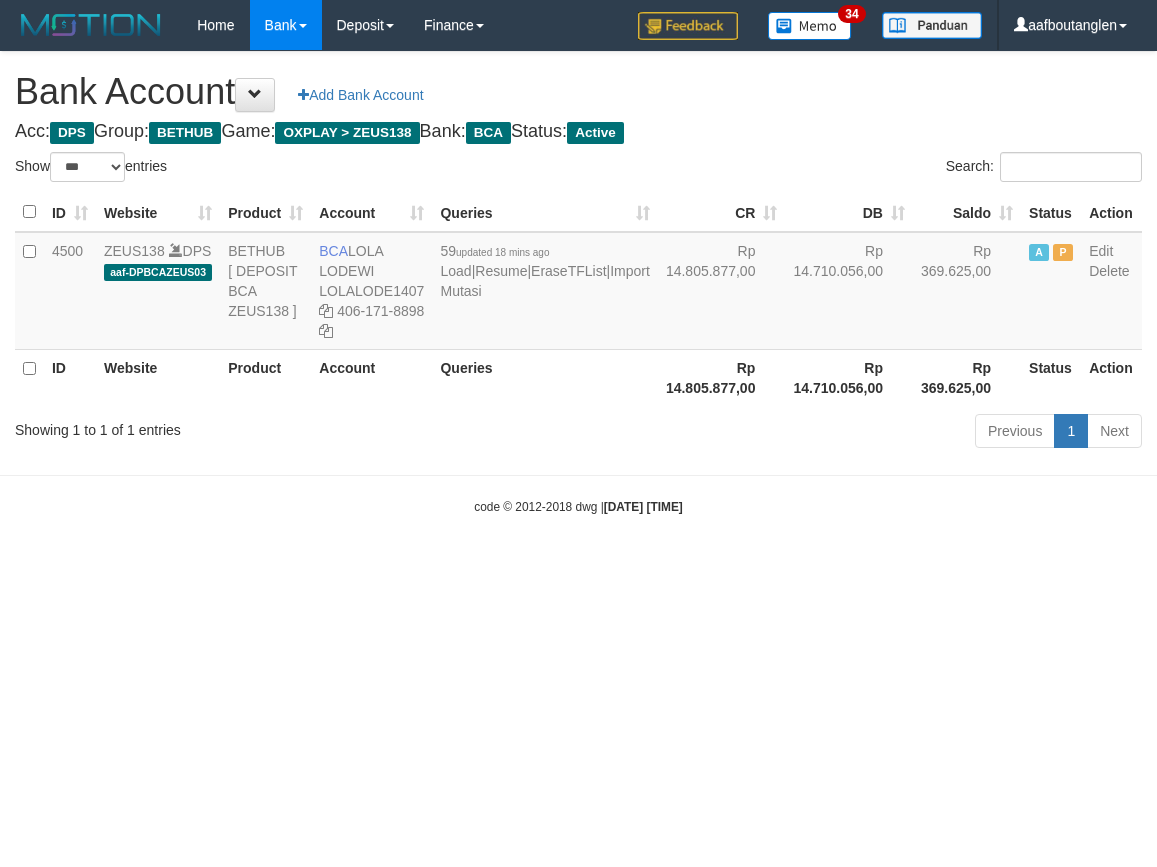 scroll, scrollTop: 0, scrollLeft: 0, axis: both 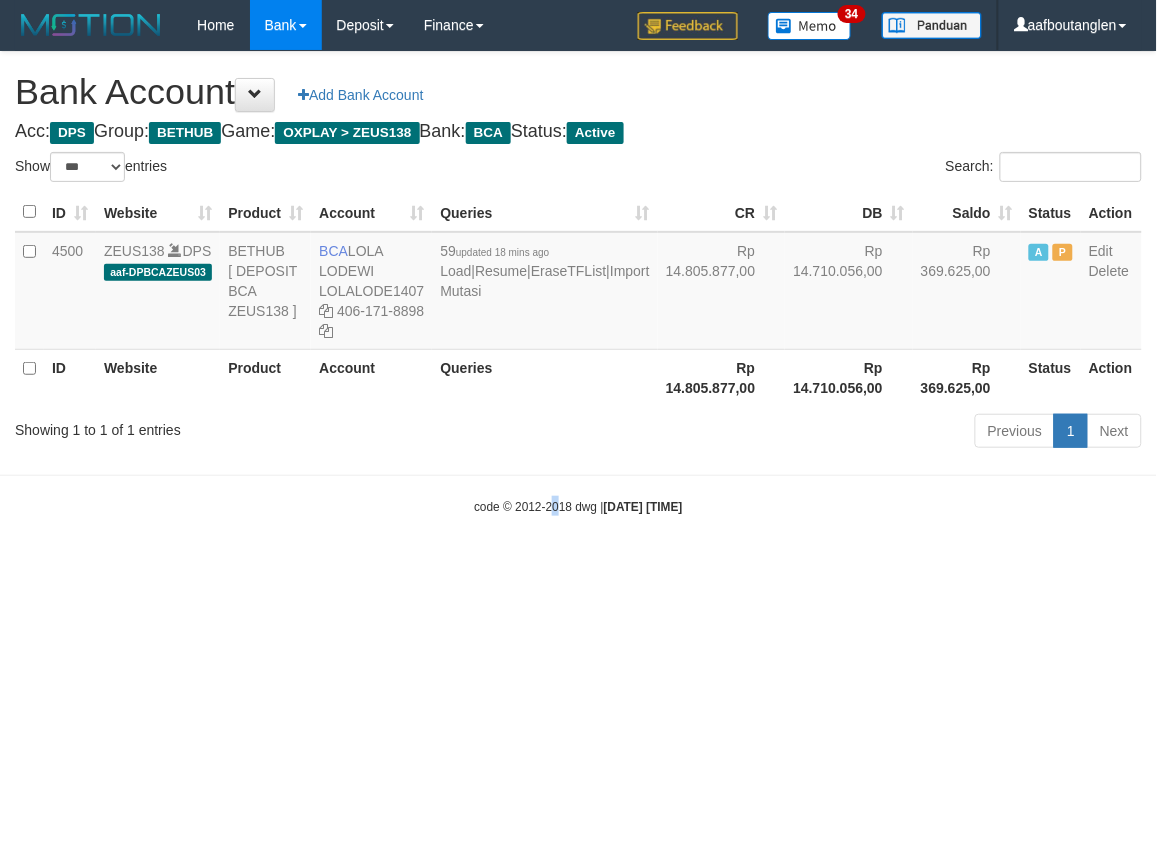 drag, startPoint x: 0, startPoint y: 0, endPoint x: 534, endPoint y: 615, distance: 814.48206 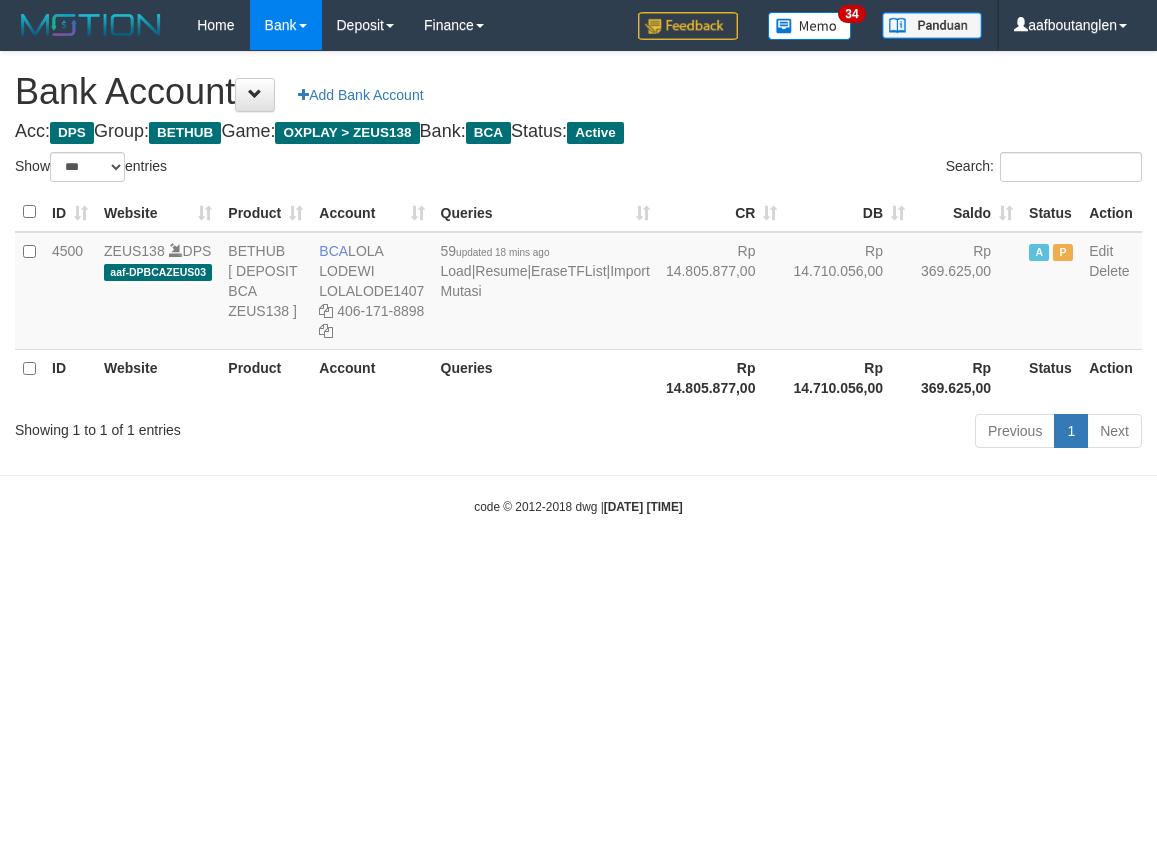 select on "***" 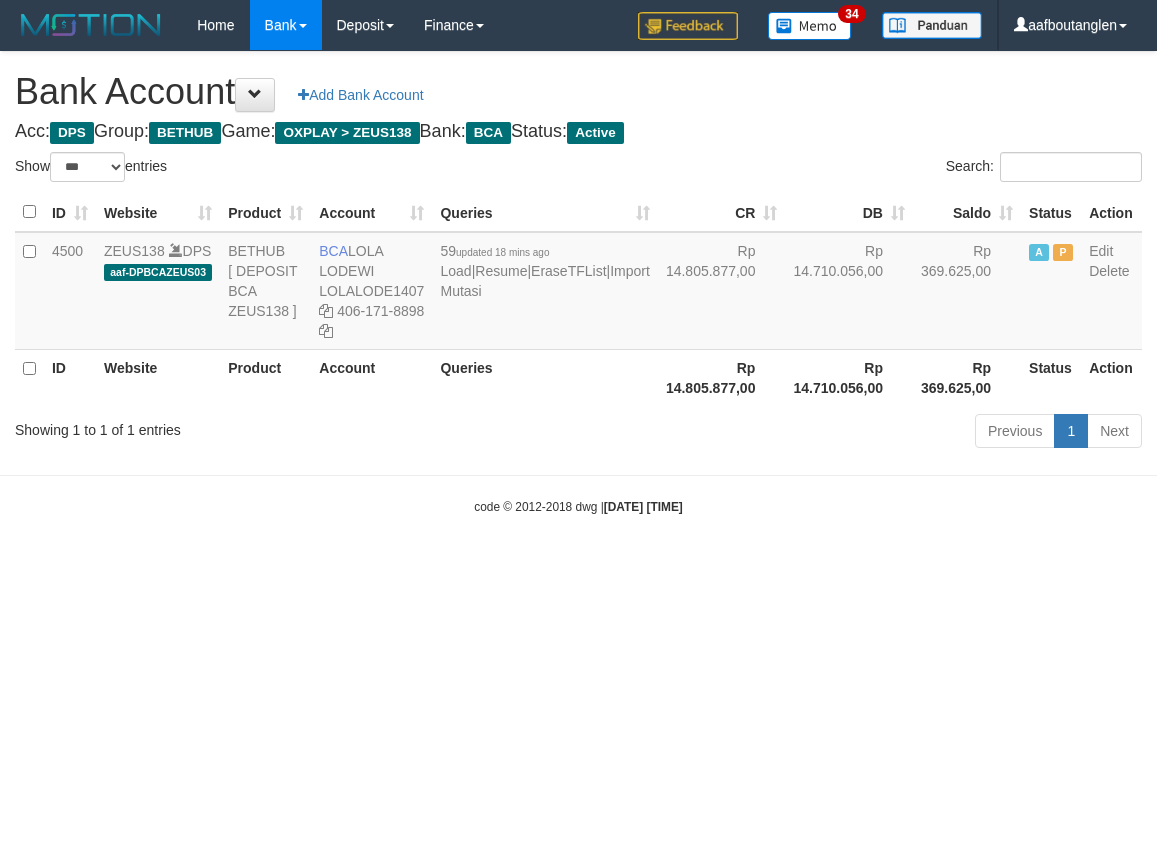 scroll, scrollTop: 0, scrollLeft: 0, axis: both 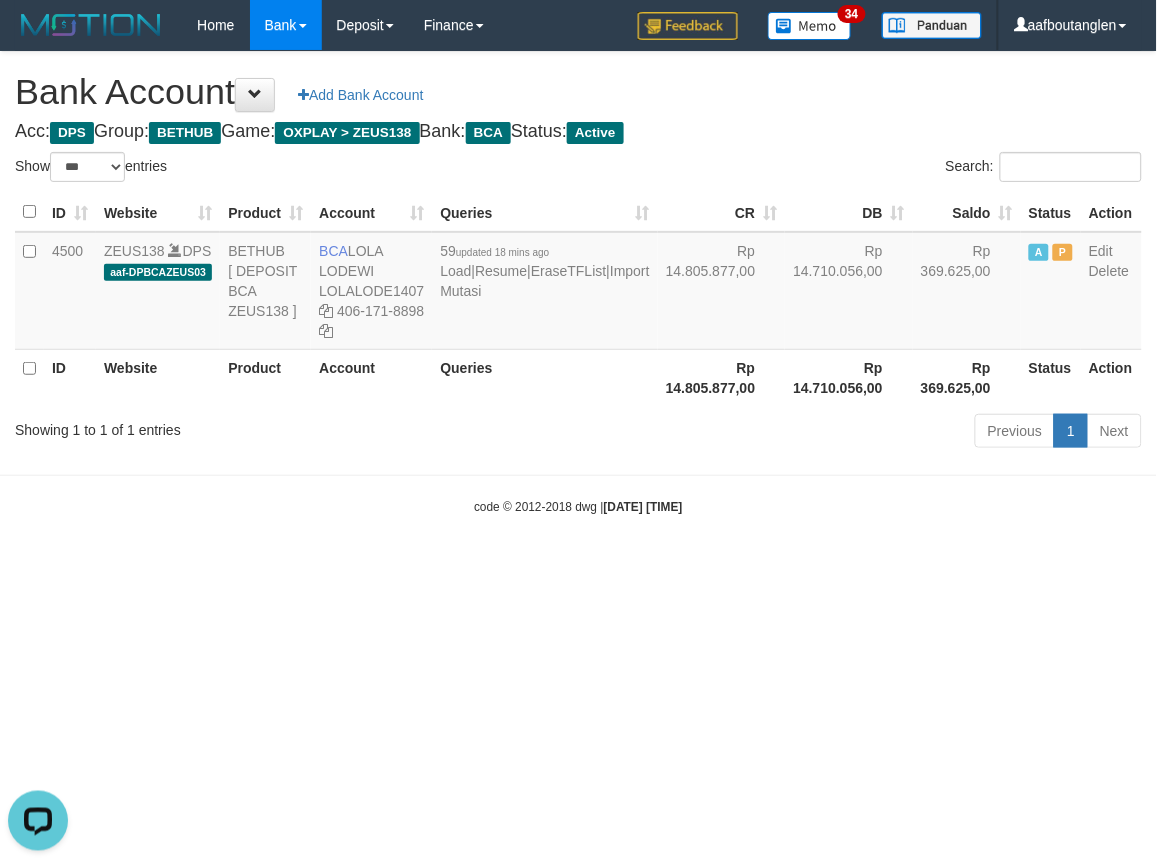 click on "code © 2012-2018 dwg |  [DATE] [TIME]" at bounding box center (578, 506) 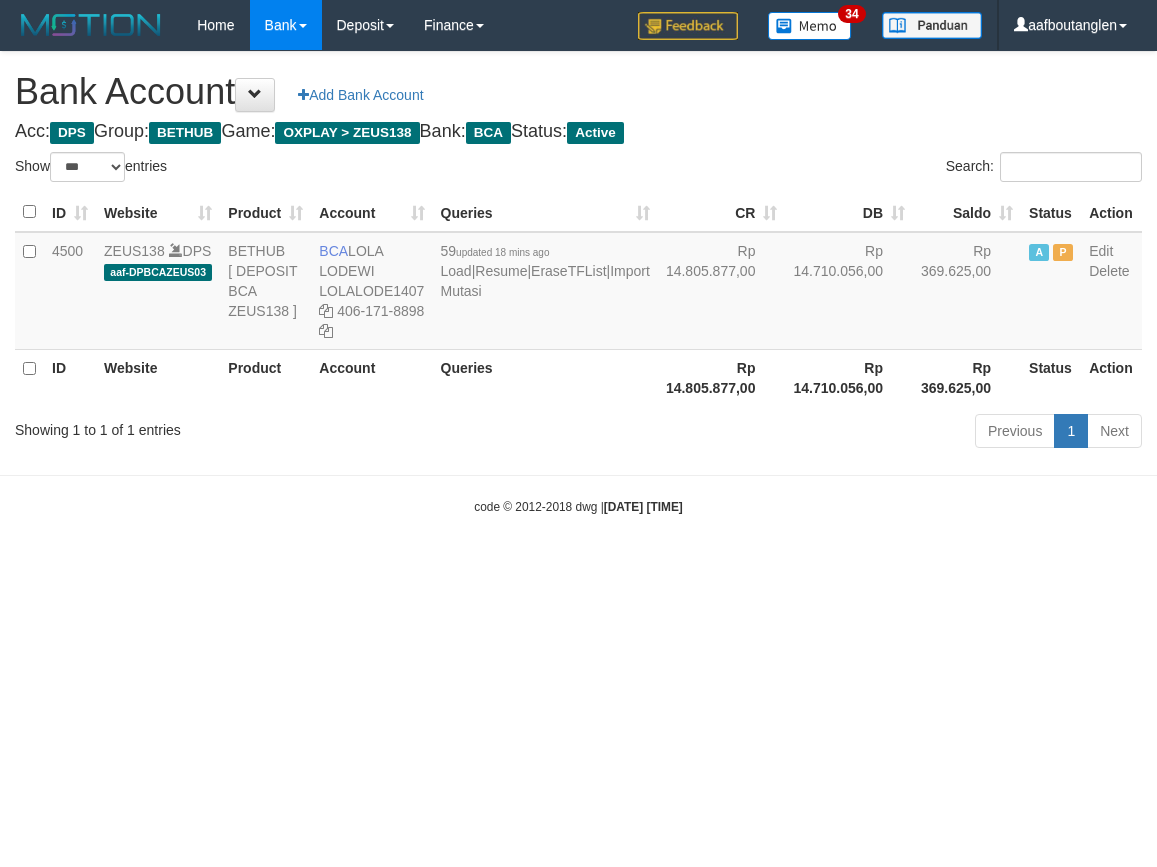 select on "***" 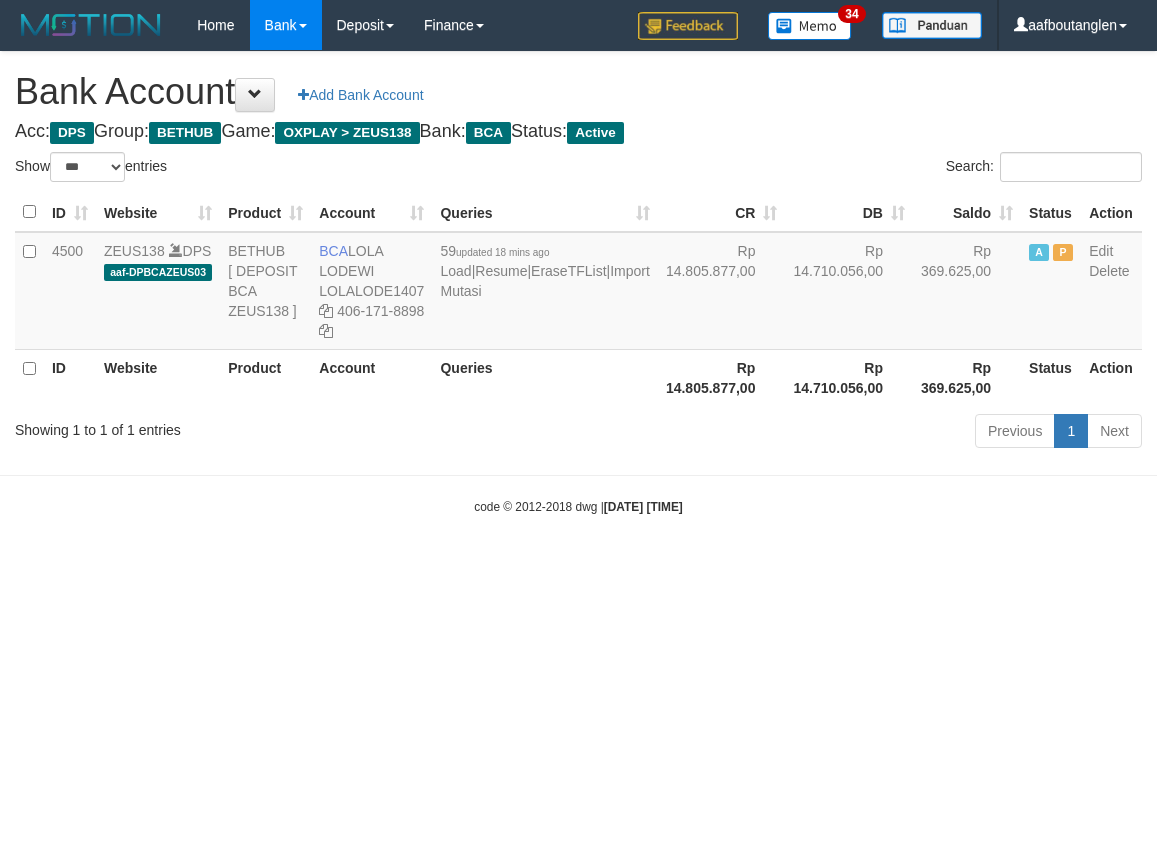 scroll, scrollTop: 0, scrollLeft: 0, axis: both 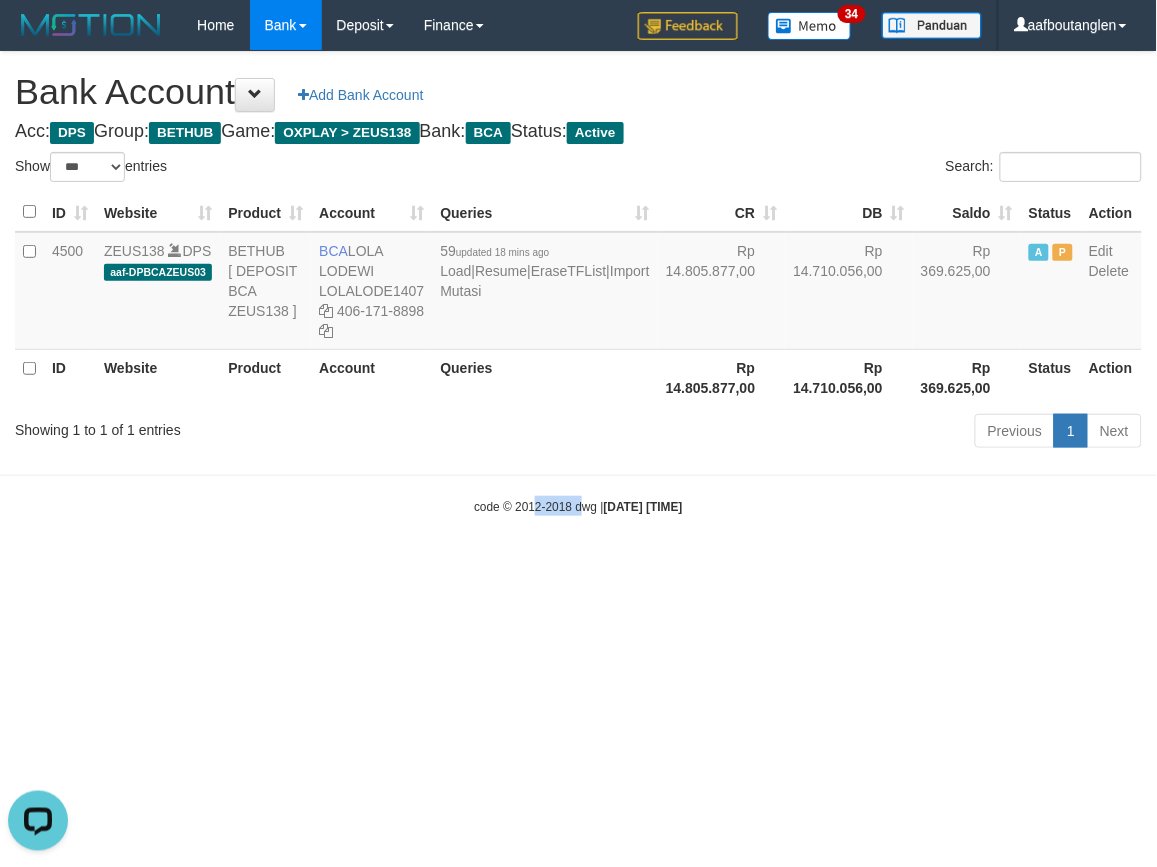 drag, startPoint x: 555, startPoint y: 555, endPoint x: 586, endPoint y: 540, distance: 34.43835 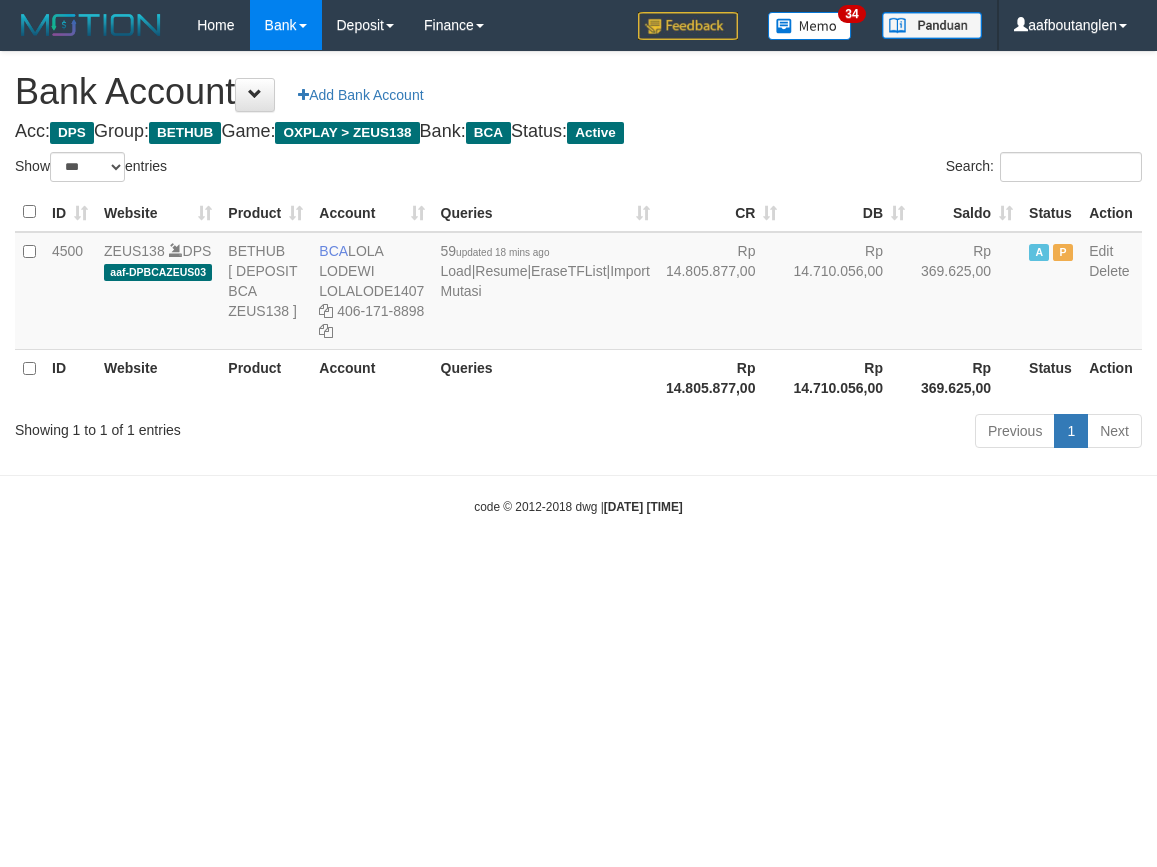 select on "***" 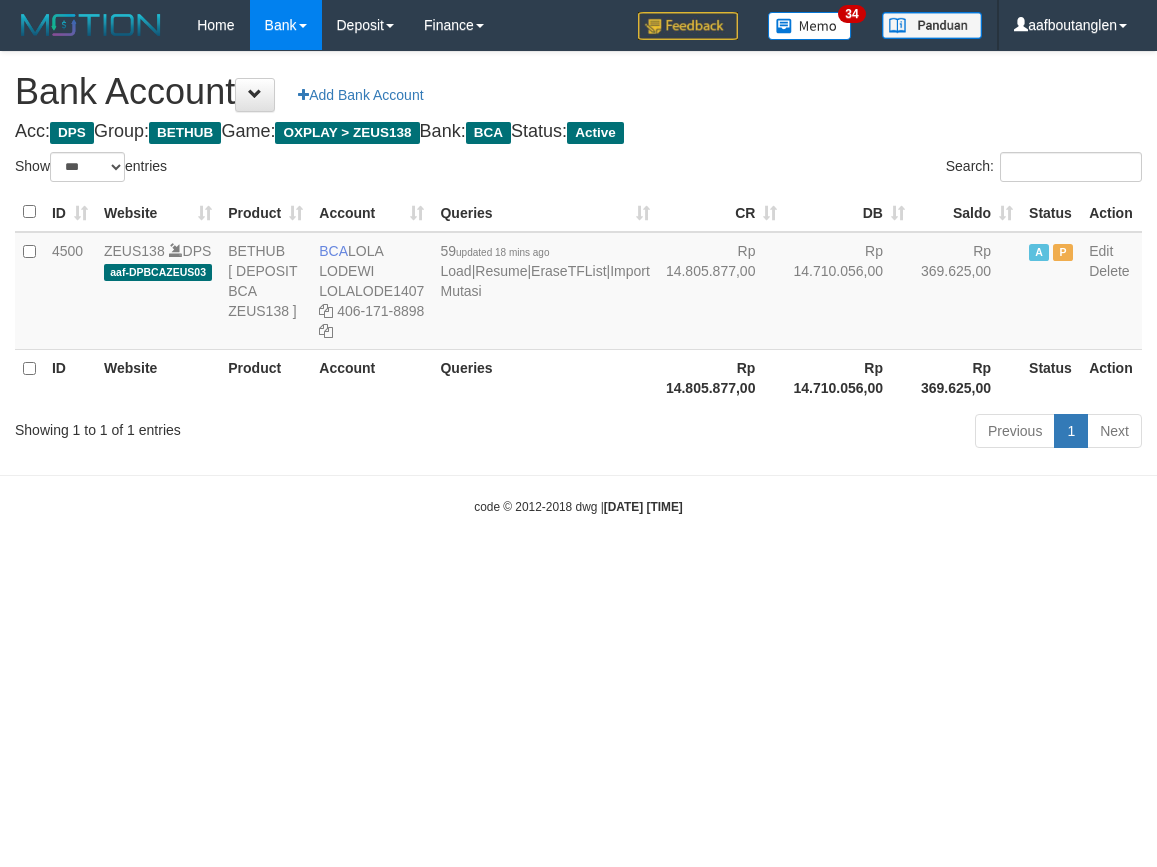 scroll, scrollTop: 0, scrollLeft: 0, axis: both 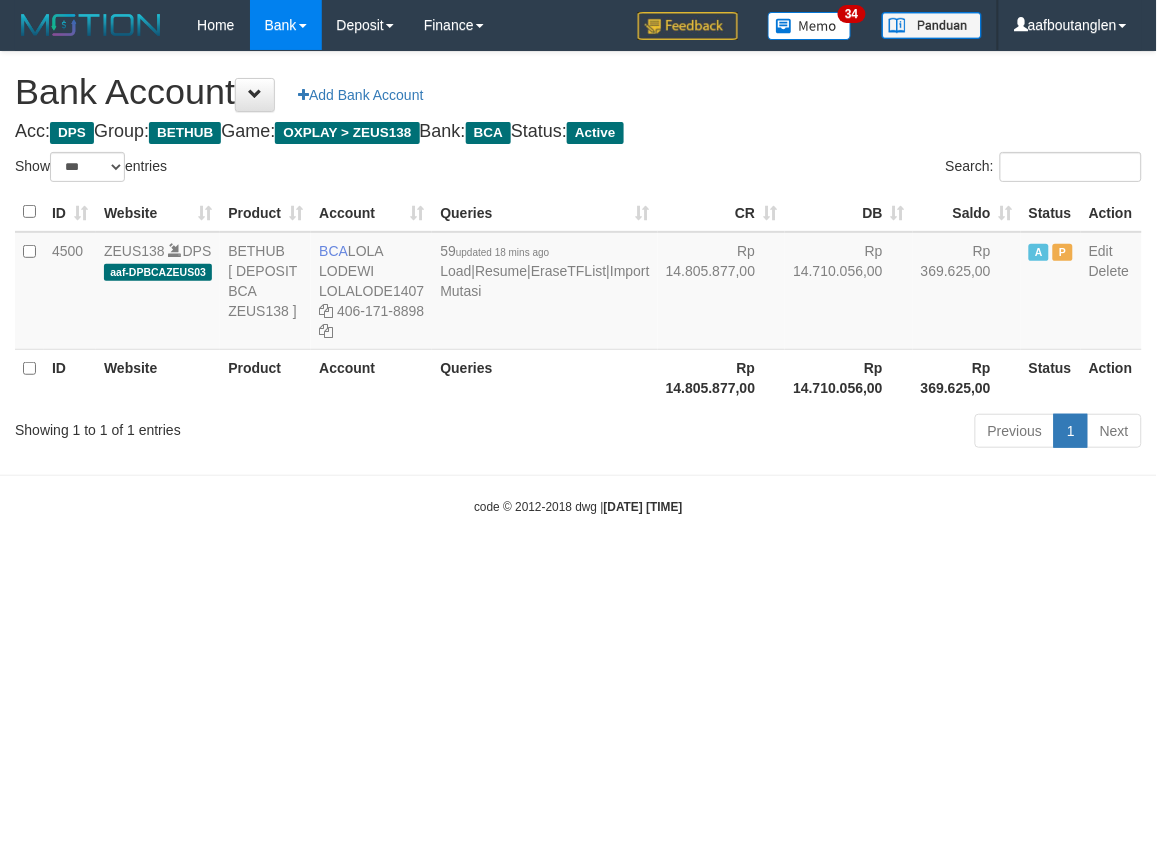 click on "Toggle navigation
Home
Bank
Account List
Deposit
DPS List
History
Note DPS
Finance
Financial Data
aafboutanglen
My Profile
Log Out
34" at bounding box center (578, 283) 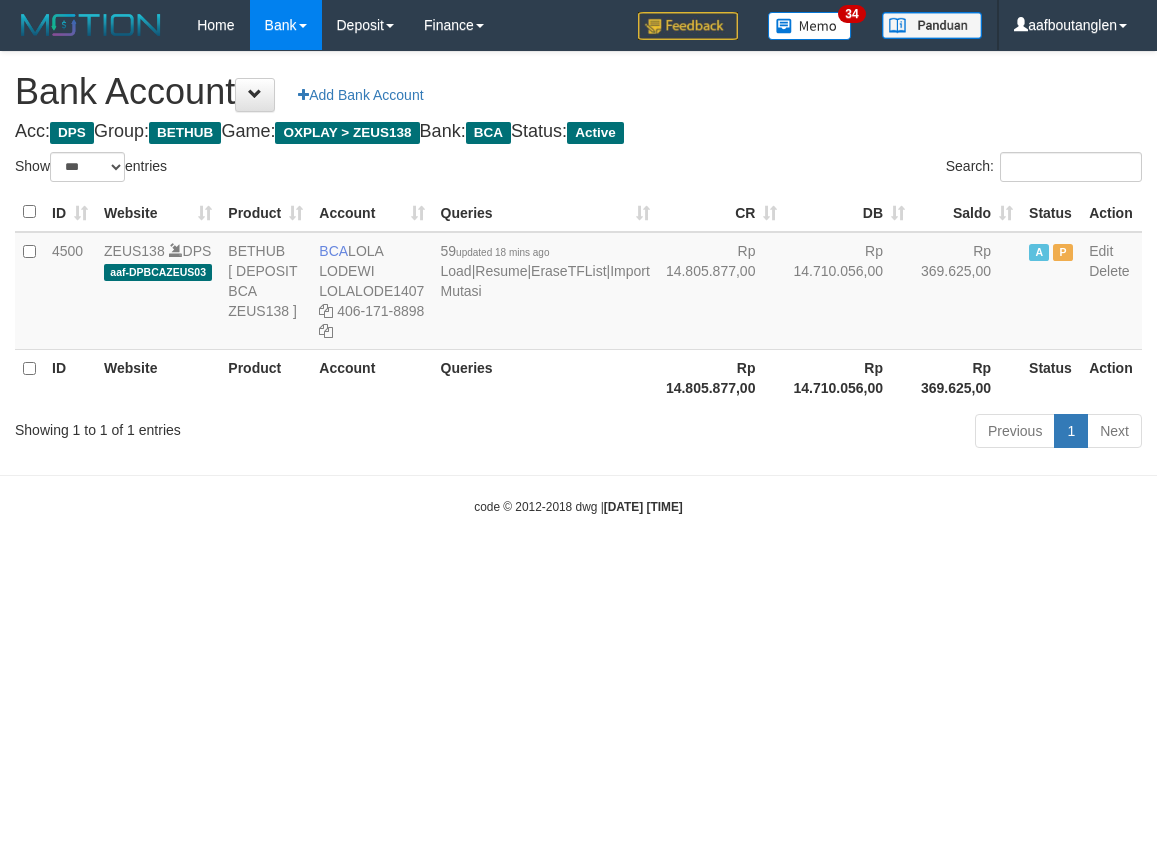 select on "***" 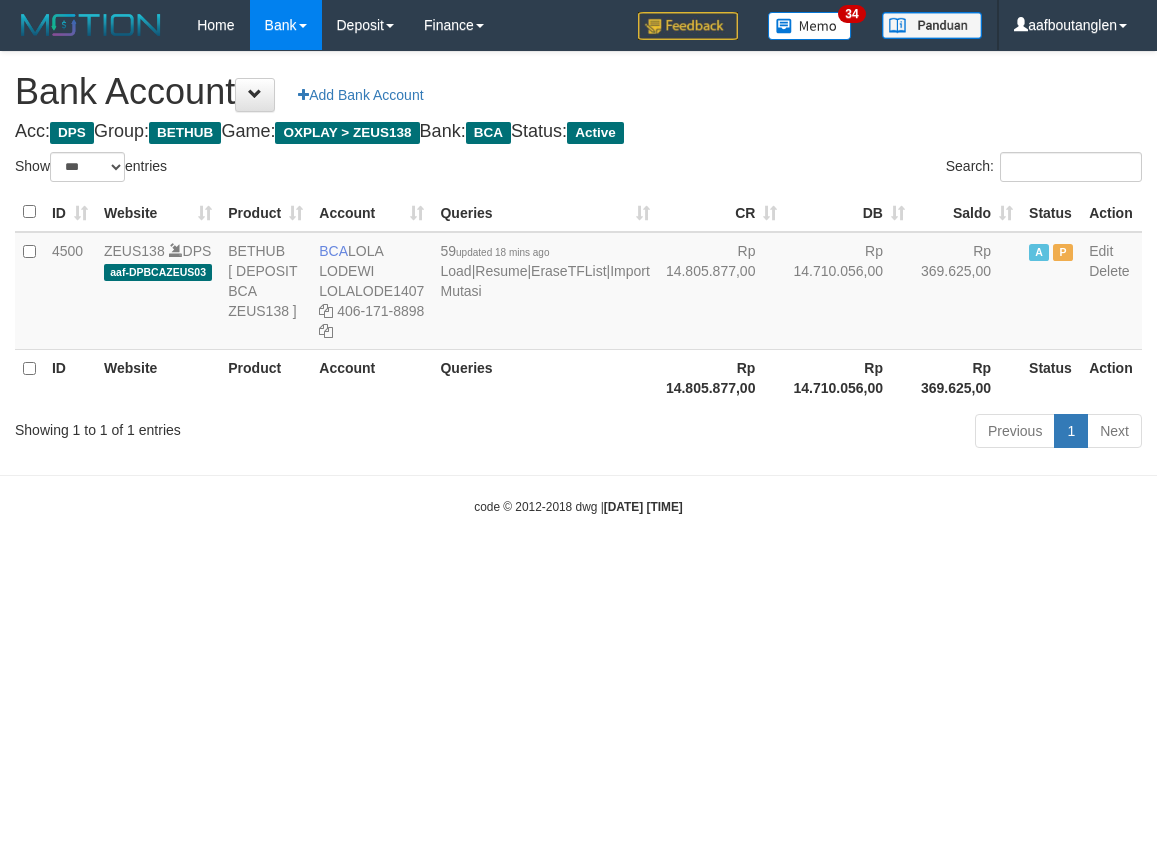 scroll, scrollTop: 0, scrollLeft: 0, axis: both 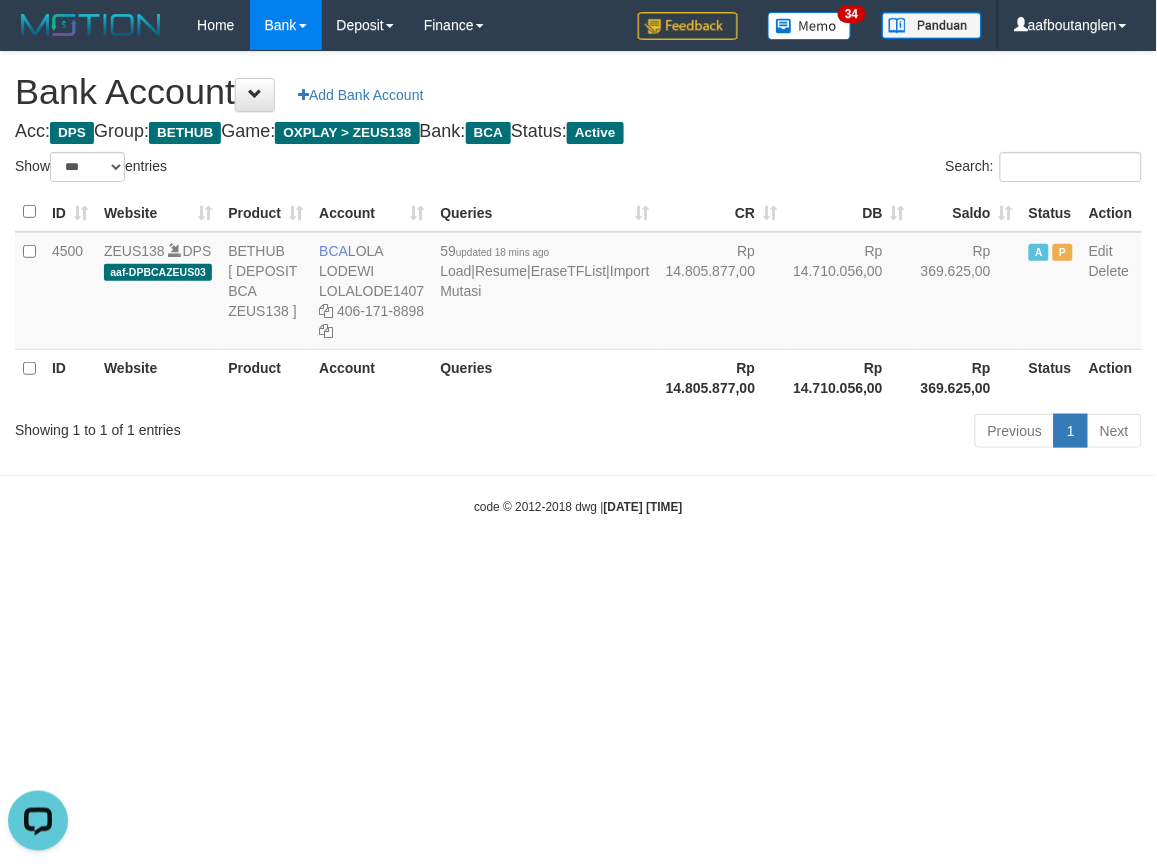 drag, startPoint x: 873, startPoint y: 663, endPoint x: 934, endPoint y: 654, distance: 61.66036 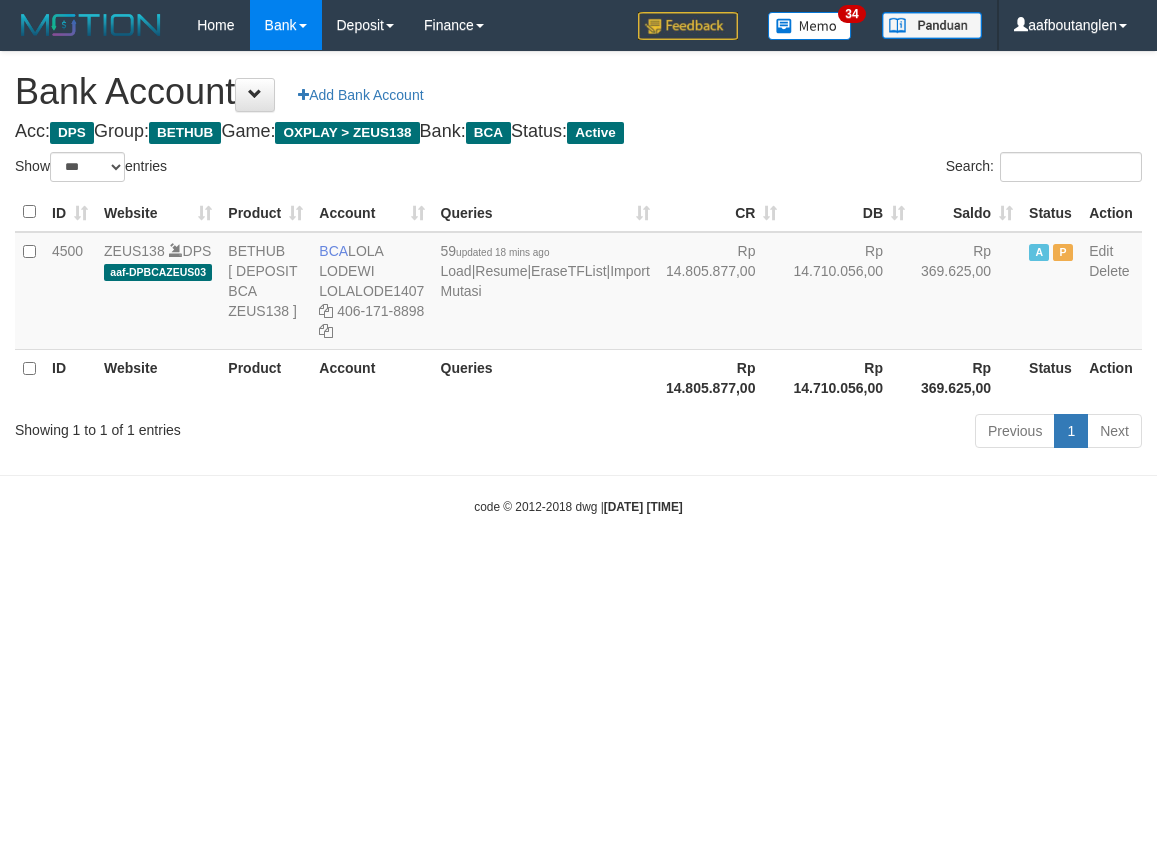 select on "***" 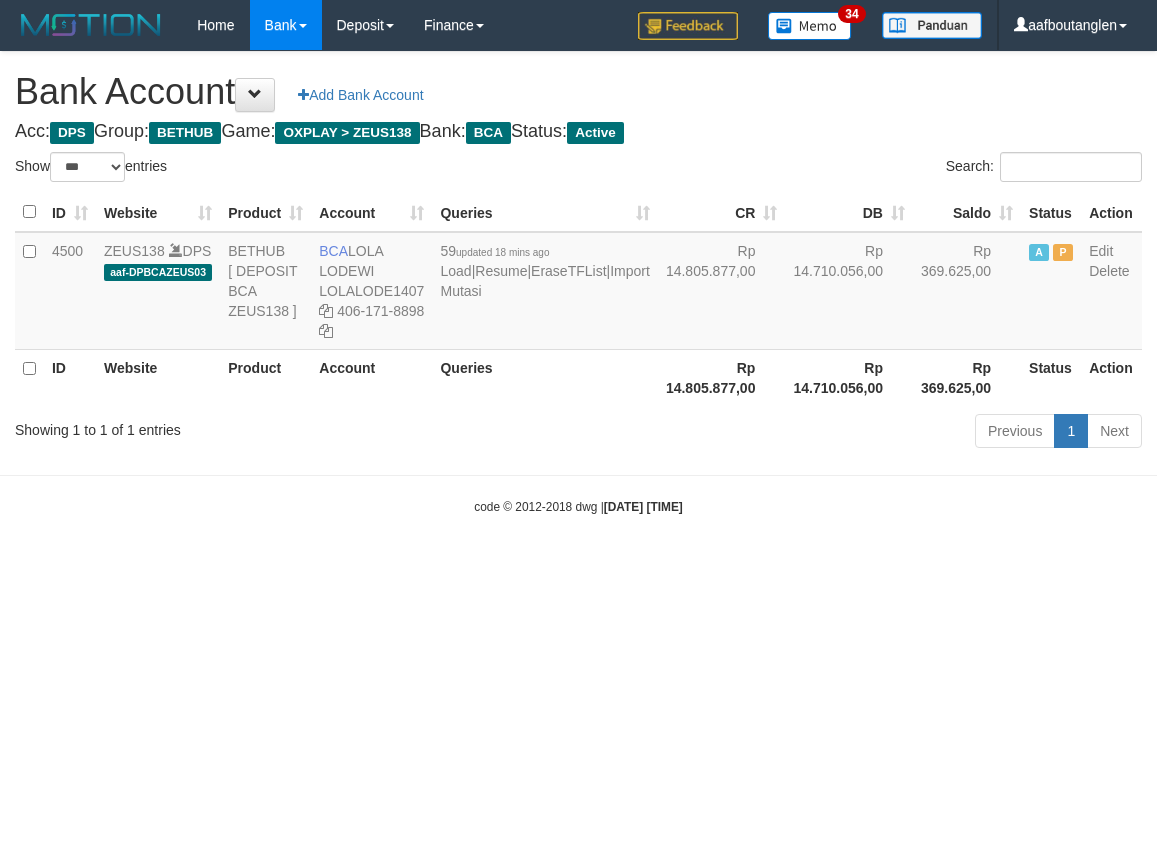 scroll, scrollTop: 0, scrollLeft: 0, axis: both 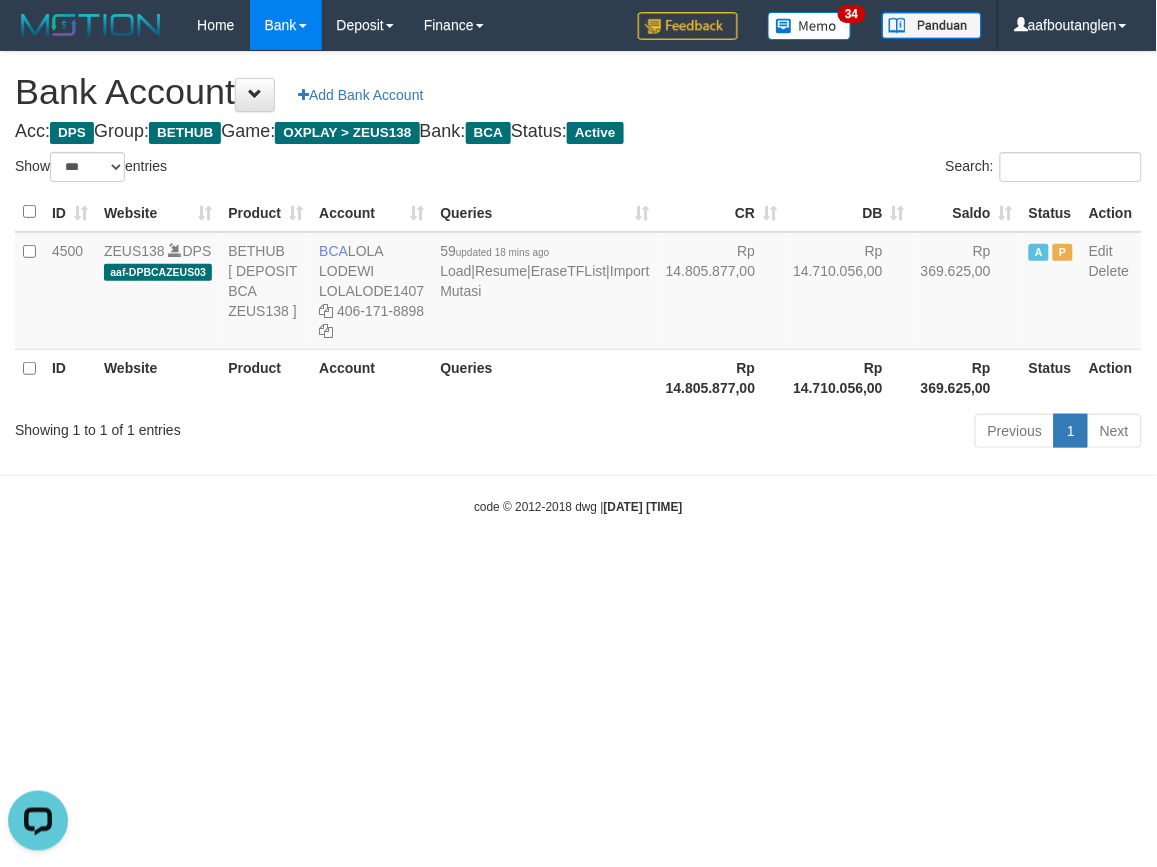 drag, startPoint x: 782, startPoint y: 573, endPoint x: 1027, endPoint y: 572, distance: 245.00204 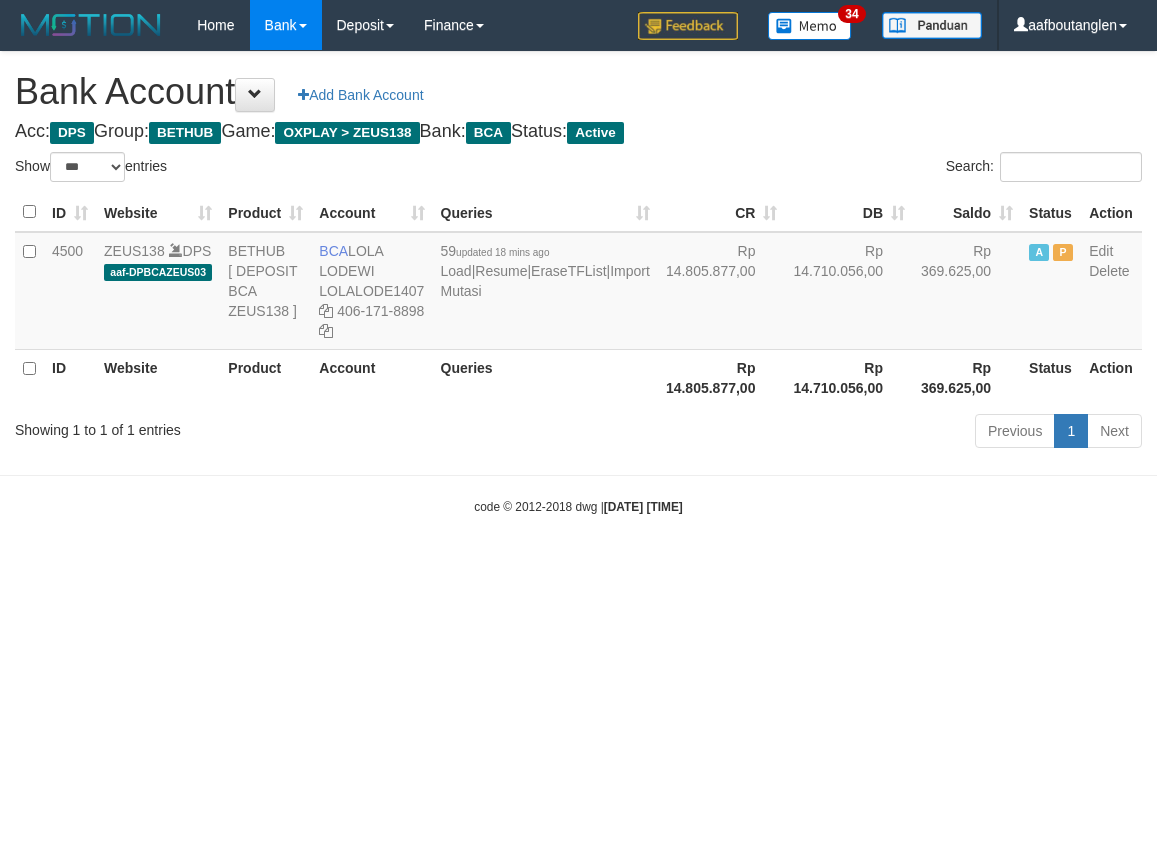select on "***" 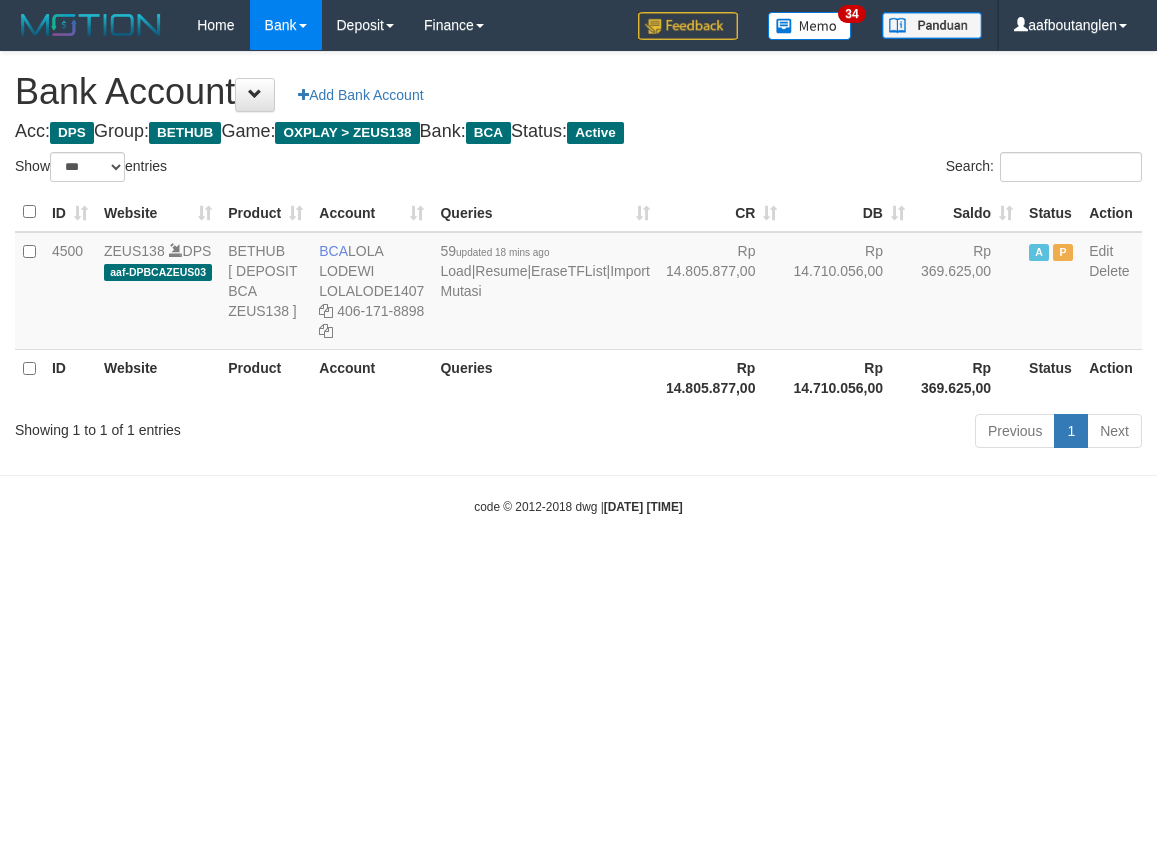 scroll, scrollTop: 0, scrollLeft: 0, axis: both 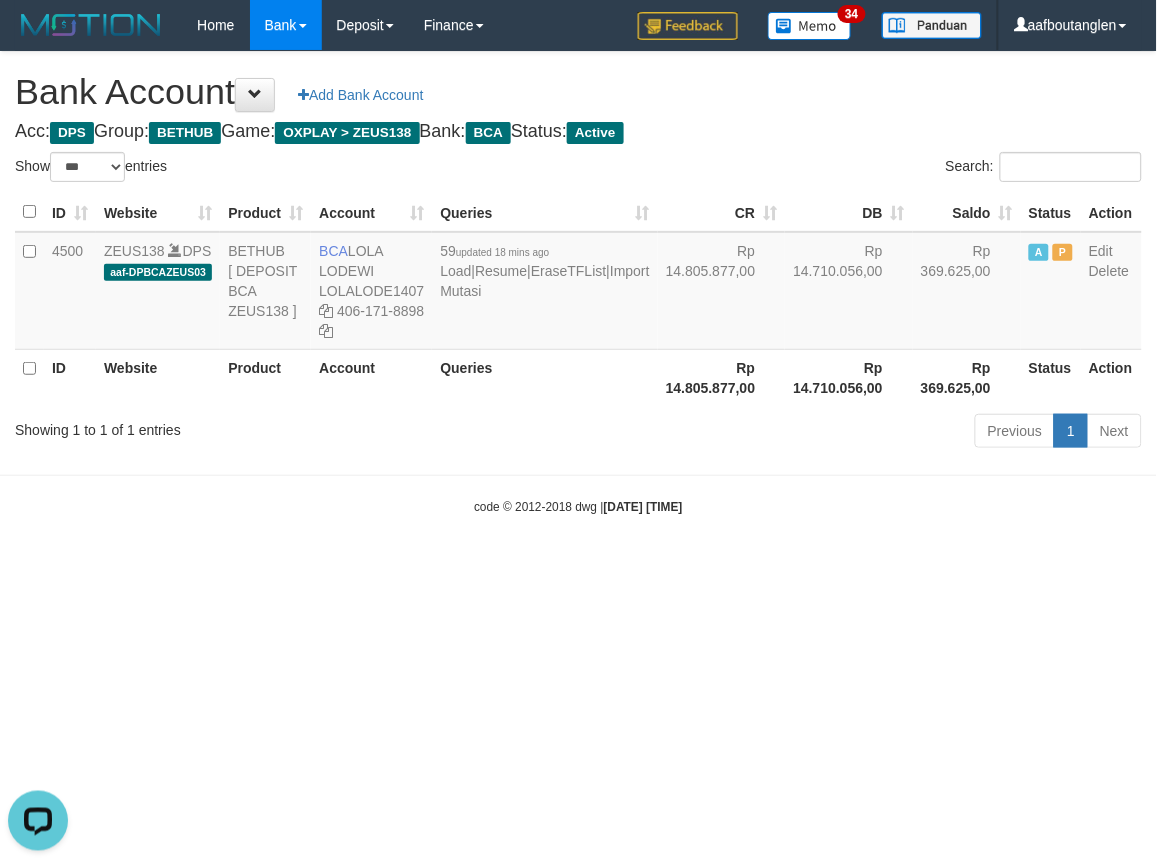 drag, startPoint x: 837, startPoint y: 655, endPoint x: 825, endPoint y: 661, distance: 13.416408 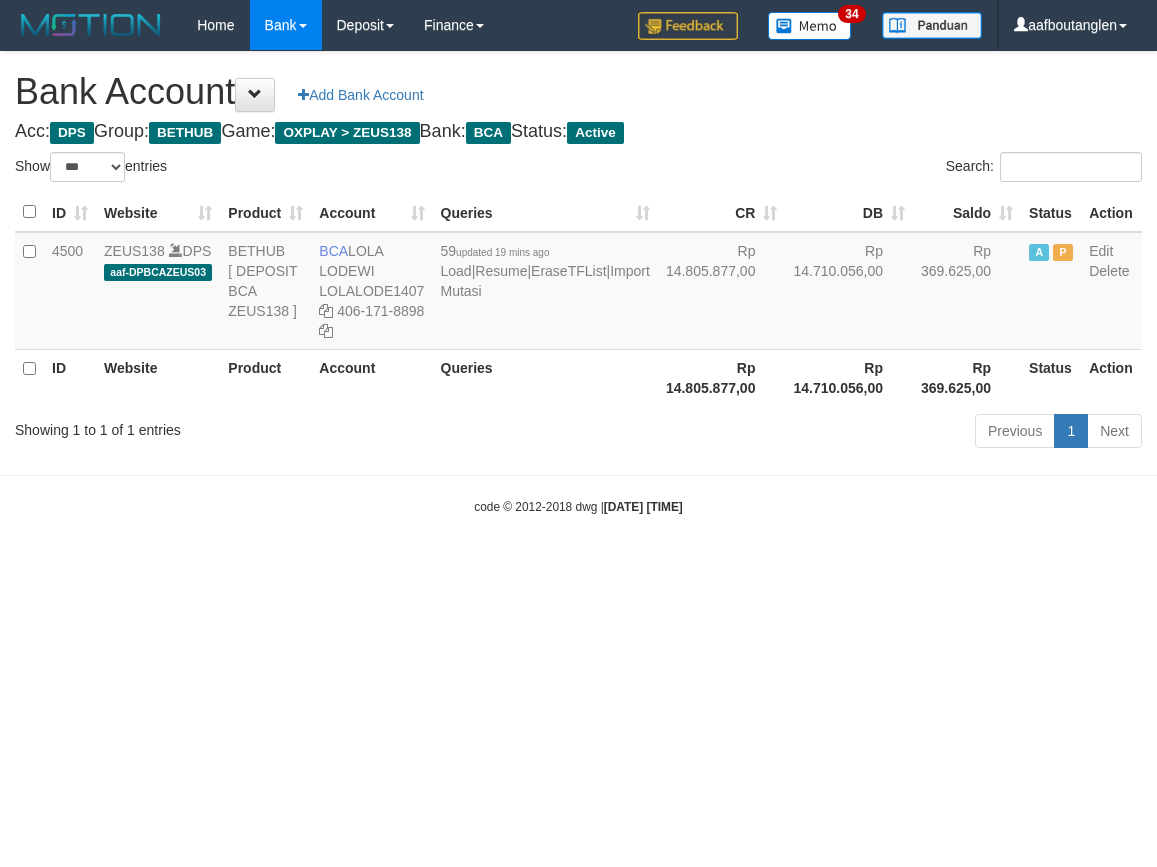 select on "***" 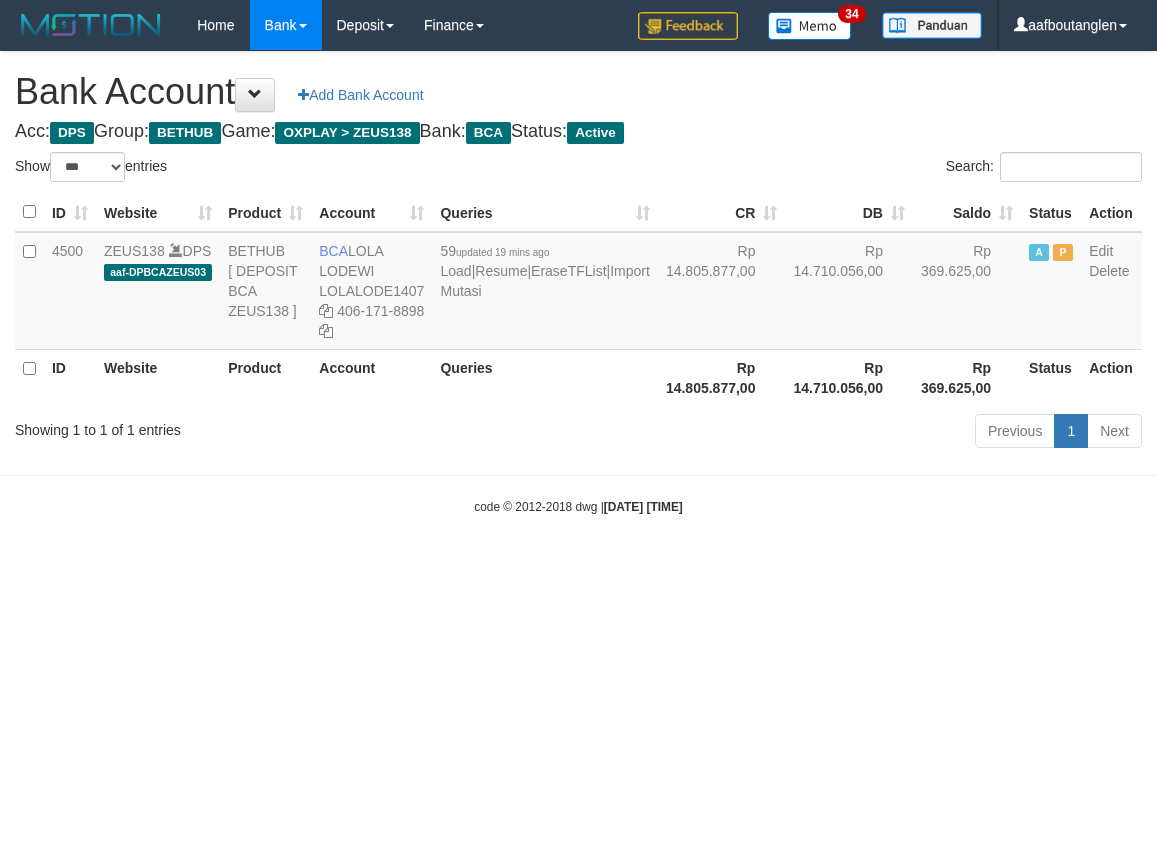 scroll, scrollTop: 0, scrollLeft: 0, axis: both 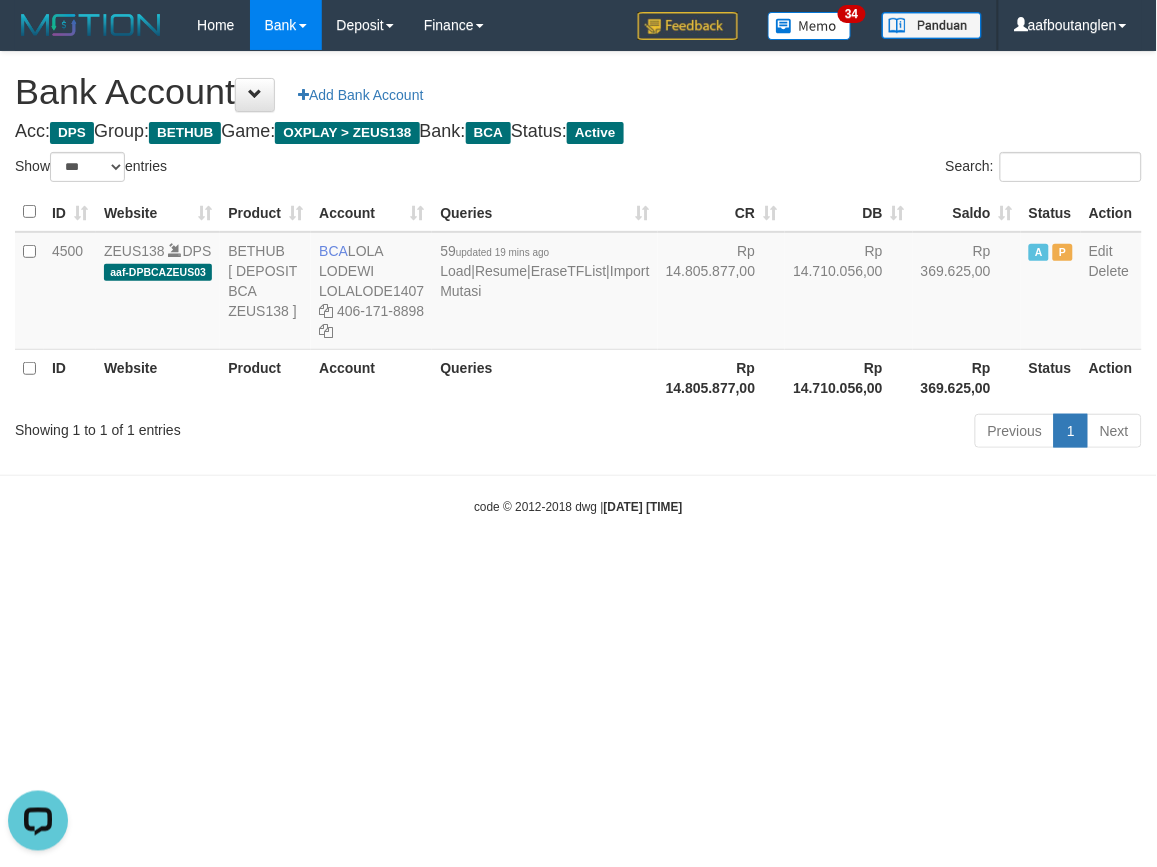 click on "Toggle navigation
Home
Bank
Account List
Deposit
DPS List
History
Note DPS
Finance
Financial Data
aafboutanglen
My Profile
Log Out
34" at bounding box center (578, 283) 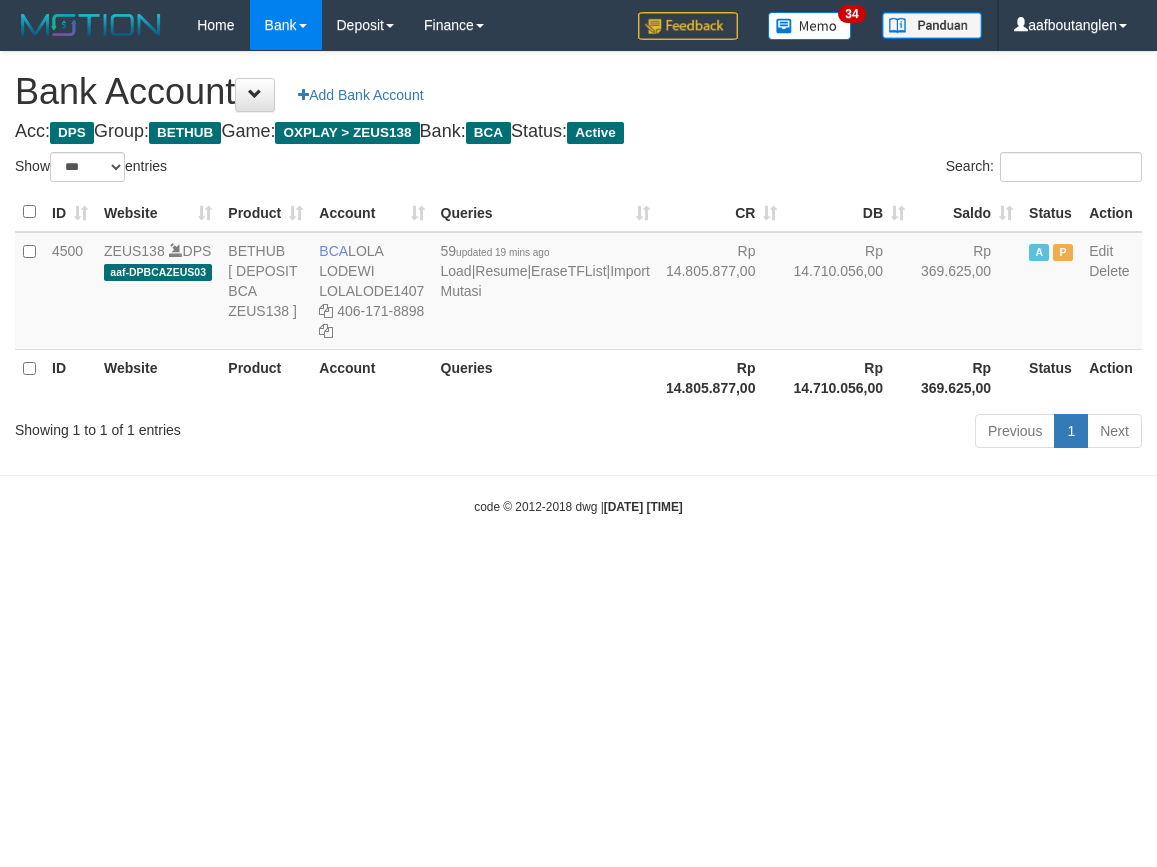 select on "***" 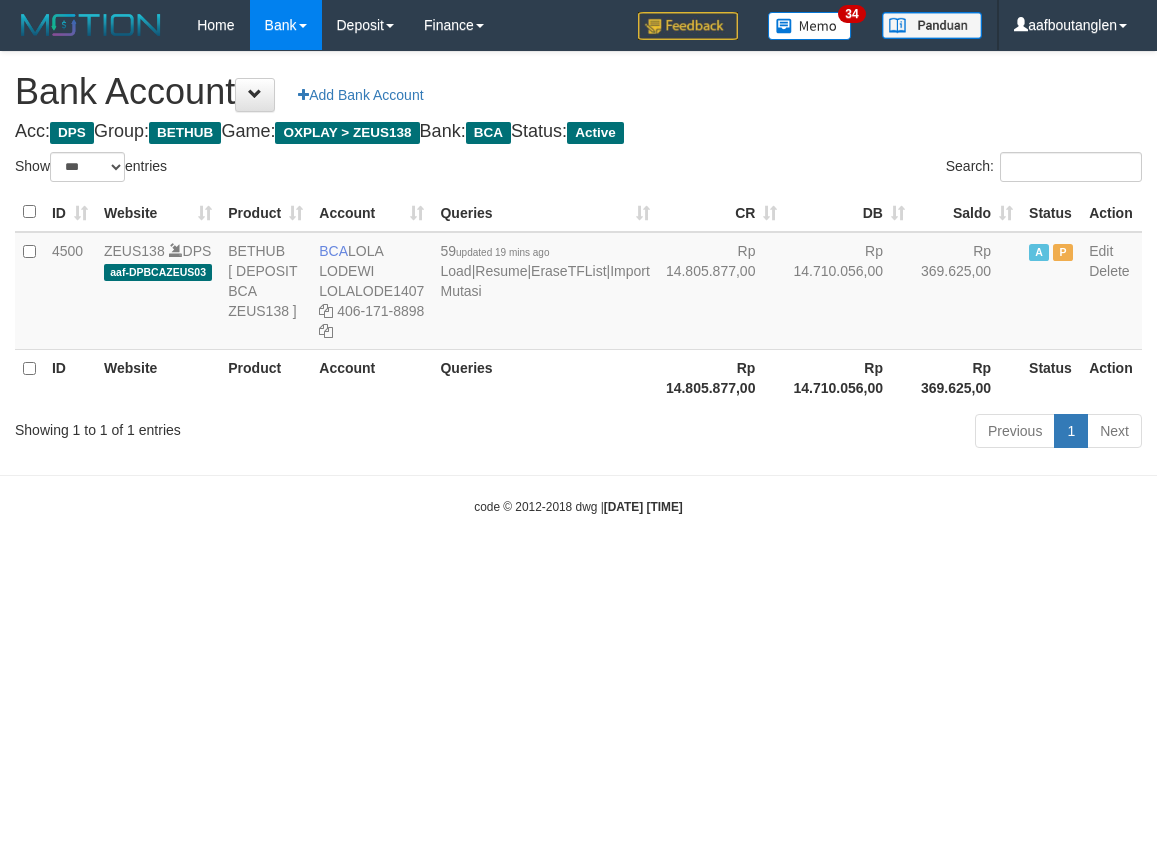 scroll, scrollTop: 0, scrollLeft: 0, axis: both 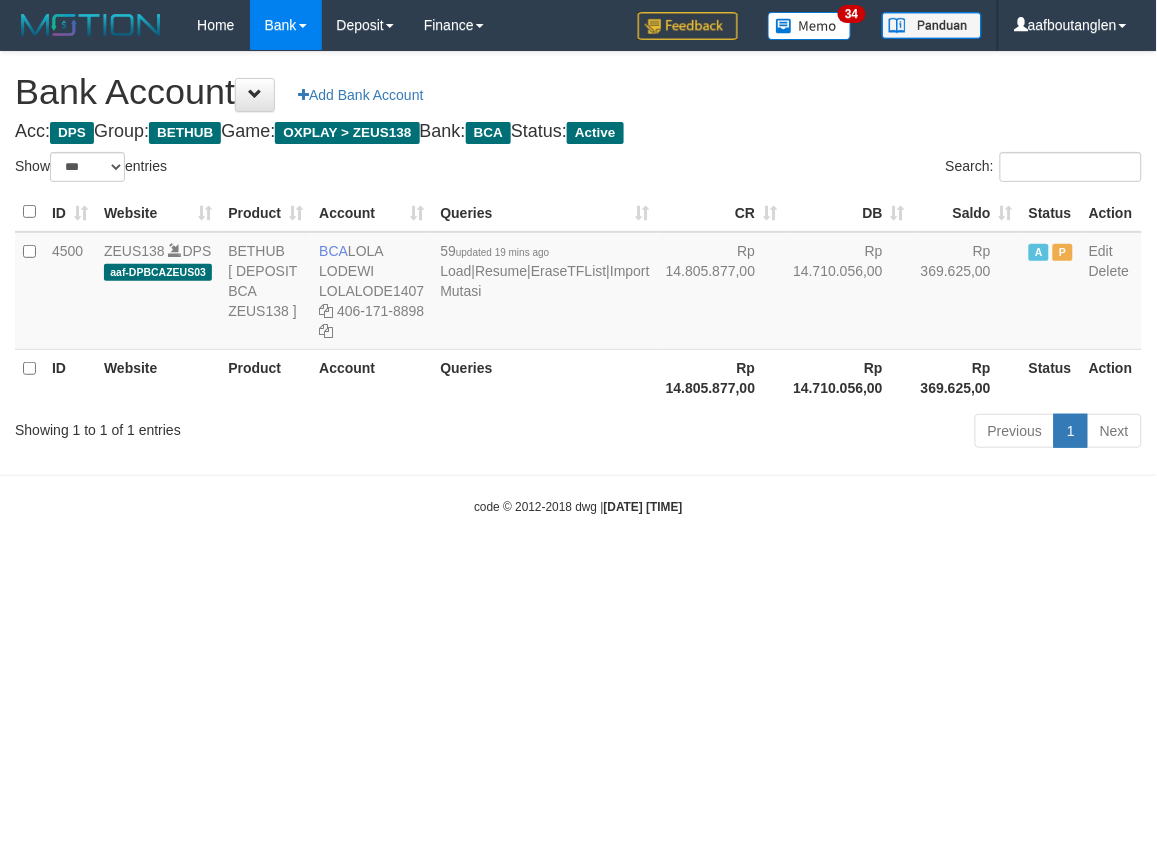 click on "Toggle navigation
Home
Bank
Account List
Deposit
DPS List
History
Note DPS
Finance
Financial Data
aafboutanglen
My Profile
Log Out
34" at bounding box center (578, 283) 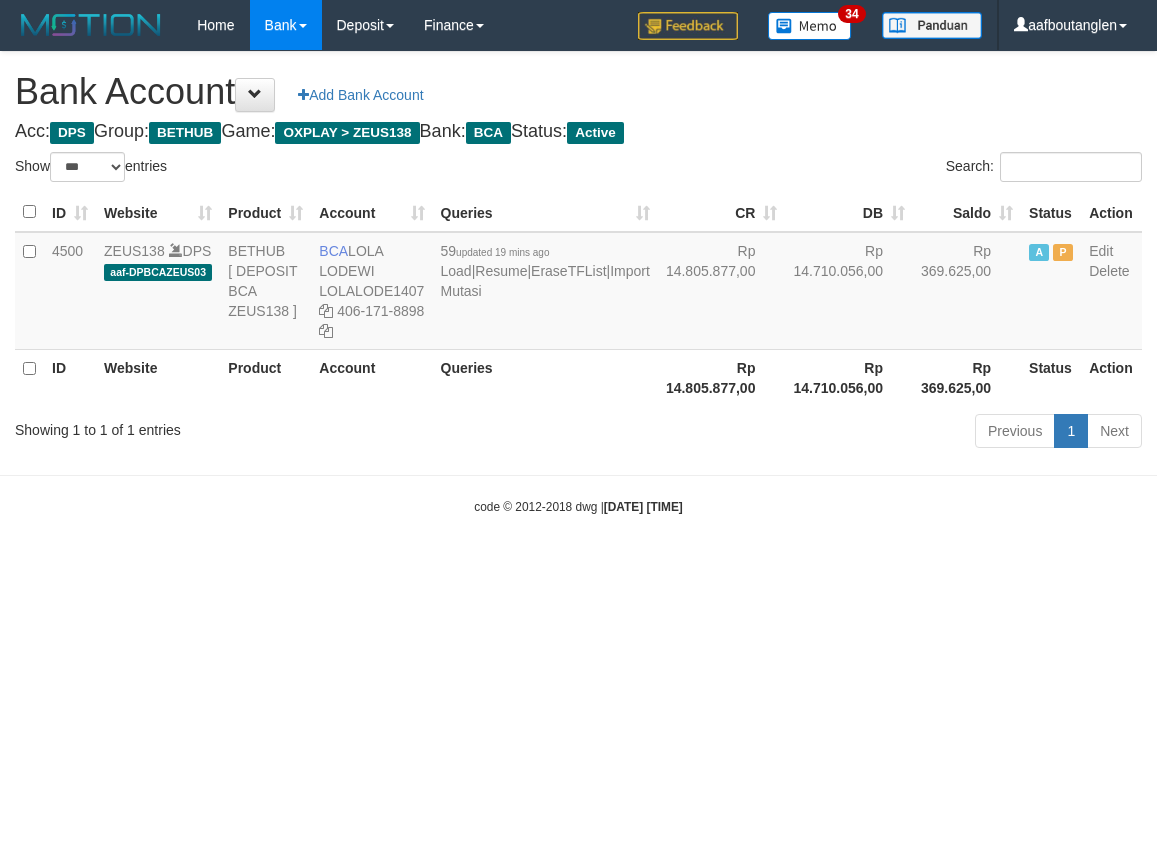 select on "***" 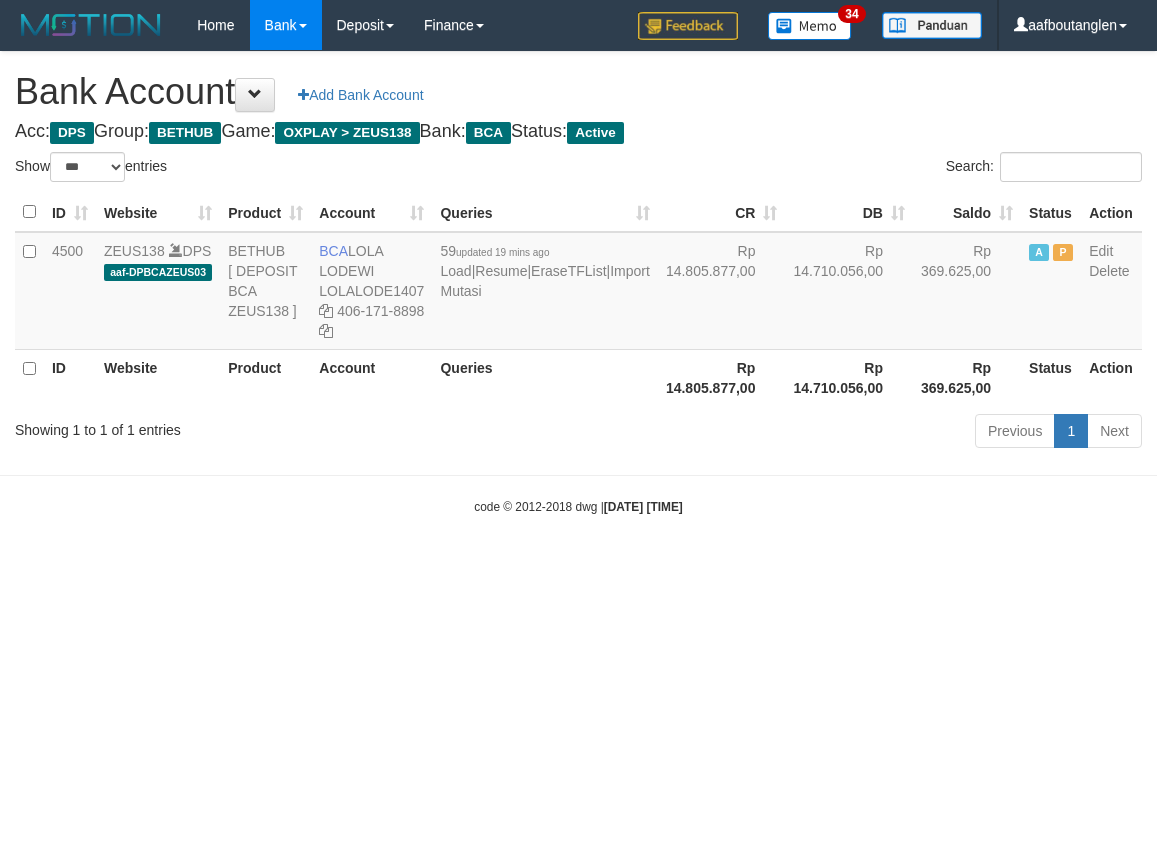scroll, scrollTop: 0, scrollLeft: 0, axis: both 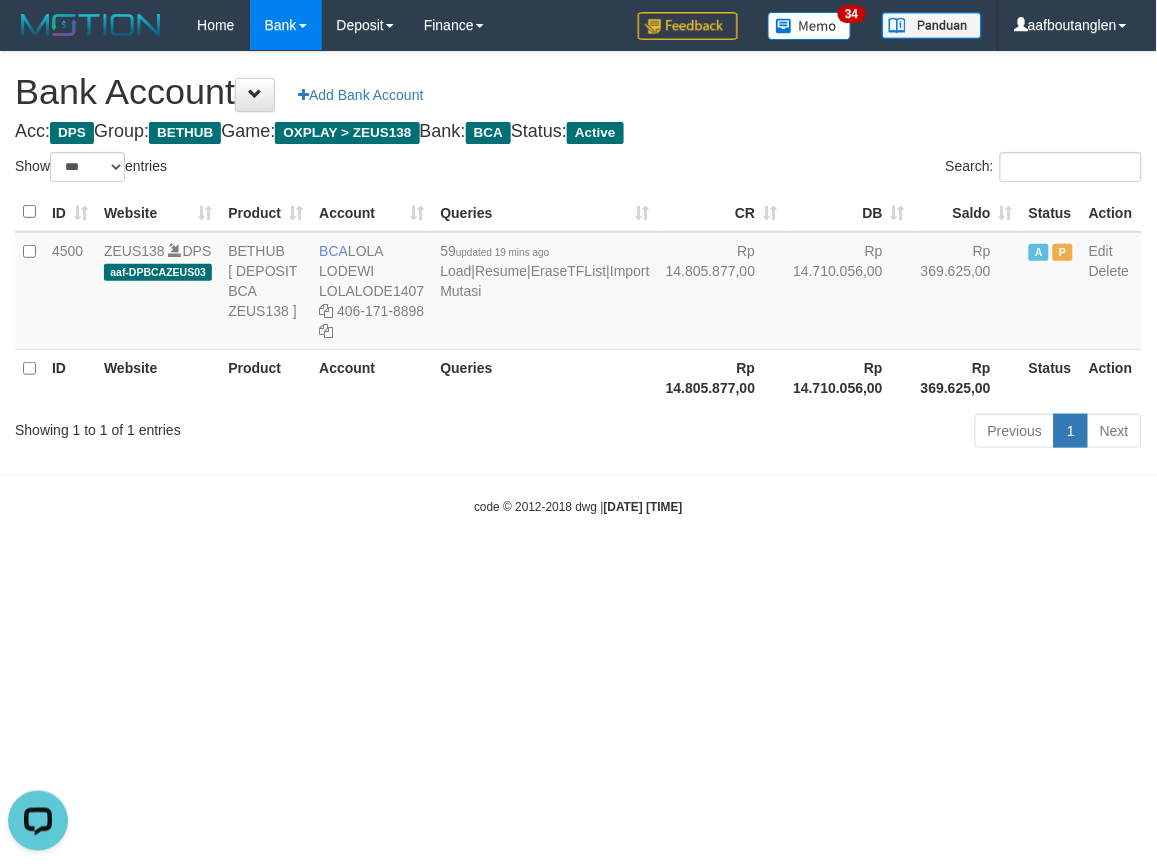 click on "Toggle navigation
Home
Bank
Account List
Deposit
DPS List
History
Note DPS
Finance
Financial Data
aafboutanglen
My Profile
Log Out
34" at bounding box center (578, 283) 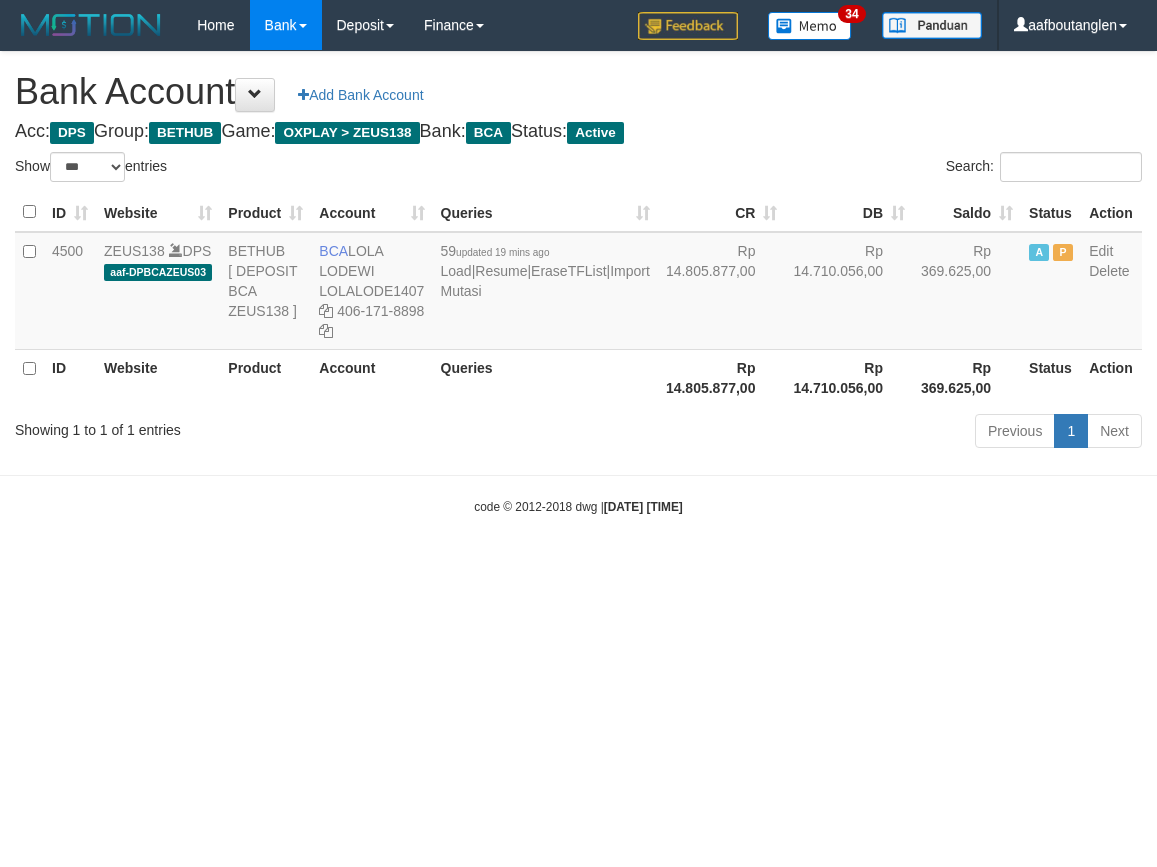 select on "***" 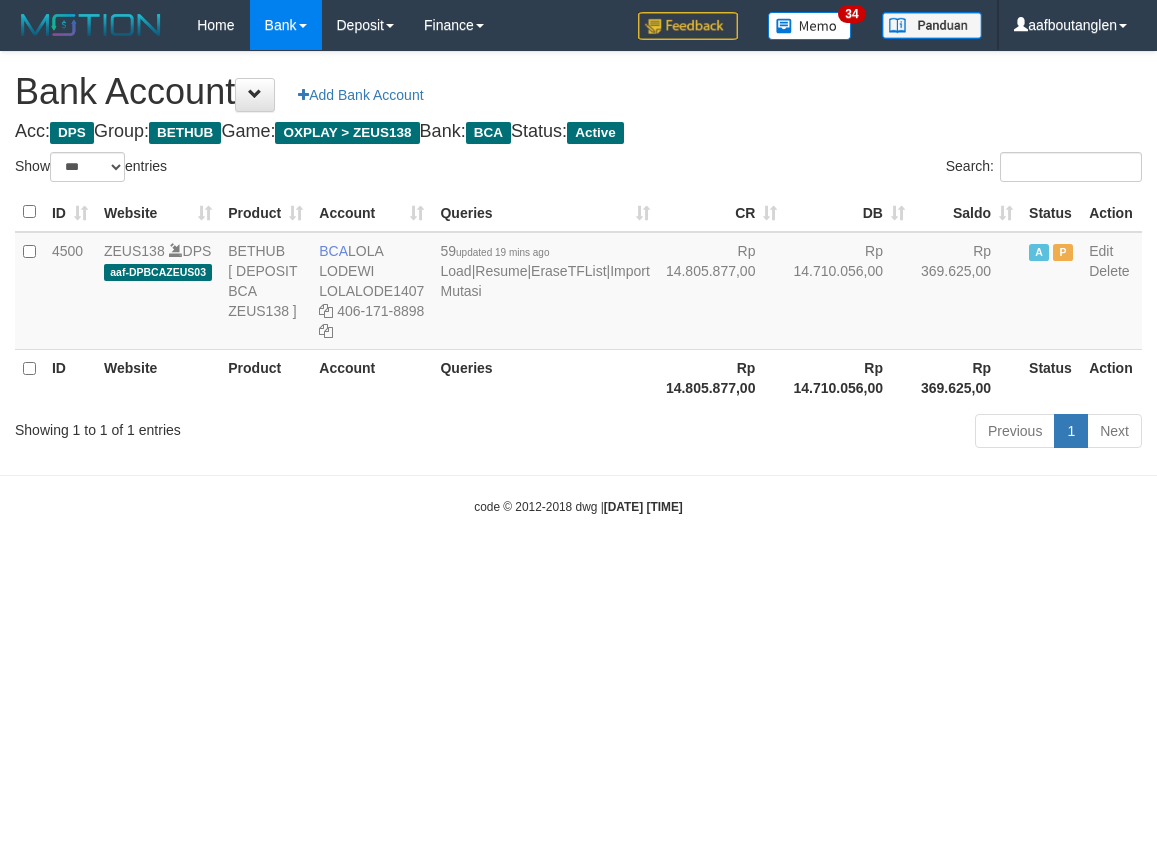 scroll, scrollTop: 0, scrollLeft: 0, axis: both 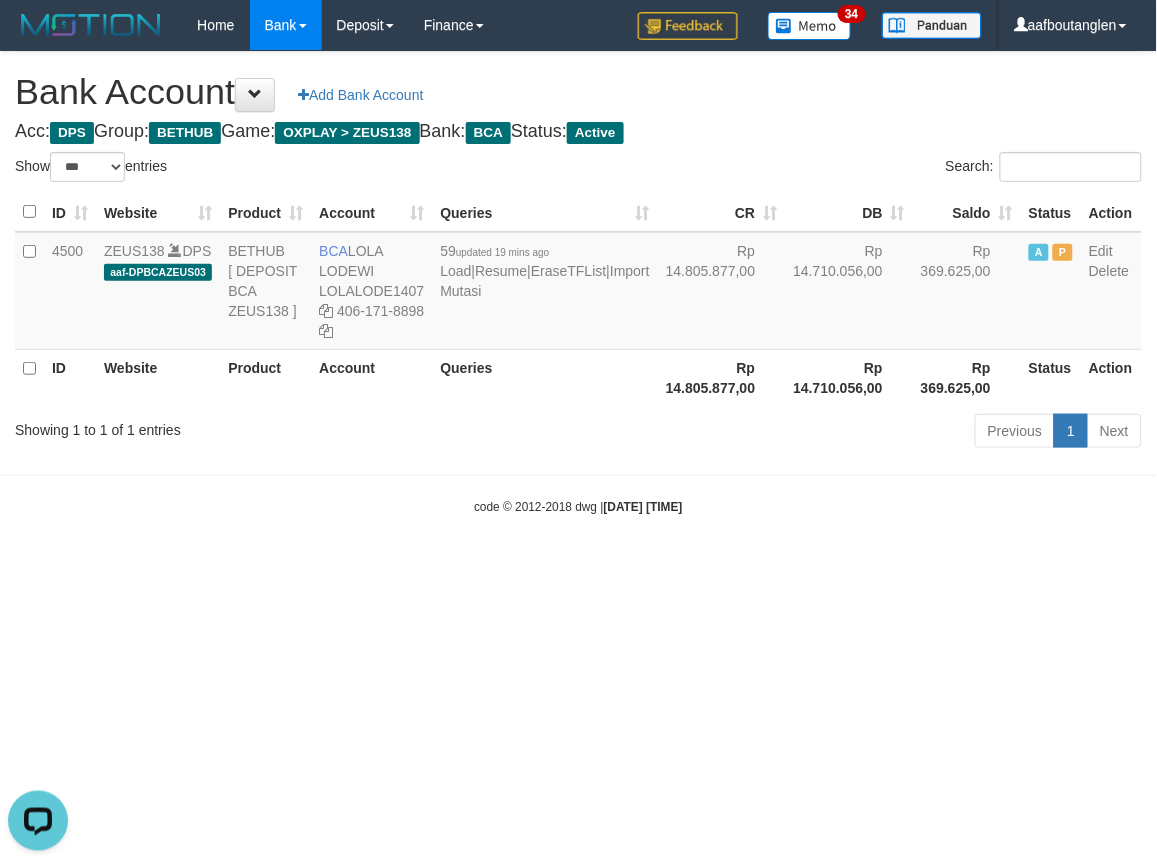 drag, startPoint x: 0, startPoint y: 556, endPoint x: 46, endPoint y: 563, distance: 46.52956 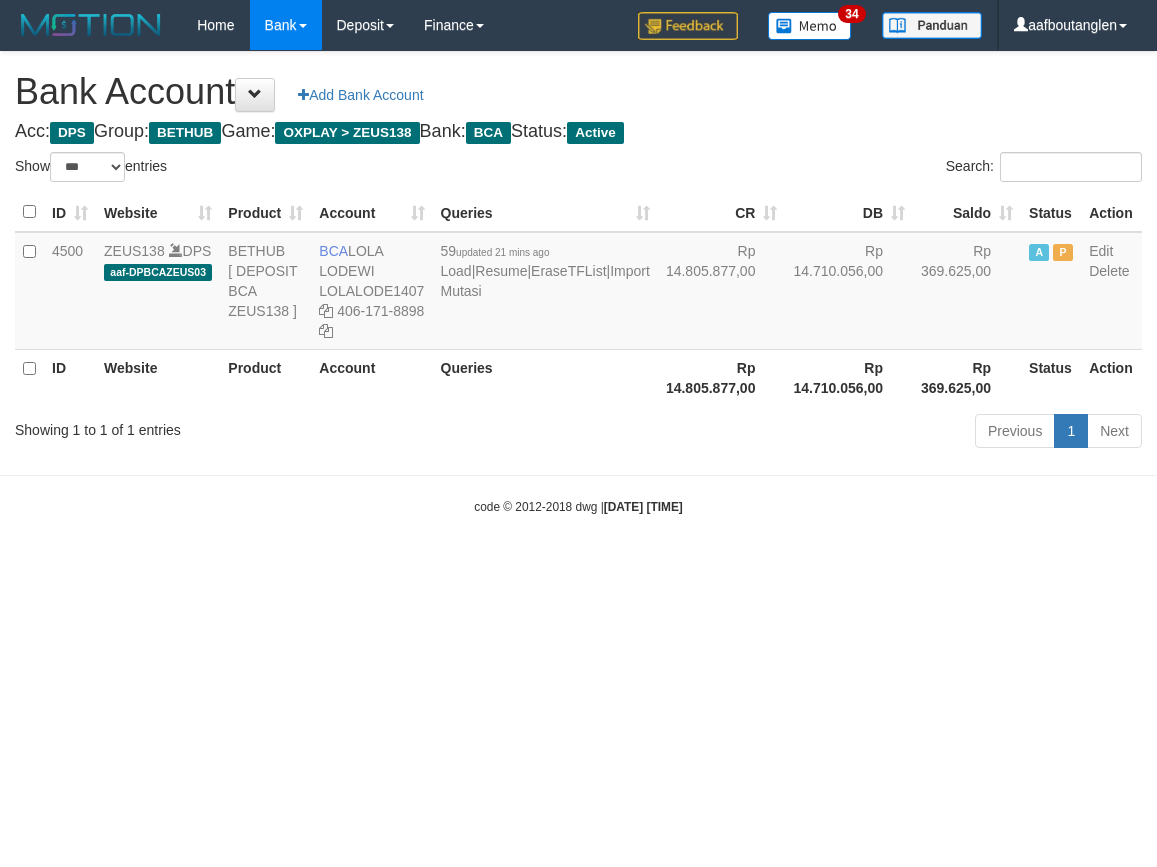 select on "***" 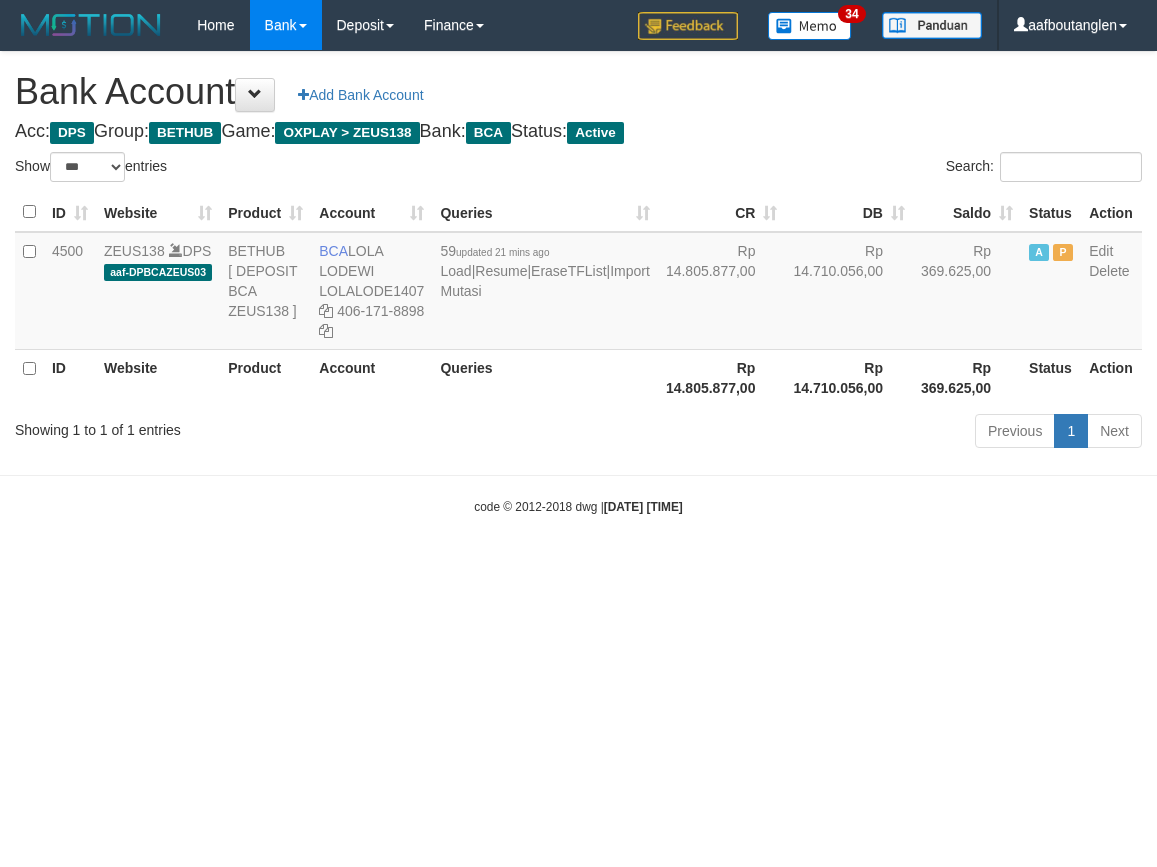 scroll, scrollTop: 0, scrollLeft: 0, axis: both 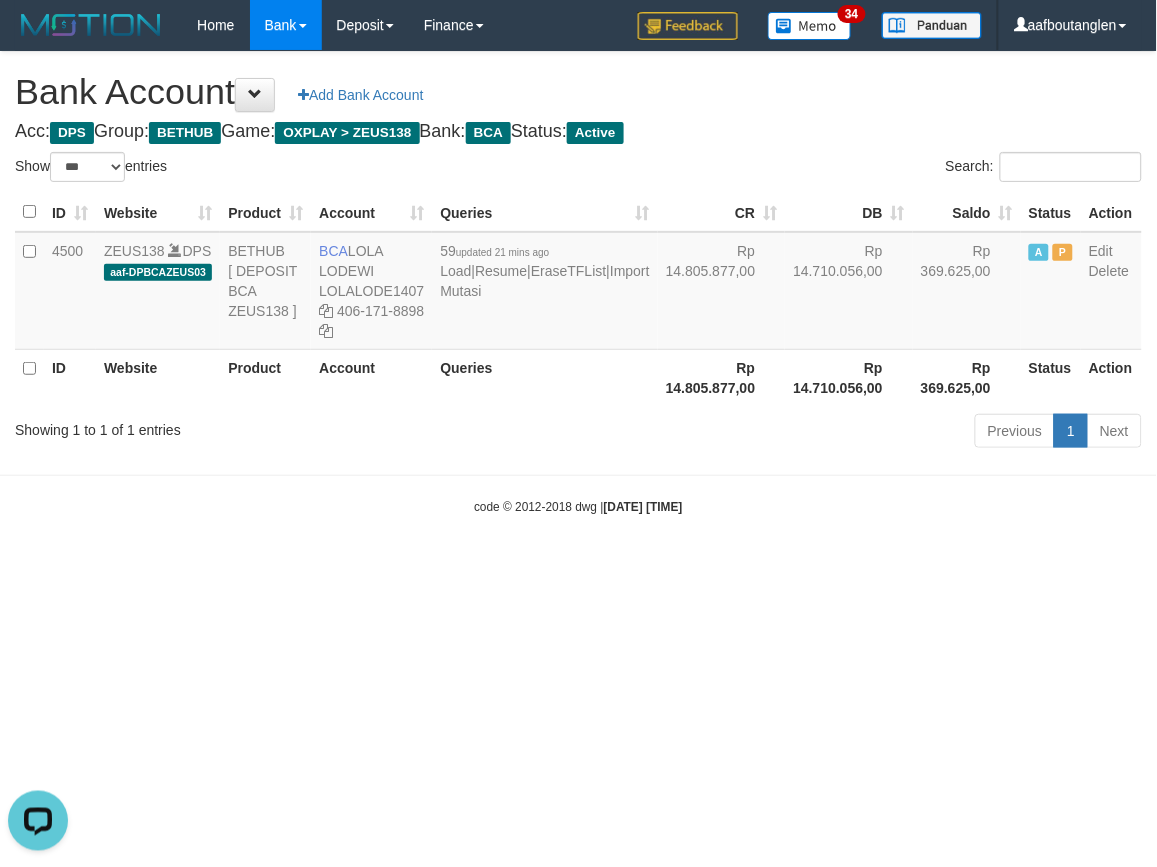 click on "Toggle navigation
Home
Bank
Account List
Deposit
DPS List
History
Note DPS
Finance
Financial Data
aafboutanglen
My Profile
Log Out
34" at bounding box center [578, 283] 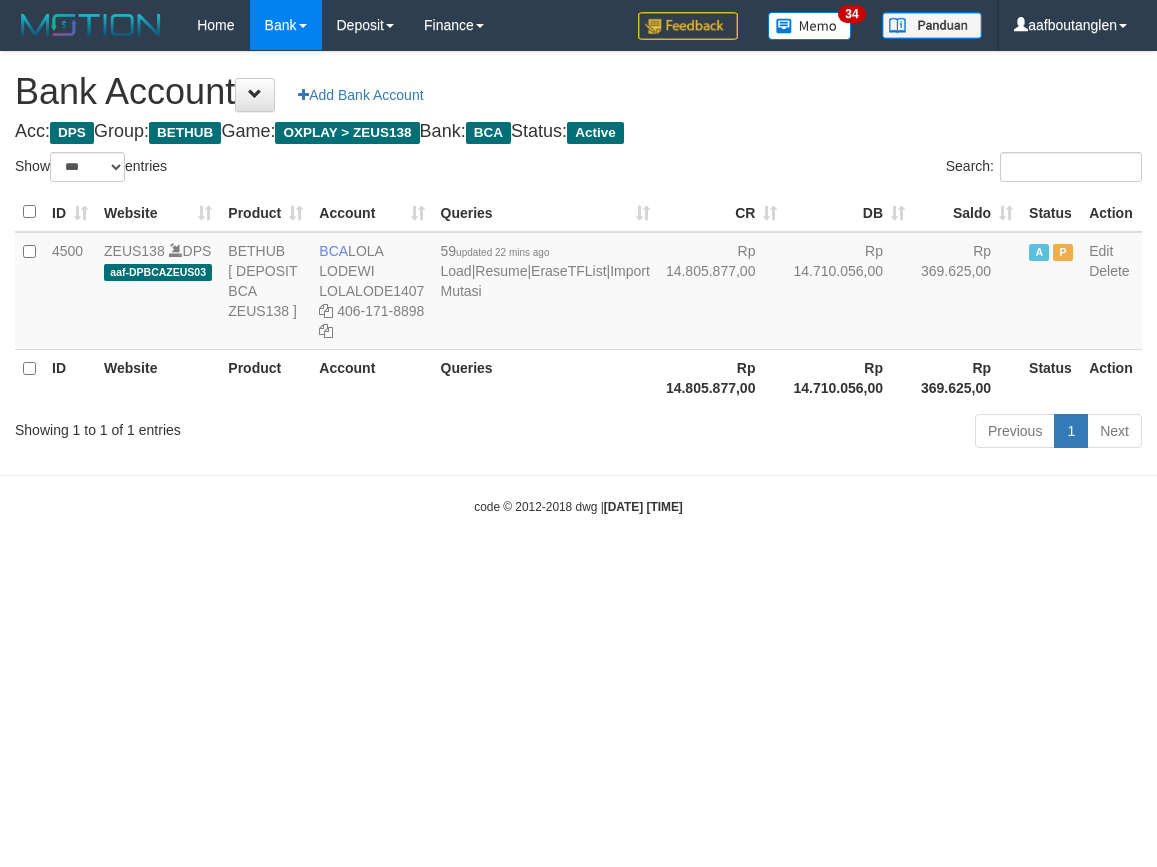 select on "***" 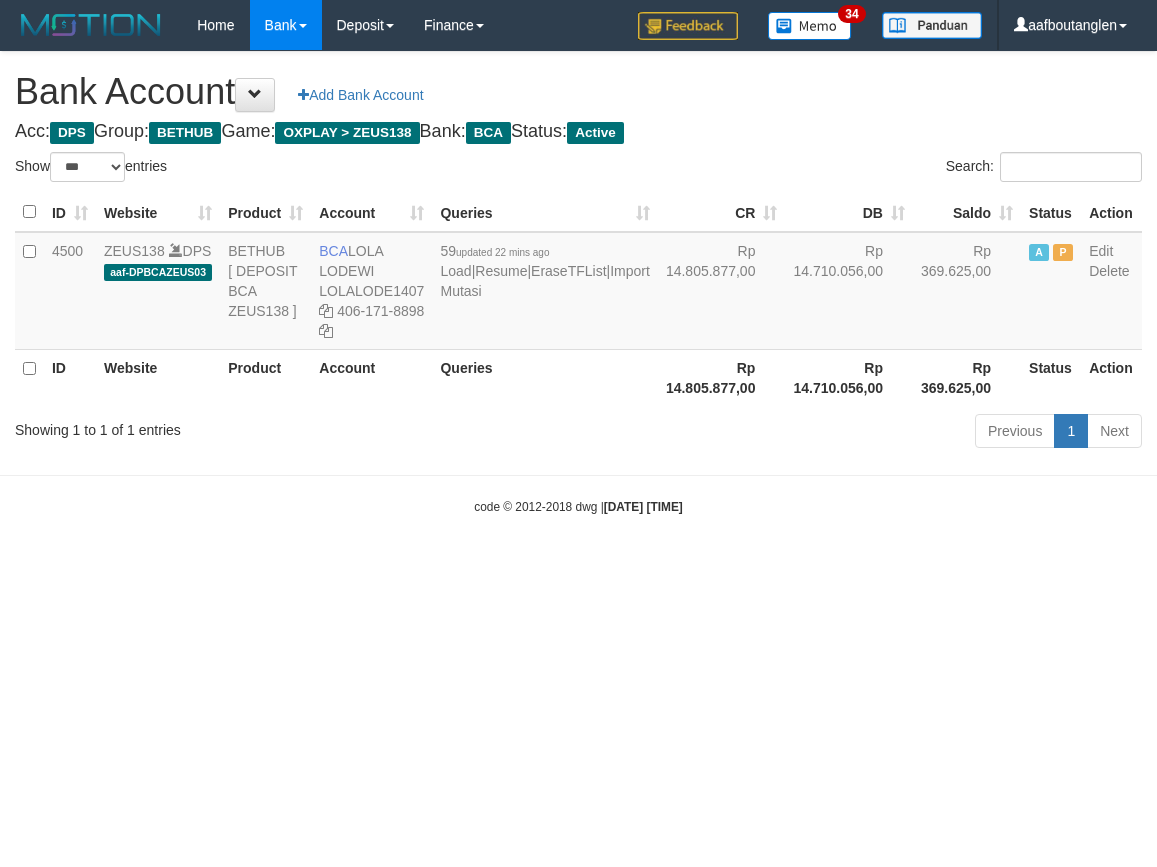 scroll, scrollTop: 0, scrollLeft: 0, axis: both 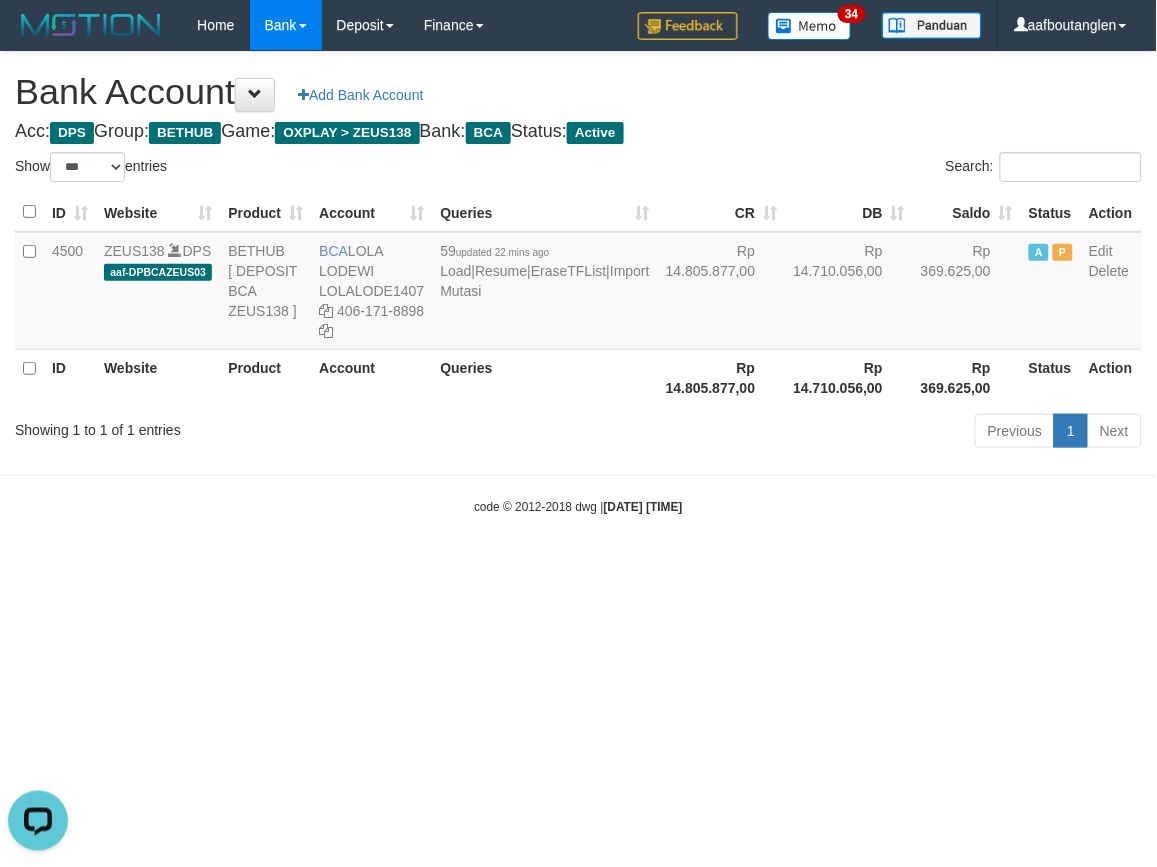 click on "Toggle navigation
Home
Bank
Account List
Deposit
DPS List
History
Note DPS
Finance
Financial Data
aafboutanglen
My Profile
Log Out
34" at bounding box center (578, 283) 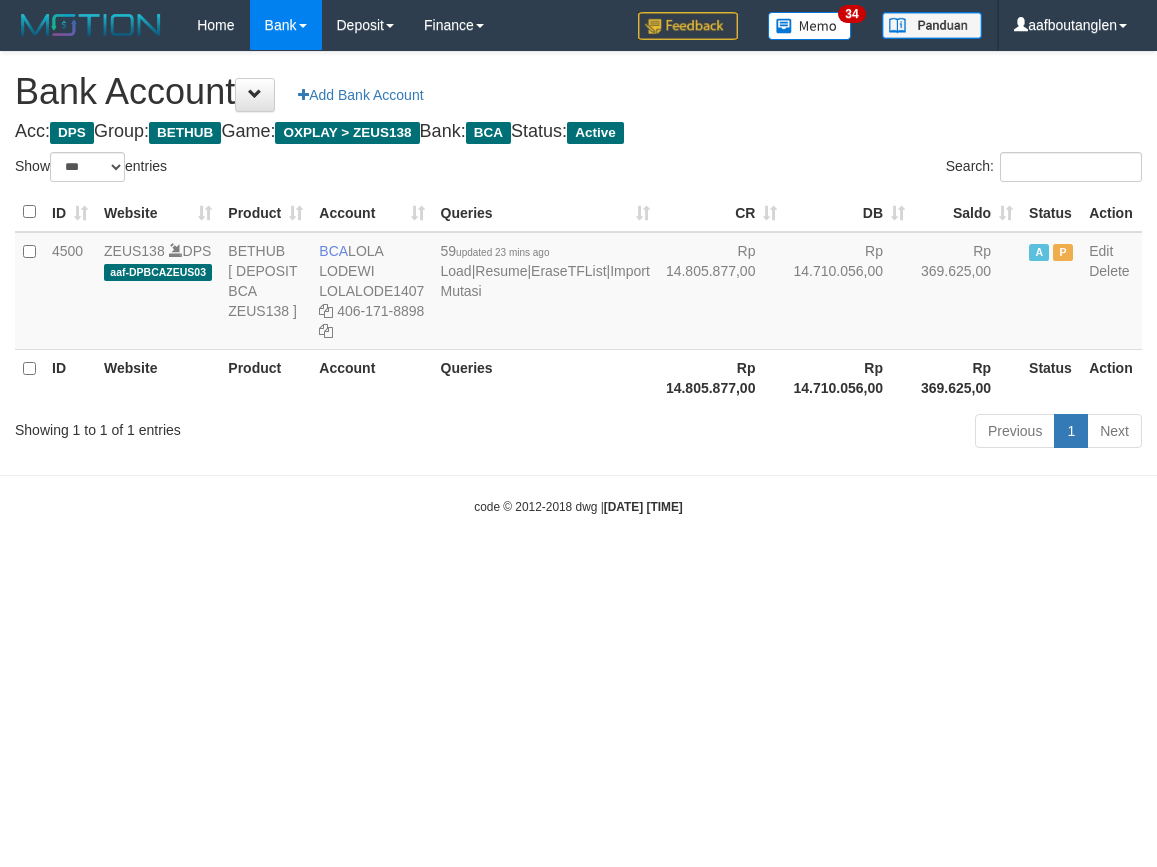 select on "***" 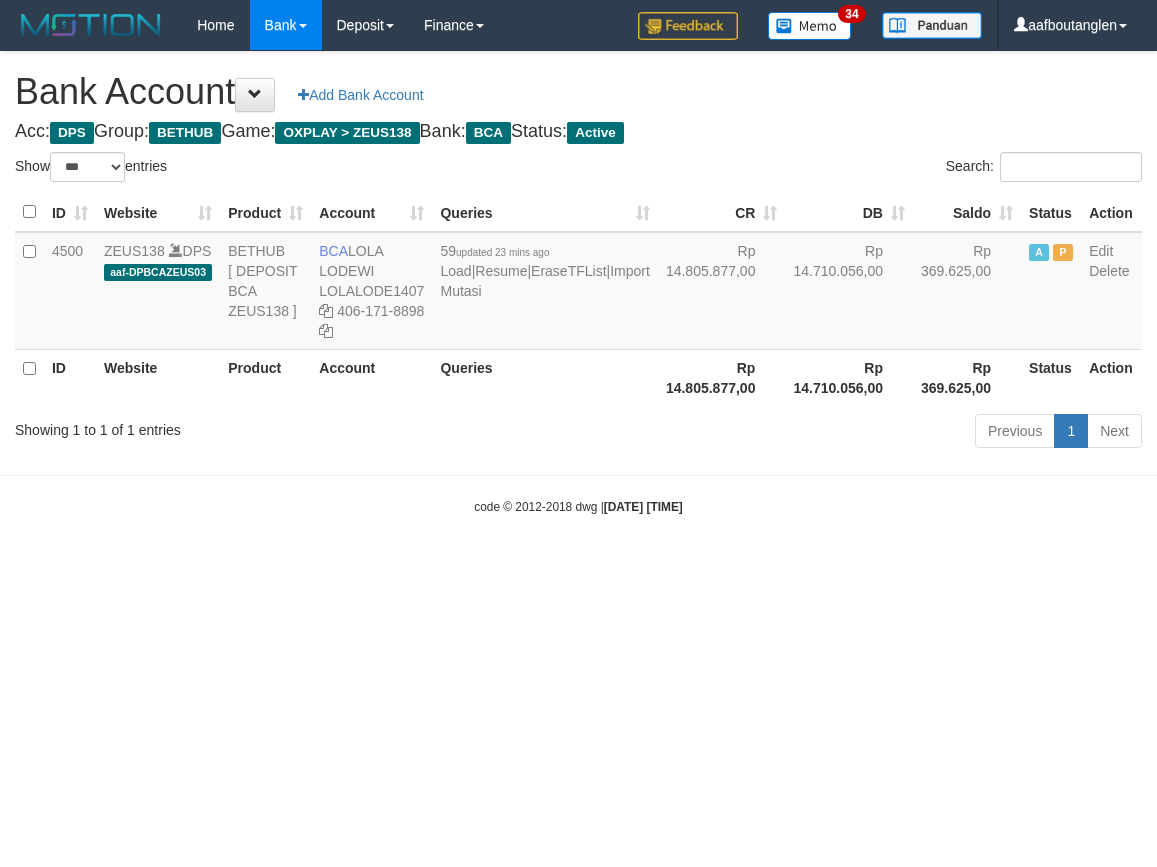 scroll, scrollTop: 0, scrollLeft: 0, axis: both 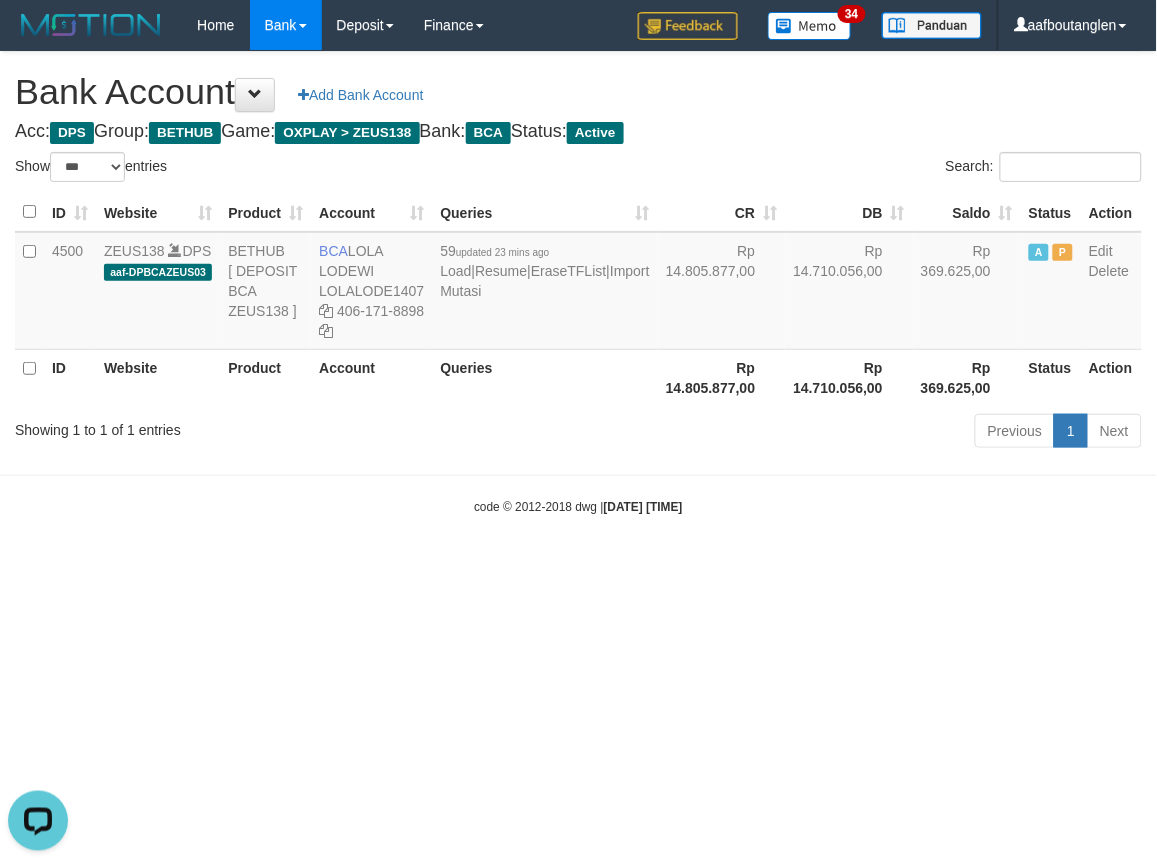 drag, startPoint x: 831, startPoint y: 522, endPoint x: 790, endPoint y: 523, distance: 41.01219 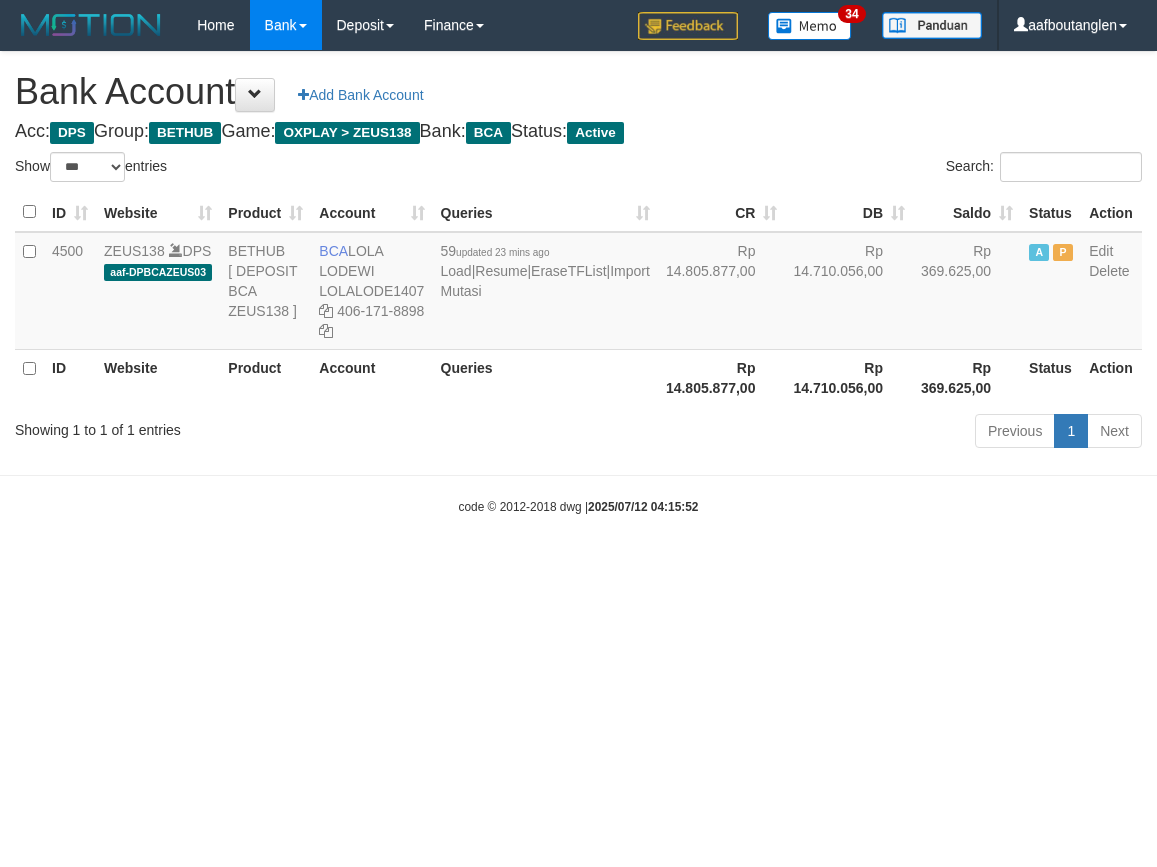 select on "***" 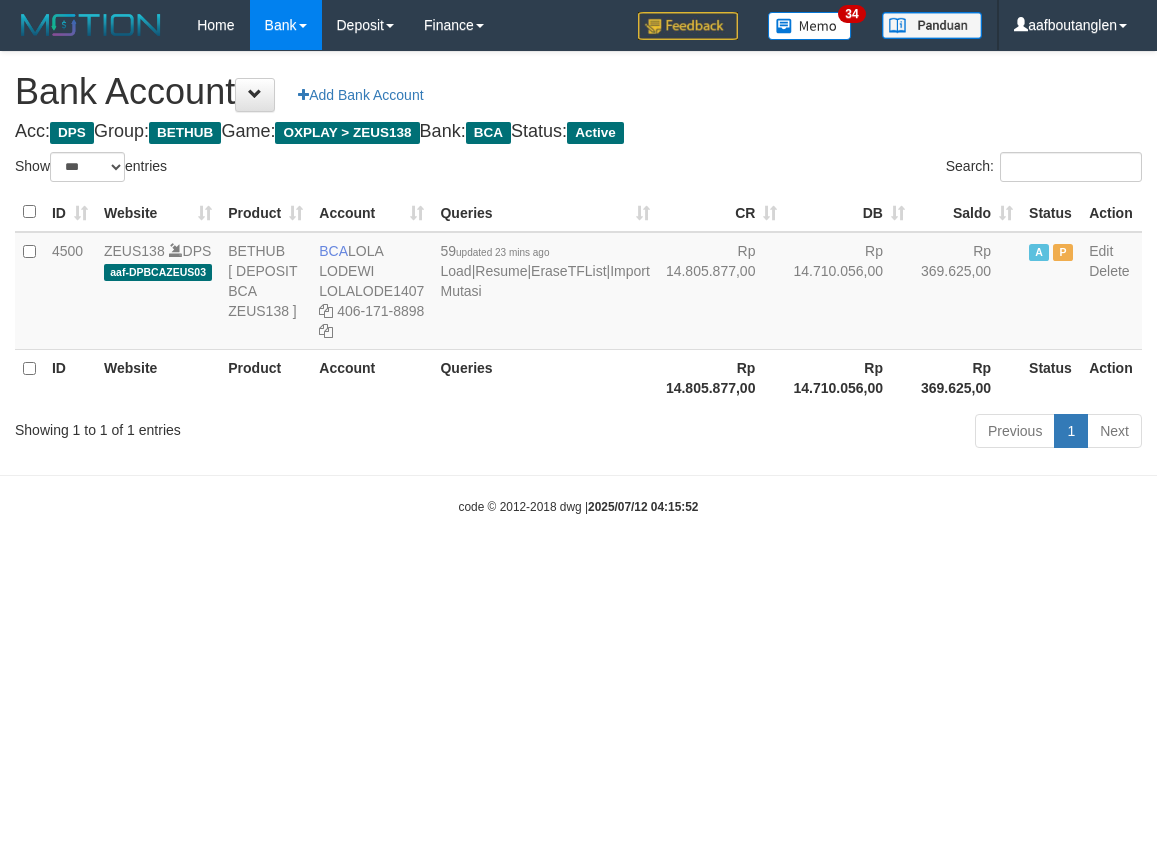 scroll, scrollTop: 0, scrollLeft: 0, axis: both 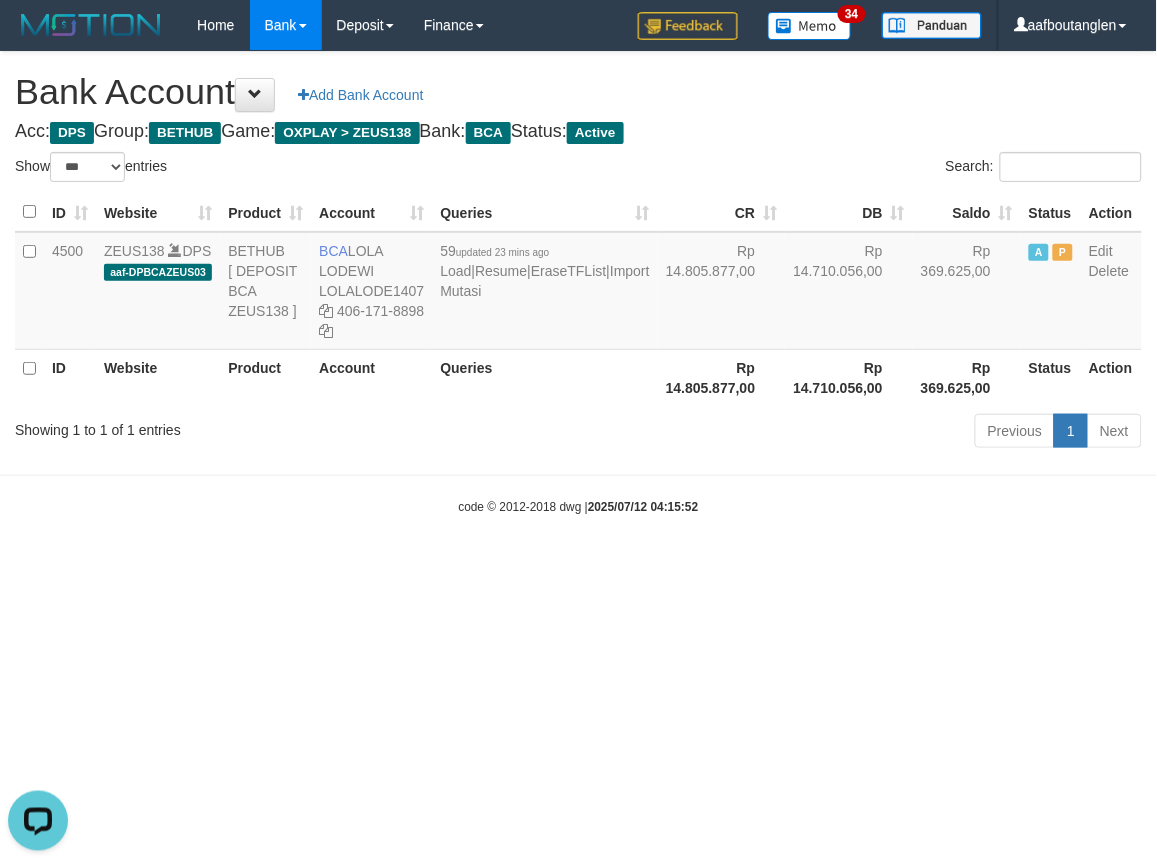 drag, startPoint x: 800, startPoint y: 526, endPoint x: 758, endPoint y: 526, distance: 42 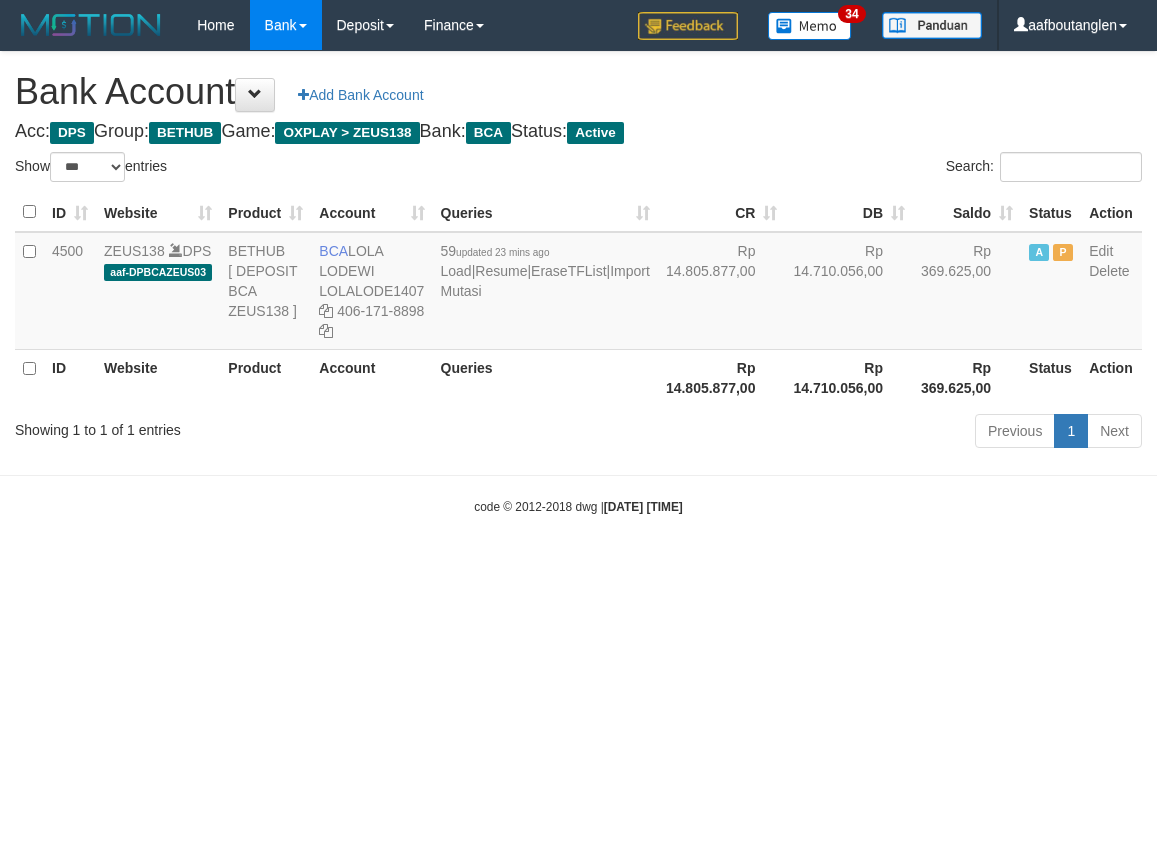 select on "***" 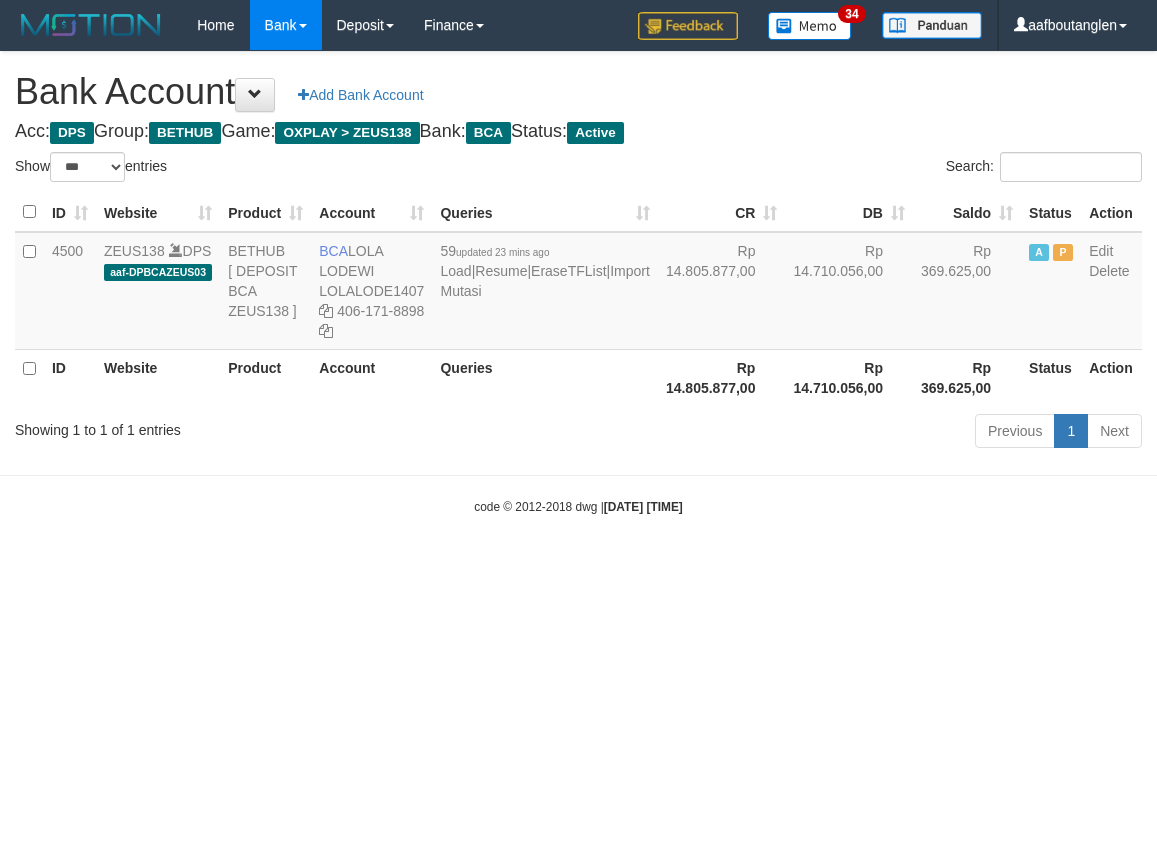 scroll, scrollTop: 0, scrollLeft: 0, axis: both 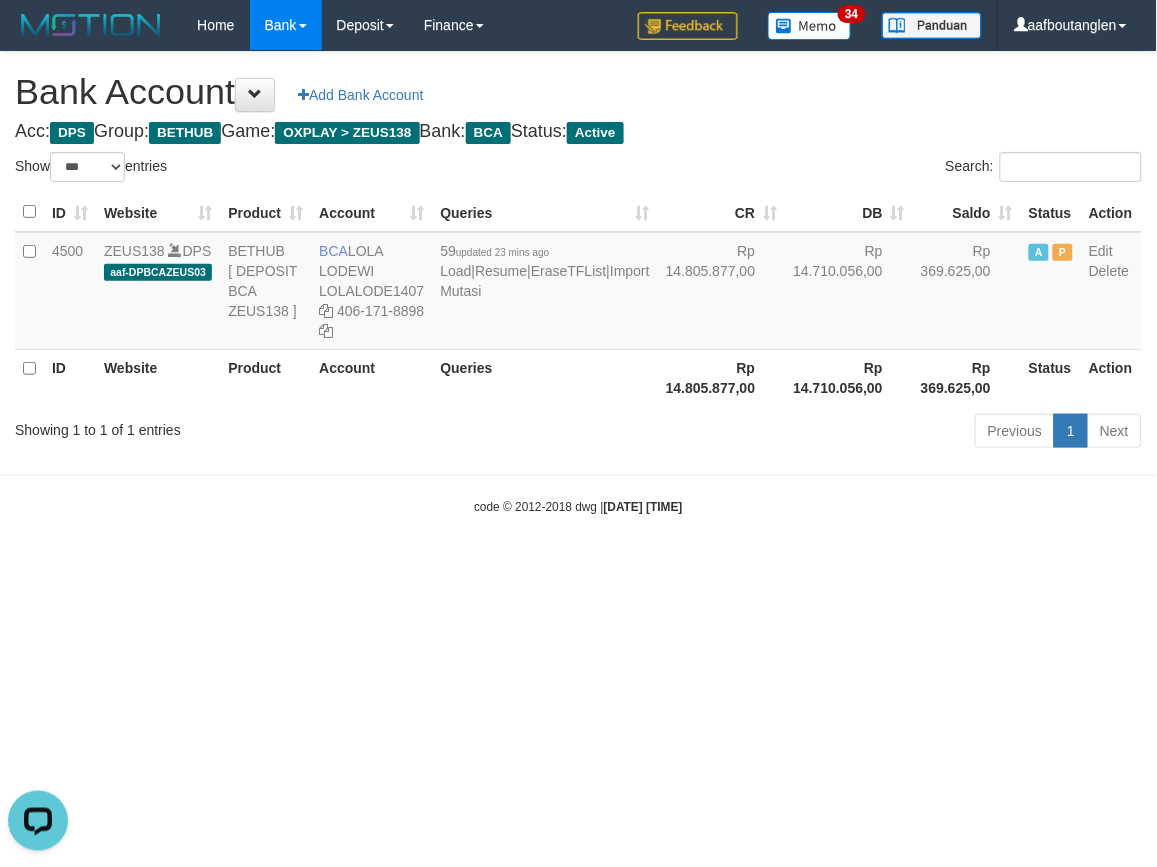 drag, startPoint x: 994, startPoint y: 628, endPoint x: 974, endPoint y: 630, distance: 20.09975 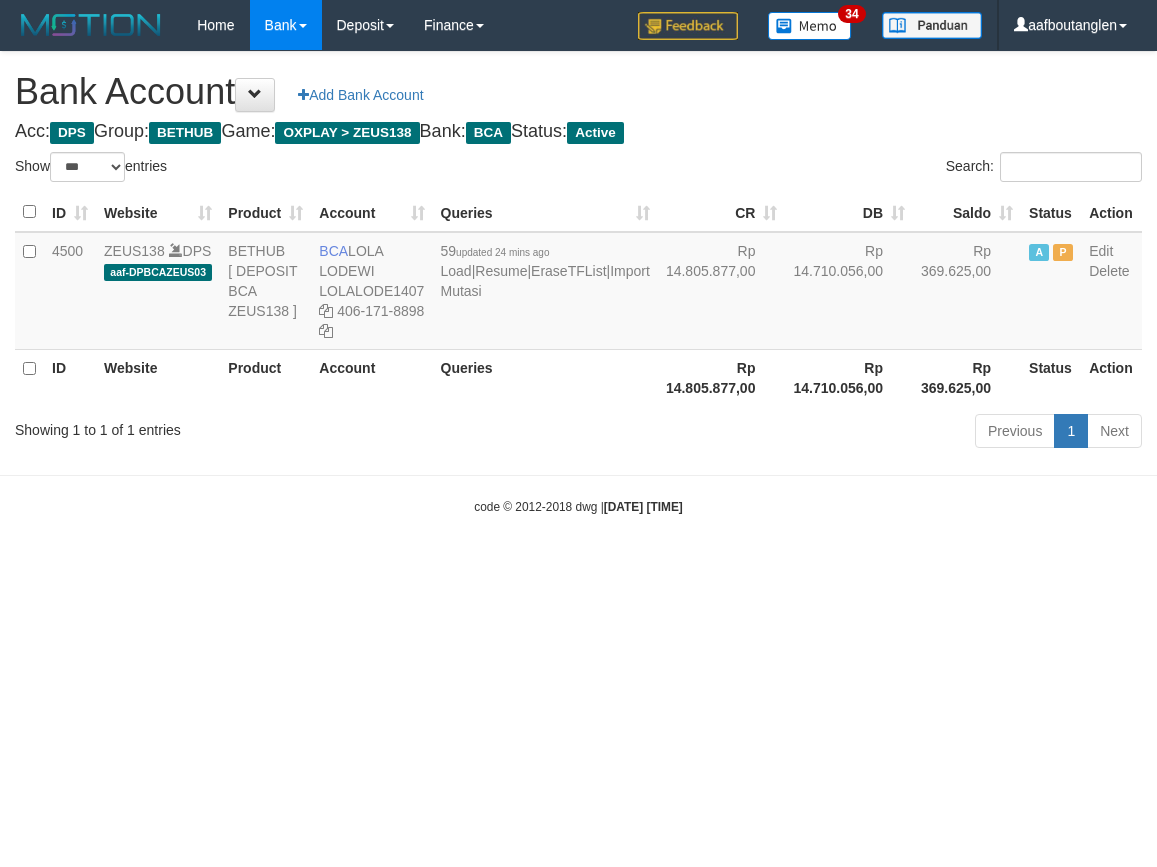 select on "***" 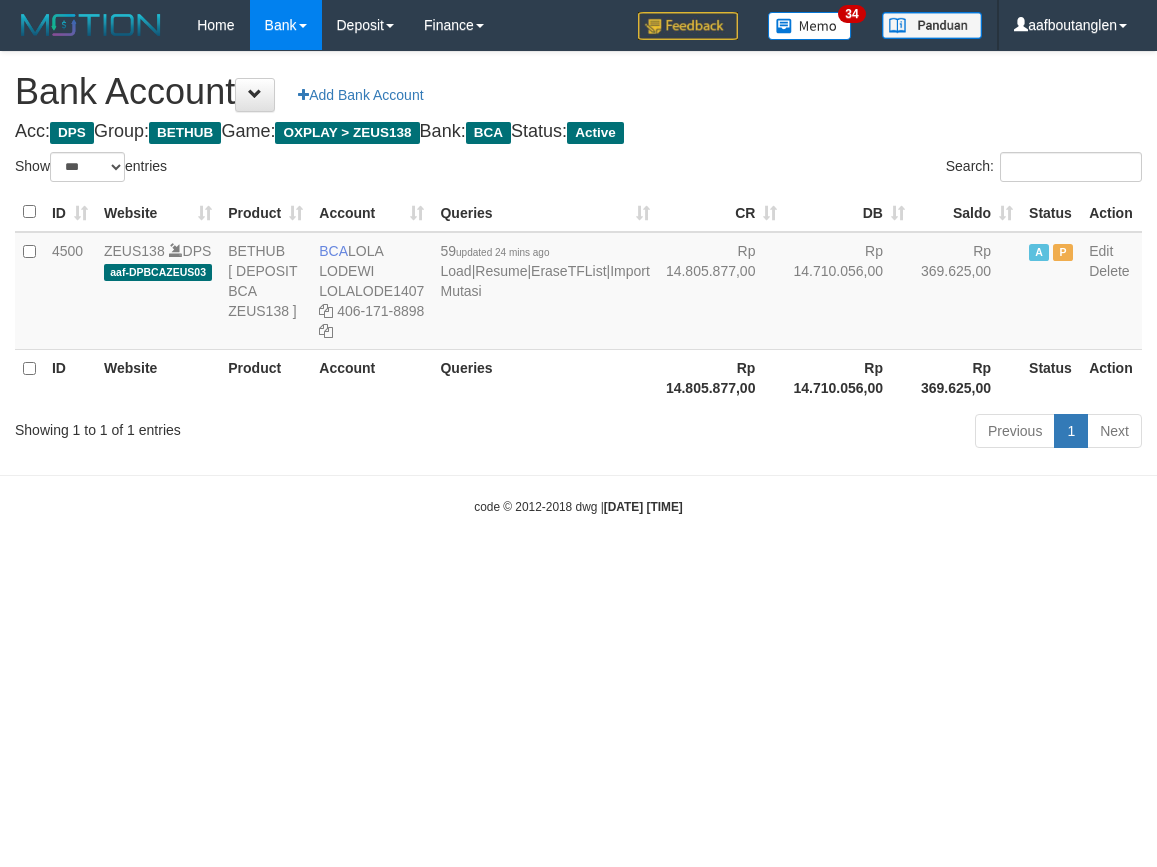 scroll, scrollTop: 0, scrollLeft: 0, axis: both 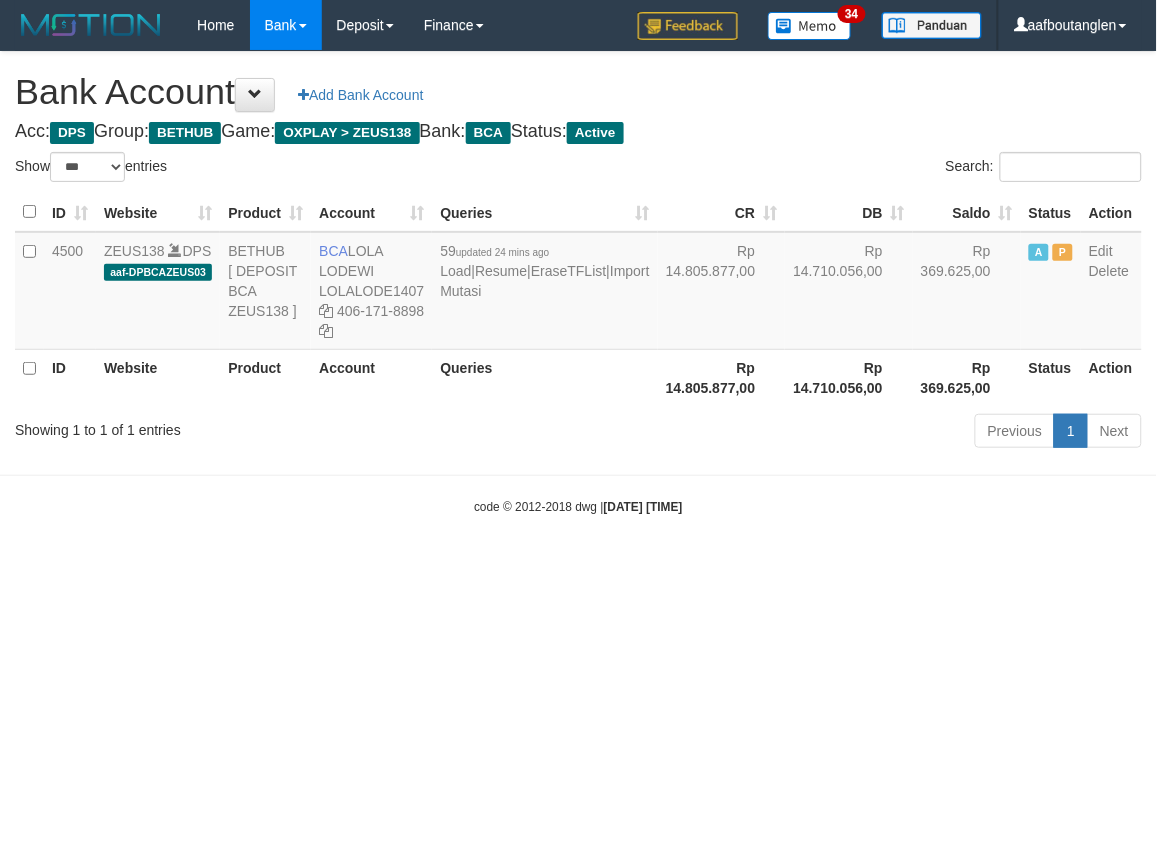 click on "Toggle navigation
Home
Bank
Account List
Deposit
DPS List
History
Note DPS
Finance
Financial Data
aafboutanglen
My Profile
Log Out
34" at bounding box center (578, 283) 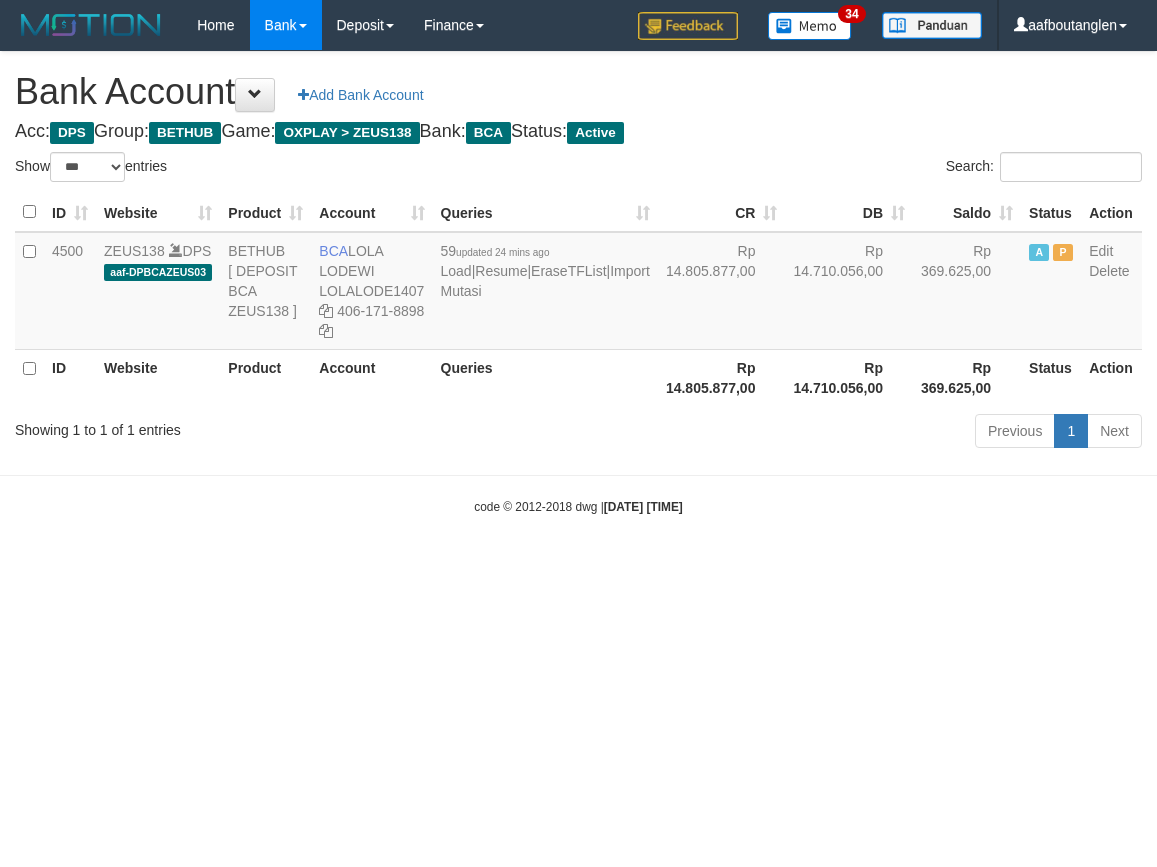select on "***" 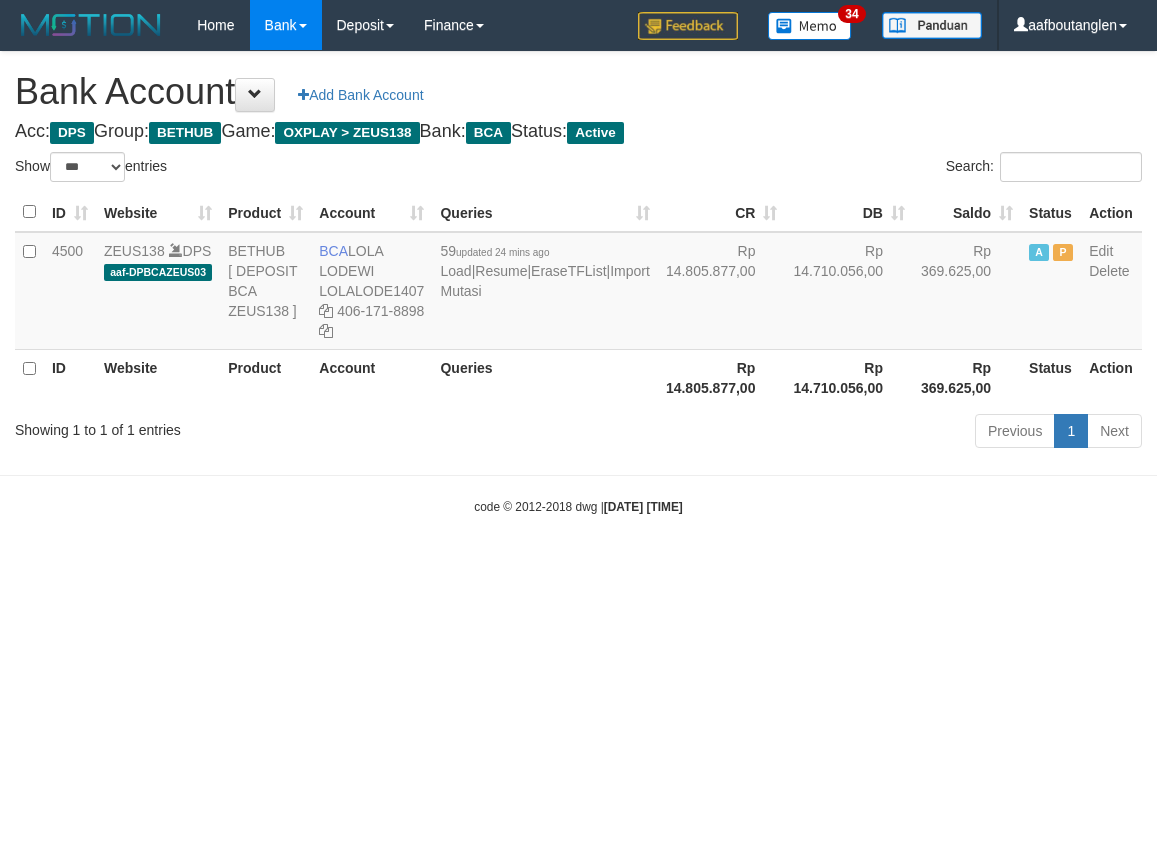scroll, scrollTop: 0, scrollLeft: 0, axis: both 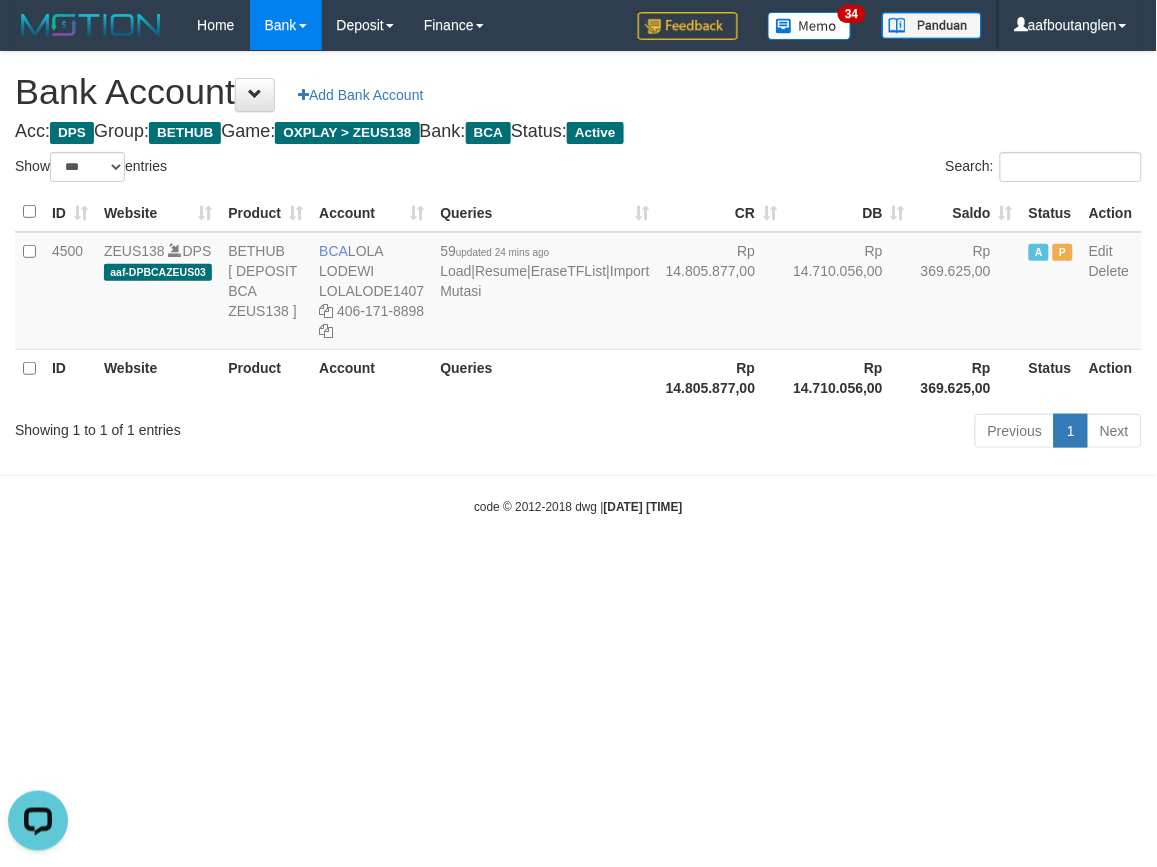 drag, startPoint x: 268, startPoint y: 531, endPoint x: 298, endPoint y: 521, distance: 31.622776 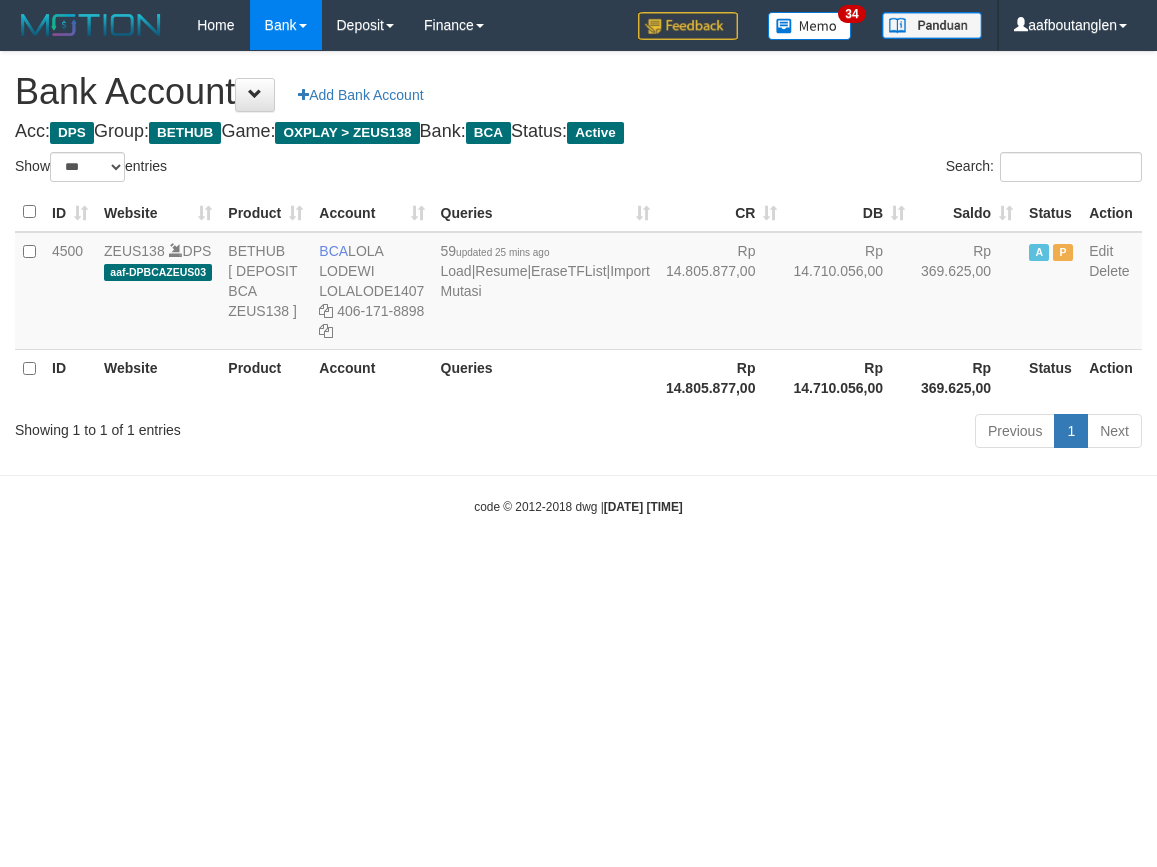 select on "***" 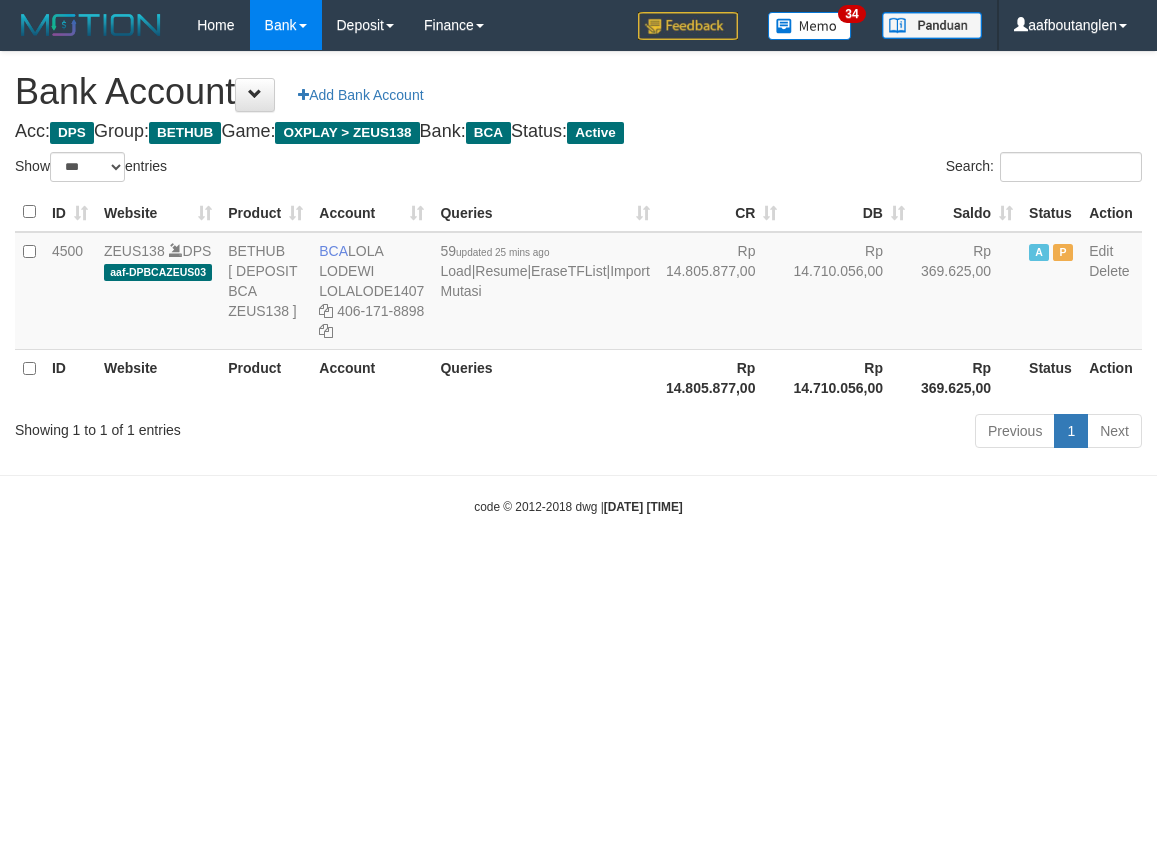 scroll, scrollTop: 0, scrollLeft: 0, axis: both 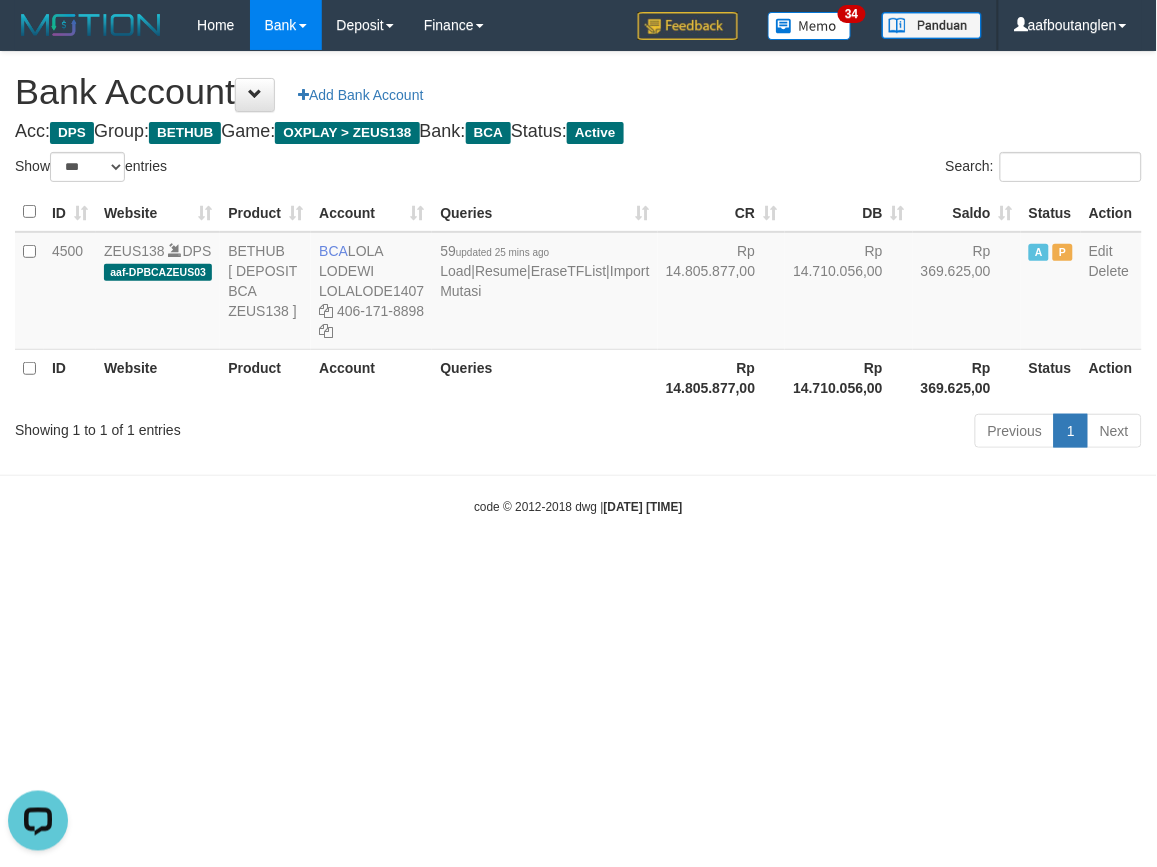 drag, startPoint x: 957, startPoint y: 650, endPoint x: 935, endPoint y: 617, distance: 39.661064 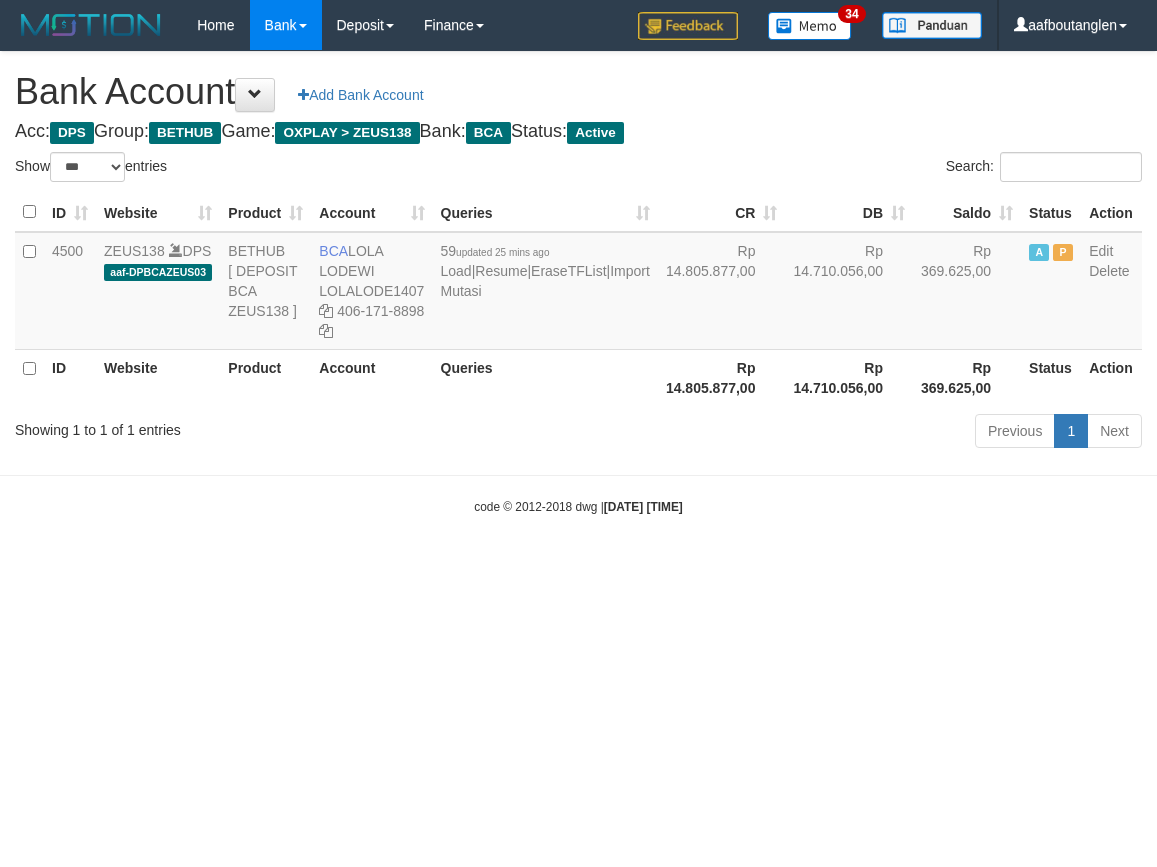 select on "***" 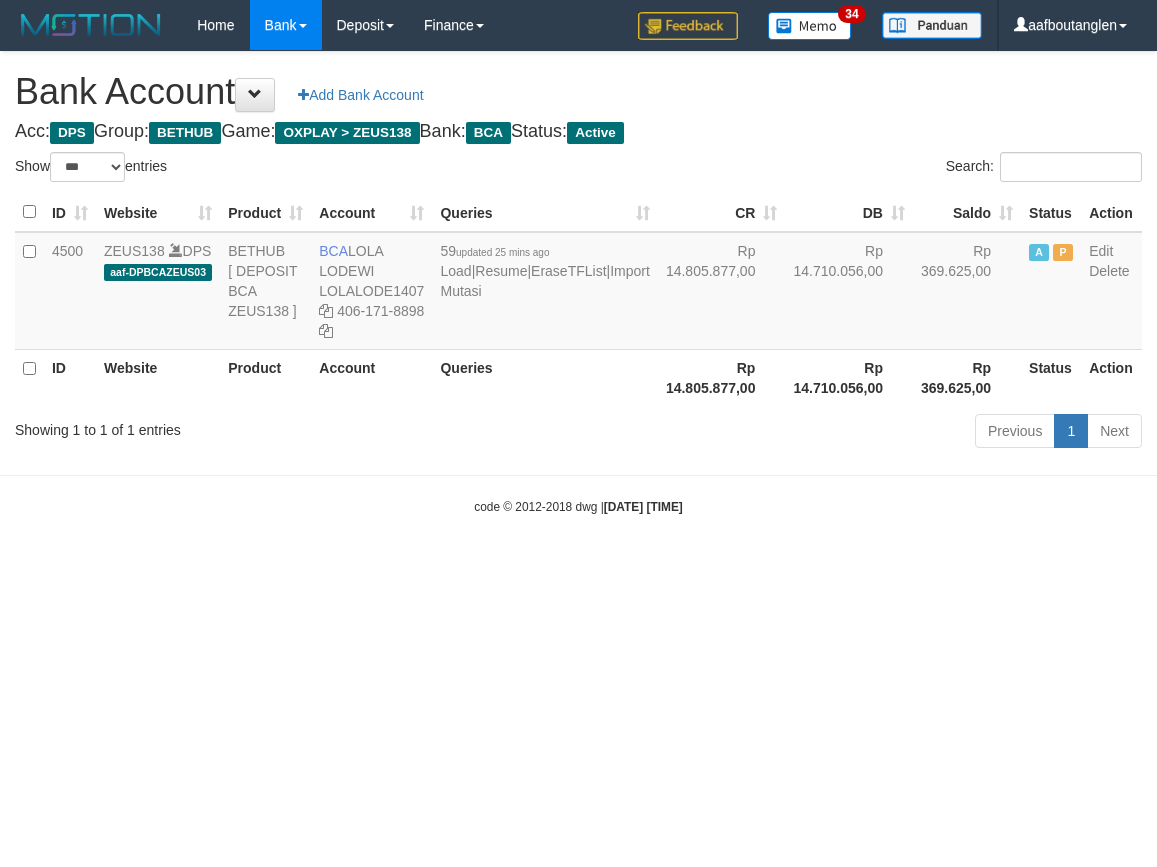 scroll, scrollTop: 0, scrollLeft: 0, axis: both 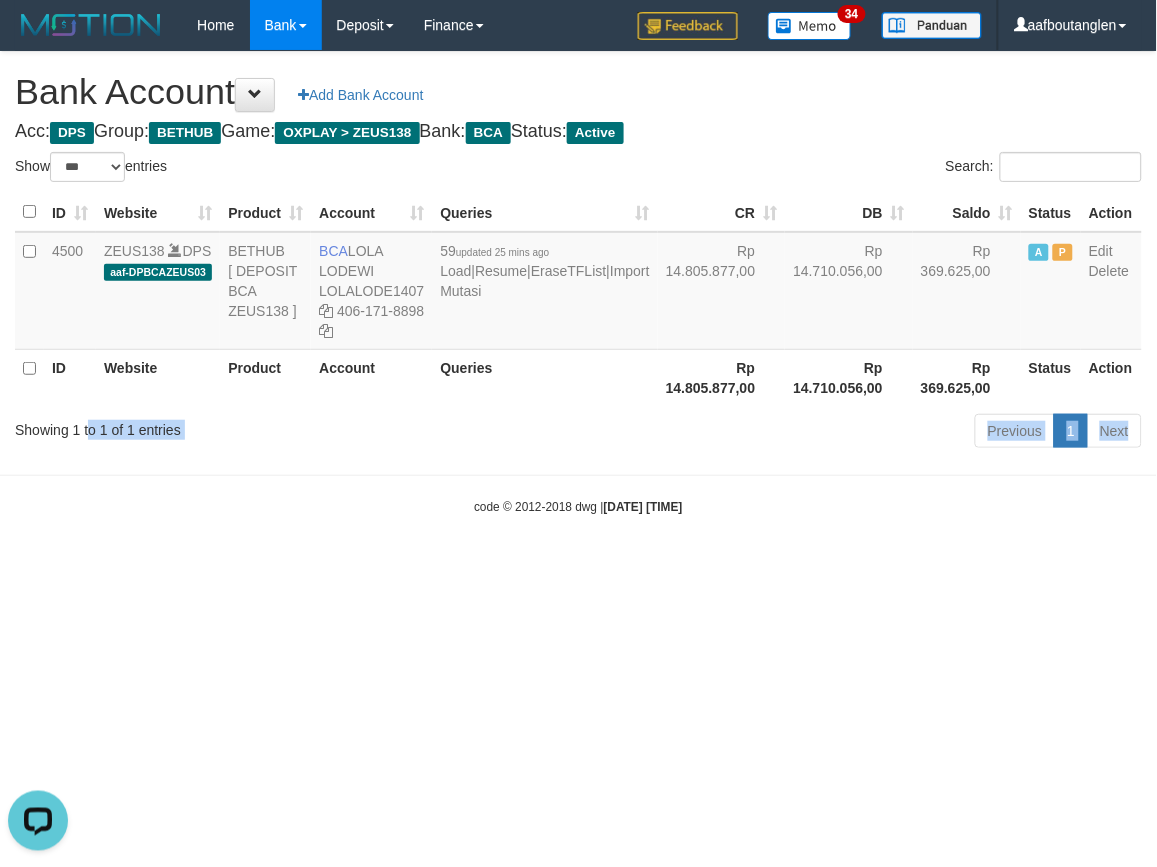drag, startPoint x: 81, startPoint y: 472, endPoint x: 93, endPoint y: 464, distance: 14.422205 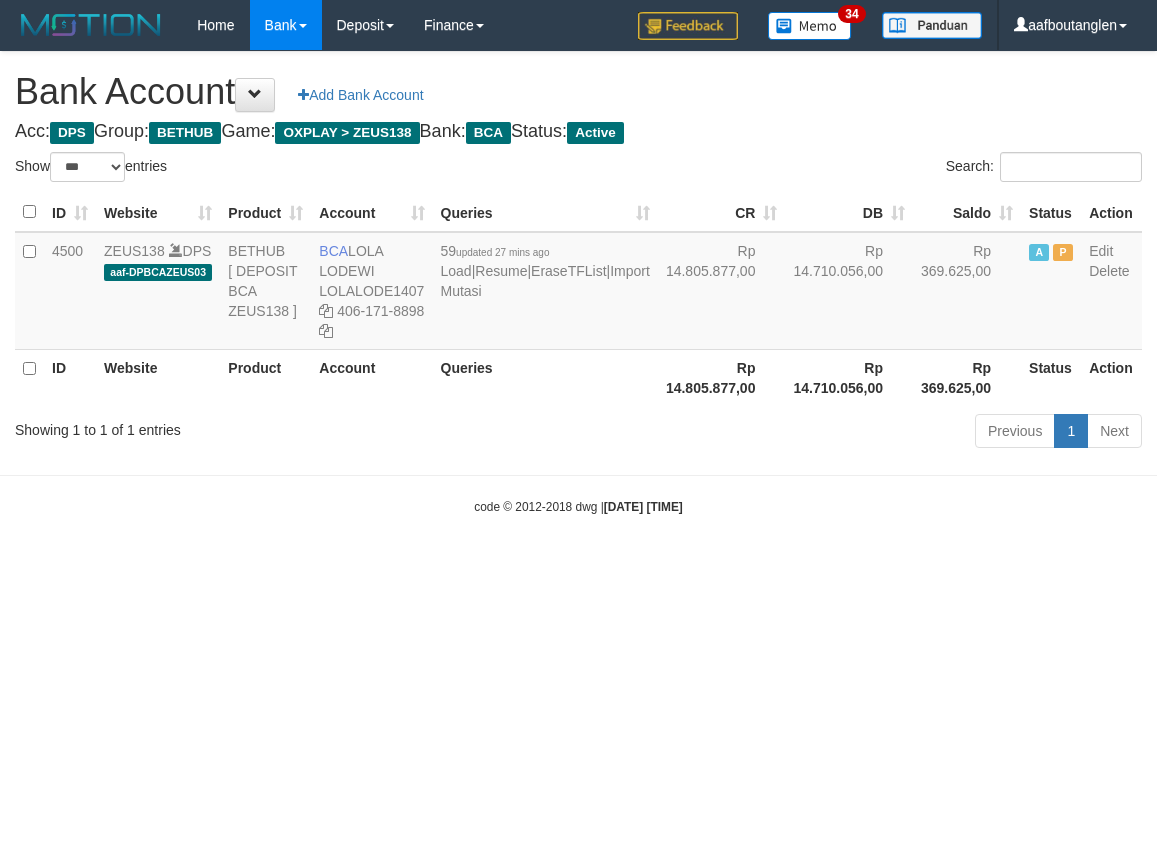 select on "***" 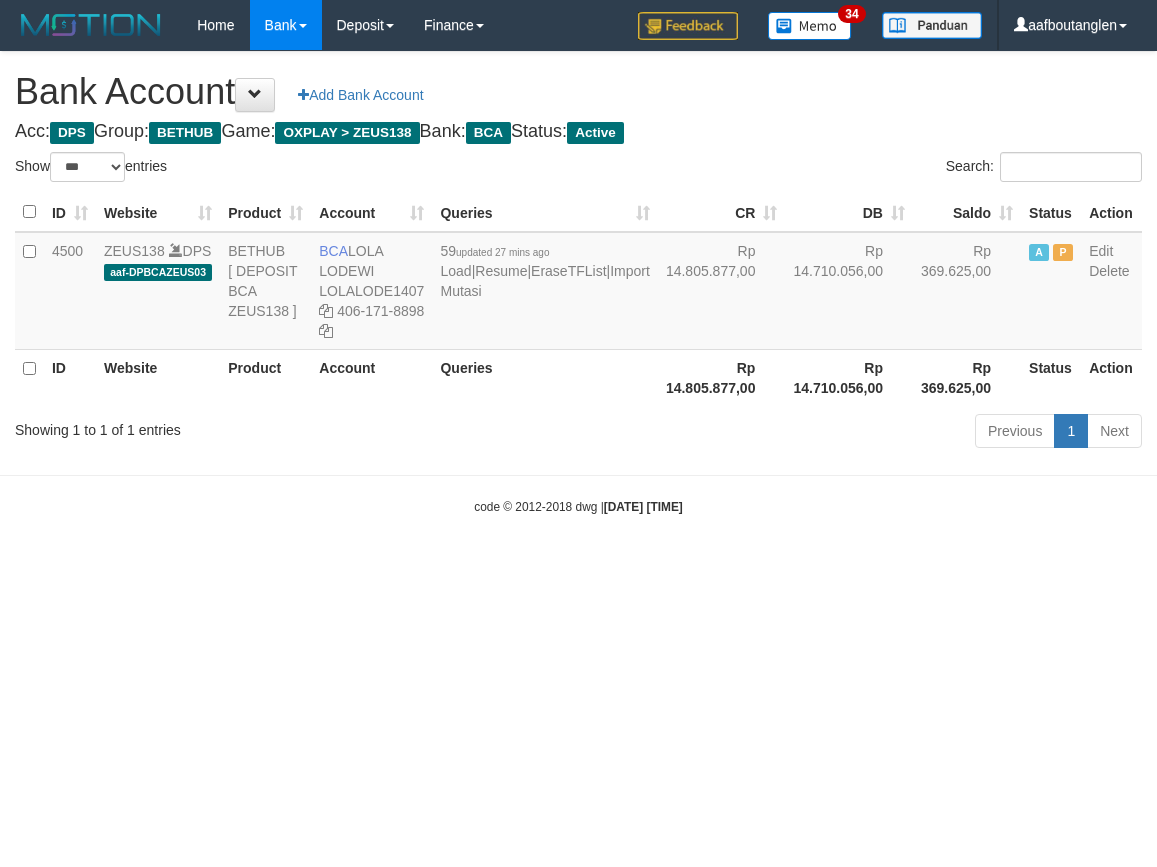 scroll, scrollTop: 0, scrollLeft: 0, axis: both 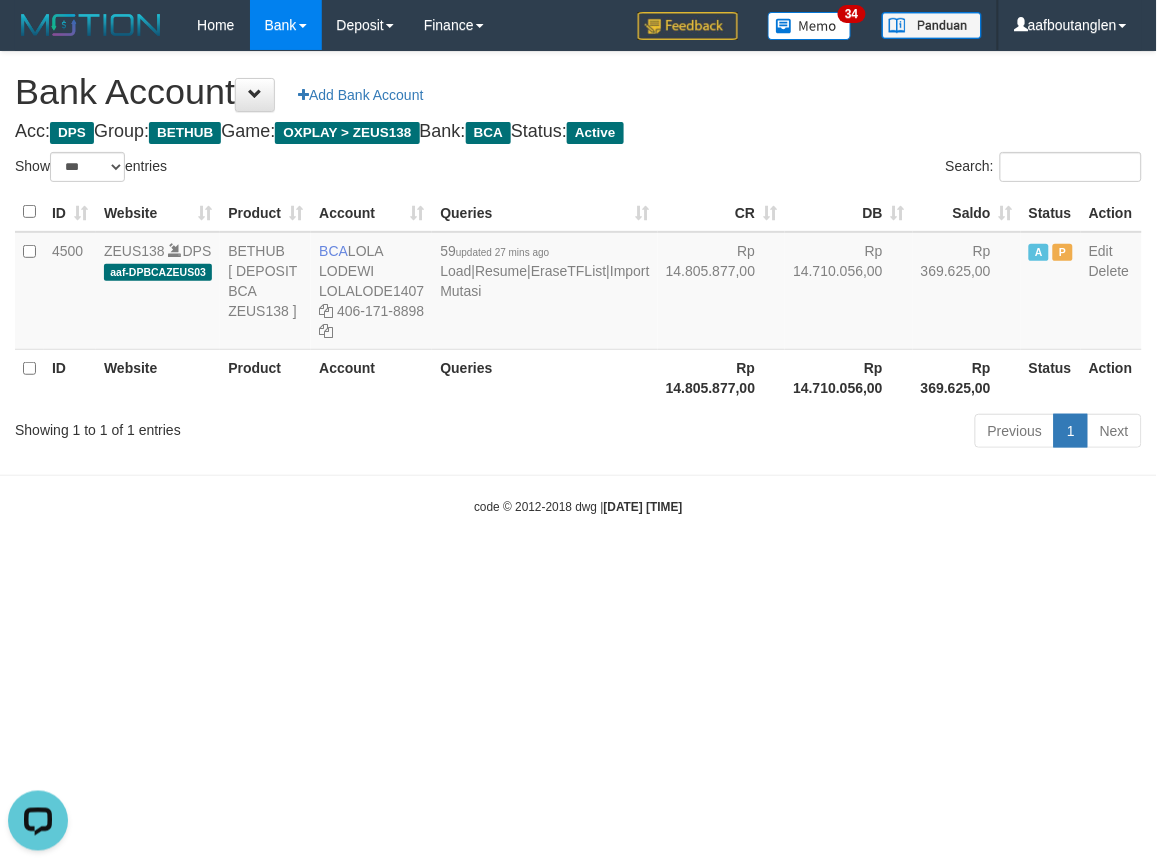 drag, startPoint x: 960, startPoint y: 640, endPoint x: 946, endPoint y: 643, distance: 14.3178215 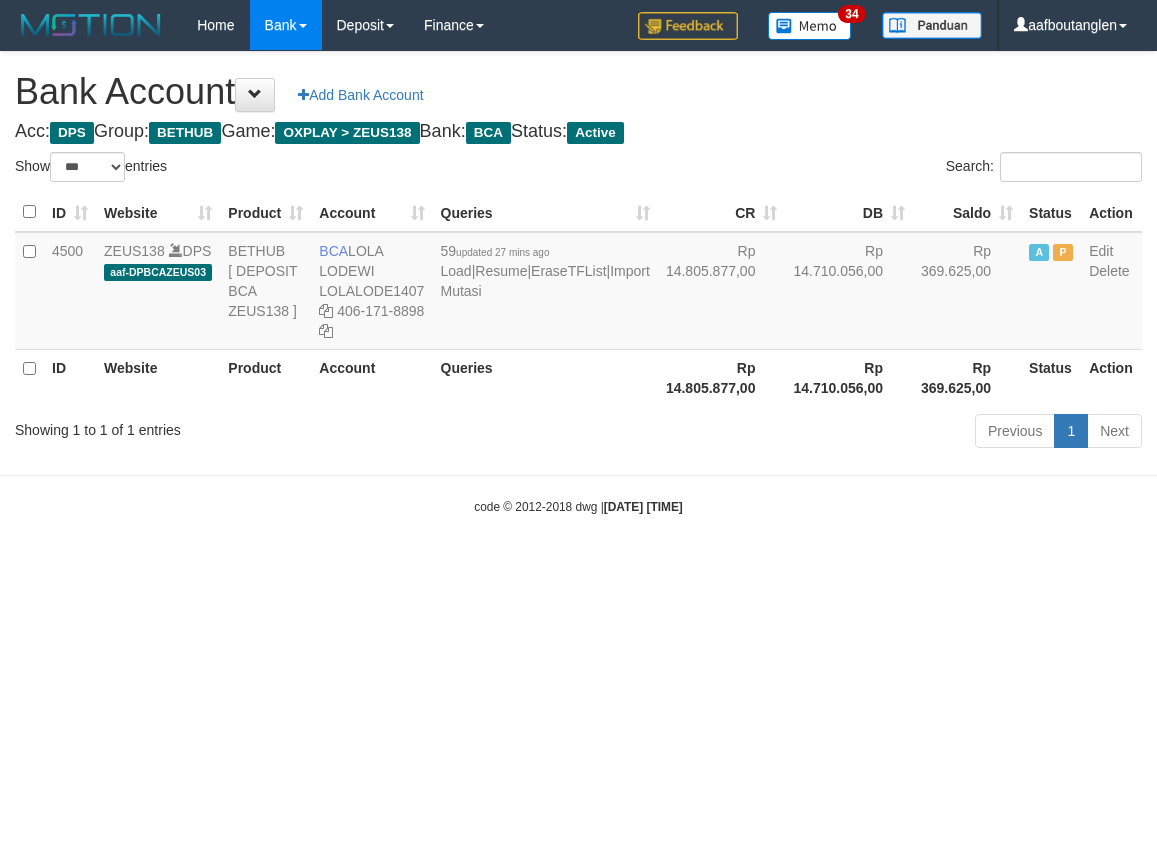 select on "***" 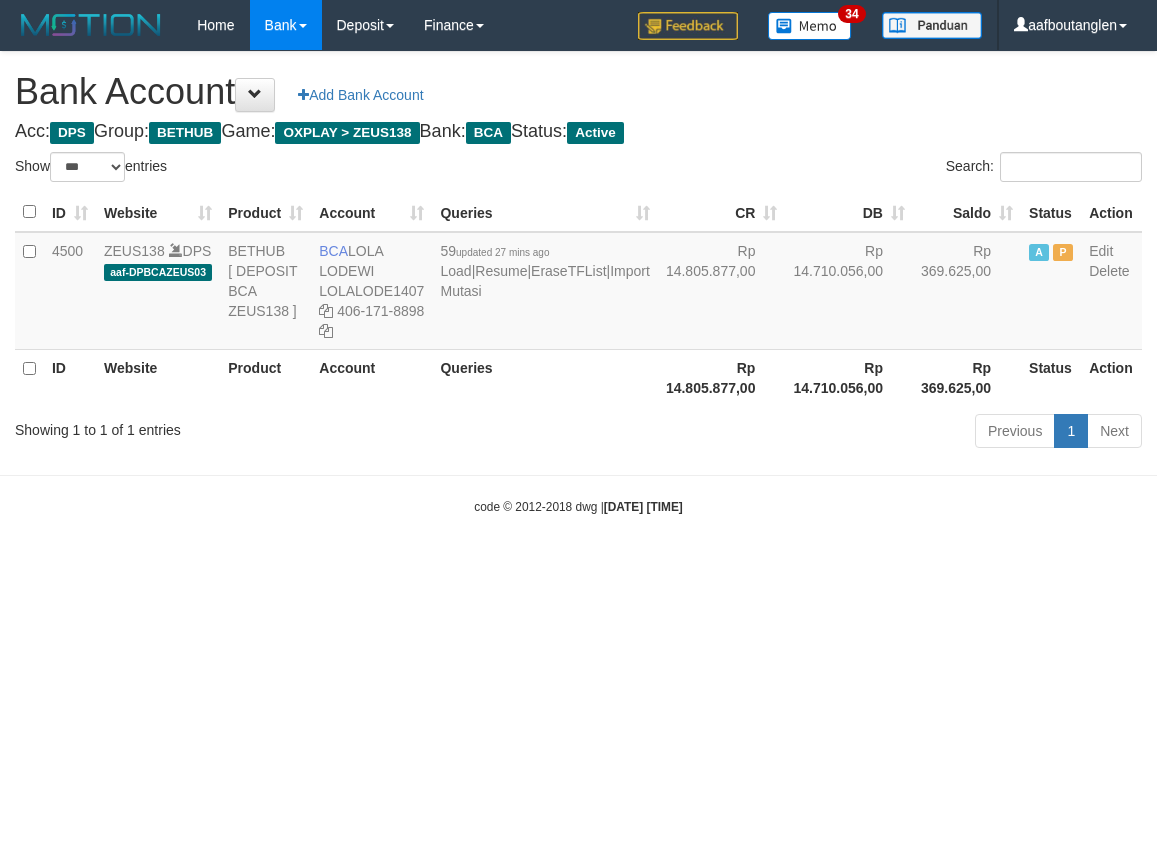 scroll, scrollTop: 0, scrollLeft: 0, axis: both 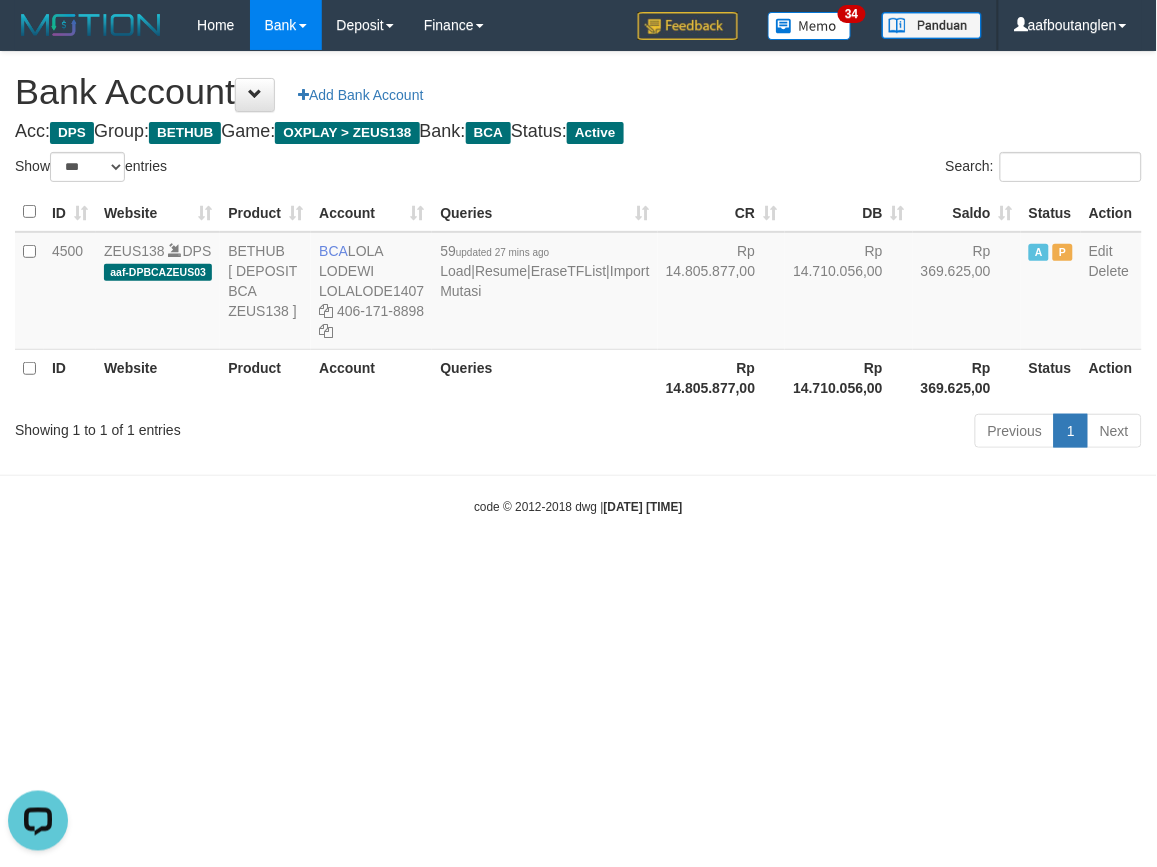 click on "Showing 1 to 1 of 1 entries" at bounding box center [241, 426] 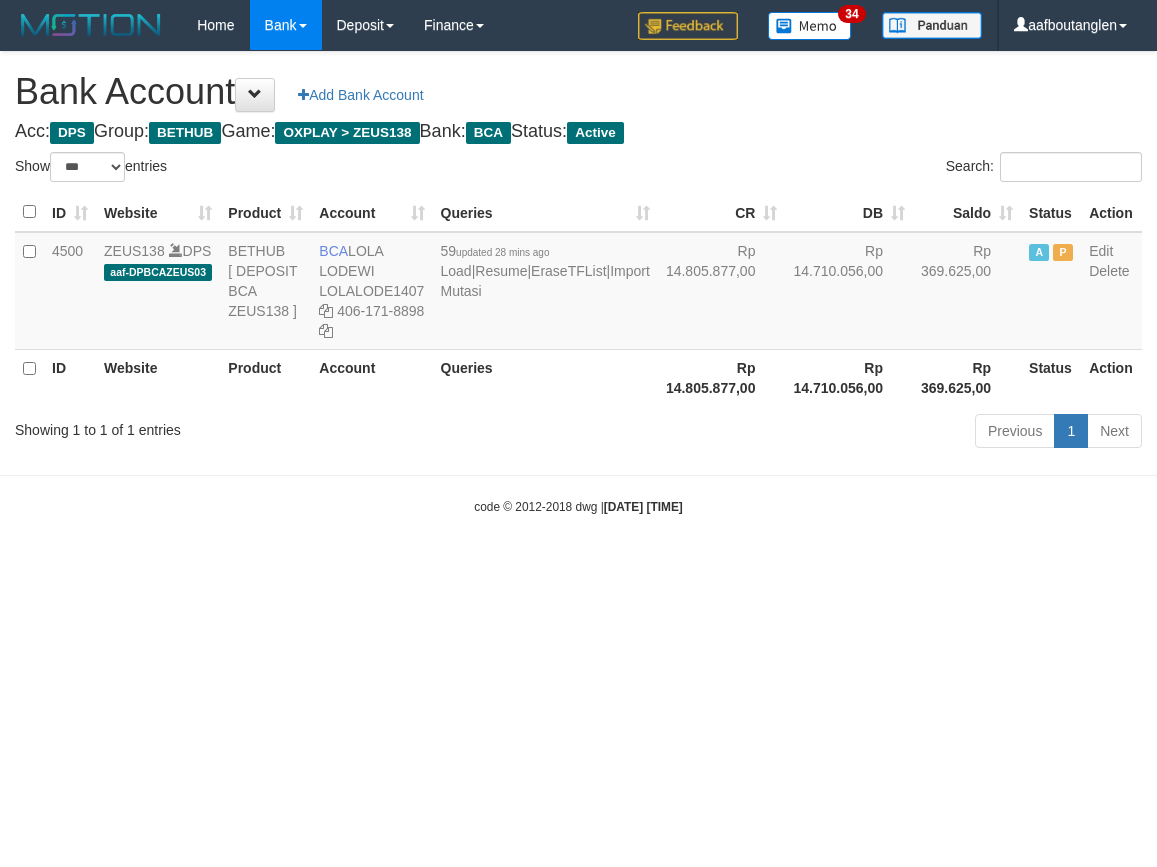 select on "***" 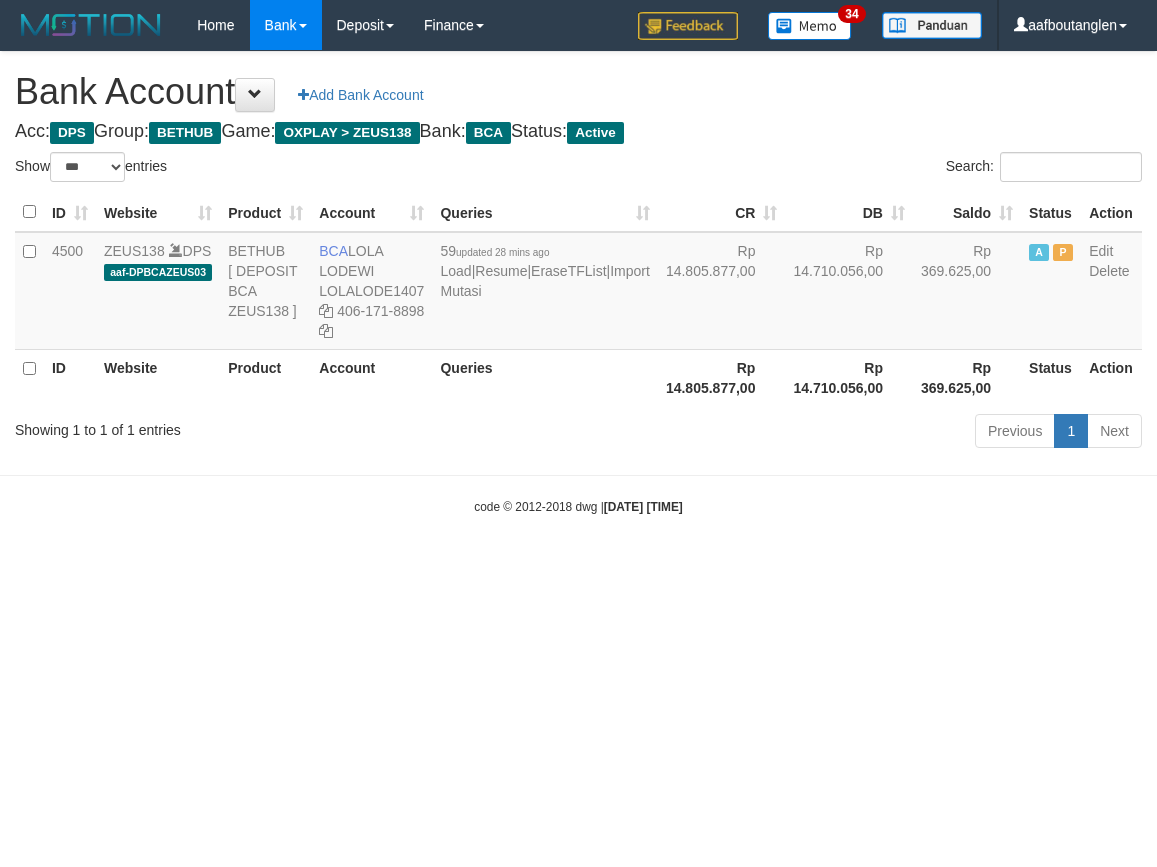 scroll, scrollTop: 0, scrollLeft: 0, axis: both 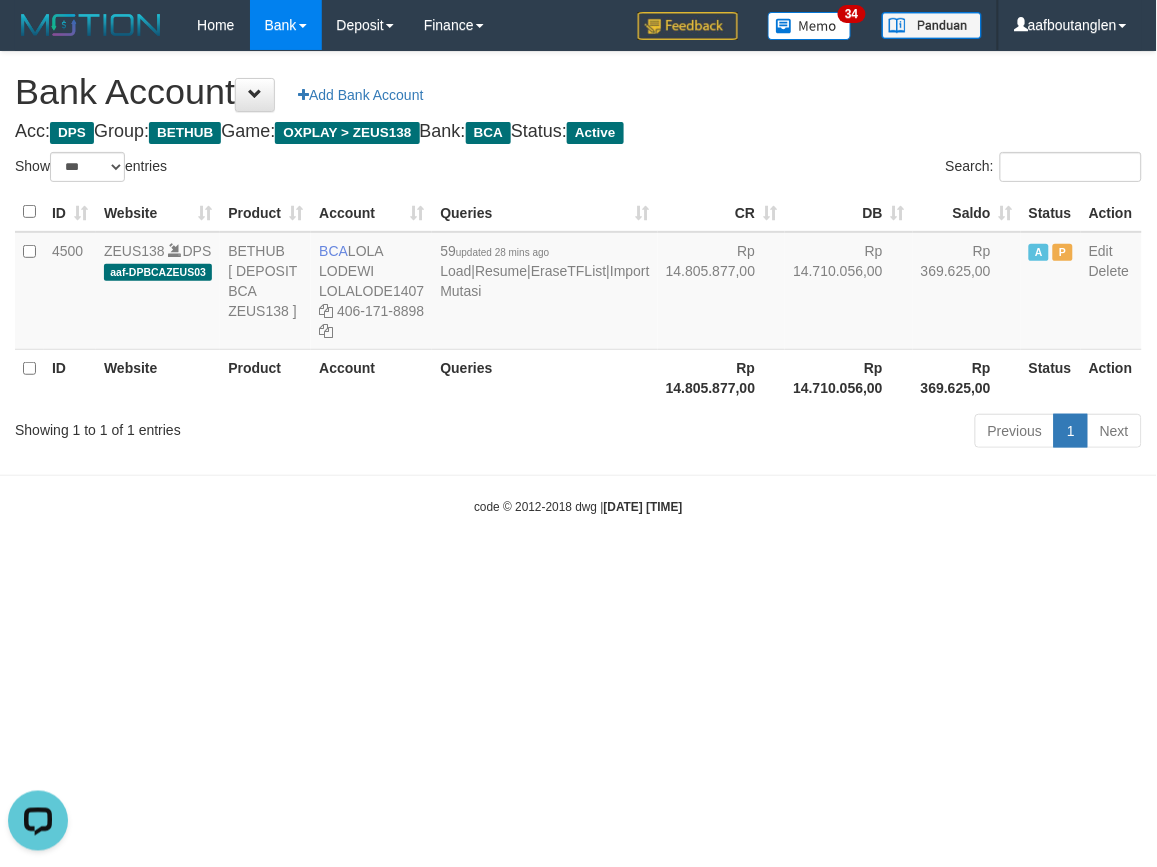 click on "Toggle navigation
Home
Bank
Account List
Deposit
DPS List
History
Note DPS
Finance
Financial Data
aafboutanglen
My Profile
Log Out
34" at bounding box center [578, 283] 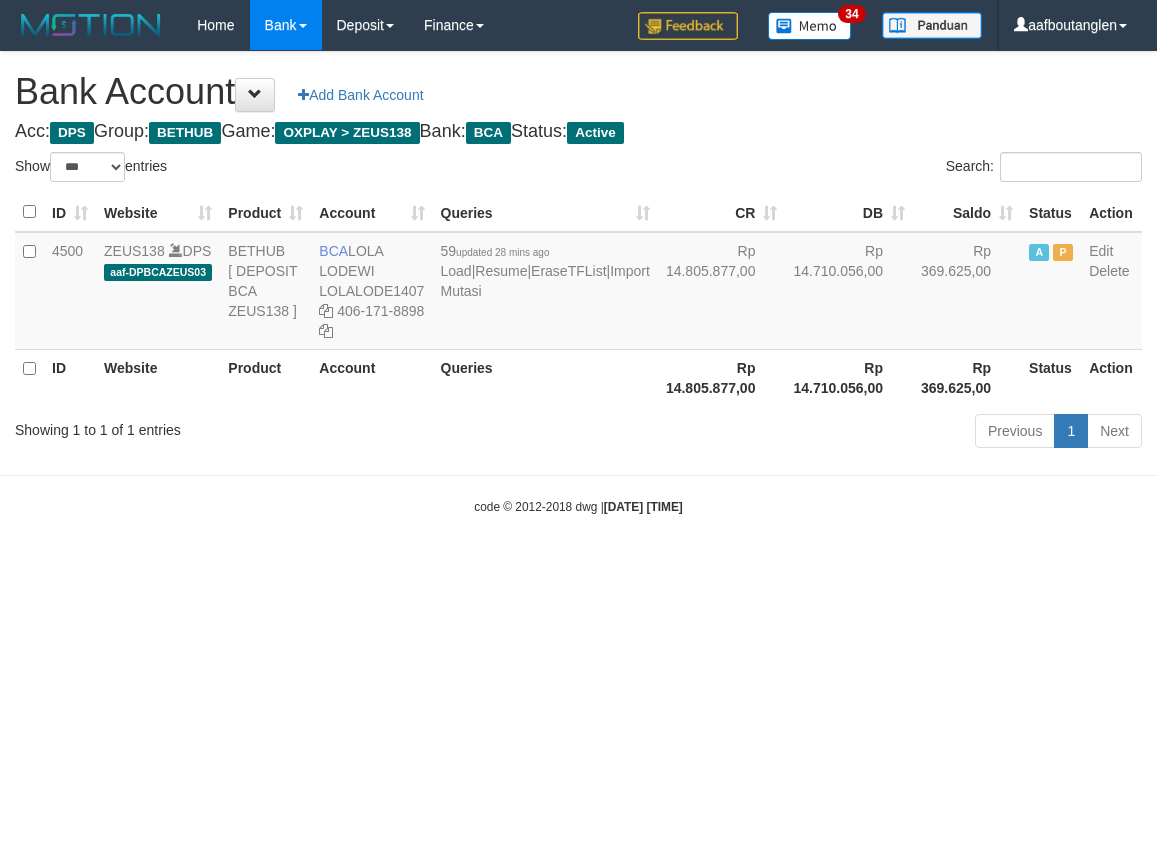 select on "***" 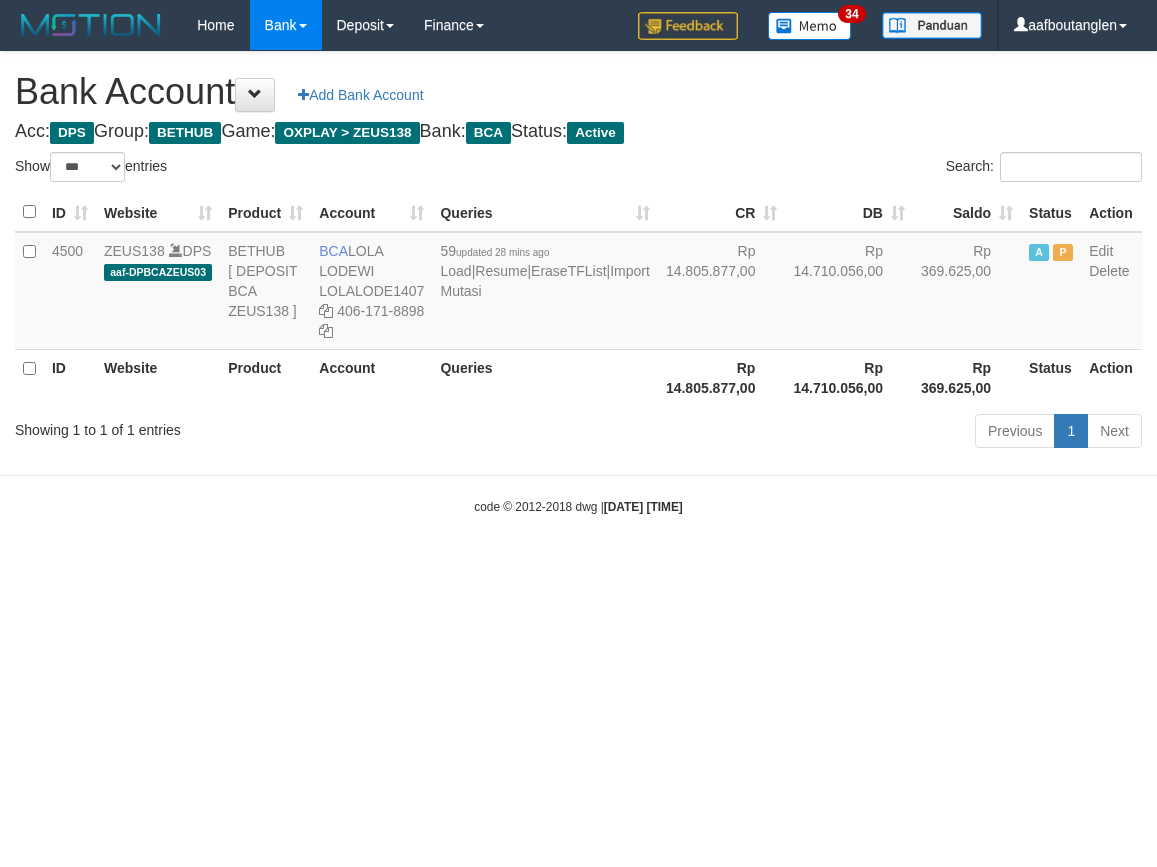 scroll, scrollTop: 0, scrollLeft: 0, axis: both 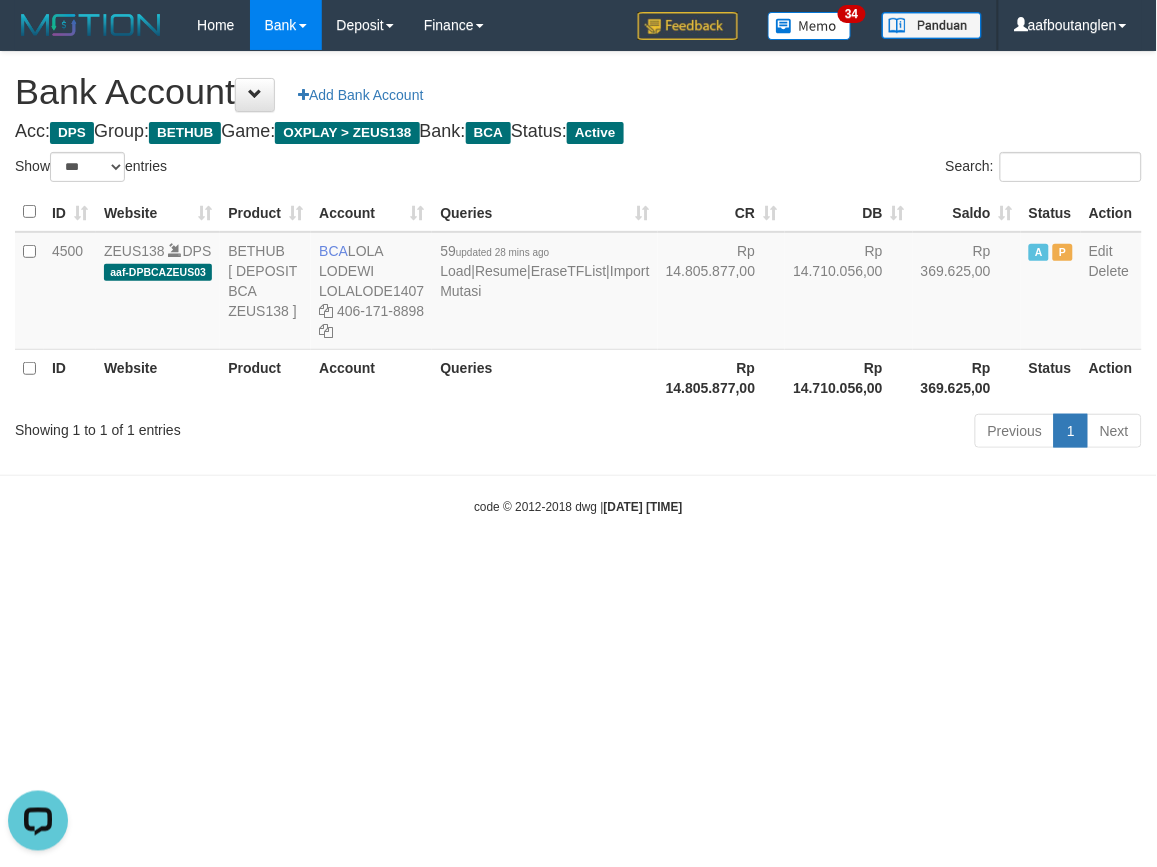 drag, startPoint x: 851, startPoint y: 522, endPoint x: 843, endPoint y: 535, distance: 15.264338 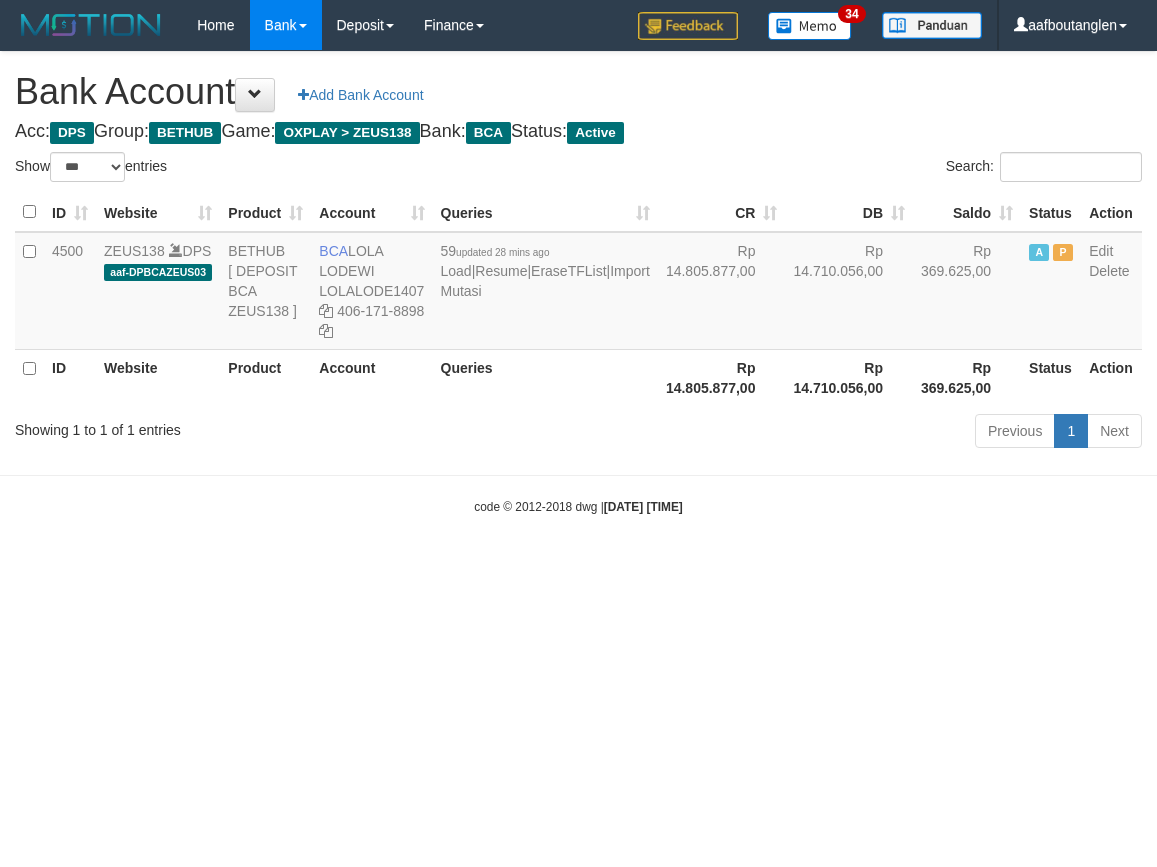 select on "***" 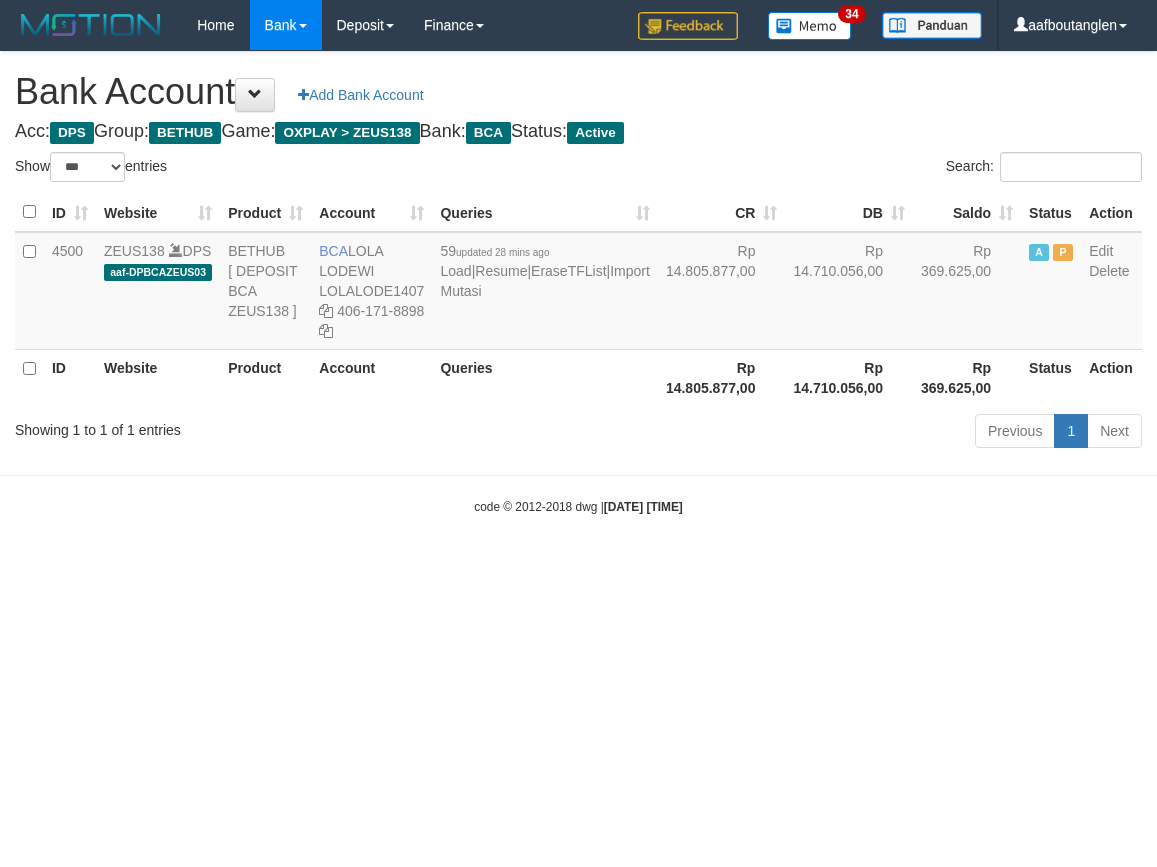 scroll, scrollTop: 0, scrollLeft: 0, axis: both 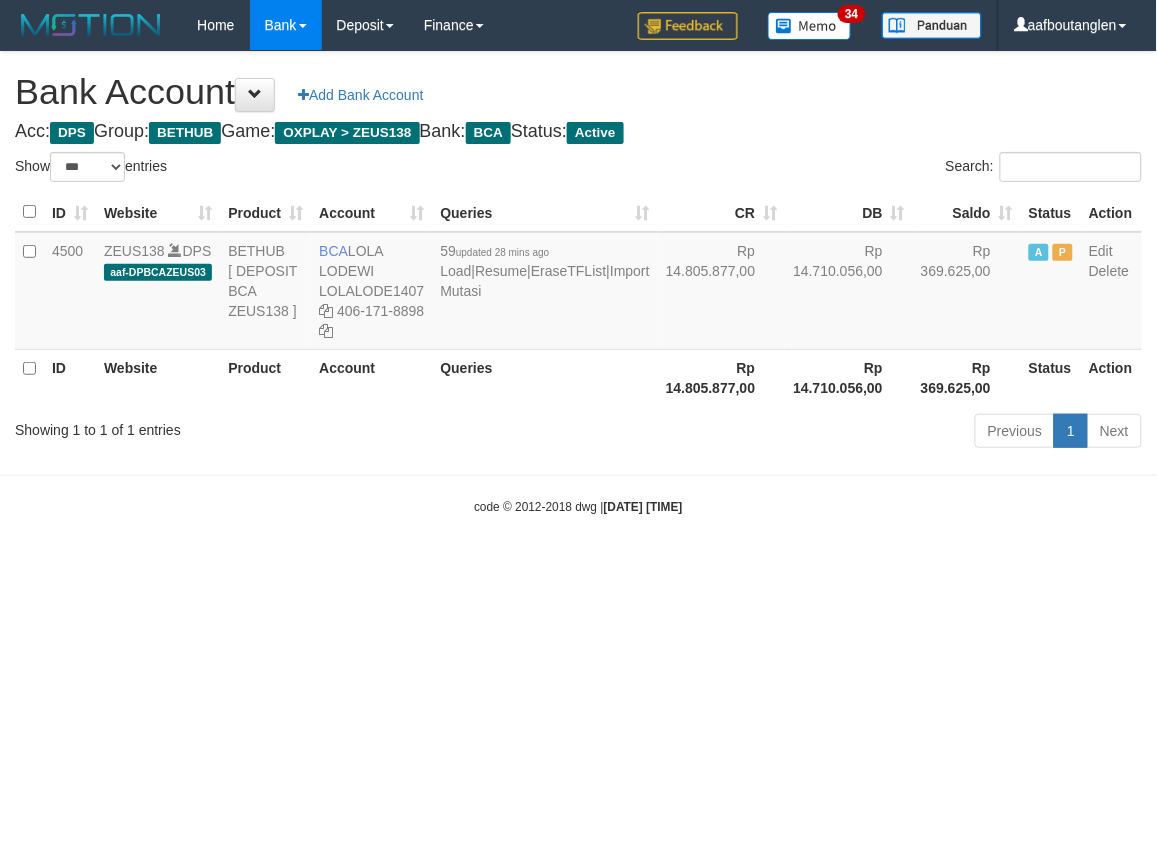 drag, startPoint x: 680, startPoint y: 660, endPoint x: 626, endPoint y: 670, distance: 54.91812 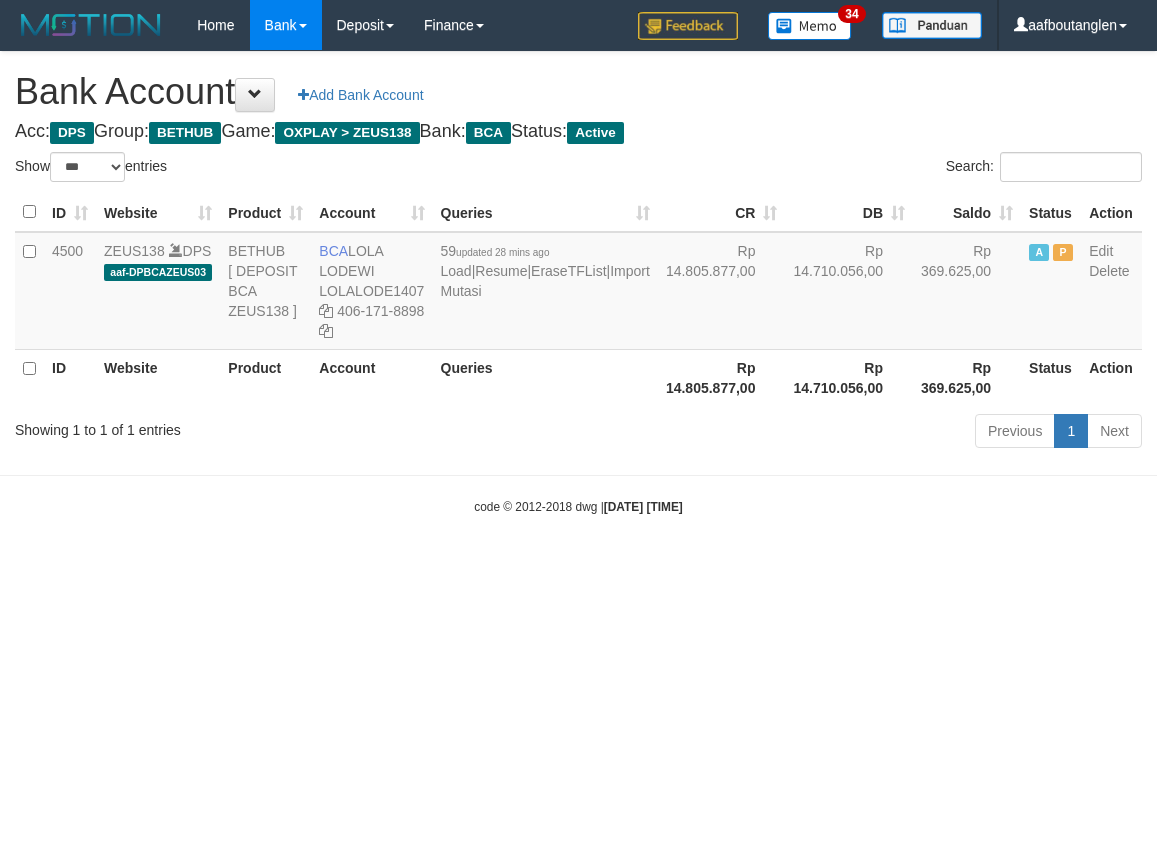 select on "***" 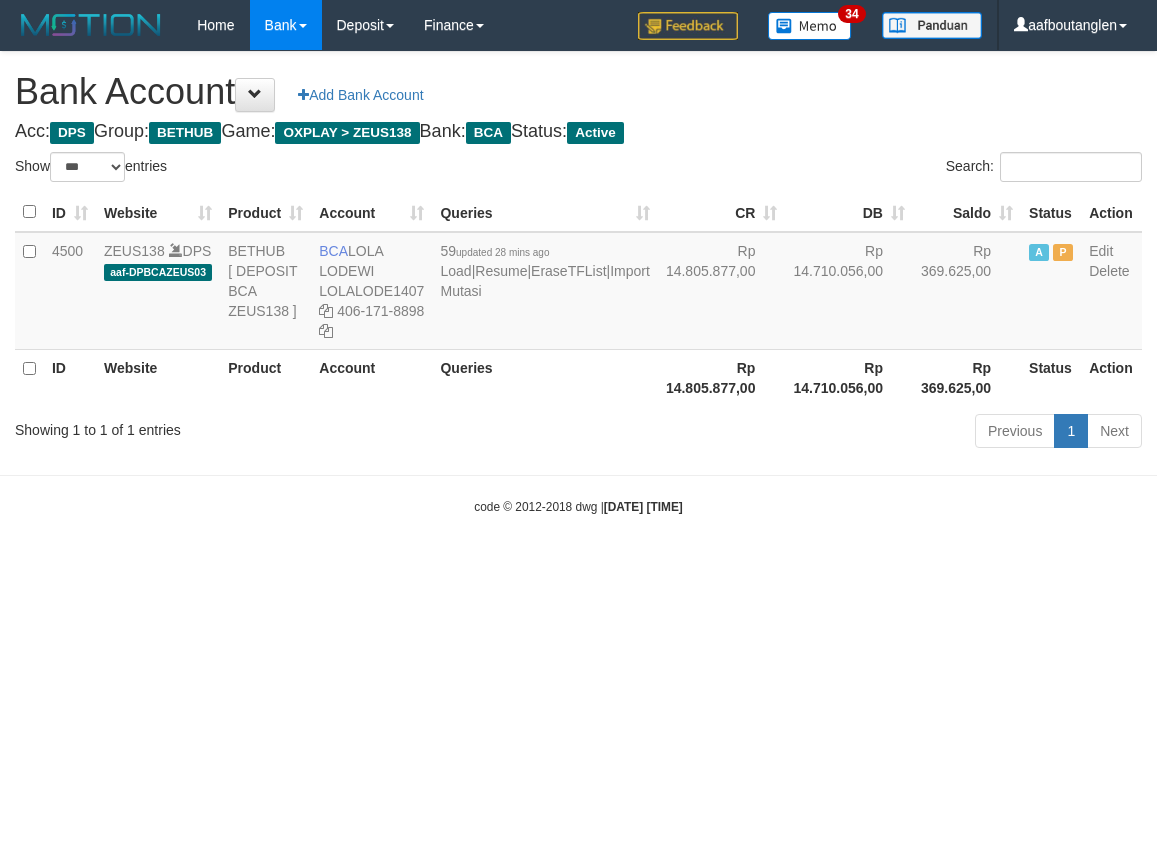 scroll, scrollTop: 0, scrollLeft: 0, axis: both 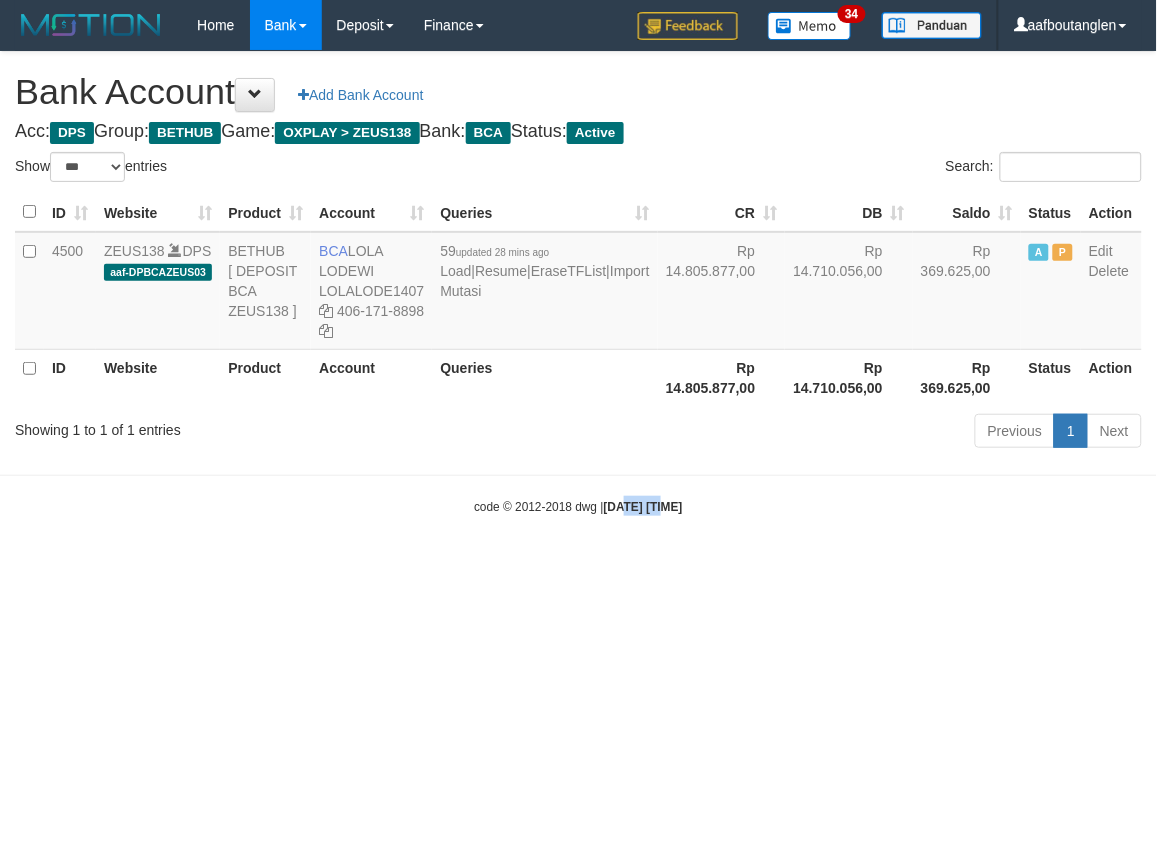 drag, startPoint x: 647, startPoint y: 642, endPoint x: 607, endPoint y: 635, distance: 40.60788 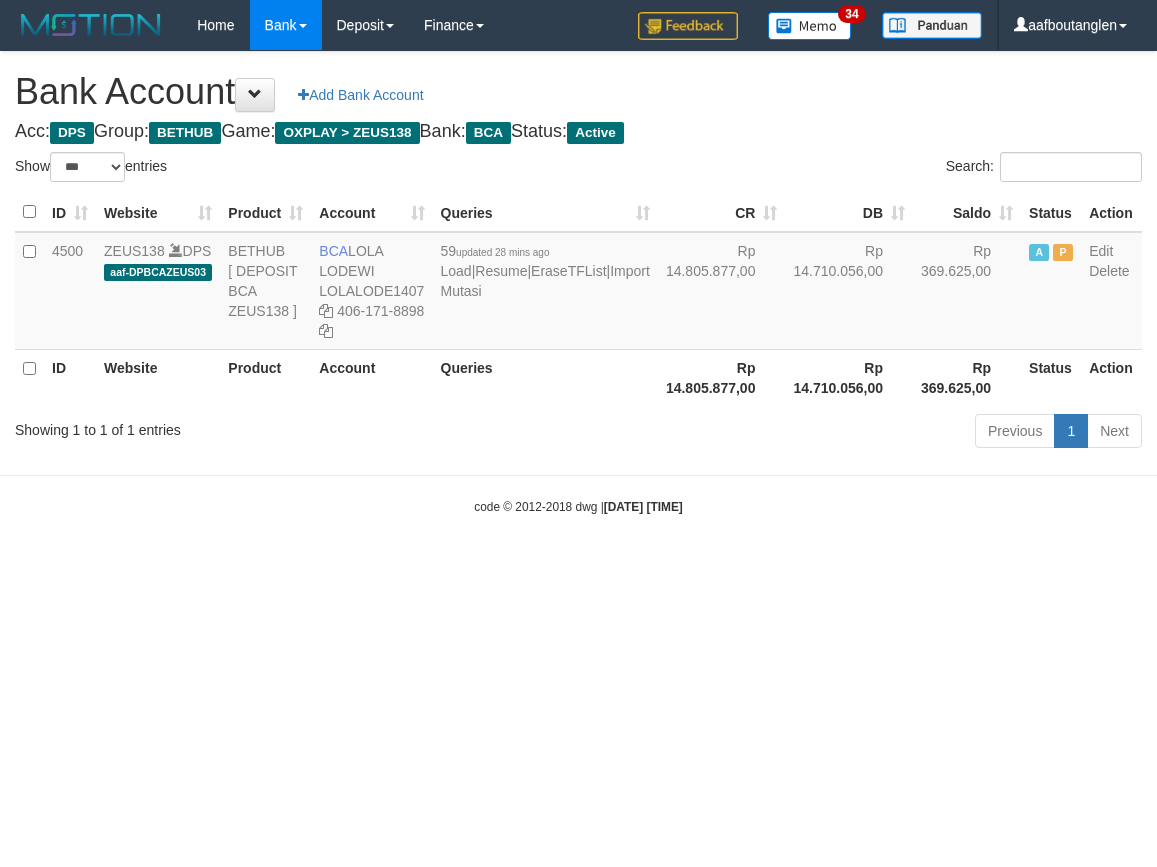 select on "***" 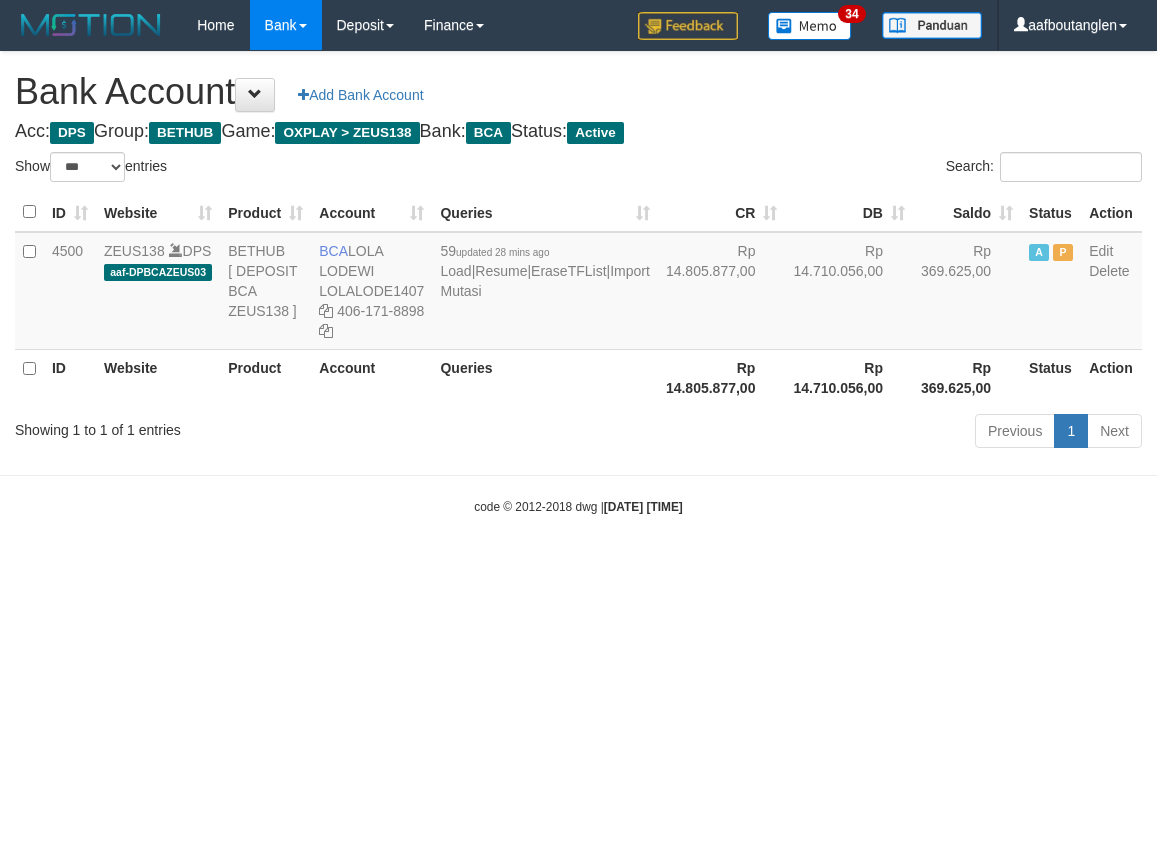 scroll, scrollTop: 0, scrollLeft: 0, axis: both 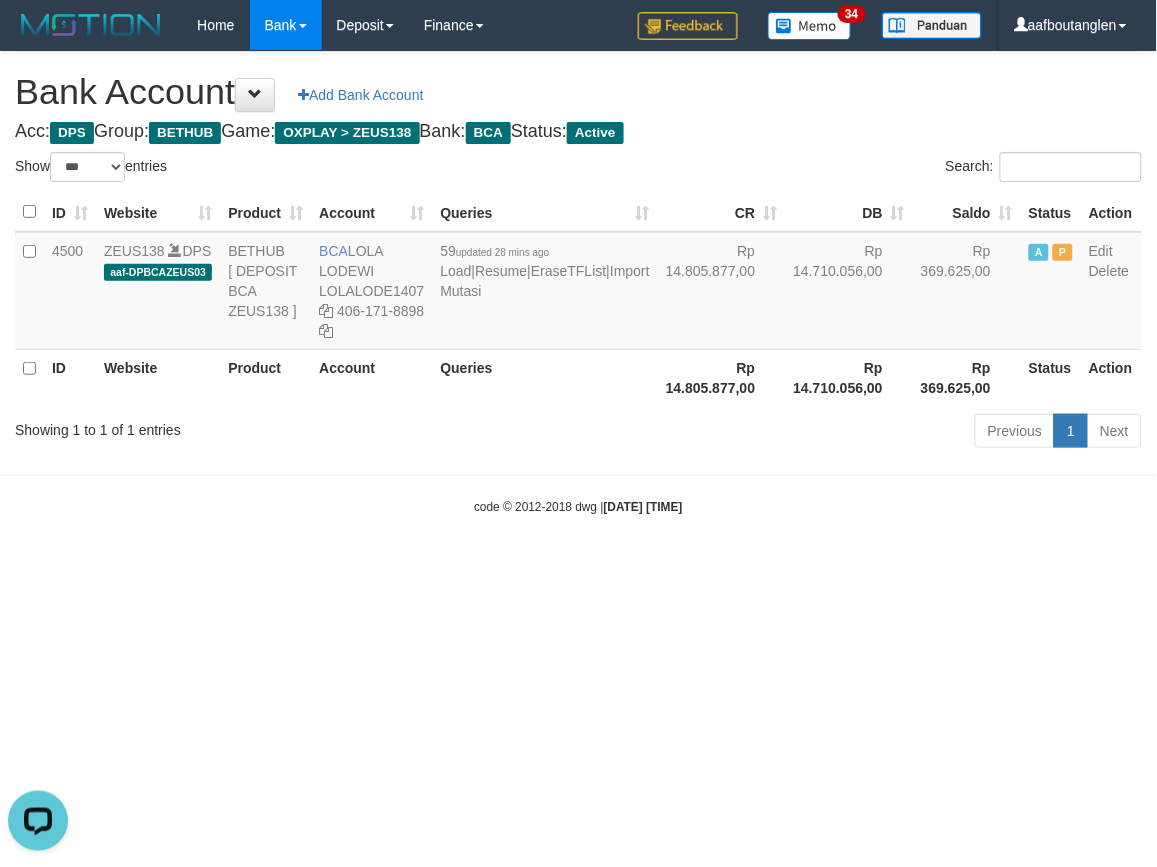 click on "Toggle navigation
Home
Bank
Account List
Deposit
DPS List
History
Note DPS
Finance
Financial Data
aafboutanglen
My Profile
Log Out
34" at bounding box center [578, 283] 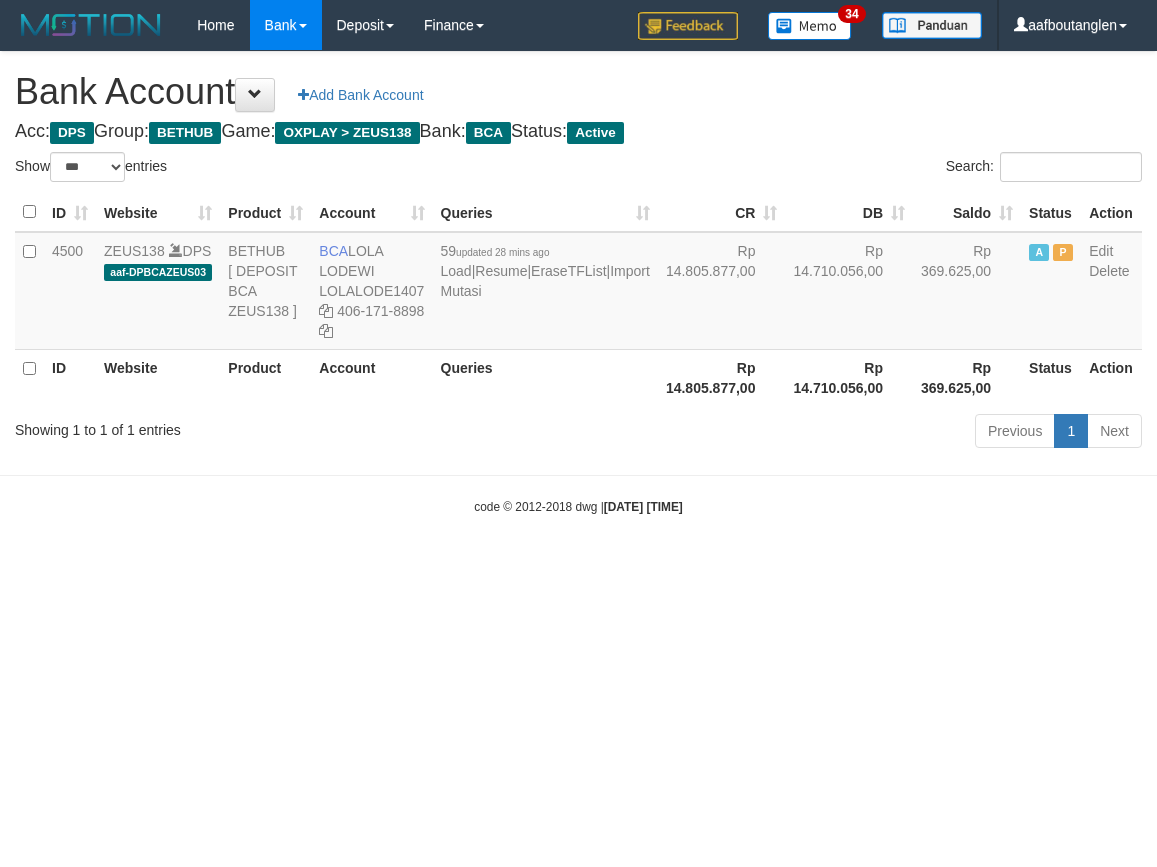 select on "***" 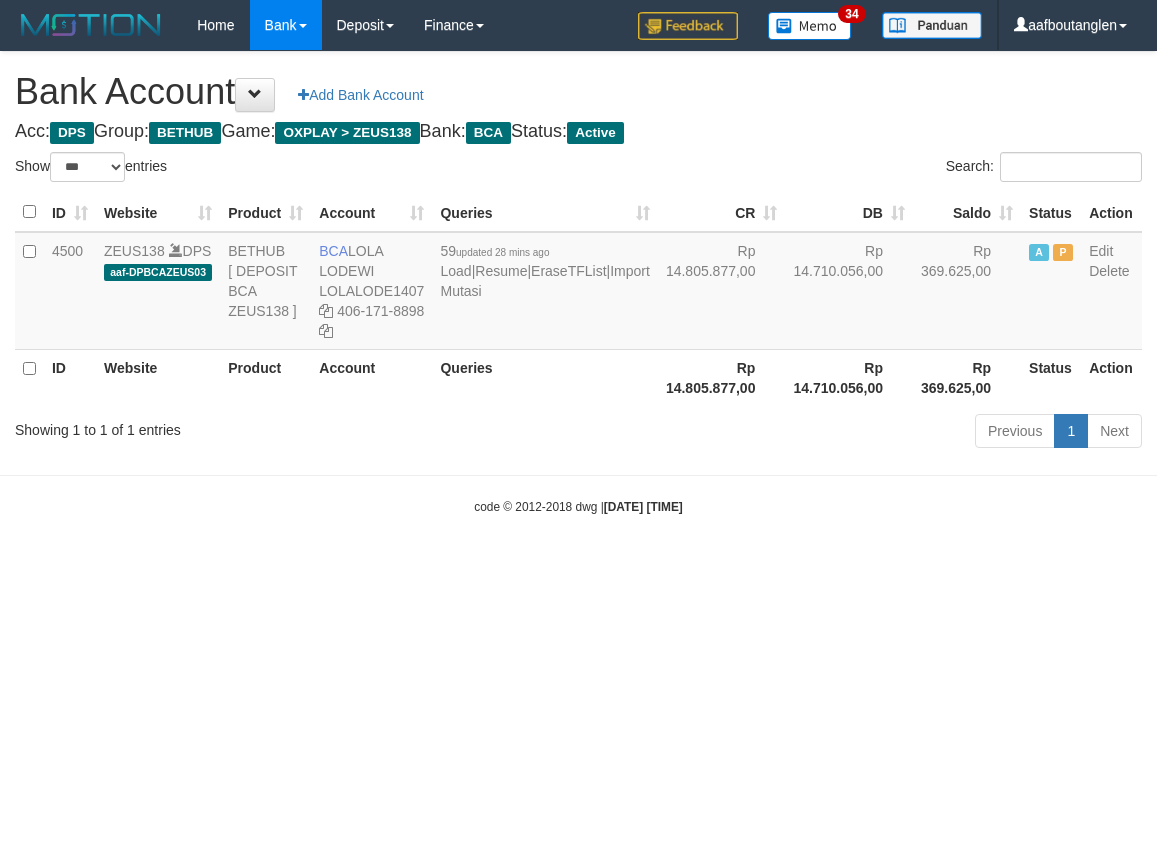 scroll, scrollTop: 0, scrollLeft: 0, axis: both 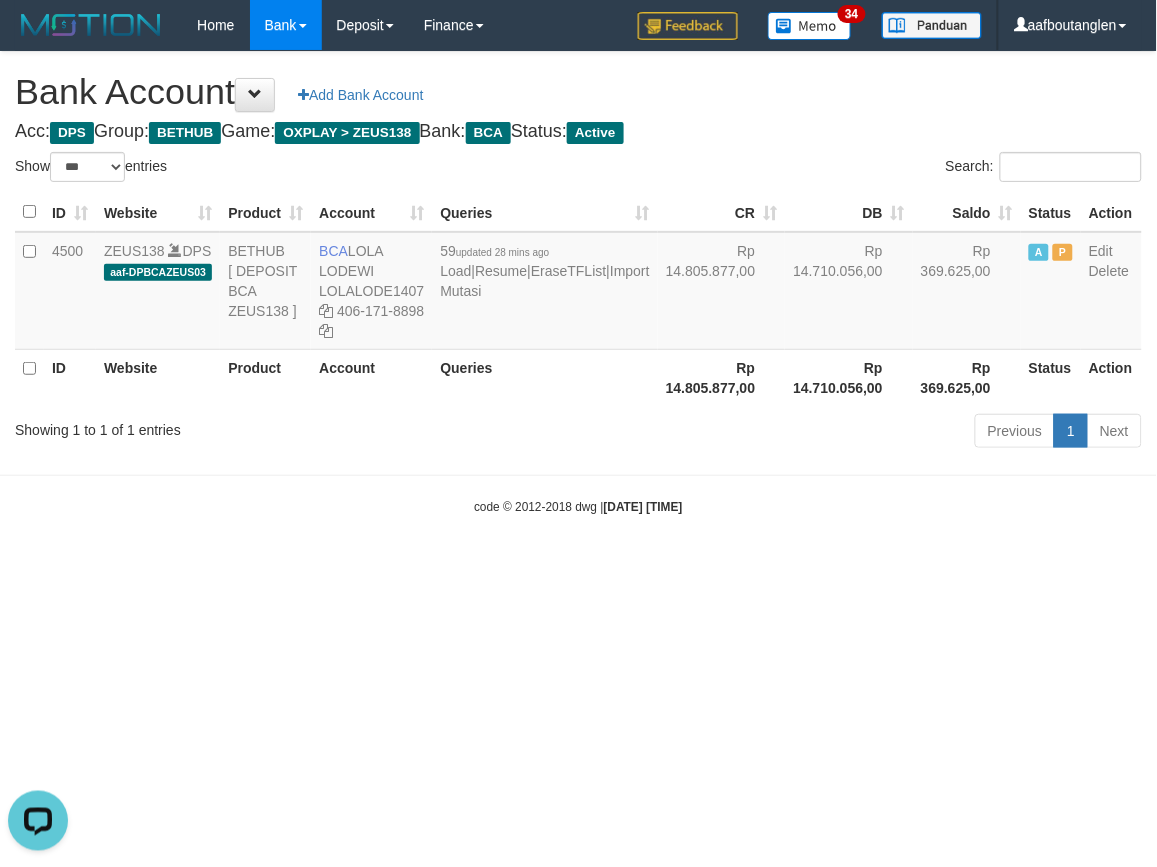 drag, startPoint x: 145, startPoint y: 591, endPoint x: 136, endPoint y: 583, distance: 12.0415945 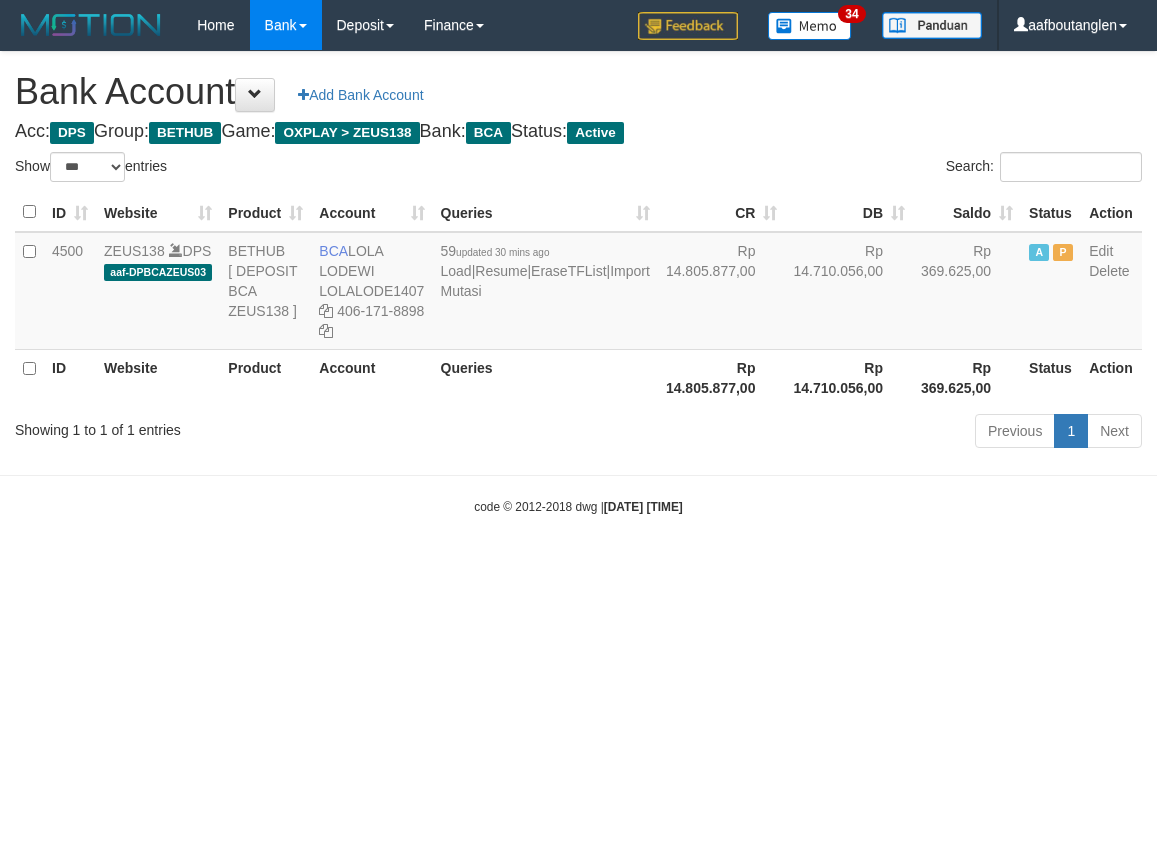 select on "***" 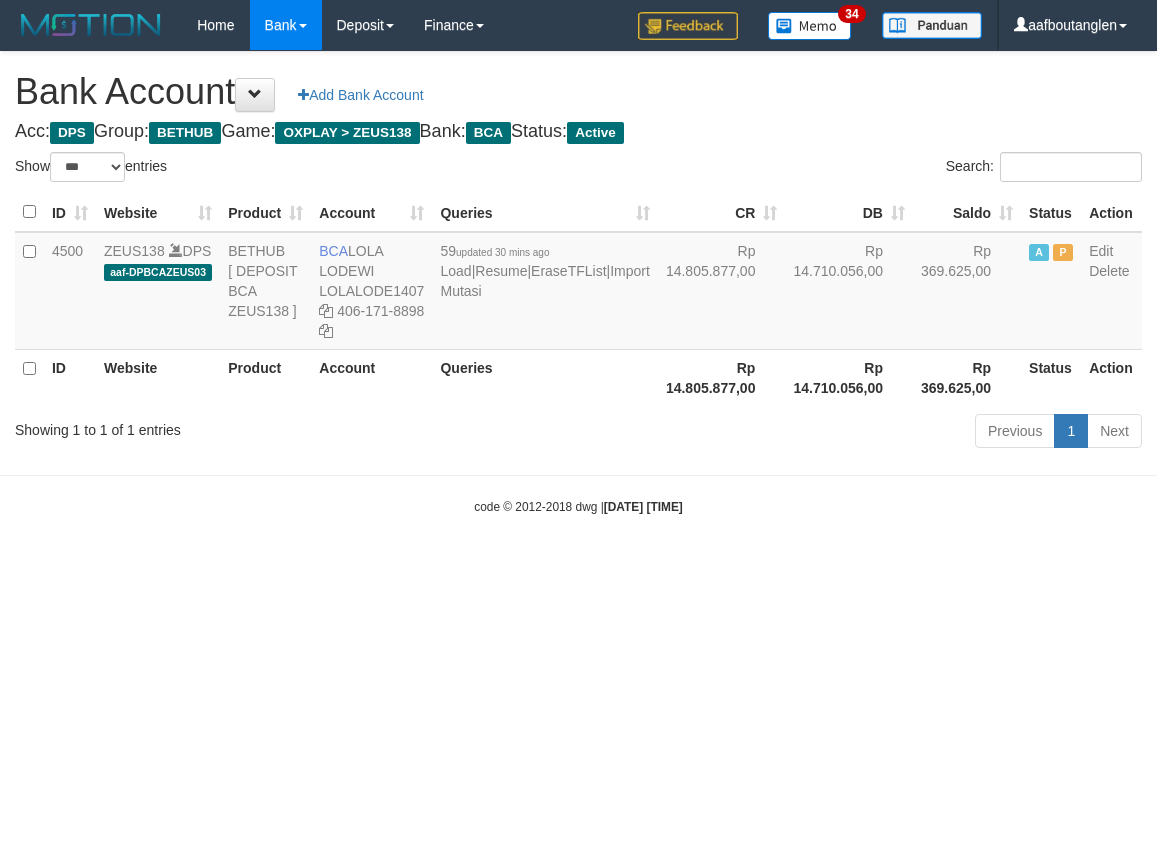 scroll, scrollTop: 0, scrollLeft: 0, axis: both 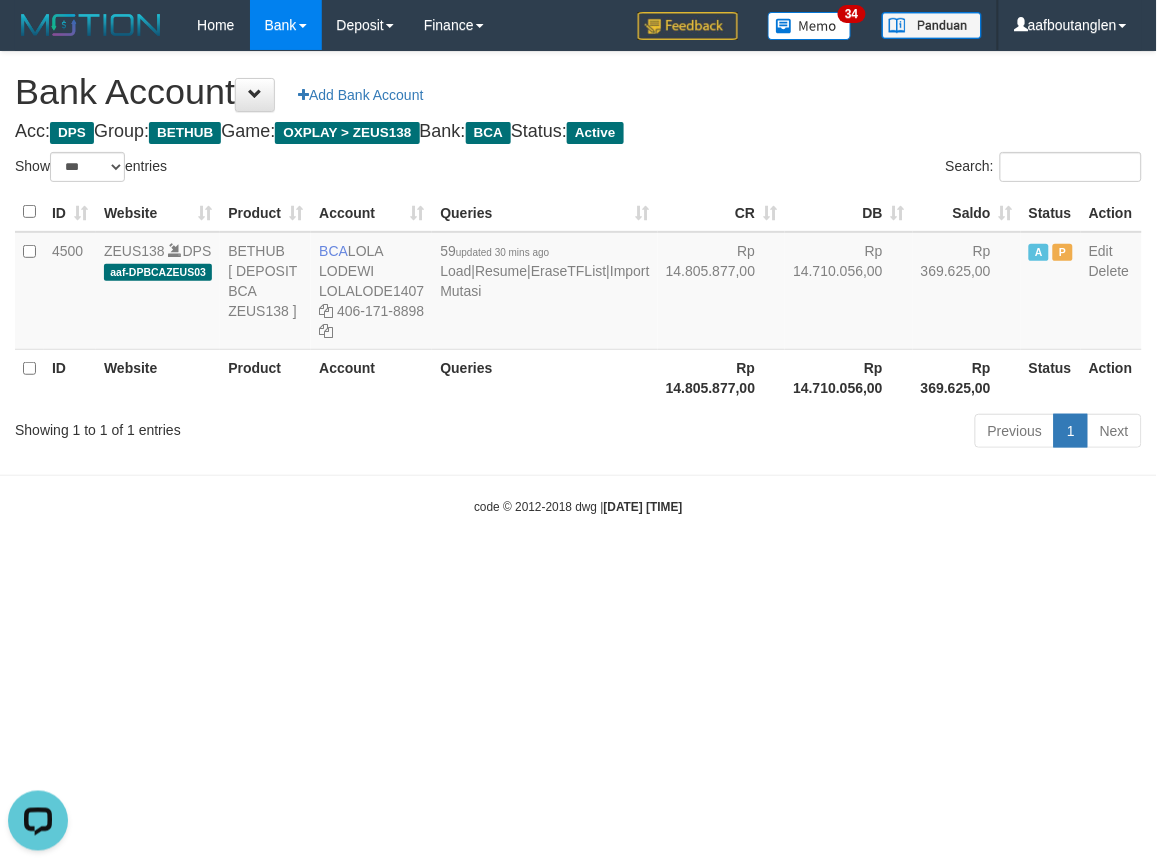 click on "code © 2012-2018 dwg |  2025/07/12 04:22:41" at bounding box center (578, 506) 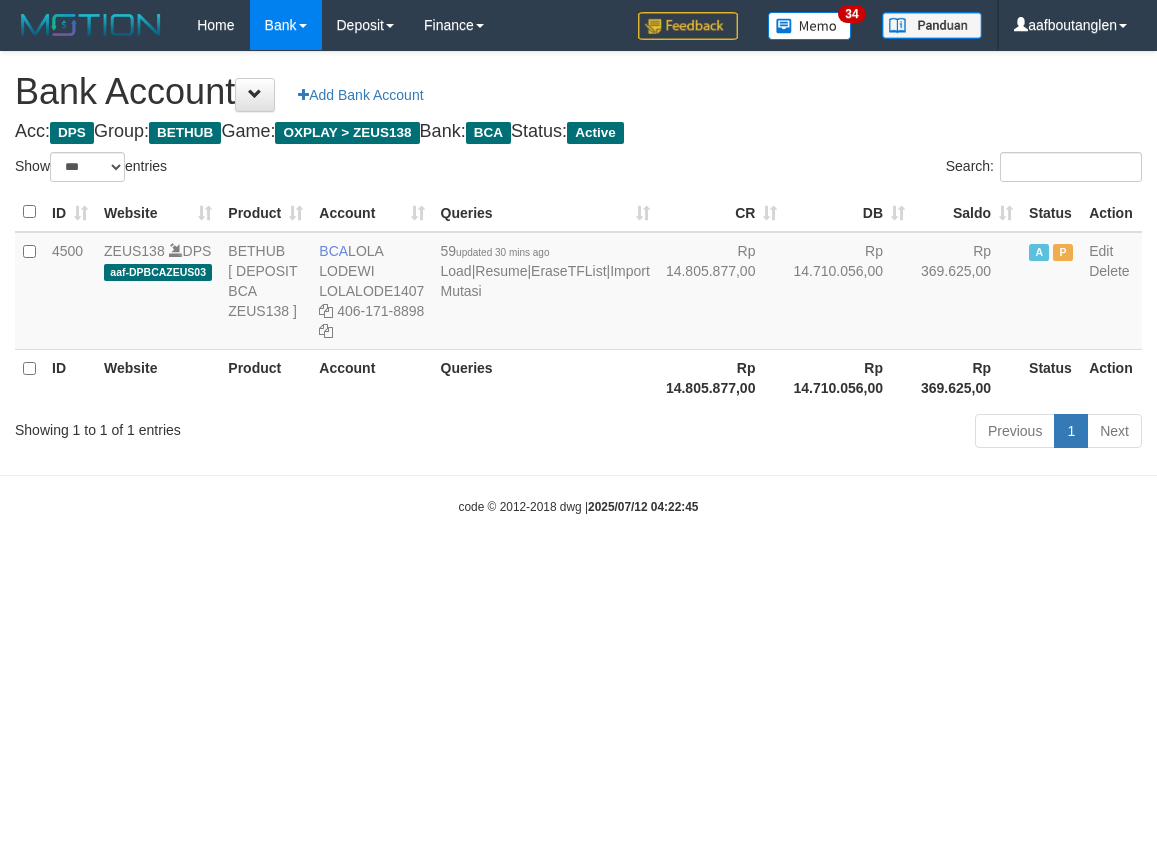 select on "***" 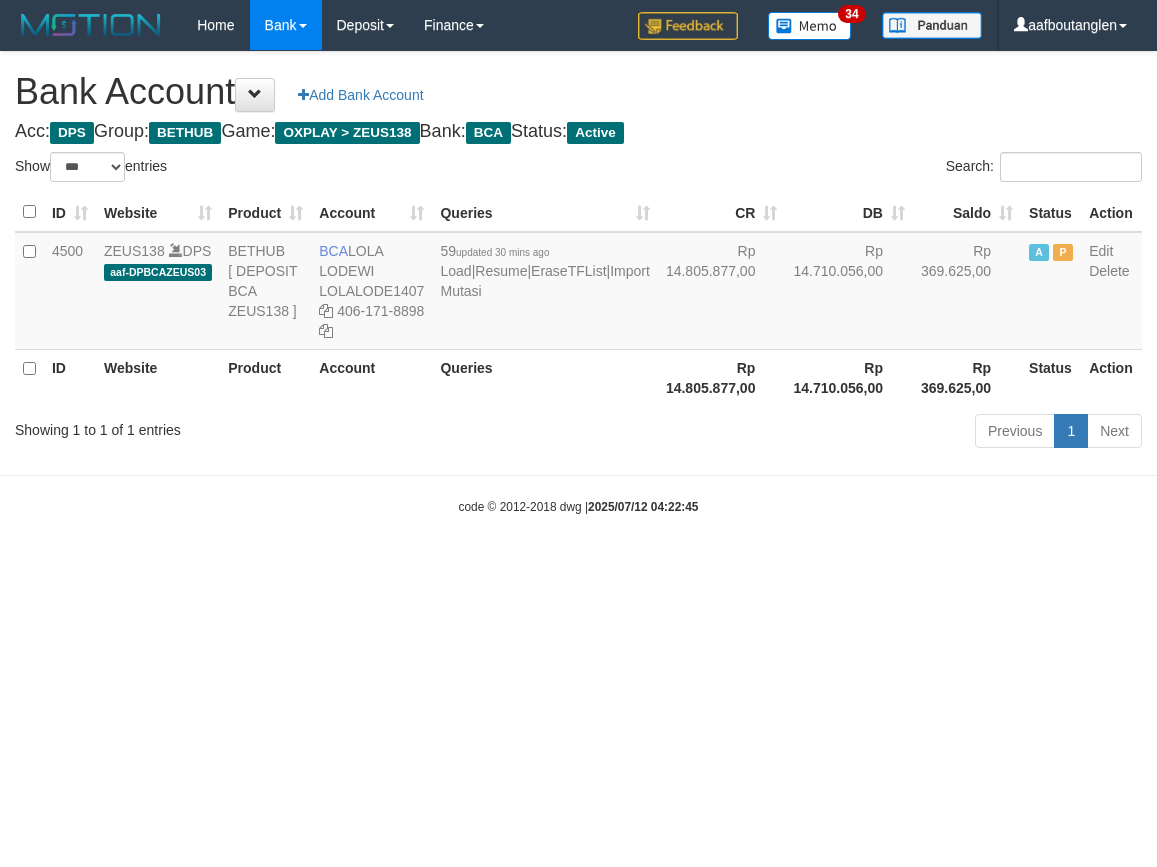 scroll, scrollTop: 0, scrollLeft: 0, axis: both 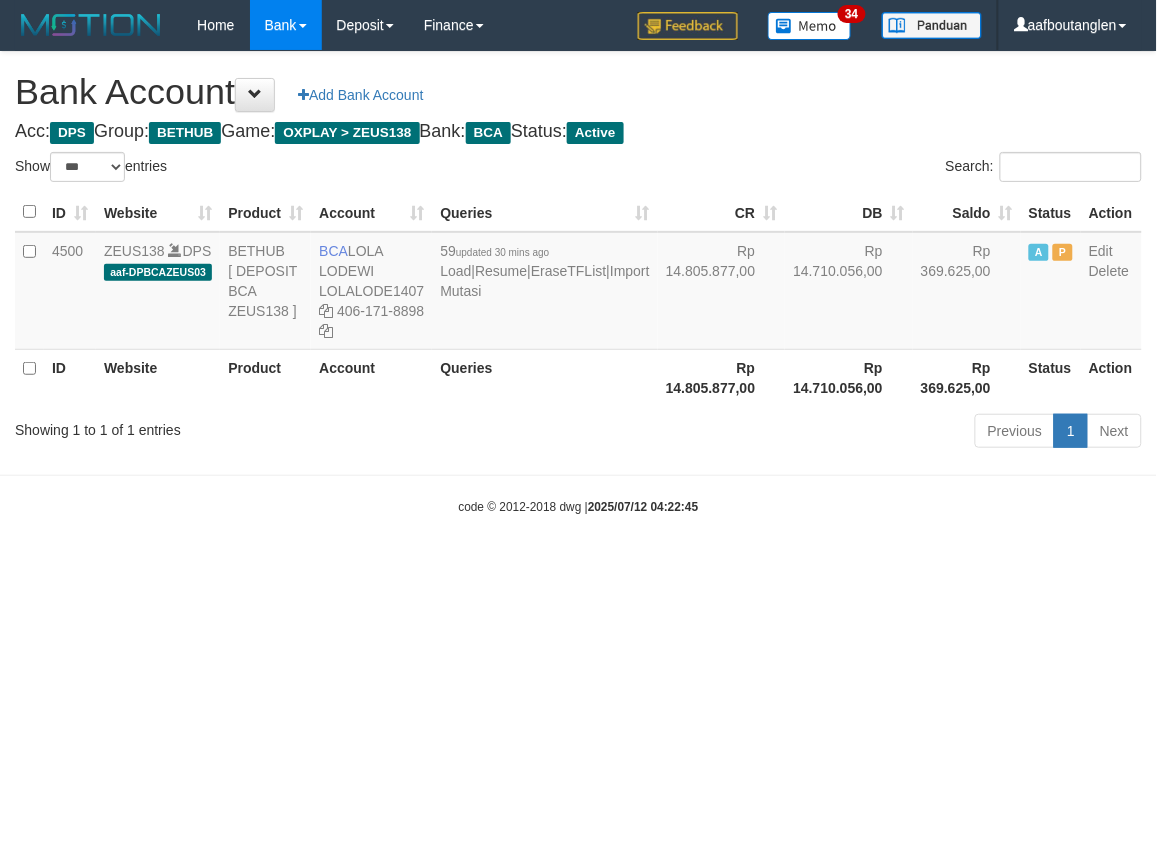 click on "Toggle navigation
Home
Bank
Account List
Deposit
DPS List
History
Note DPS
Finance
Financial Data
aafboutanglen
My Profile
Log Out
34" at bounding box center [578, 283] 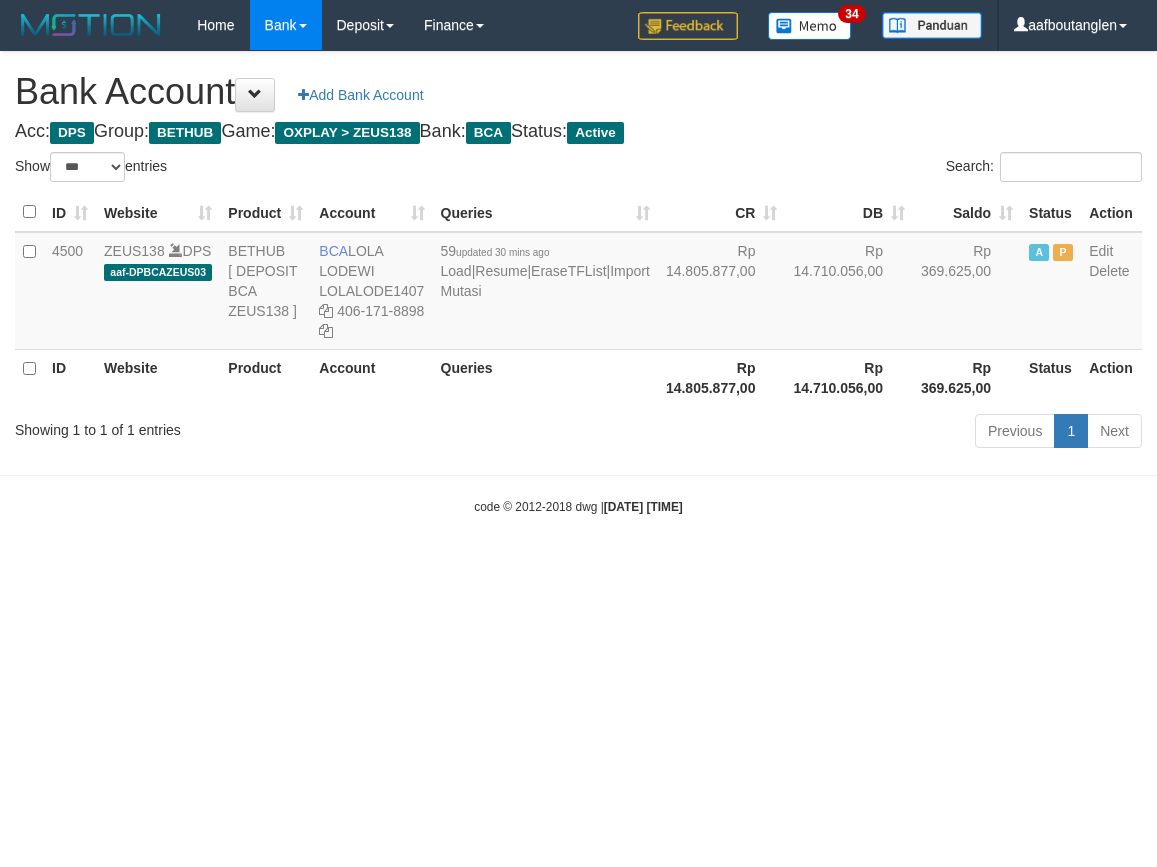 select on "***" 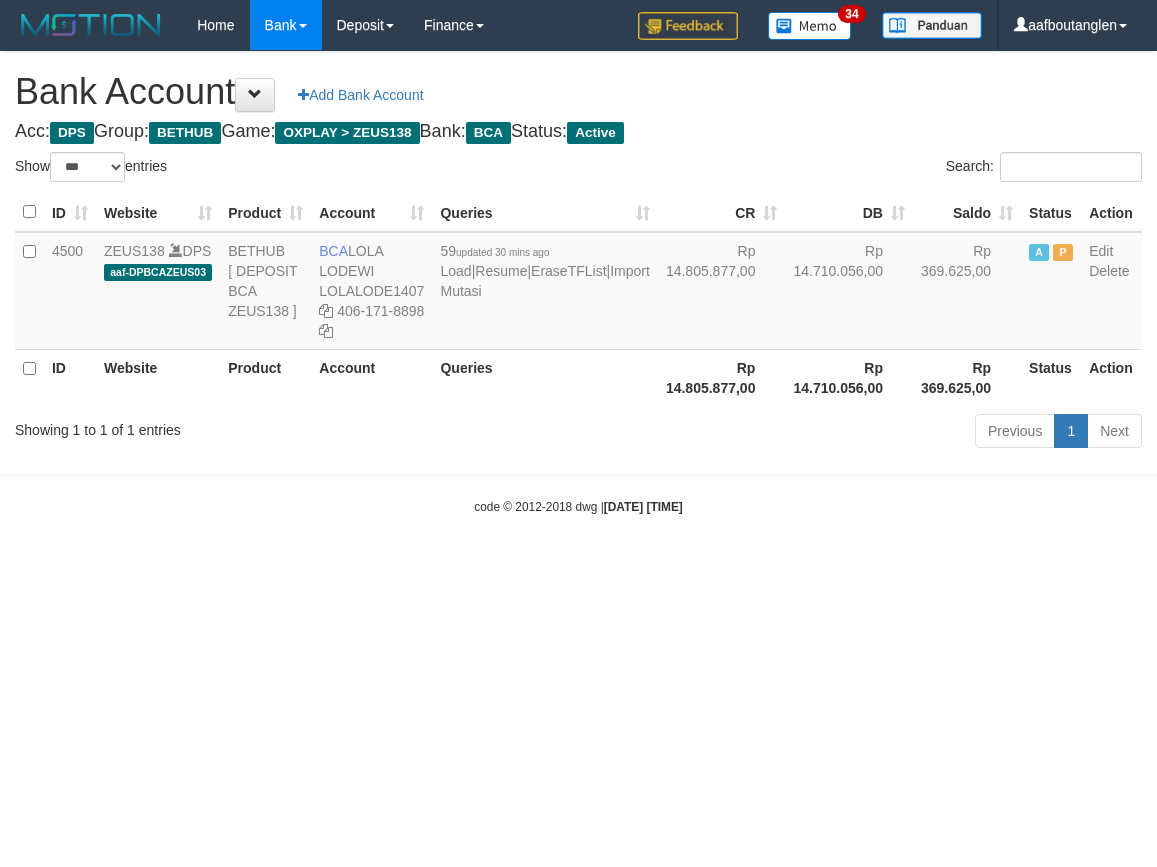 scroll, scrollTop: 0, scrollLeft: 0, axis: both 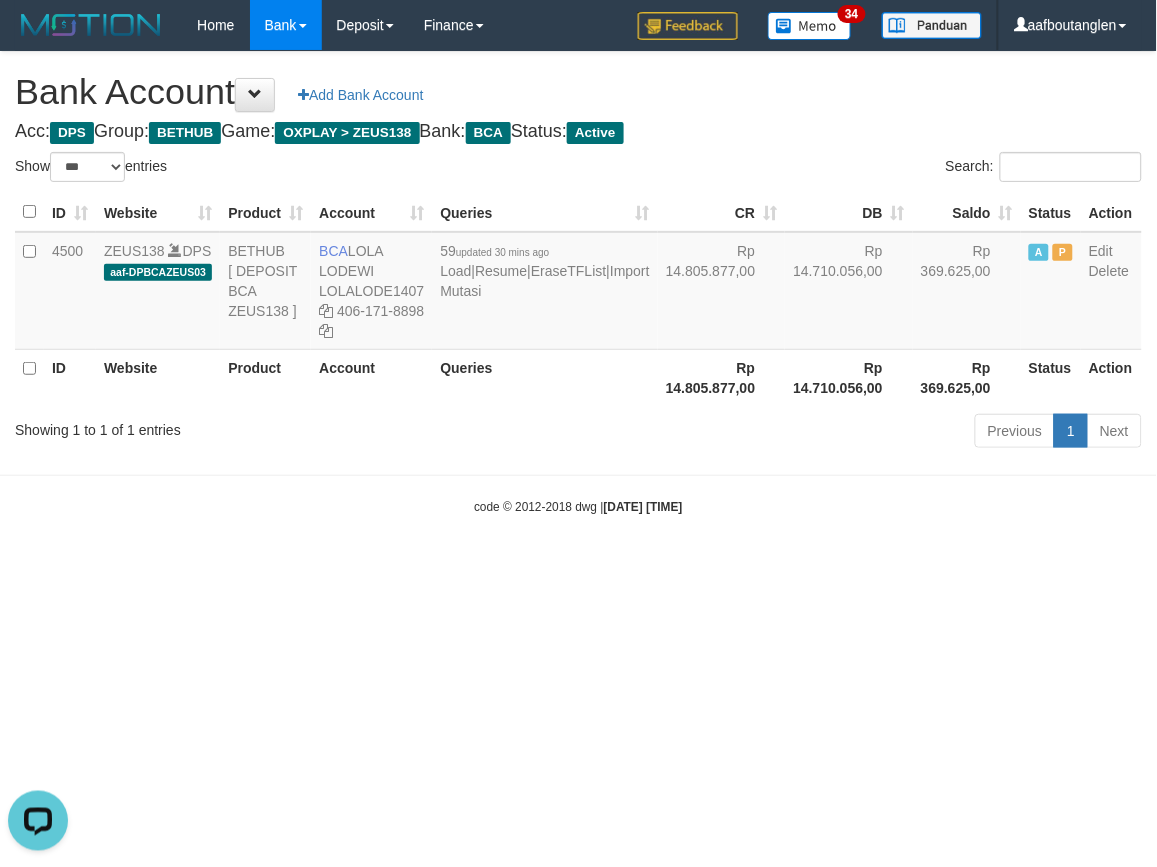 click on "Toggle navigation
Home
Bank
Account List
Deposit
DPS List
History
Note DPS
Finance
Financial Data
aafboutanglen
My Profile
Log Out
34" at bounding box center [578, 283] 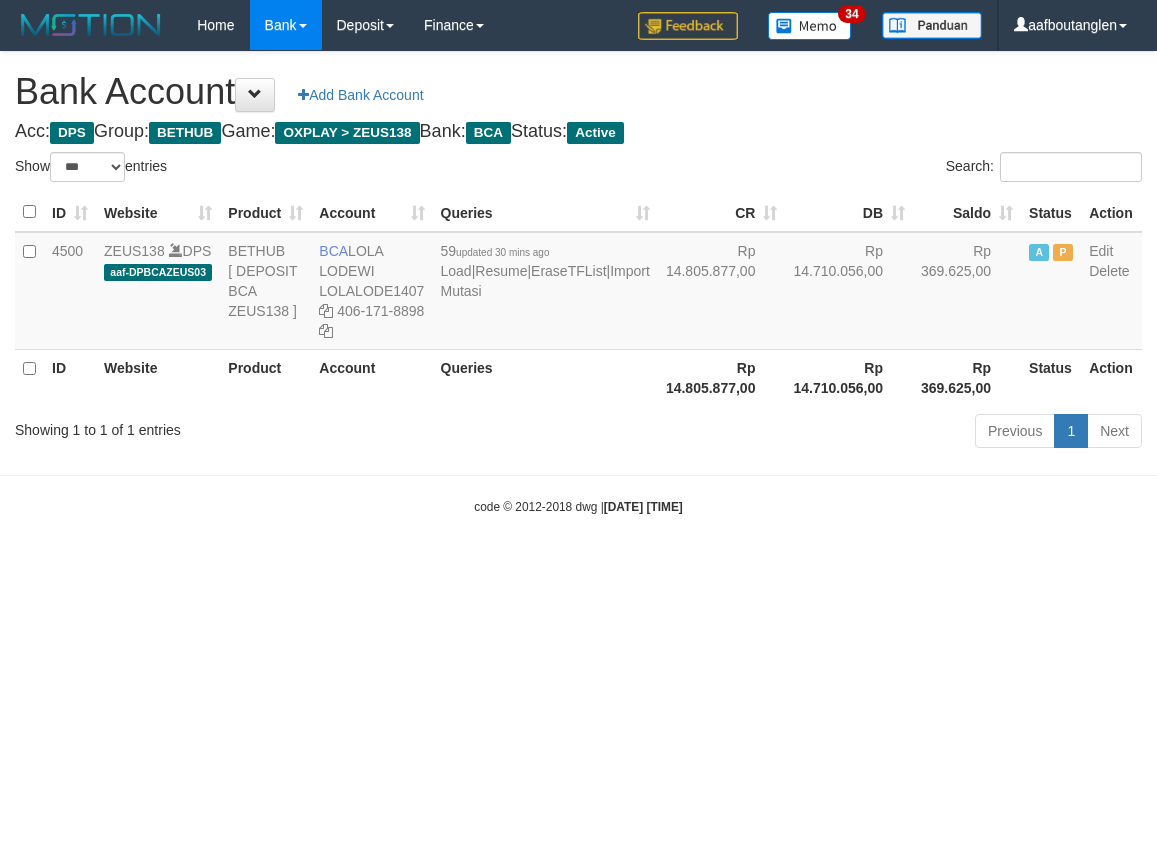 select on "***" 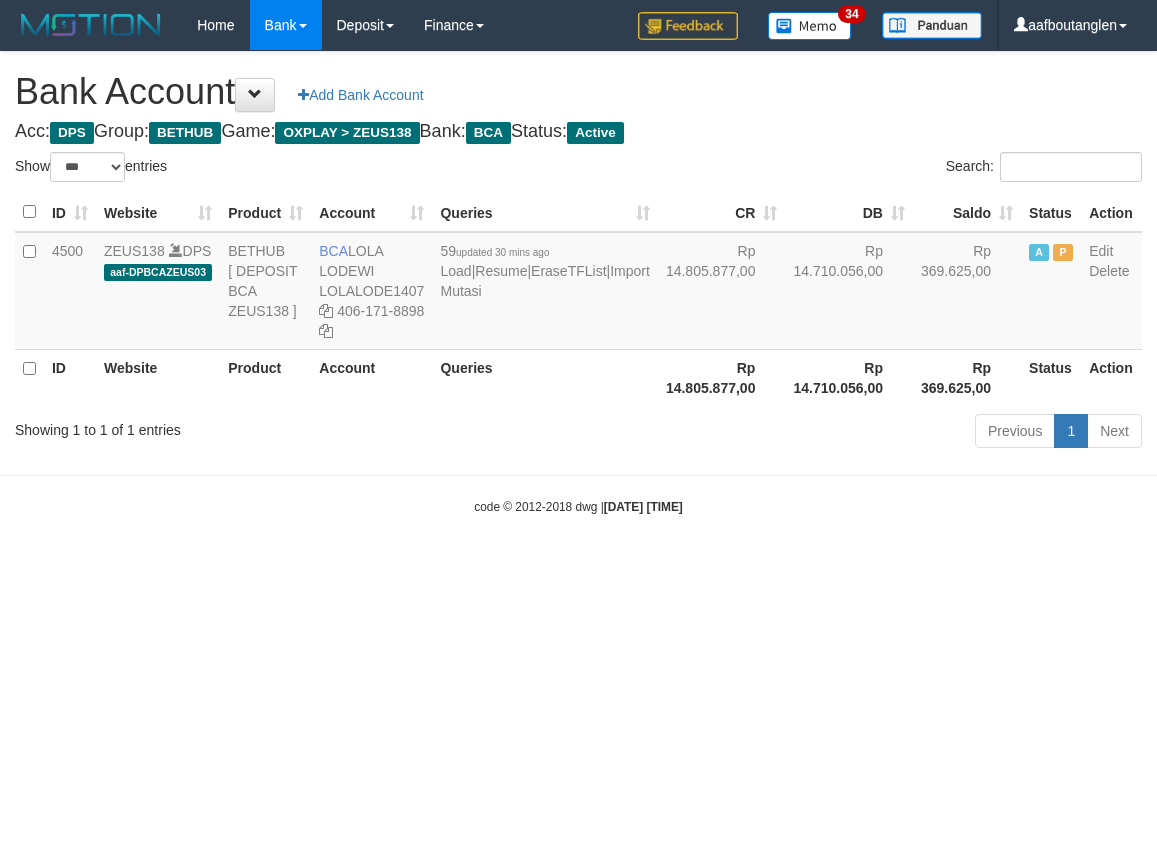 scroll, scrollTop: 0, scrollLeft: 0, axis: both 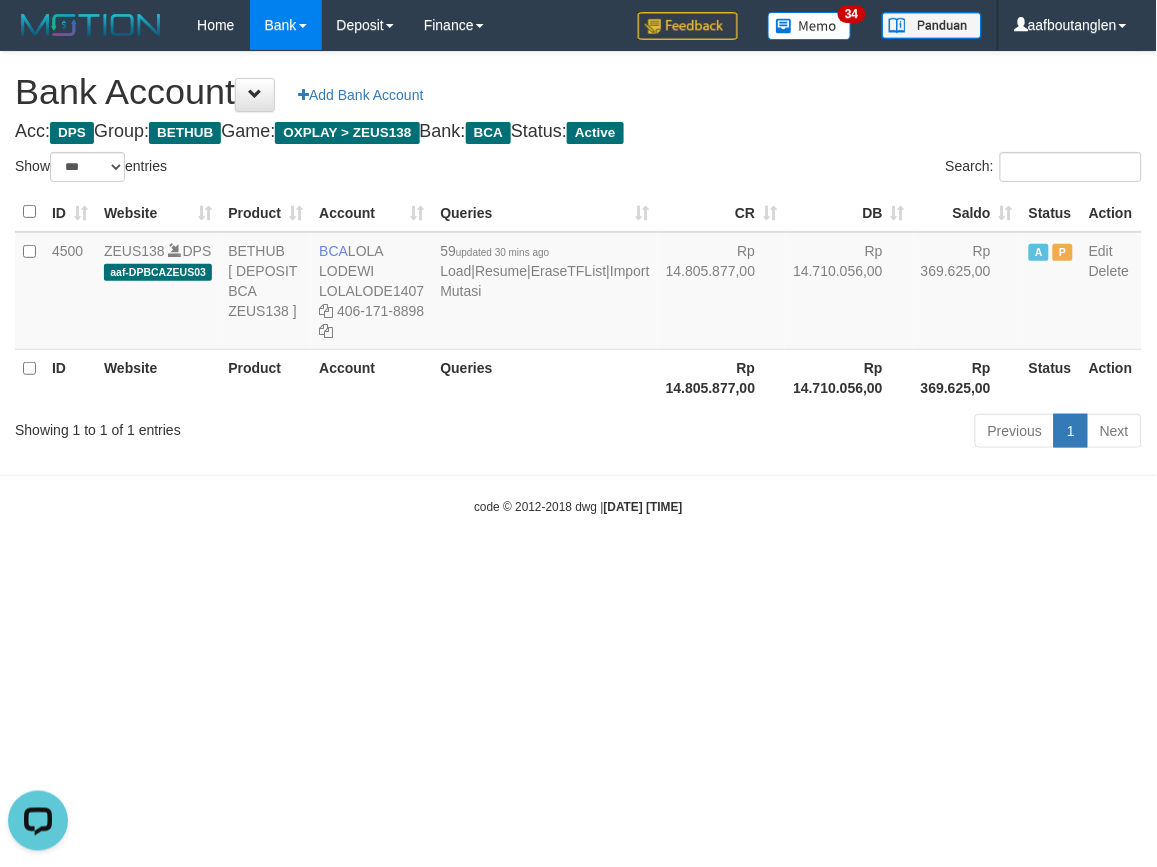click on "Toggle navigation
Home
Bank
Account List
Deposit
DPS List
History
Note DPS
Finance
Financial Data
aafboutanglen
My Profile
Log Out
34" at bounding box center (578, 283) 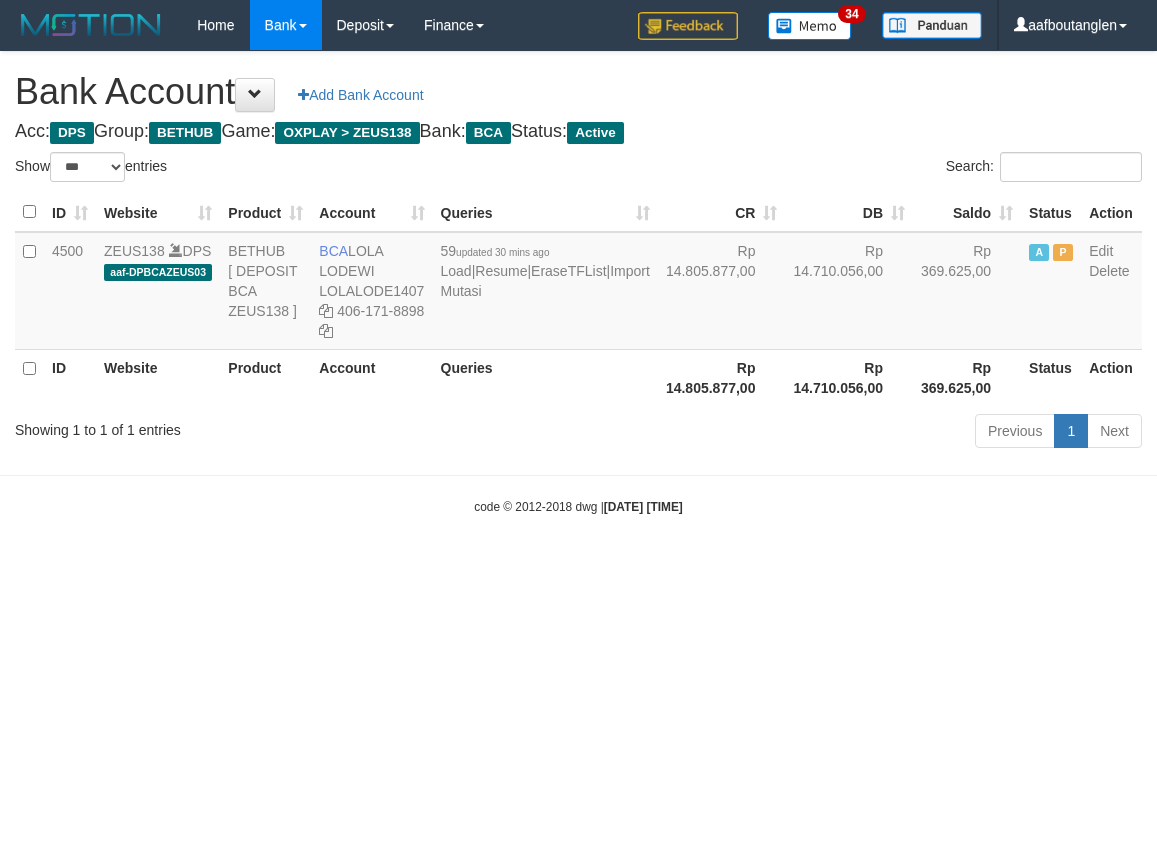 select on "***" 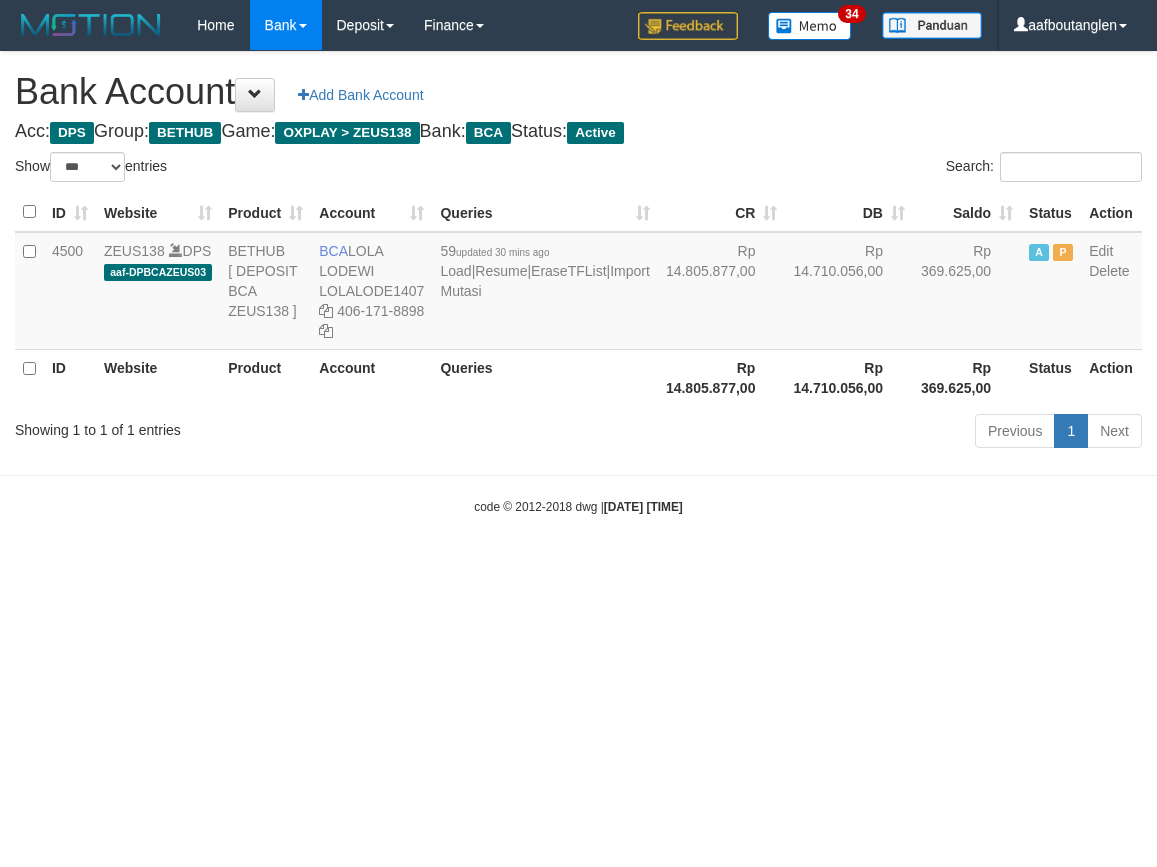scroll, scrollTop: 0, scrollLeft: 0, axis: both 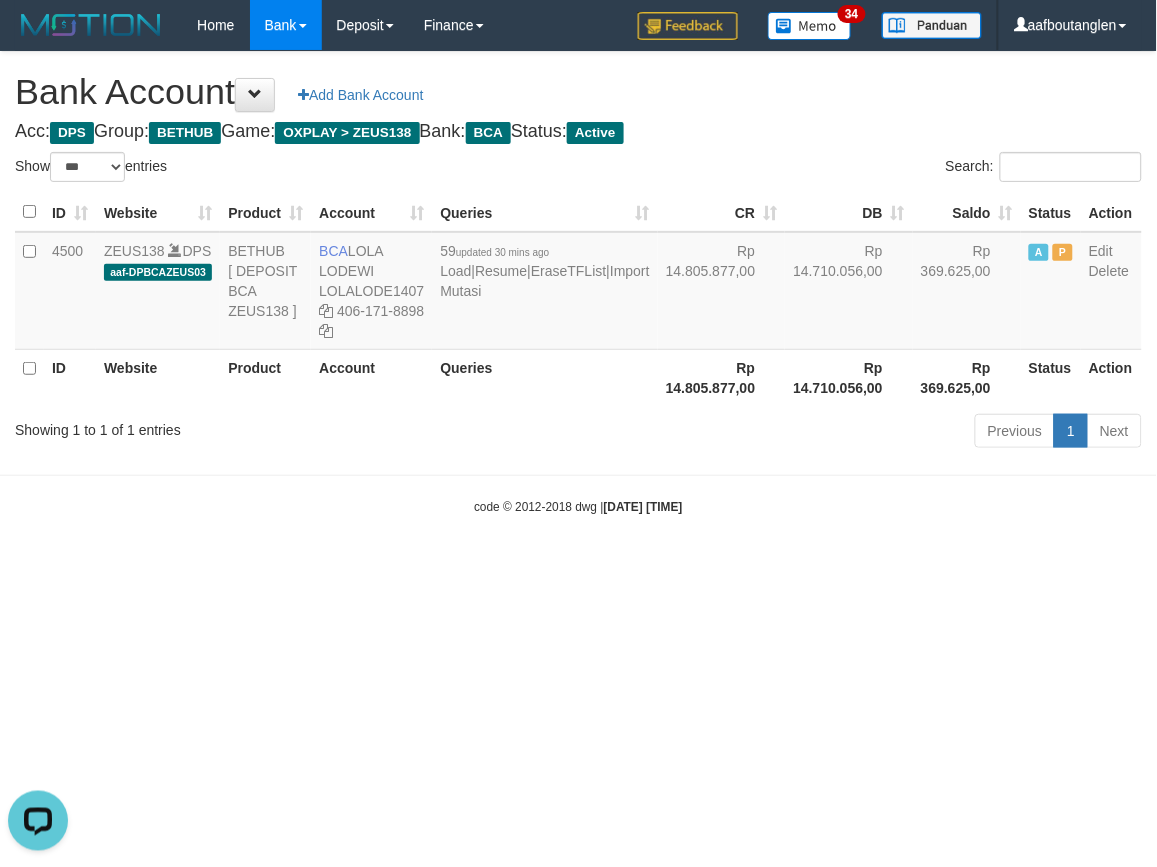 drag, startPoint x: 171, startPoint y: 583, endPoint x: 137, endPoint y: 566, distance: 38.013157 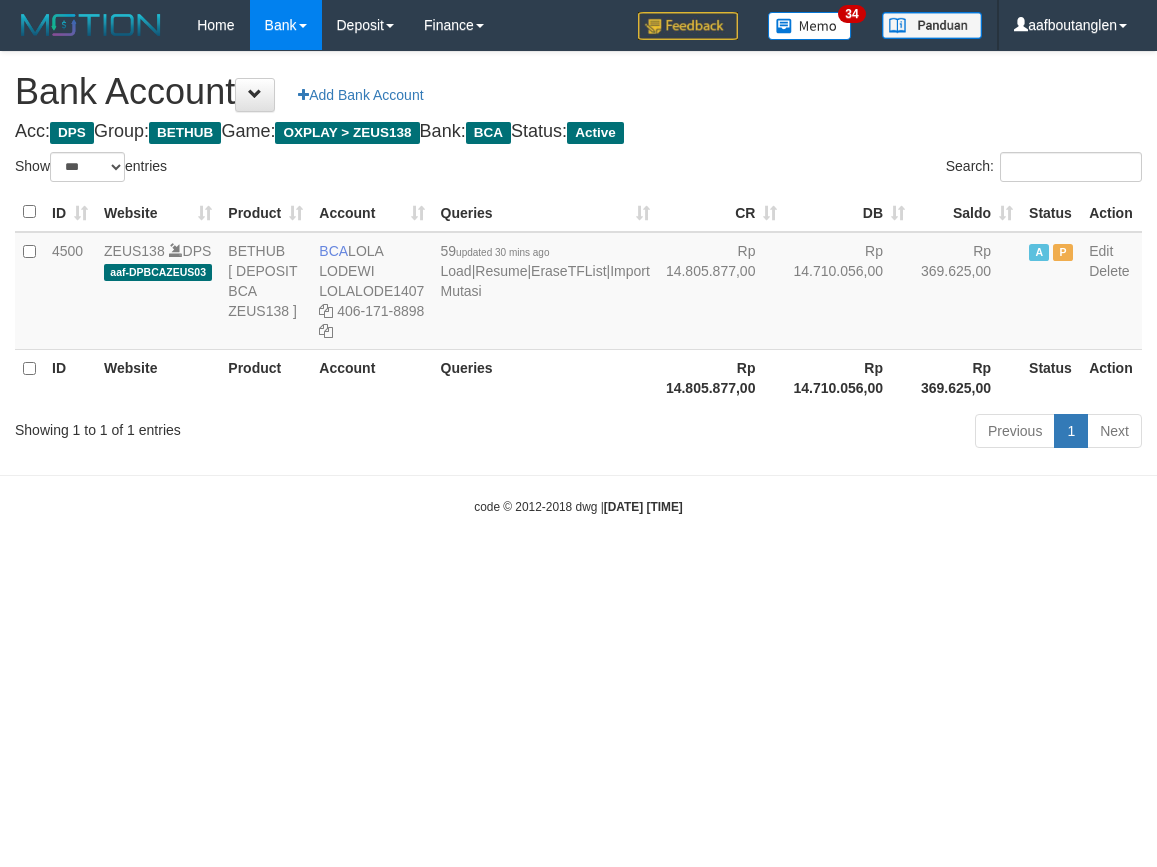 select on "***" 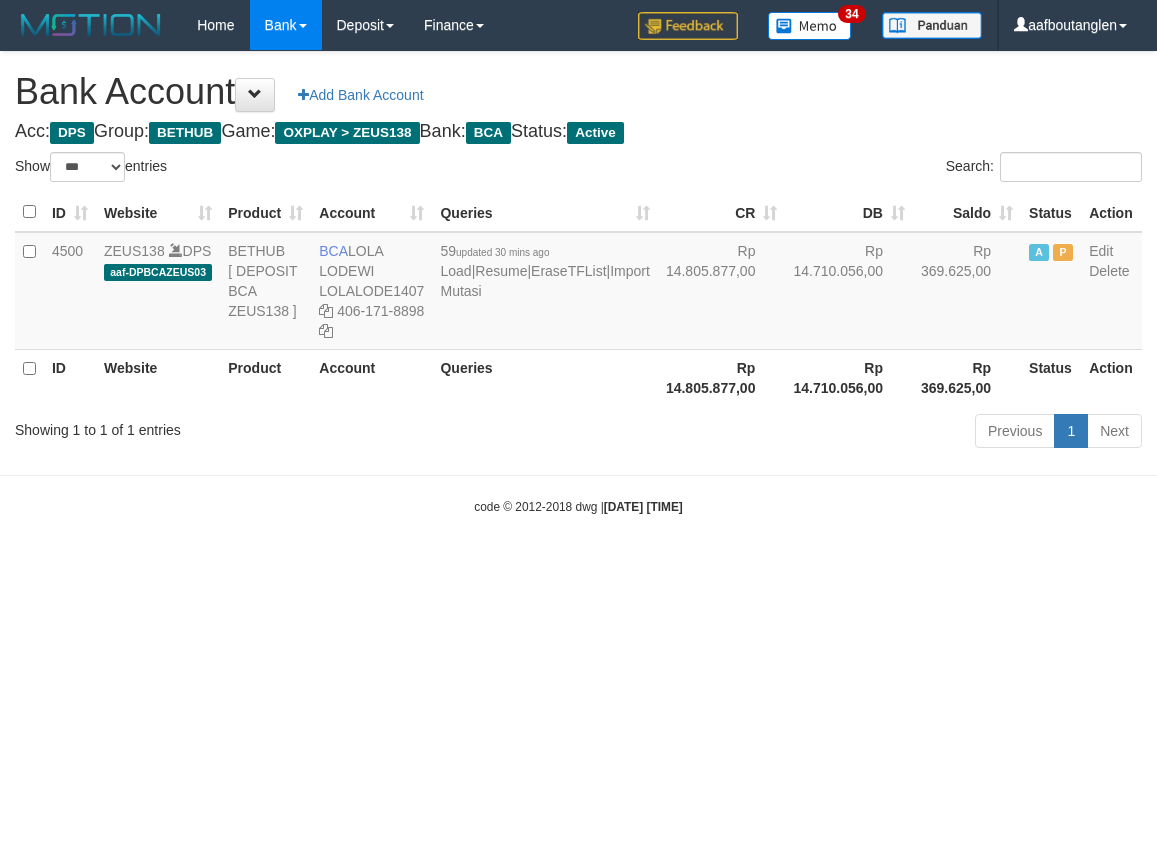 scroll, scrollTop: 0, scrollLeft: 0, axis: both 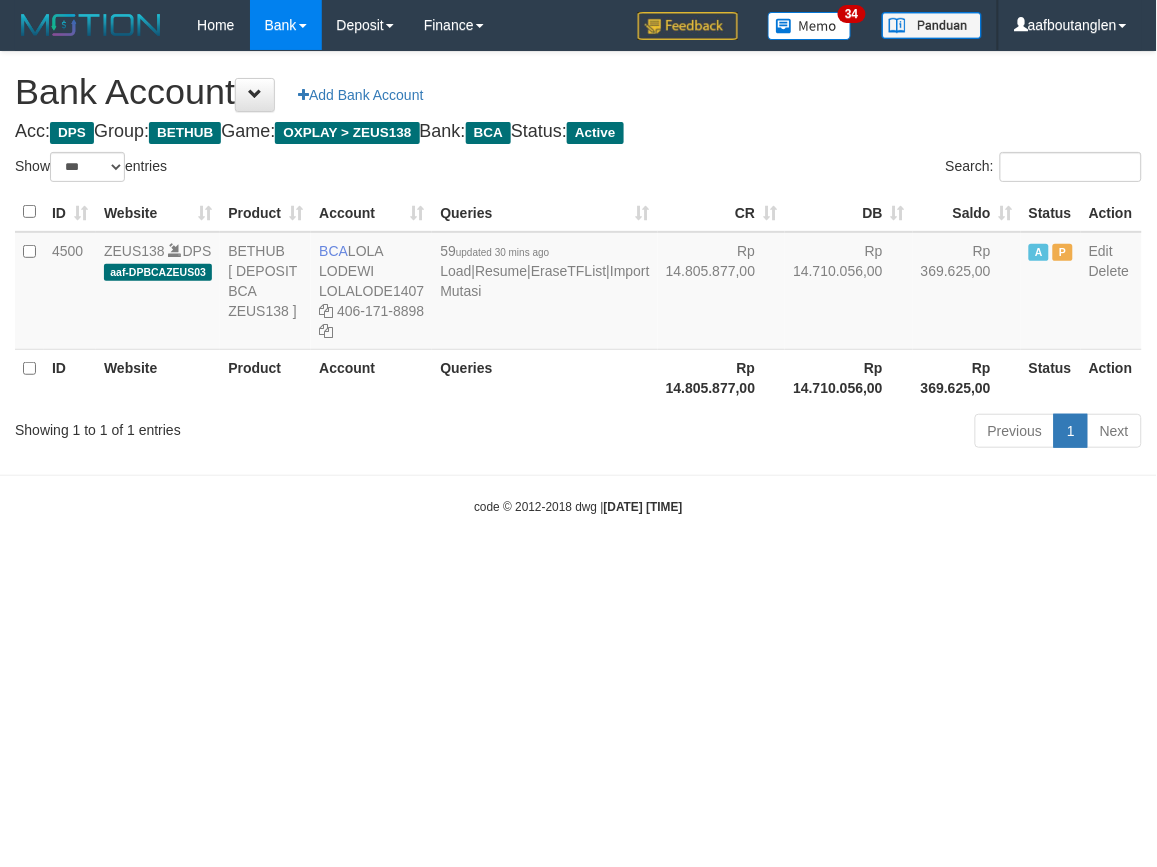 drag, startPoint x: 785, startPoint y: 705, endPoint x: 774, endPoint y: 708, distance: 11.401754 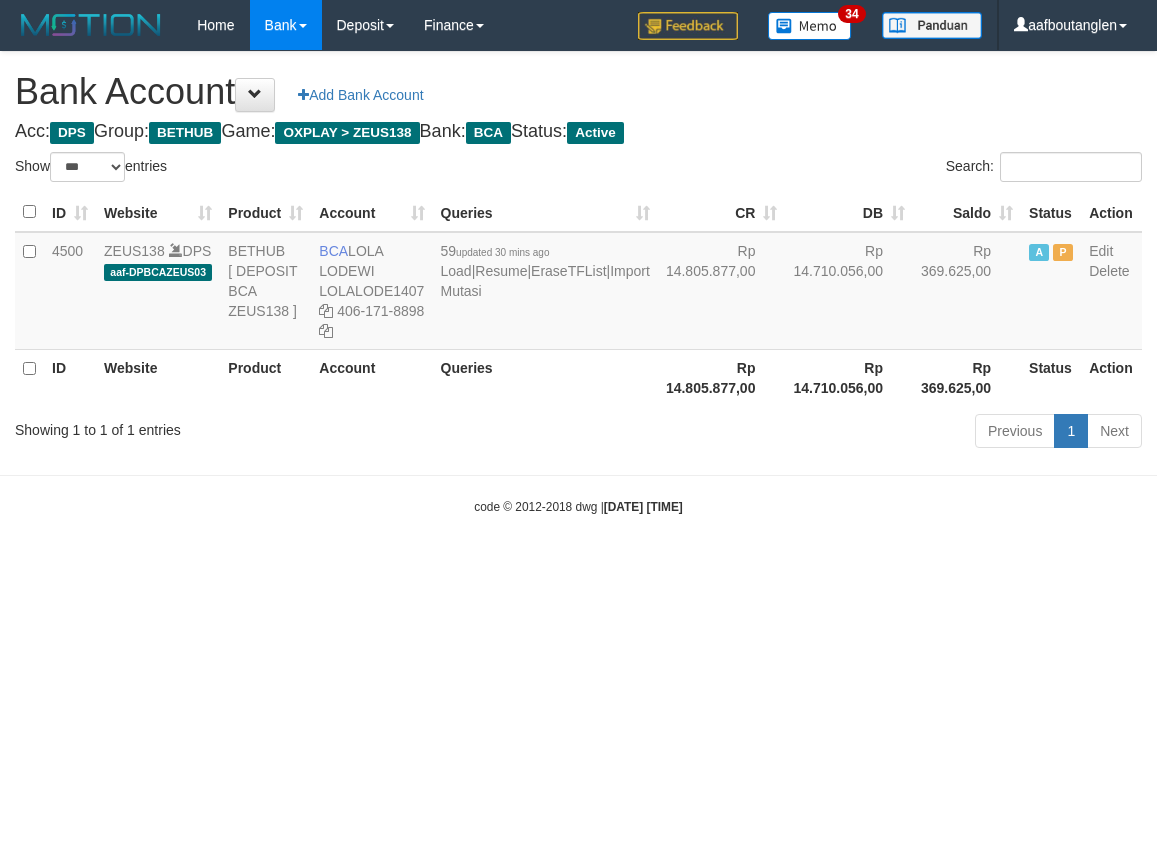 select on "***" 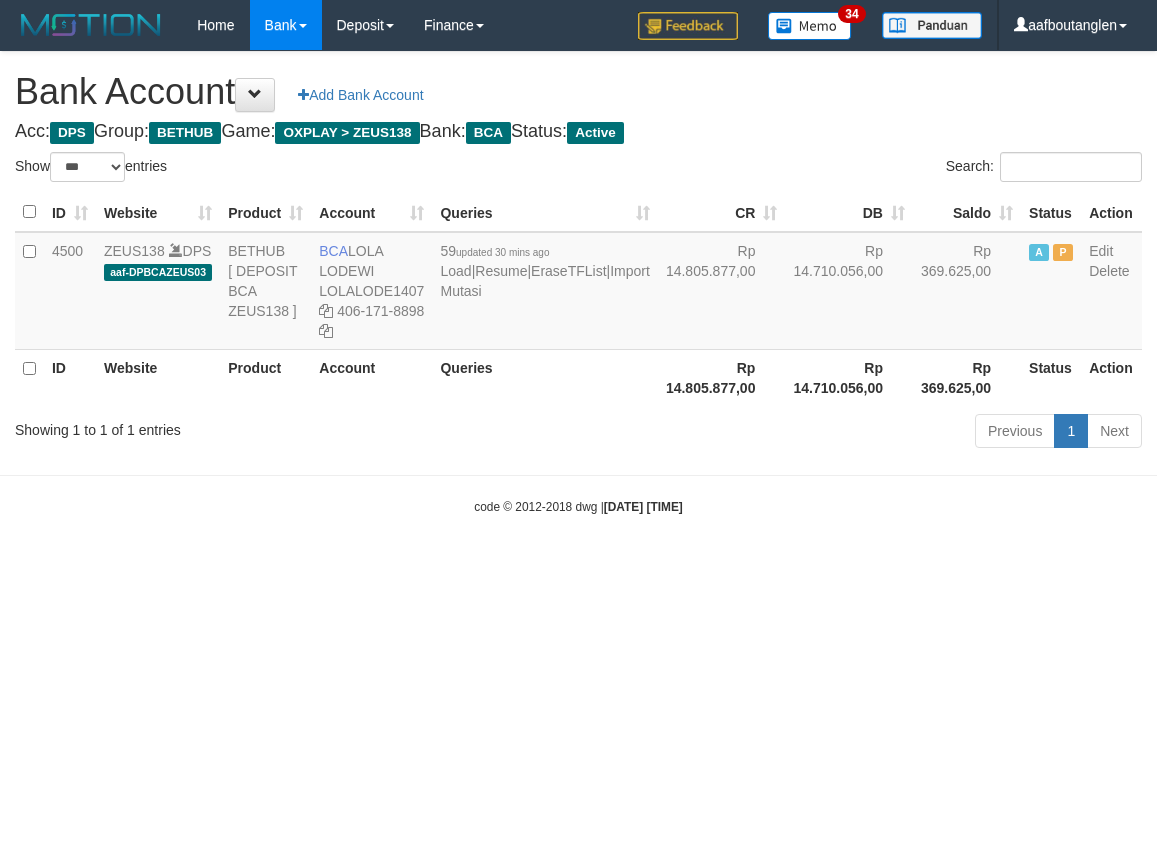 scroll, scrollTop: 0, scrollLeft: 0, axis: both 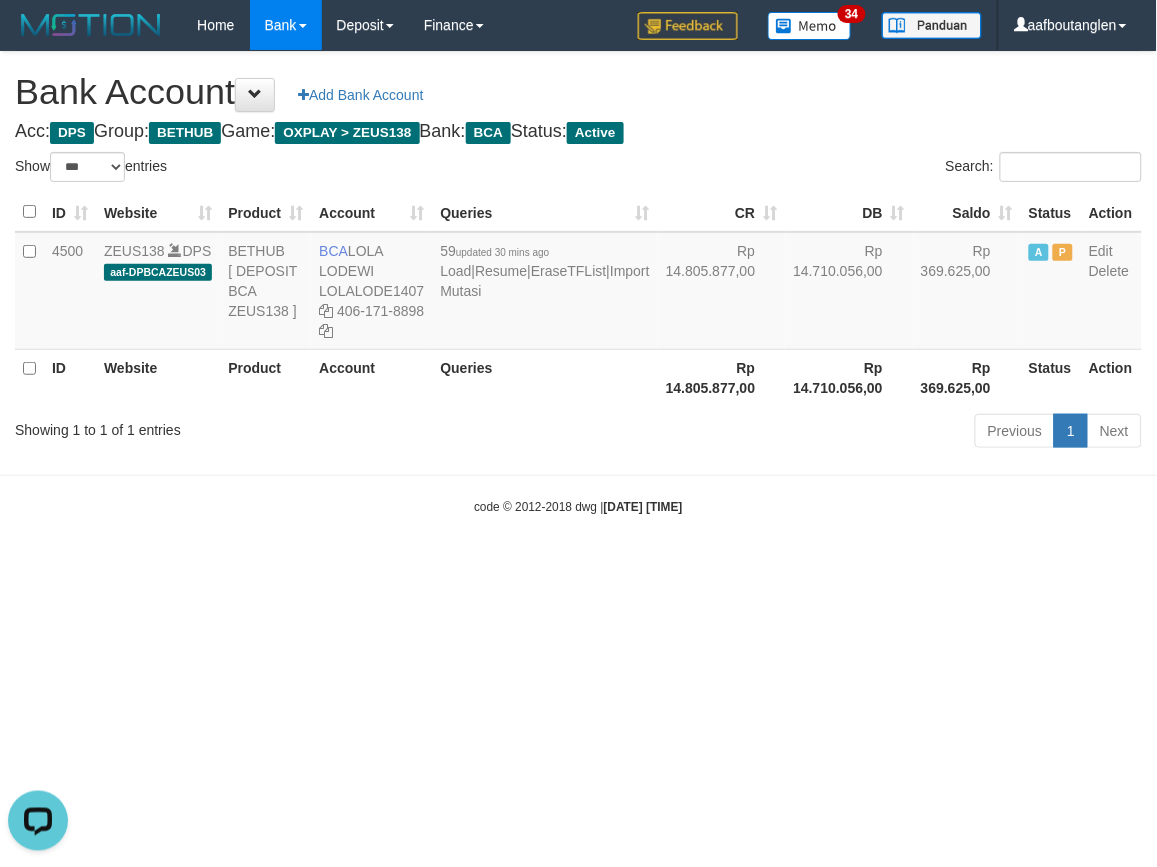drag, startPoint x: 954, startPoint y: 736, endPoint x: 941, endPoint y: 740, distance: 13.601471 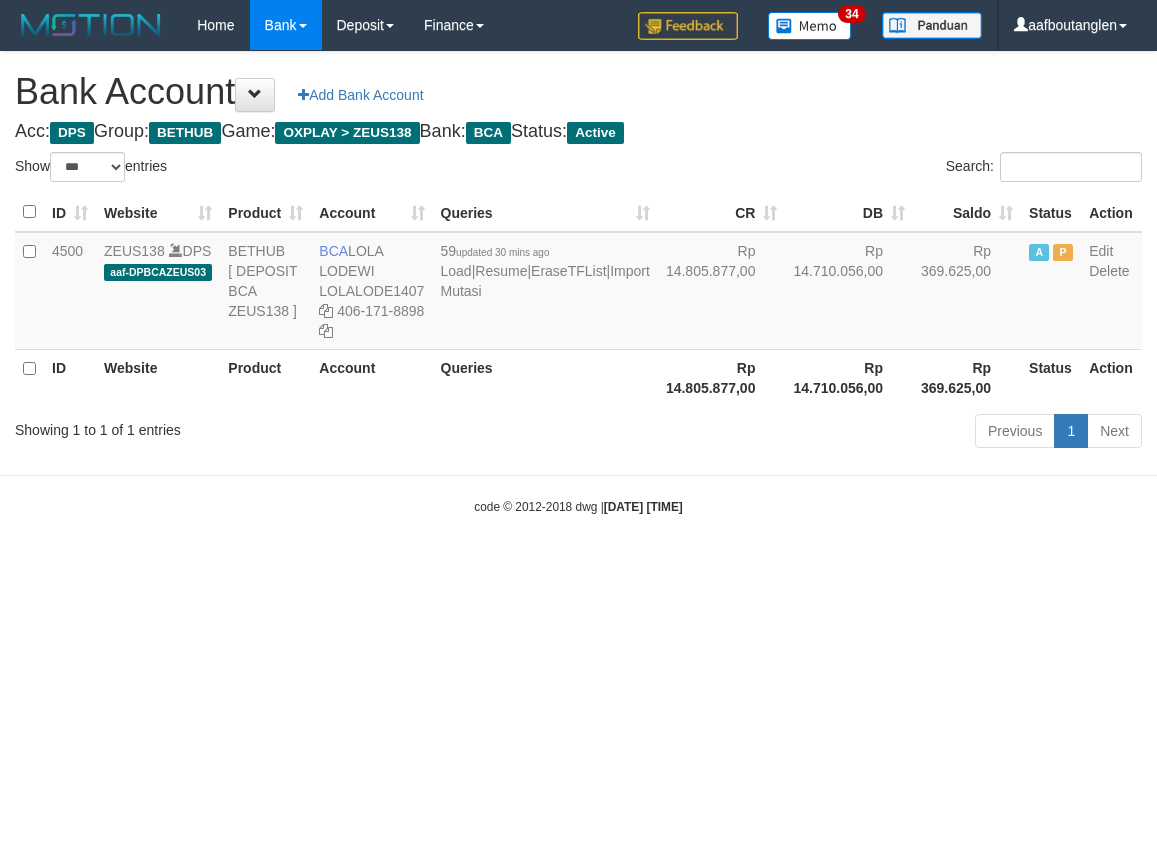 select on "***" 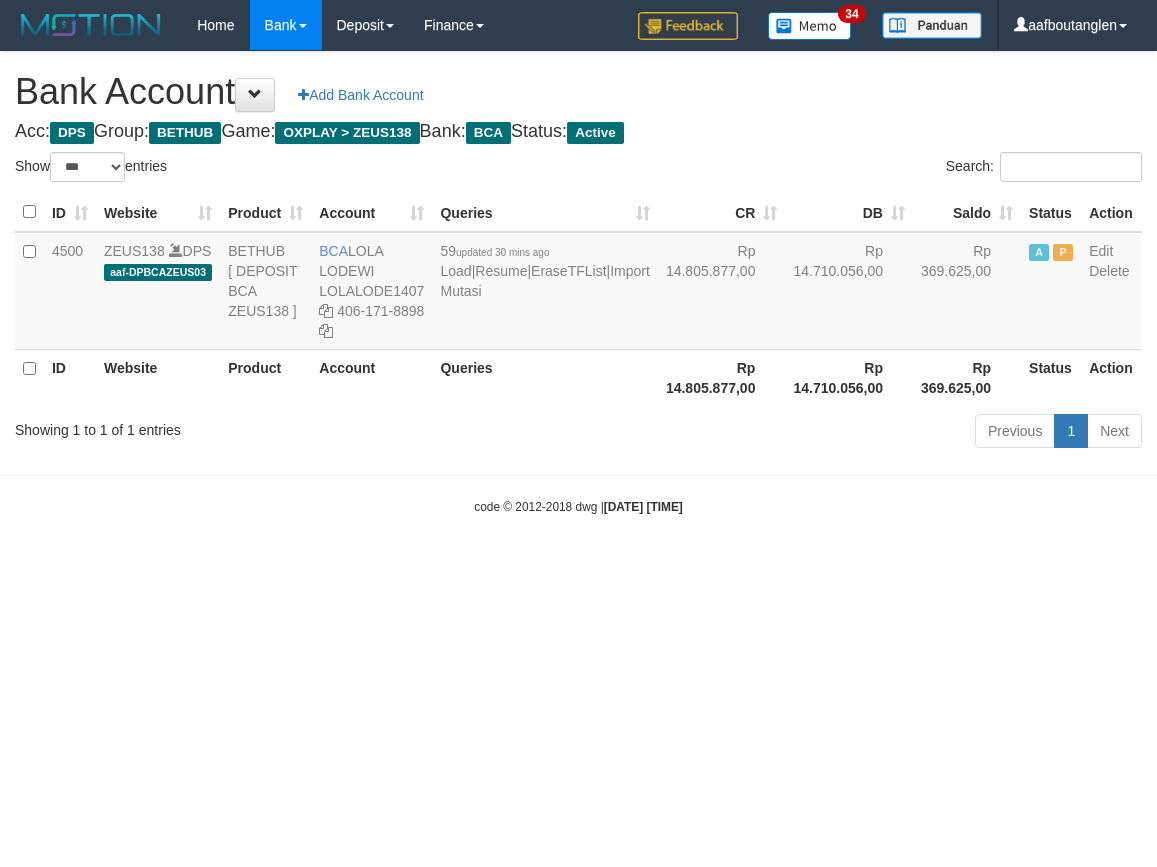 scroll, scrollTop: 0, scrollLeft: 0, axis: both 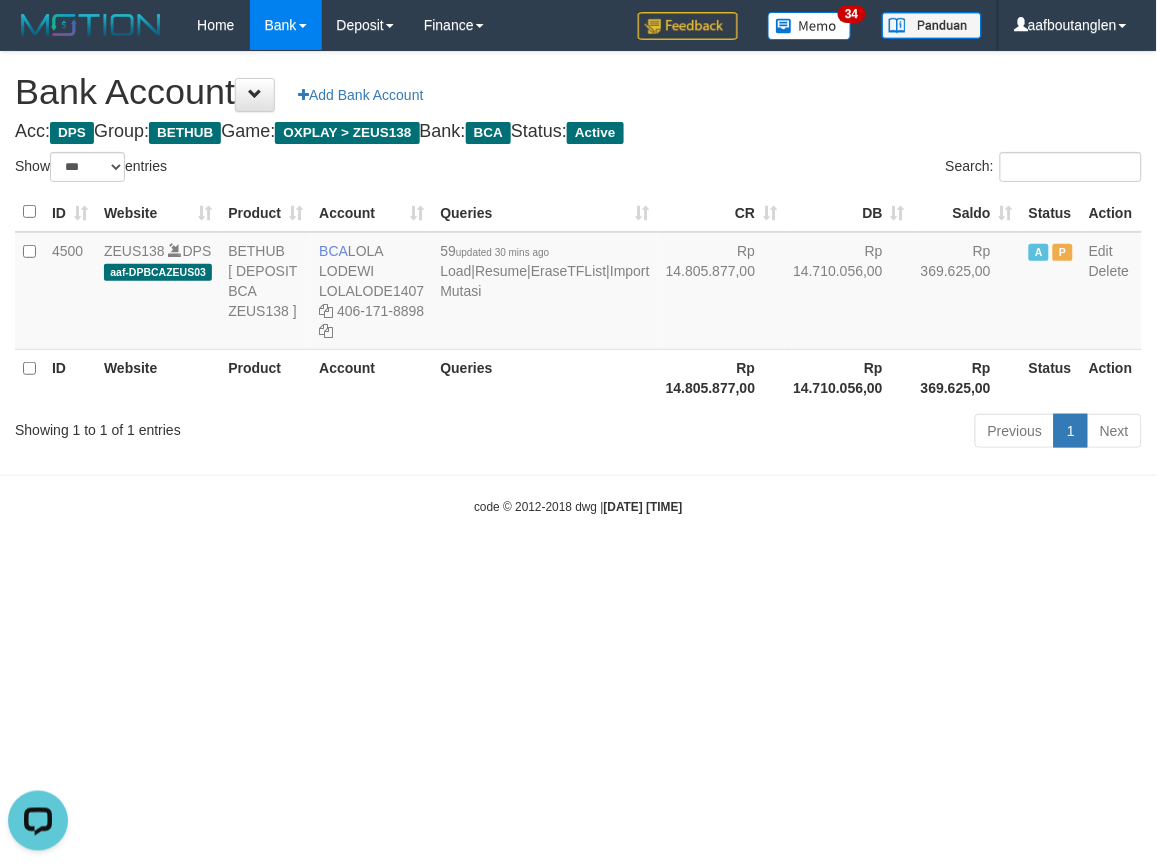 drag, startPoint x: 892, startPoint y: 596, endPoint x: 864, endPoint y: 596, distance: 28 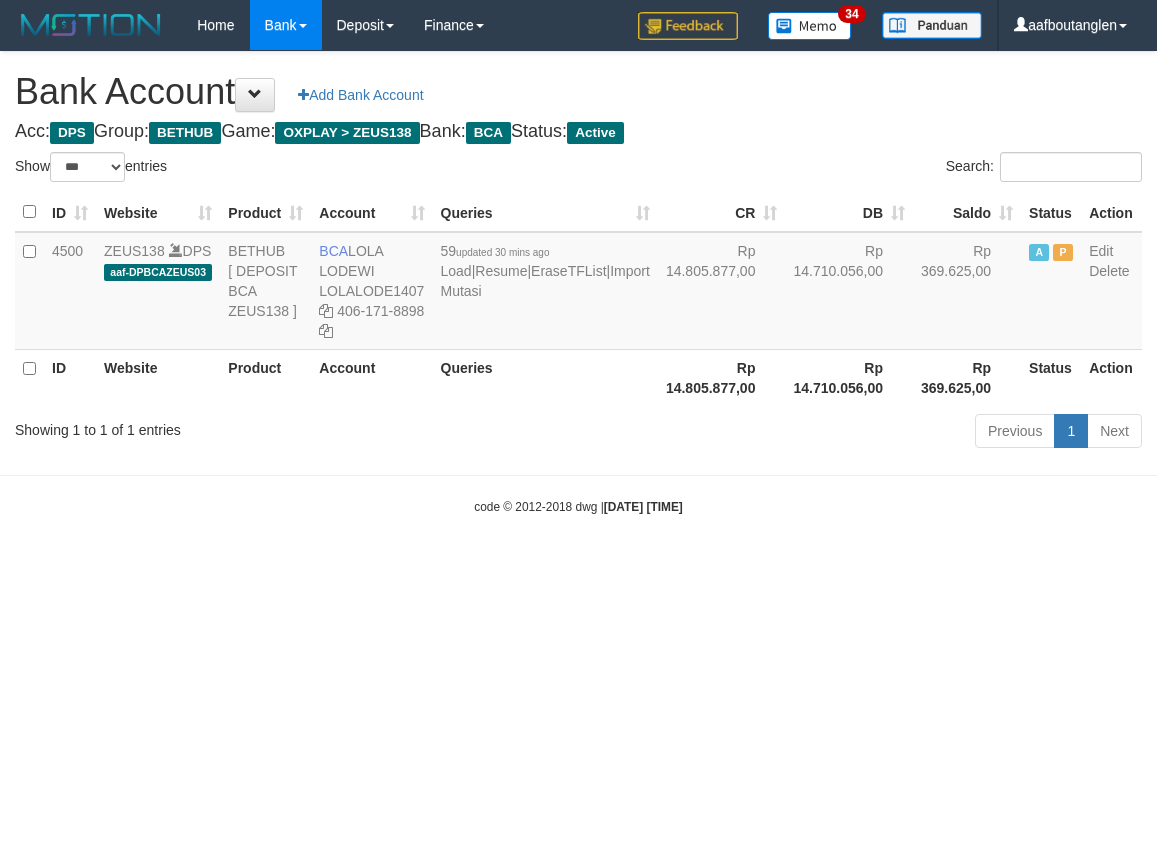 select on "***" 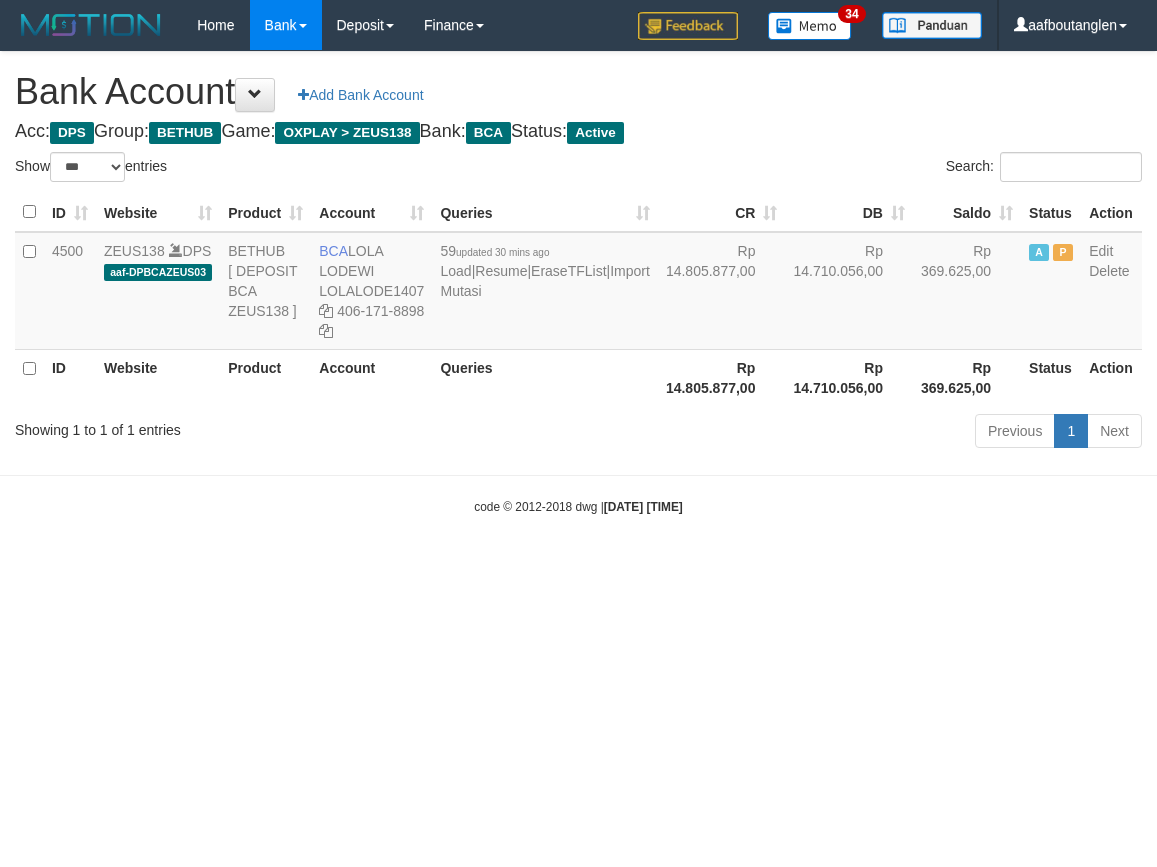 scroll, scrollTop: 0, scrollLeft: 0, axis: both 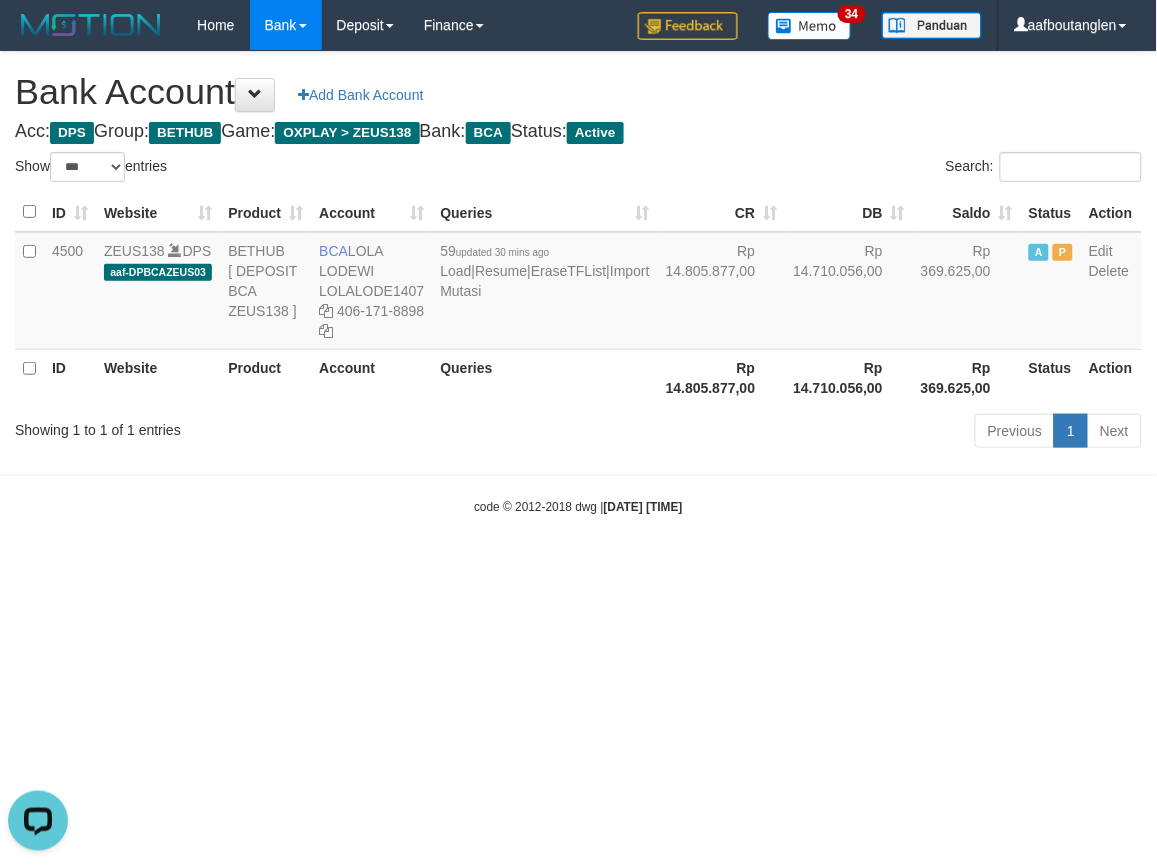 click on "Toggle navigation
Home
Bank
Account List
Deposit
DPS List
History
Note DPS
Finance
Financial Data
aafboutanglen
My Profile
Log Out
34" at bounding box center [578, 283] 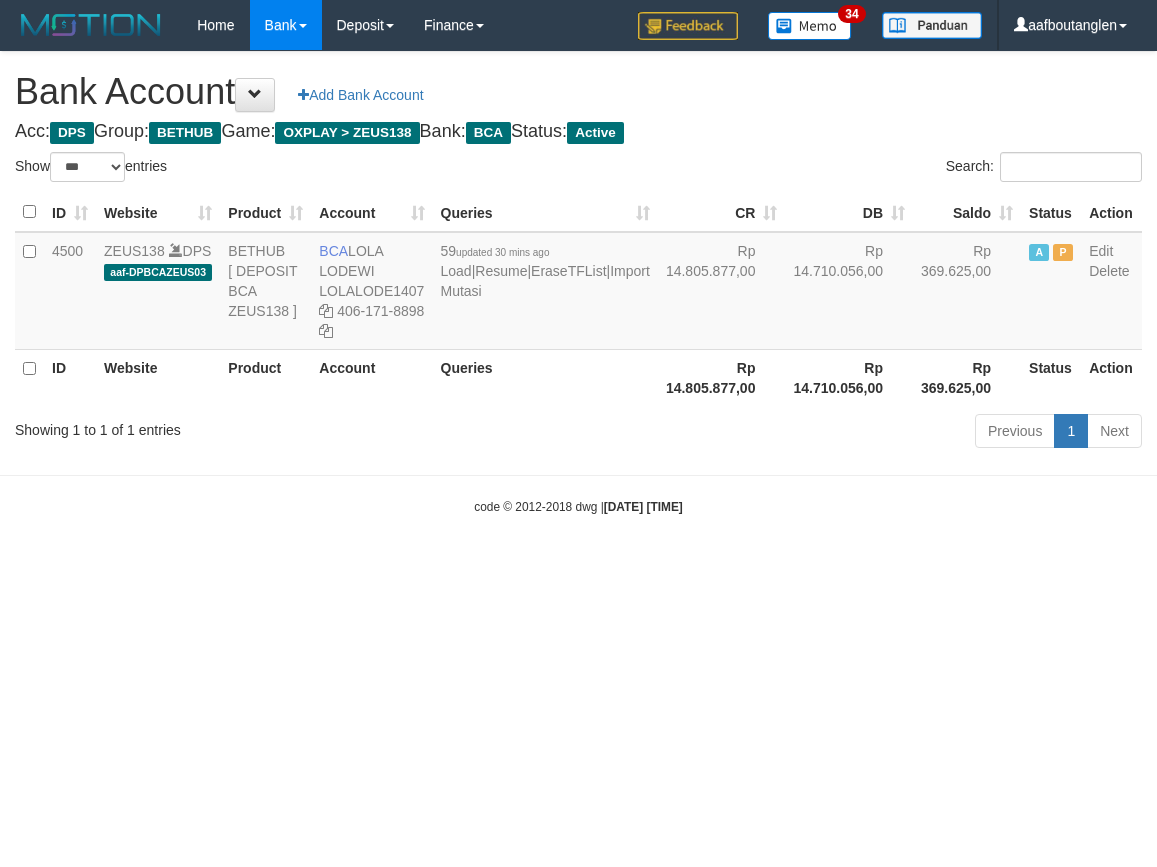 select on "***" 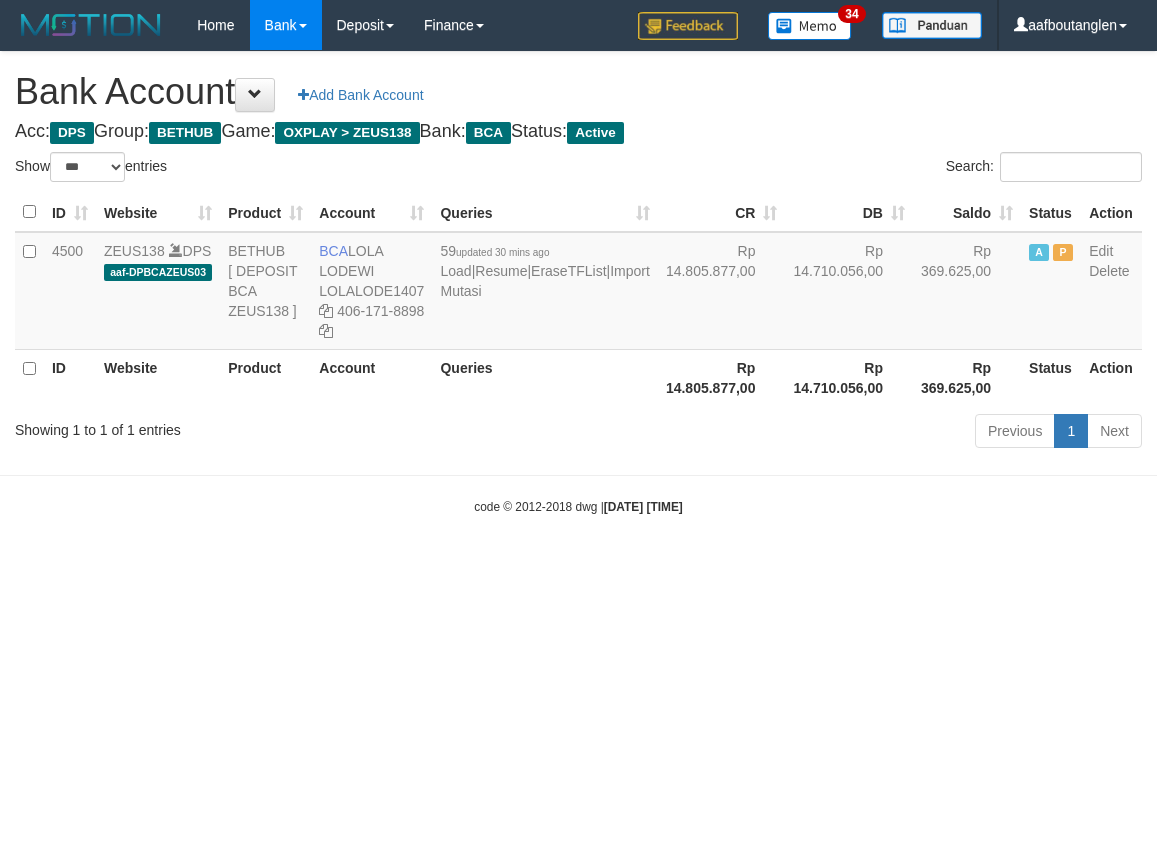 scroll, scrollTop: 0, scrollLeft: 0, axis: both 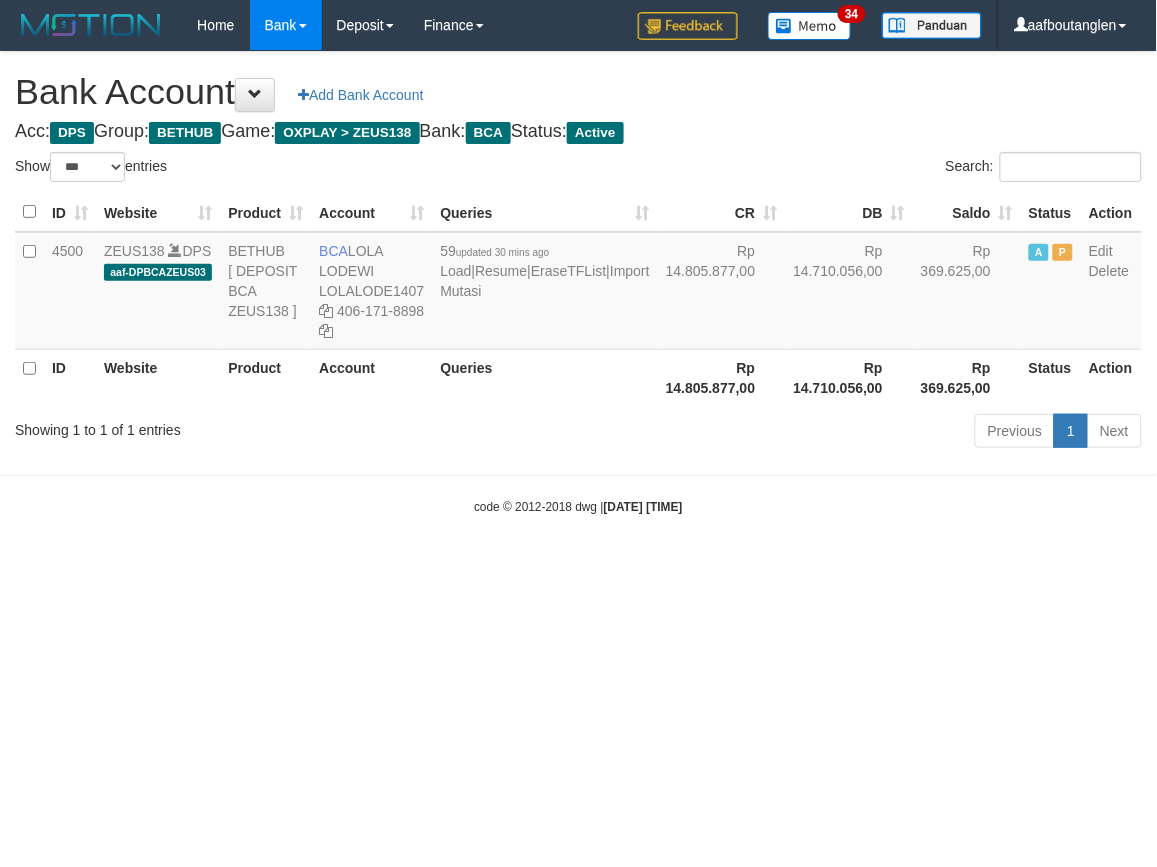 click on "Toggle navigation
Home
Bank
Account List
Deposit
DPS List
History
Note DPS
Finance
Financial Data
aafboutanglen
My Profile
Log Out
34" at bounding box center (578, 283) 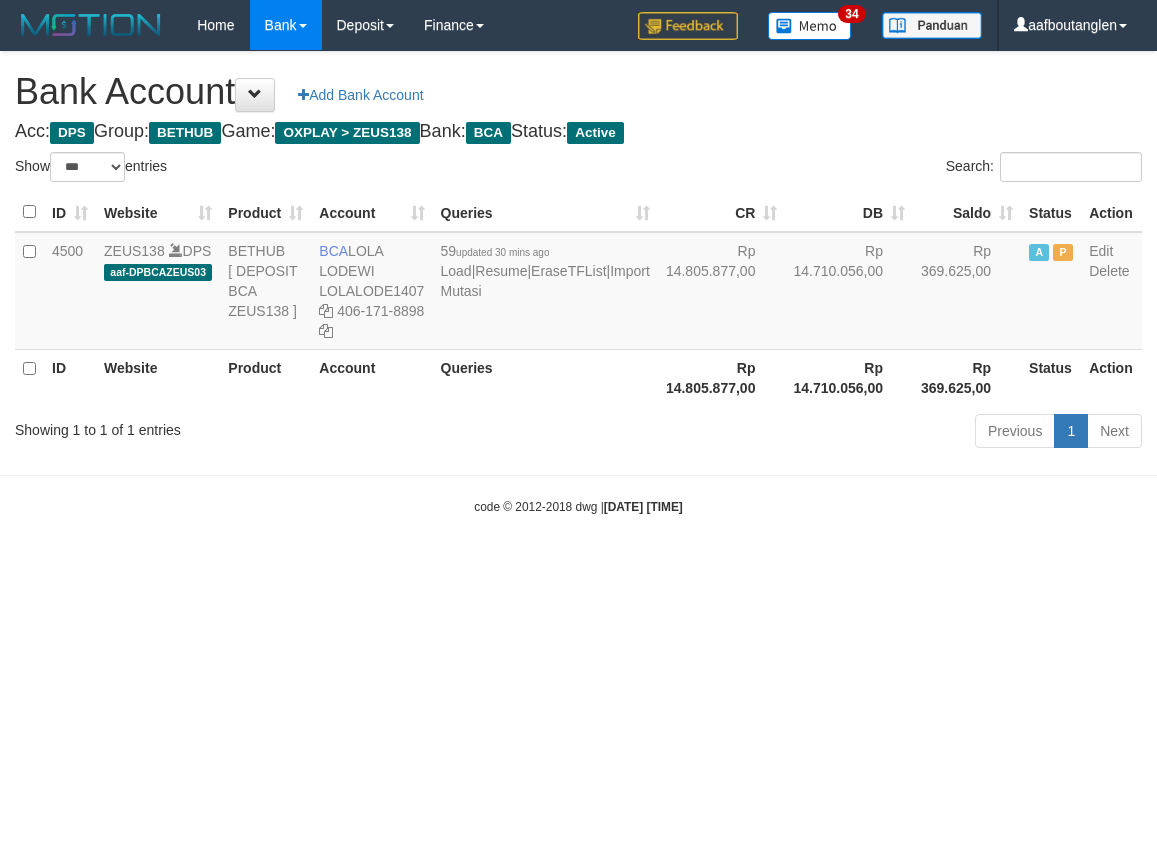 select on "***" 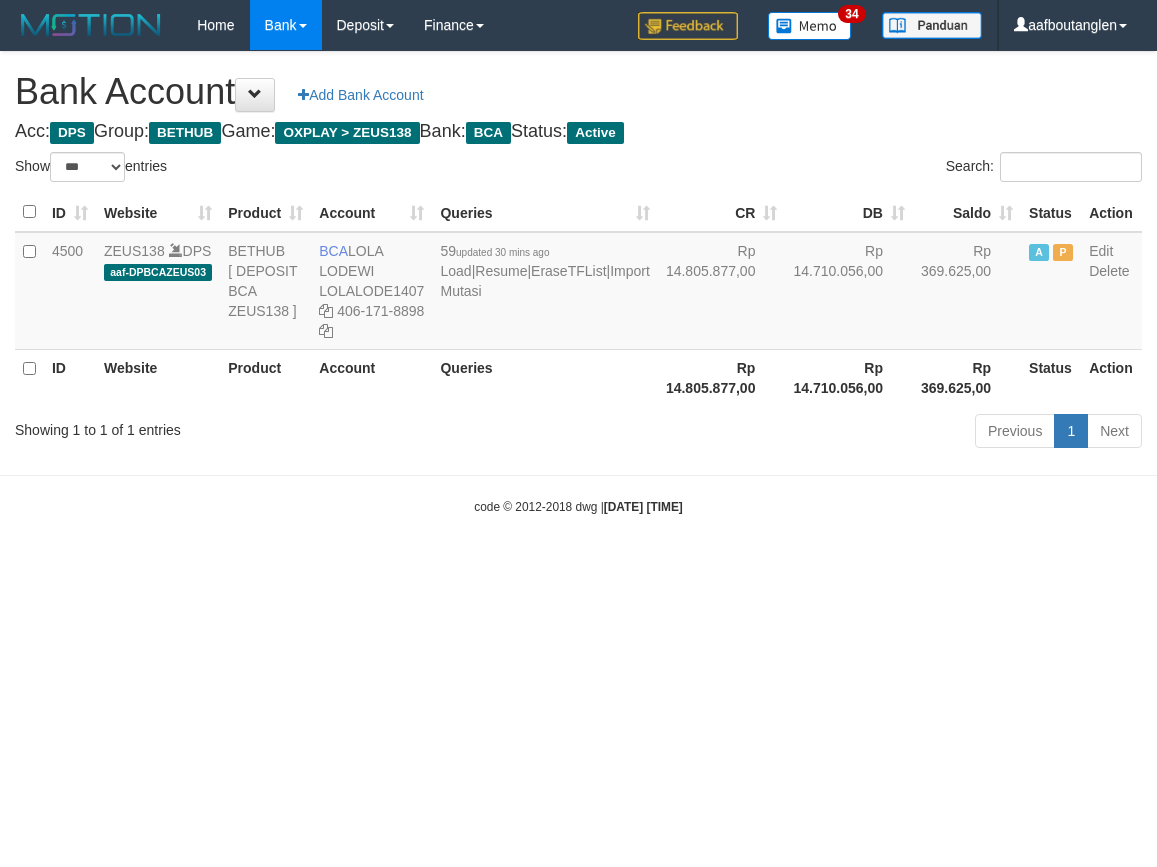 scroll, scrollTop: 0, scrollLeft: 0, axis: both 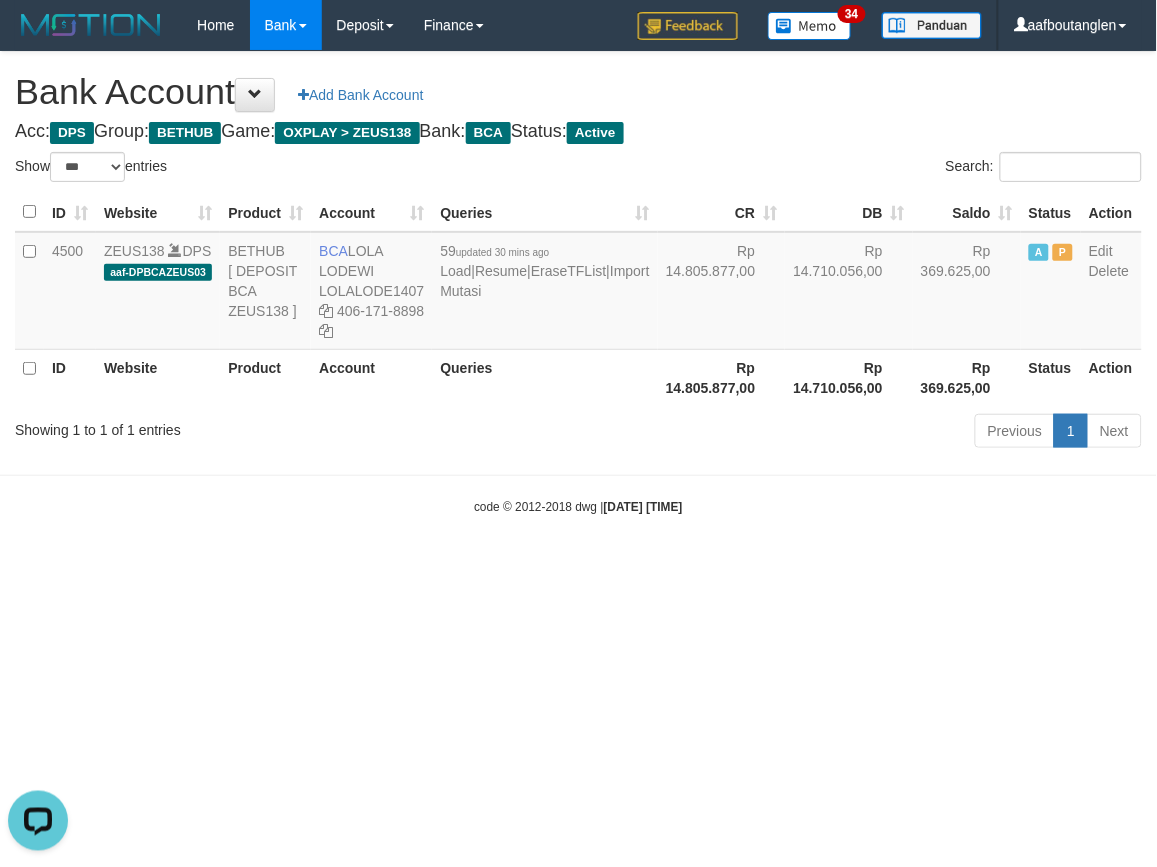 click on "Toggle navigation
Home
Bank
Account List
Deposit
DPS List
History
Note DPS
Finance
Financial Data
aafboutanglen
My Profile
Log Out
34" at bounding box center [578, 283] 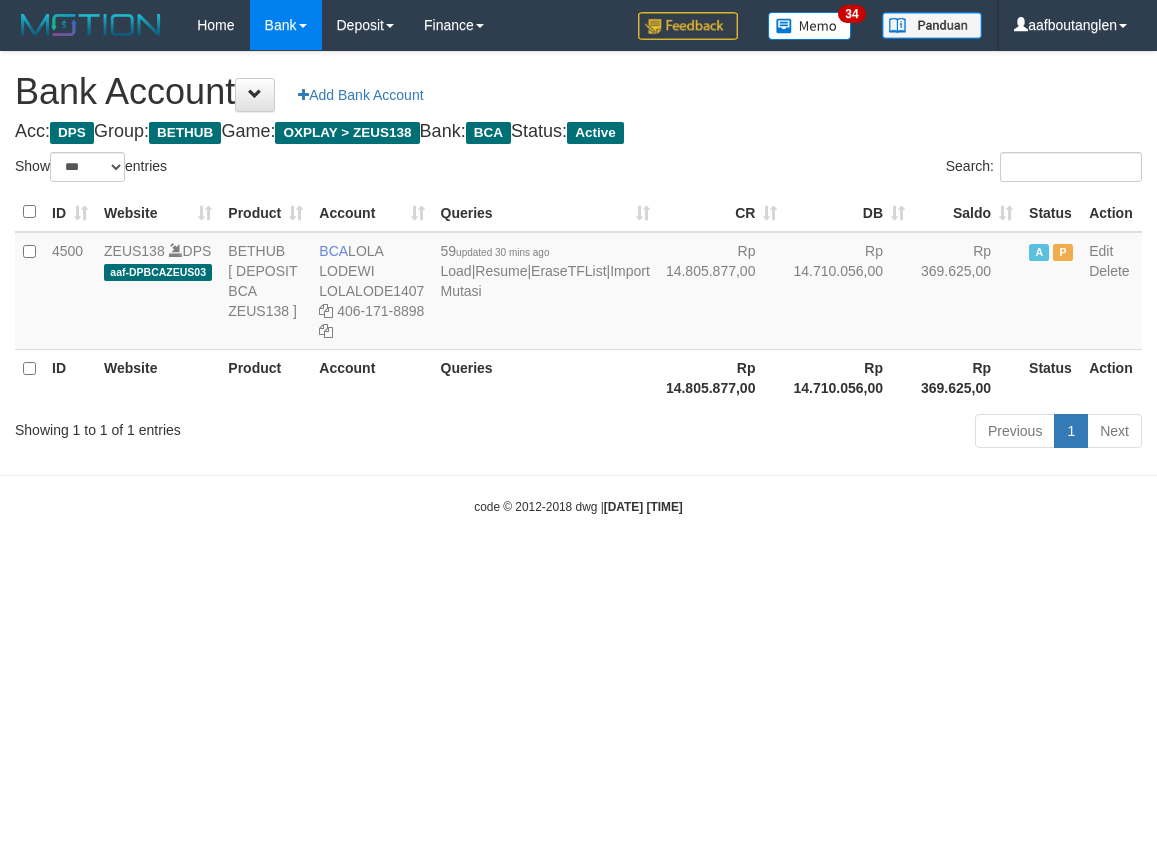 select on "***" 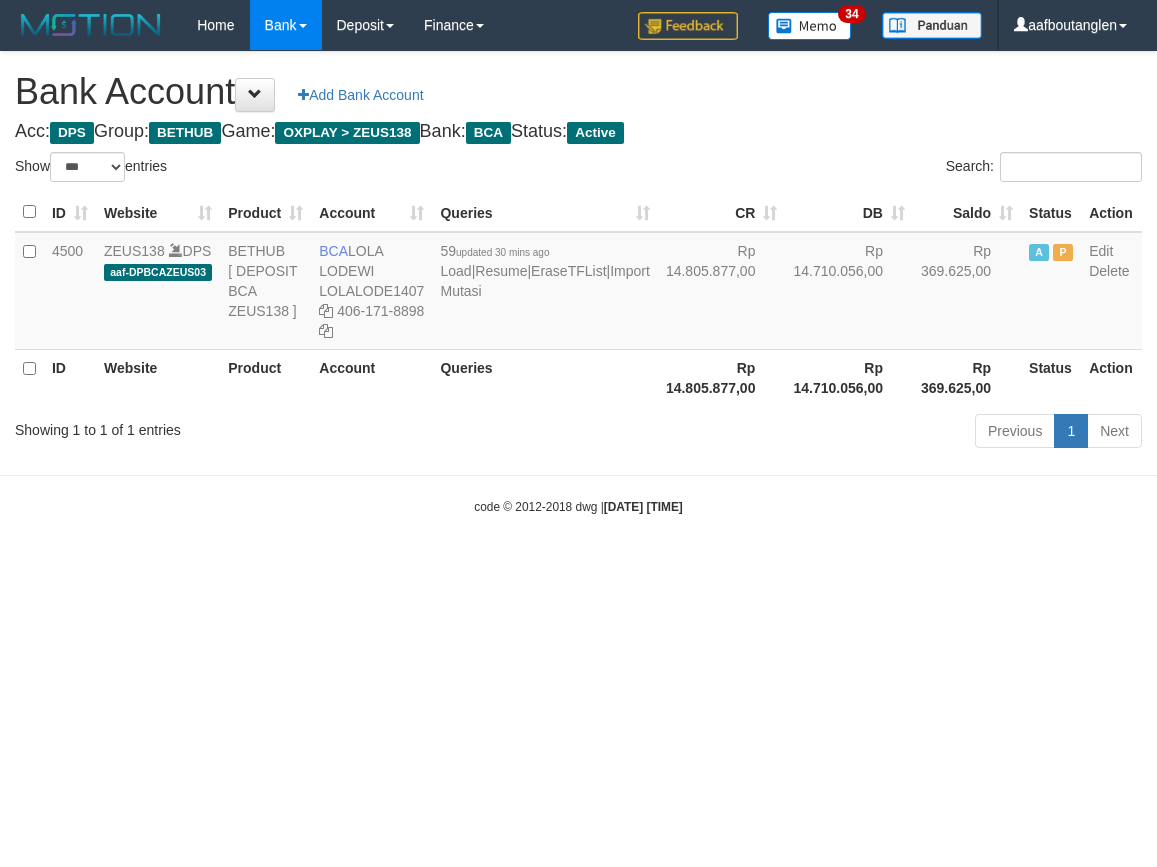 scroll, scrollTop: 0, scrollLeft: 0, axis: both 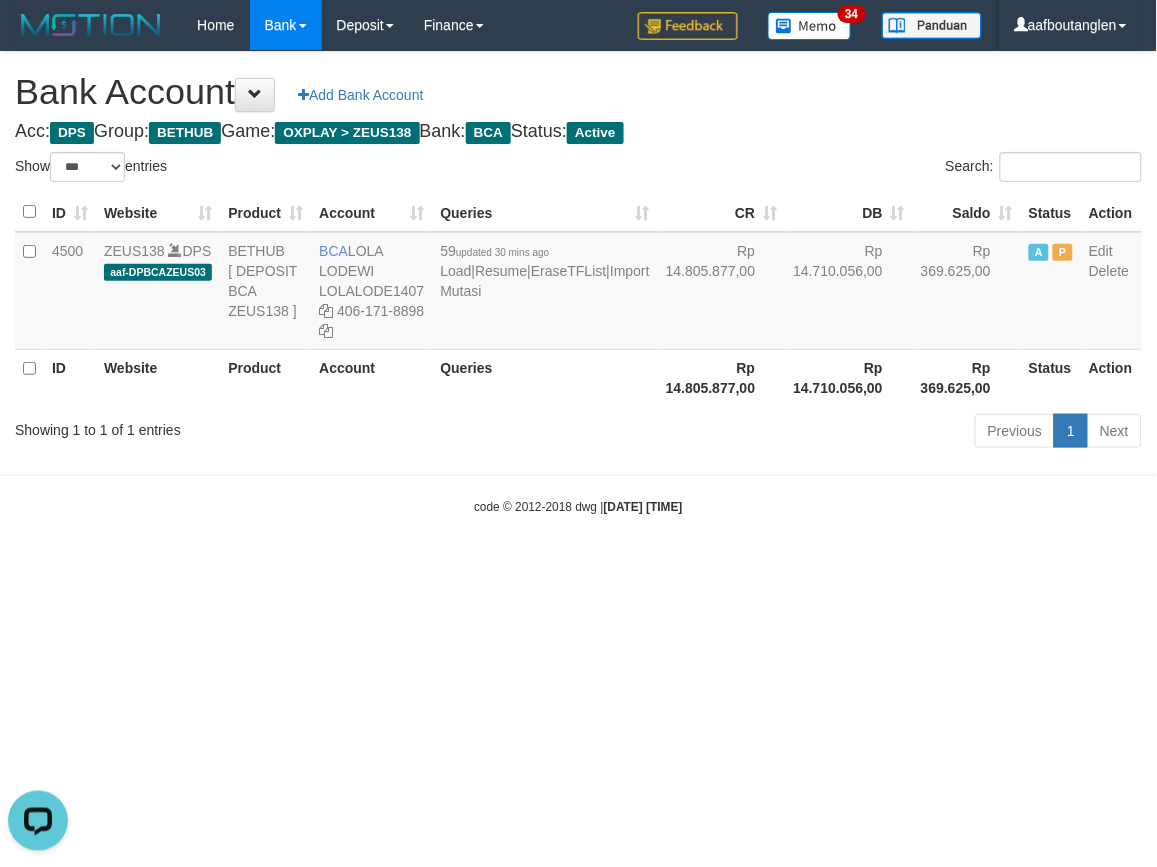 drag, startPoint x: 347, startPoint y: 536, endPoint x: 845, endPoint y: 531, distance: 498.0251 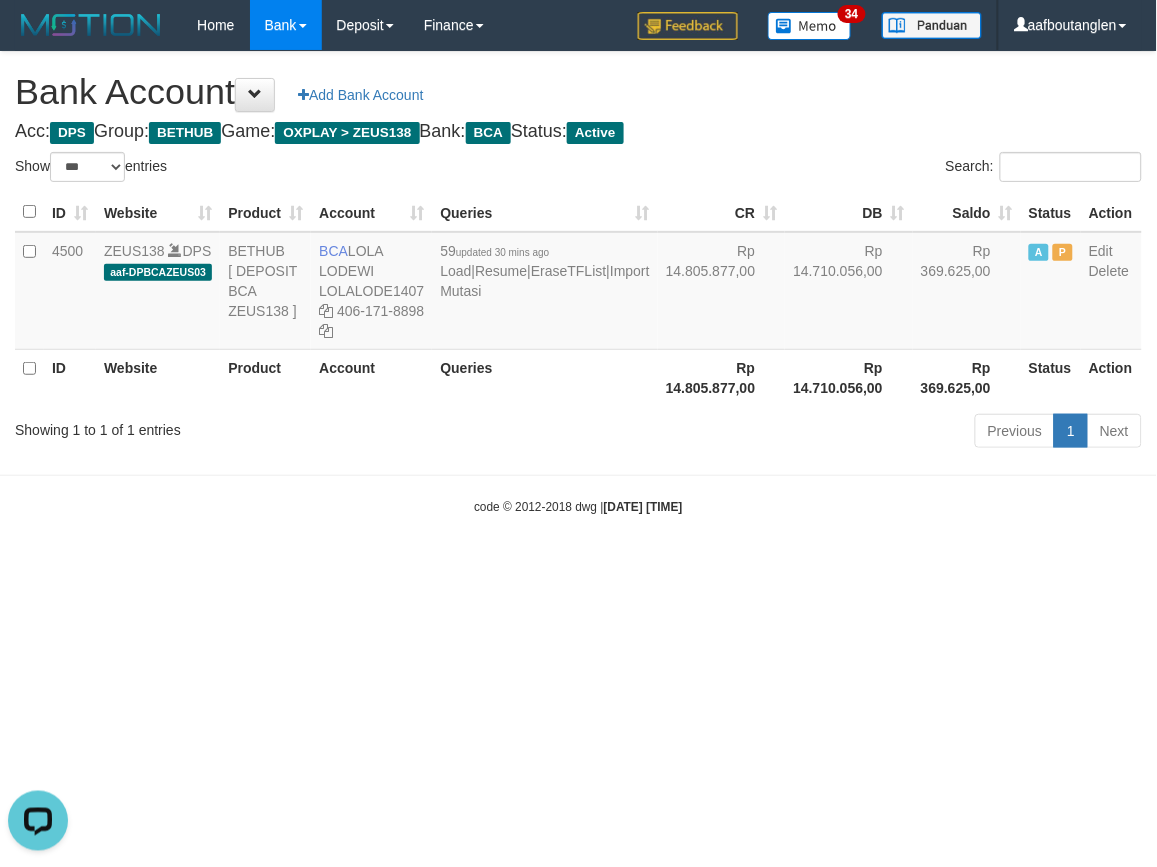 click on "Toggle navigation
Home
Bank
Account List
Deposit
DPS List
History
Note DPS
Finance
Financial Data
aafboutanglen
My Profile
Log Out
34" at bounding box center (578, 283) 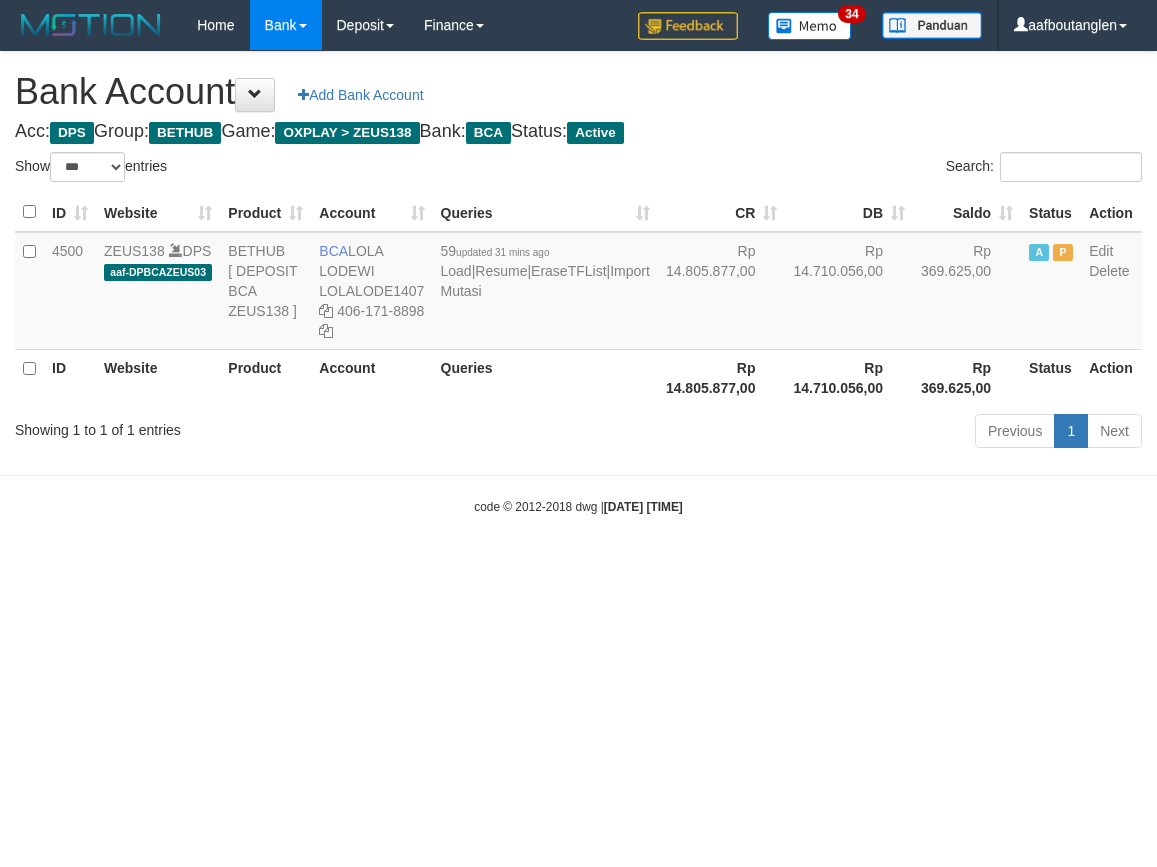 select on "***" 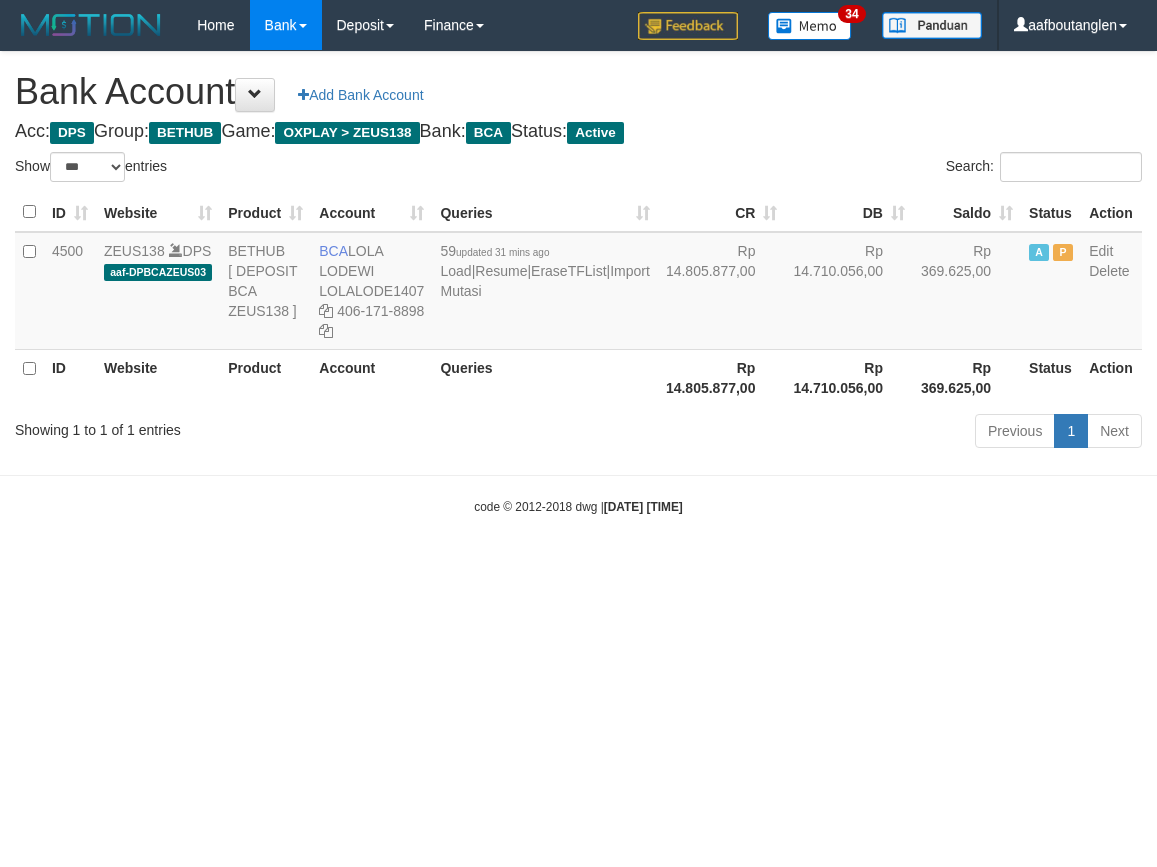scroll, scrollTop: 0, scrollLeft: 0, axis: both 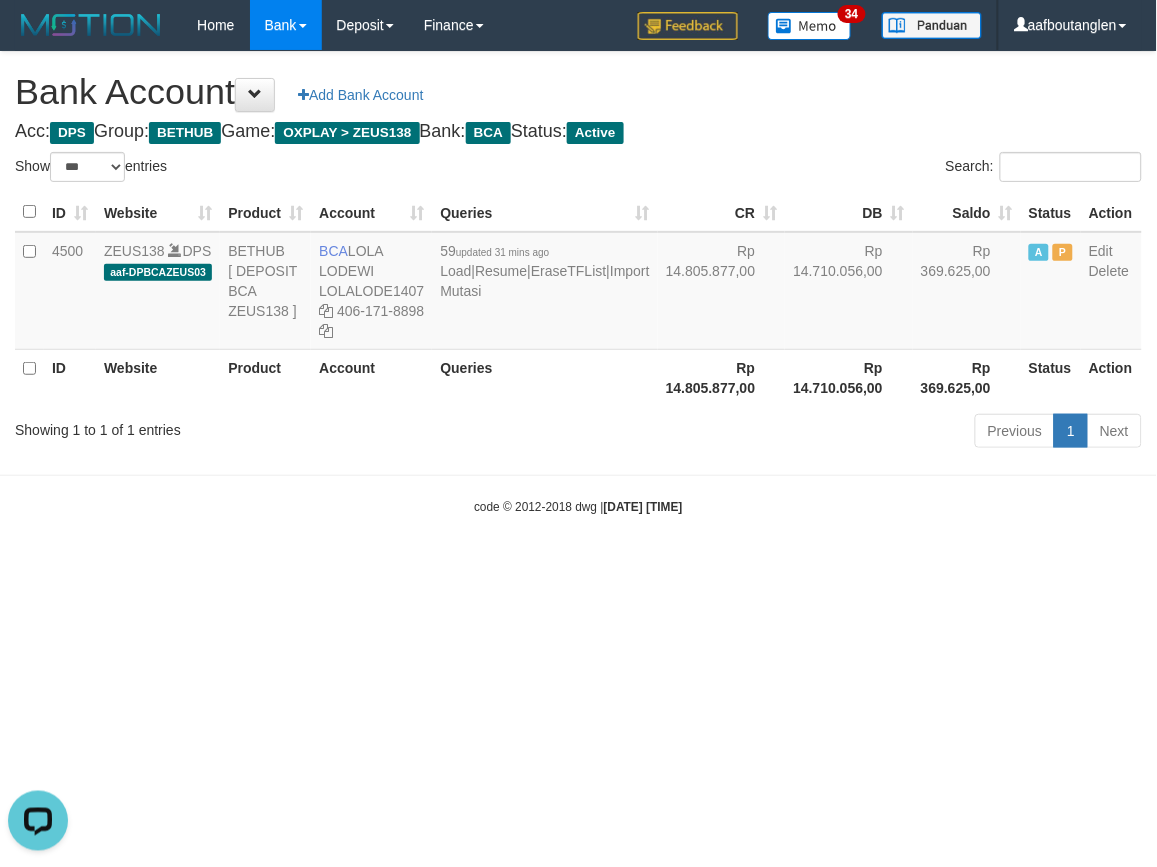 click on "Toggle navigation
Home
Bank
Account List
Deposit
DPS List
History
Note DPS
Finance
Financial Data
aafboutanglen
My Profile
Log Out
34" at bounding box center [578, 283] 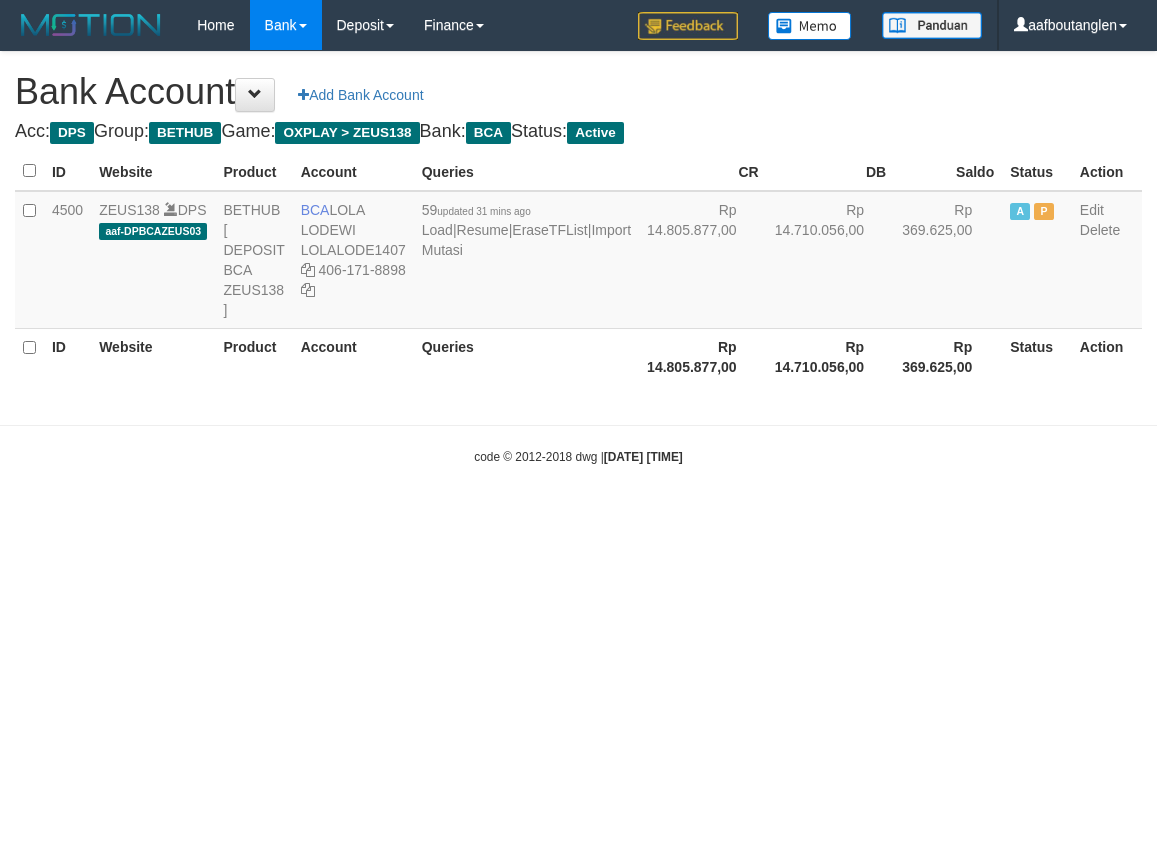 scroll, scrollTop: 0, scrollLeft: 0, axis: both 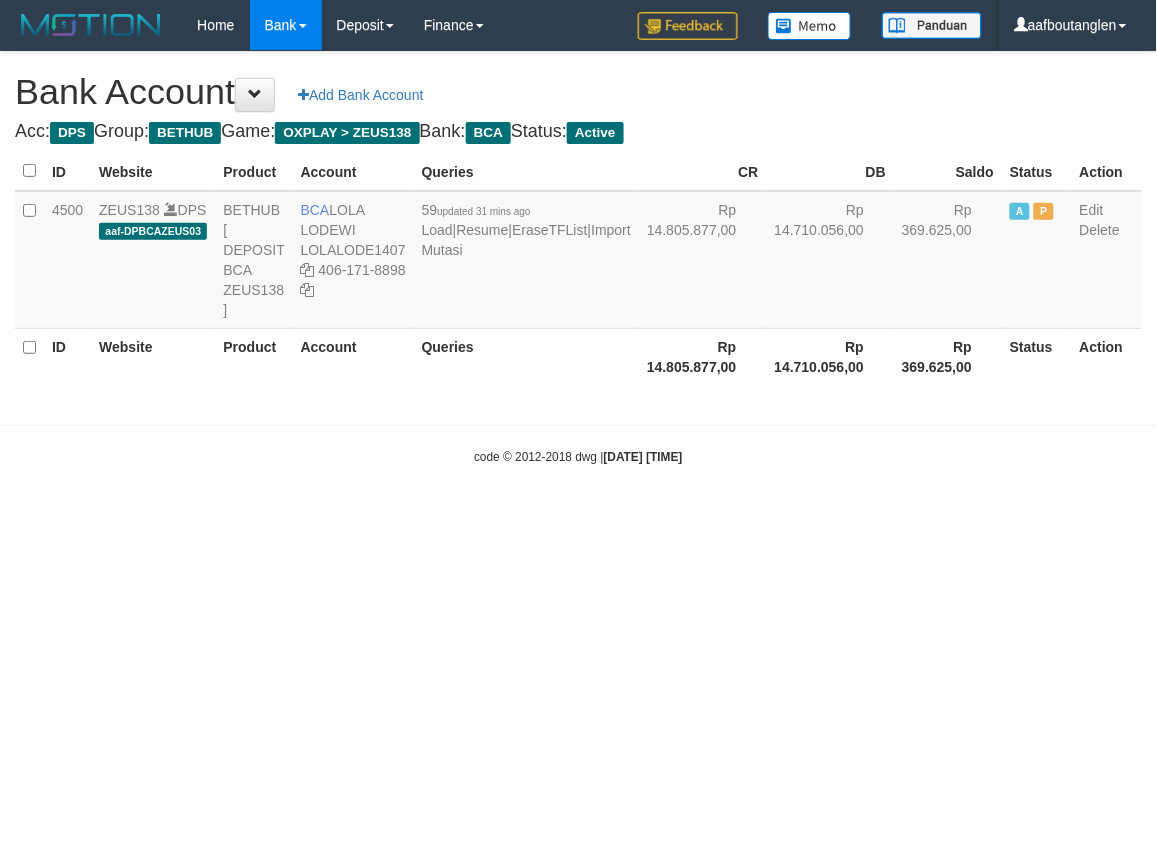 select on "***" 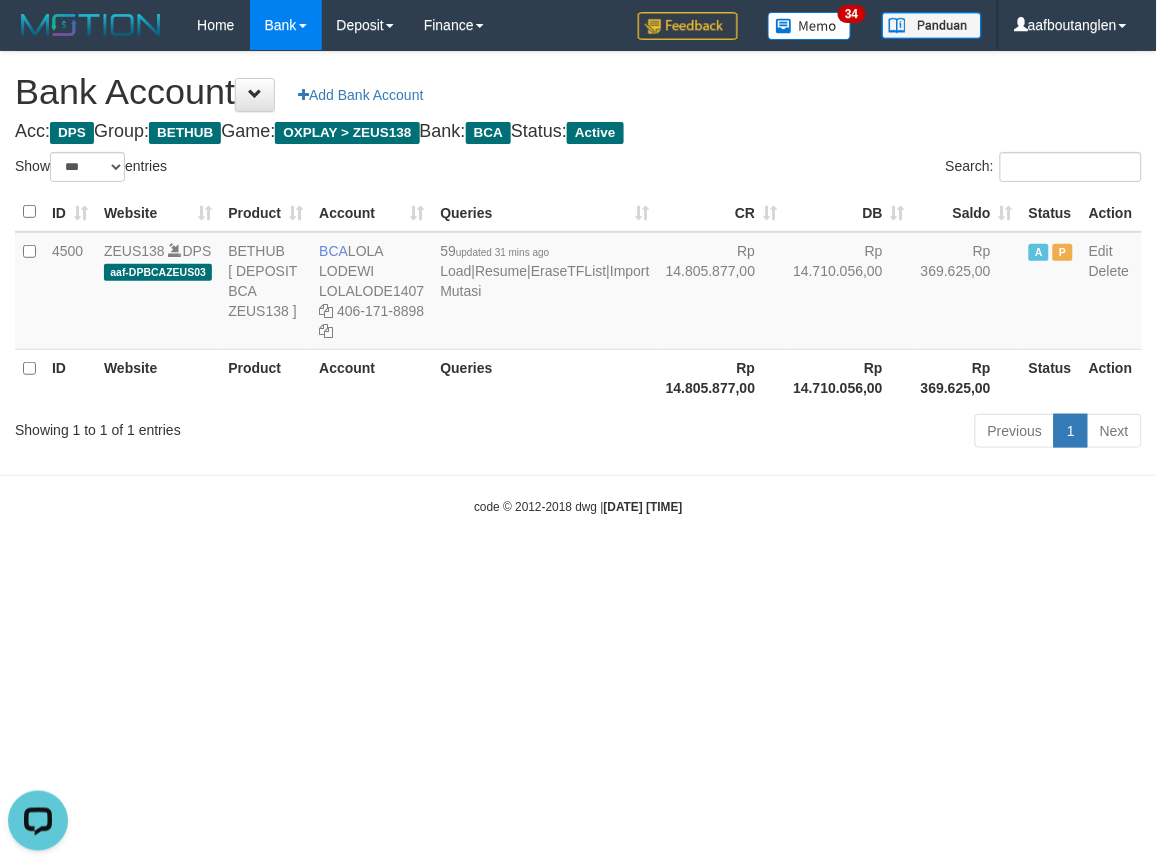 scroll, scrollTop: 0, scrollLeft: 0, axis: both 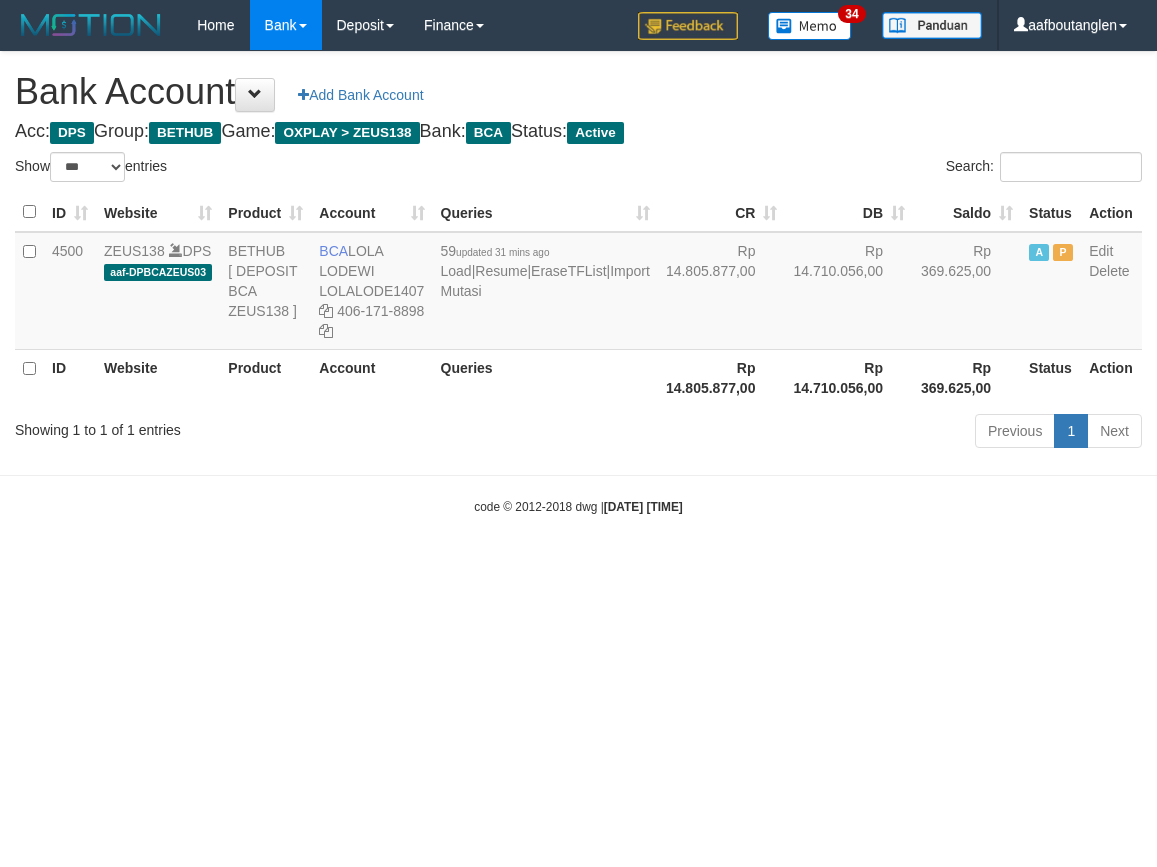 select on "***" 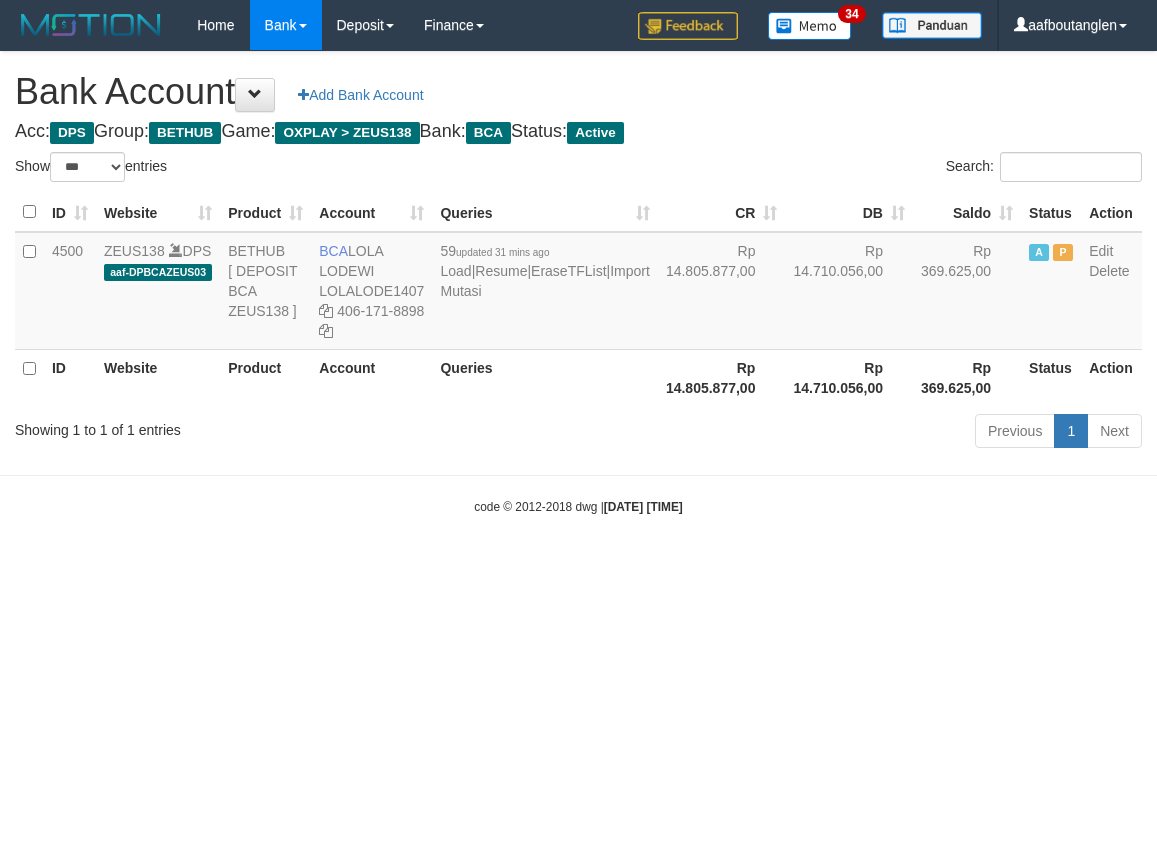 scroll, scrollTop: 0, scrollLeft: 0, axis: both 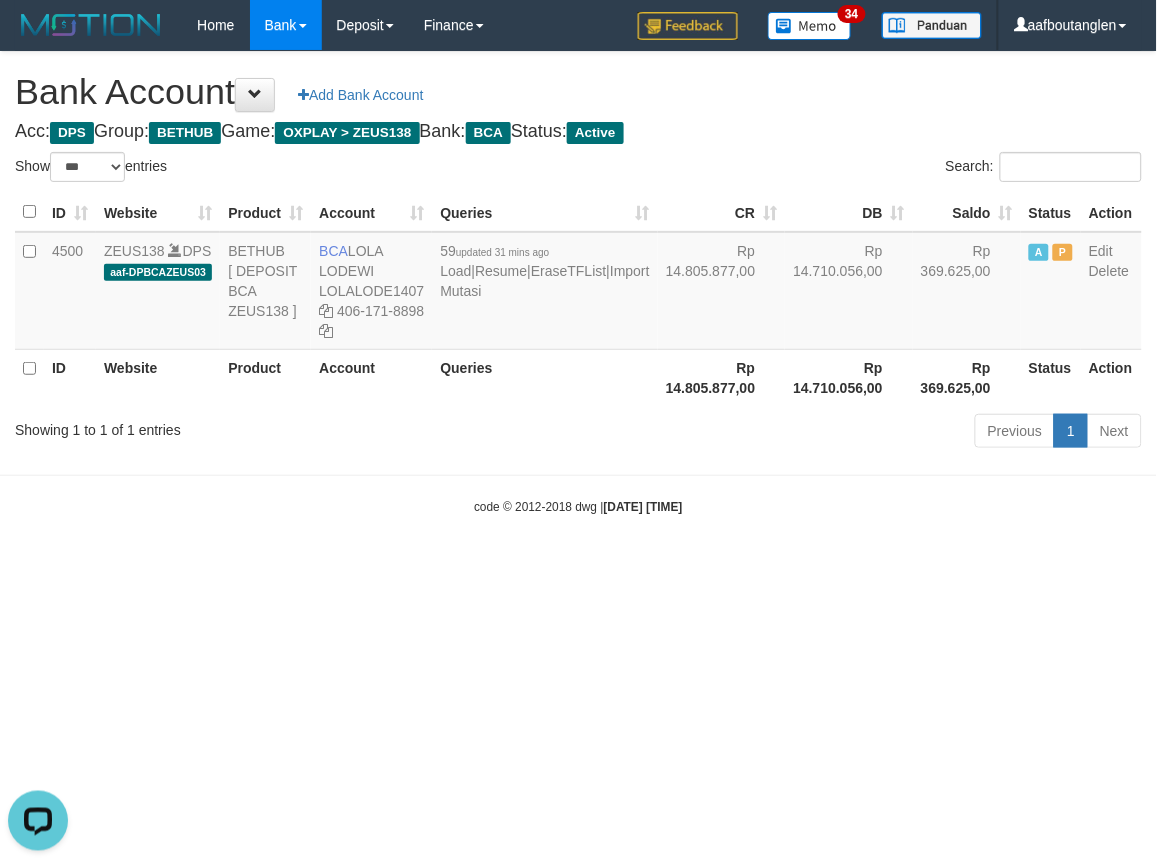 click on "Toggle navigation
Home
Bank
Account List
Deposit
DPS List
History
Note DPS
Finance
Financial Data
aafboutanglen
My Profile
Log Out
34" at bounding box center (578, 283) 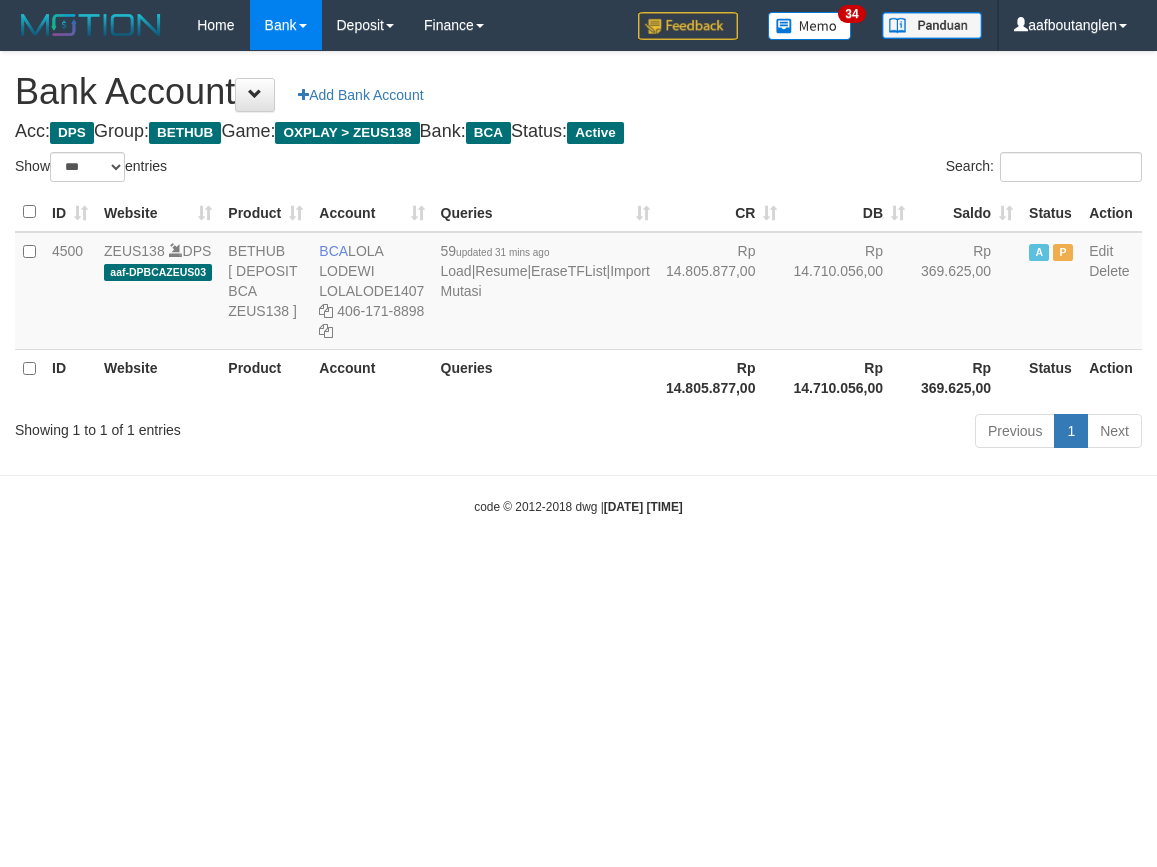 select on "***" 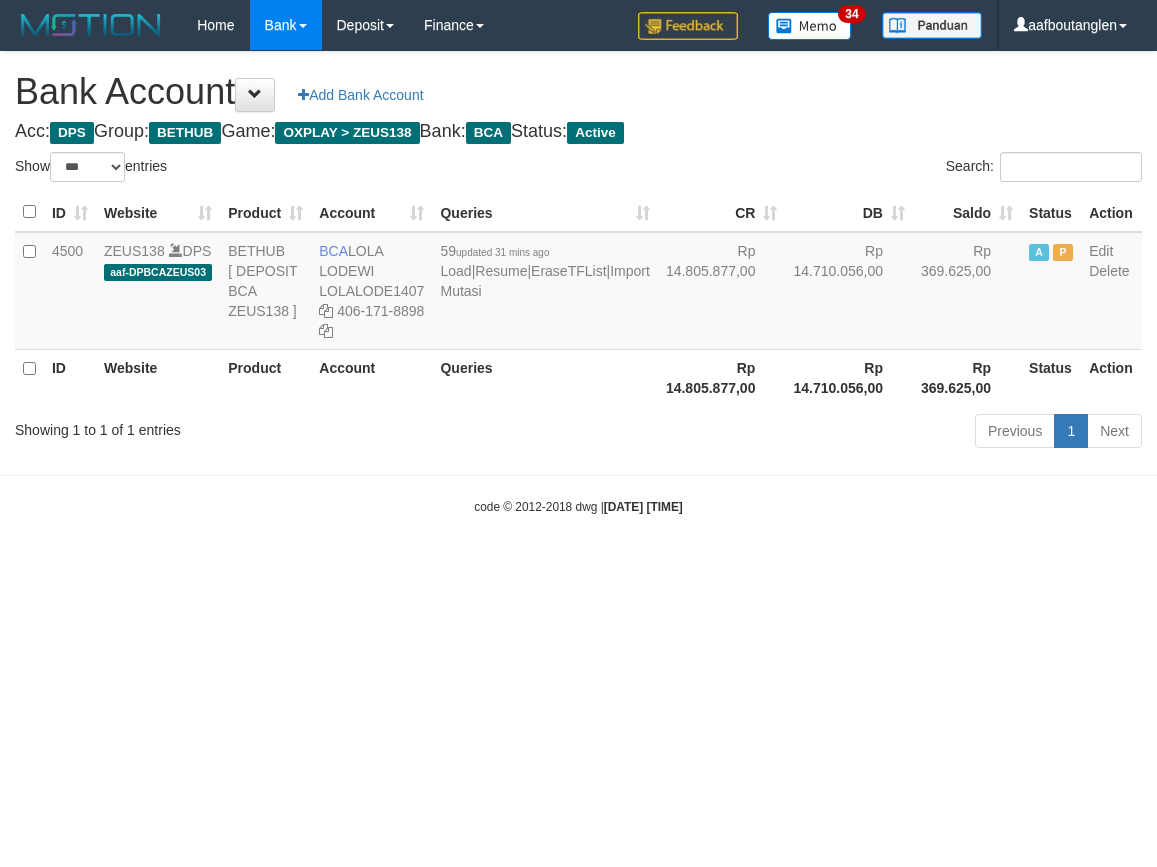 scroll, scrollTop: 0, scrollLeft: 0, axis: both 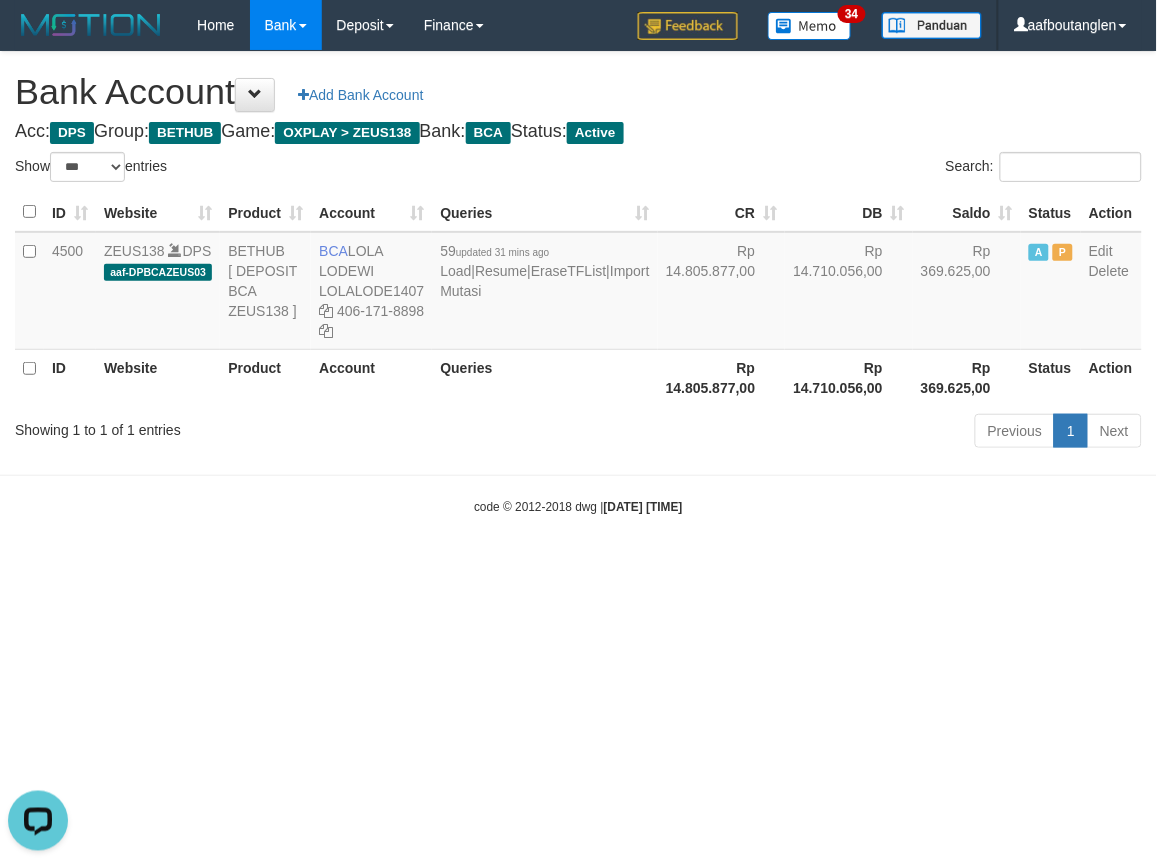 click on "Toggle navigation
Home
Bank
Account List
Deposit
DPS List
History
Note DPS
Finance
Financial Data
aafboutanglen
My Profile
Log Out
34" at bounding box center [578, 283] 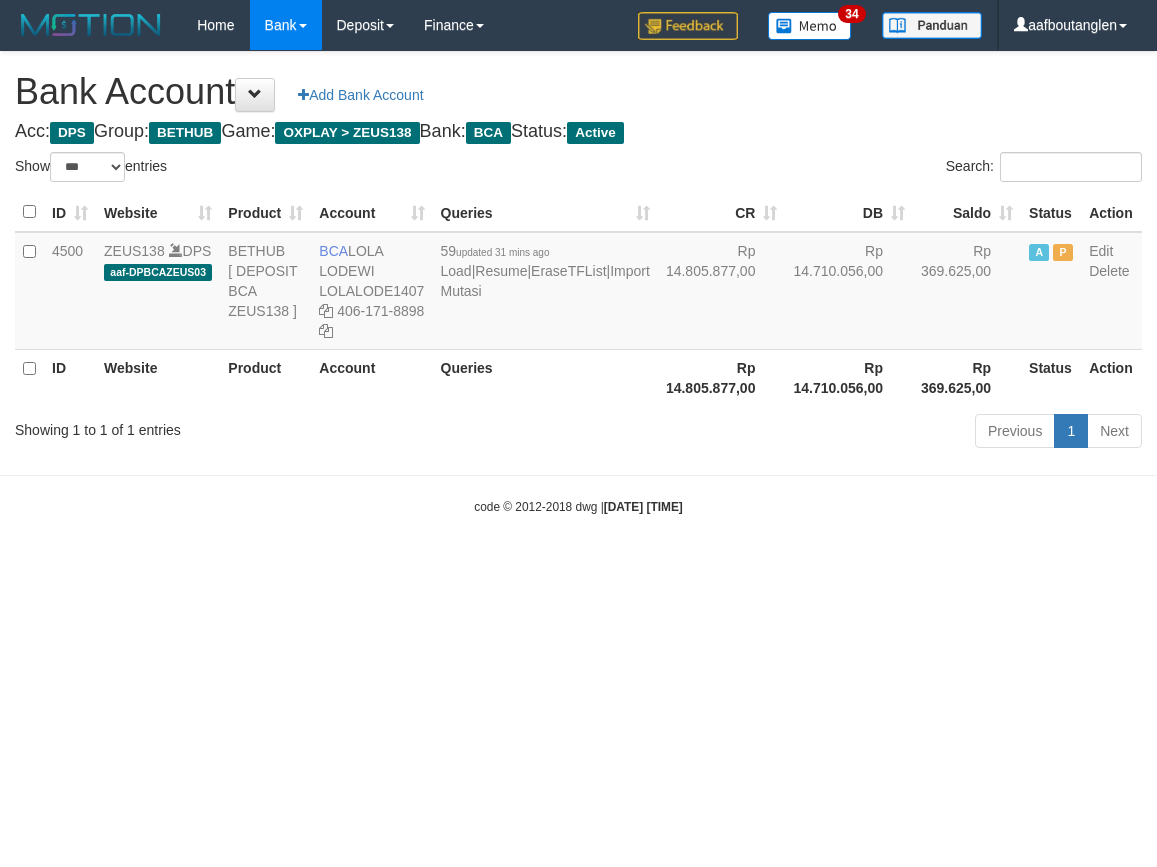 select on "***" 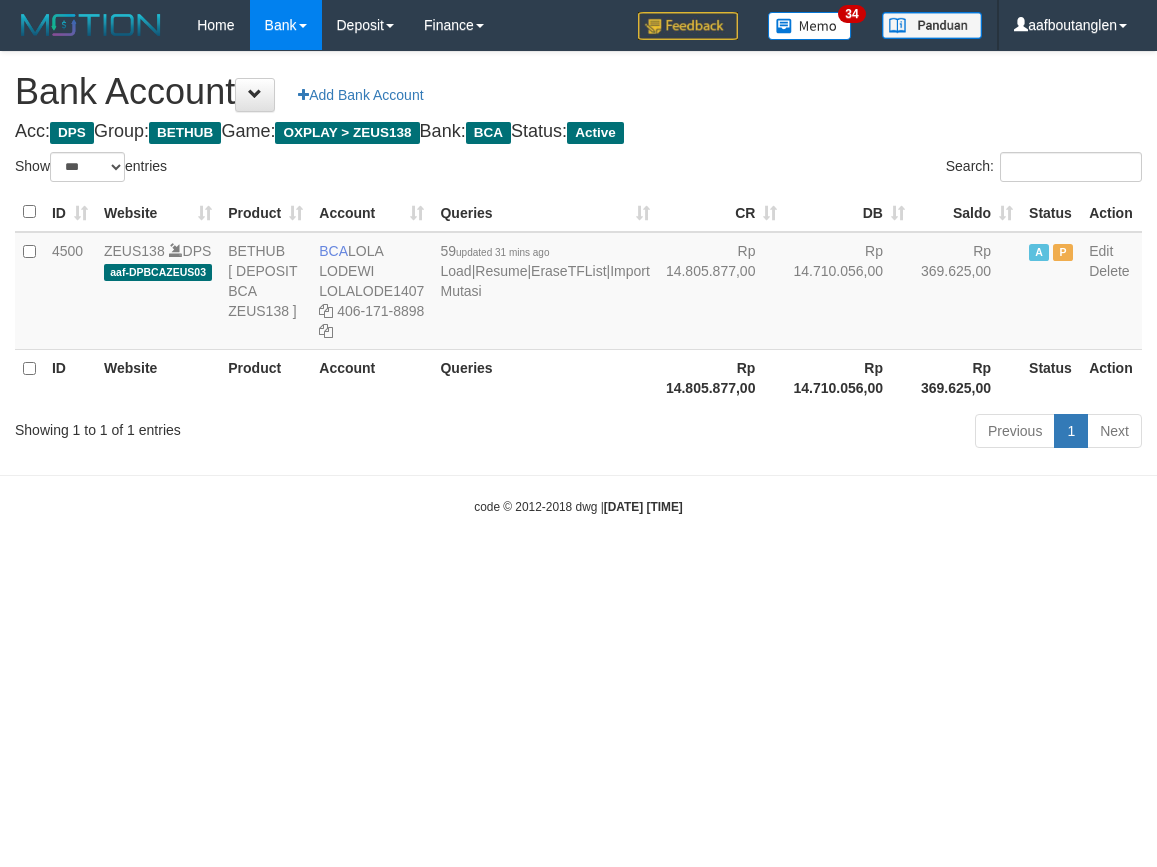 scroll, scrollTop: 0, scrollLeft: 0, axis: both 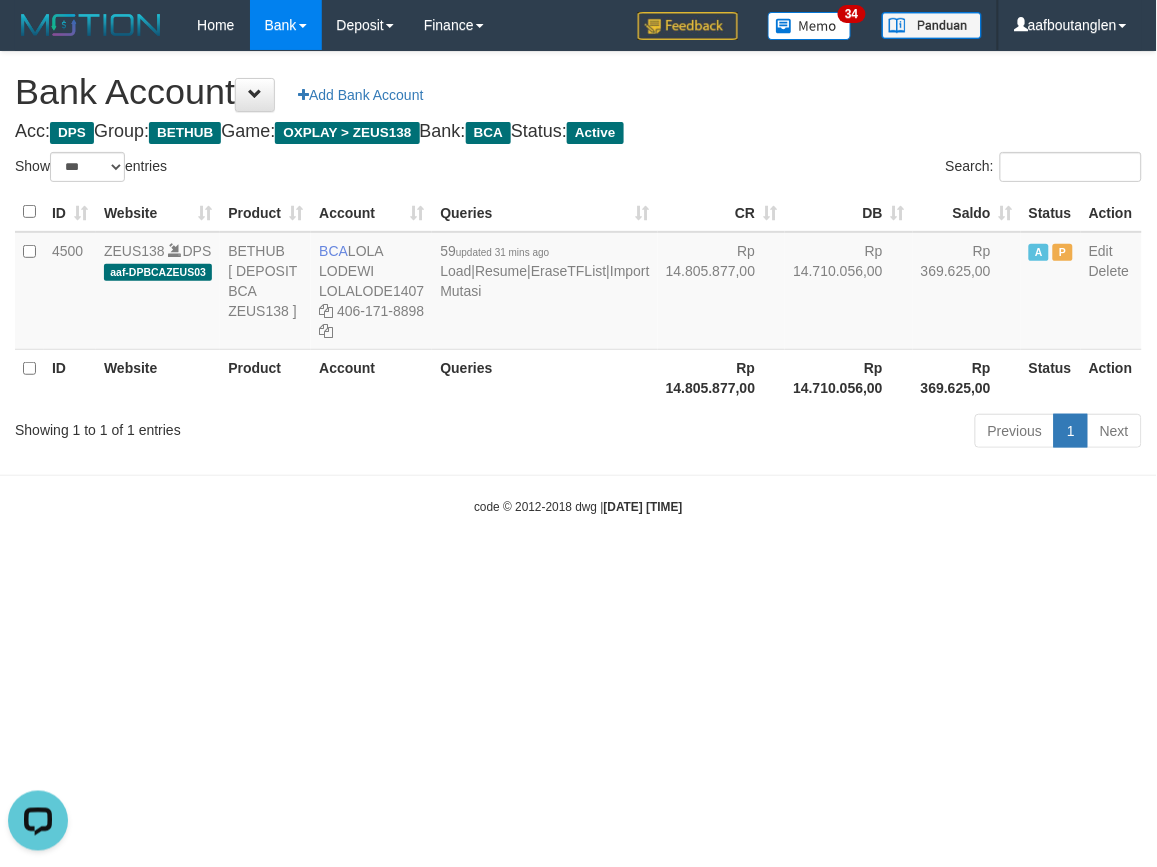 click on "Toggle navigation
Home
Bank
Account List
Deposit
DPS List
History
Note DPS
Finance
Financial Data
aafboutanglen
My Profile
Log Out
34" at bounding box center (578, 283) 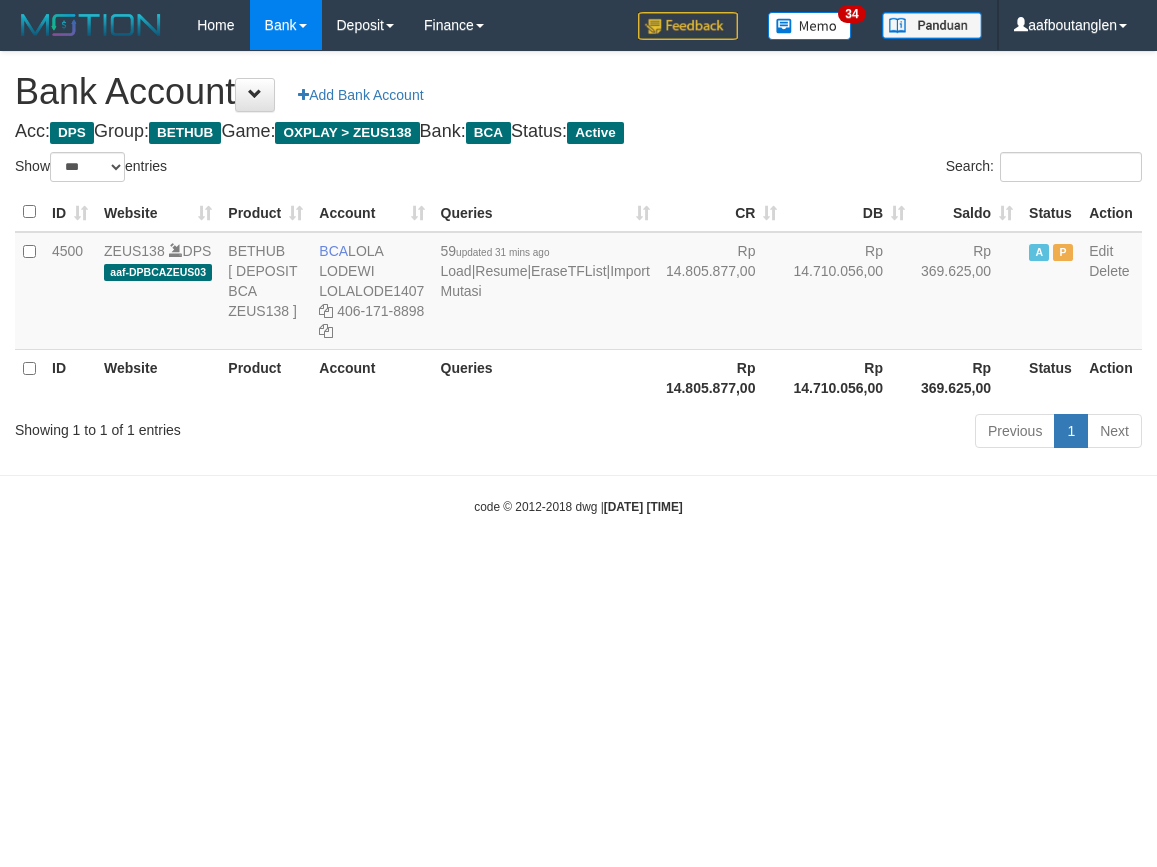 select on "***" 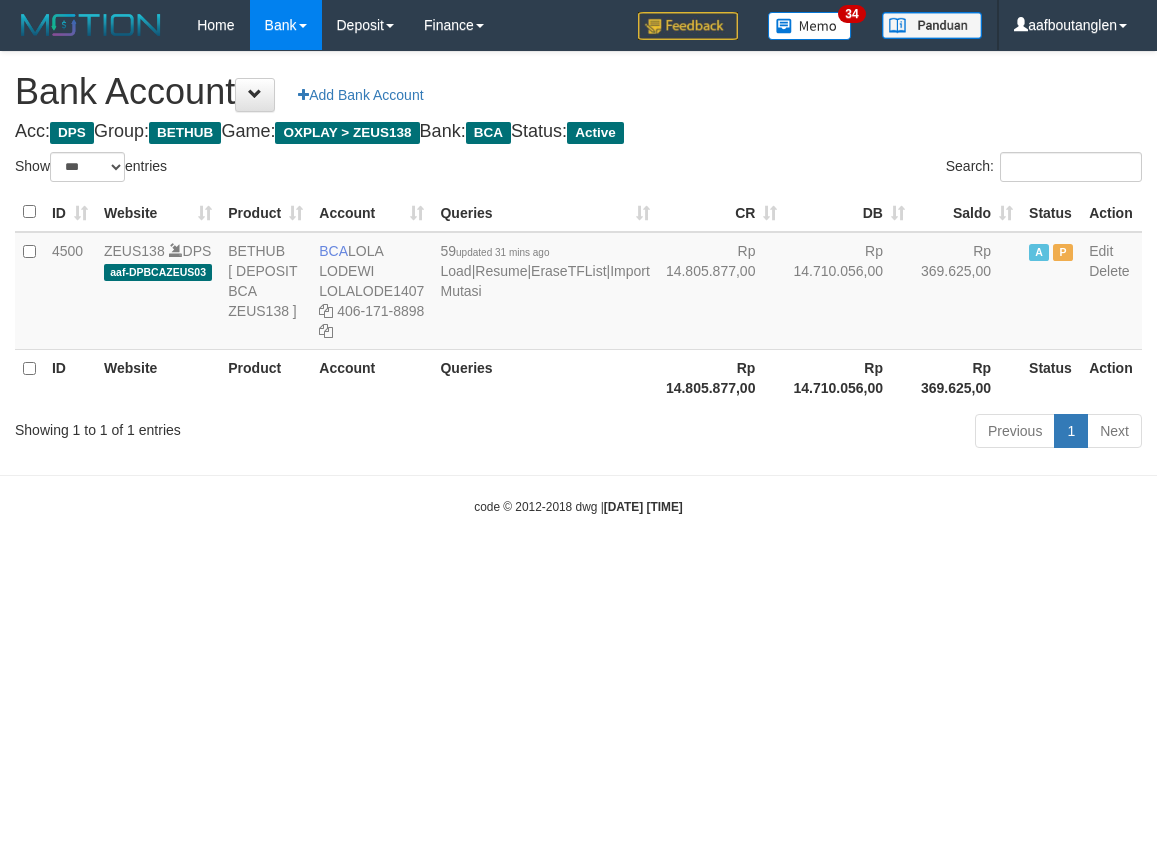 scroll, scrollTop: 0, scrollLeft: 0, axis: both 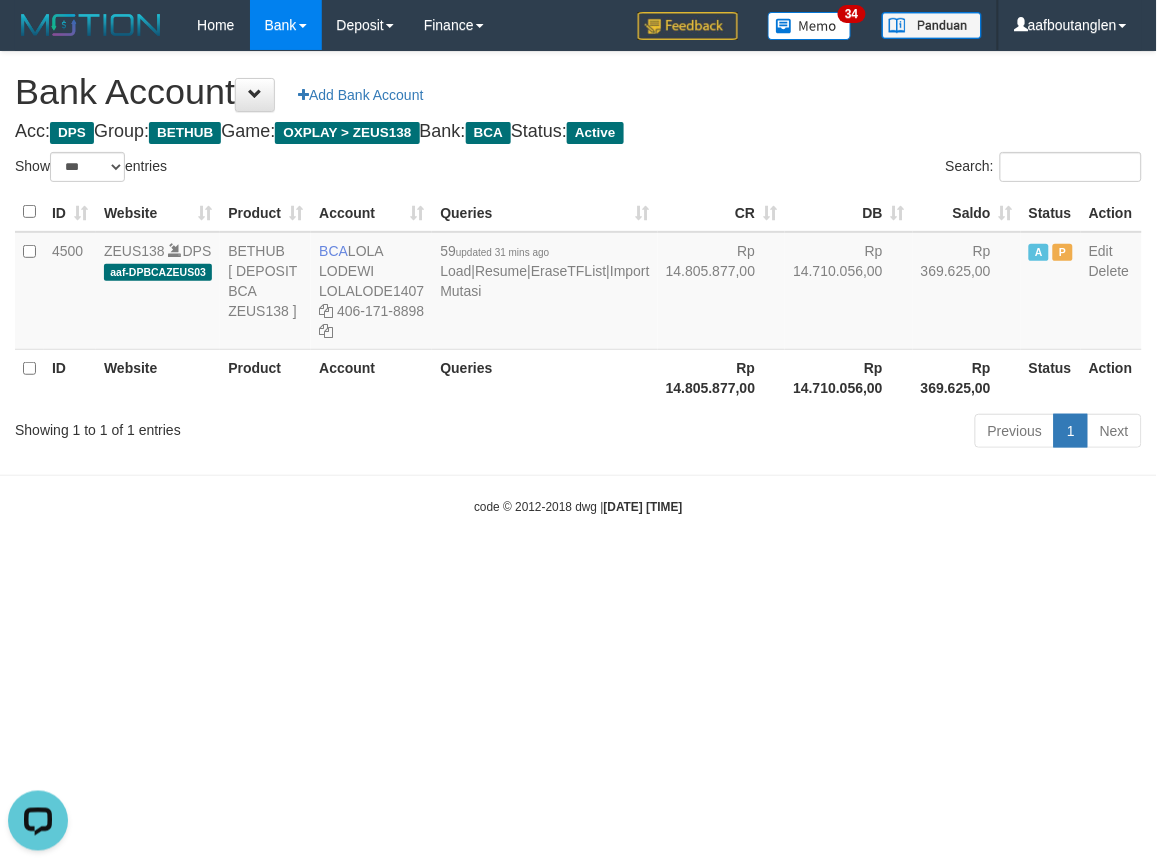 drag, startPoint x: 151, startPoint y: 578, endPoint x: 171, endPoint y: 570, distance: 21.540659 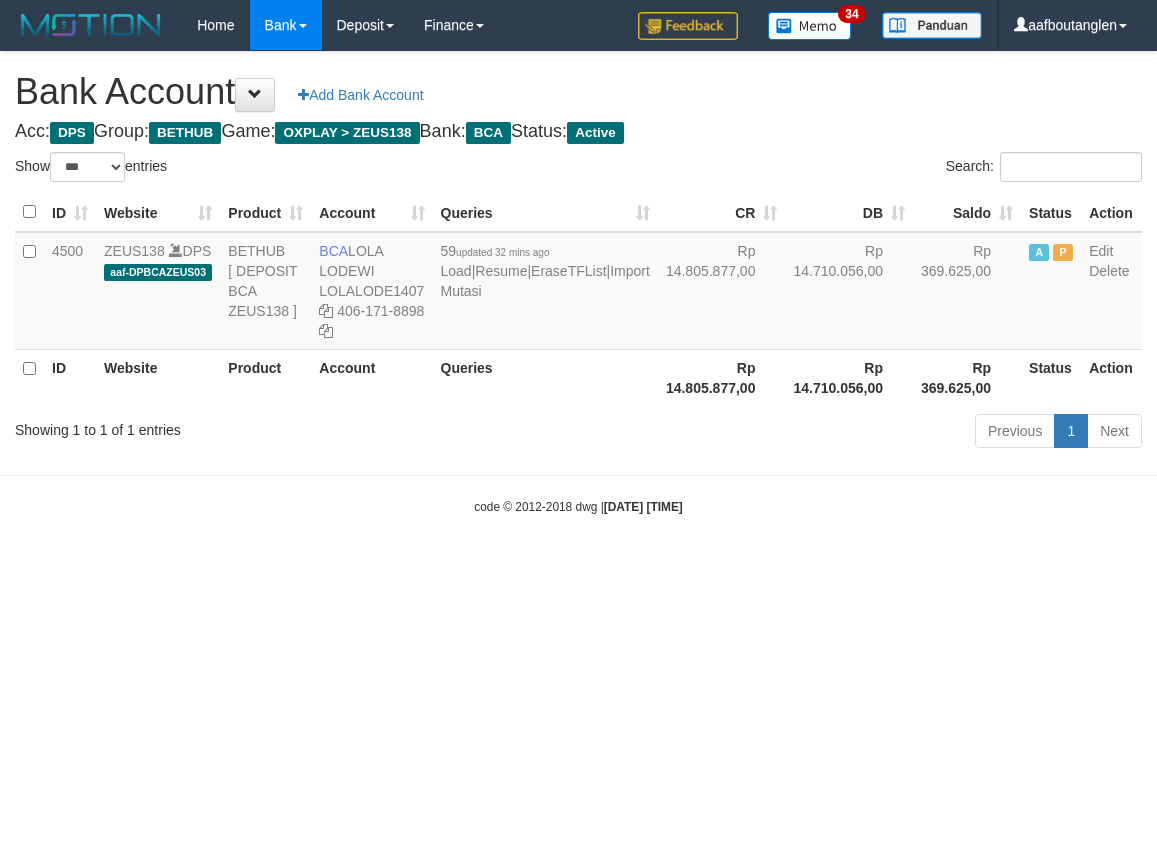 select on "***" 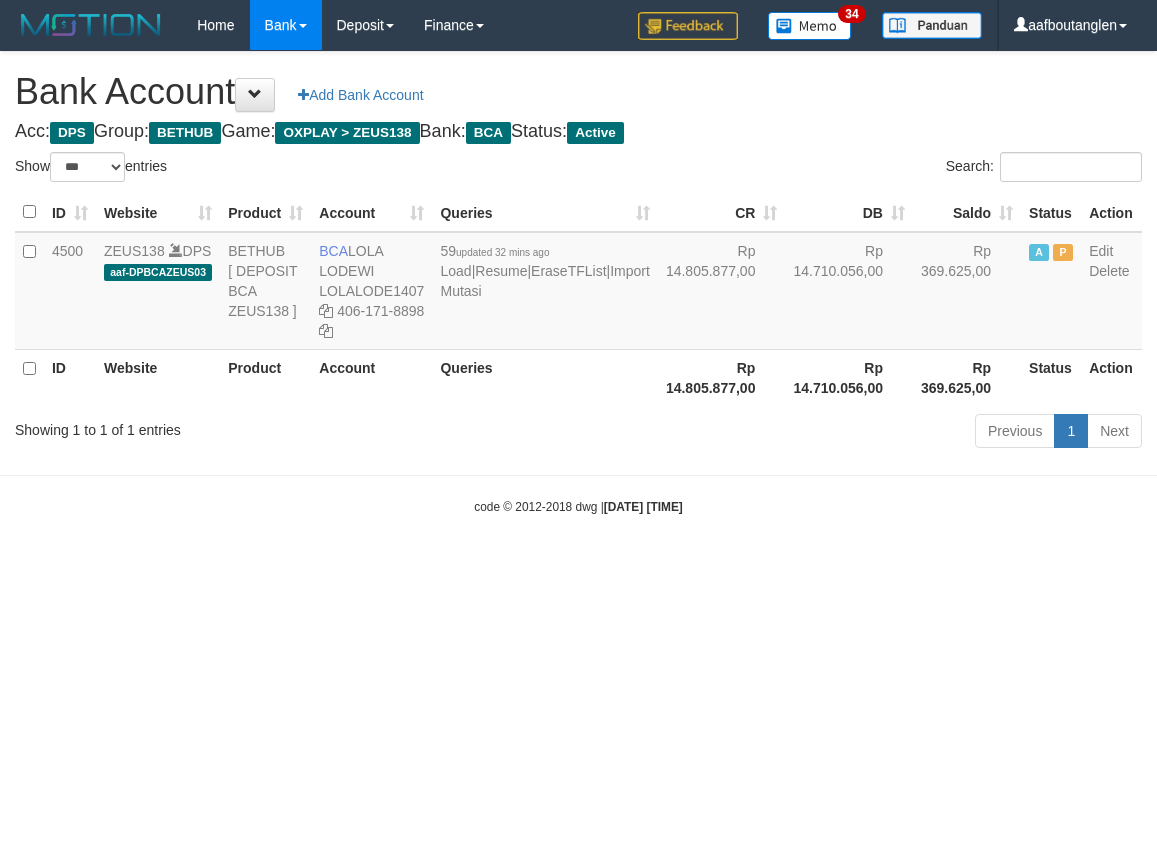 scroll, scrollTop: 0, scrollLeft: 0, axis: both 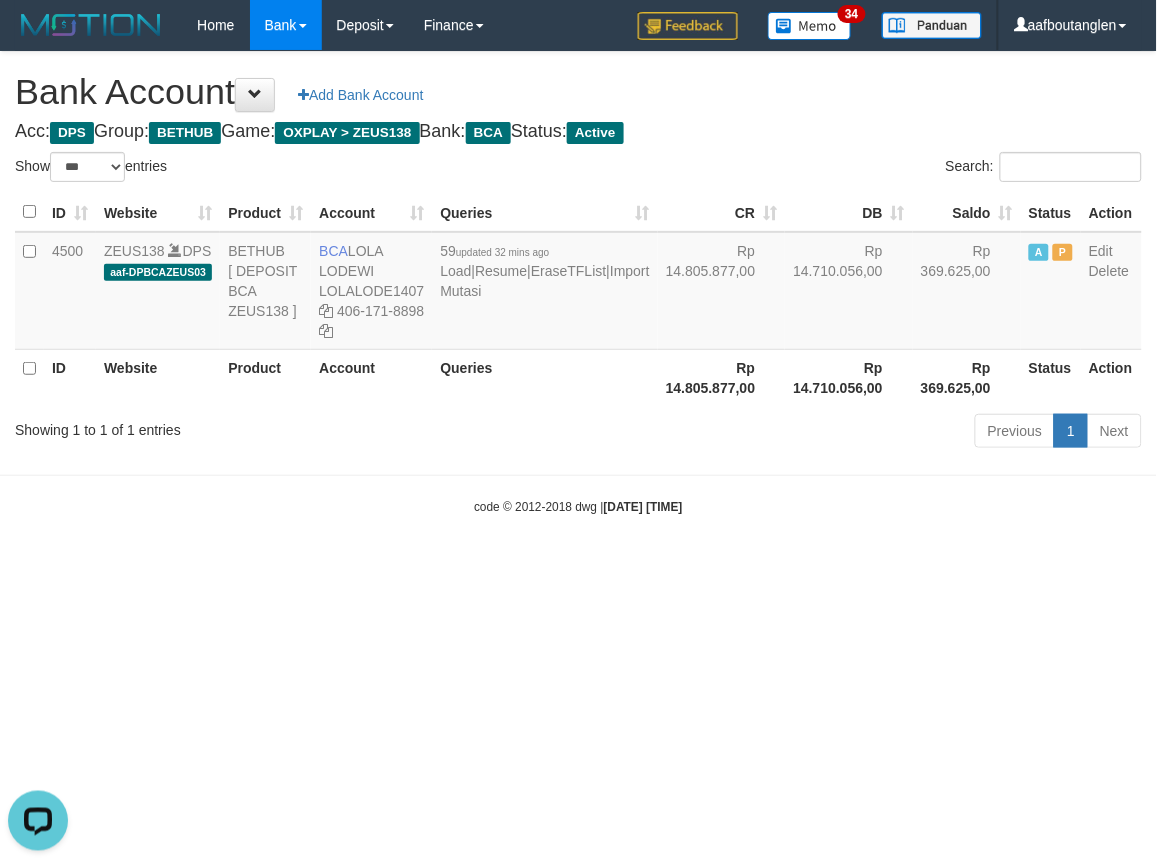 click on "Toggle navigation
Home
Bank
Account List
Deposit
DPS List
History
Note DPS
Finance
Financial Data
aafboutanglen
My Profile
Log Out
34" at bounding box center [578, 283] 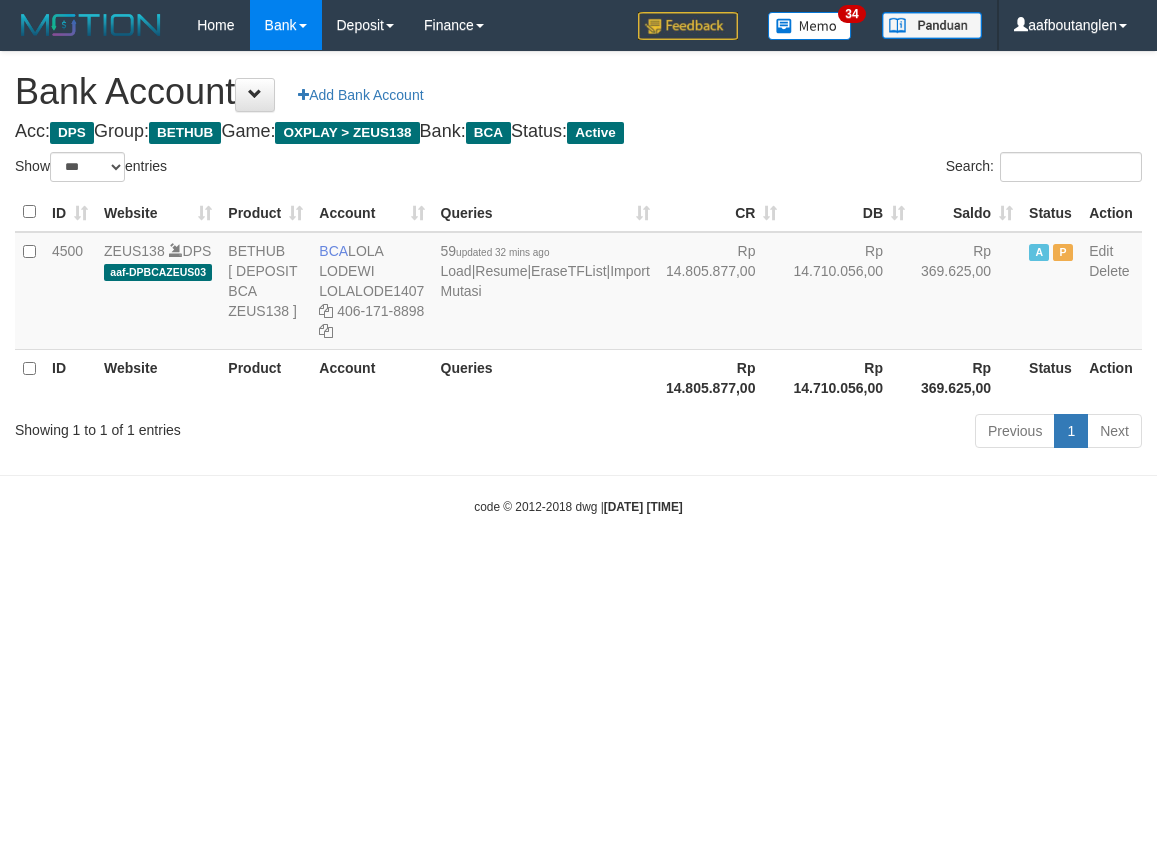 select on "***" 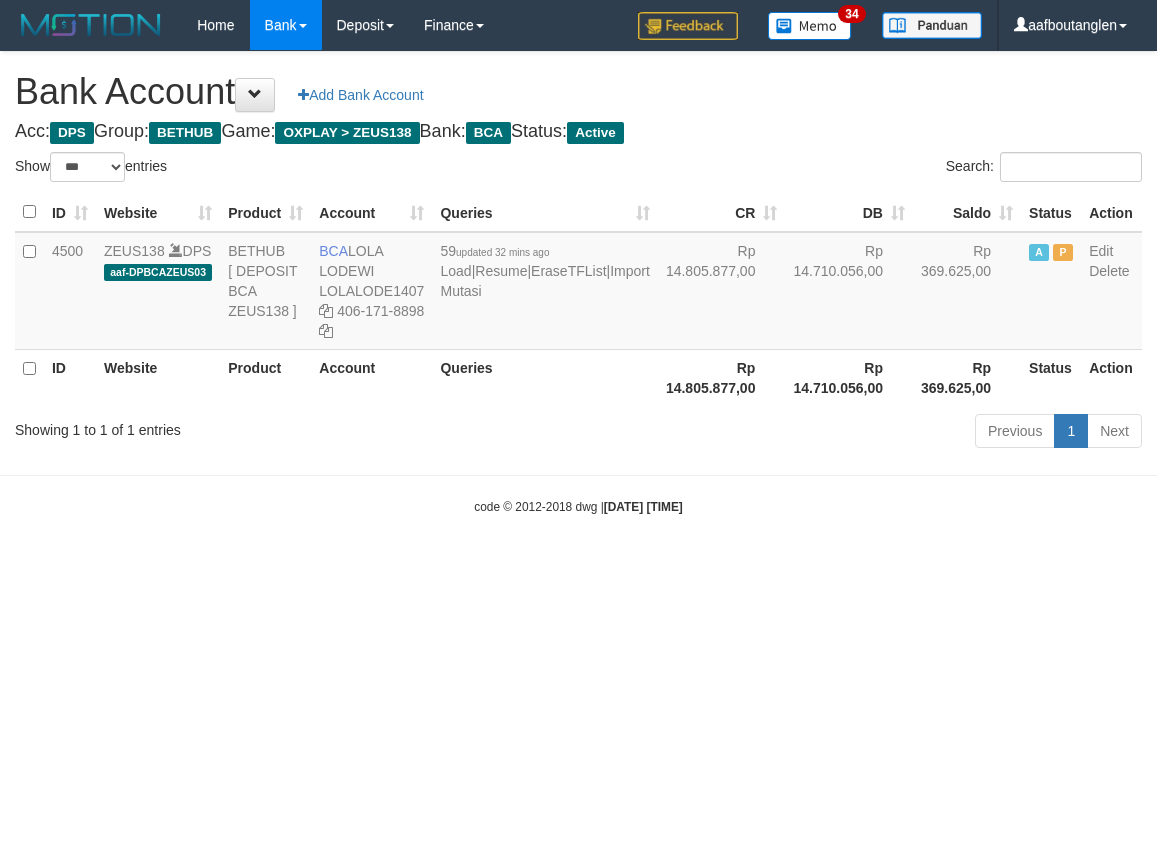 scroll, scrollTop: 0, scrollLeft: 0, axis: both 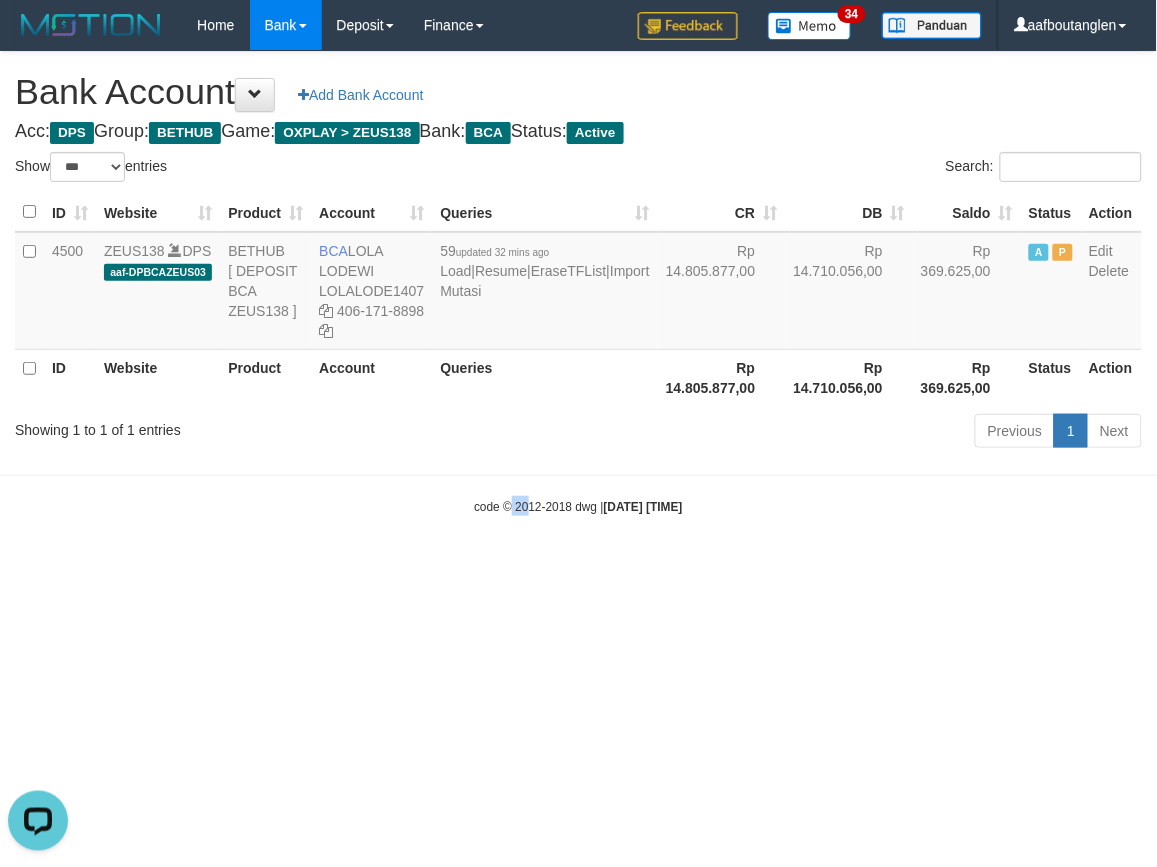 drag, startPoint x: 508, startPoint y: 588, endPoint x: 495, endPoint y: 597, distance: 15.811388 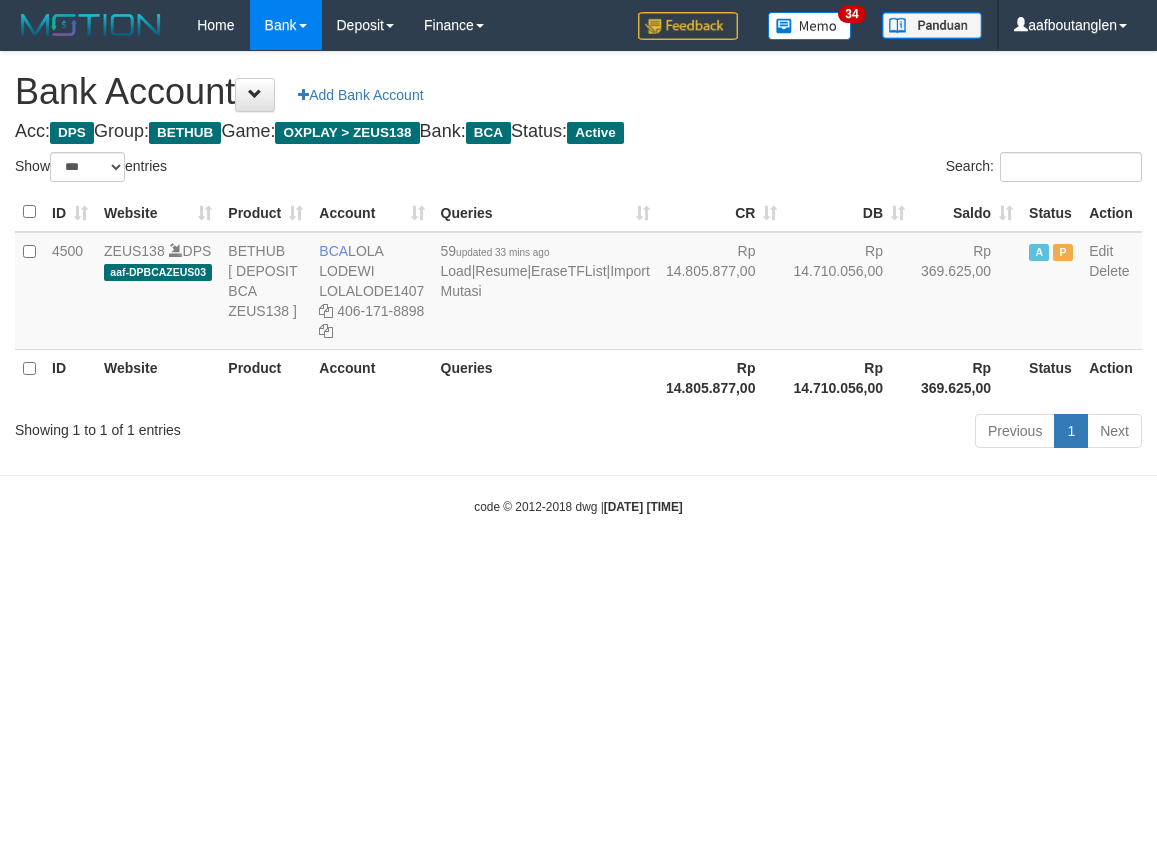 select on "***" 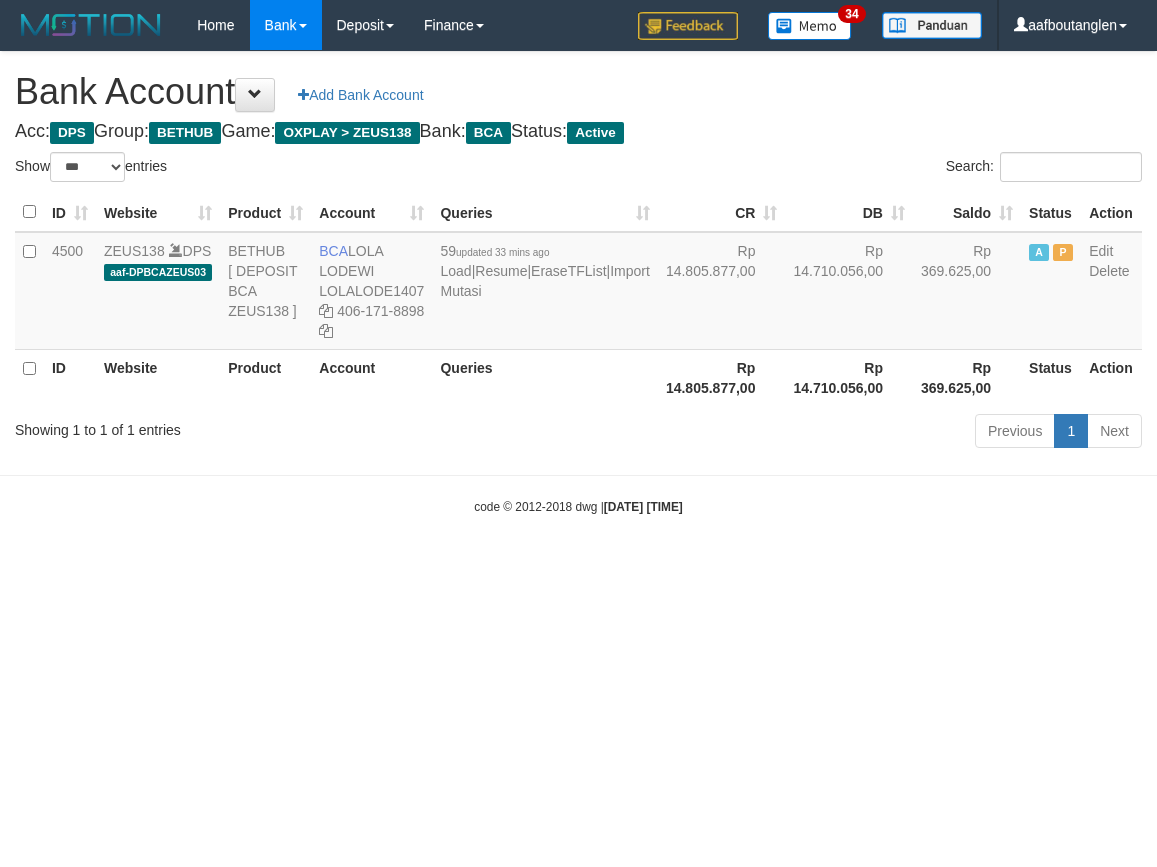 scroll, scrollTop: 0, scrollLeft: 0, axis: both 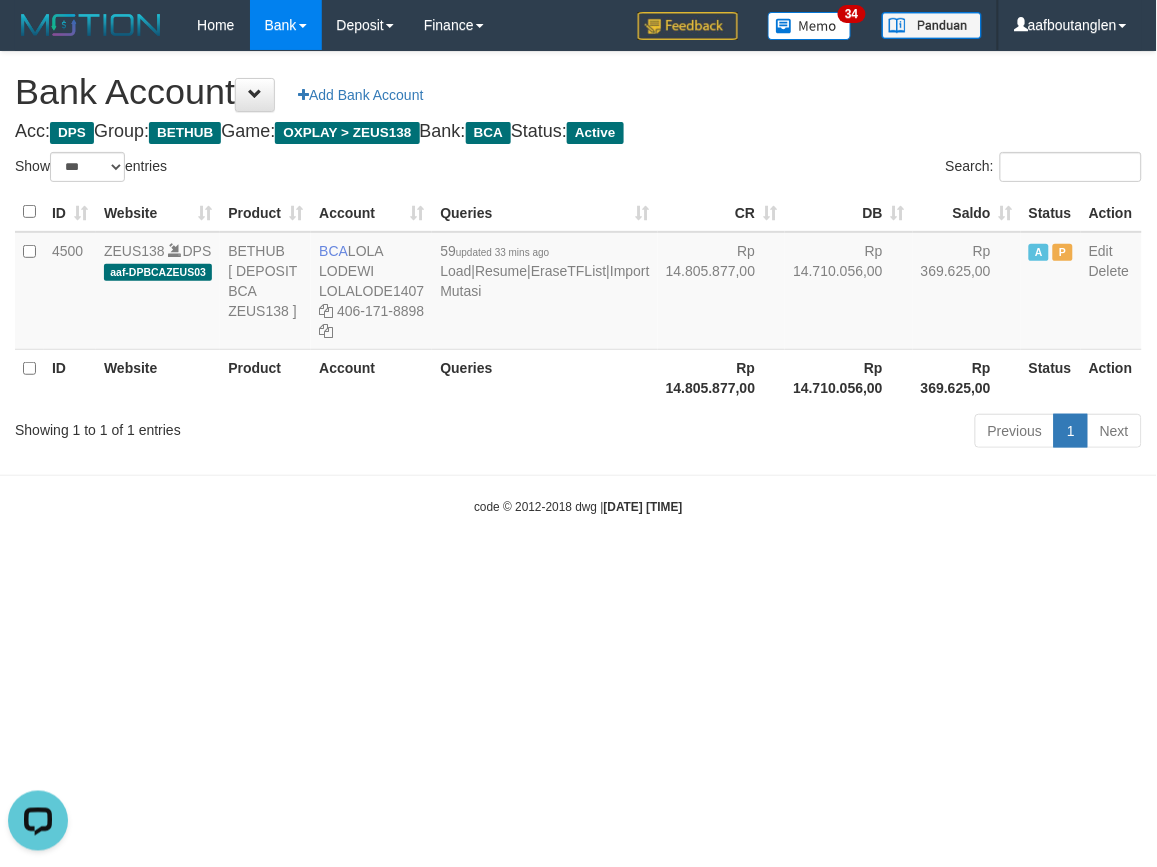 click on "Toggle navigation
Home
Bank
Account List
Deposit
DPS List
History
Note DPS
Finance
Financial Data
aafboutanglen
My Profile
Log Out
34" at bounding box center (578, 283) 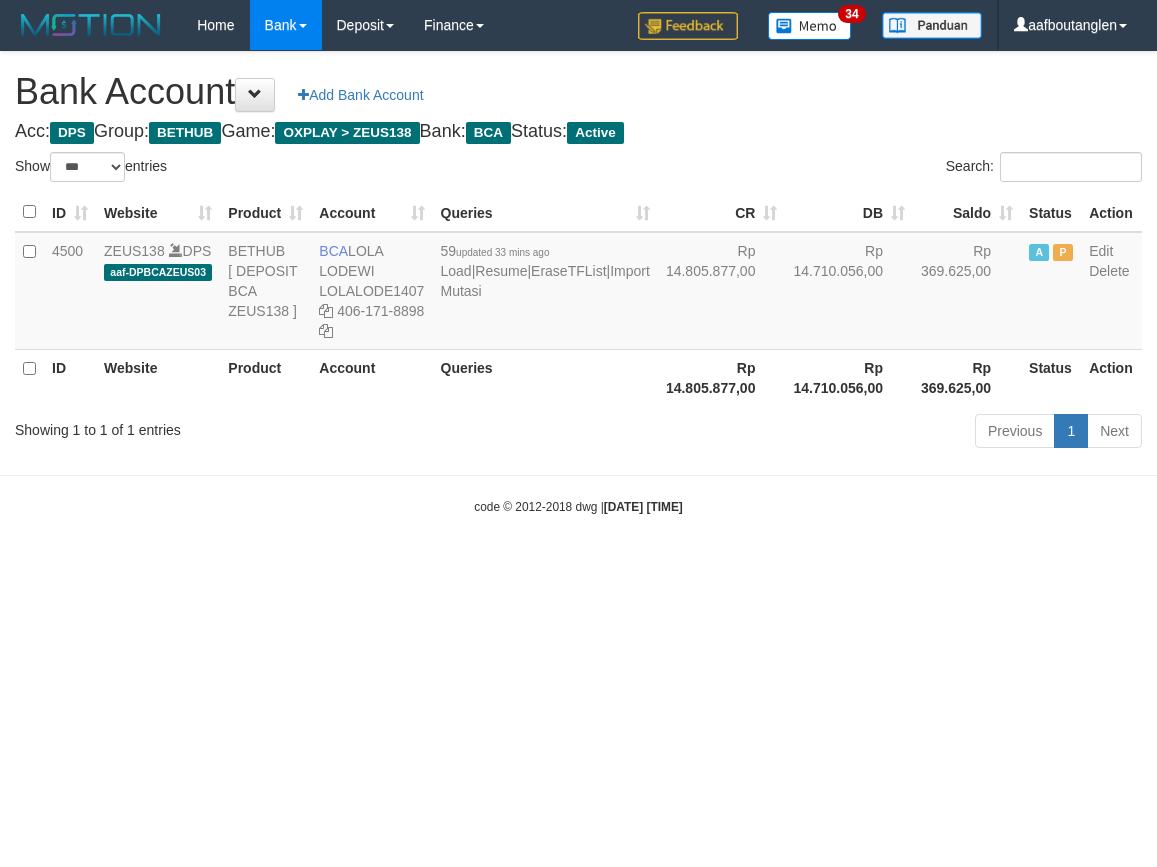 select on "***" 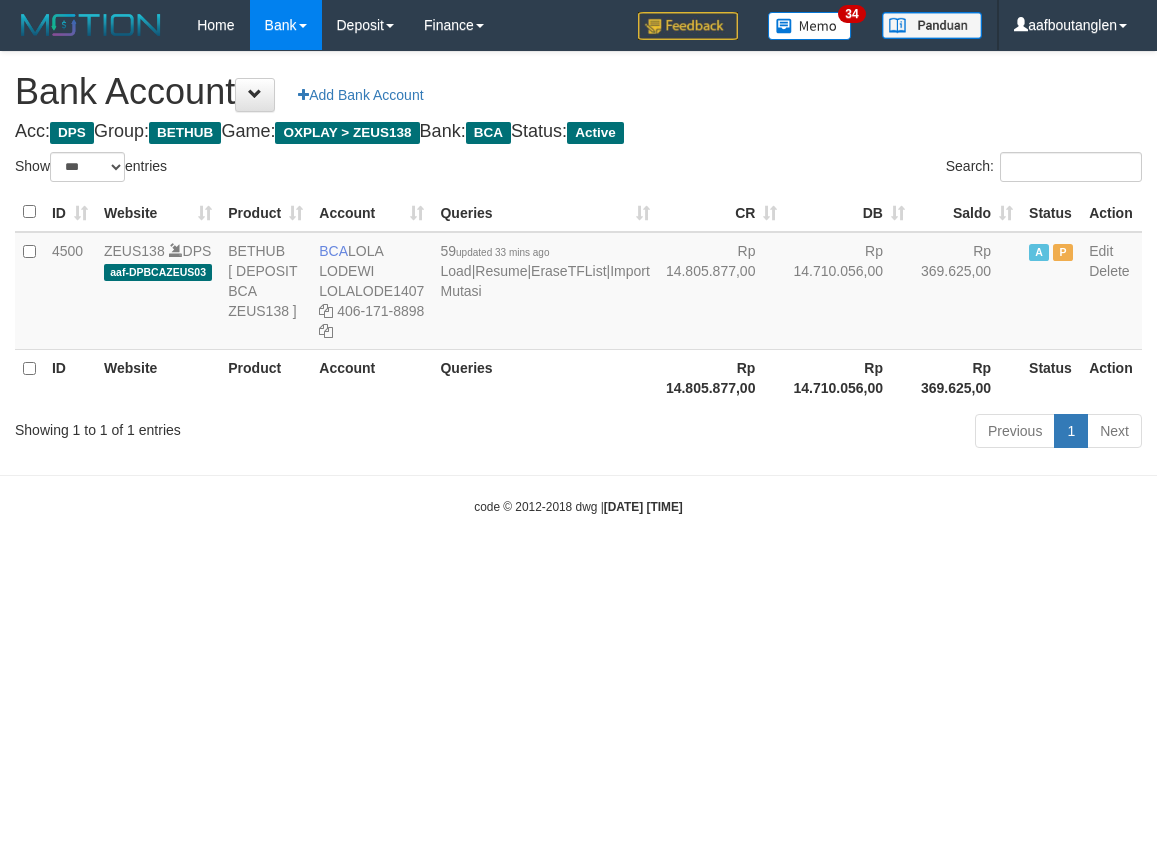 scroll, scrollTop: 0, scrollLeft: 0, axis: both 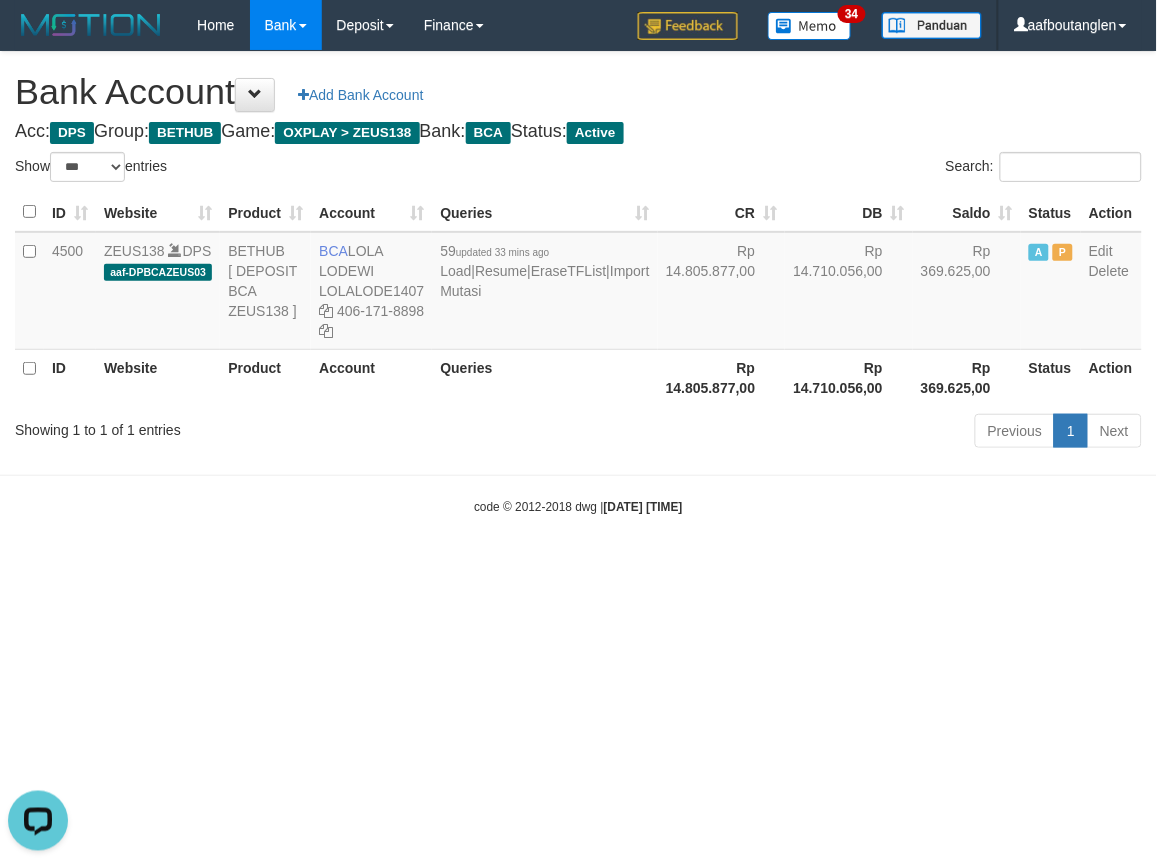 click on "Showing 1 to 1 of 1 entries" at bounding box center [241, 426] 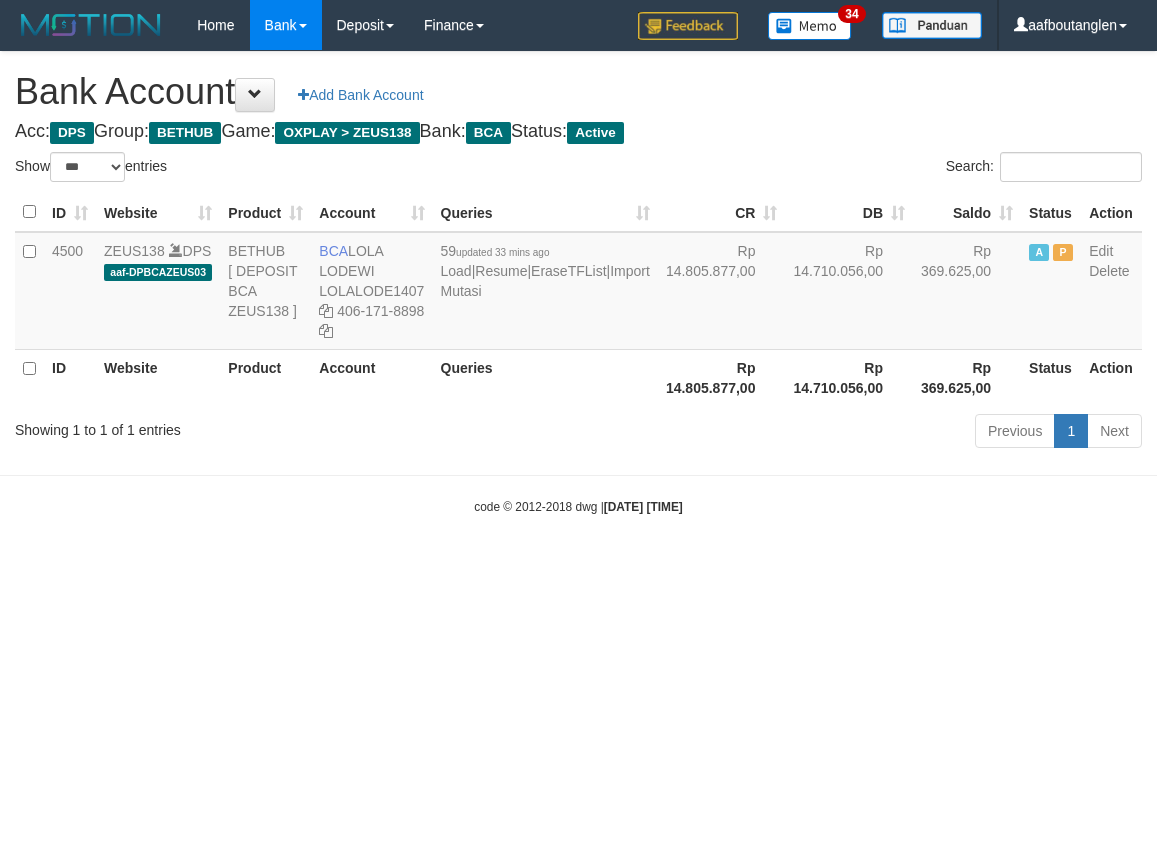 select on "***" 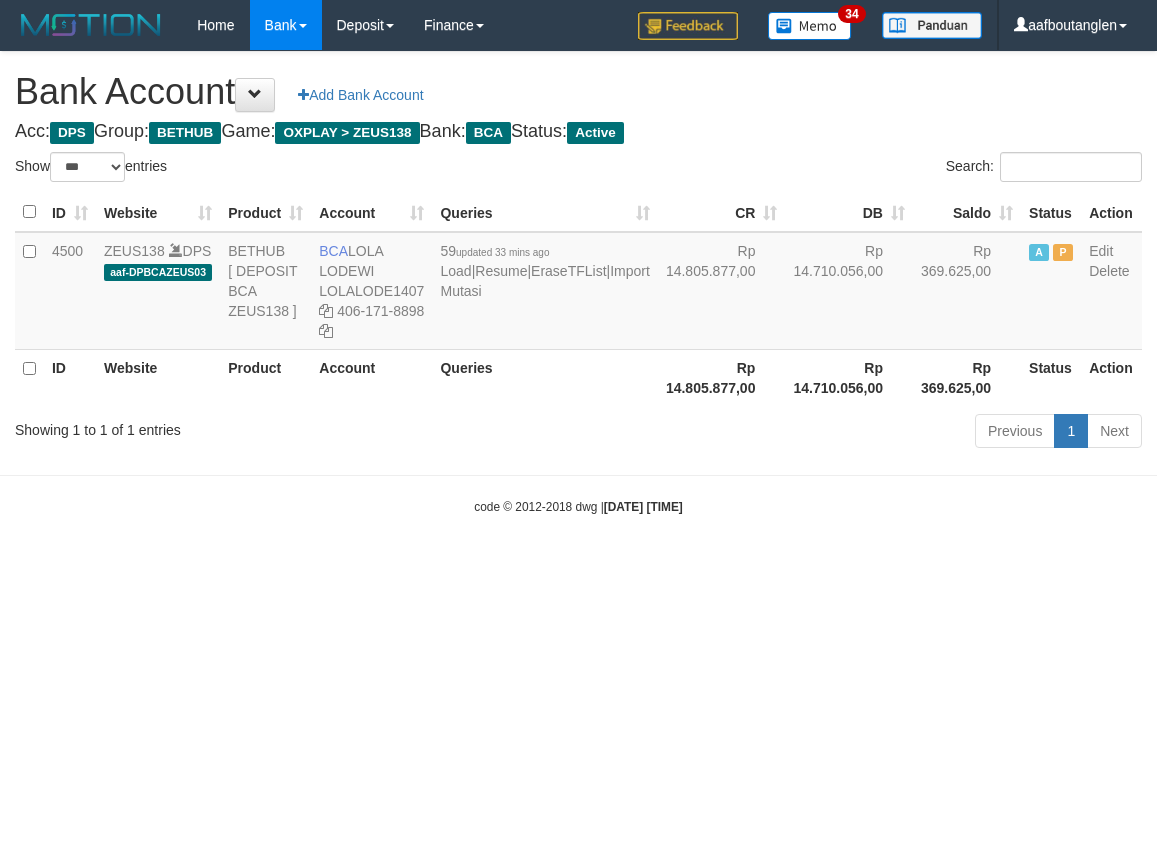 scroll, scrollTop: 0, scrollLeft: 0, axis: both 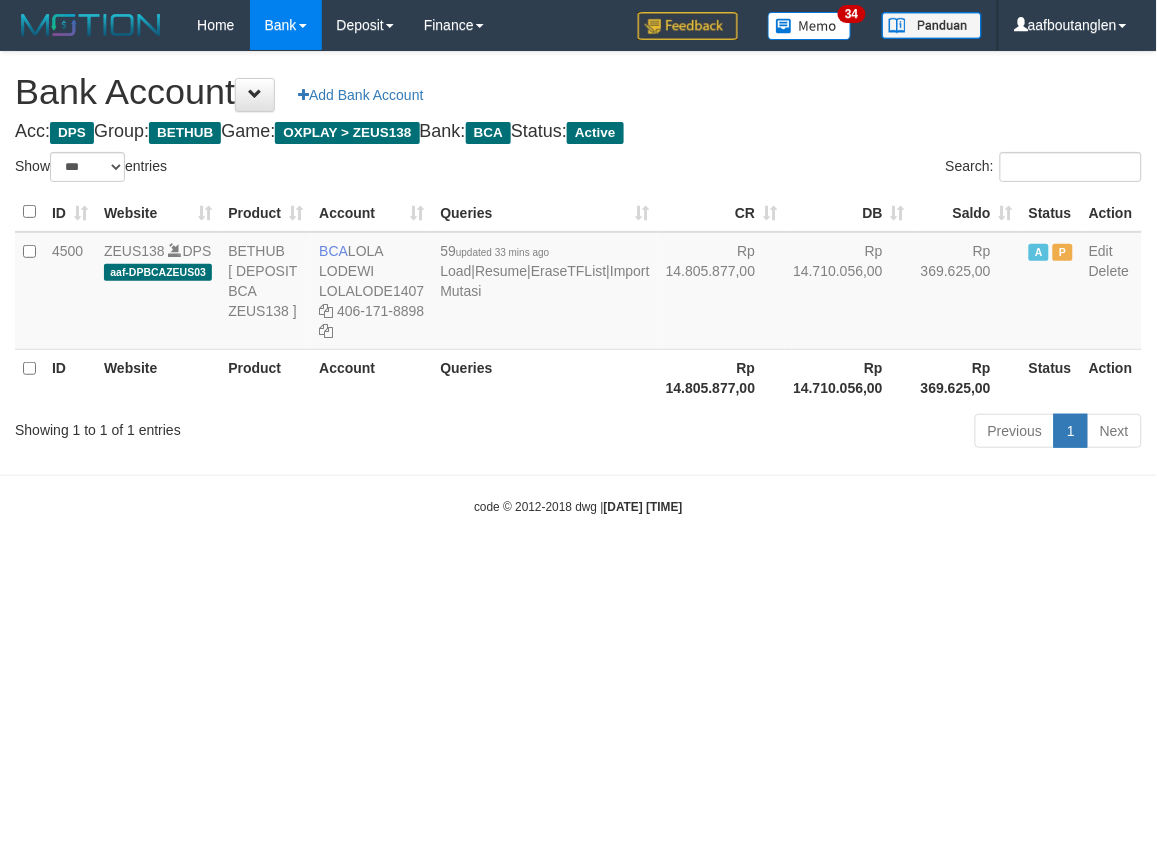 click on "ID Website Product Account Queries CR DB Saldo Status Action
4500
ZEUS138
DPS
aaf-DPBCAZEUS03
BETHUB
[ DEPOSIT BCA ZEUS138 ]
BCA
LOLA LODEWI
LOLALODE1407
406-171-8898
59  updated 33 mins ago
Load
|
Resume
|
EraseTFList
|
Import Mutasi
Rp 14.805.877,00
Rp 14.710.056,00
Rp 369.625,00
A
P
Edit
Delete
ID Website Product Account Queries Rp 14.805.877,00 Rp 14.710.056,00 Rp 369.625,00 Status Action" at bounding box center [578, 299] 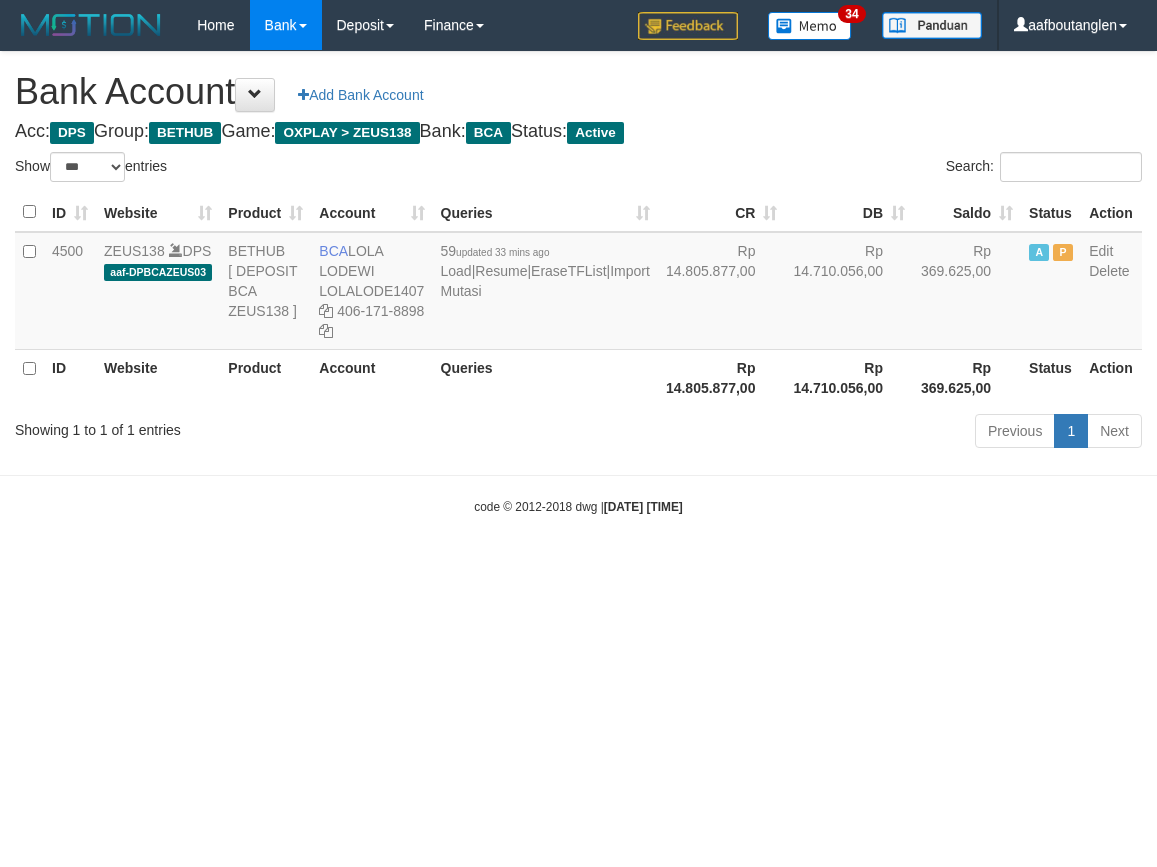 select on "***" 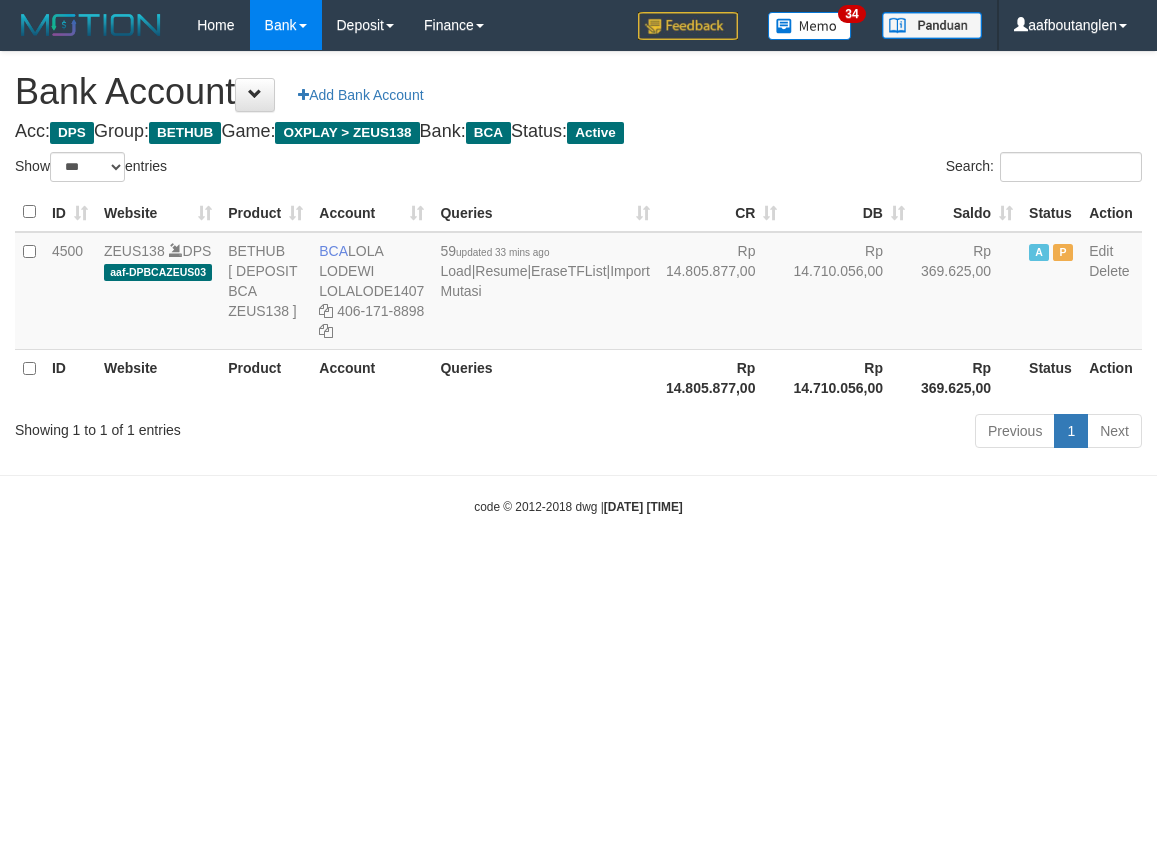 scroll, scrollTop: 0, scrollLeft: 0, axis: both 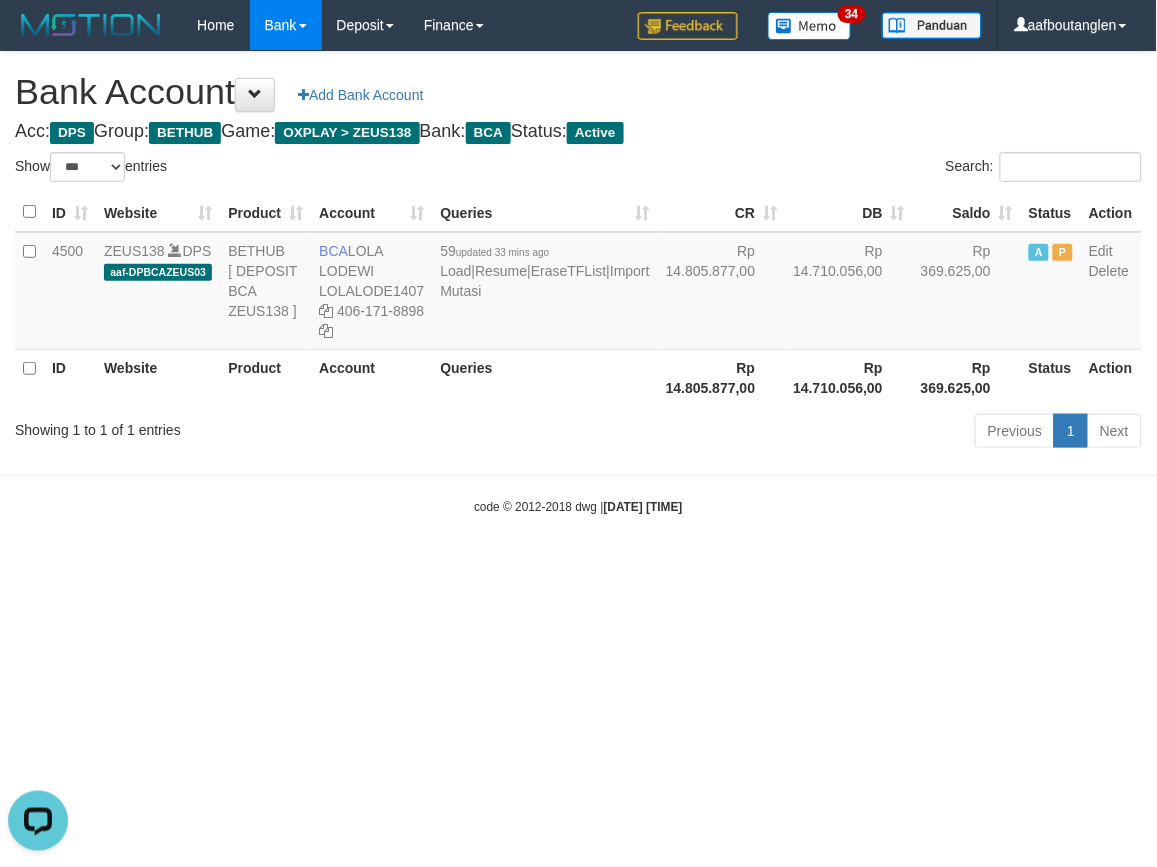 drag, startPoint x: 817, startPoint y: 624, endPoint x: 804, endPoint y: 656, distance: 34.539833 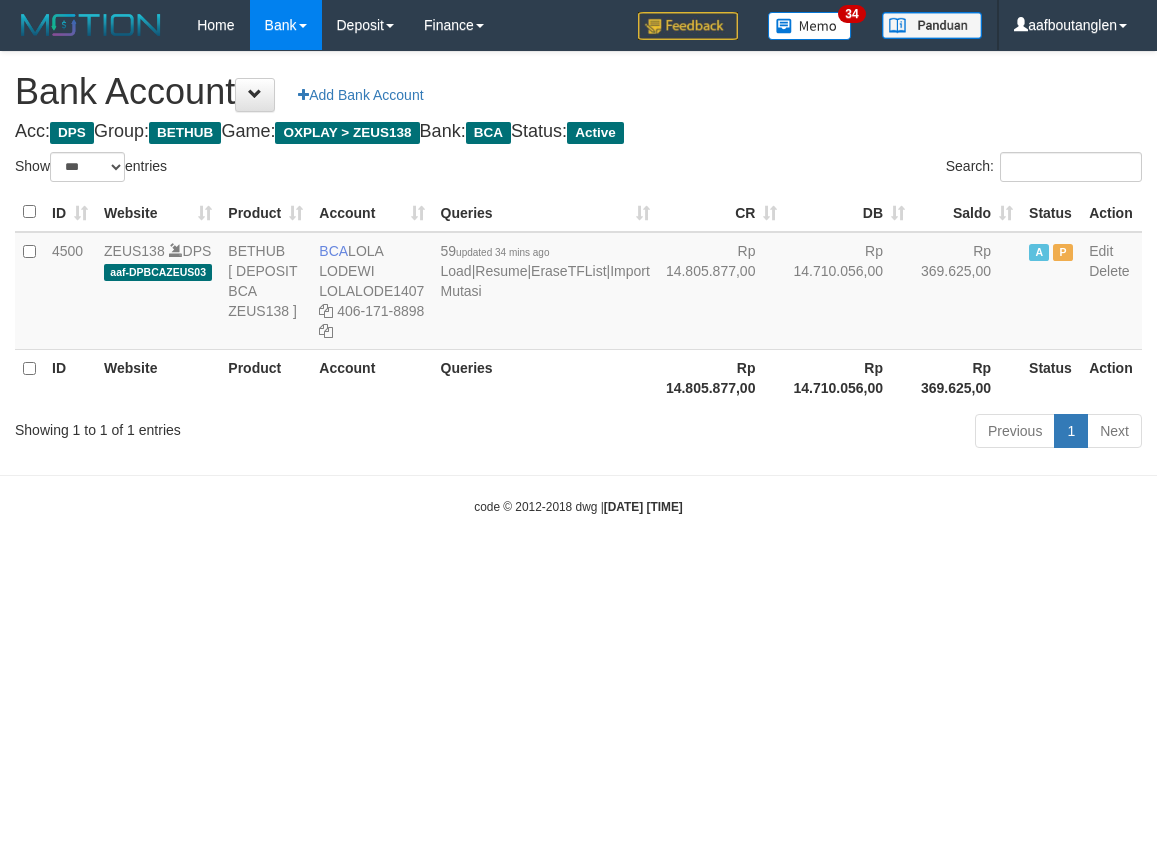 select on "***" 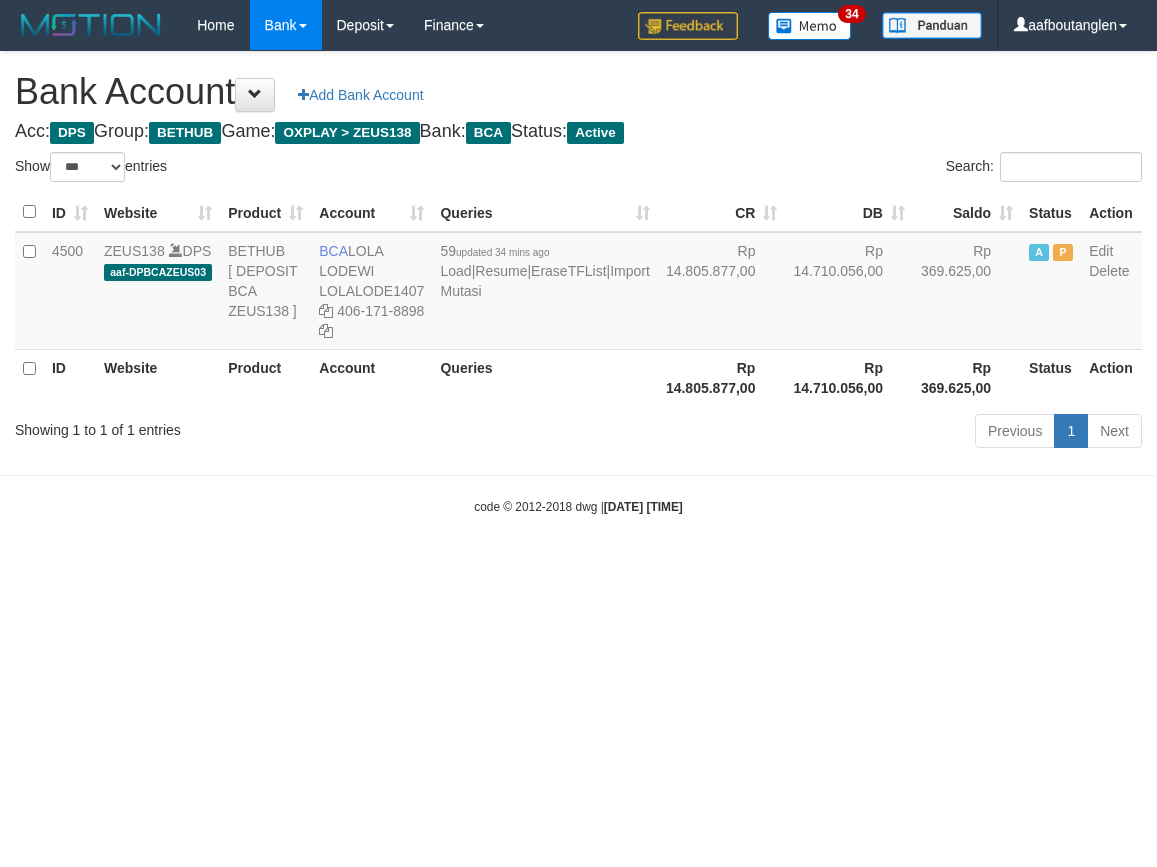 scroll, scrollTop: 0, scrollLeft: 0, axis: both 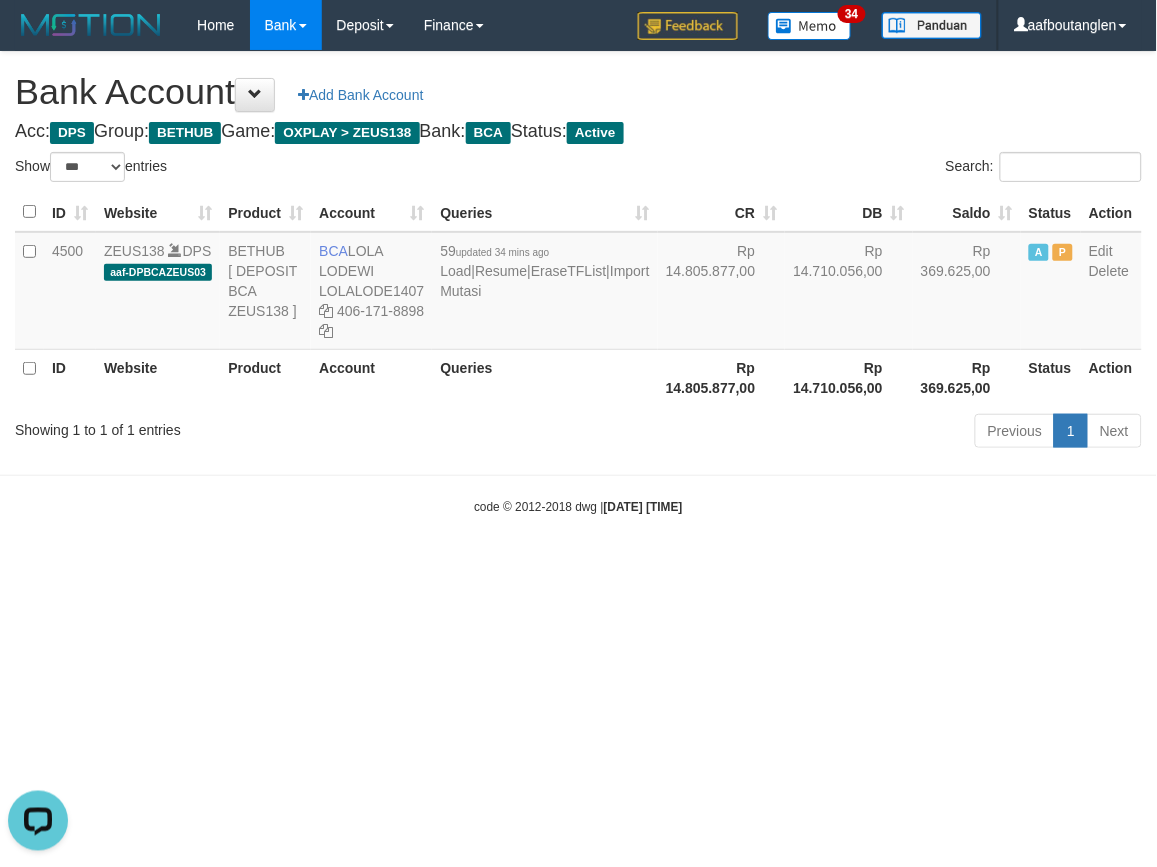 click on "Toggle navigation
Home
Bank
Account List
Deposit
DPS List
History
Note DPS
Finance
Financial Data
aafboutanglen
My Profile
Log Out
34" at bounding box center [578, 283] 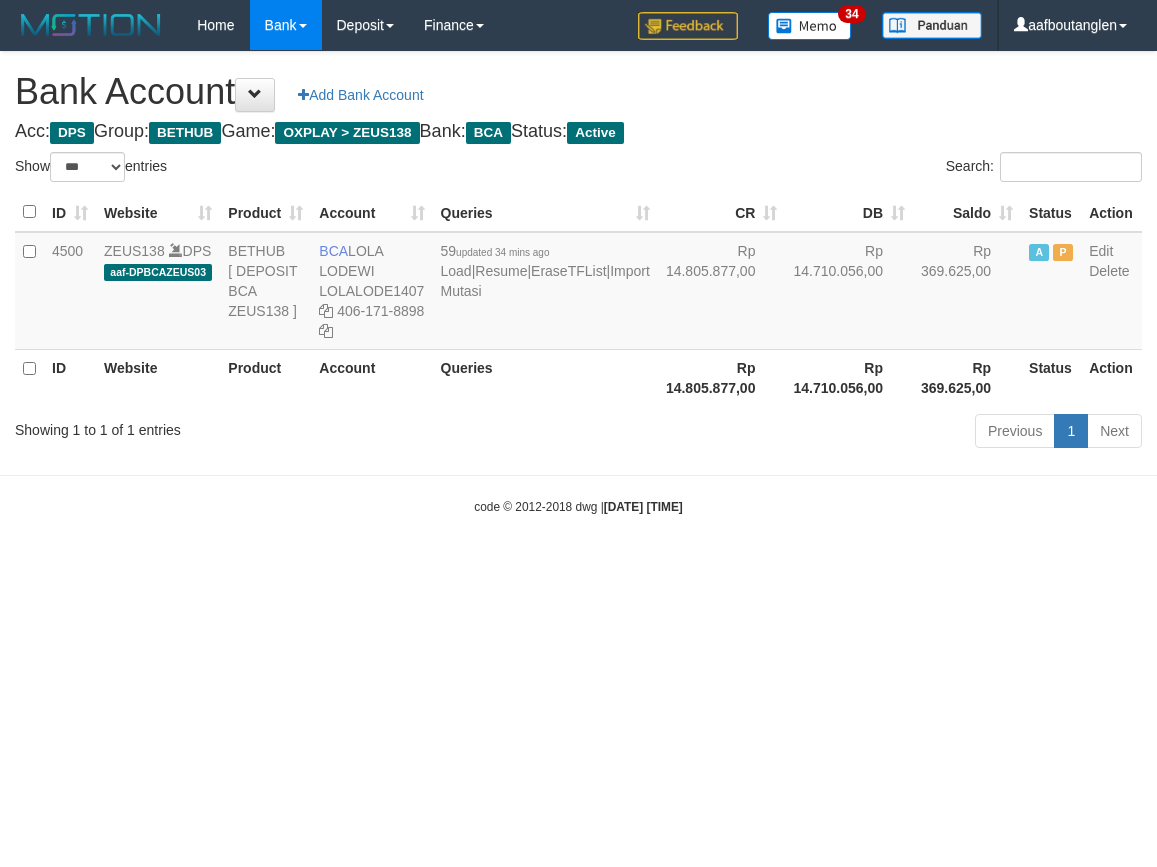 select on "***" 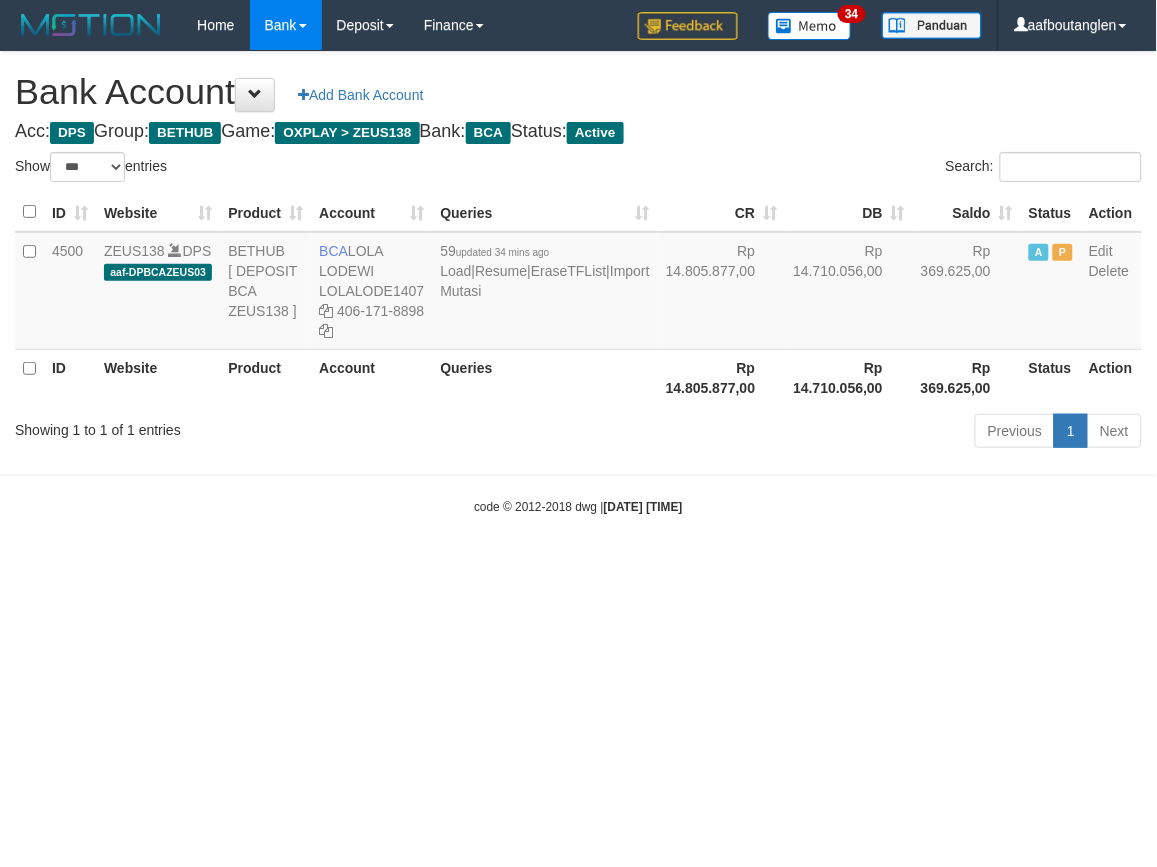 click on "Toggle navigation
Home
Bank
Account List
Deposit
DPS List
History
Note DPS
Finance
Financial Data
aafboutanglen
My Profile
Log Out
34" at bounding box center [578, 283] 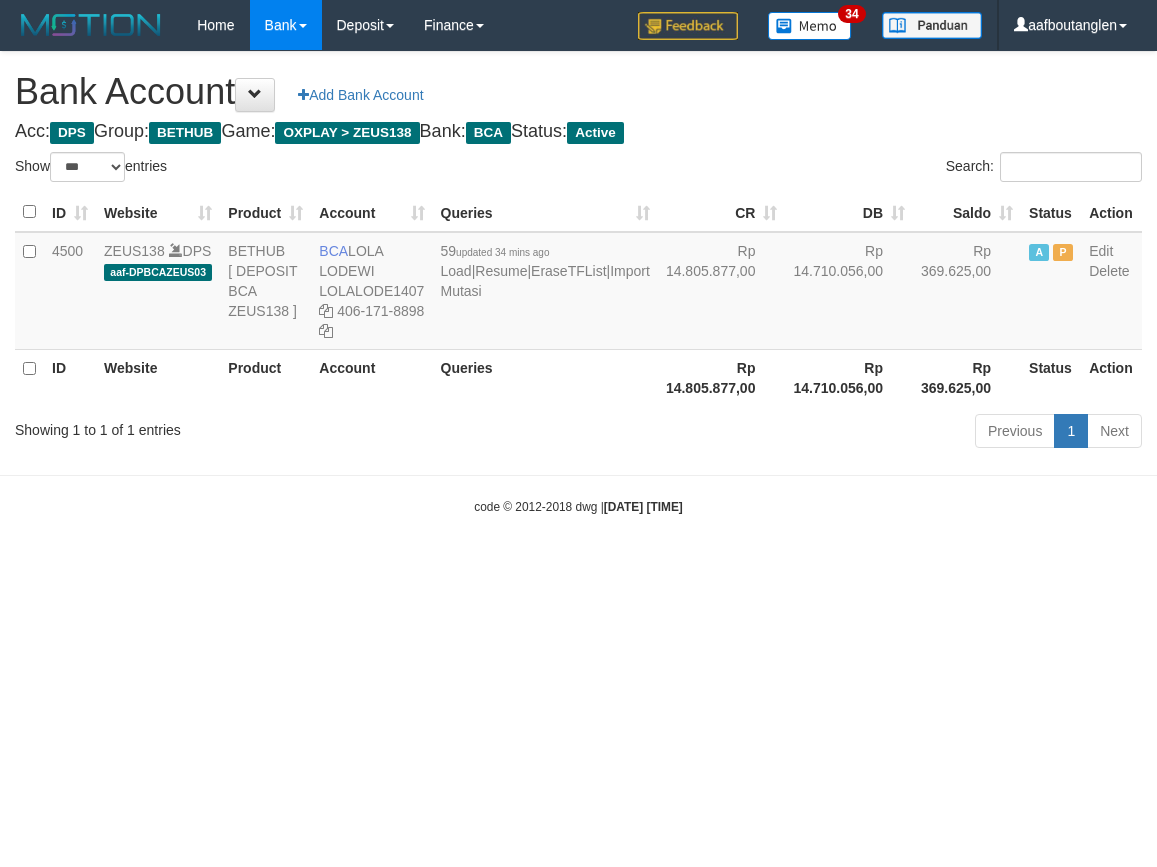 select on "***" 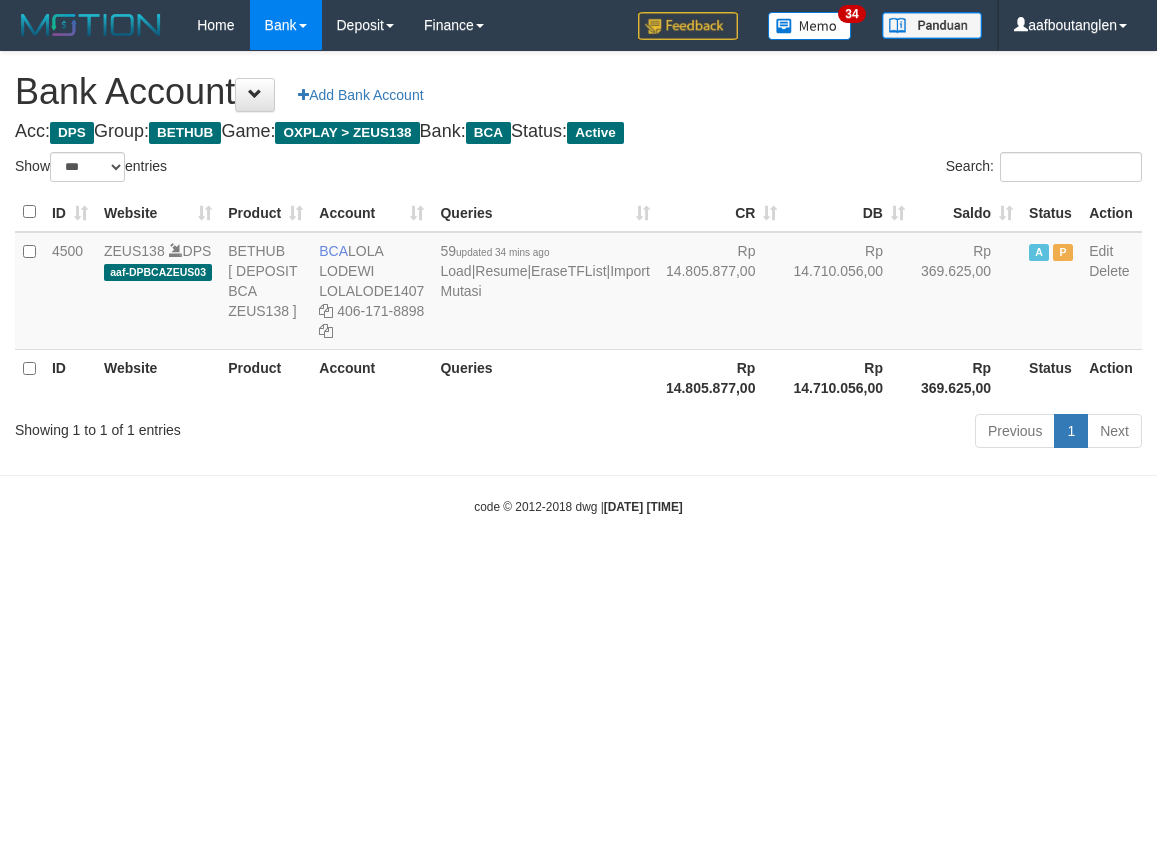scroll, scrollTop: 0, scrollLeft: 0, axis: both 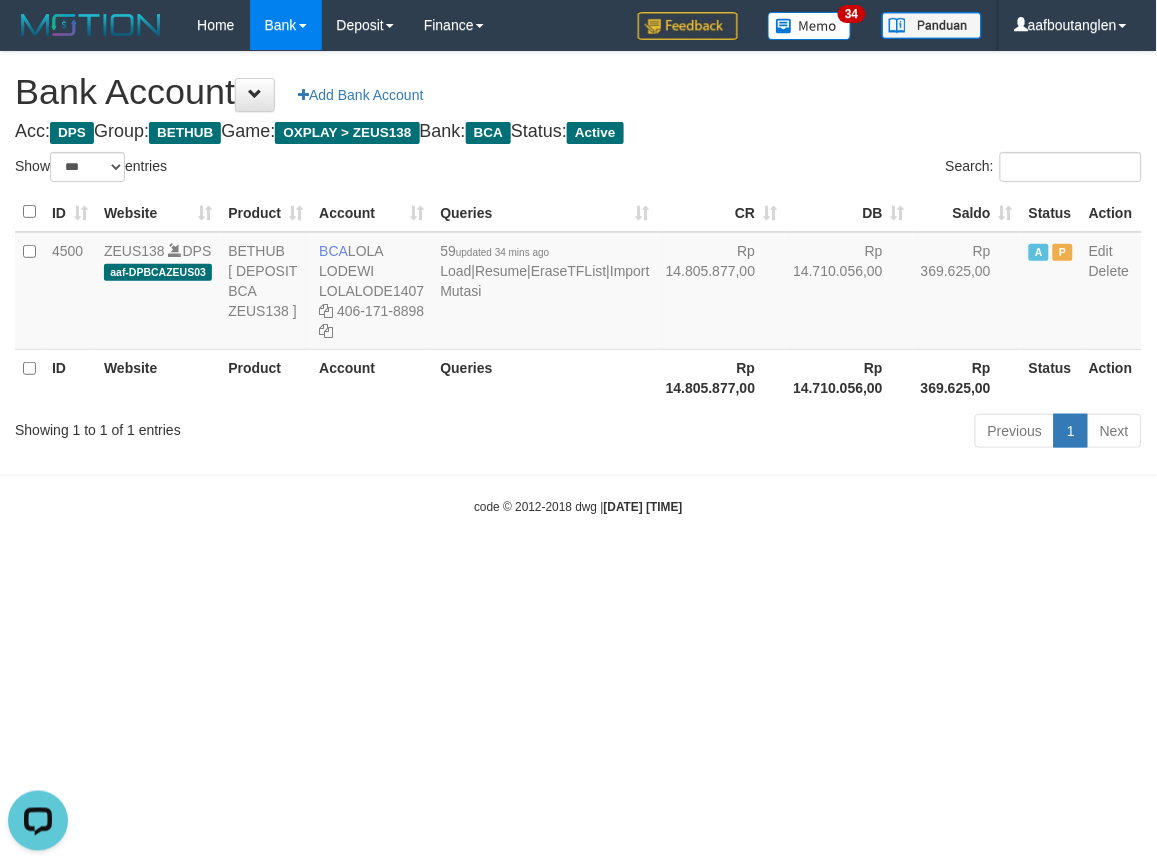 click on "Toggle navigation
Home
Bank
Account List
Deposit
DPS List
History
Note DPS
Finance
Financial Data
aafboutanglen
My Profile
Log Out
34" at bounding box center (578, 283) 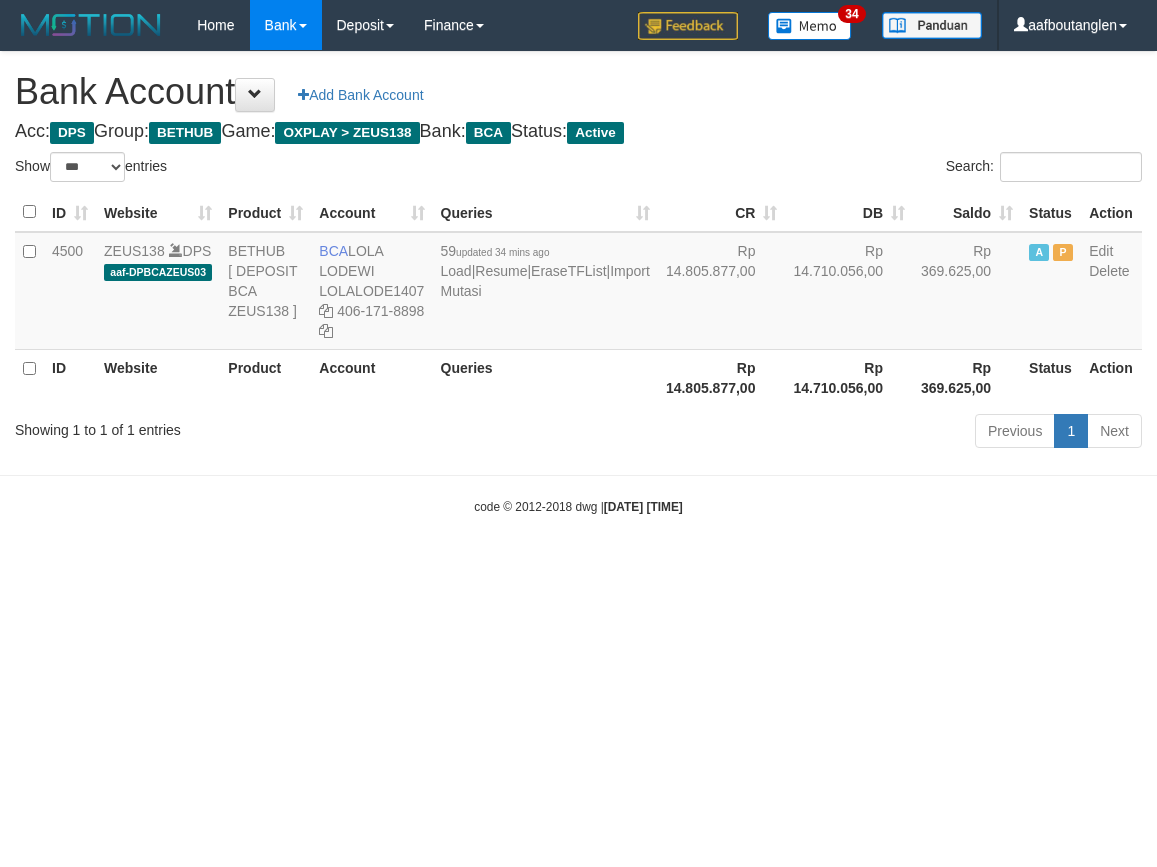 select on "***" 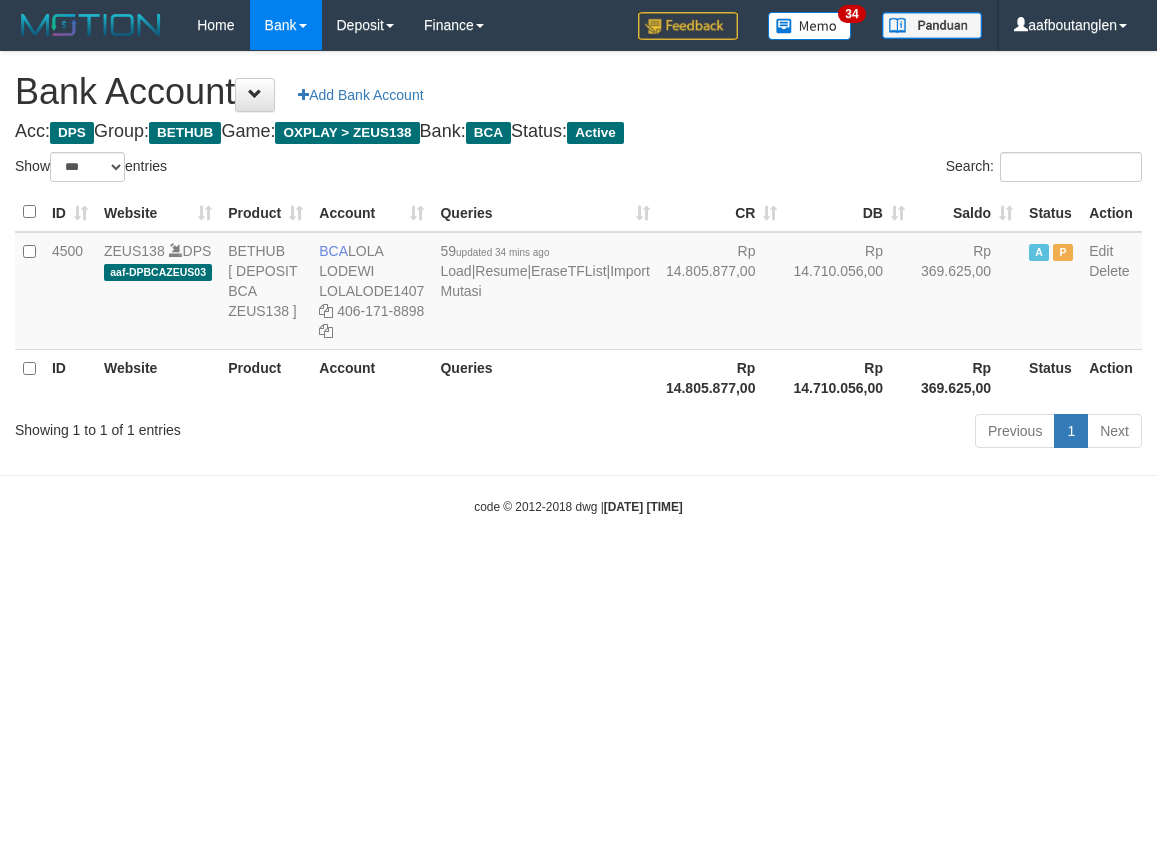 scroll, scrollTop: 0, scrollLeft: 0, axis: both 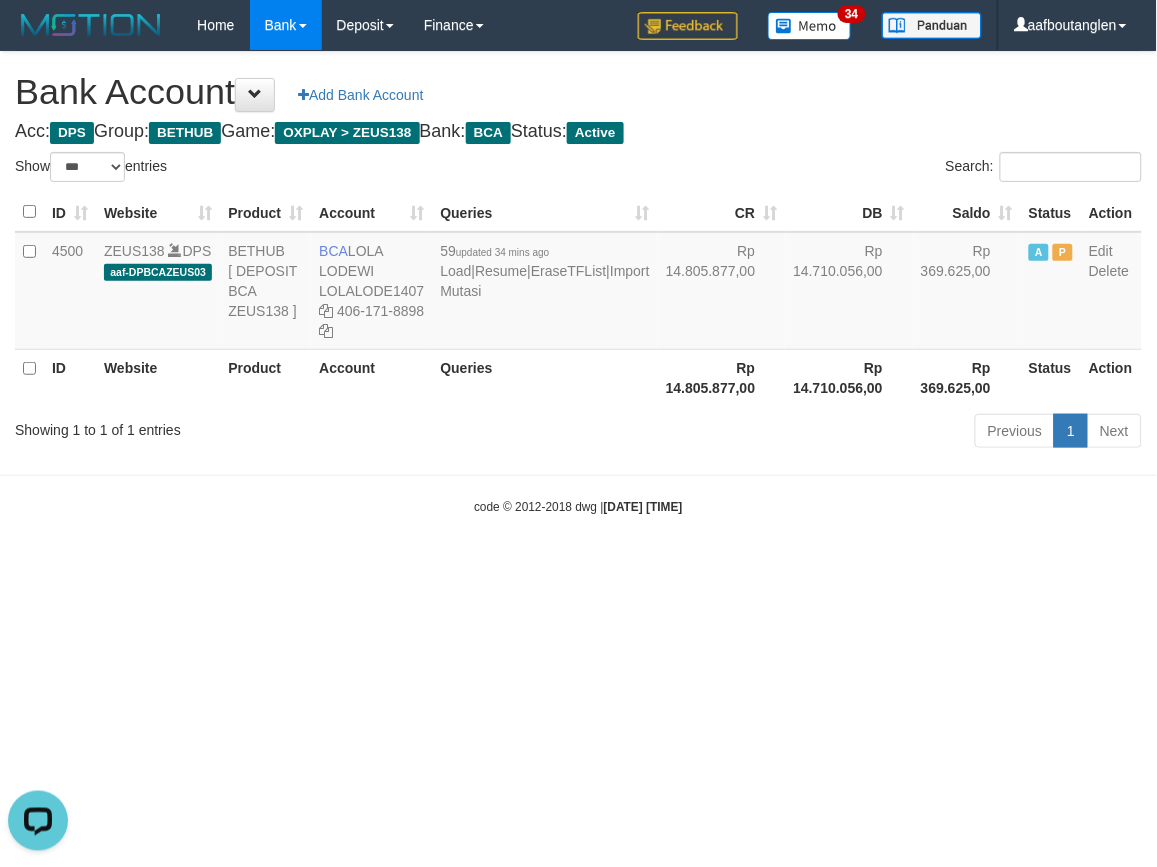 drag, startPoint x: 858, startPoint y: 646, endPoint x: 847, endPoint y: 646, distance: 11 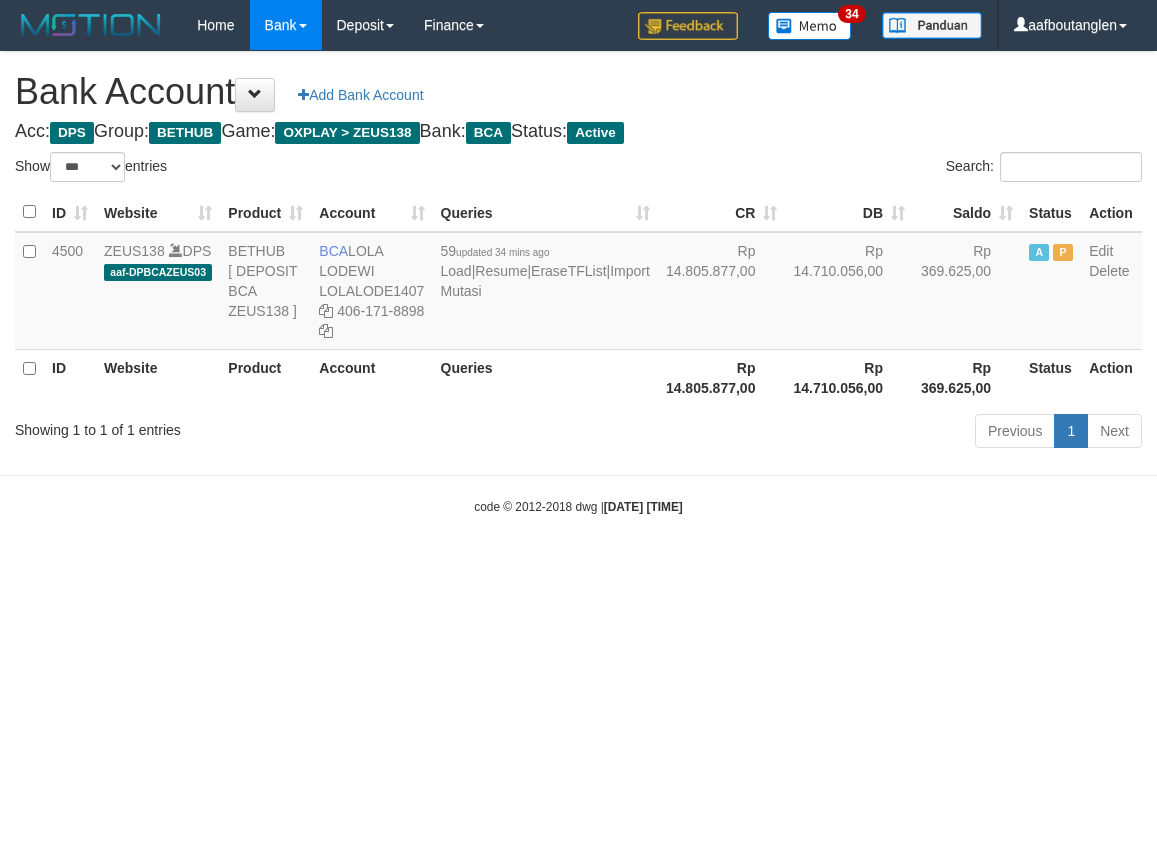 select on "***" 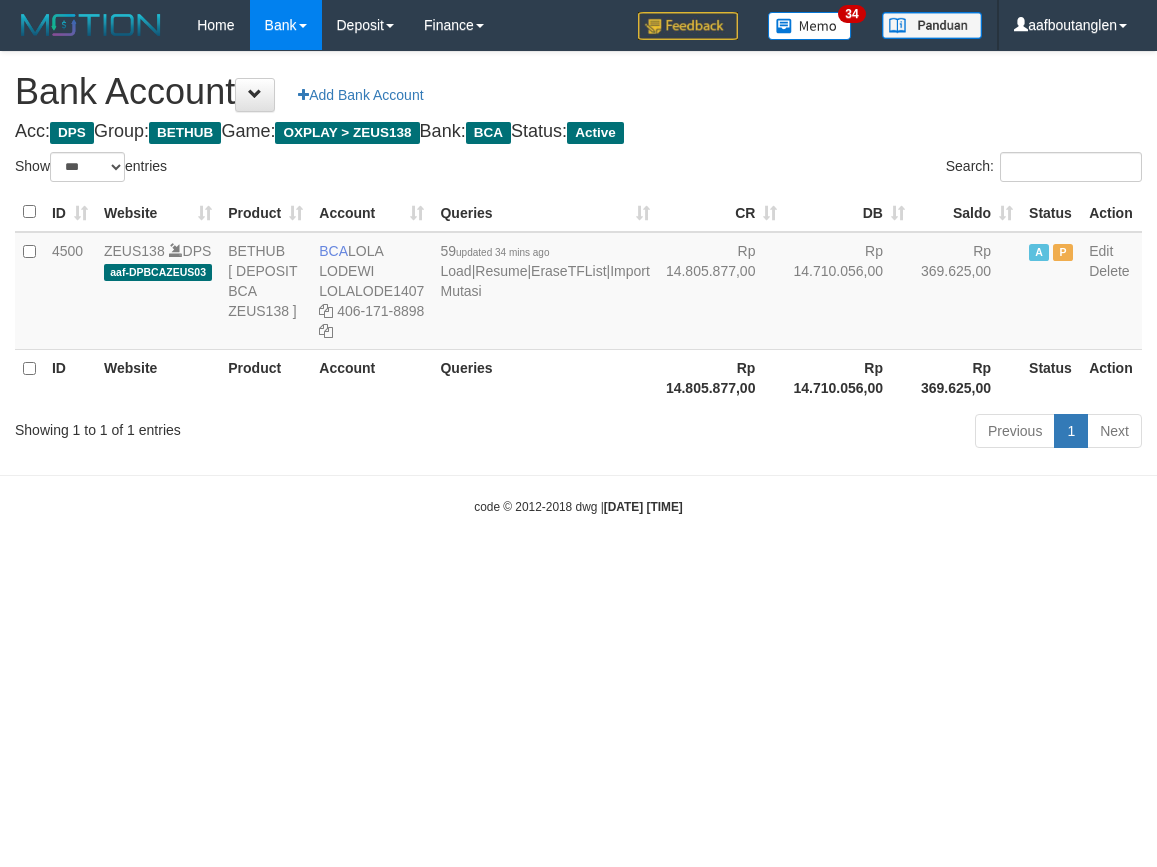 scroll, scrollTop: 0, scrollLeft: 0, axis: both 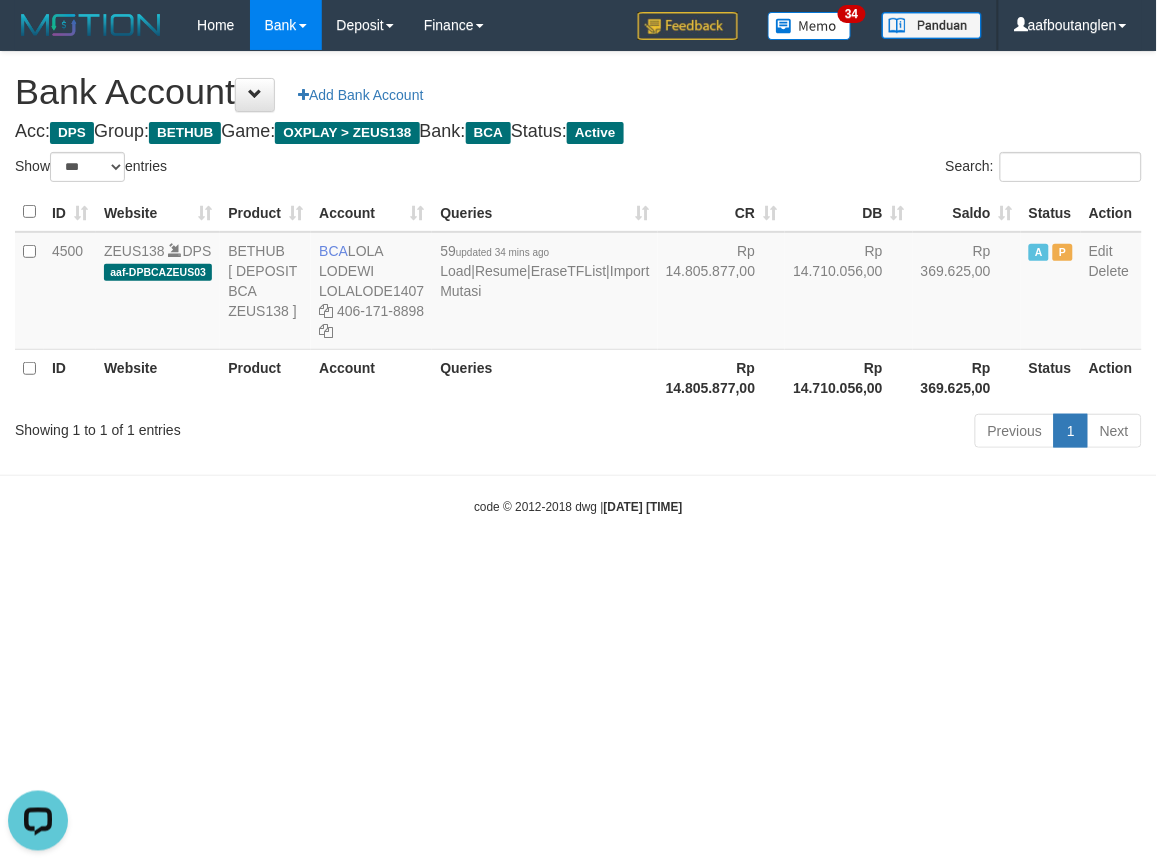 drag, startPoint x: 0, startPoint y: 545, endPoint x: 13, endPoint y: 541, distance: 13.601471 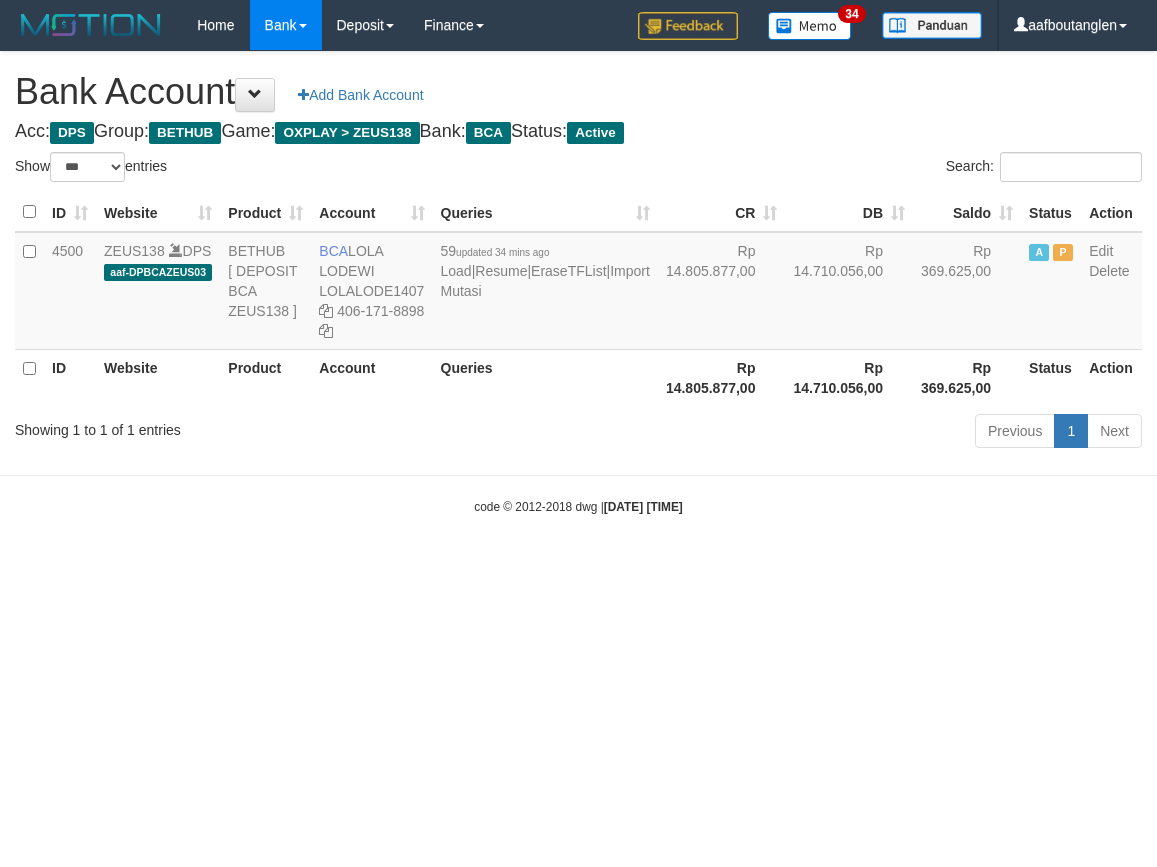 select on "***" 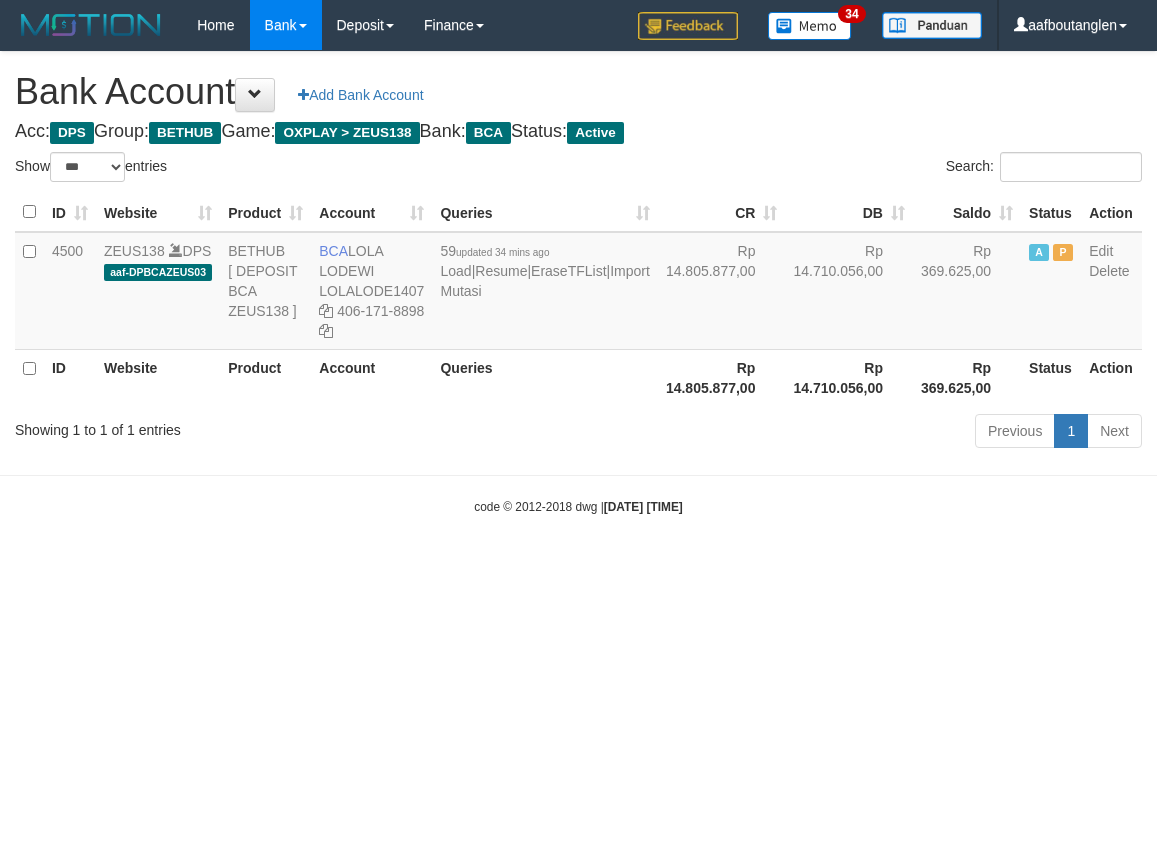 scroll, scrollTop: 0, scrollLeft: 0, axis: both 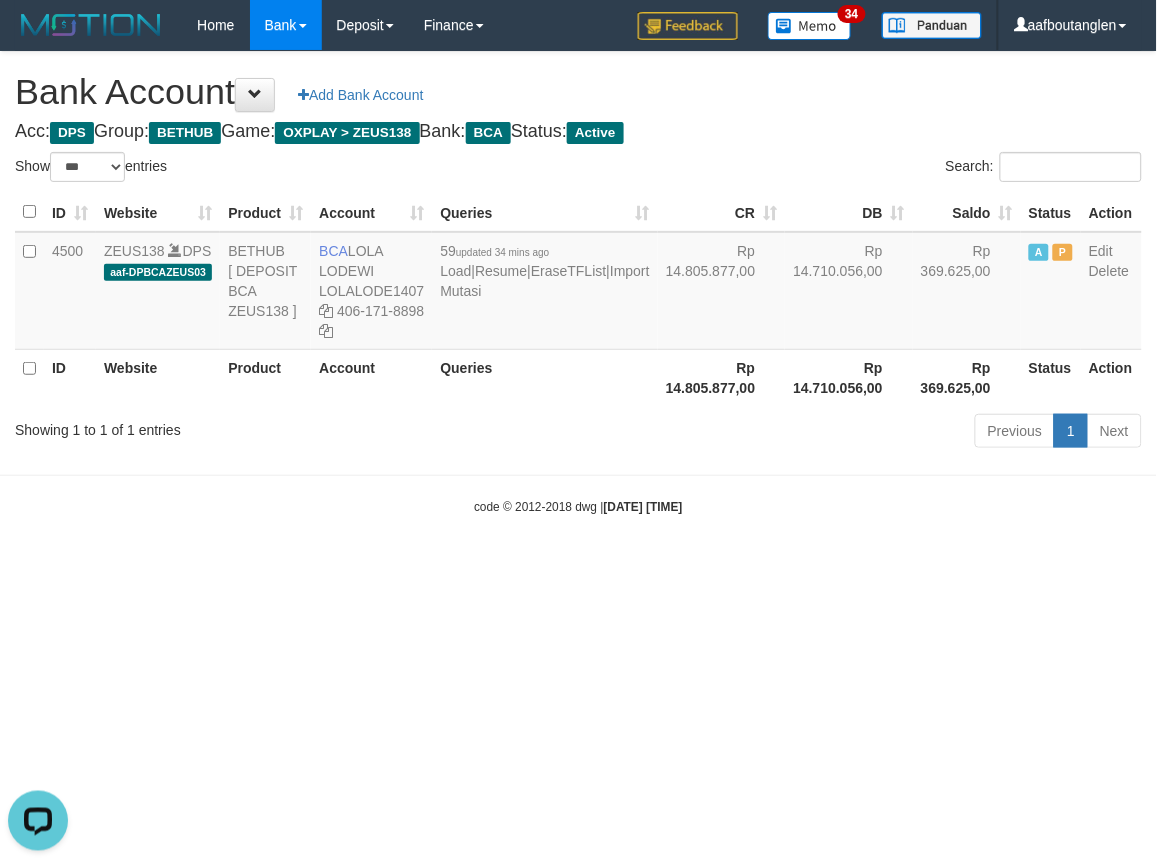 drag, startPoint x: 783, startPoint y: 536, endPoint x: 813, endPoint y: 514, distance: 37.202152 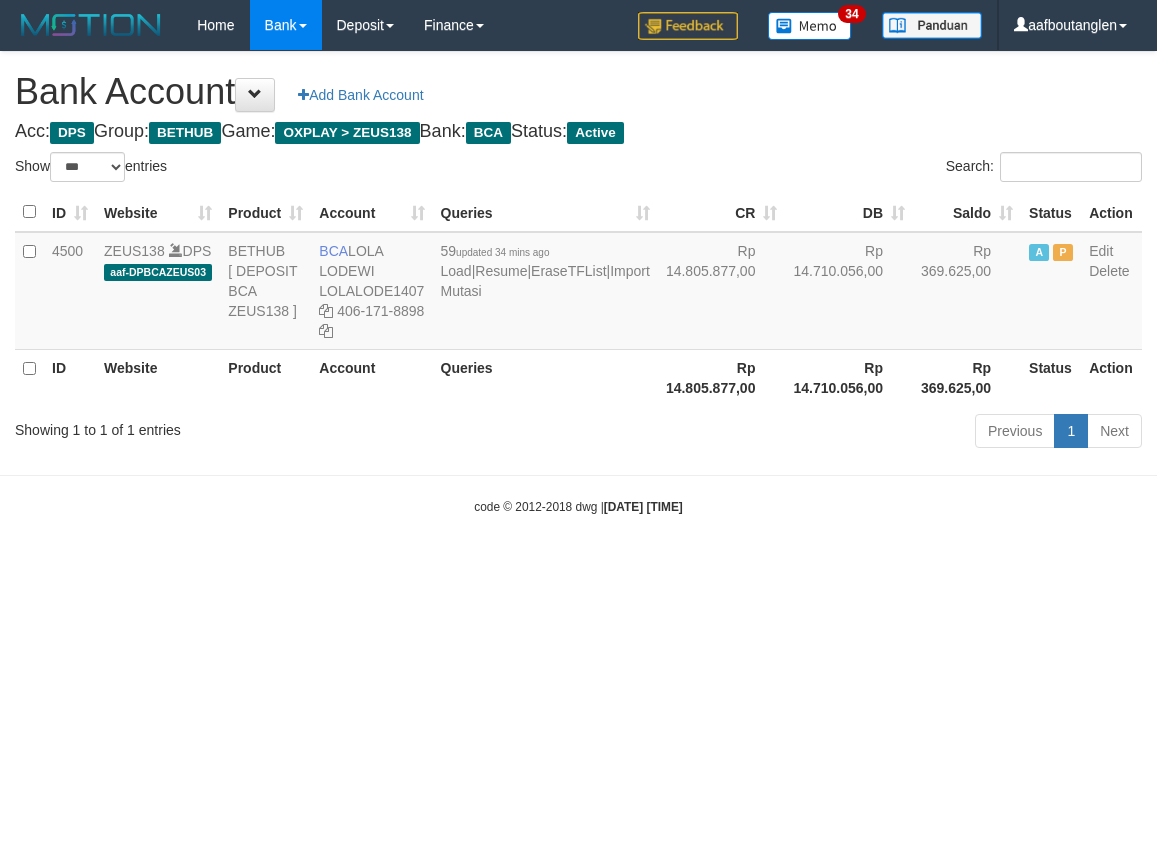 select on "***" 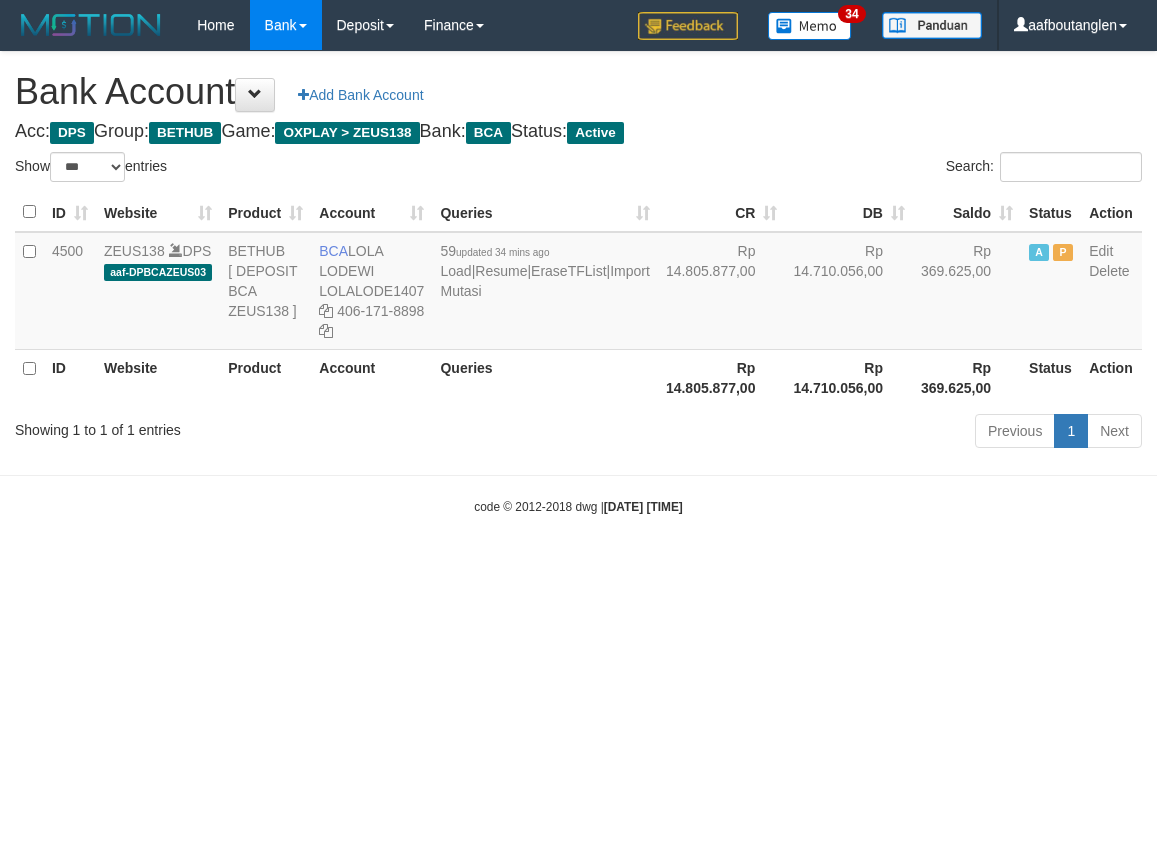 scroll, scrollTop: 0, scrollLeft: 0, axis: both 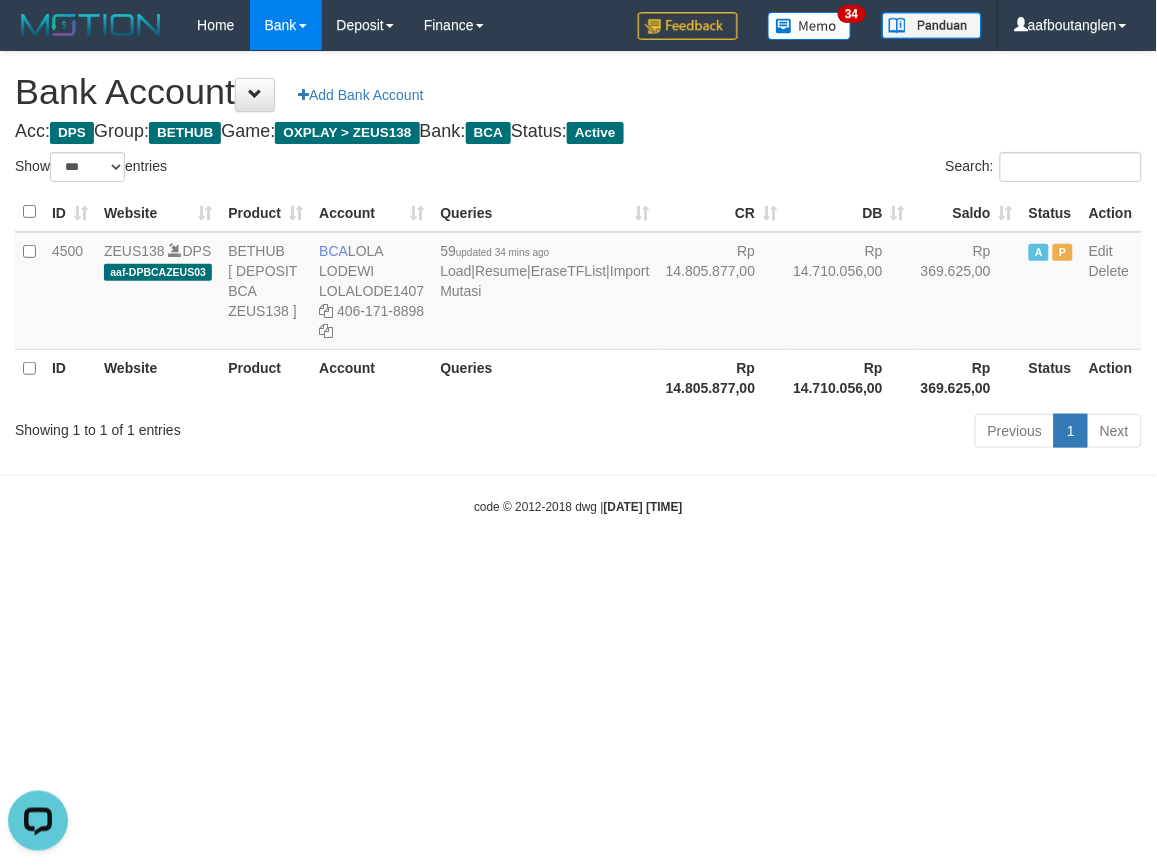 drag, startPoint x: 828, startPoint y: 587, endPoint x: 814, endPoint y: 585, distance: 14.142136 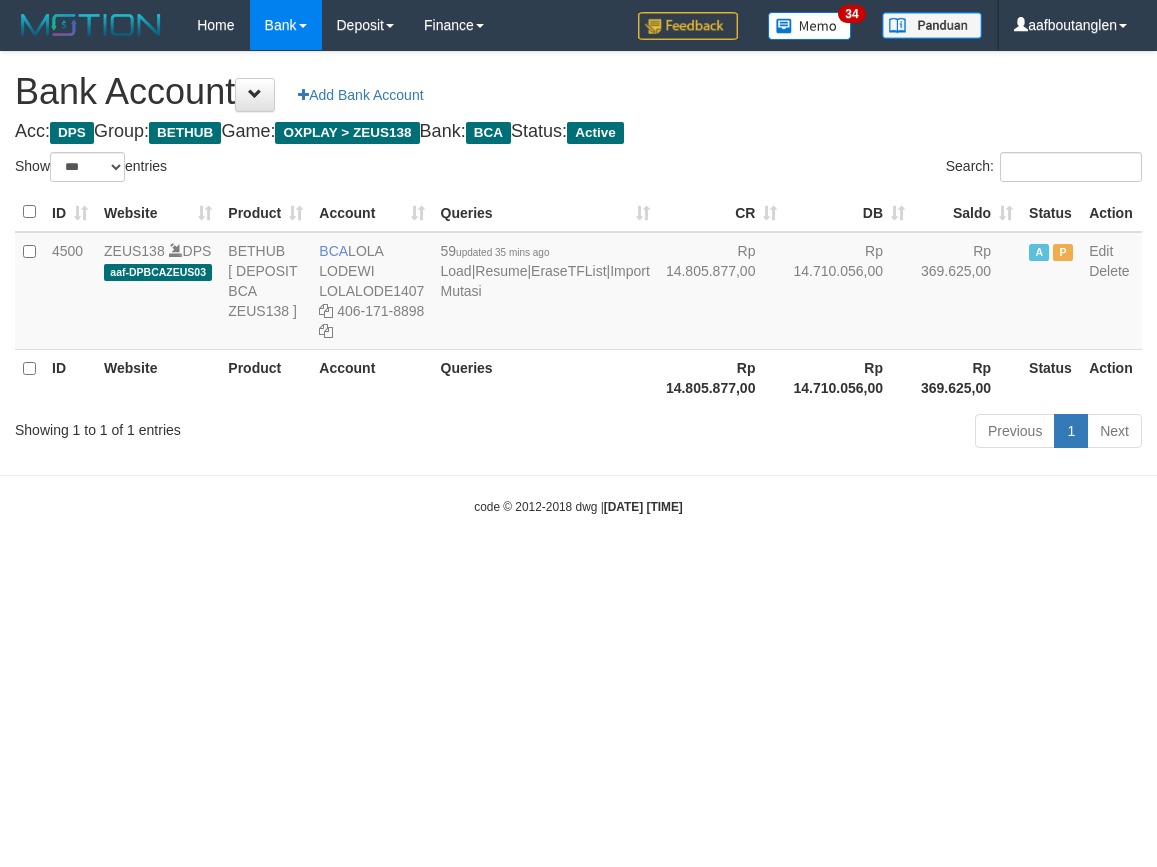 select on "***" 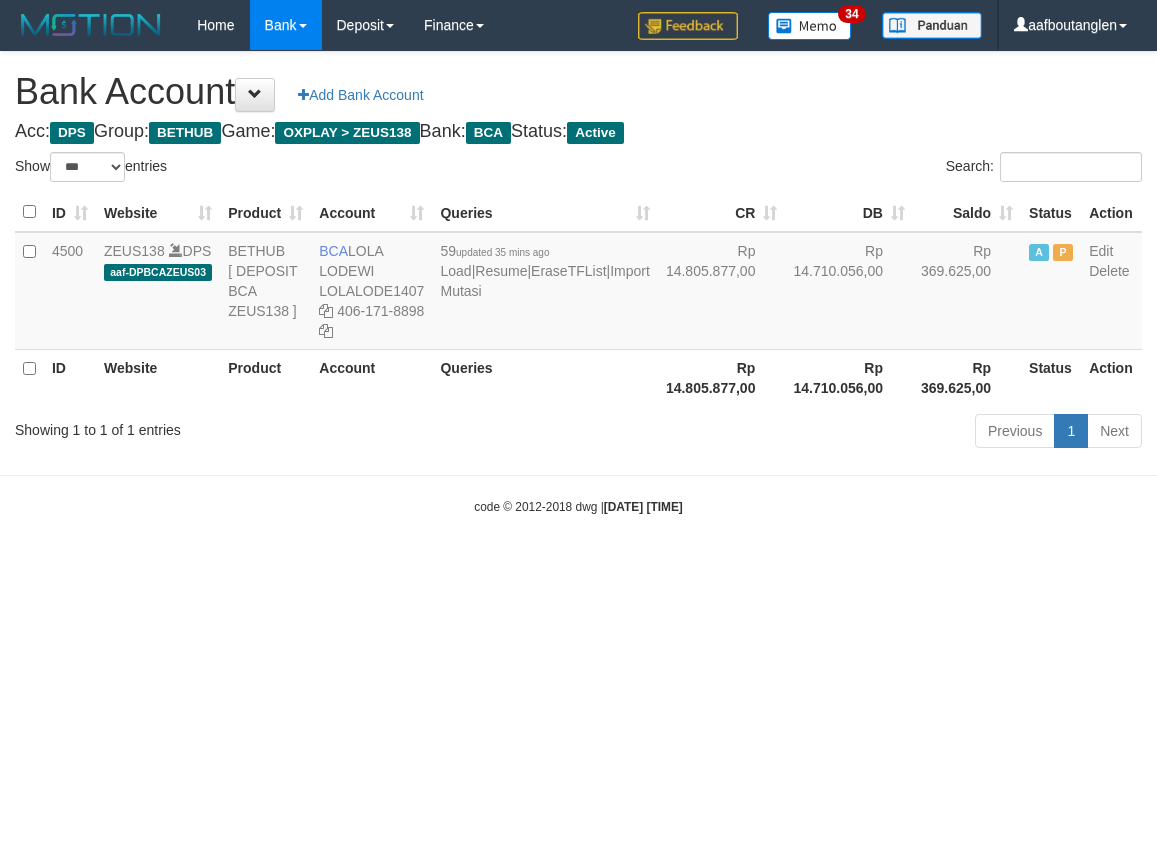 scroll, scrollTop: 0, scrollLeft: 0, axis: both 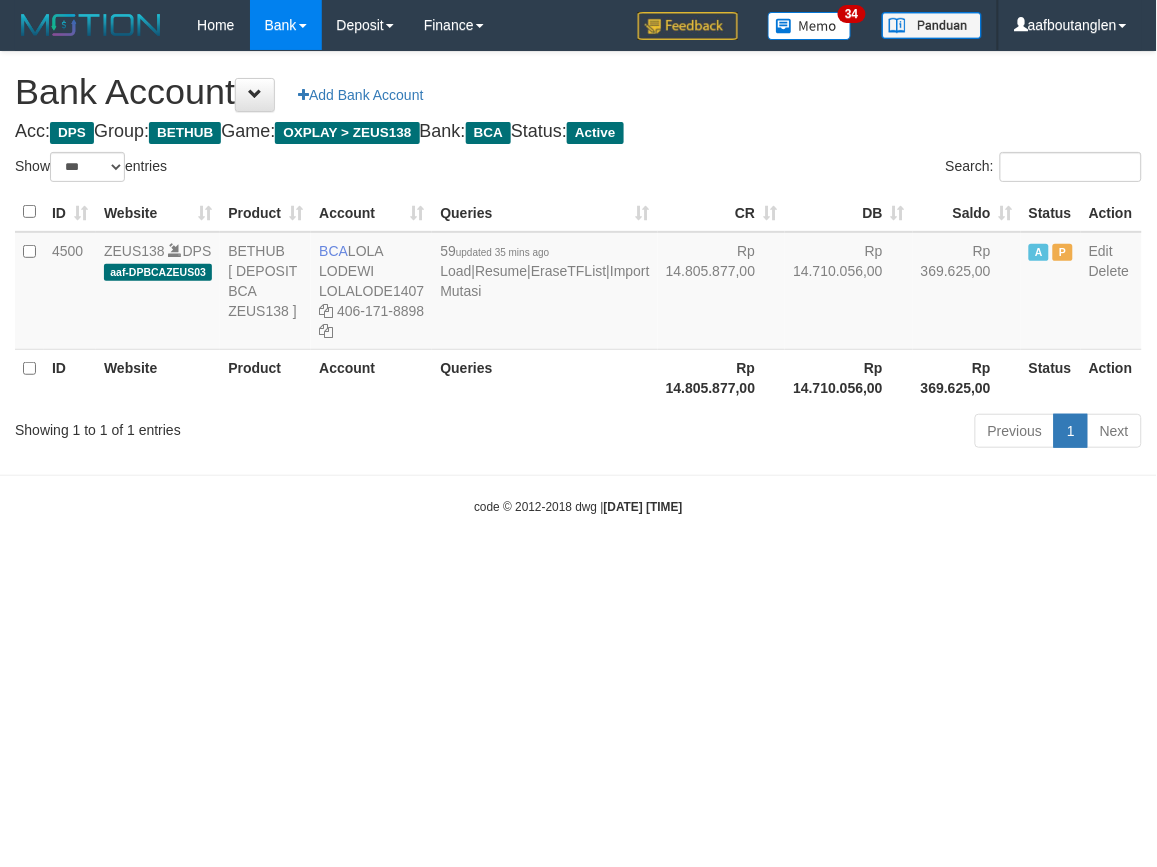 drag, startPoint x: 838, startPoint y: 538, endPoint x: 793, endPoint y: 558, distance: 49.24429 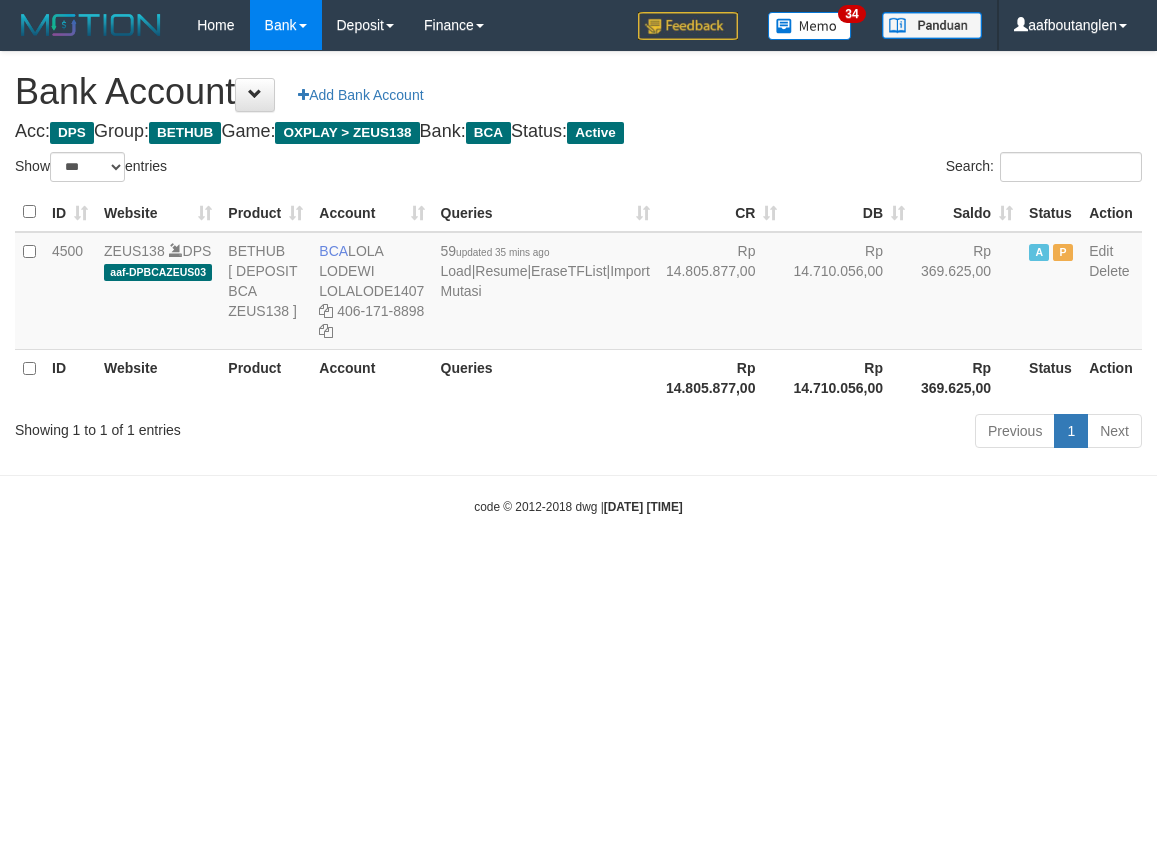 select on "***" 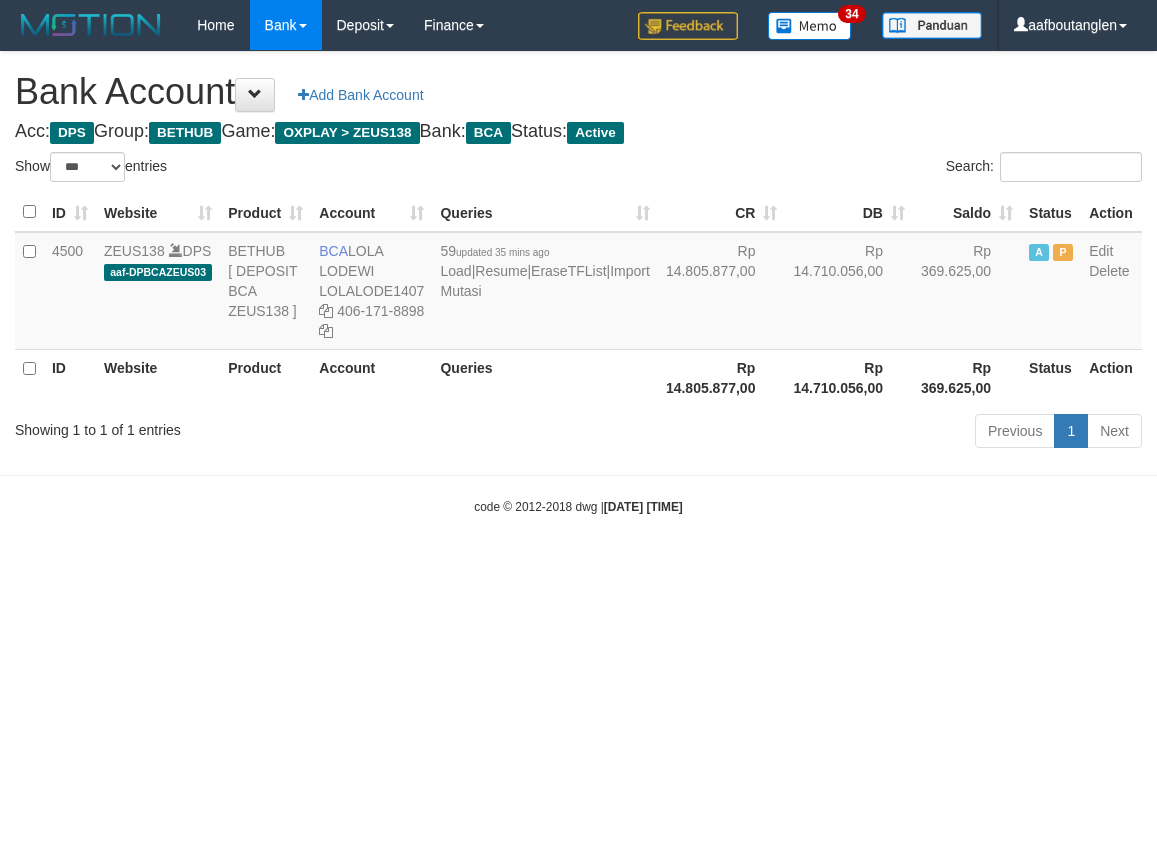 scroll, scrollTop: 0, scrollLeft: 0, axis: both 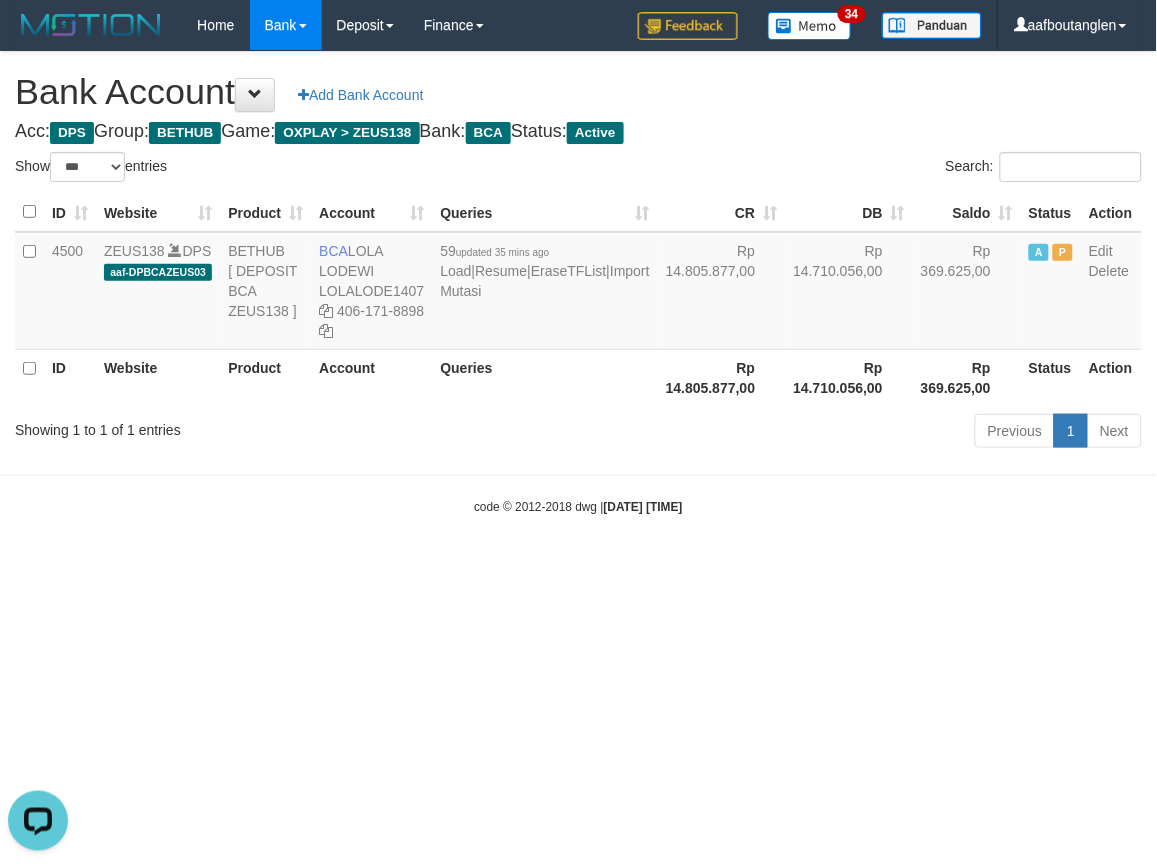 click on "Toggle navigation
Home
Bank
Account List
Deposit
DPS List
History
Note DPS
Finance
Financial Data
aafboutanglen
My Profile
Log Out
34" at bounding box center (578, 283) 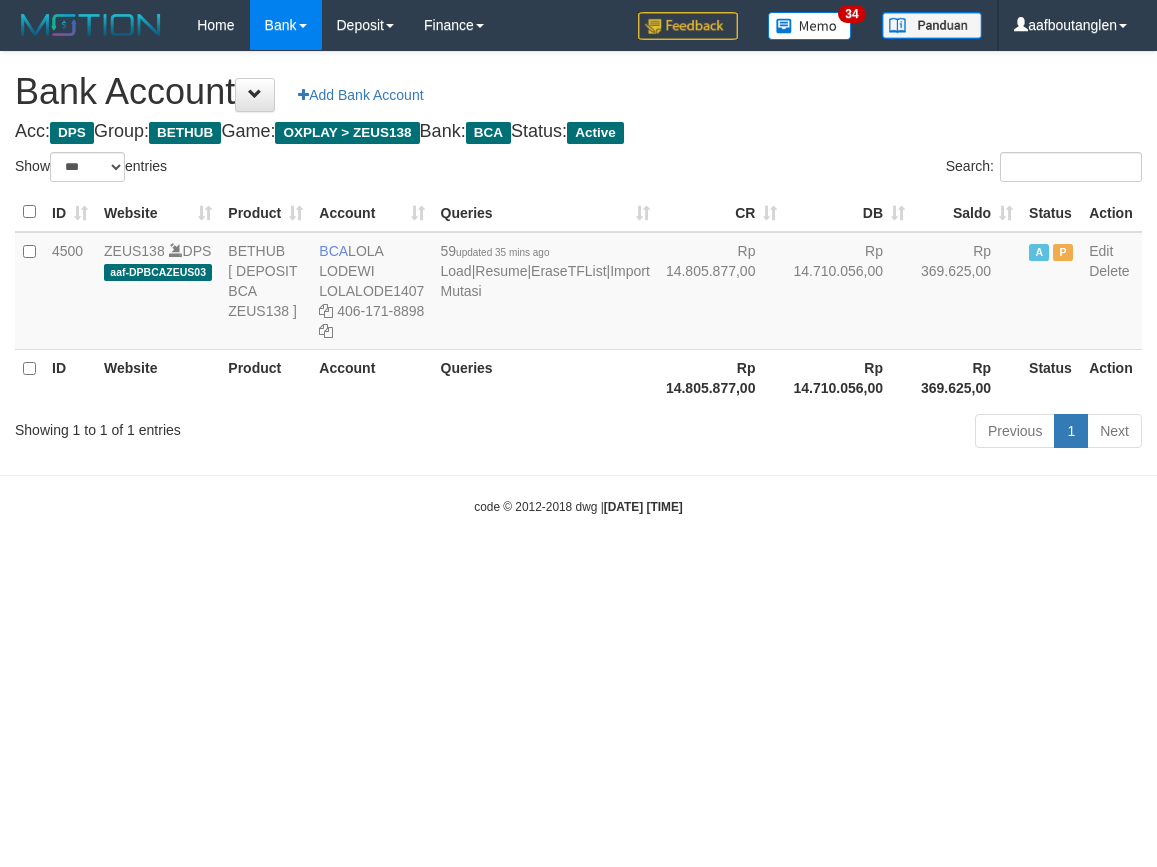 select on "***" 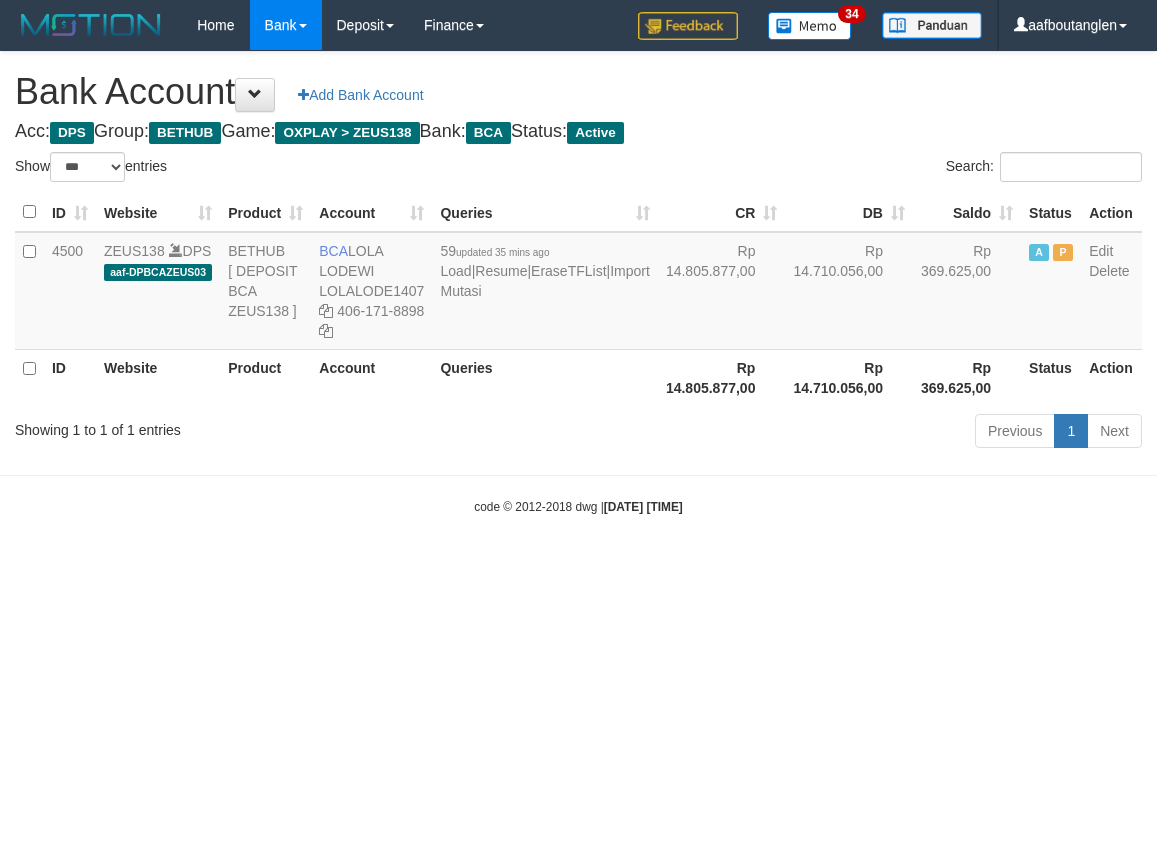 scroll, scrollTop: 0, scrollLeft: 0, axis: both 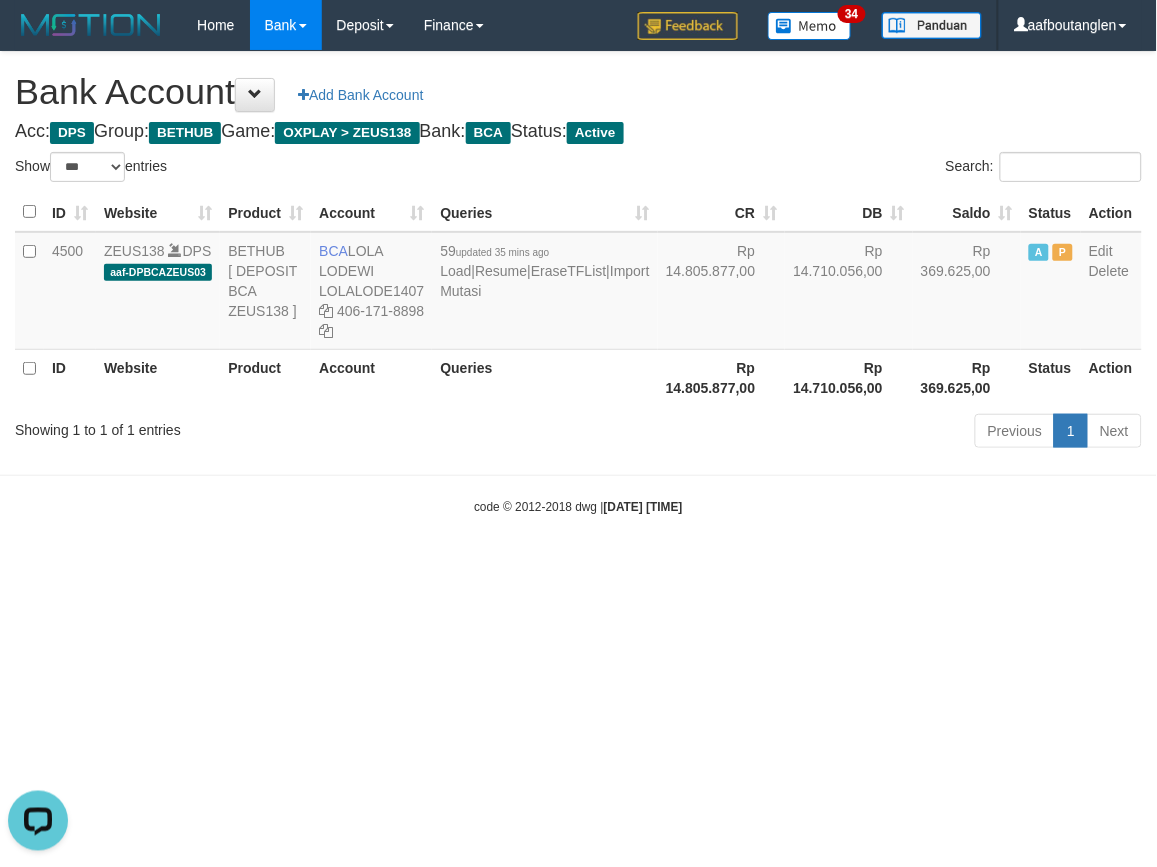 click on "Toggle navigation
Home
Bank
Account List
Deposit
DPS List
History
Note DPS
Finance
Financial Data
aafboutanglen
My Profile
Log Out
34" at bounding box center [578, 283] 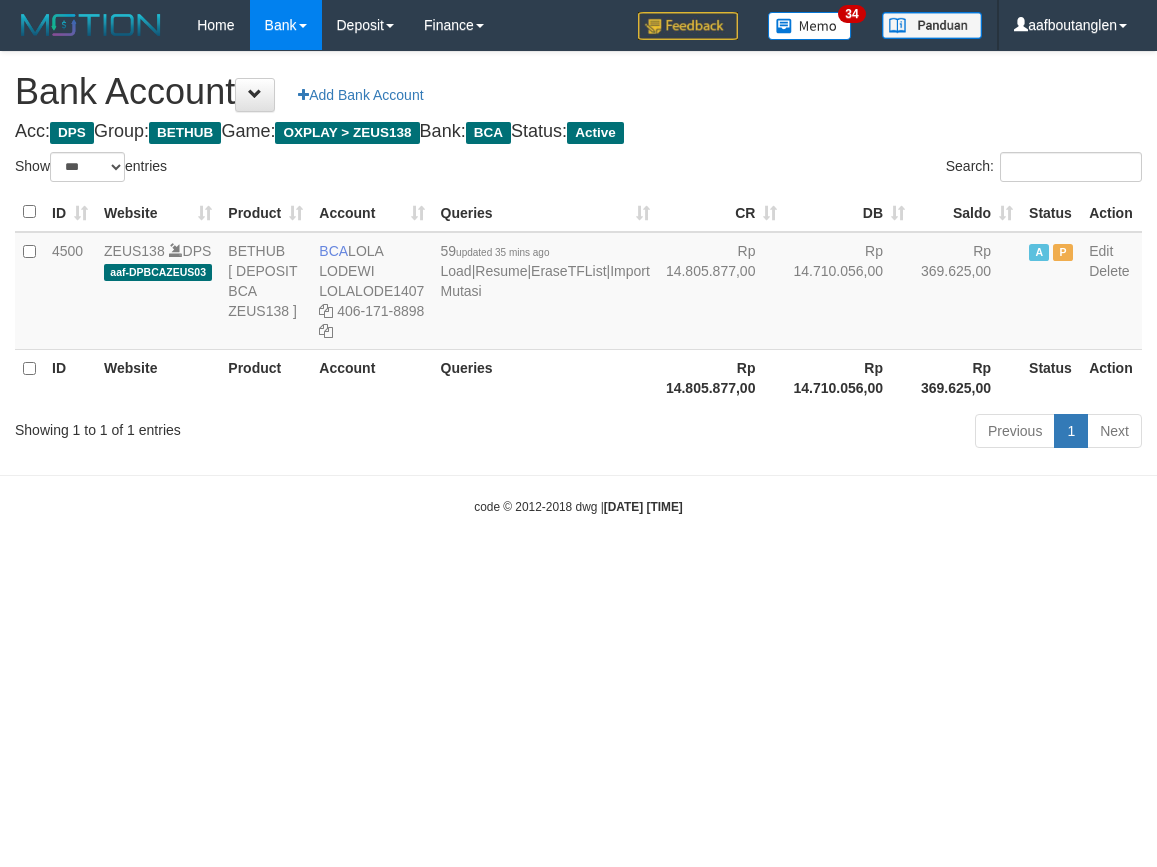 select on "***" 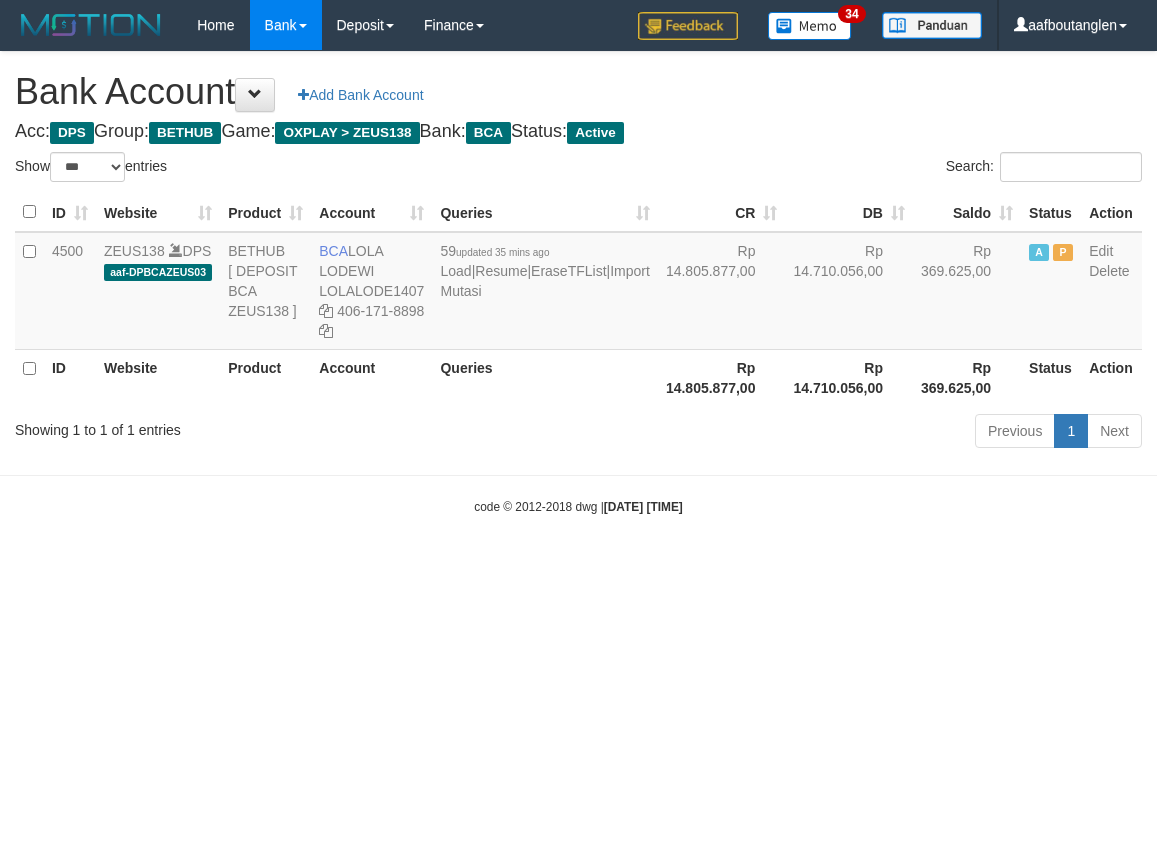 scroll, scrollTop: 0, scrollLeft: 0, axis: both 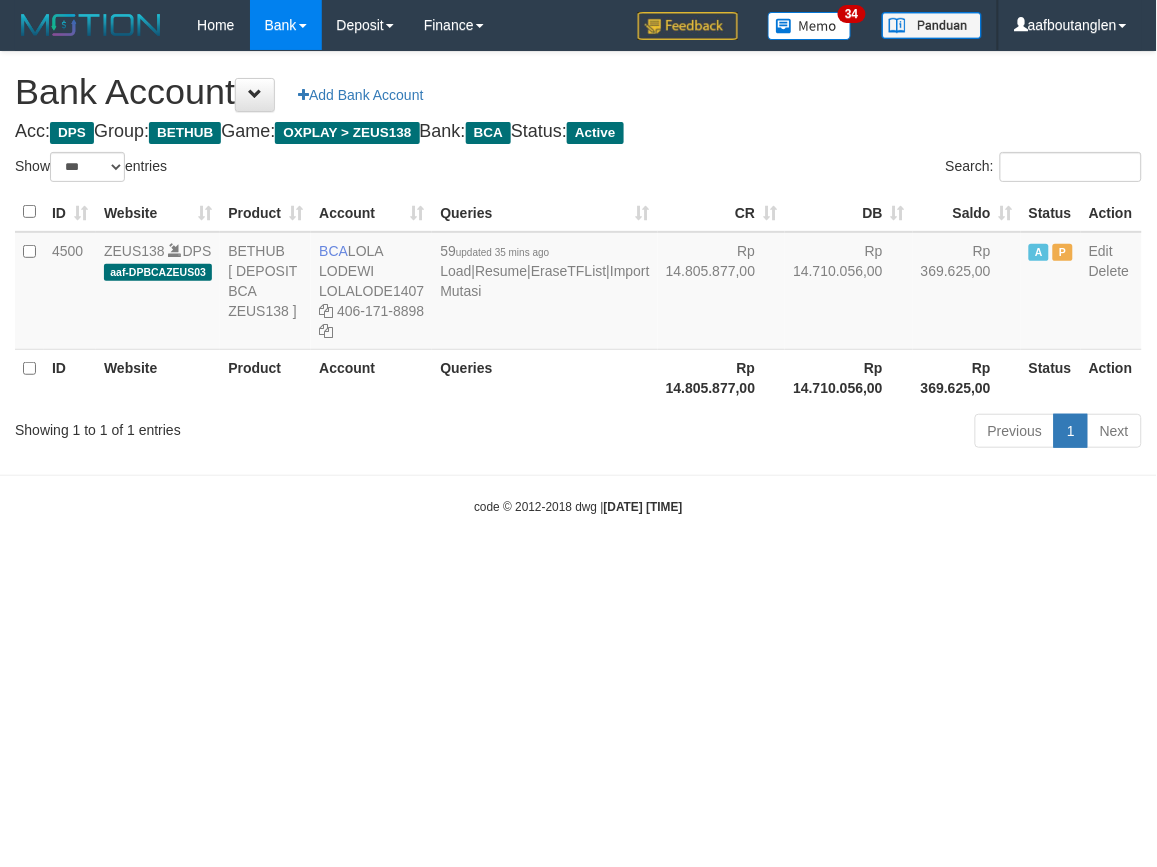 click on "Toggle navigation
Home
Bank
Account List
Deposit
DPS List
History
Note DPS
Finance
Financial Data
aafboutanglen
My Profile
Log Out
34" at bounding box center (578, 283) 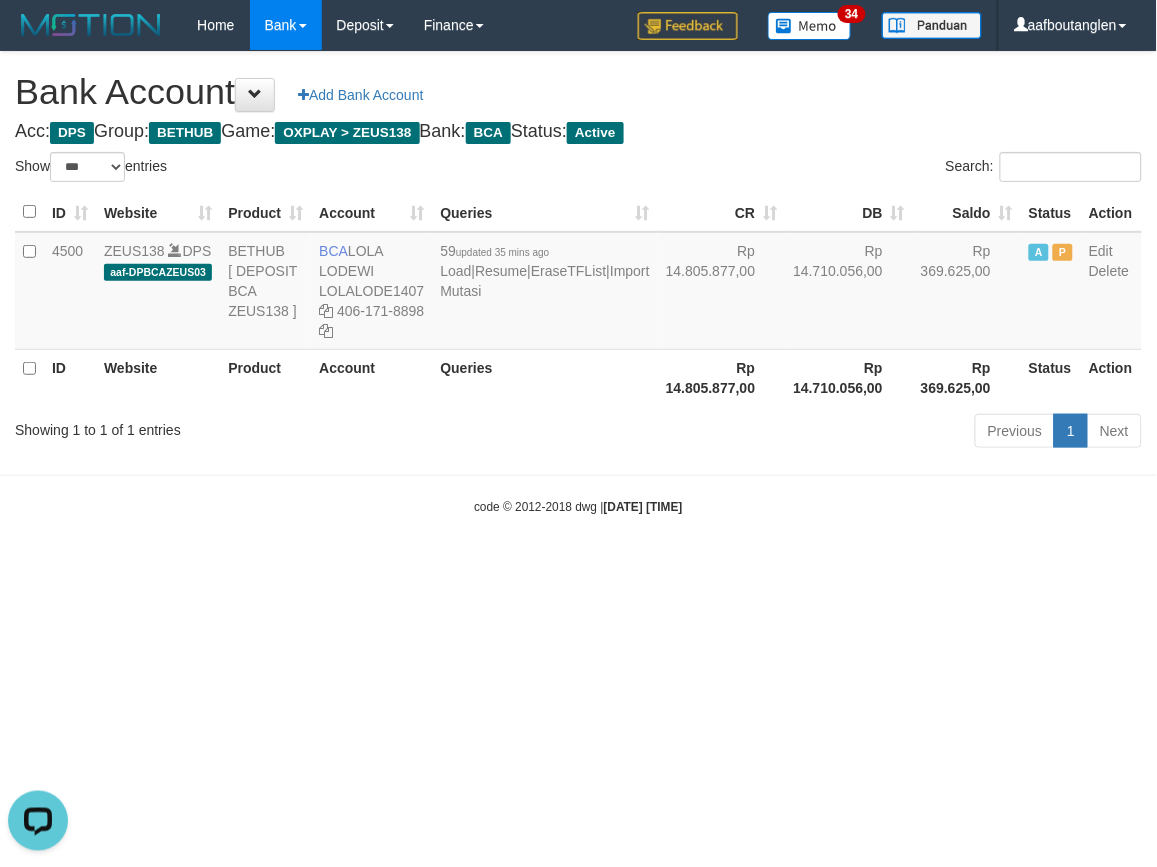scroll, scrollTop: 0, scrollLeft: 0, axis: both 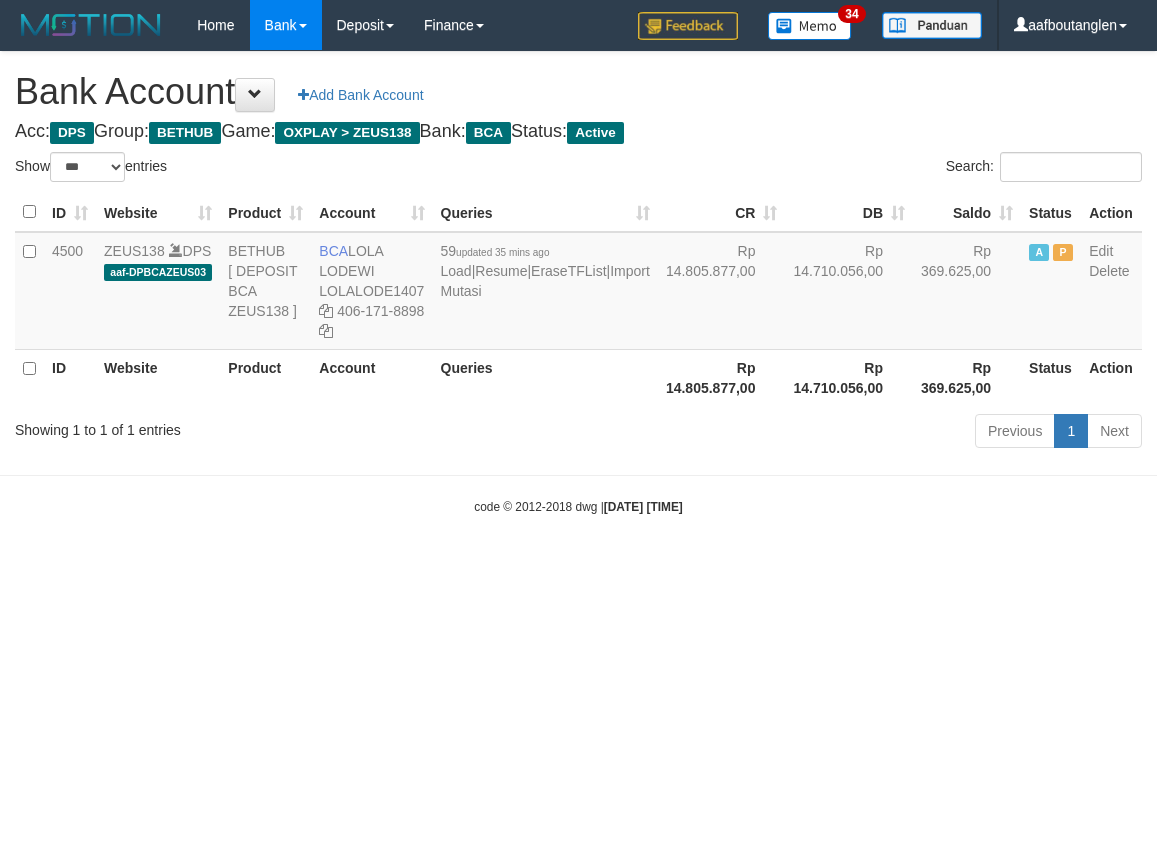 select on "***" 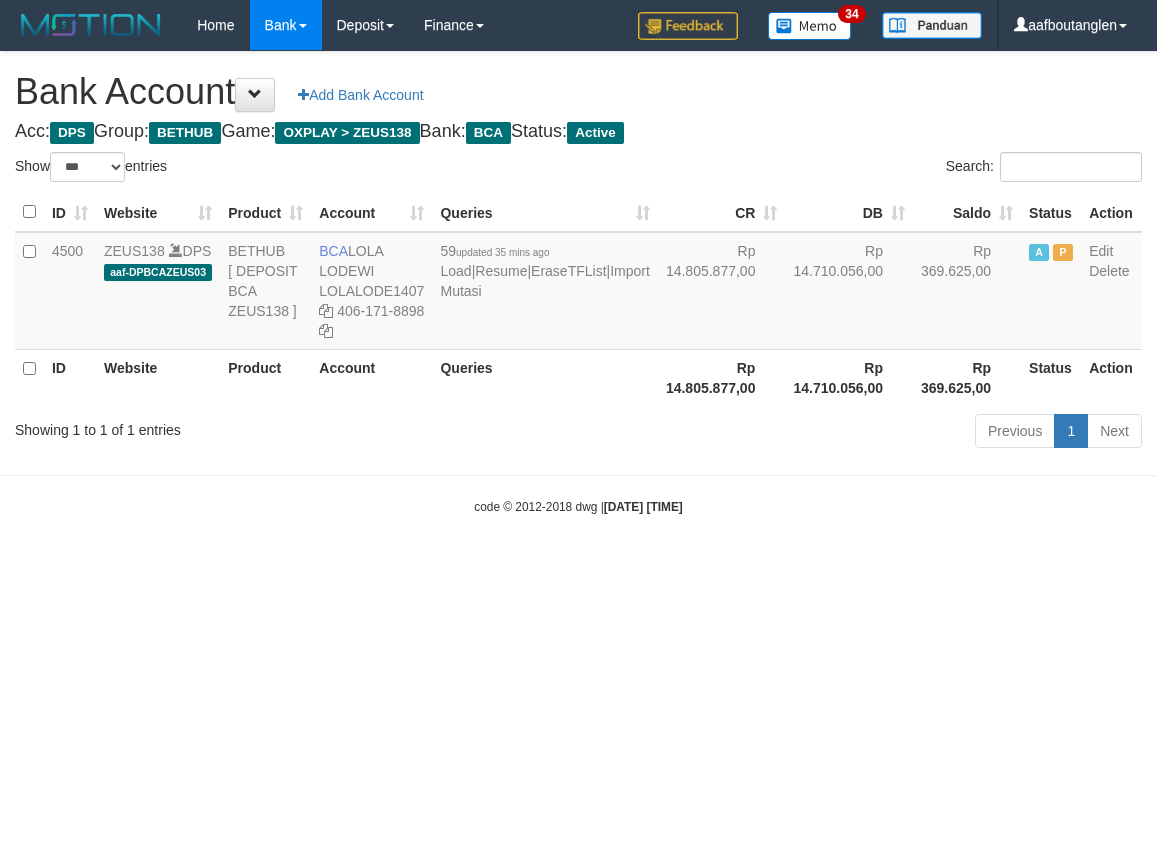 scroll, scrollTop: 0, scrollLeft: 0, axis: both 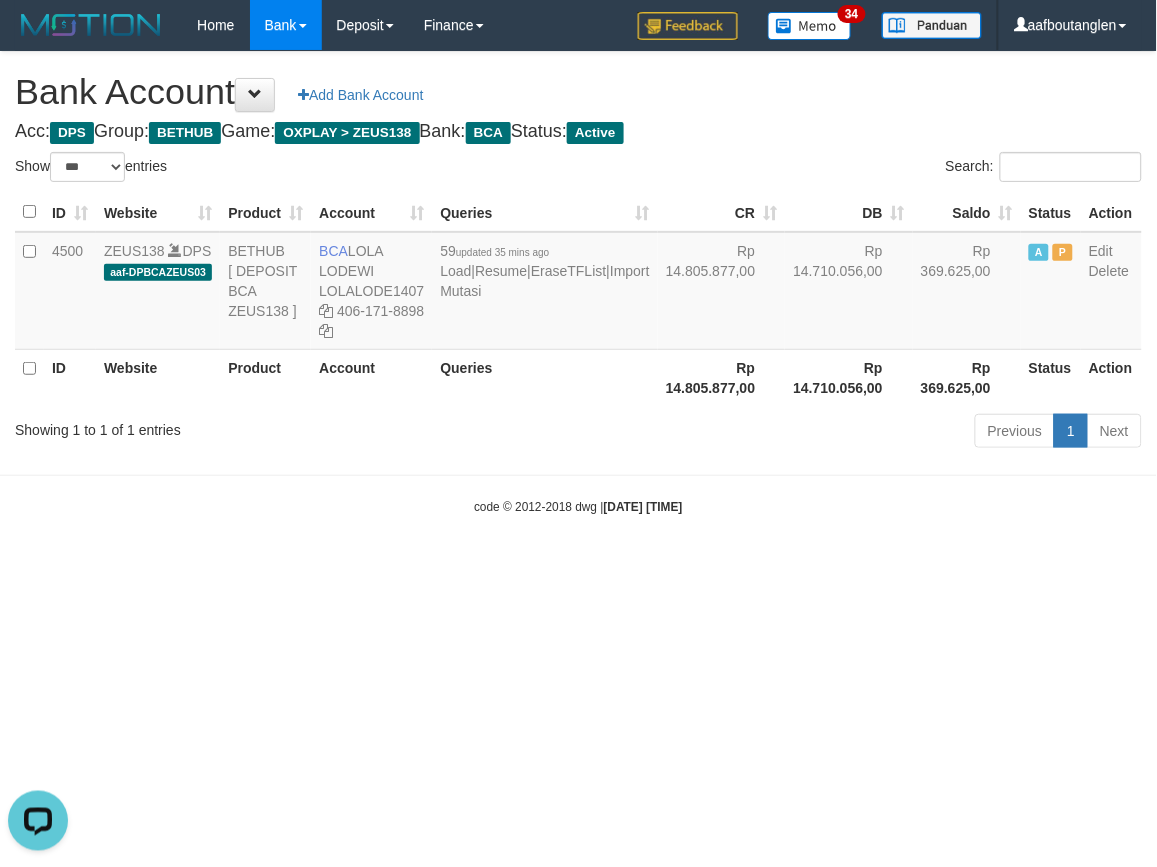 drag, startPoint x: 913, startPoint y: 617, endPoint x: 874, endPoint y: 615, distance: 39.051247 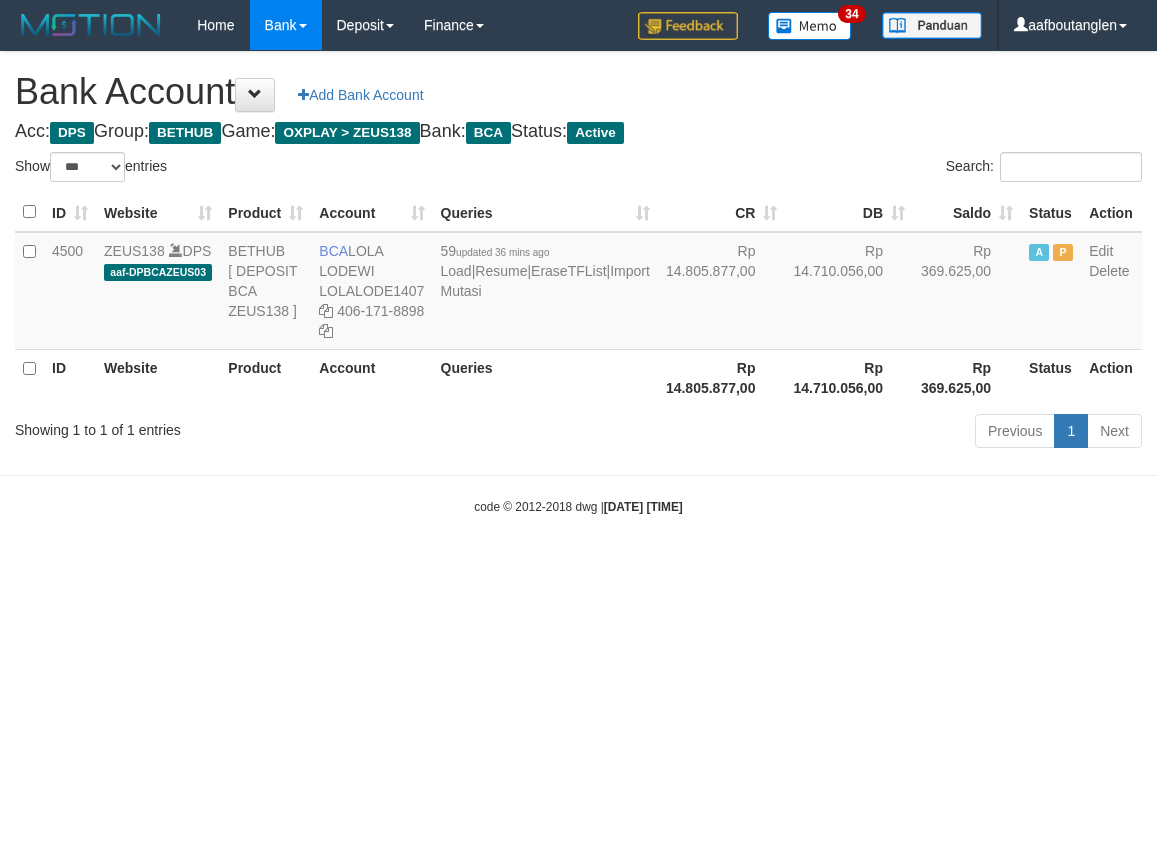 select on "***" 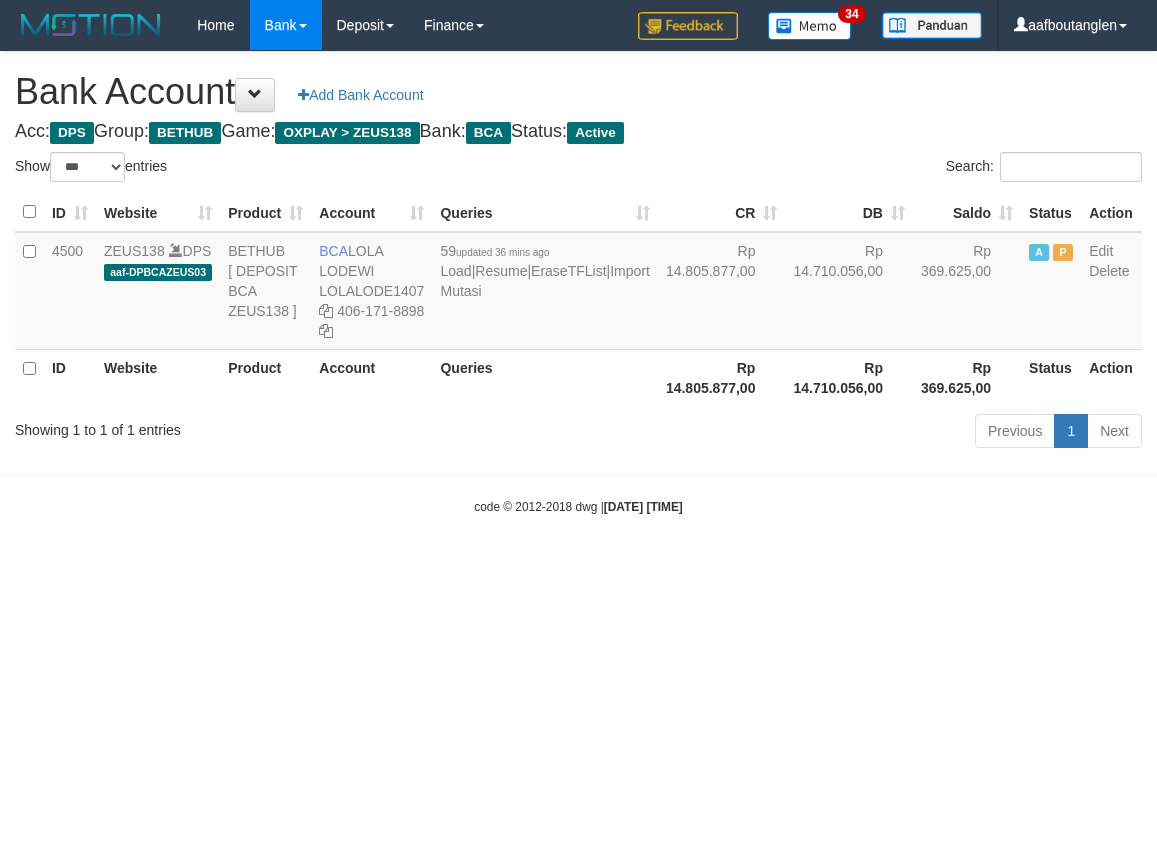 scroll, scrollTop: 0, scrollLeft: 0, axis: both 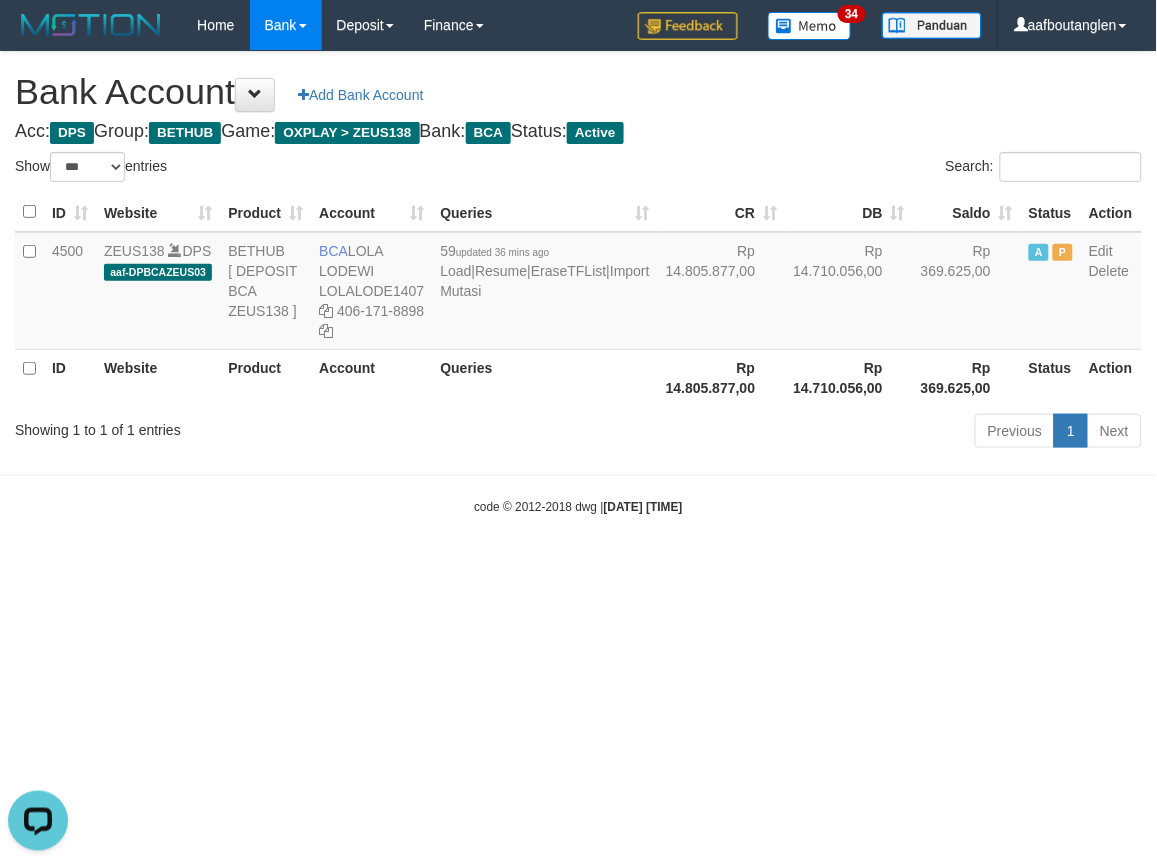 drag, startPoint x: 876, startPoint y: 632, endPoint x: 853, endPoint y: 630, distance: 23.086792 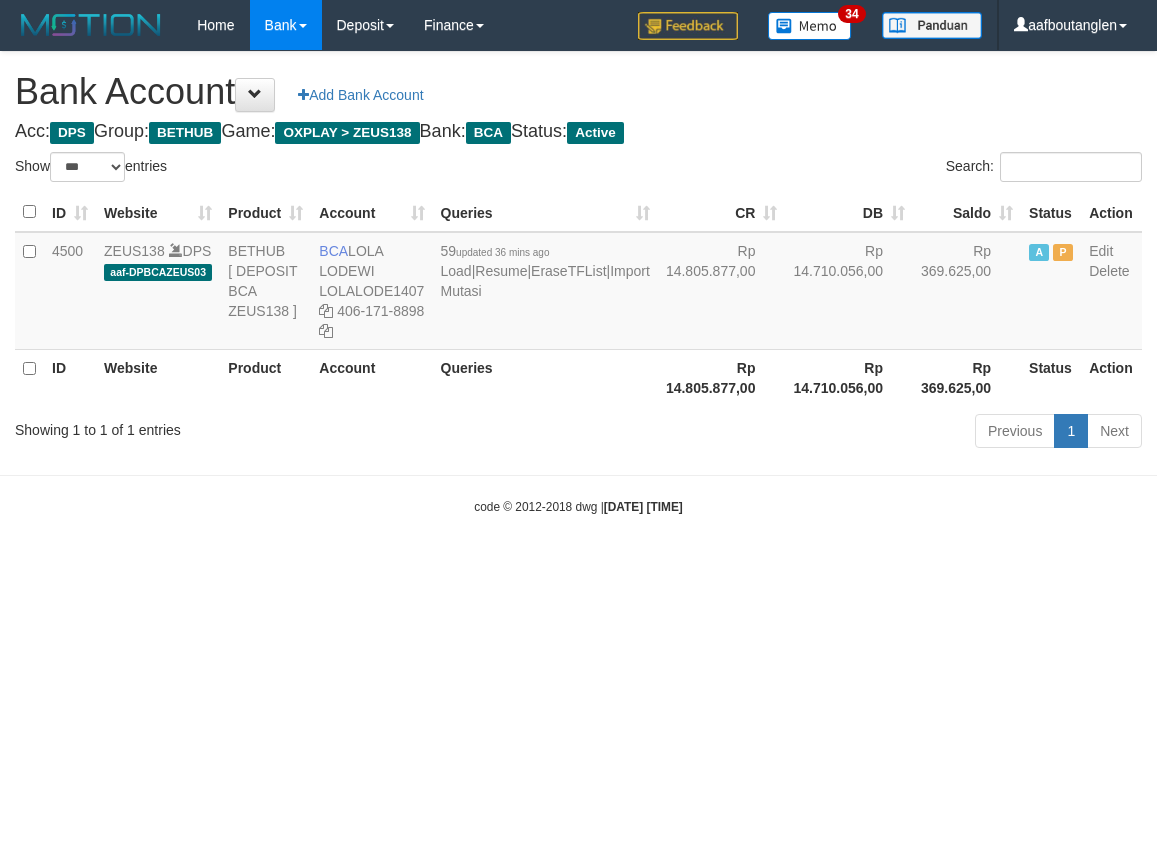 select on "***" 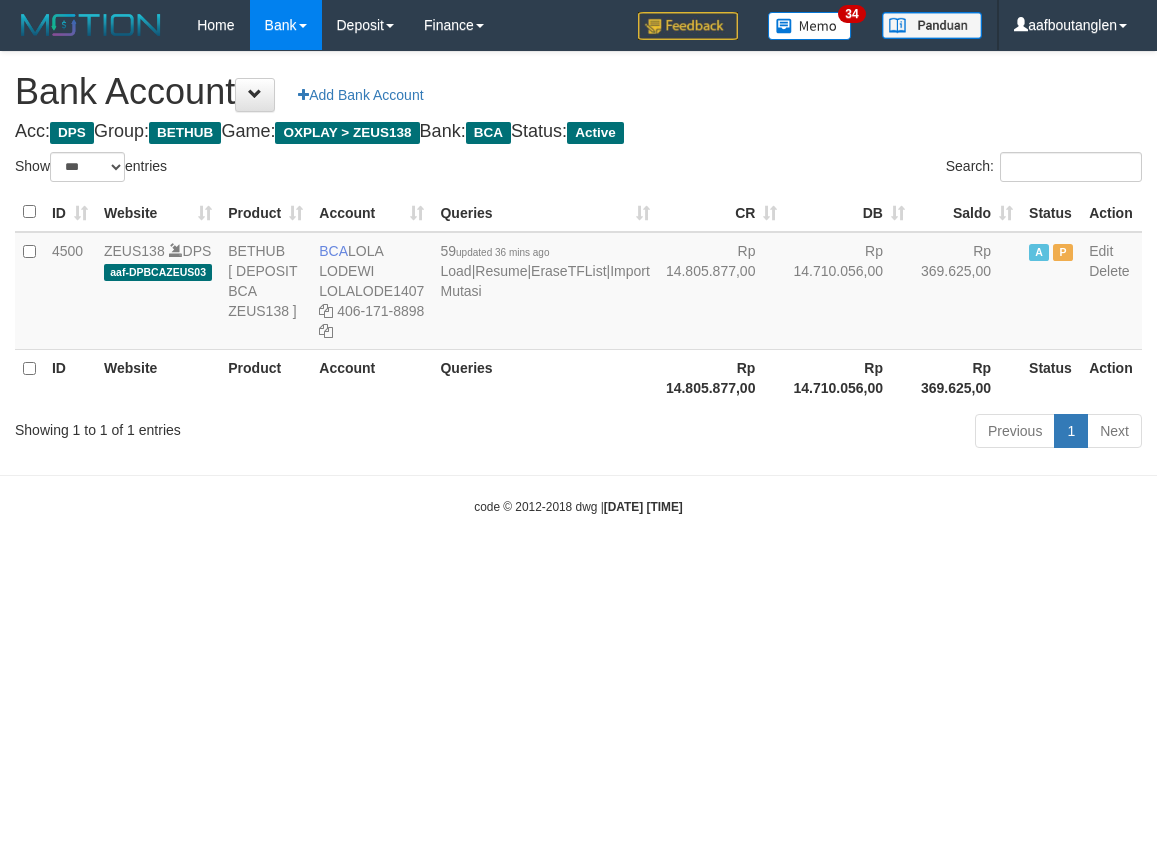 scroll, scrollTop: 0, scrollLeft: 0, axis: both 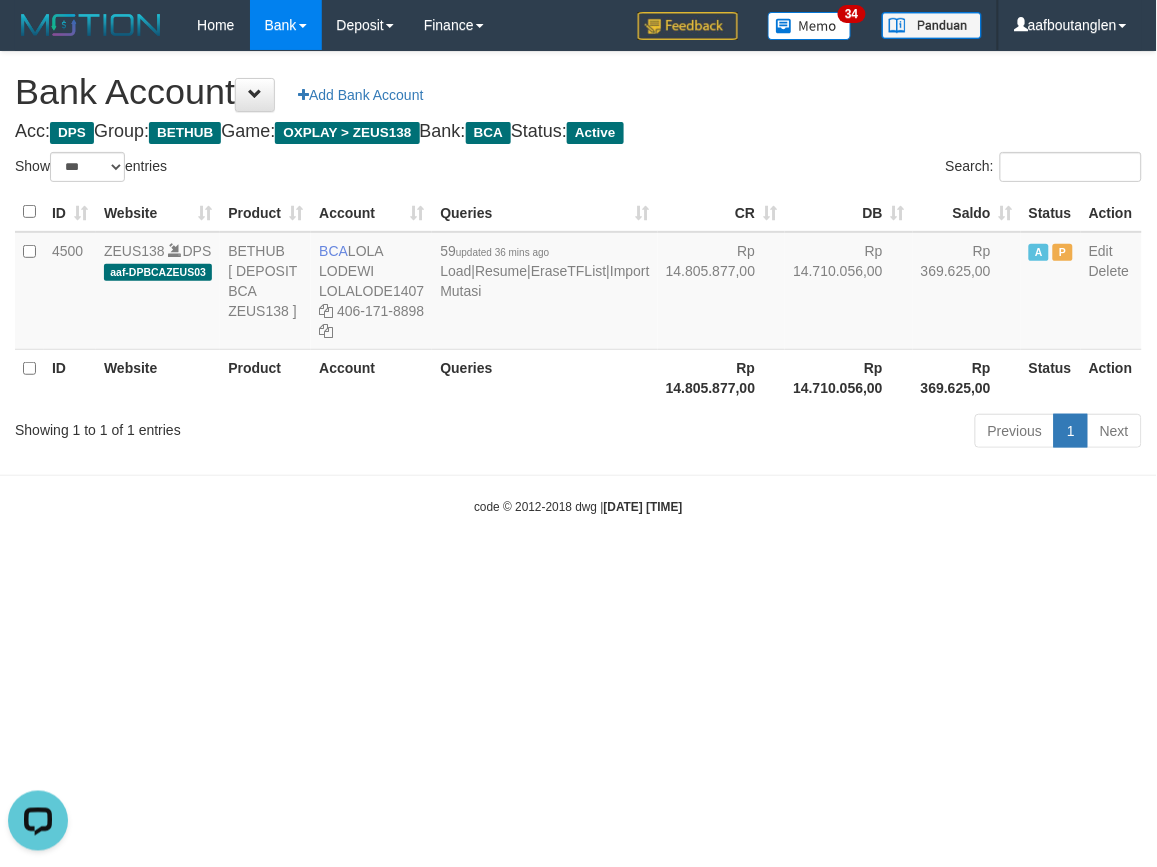 click on "Toggle navigation
Home
Bank
Account List
Deposit
DPS List
History
Note DPS
Finance
Financial Data
aafboutanglen
My Profile
Log Out
34" at bounding box center [578, 283] 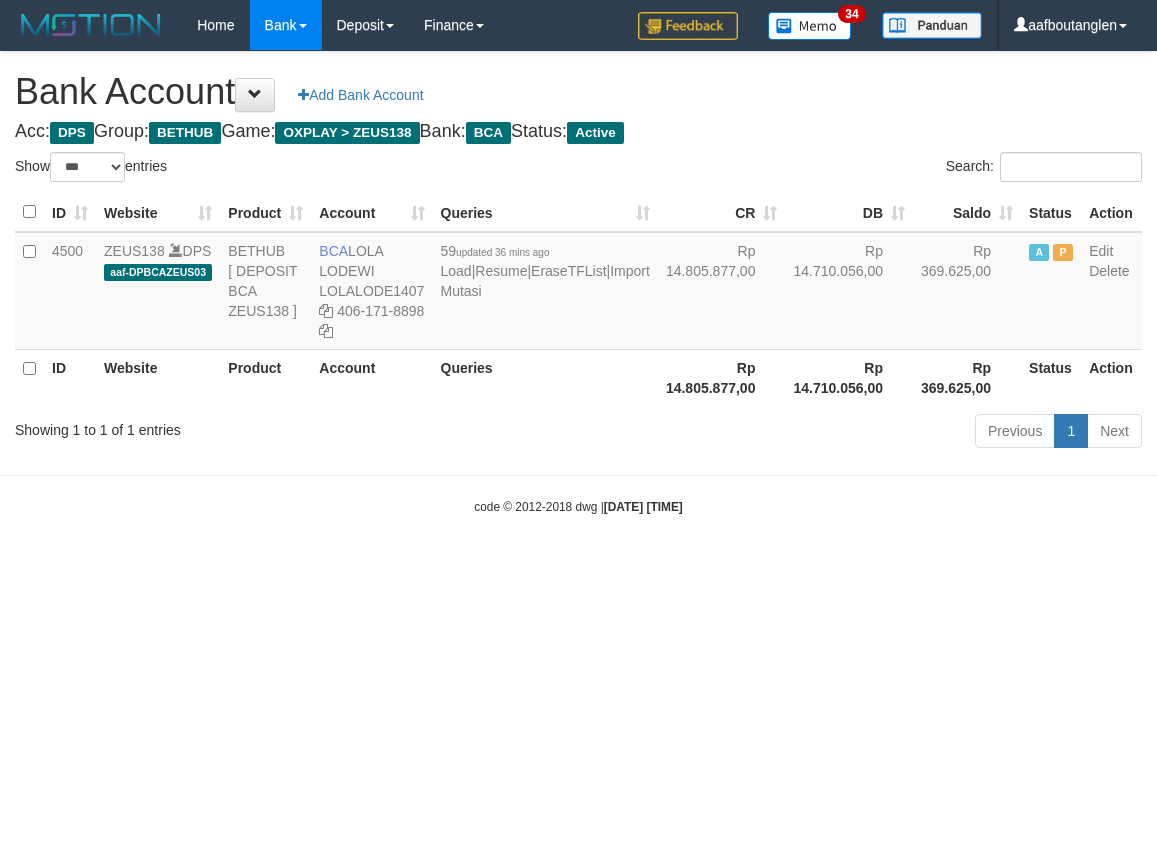 select on "***" 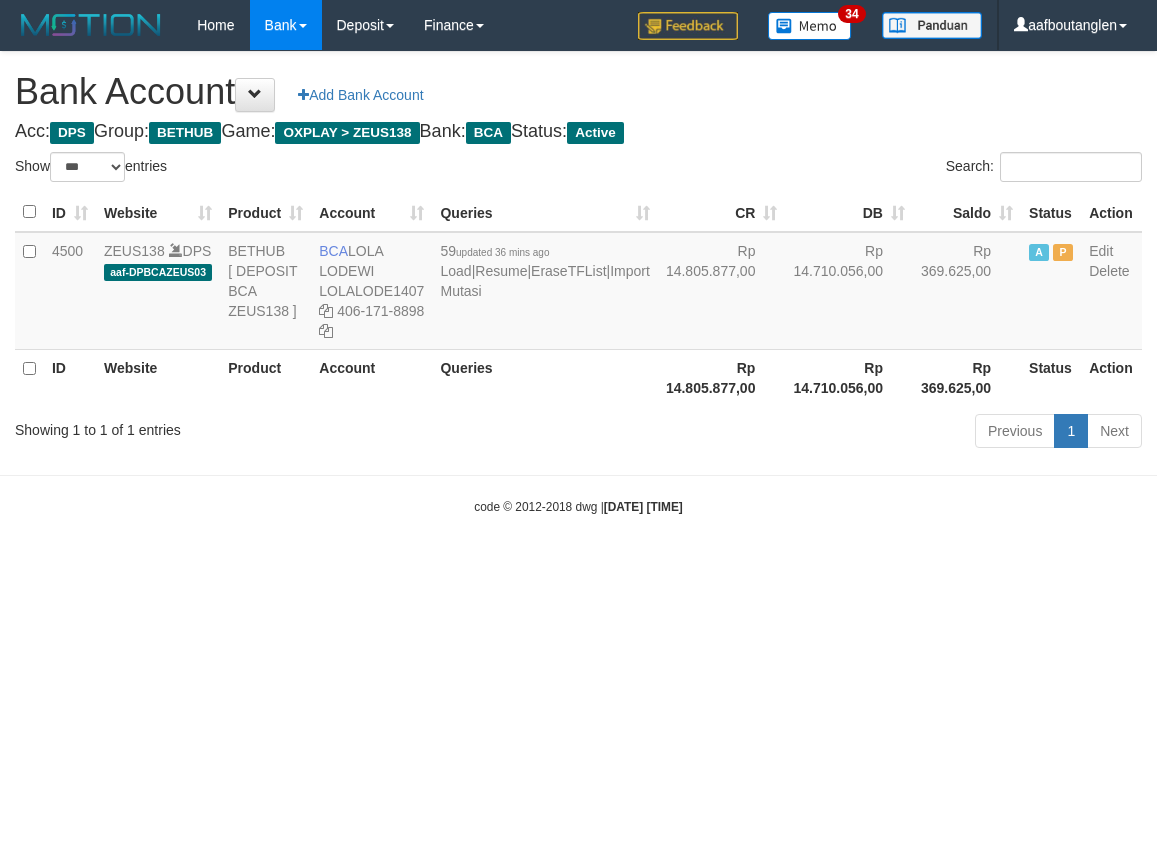 scroll, scrollTop: 0, scrollLeft: 0, axis: both 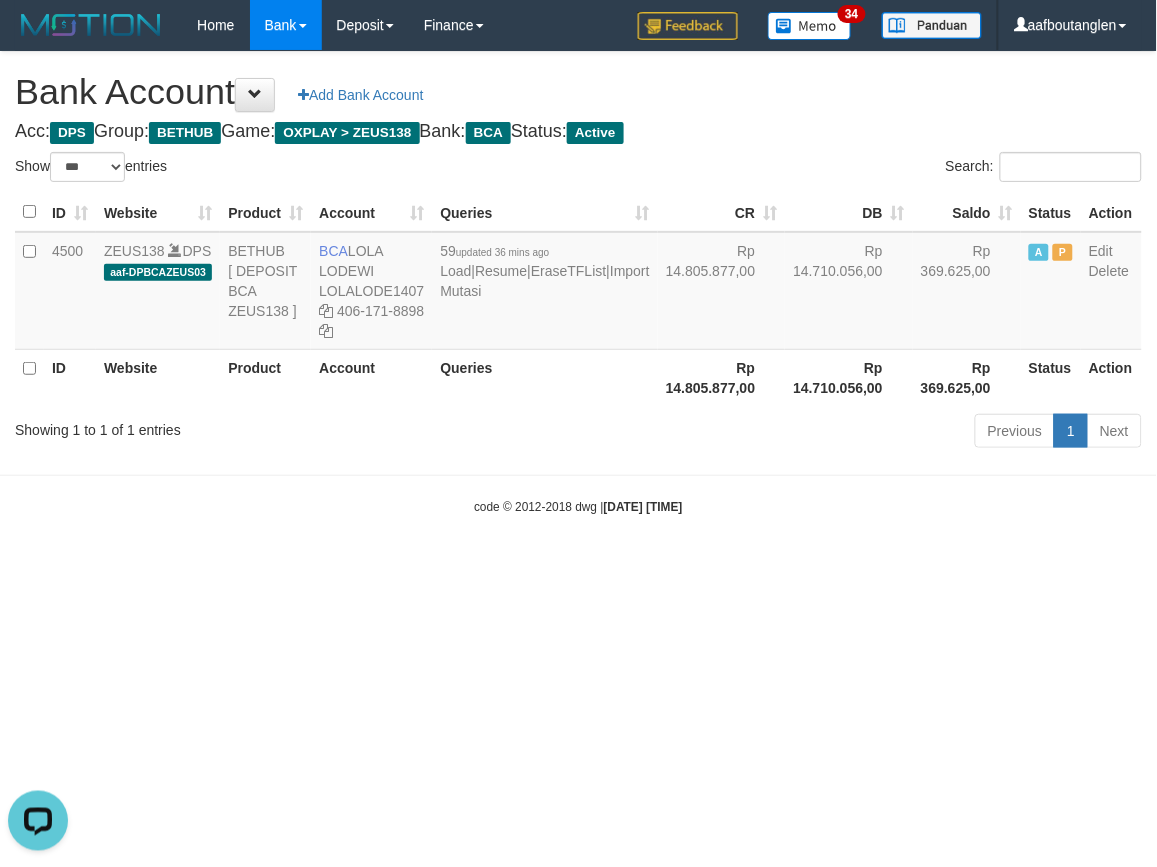 drag, startPoint x: 934, startPoint y: 632, endPoint x: 917, endPoint y: 638, distance: 18.027756 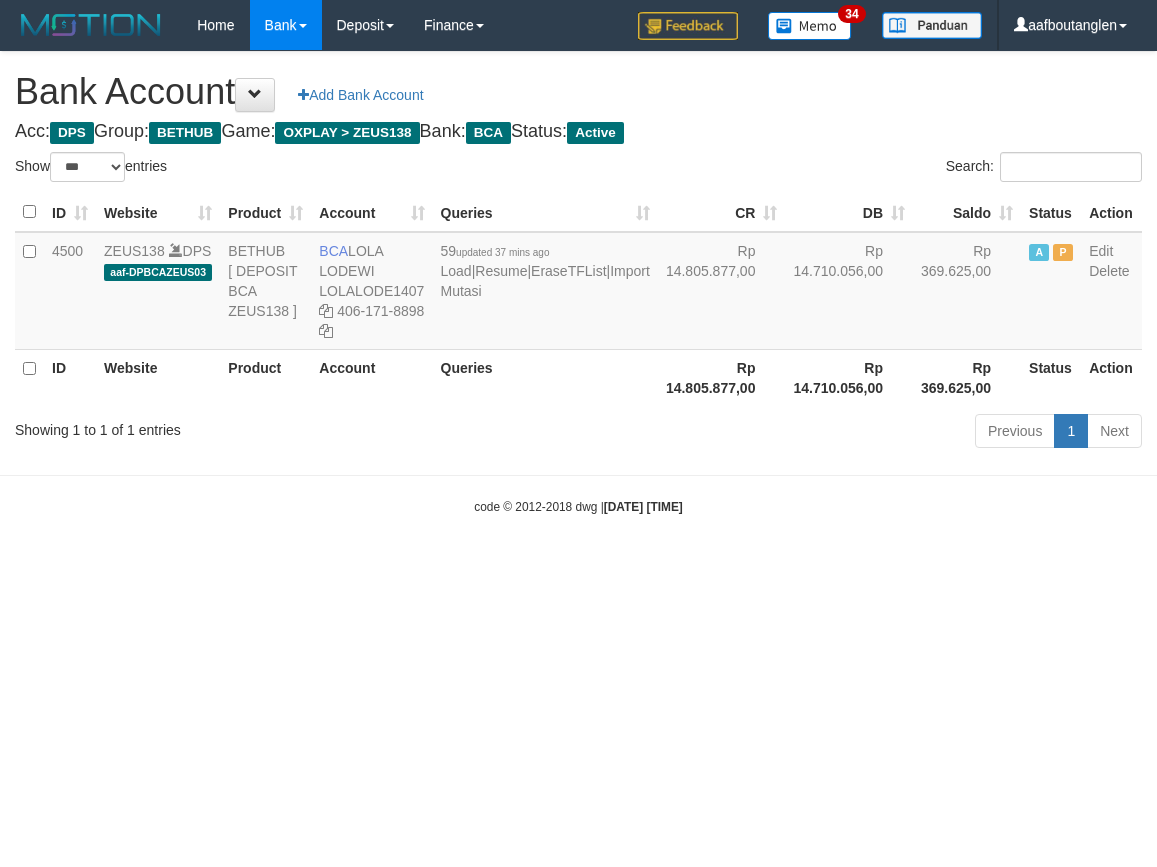 select on "***" 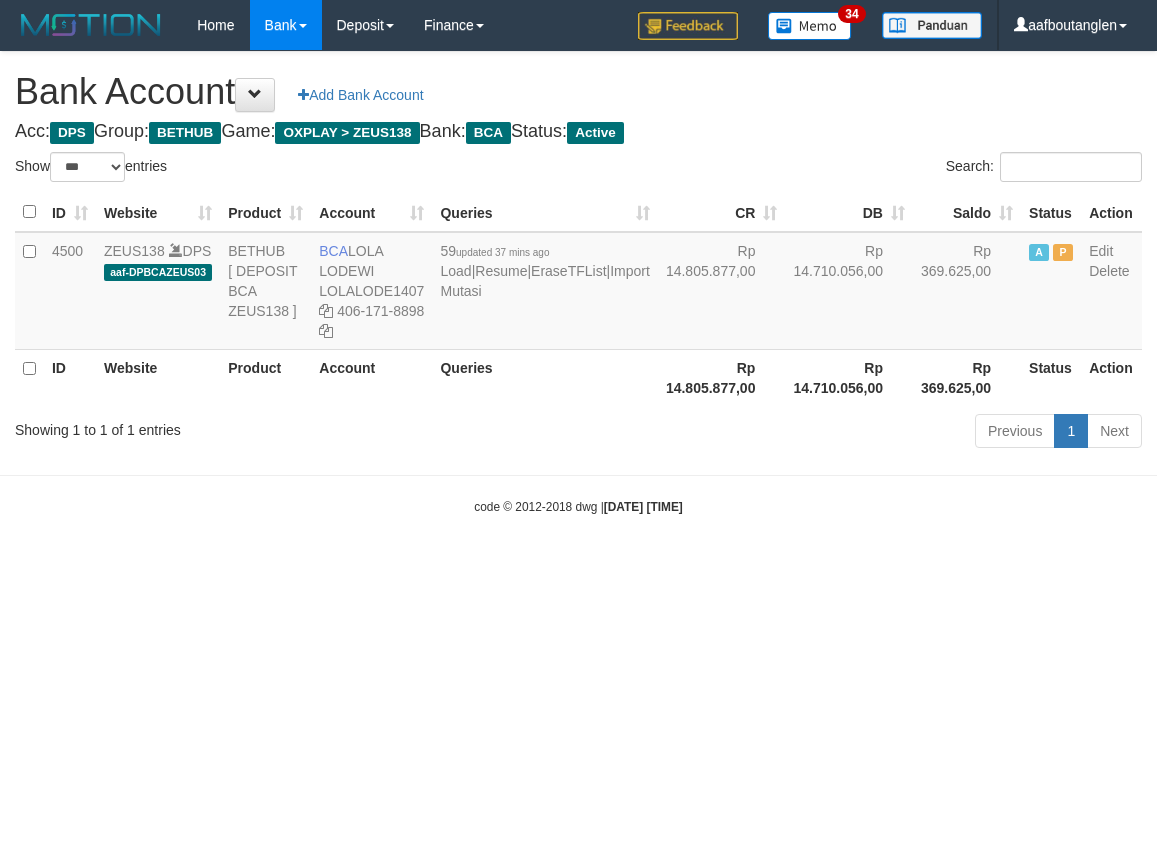 scroll, scrollTop: 0, scrollLeft: 0, axis: both 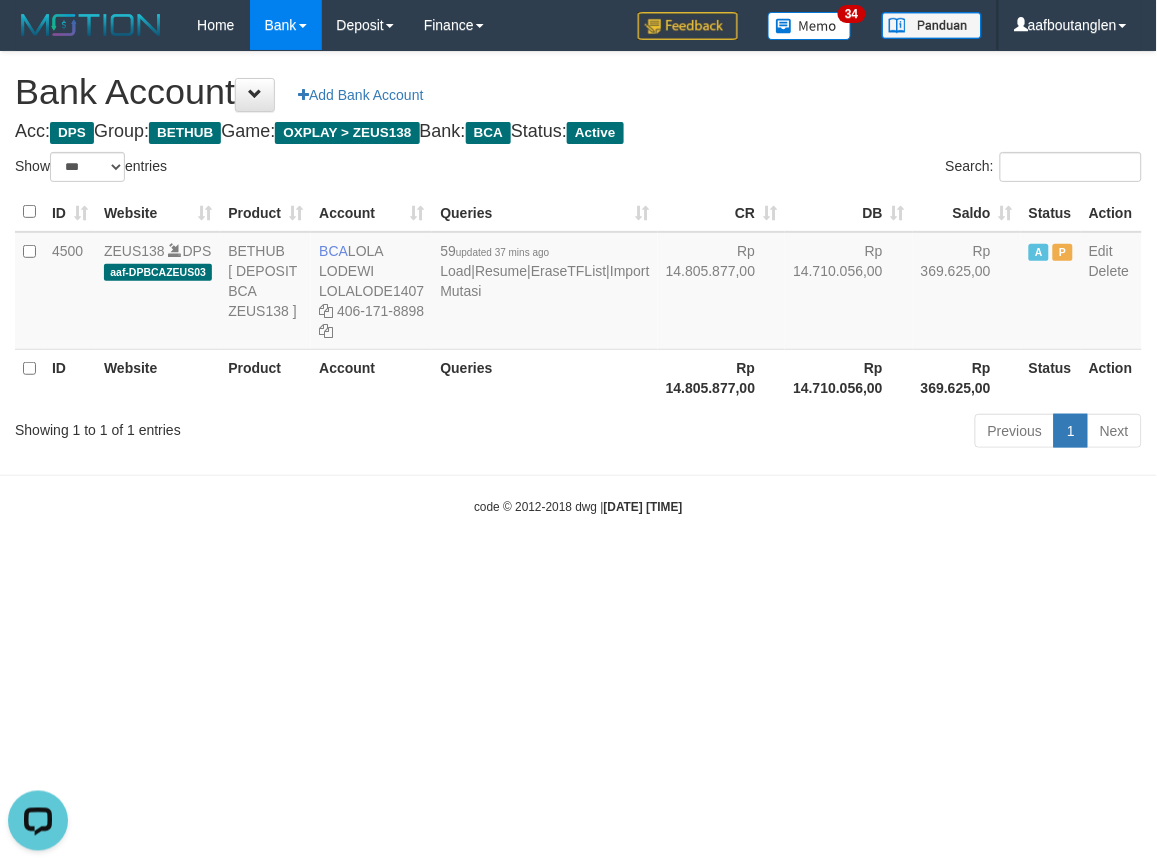 click on "Showing 1 to 1 of 1 entries Previous 1 Next" at bounding box center [578, 433] 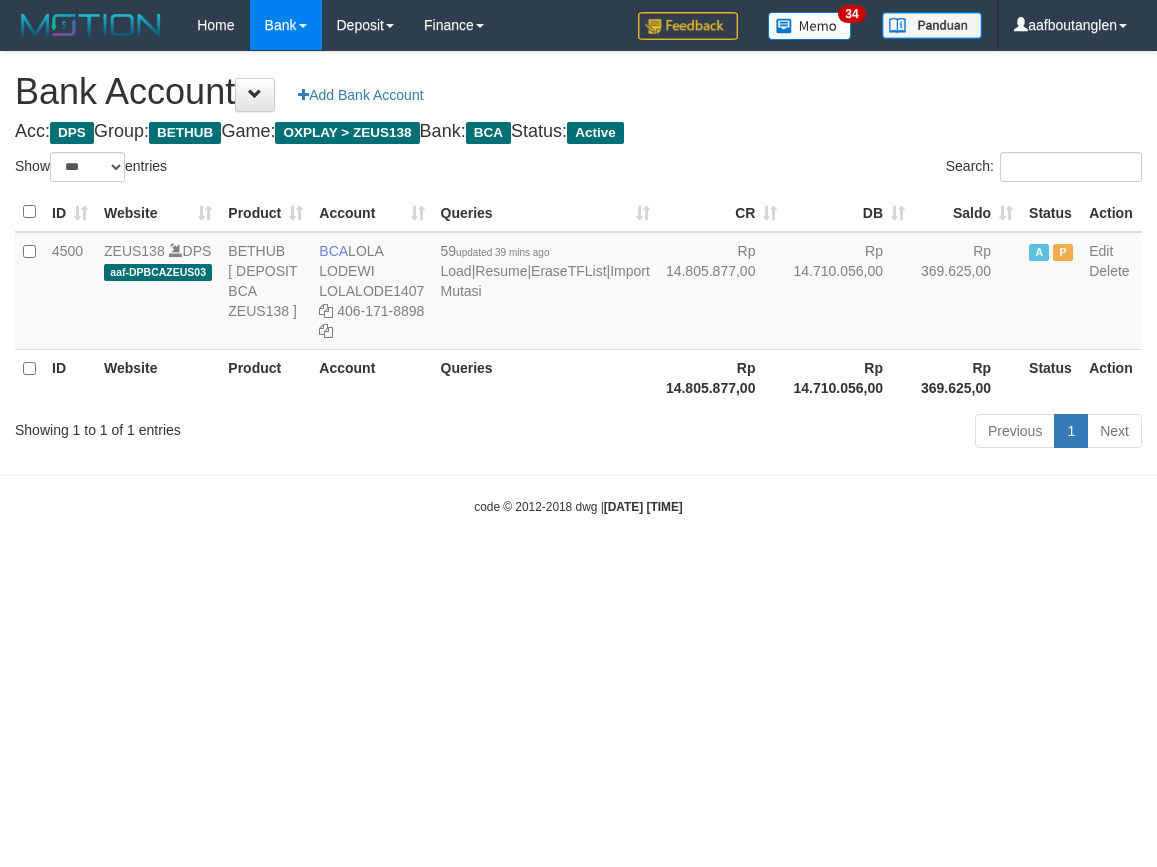 select on "***" 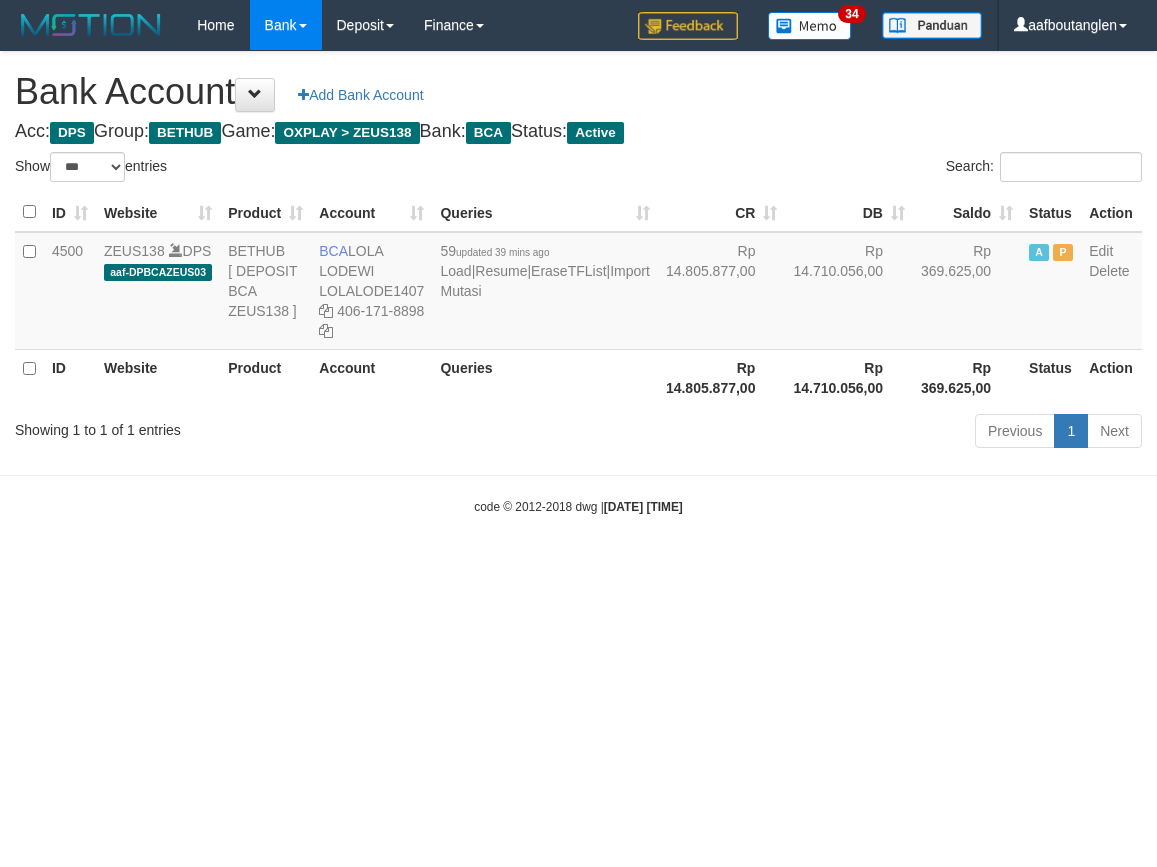 scroll, scrollTop: 0, scrollLeft: 0, axis: both 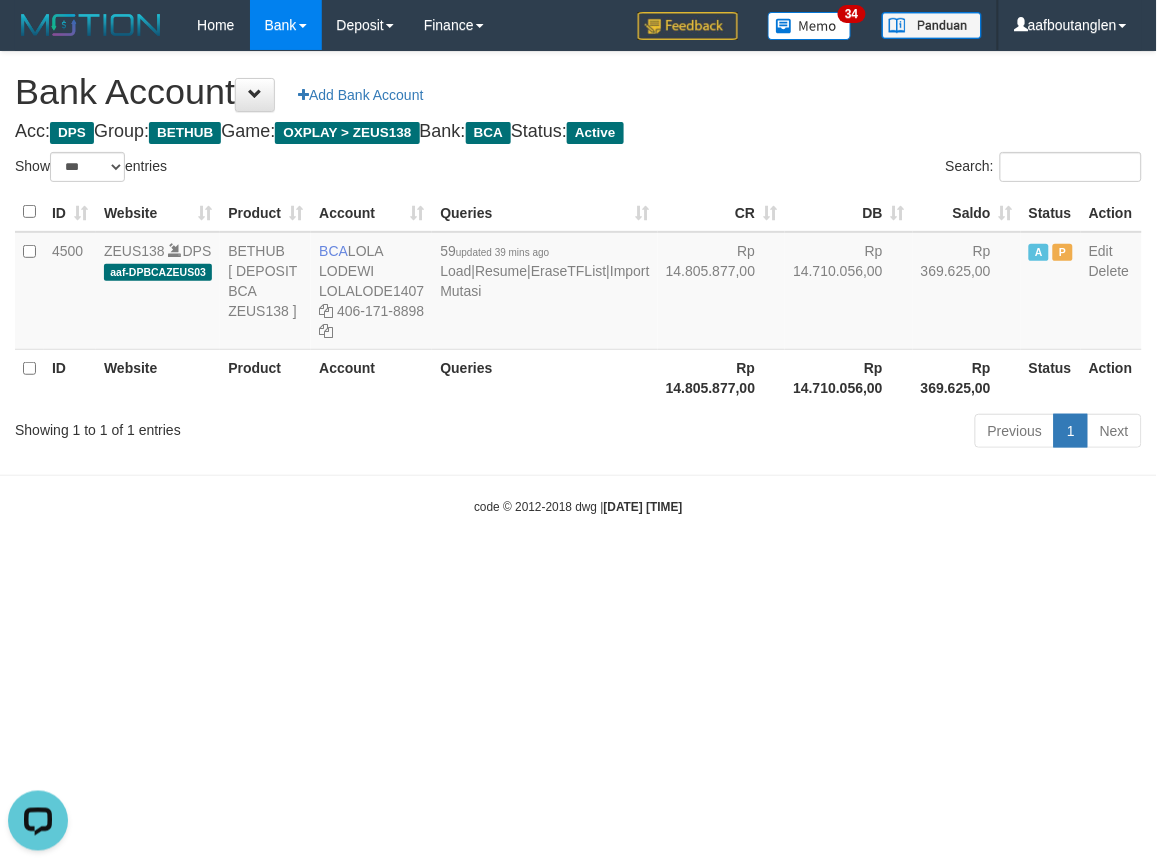 click on "Toggle navigation
Home
Bank
Account List
Deposit
DPS List
History
Note DPS
Finance
Financial Data
aafboutanglen
My Profile
Log Out
34" at bounding box center (578, 283) 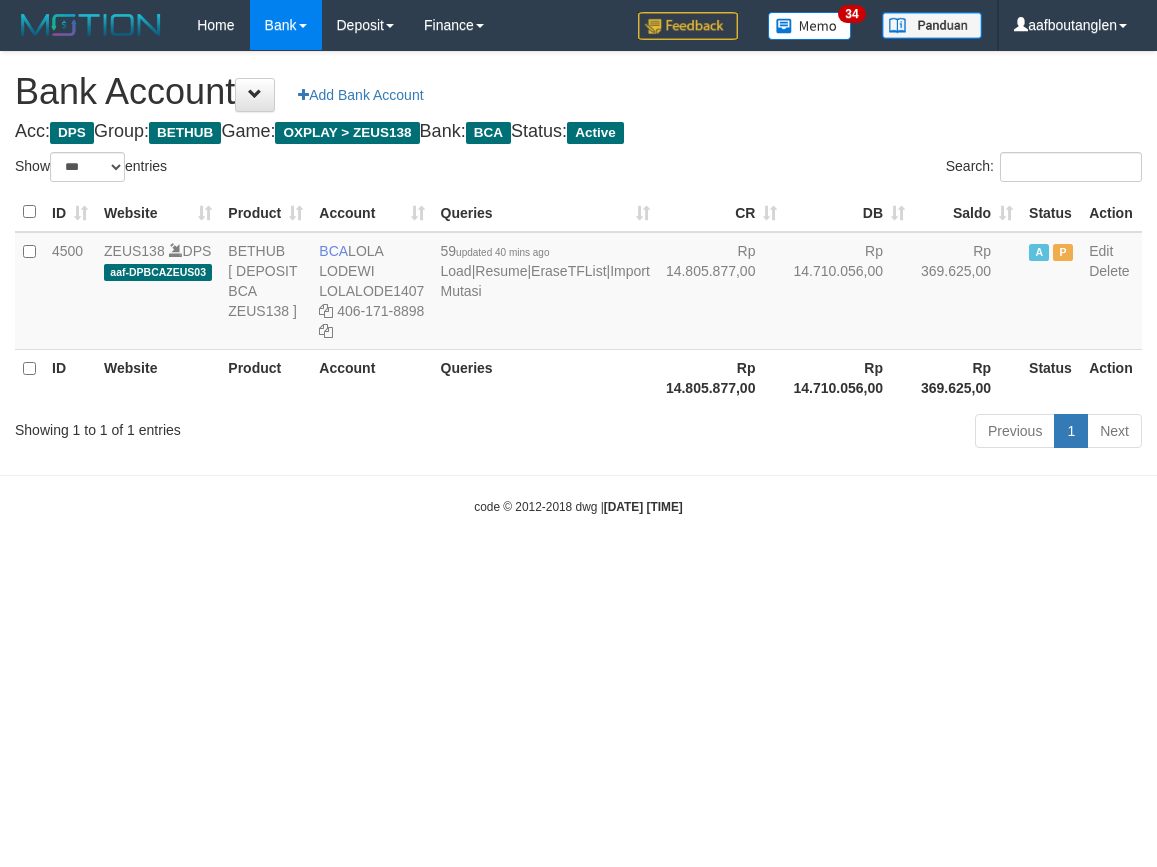 select on "***" 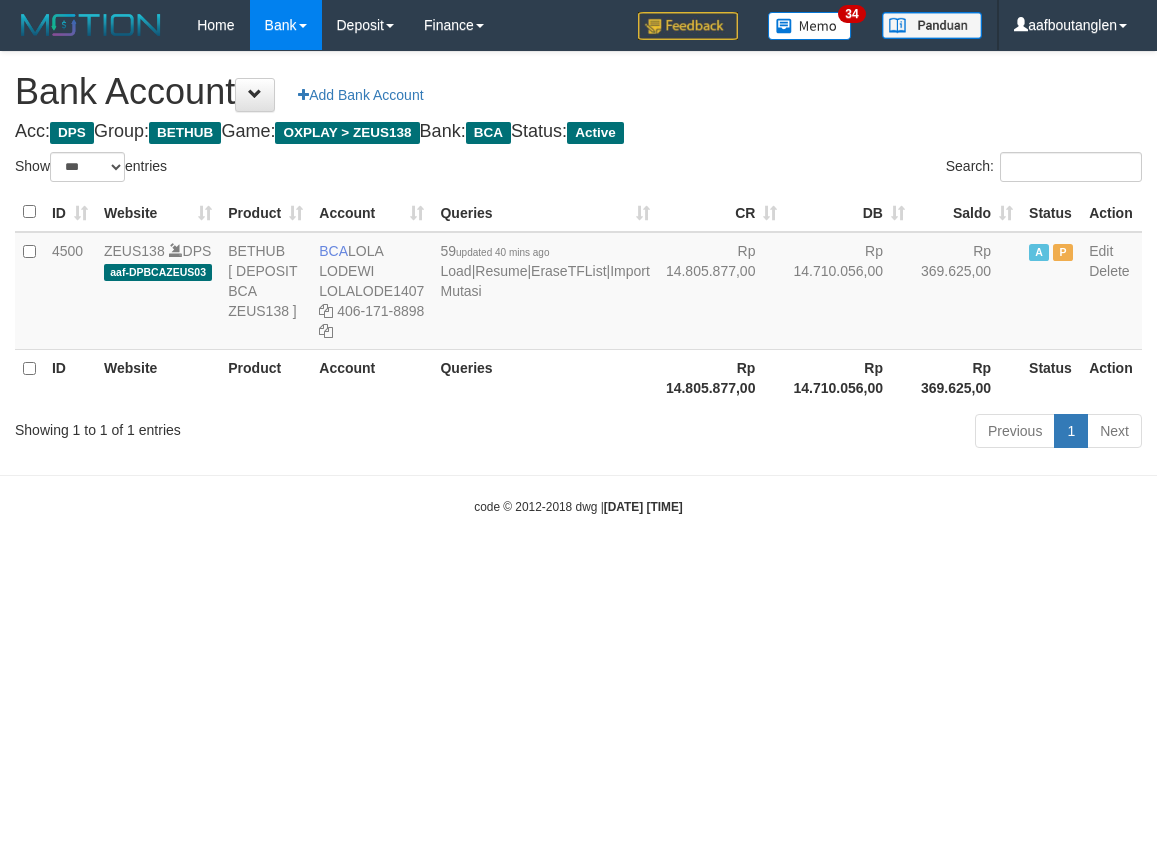 scroll, scrollTop: 0, scrollLeft: 0, axis: both 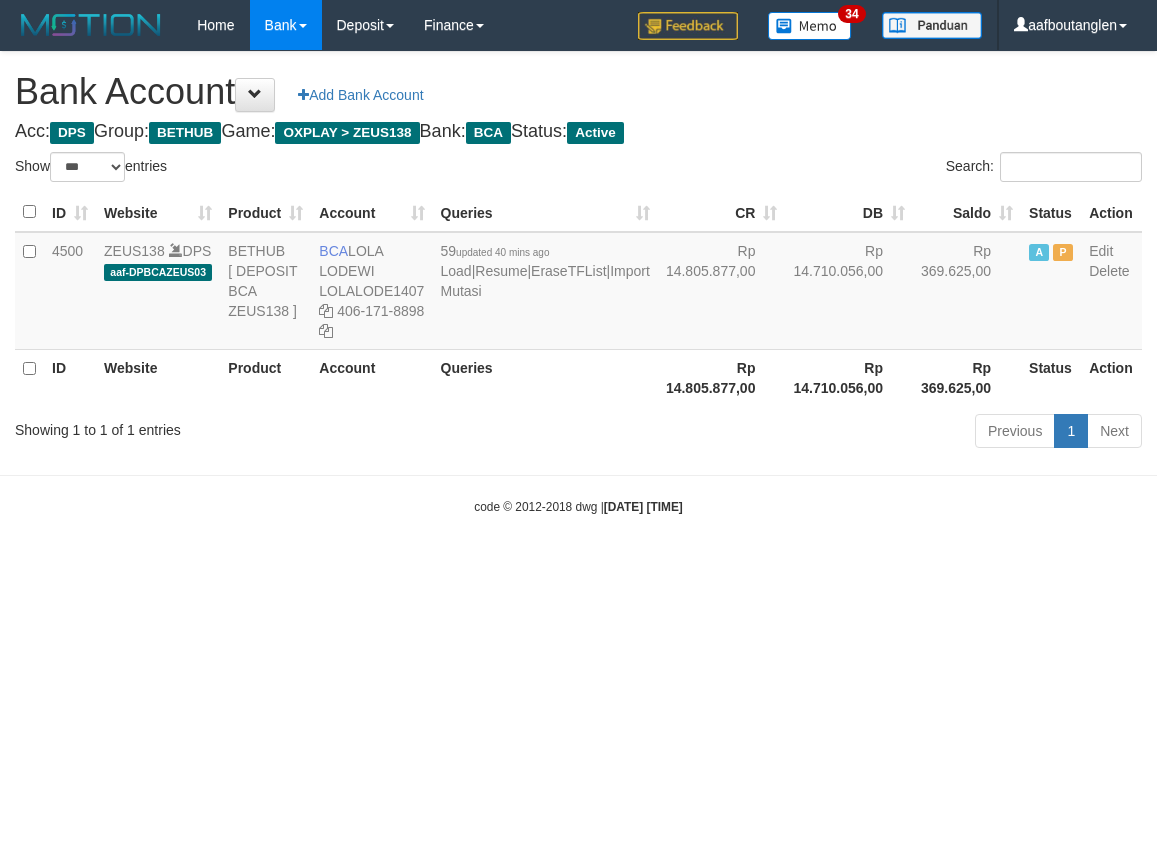 select on "***" 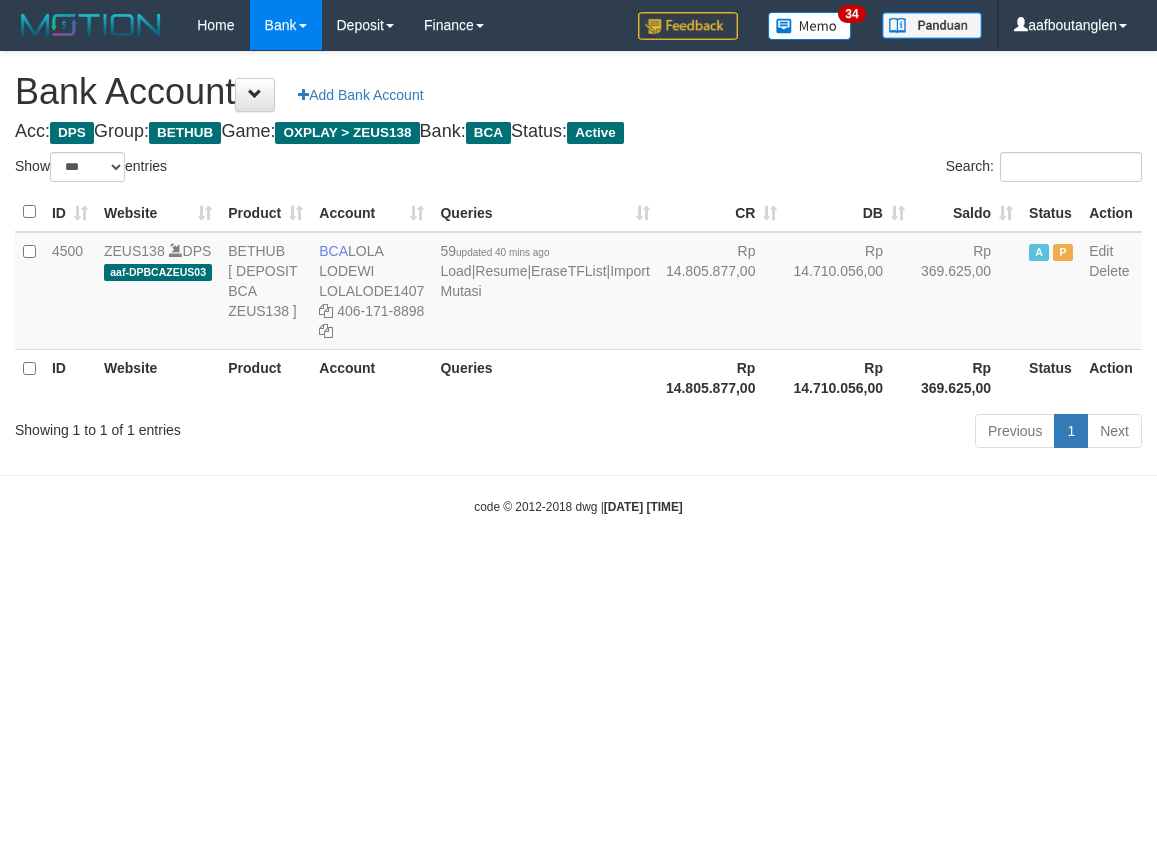 scroll, scrollTop: 0, scrollLeft: 0, axis: both 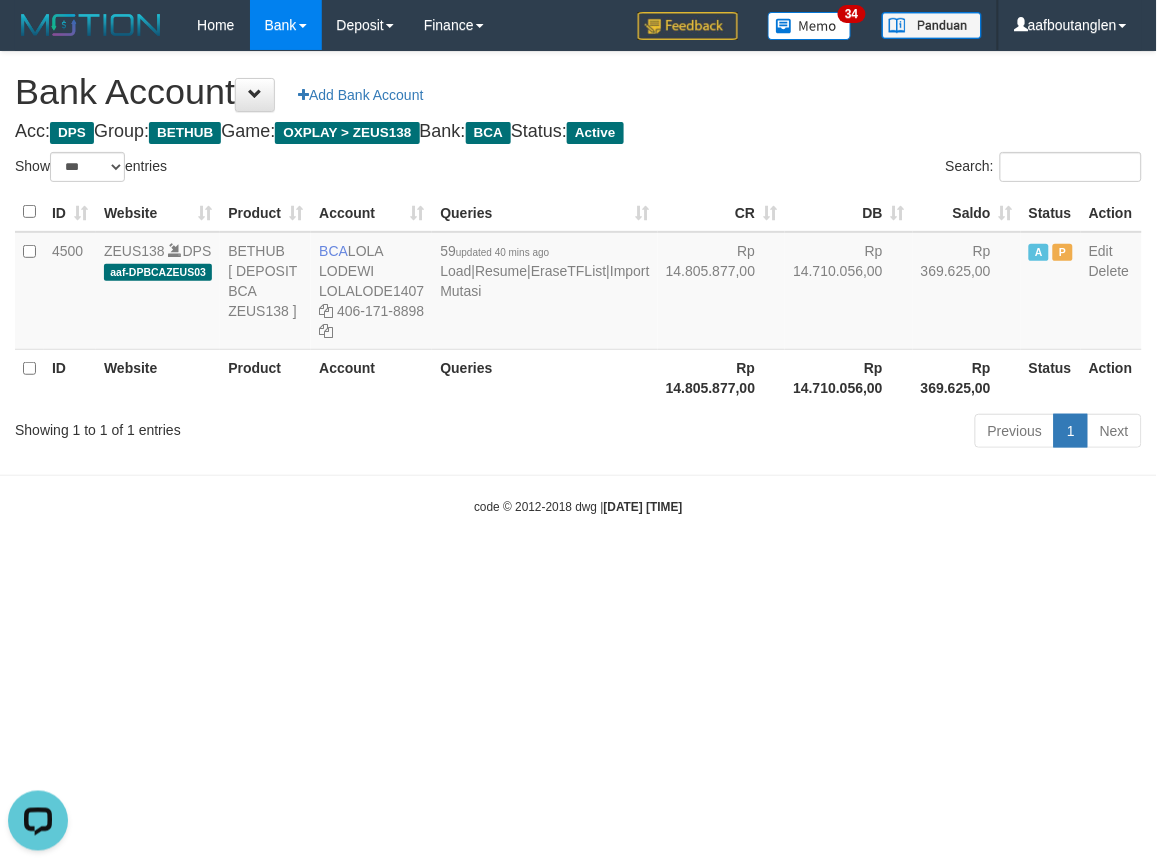 click on "Toggle navigation
Home
Bank
Account List
Deposit
DPS List
History
Note DPS
Finance
Financial Data
aafboutanglen
My Profile
Log Out
34" at bounding box center [578, 283] 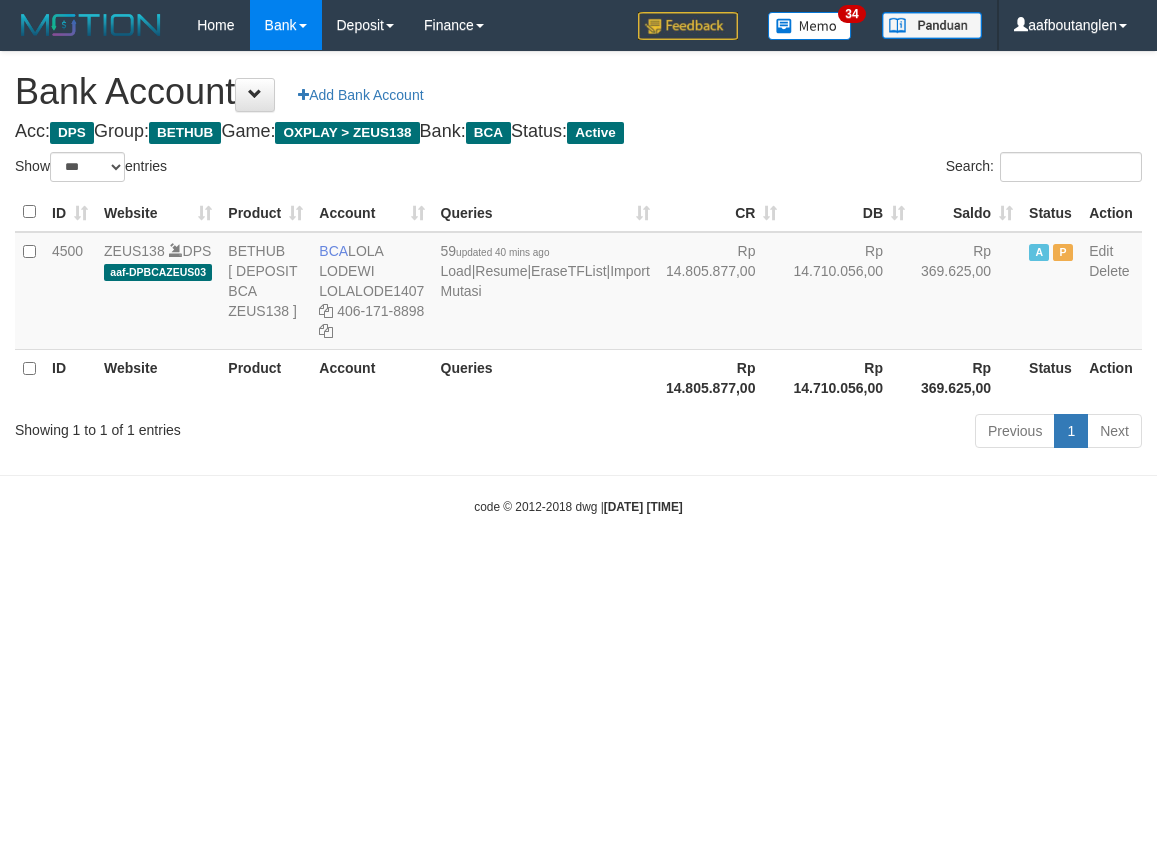 select on "***" 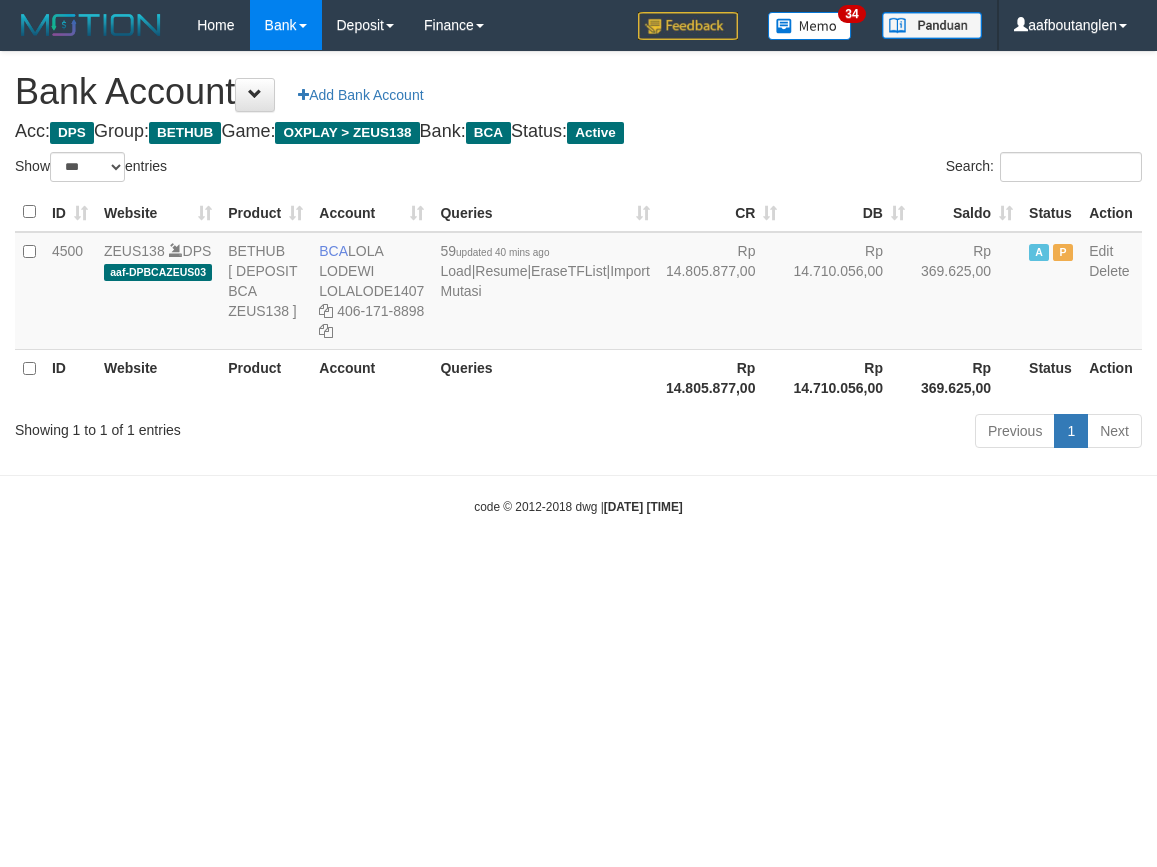 scroll, scrollTop: 0, scrollLeft: 0, axis: both 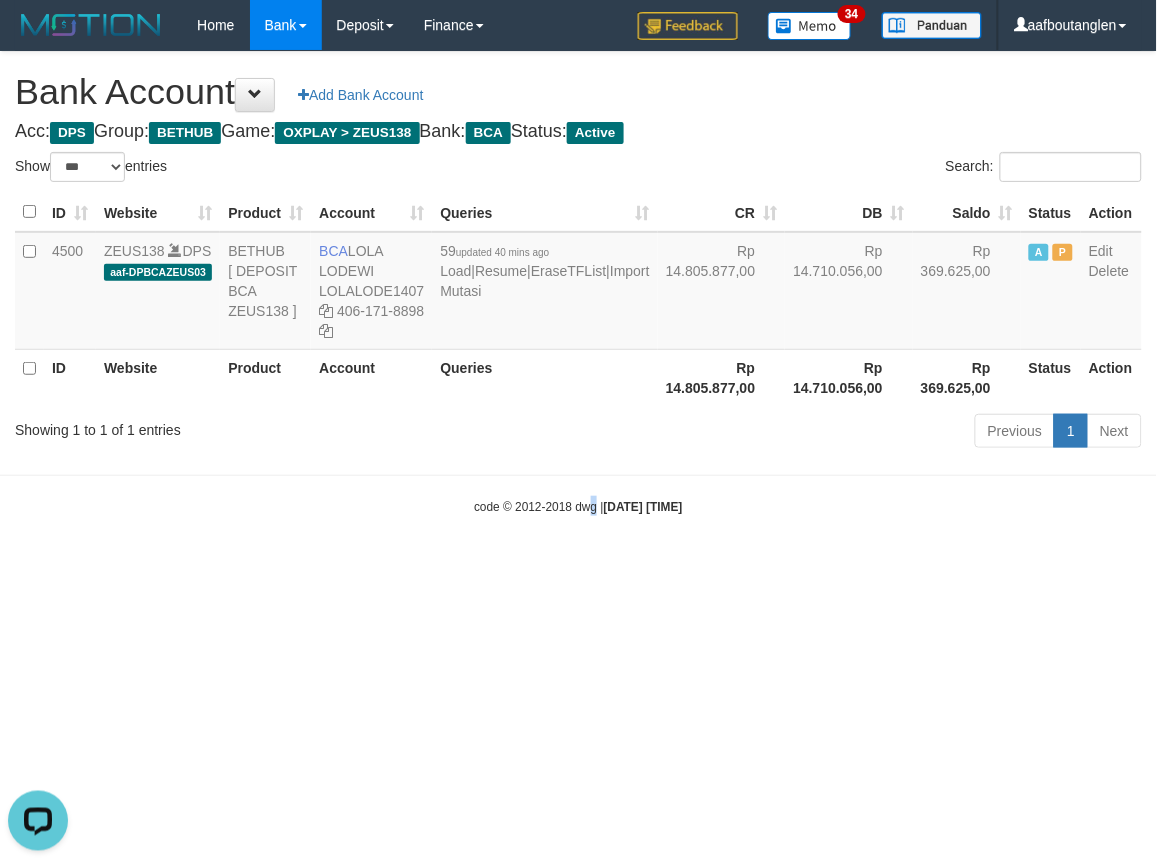 drag, startPoint x: 574, startPoint y: 557, endPoint x: 578, endPoint y: 570, distance: 13.601471 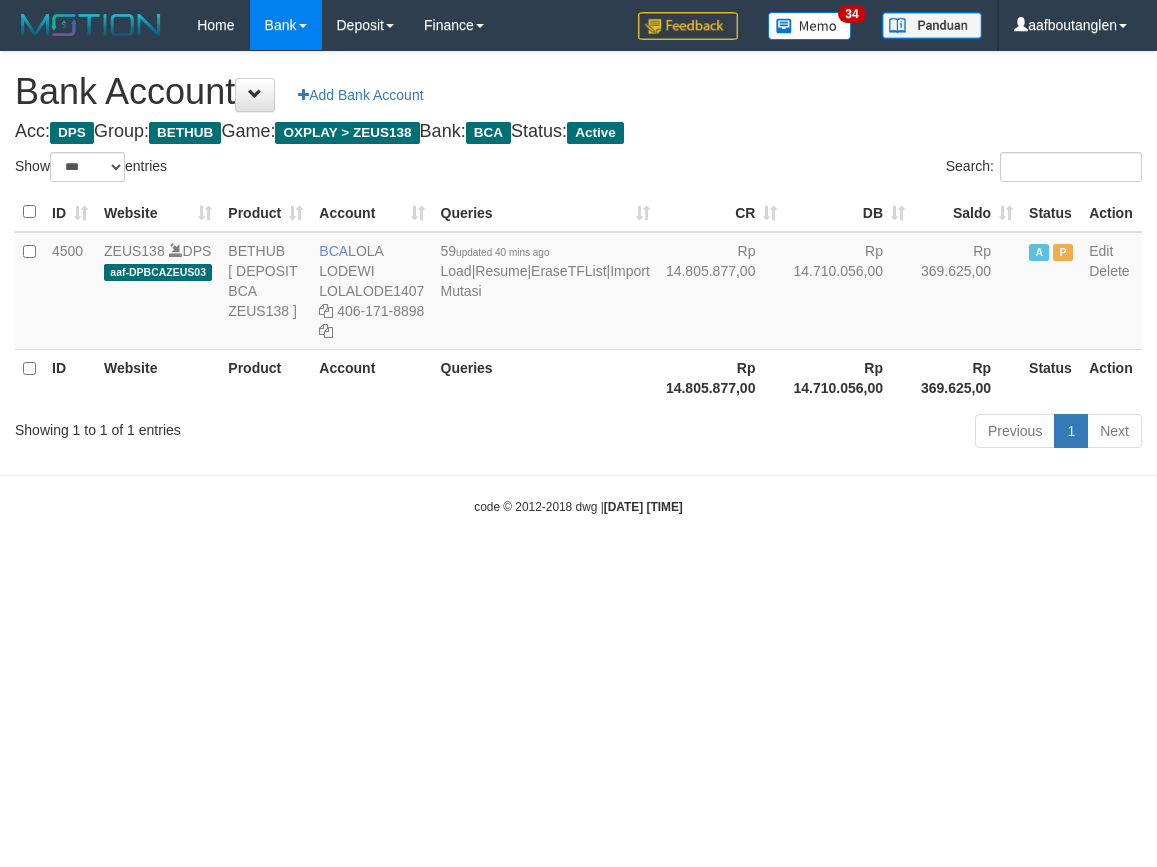 select on "***" 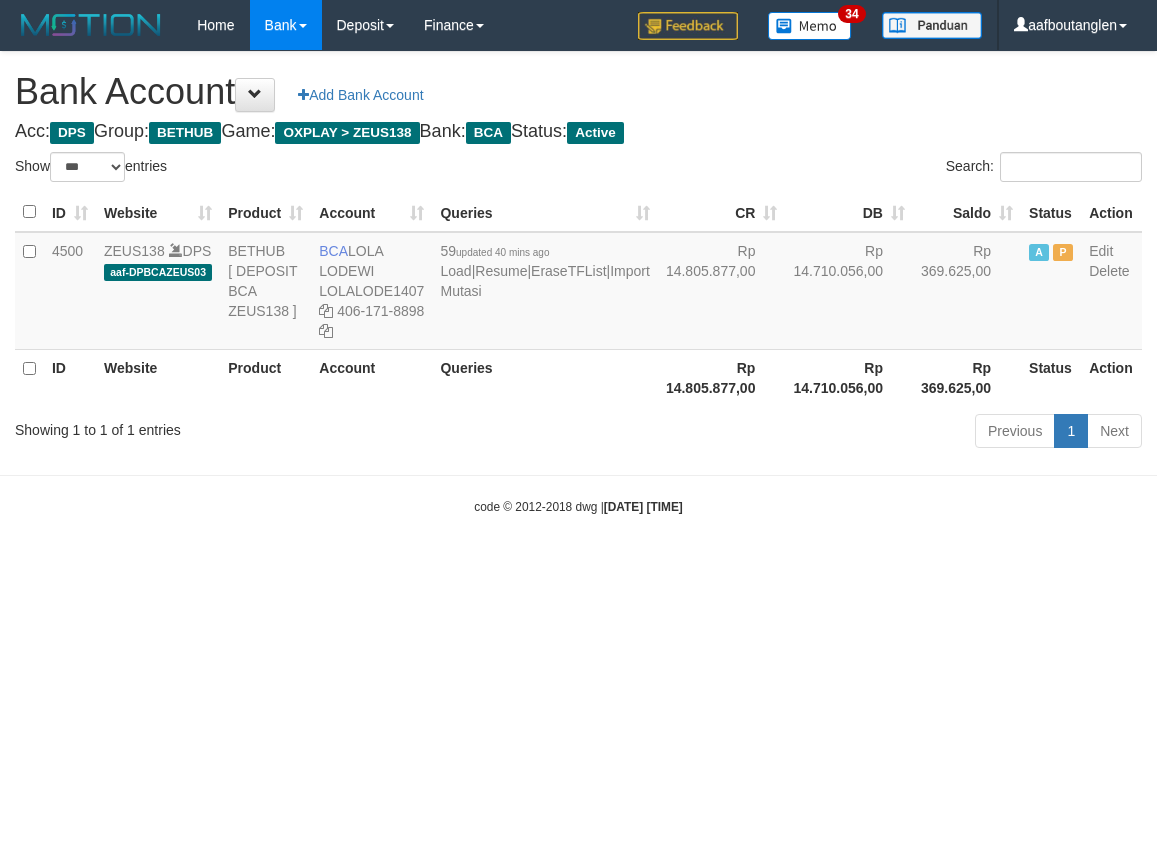scroll, scrollTop: 0, scrollLeft: 0, axis: both 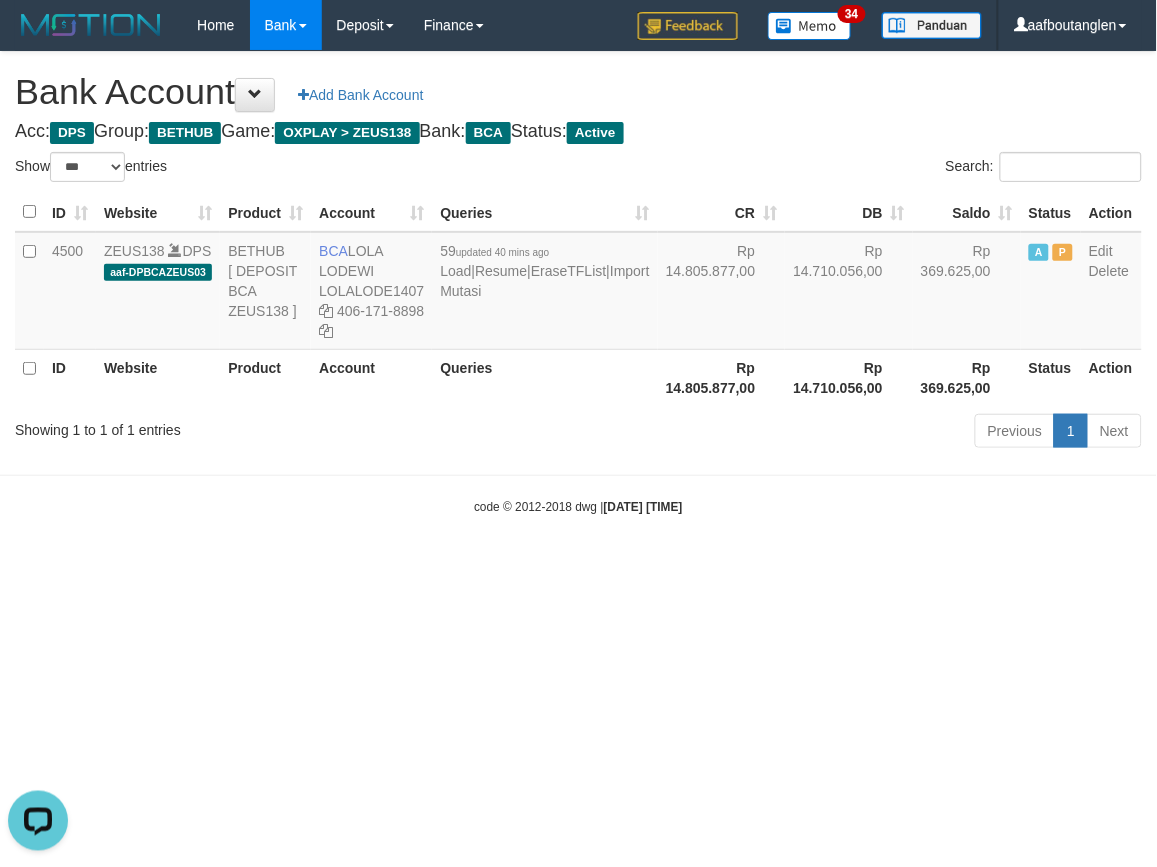 click on "Toggle navigation
Home
Bank
Account List
Deposit
DPS List
History
Note DPS
Finance
Financial Data
aafboutanglen
My Profile
Log Out
34" at bounding box center (578, 283) 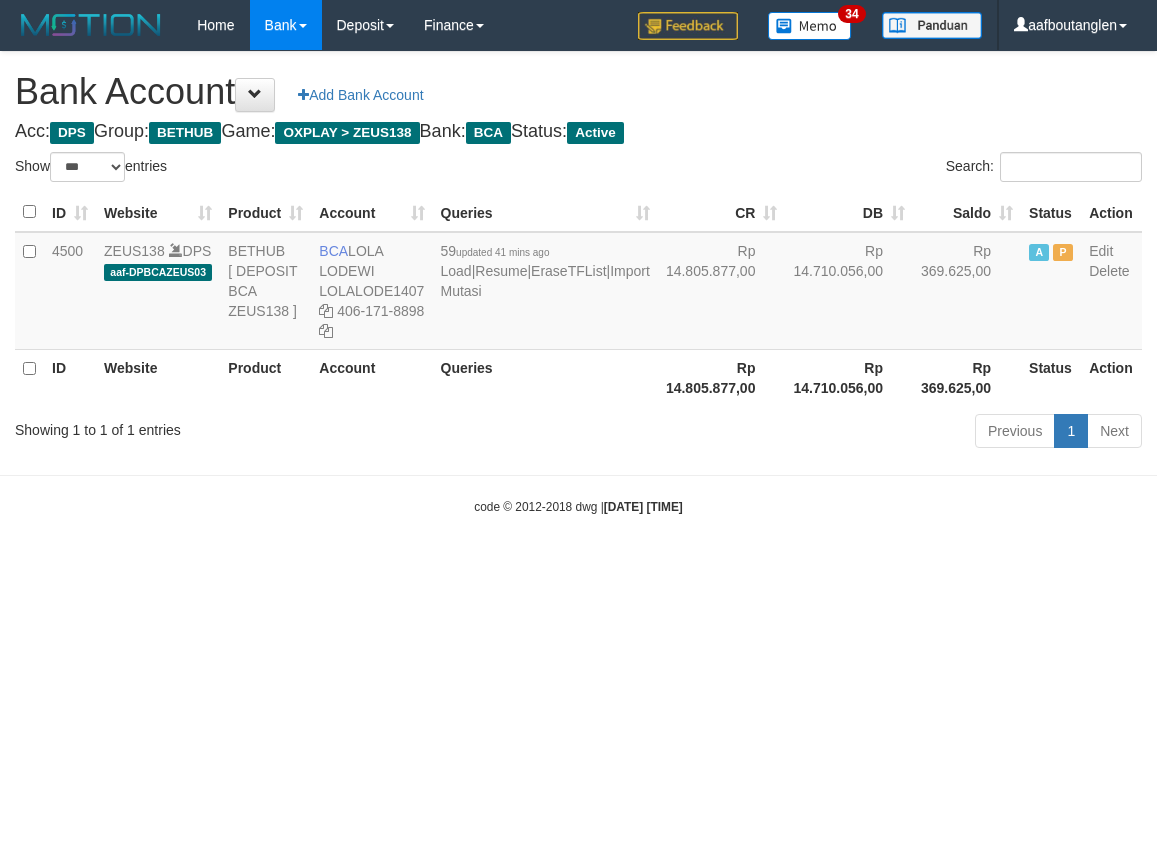 select on "***" 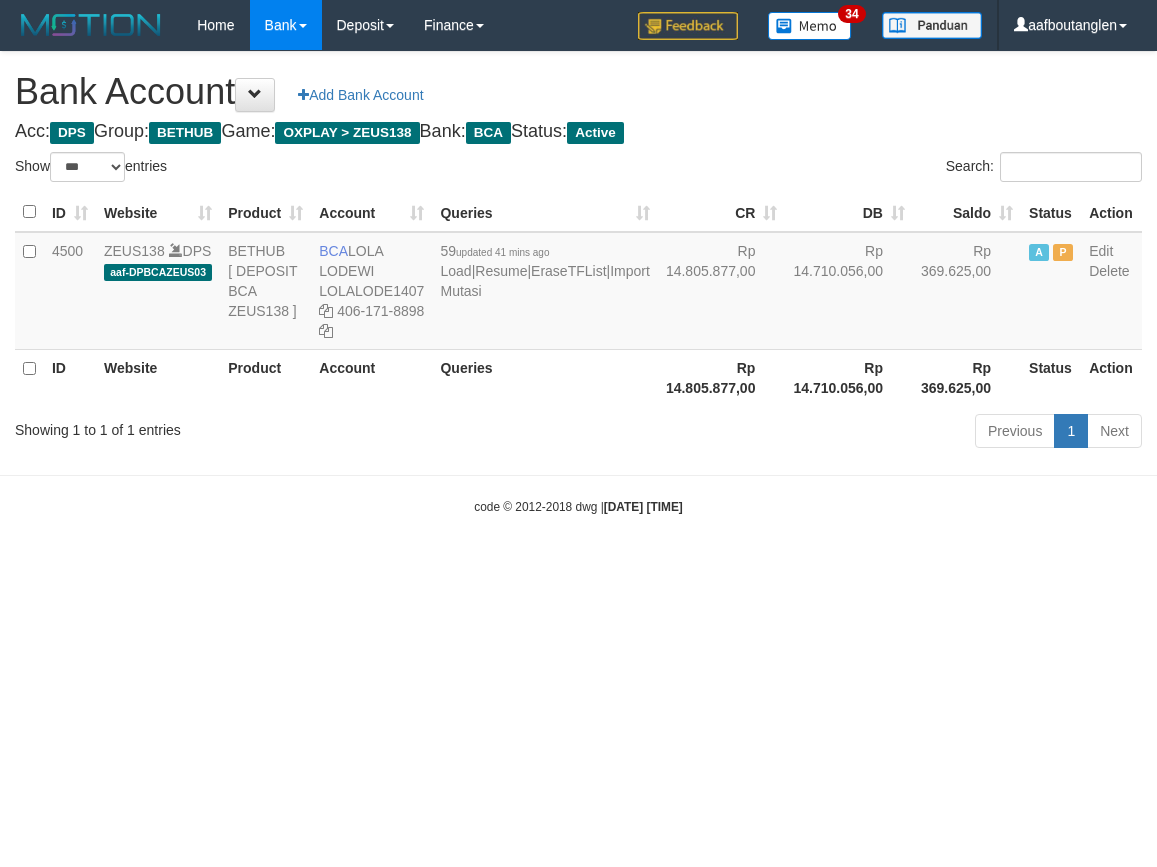 scroll, scrollTop: 0, scrollLeft: 0, axis: both 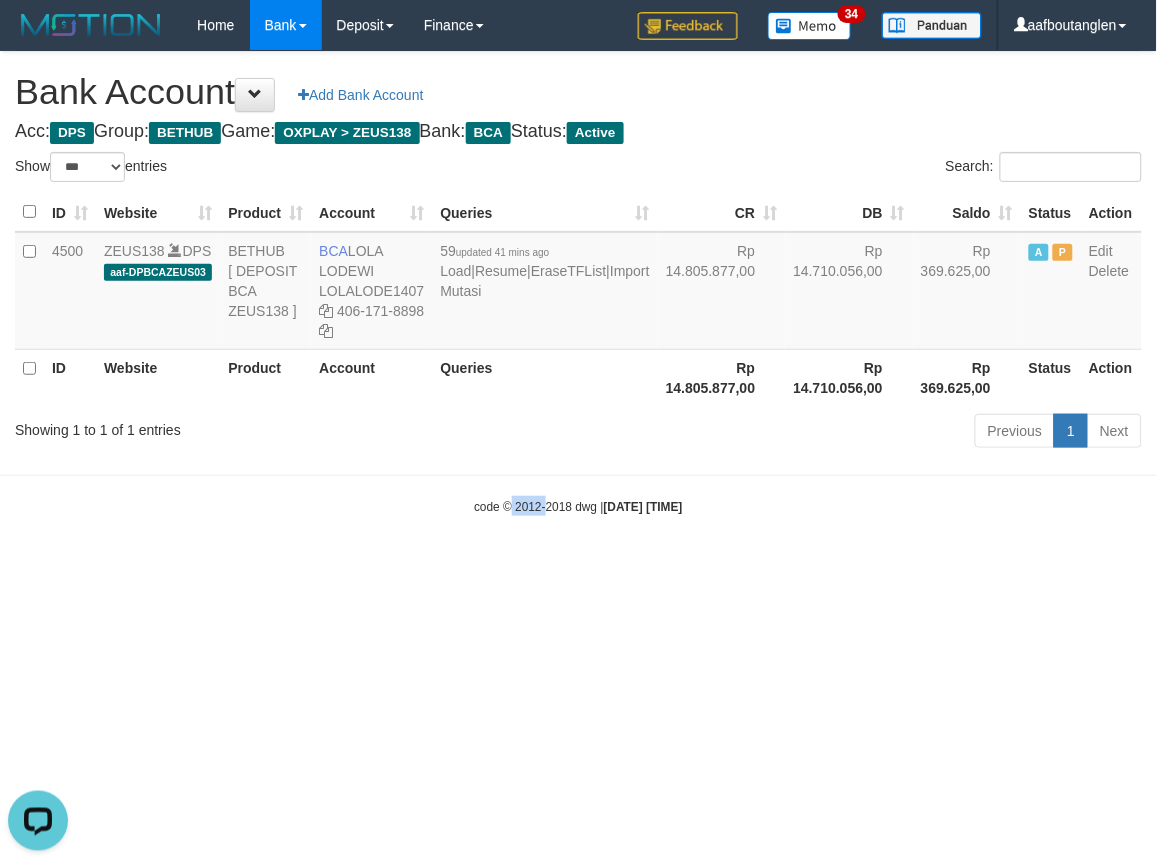 drag, startPoint x: 526, startPoint y: 627, endPoint x: 602, endPoint y: 616, distance: 76.79192 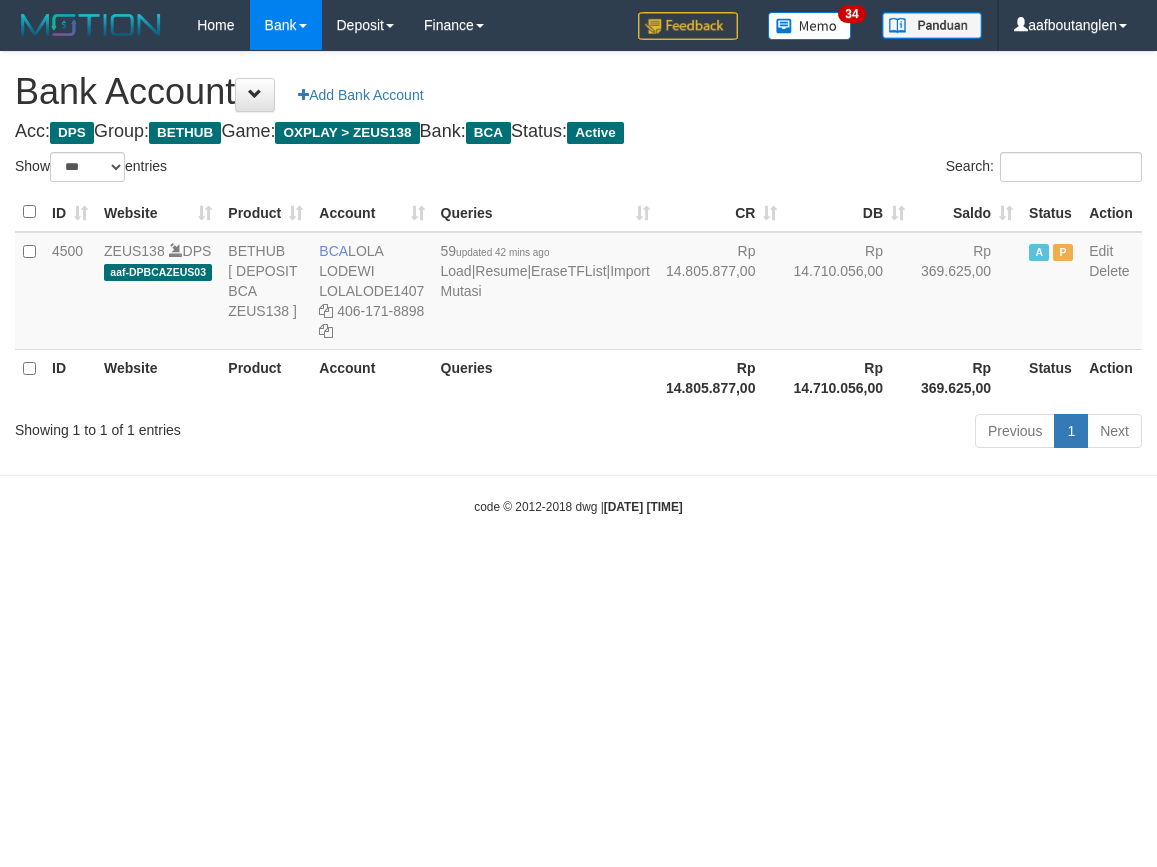 select on "***" 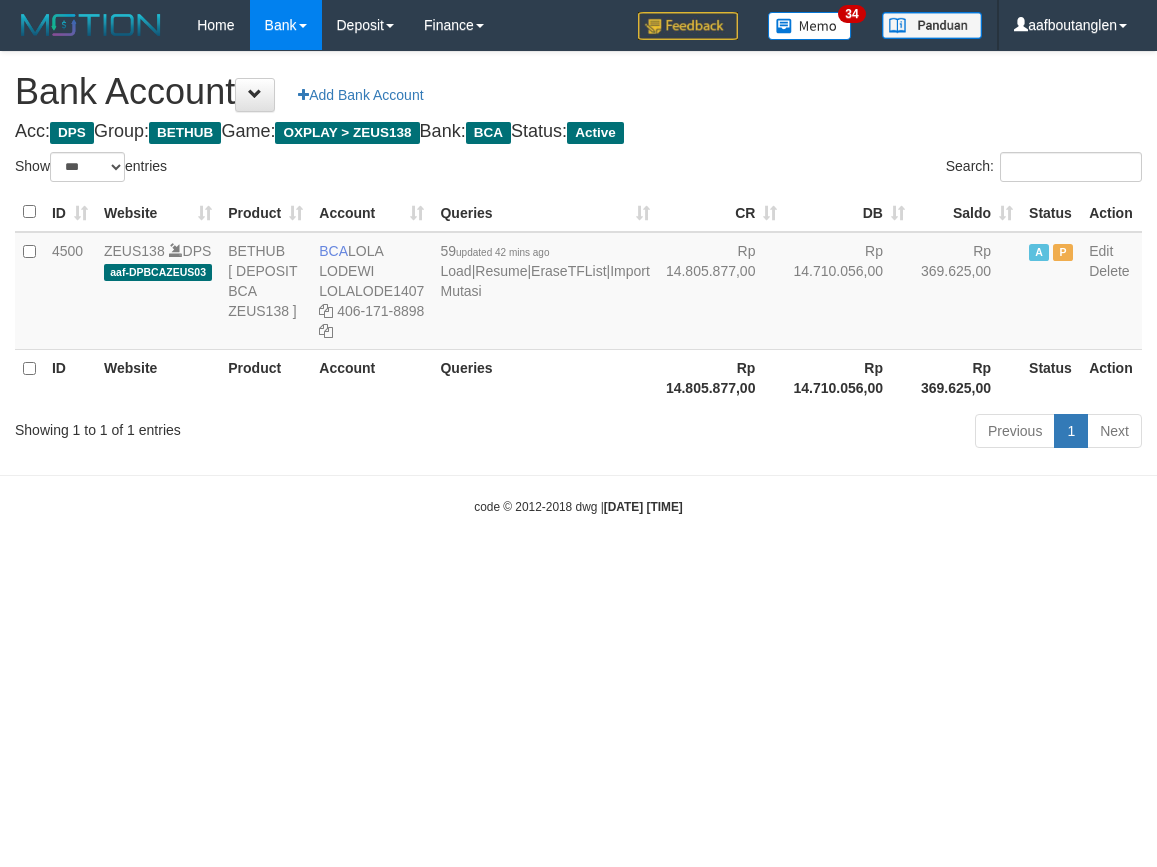 scroll, scrollTop: 0, scrollLeft: 0, axis: both 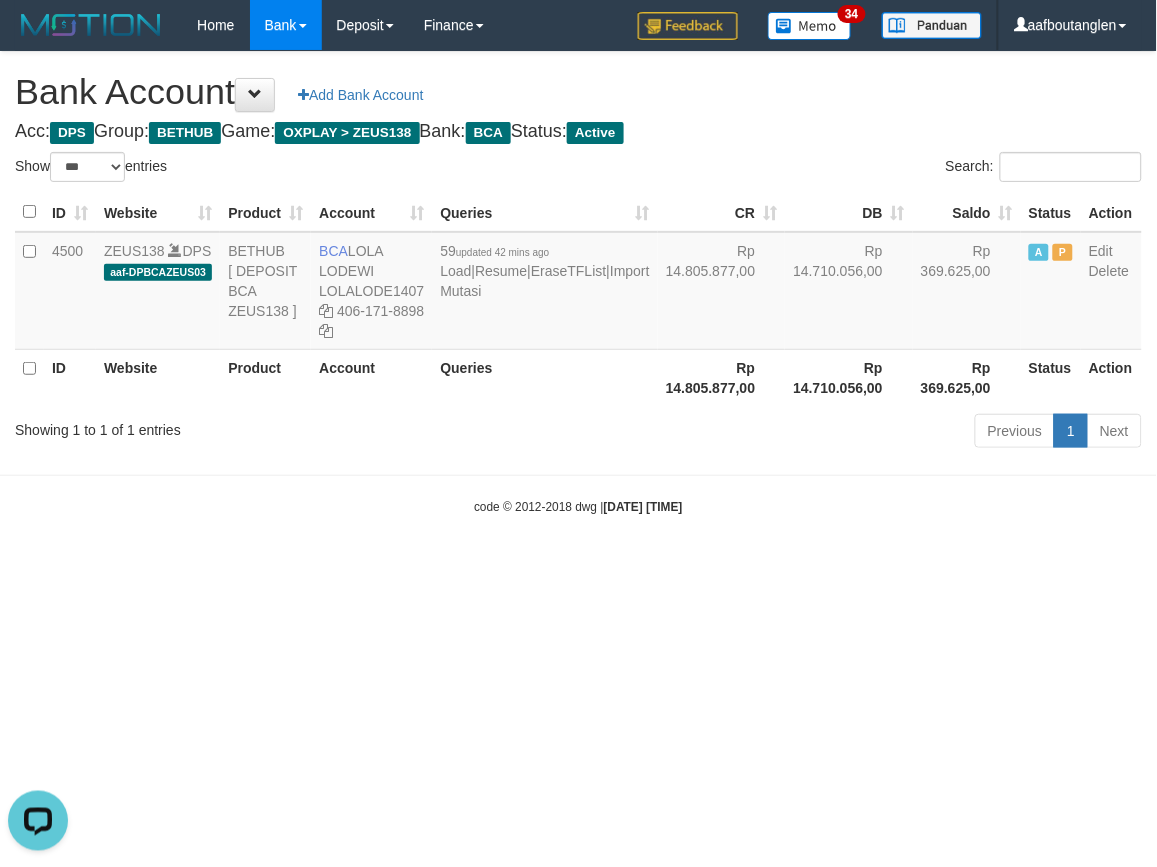 click on "Toggle navigation
Home
Bank
Account List
Deposit
DPS List
History
Note DPS
Finance
Financial Data
aafboutanglen
My Profile
Log Out
34" at bounding box center (578, 283) 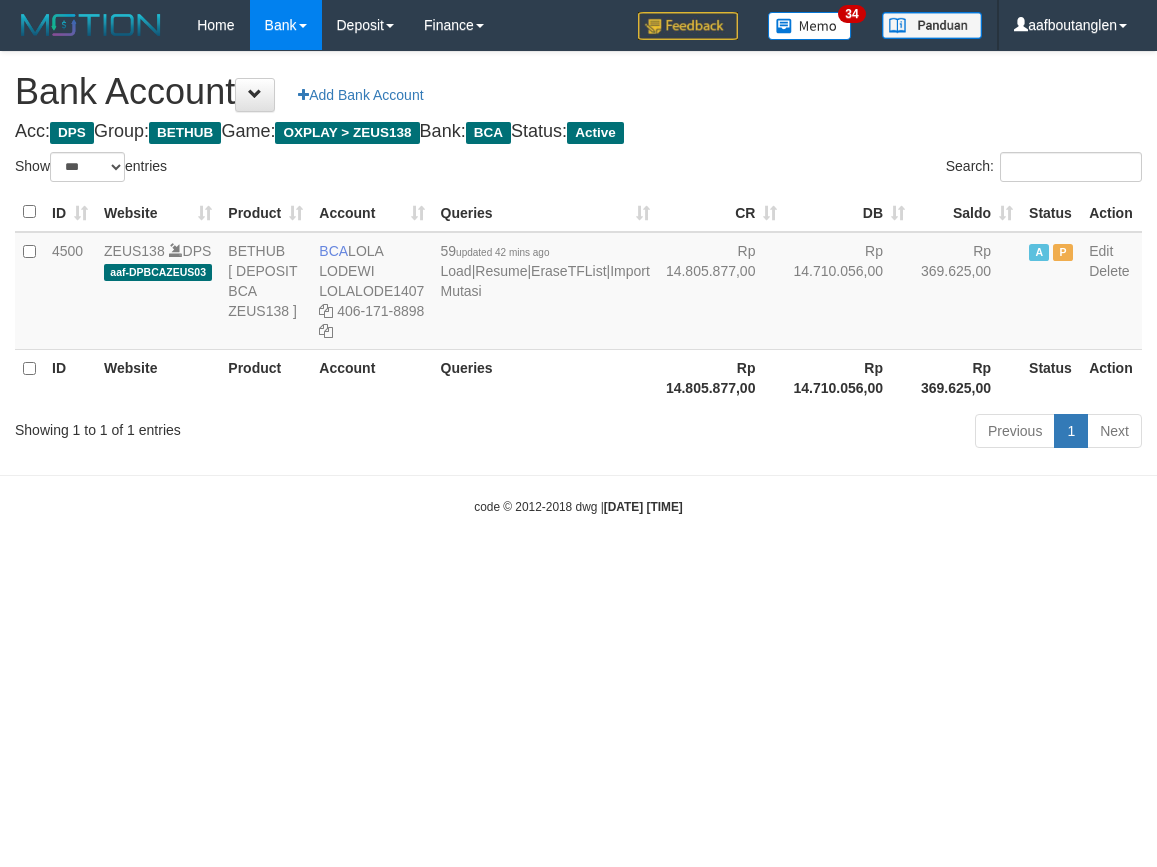 select on "***" 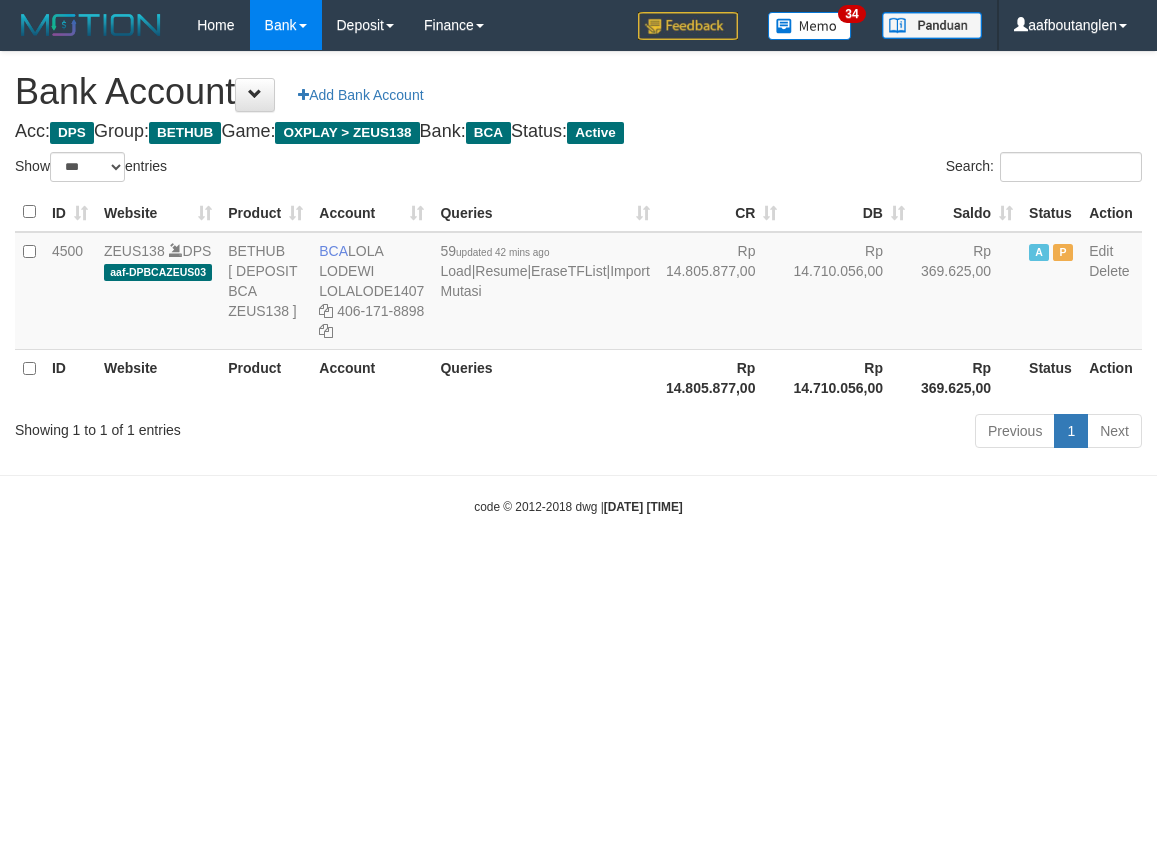 scroll, scrollTop: 0, scrollLeft: 0, axis: both 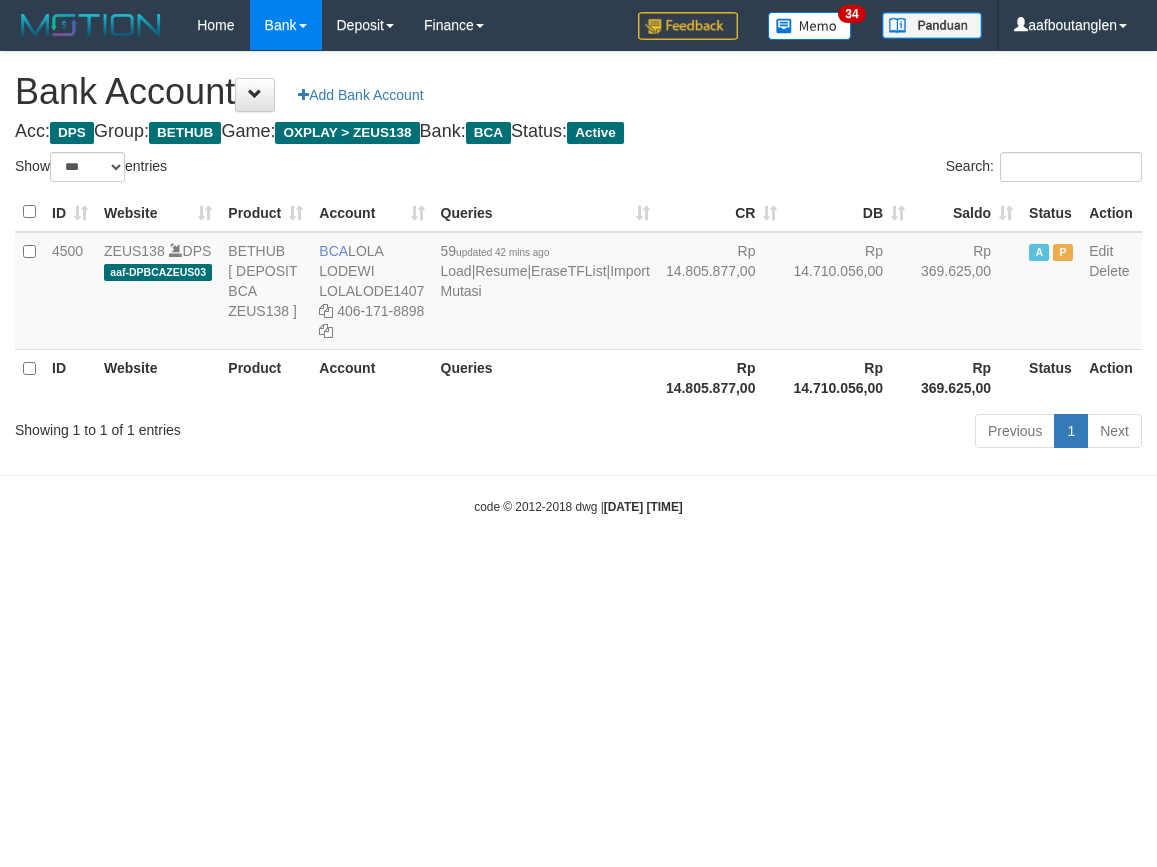select on "***" 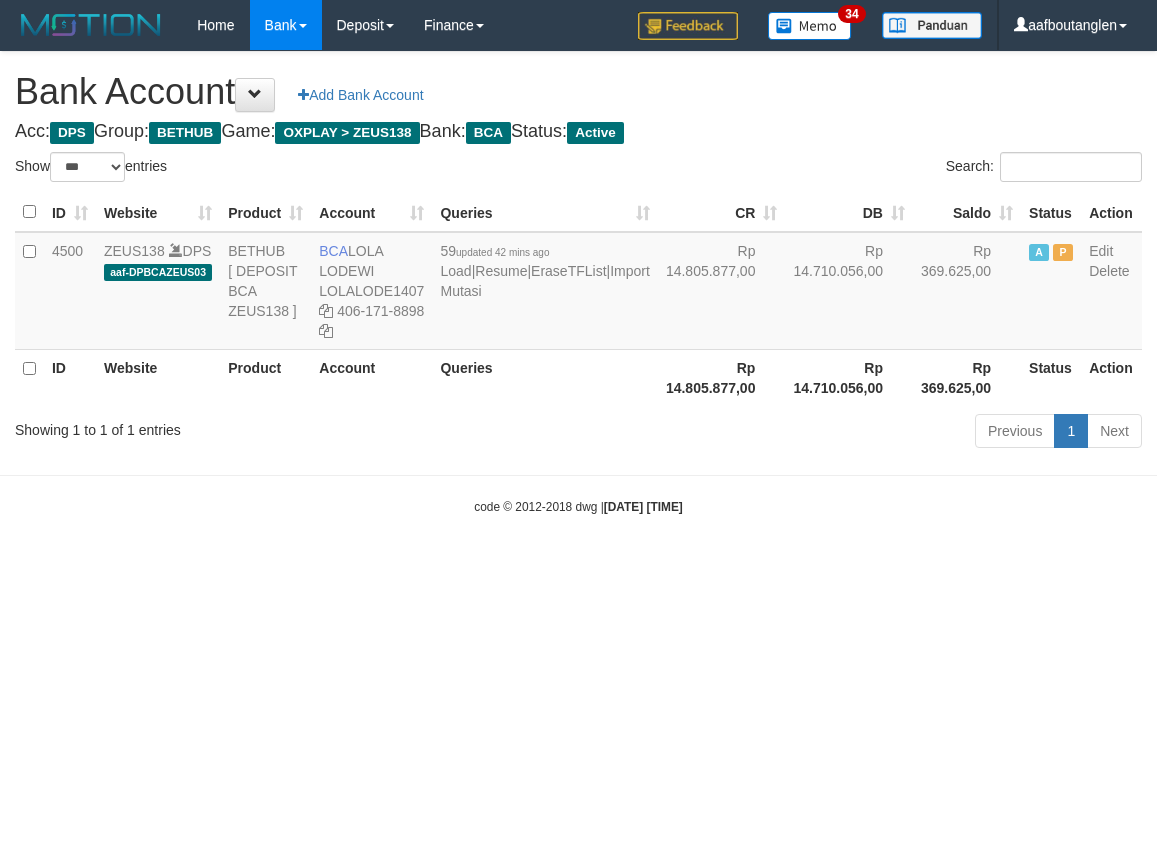 scroll, scrollTop: 0, scrollLeft: 0, axis: both 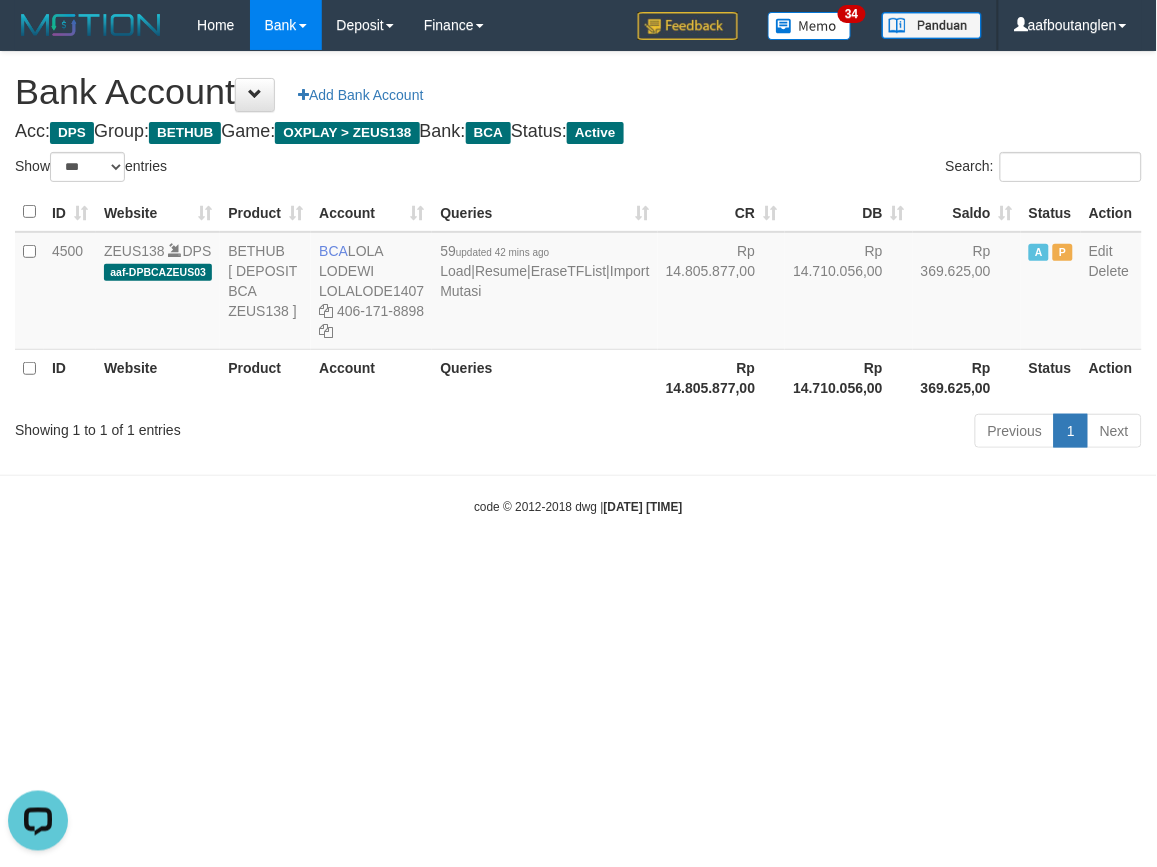 drag, startPoint x: 31, startPoint y: 587, endPoint x: 54, endPoint y: 585, distance: 23.086792 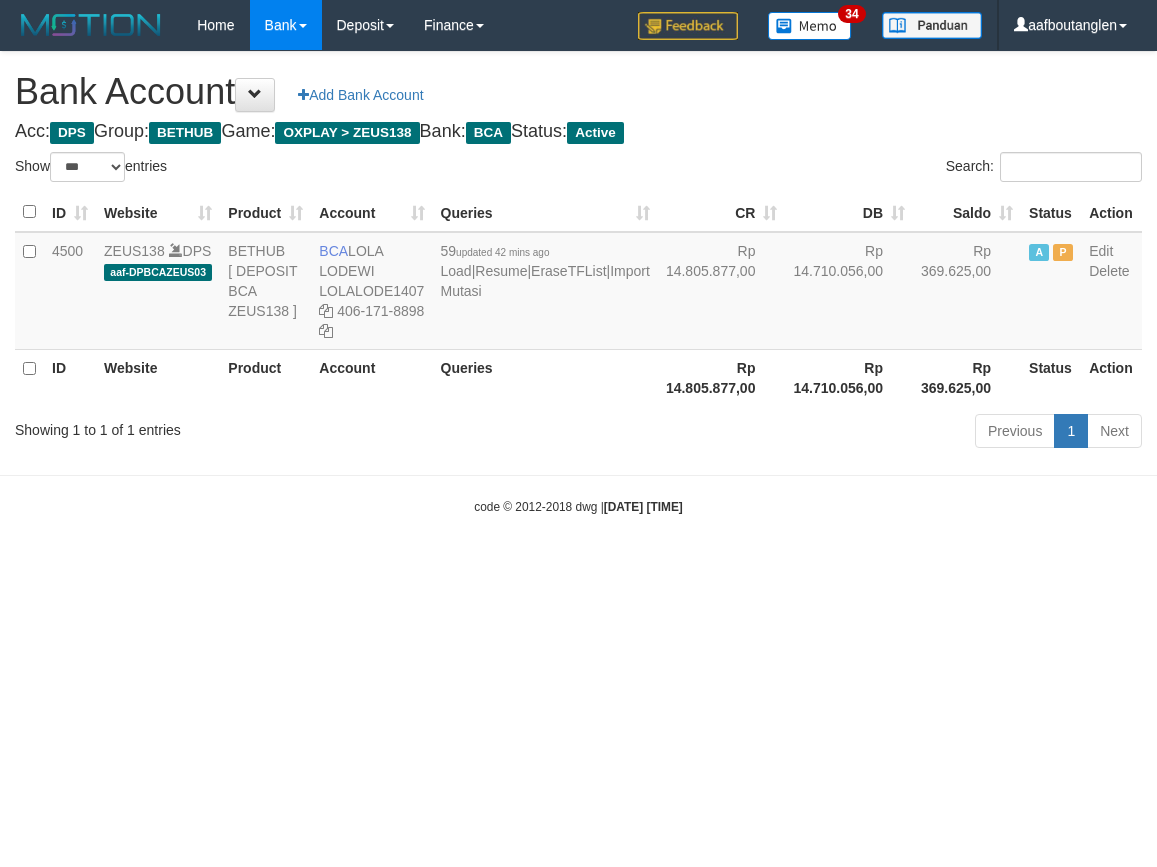 select on "***" 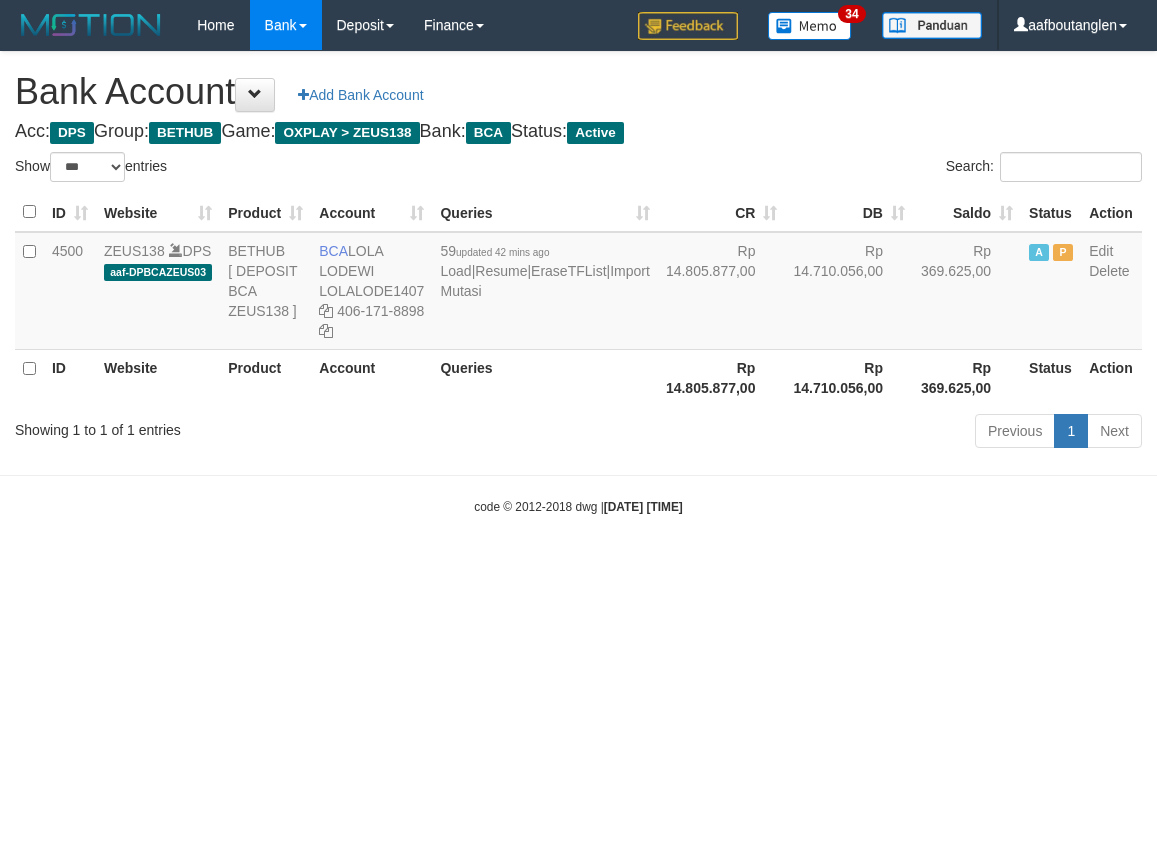 scroll, scrollTop: 0, scrollLeft: 0, axis: both 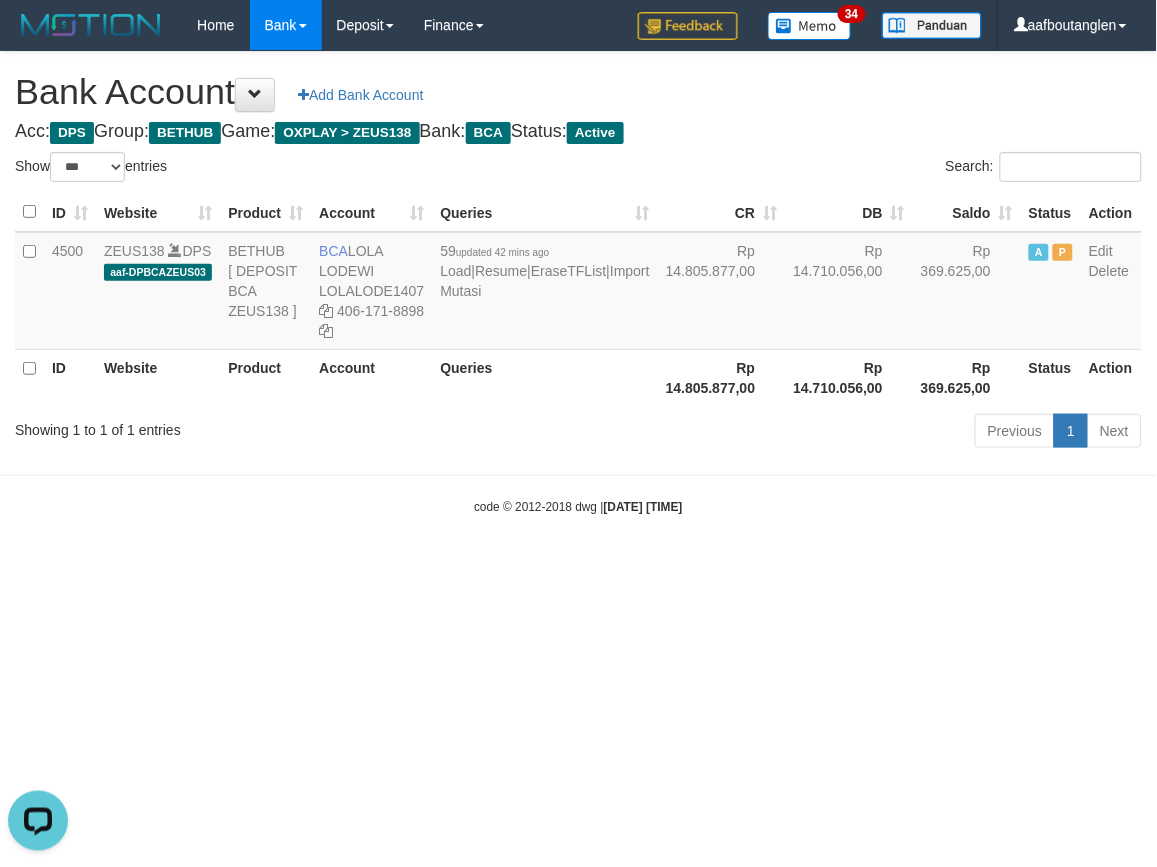 click on "Toggle navigation
Home
Bank
Account List
Deposit
DPS List
History
Note DPS
Finance
Financial Data
aafboutanglen
My Profile
Log Out
34" at bounding box center (578, 283) 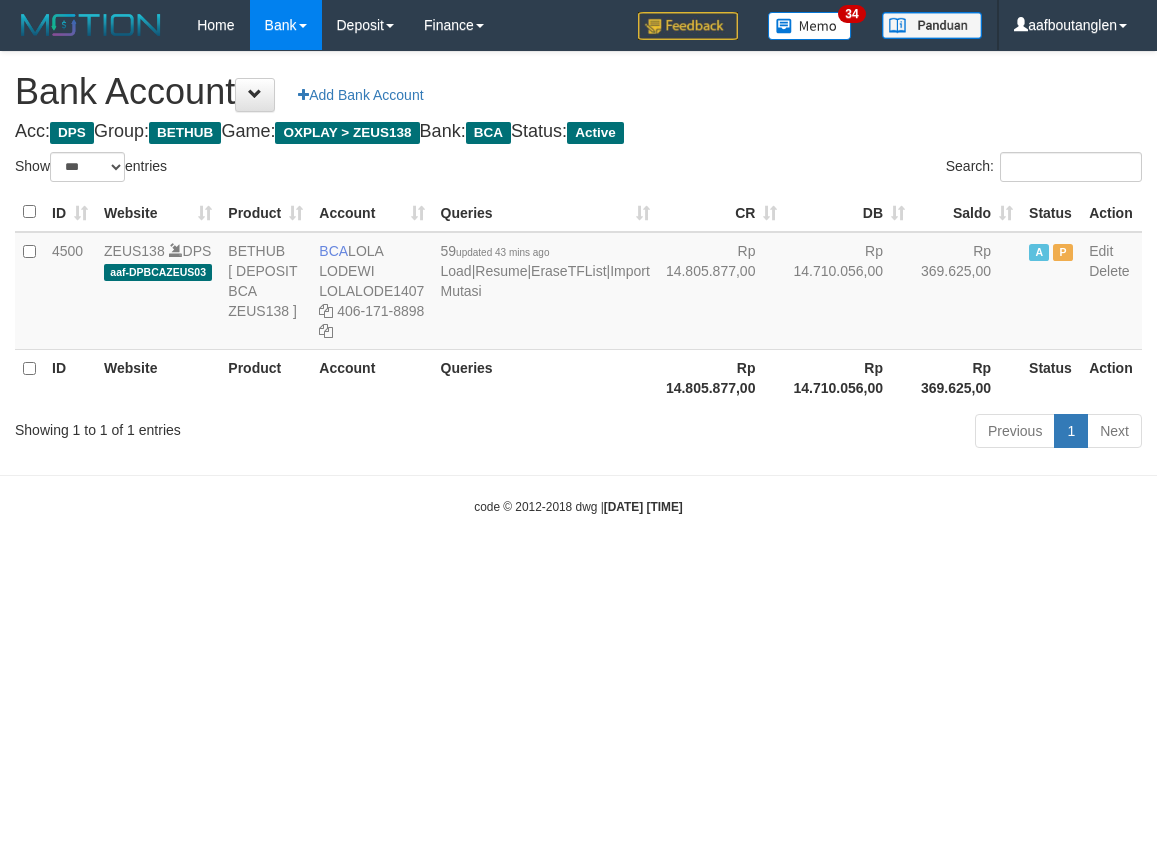 select on "***" 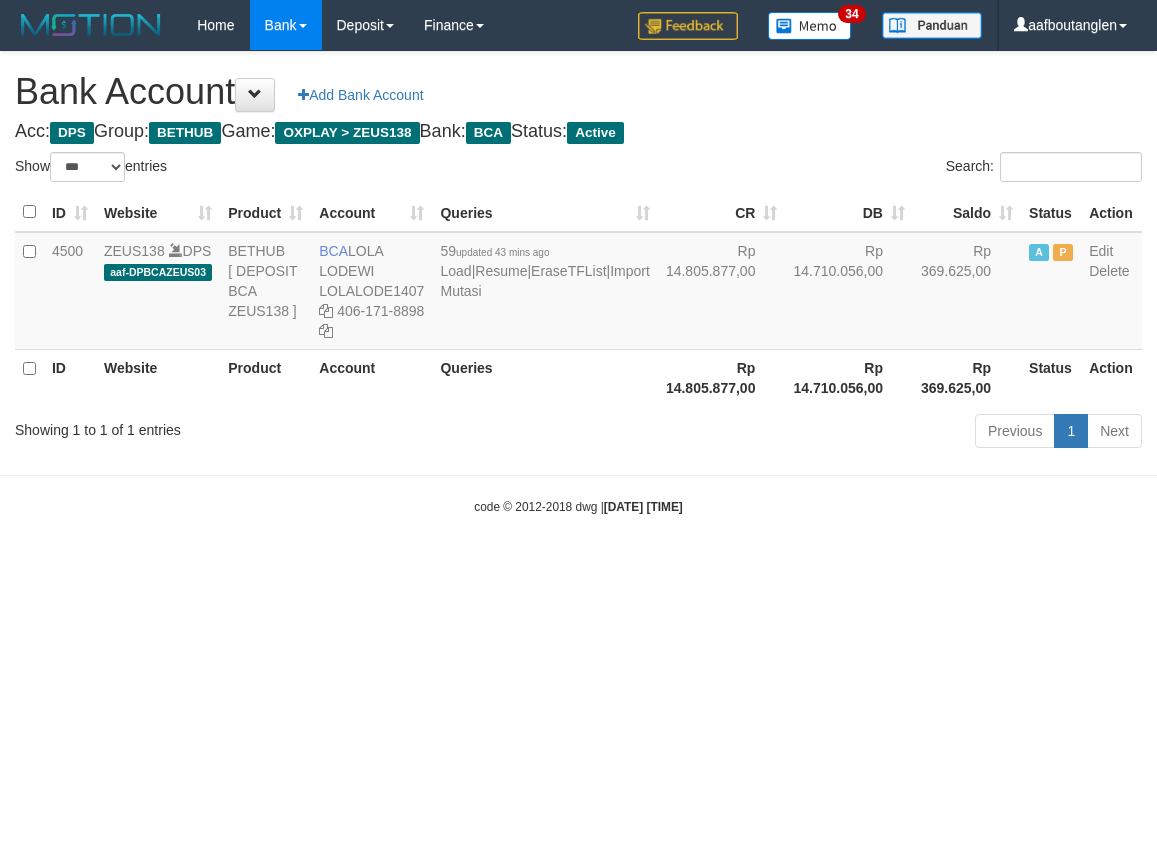 scroll, scrollTop: 0, scrollLeft: 0, axis: both 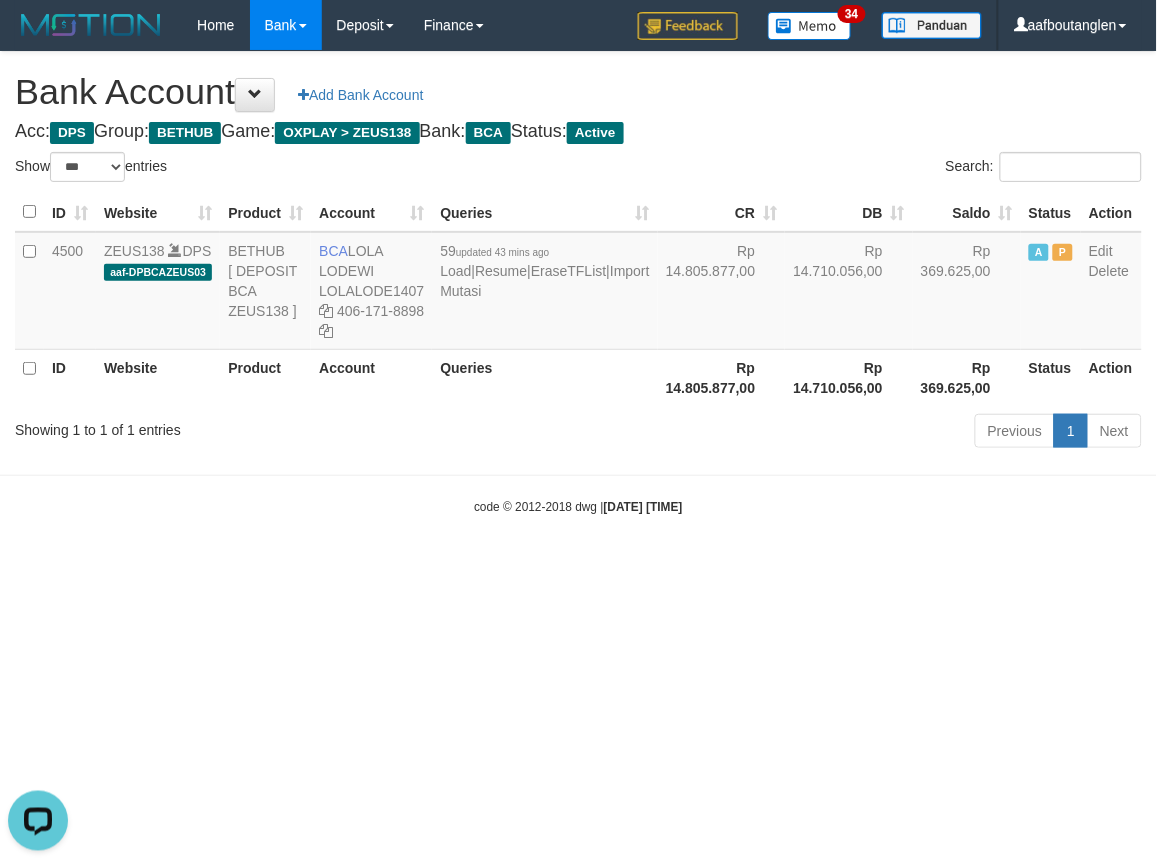 drag, startPoint x: 843, startPoint y: 538, endPoint x: 810, endPoint y: 544, distance: 33.54102 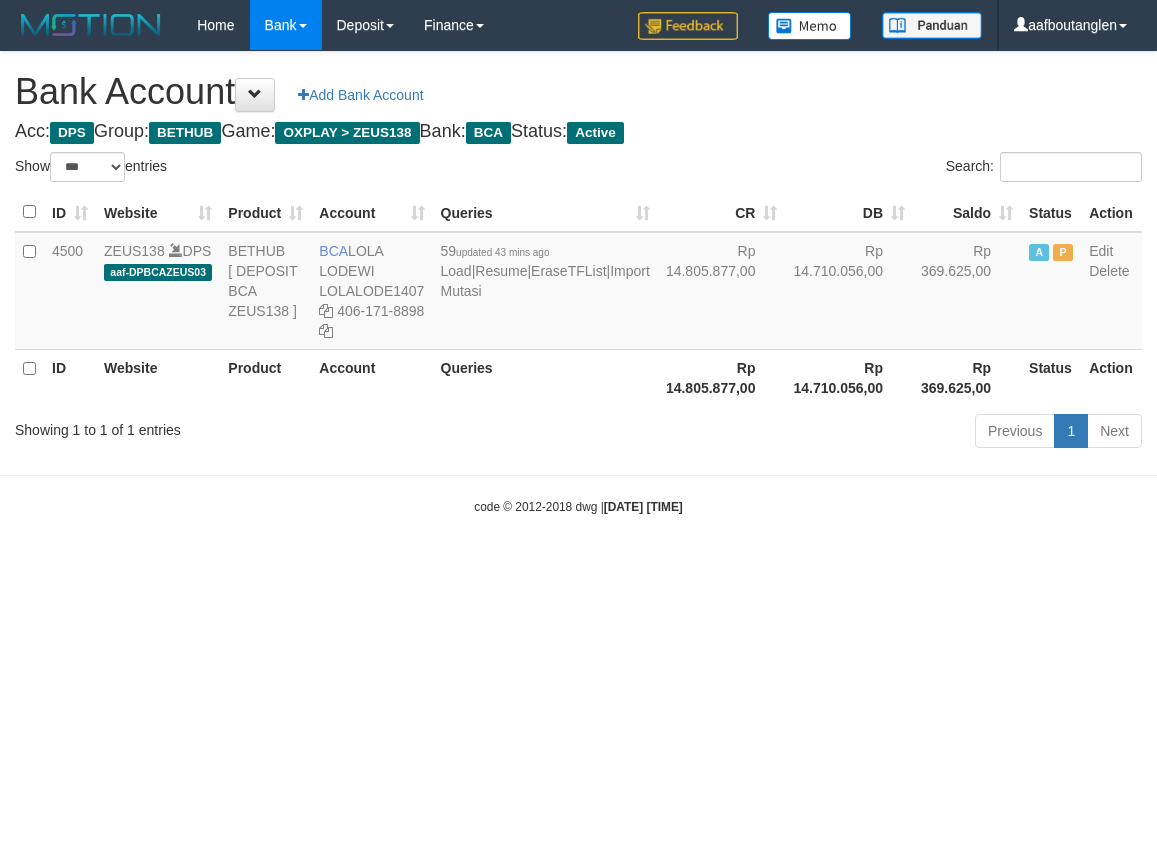 select on "***" 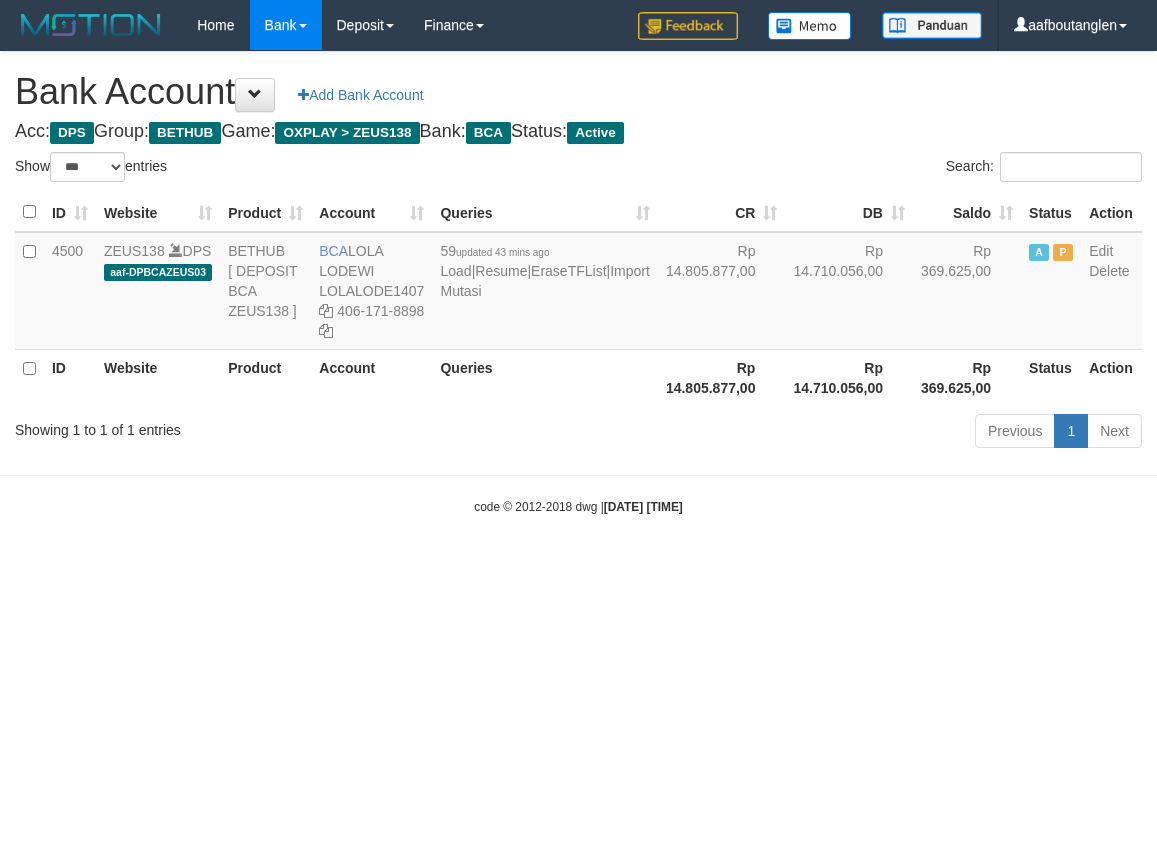 scroll, scrollTop: 0, scrollLeft: 0, axis: both 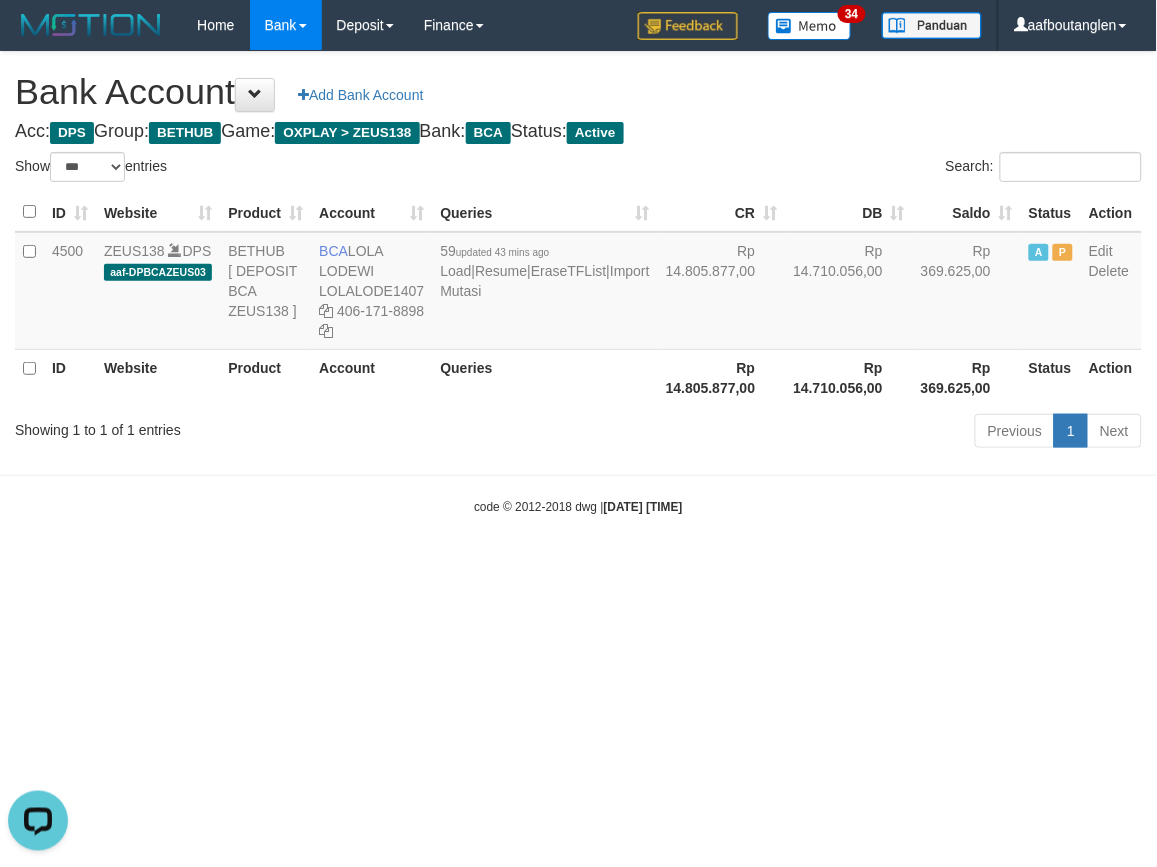 drag, startPoint x: 0, startPoint y: 532, endPoint x: 18, endPoint y: 523, distance: 20.12461 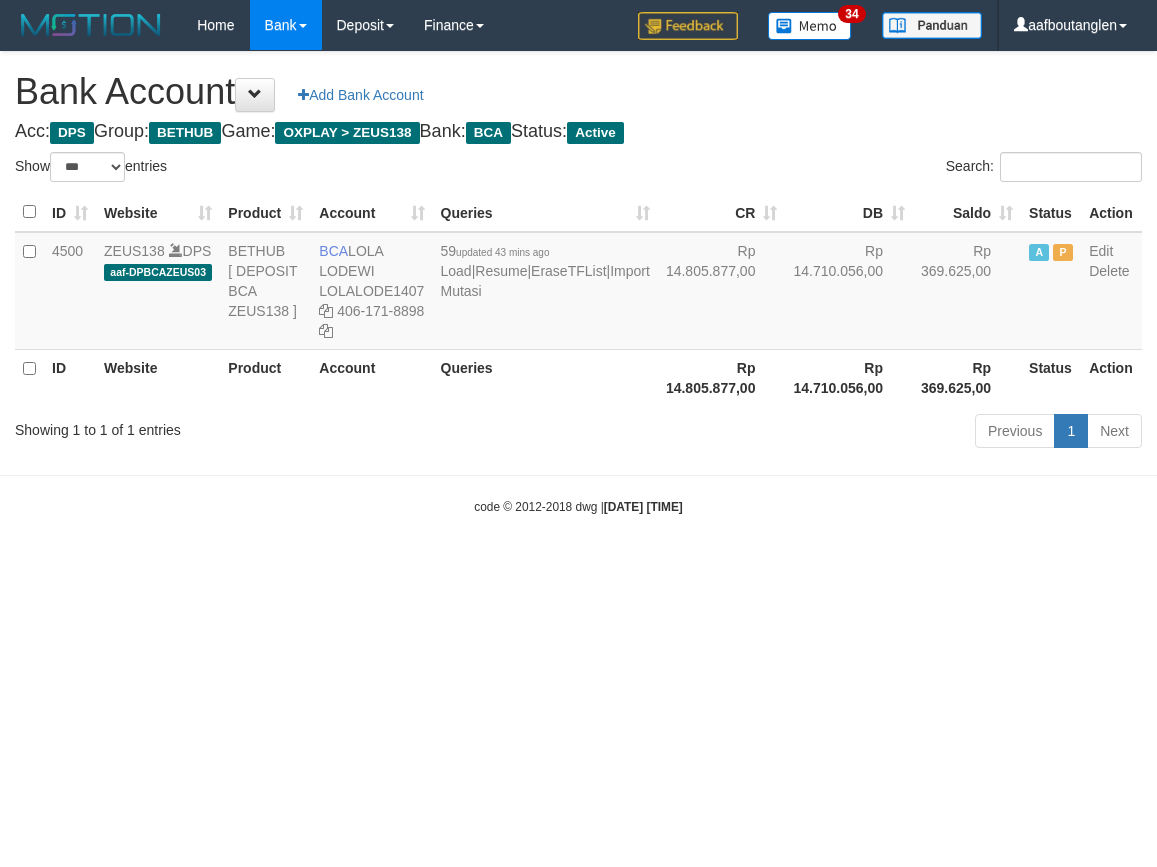 select on "***" 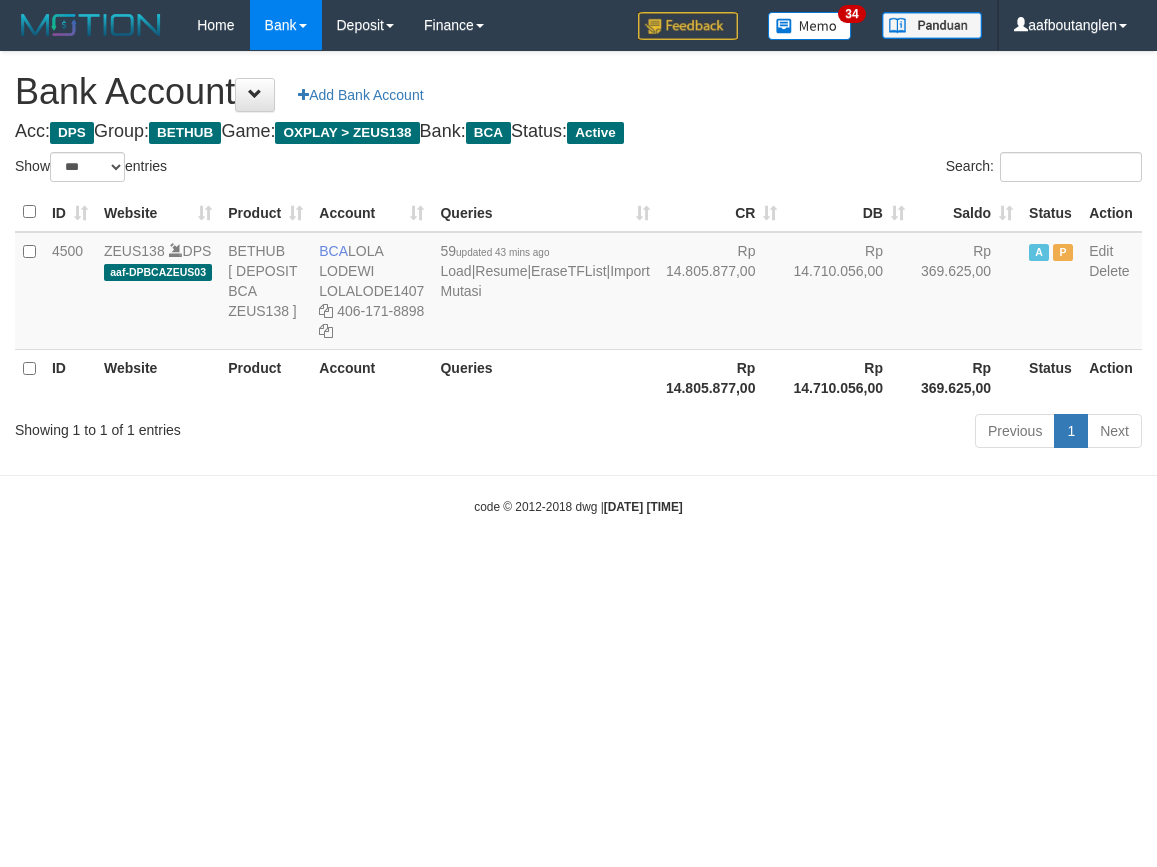 scroll, scrollTop: 0, scrollLeft: 0, axis: both 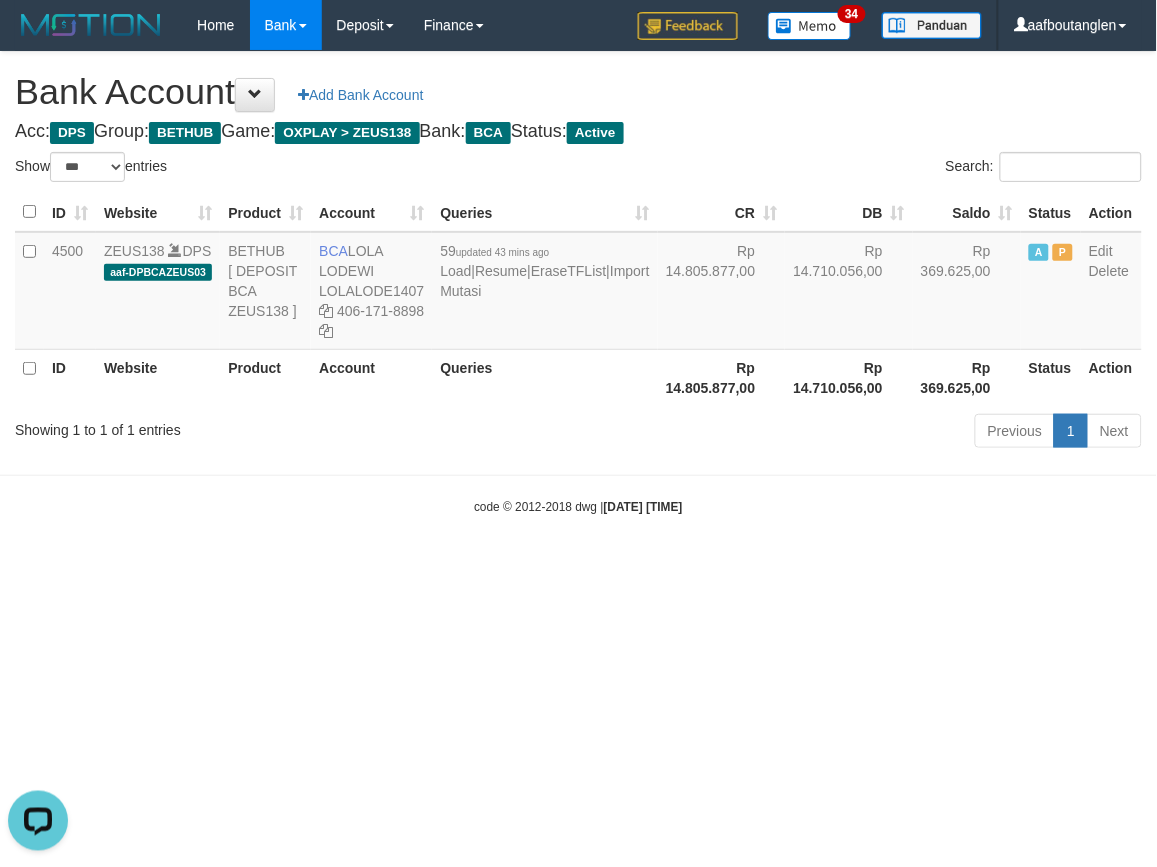 drag, startPoint x: 993, startPoint y: 581, endPoint x: 943, endPoint y: 577, distance: 50.159744 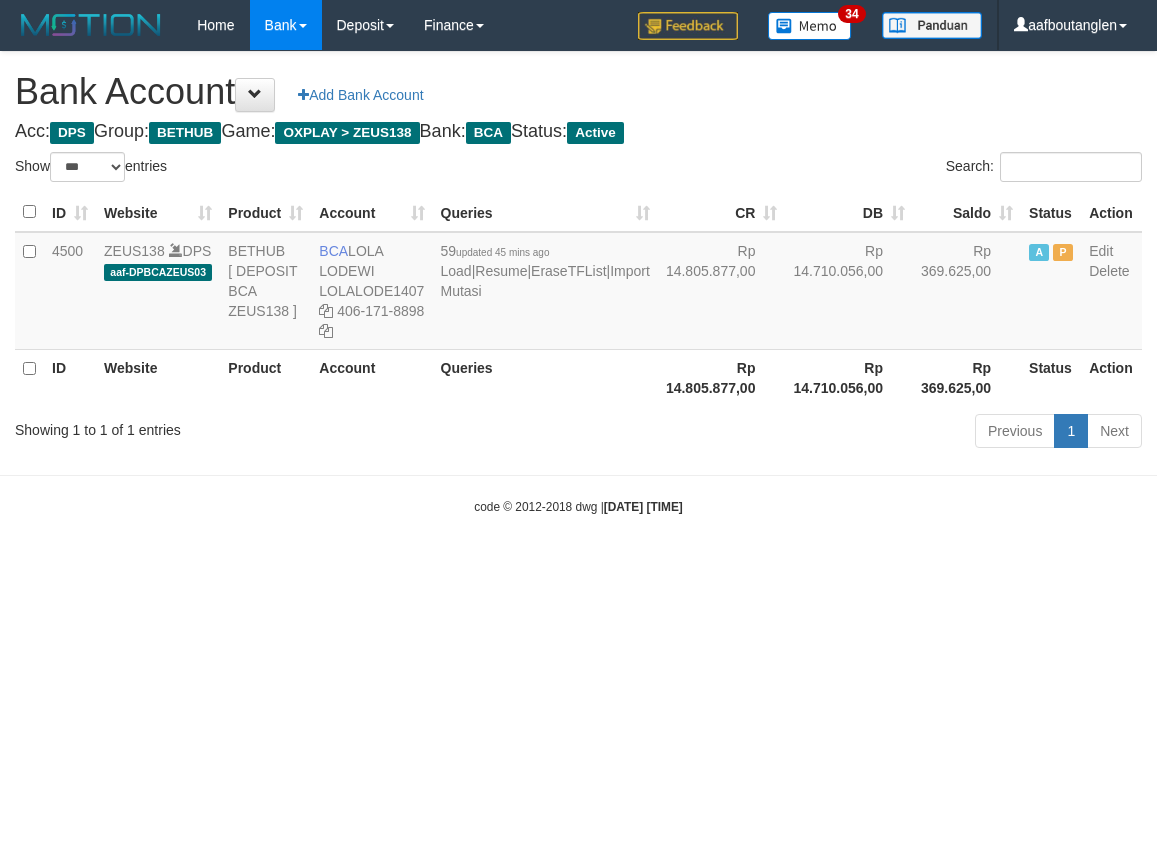 select on "***" 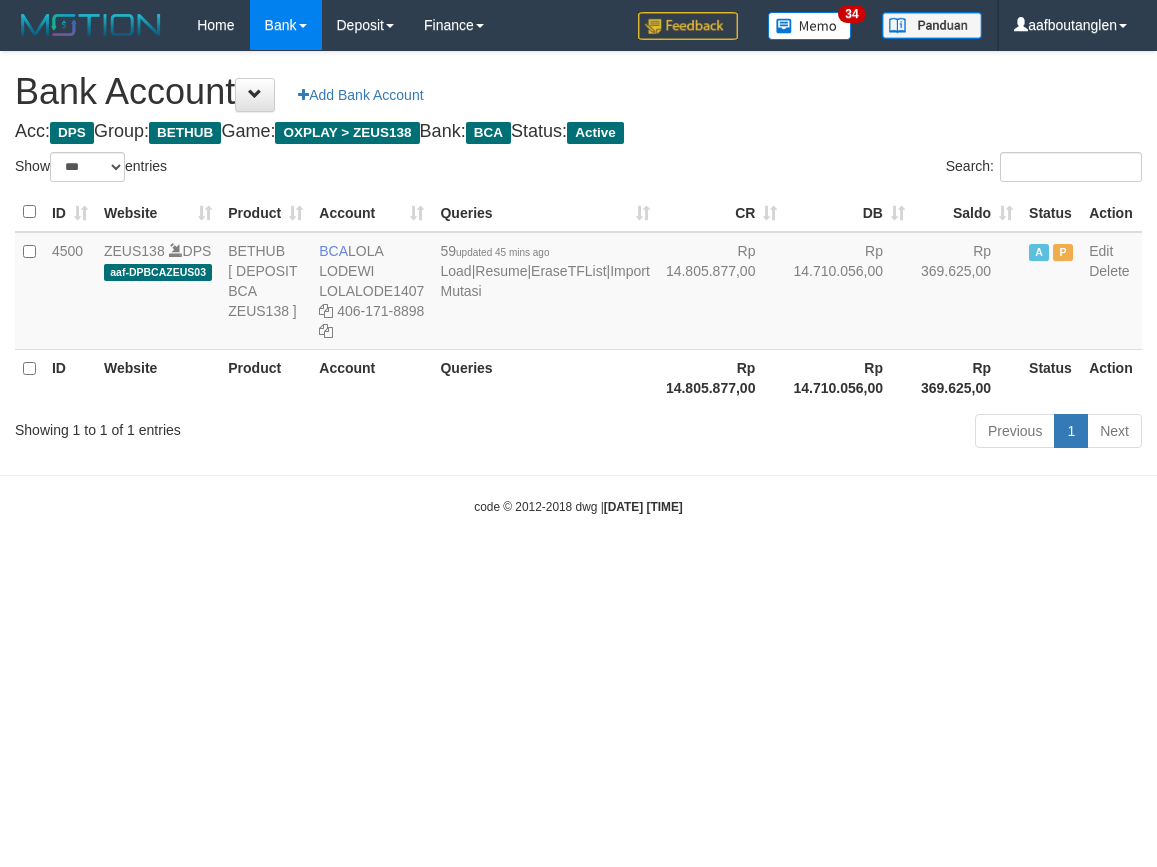 scroll, scrollTop: 0, scrollLeft: 0, axis: both 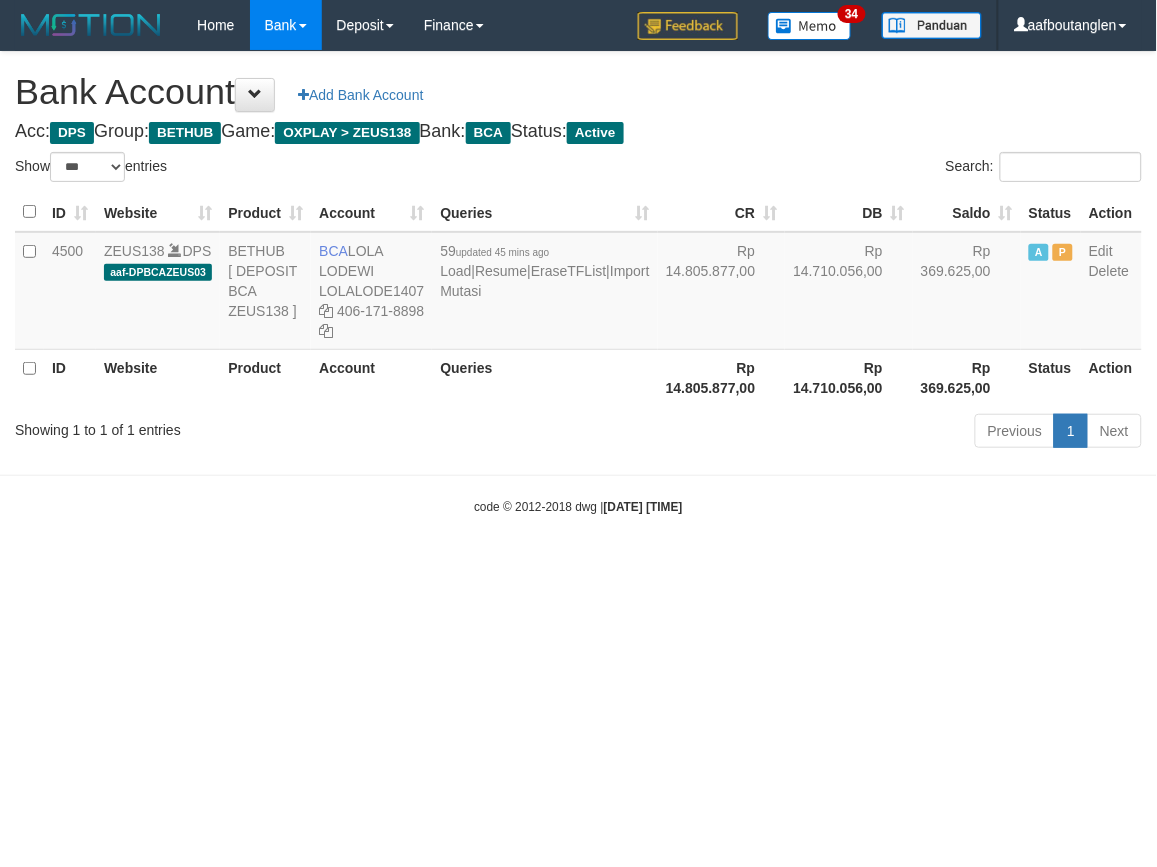 drag, startPoint x: 926, startPoint y: 575, endPoint x: 1092, endPoint y: 578, distance: 166.0271 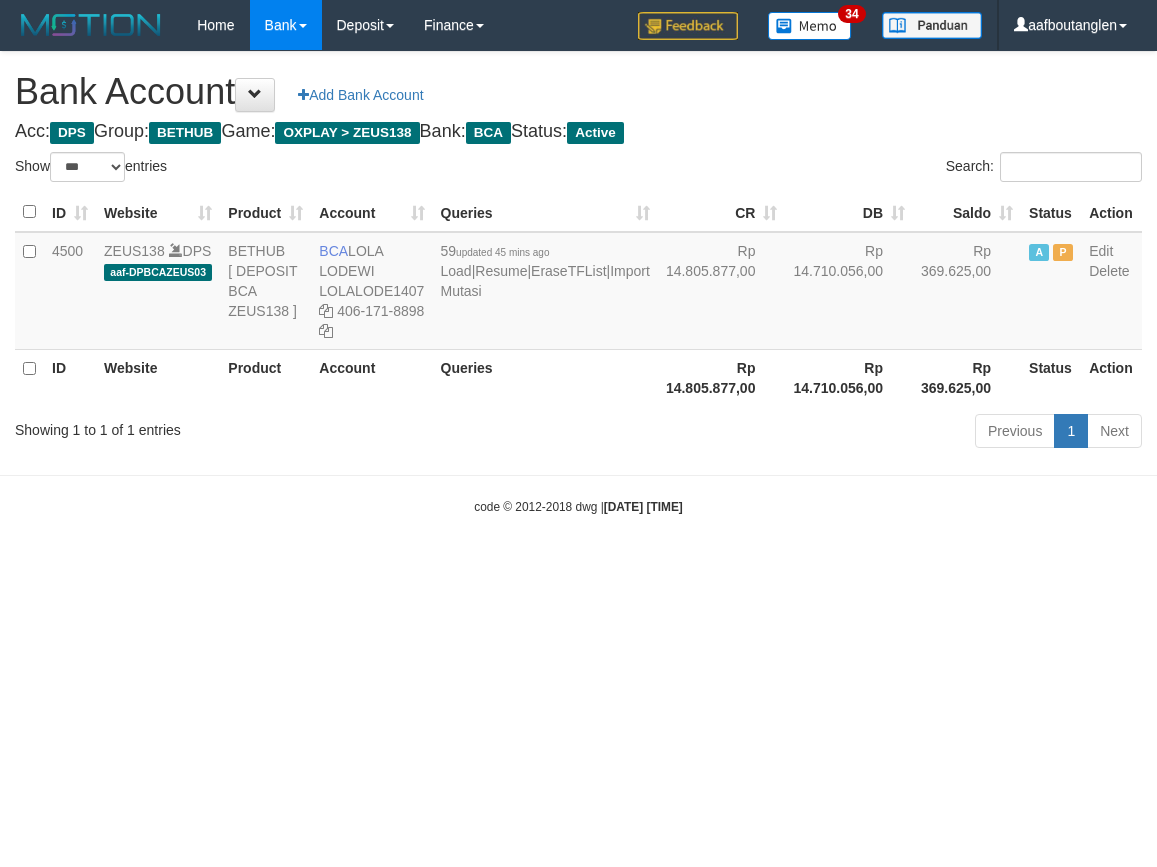 select on "***" 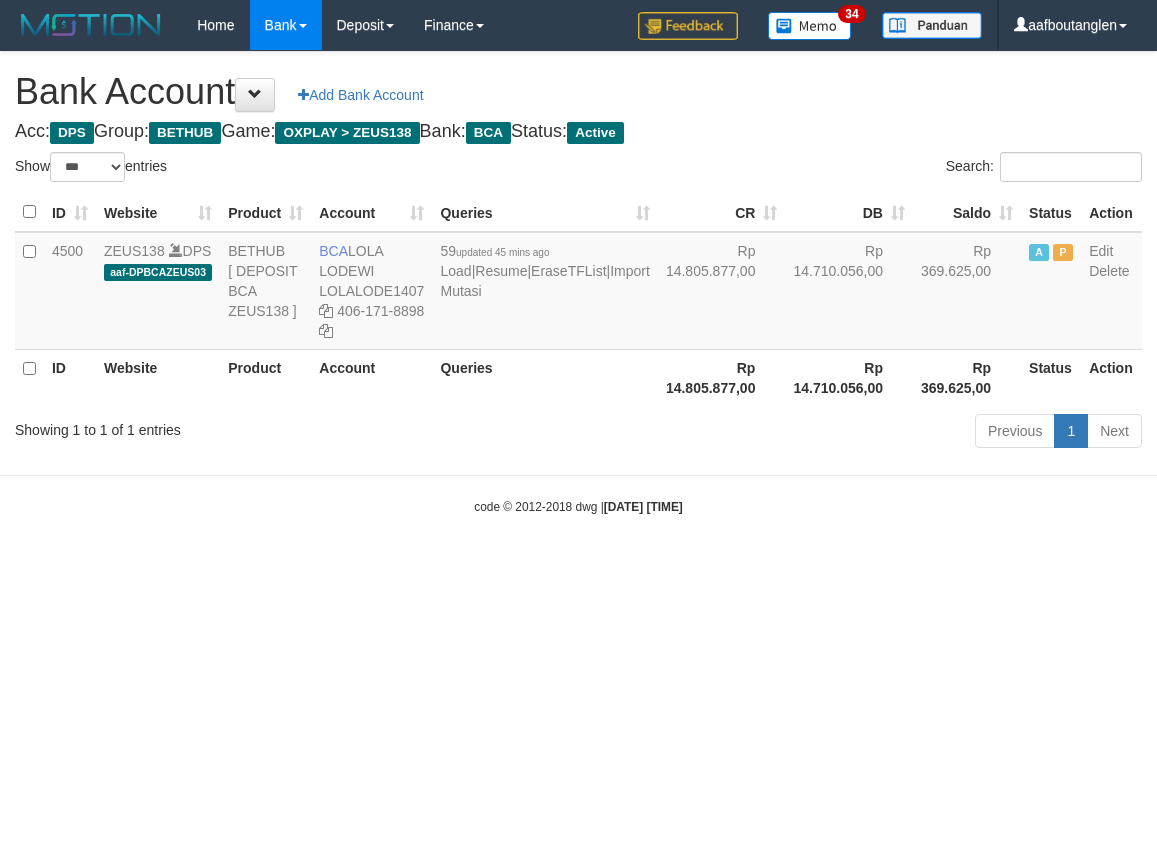 scroll, scrollTop: 0, scrollLeft: 0, axis: both 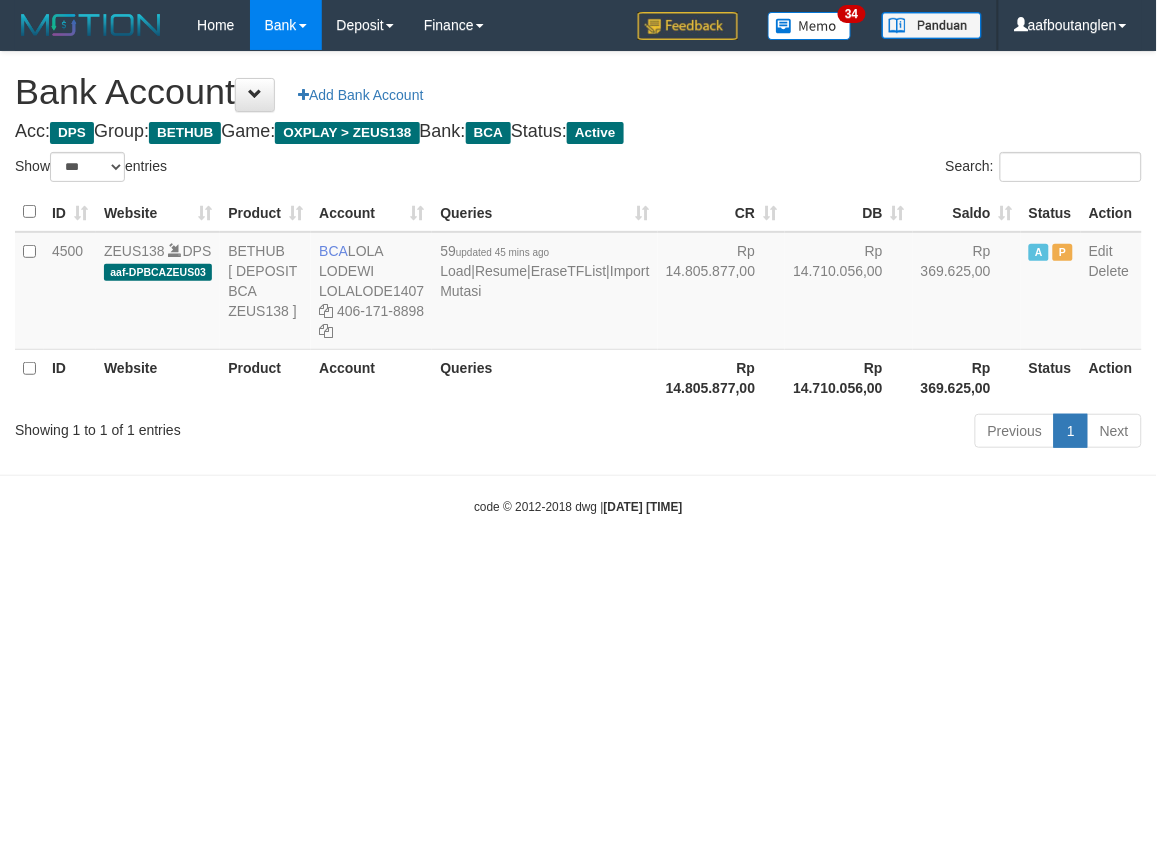 drag, startPoint x: 844, startPoint y: 647, endPoint x: 854, endPoint y: 648, distance: 10.049875 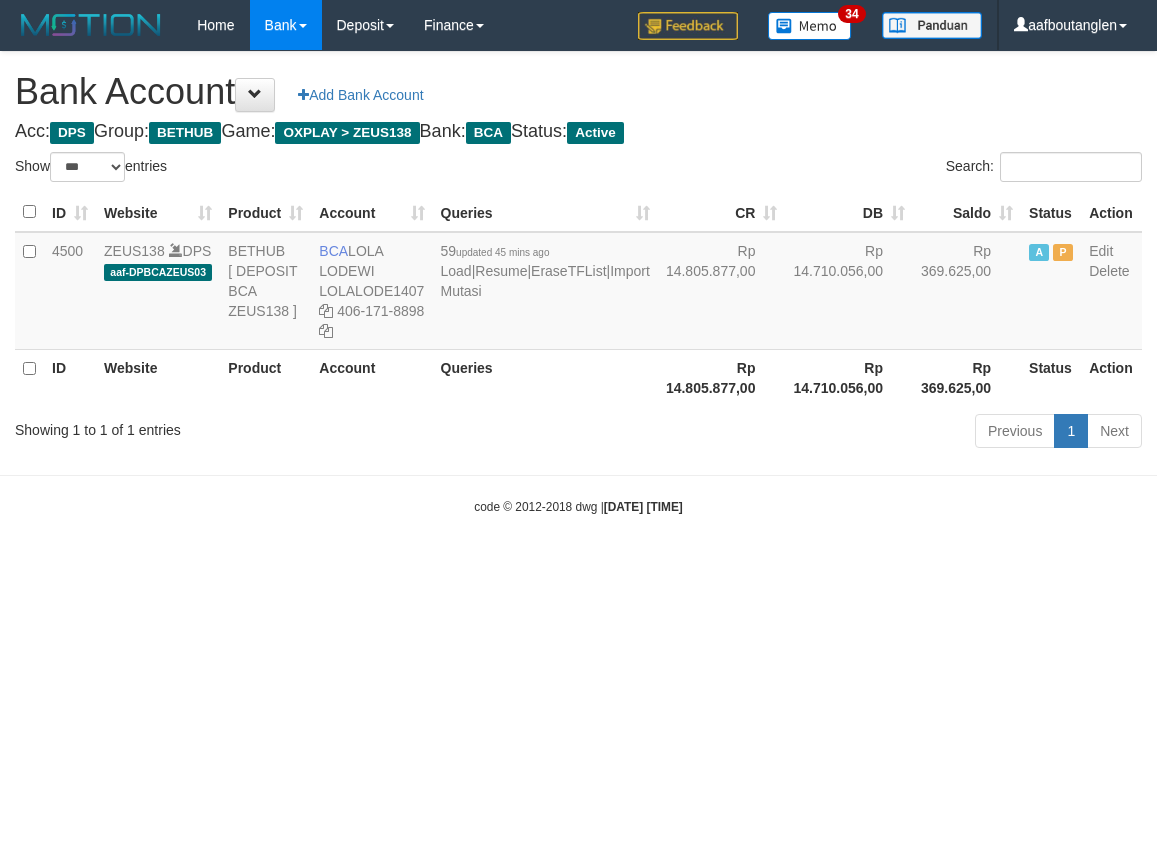 select on "***" 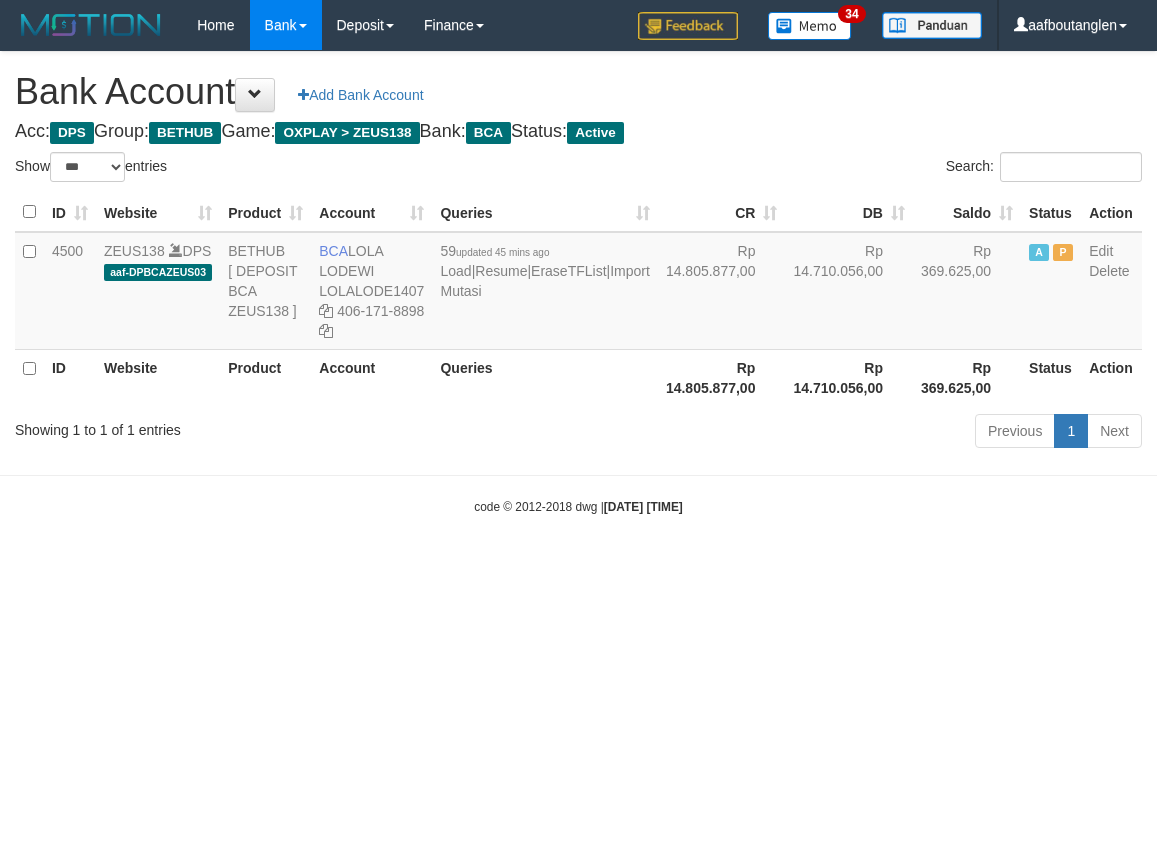 scroll, scrollTop: 0, scrollLeft: 0, axis: both 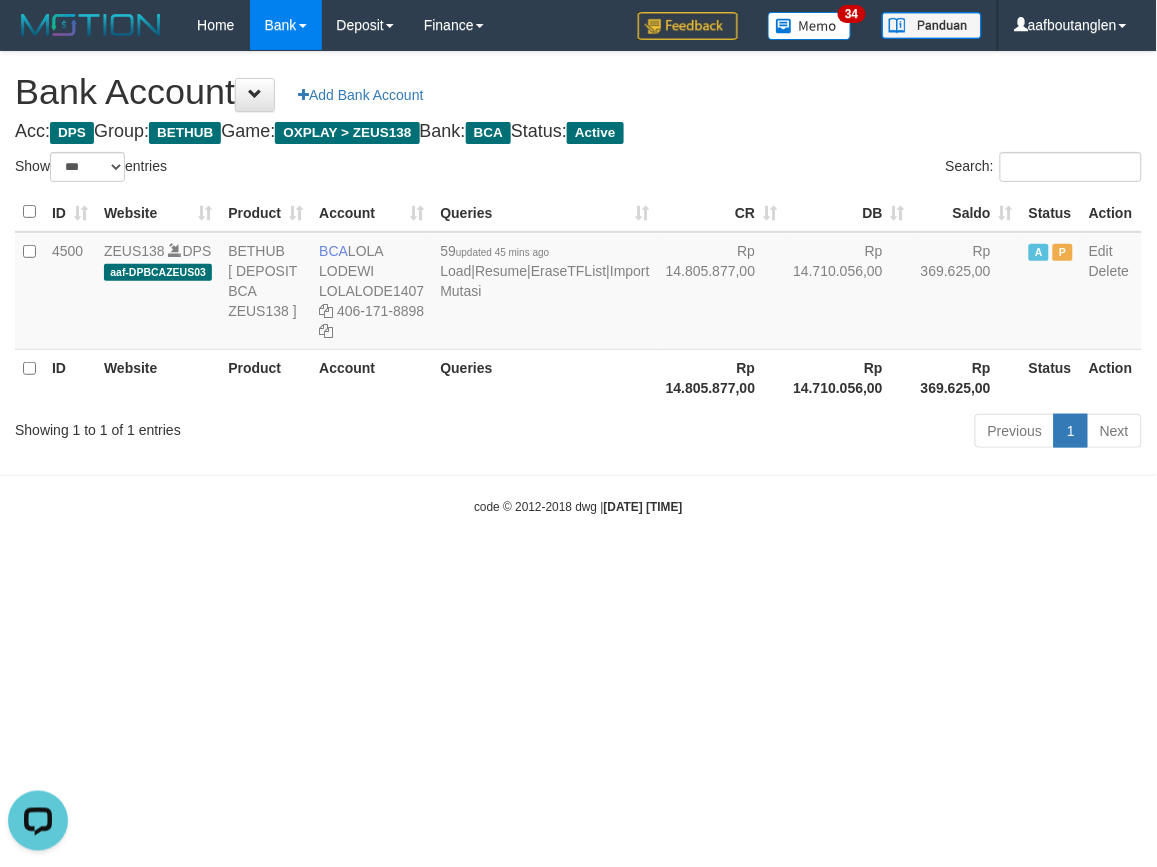 drag, startPoint x: 842, startPoint y: 644, endPoint x: 827, endPoint y: 641, distance: 15.297058 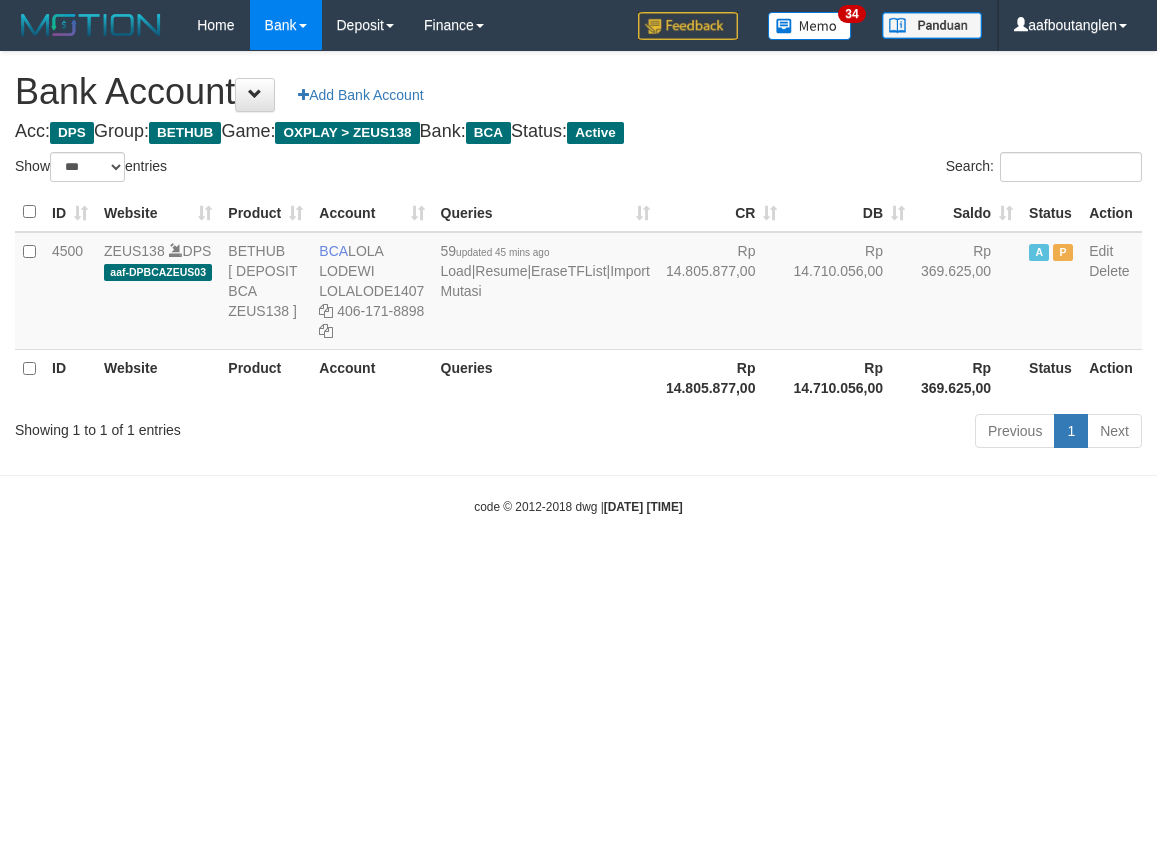 select on "***" 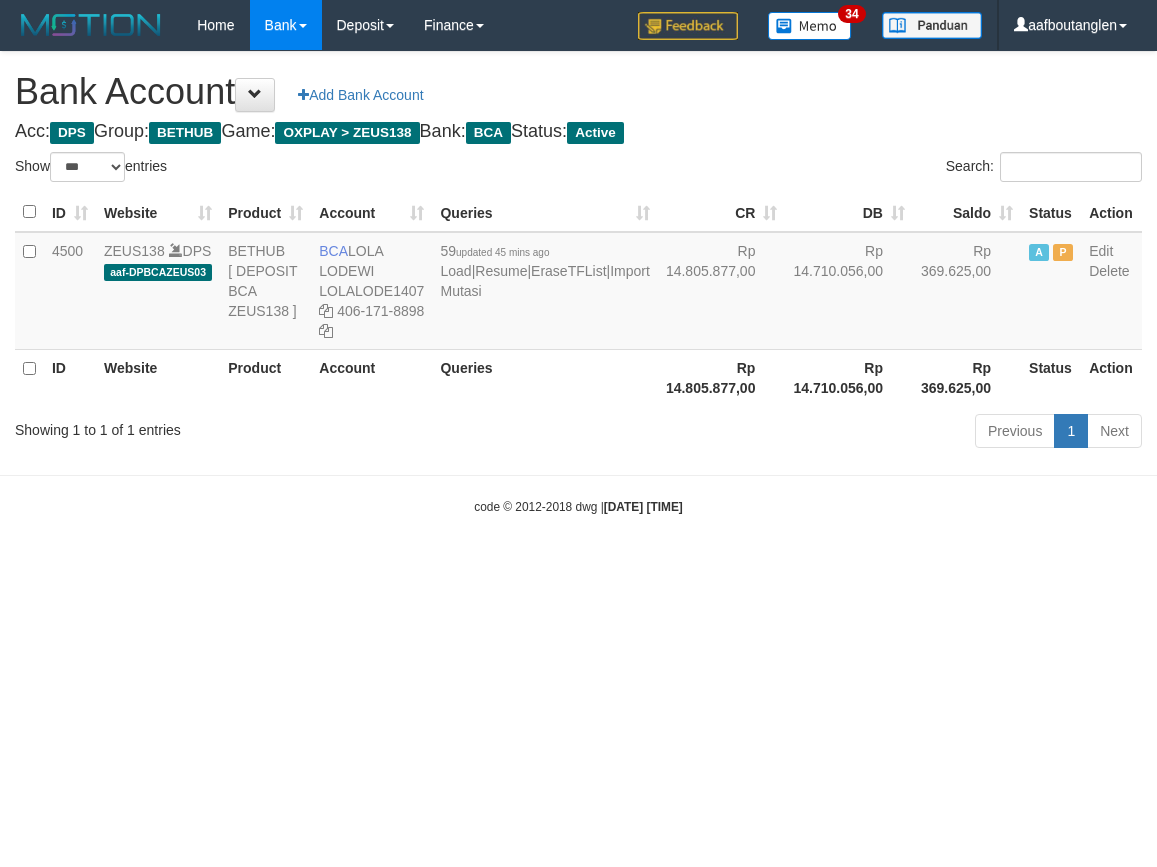 scroll, scrollTop: 0, scrollLeft: 0, axis: both 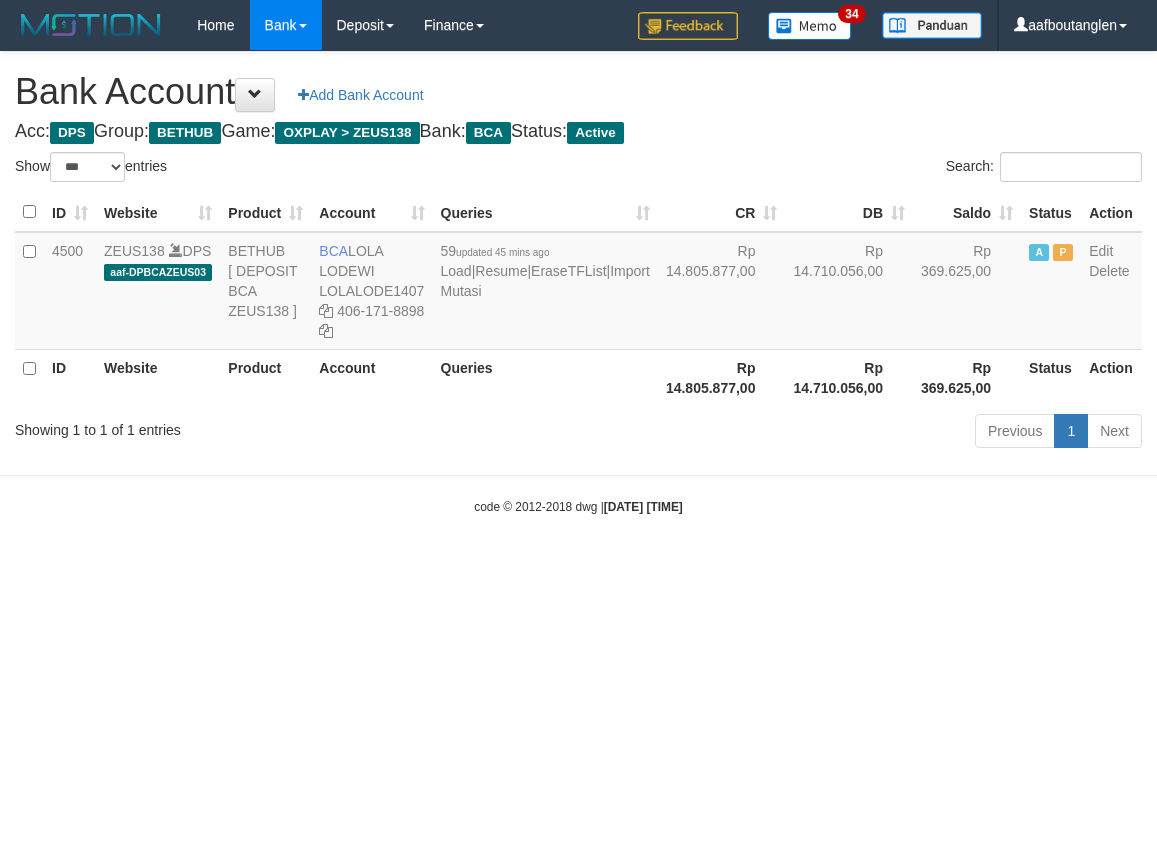 select on "***" 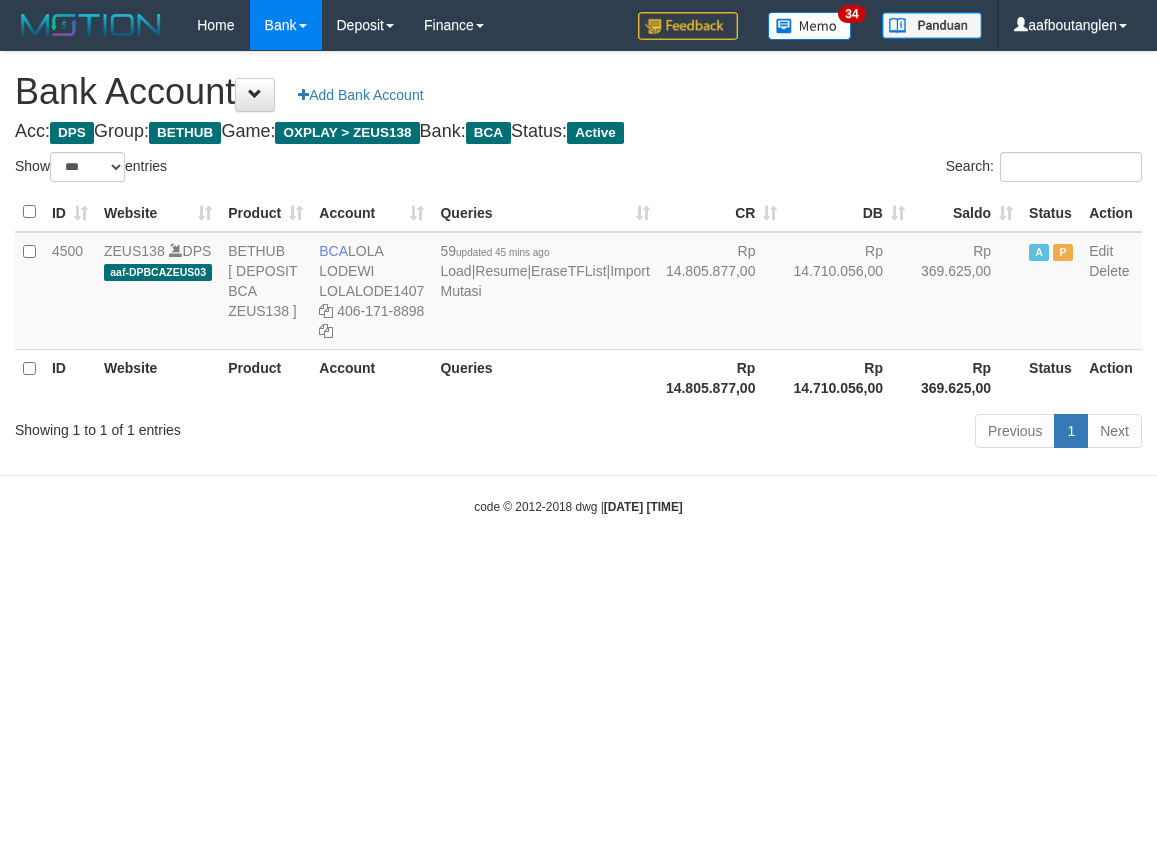 scroll, scrollTop: 0, scrollLeft: 0, axis: both 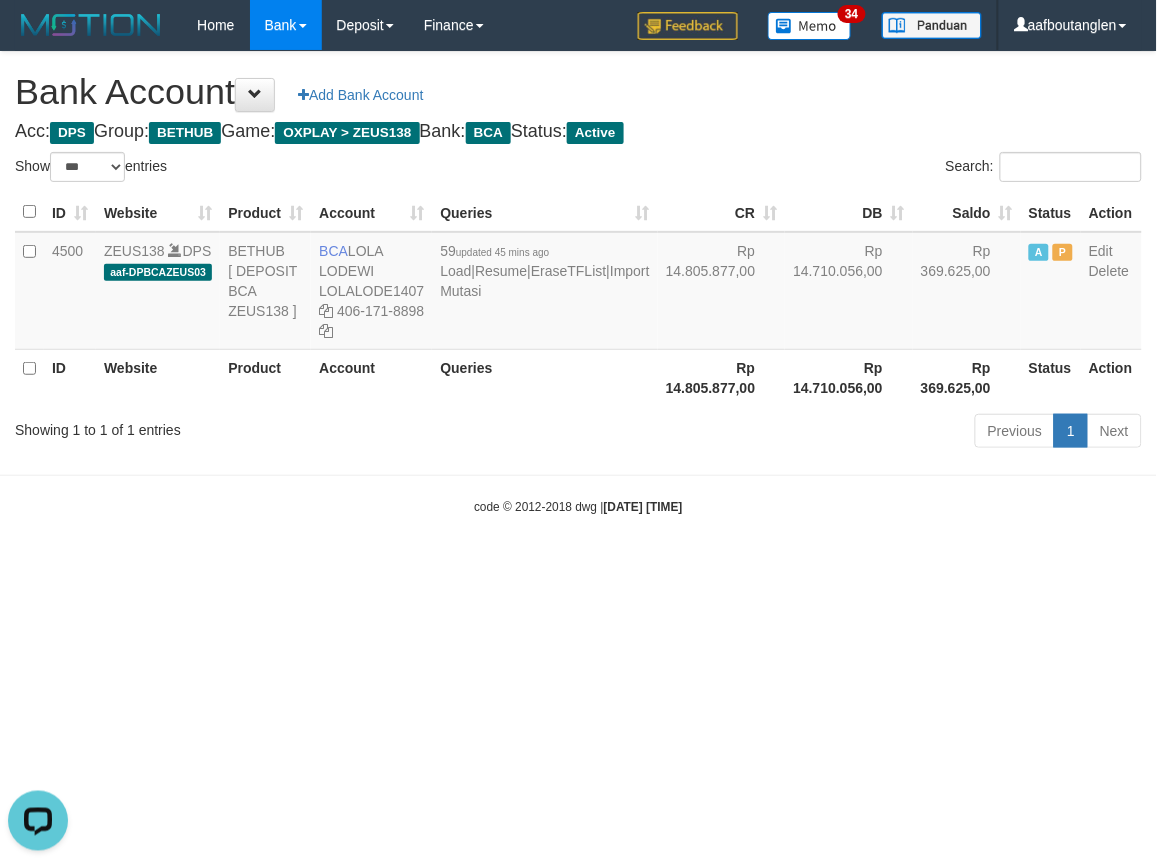 drag, startPoint x: 820, startPoint y: 613, endPoint x: 777, endPoint y: 617, distance: 43.185646 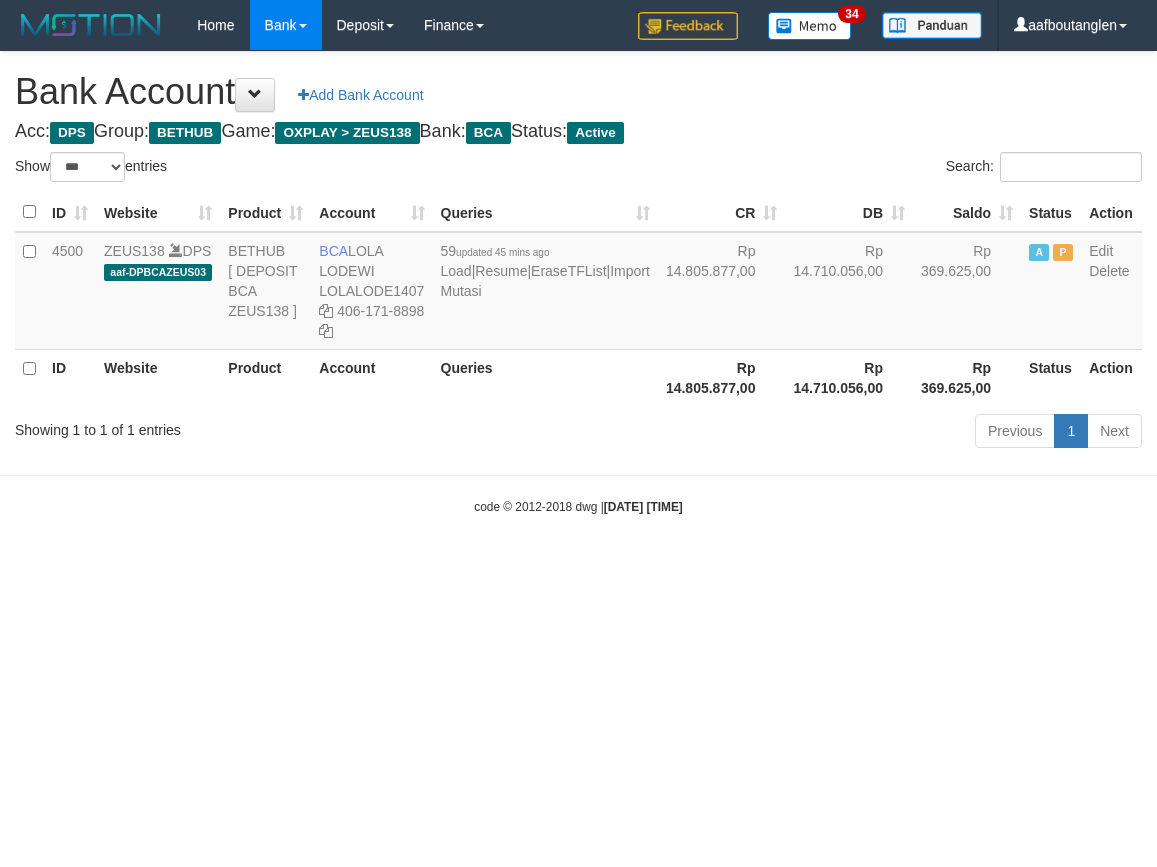 select on "***" 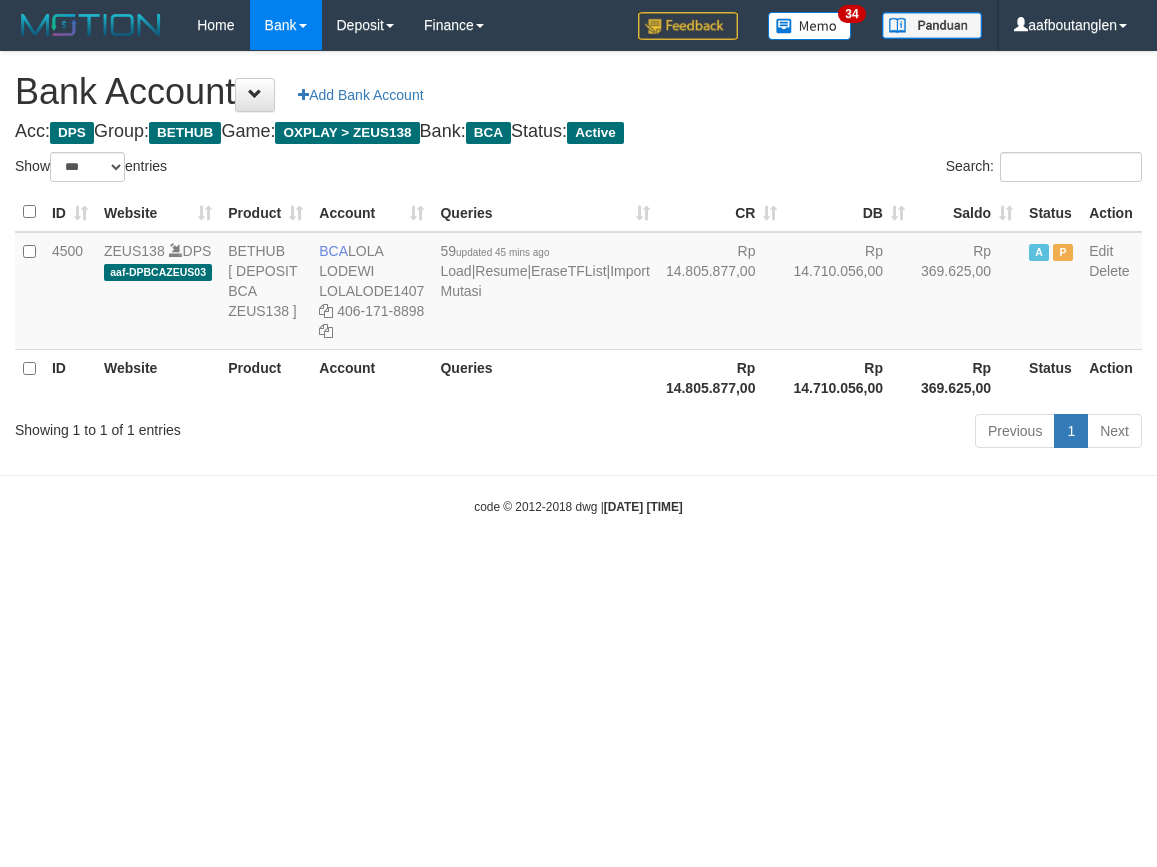 scroll, scrollTop: 0, scrollLeft: 0, axis: both 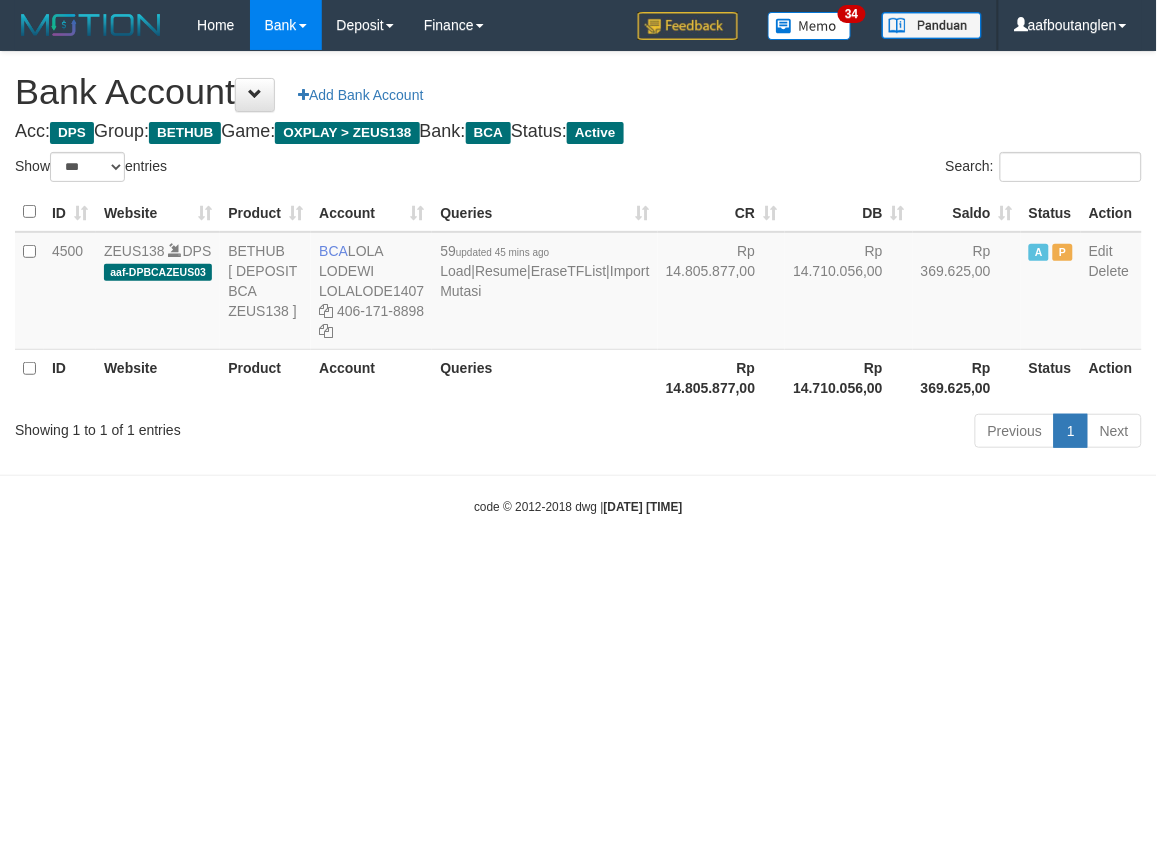 click on "Toggle navigation
Home
Bank
Account List
Deposit
DPS List
History
Note DPS
Finance
Financial Data
aafboutanglen
My Profile
Log Out
34" at bounding box center (578, 283) 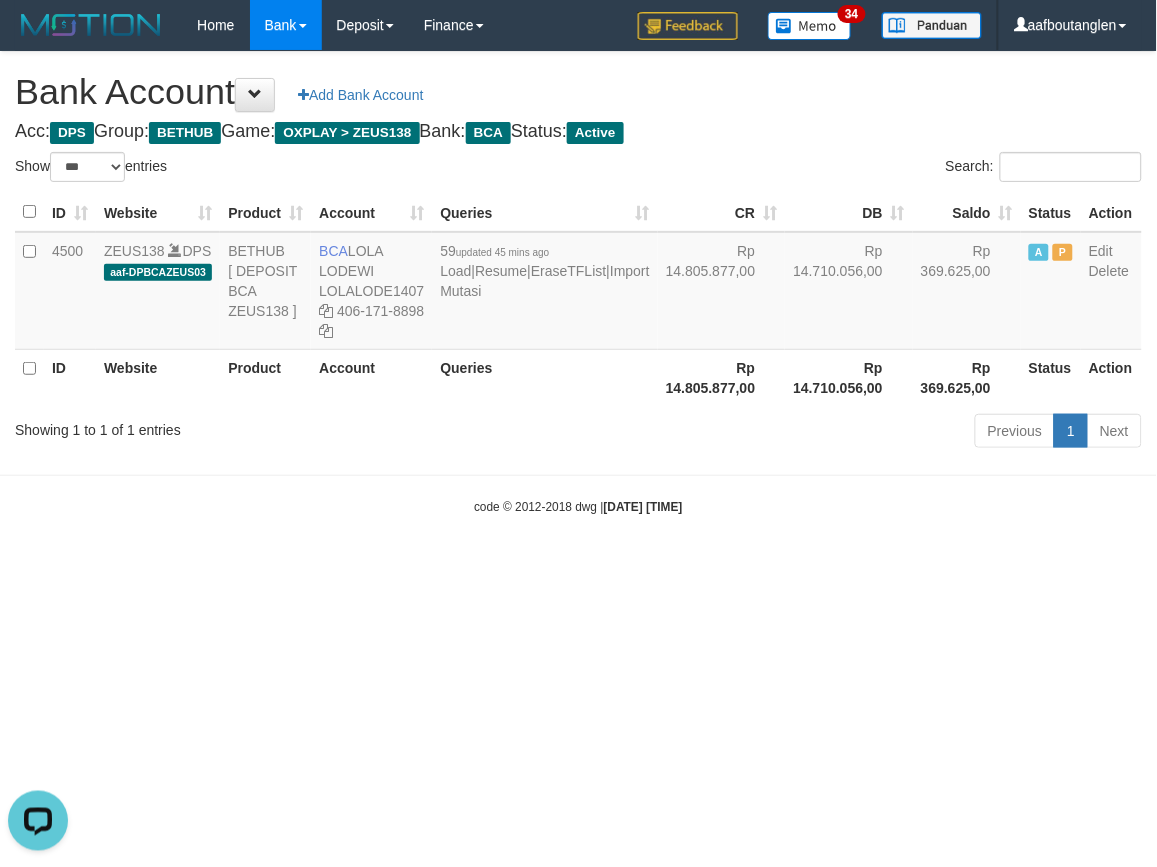 scroll, scrollTop: 0, scrollLeft: 0, axis: both 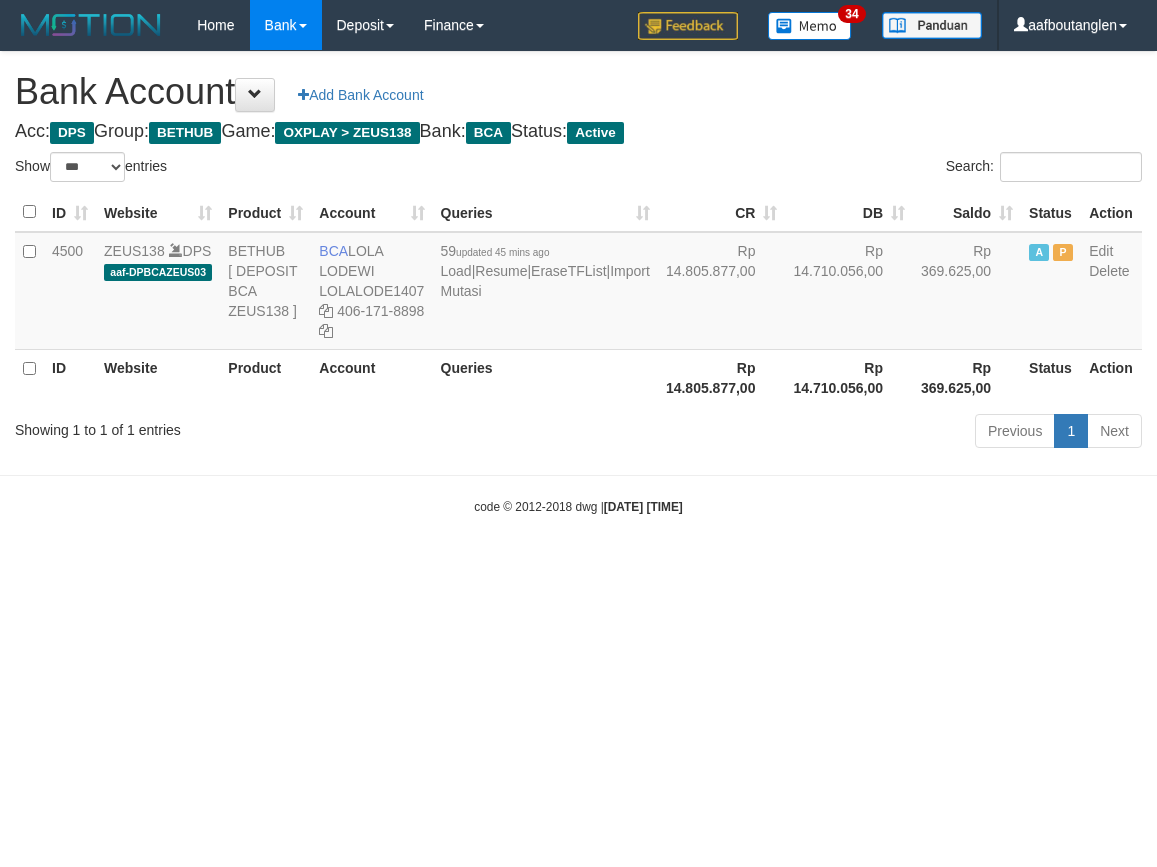 select on "***" 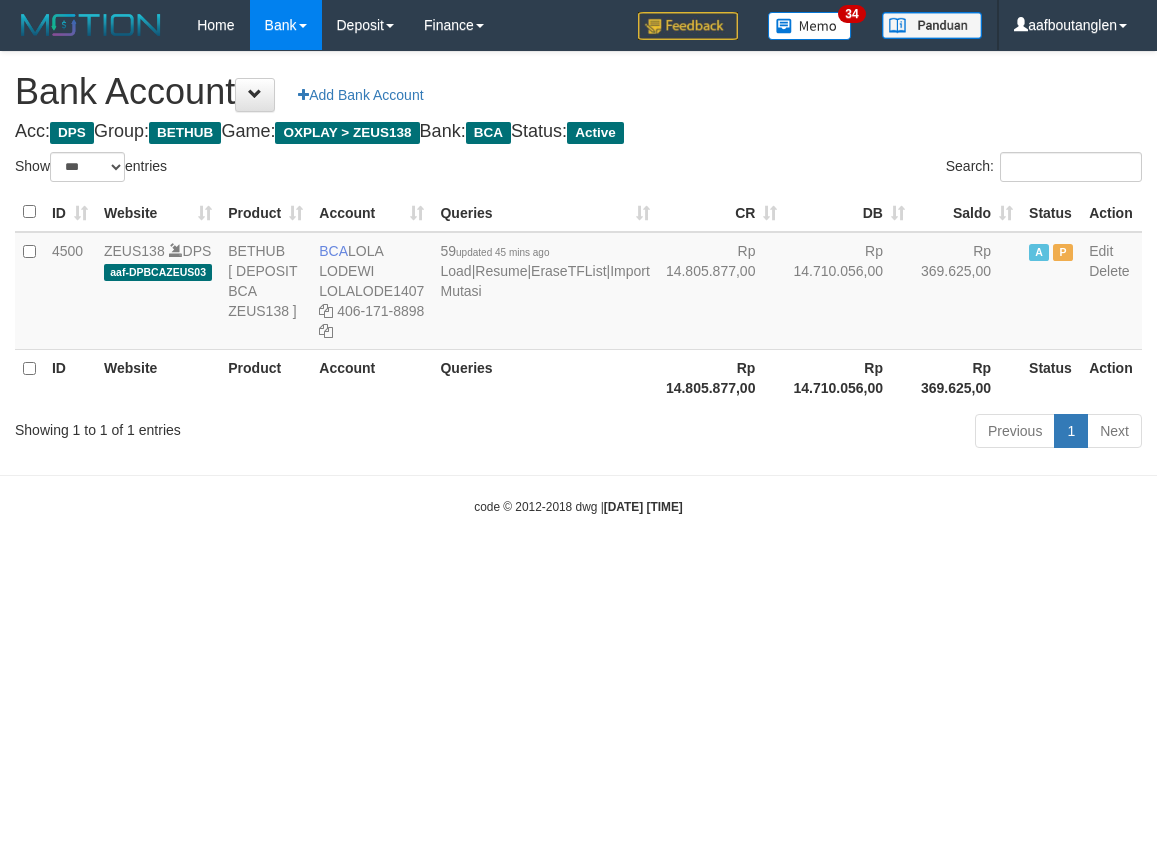 scroll, scrollTop: 0, scrollLeft: 0, axis: both 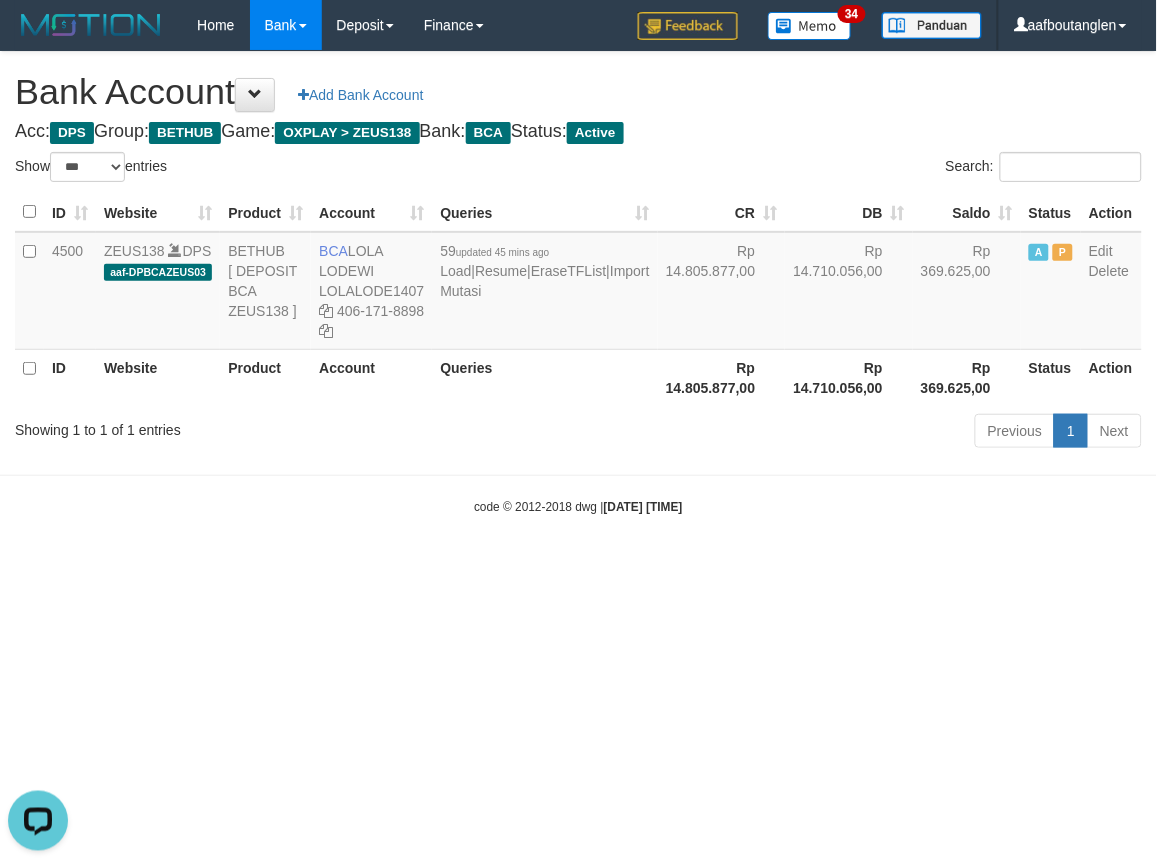 drag, startPoint x: 337, startPoint y: 552, endPoint x: 375, endPoint y: 557, distance: 38.327538 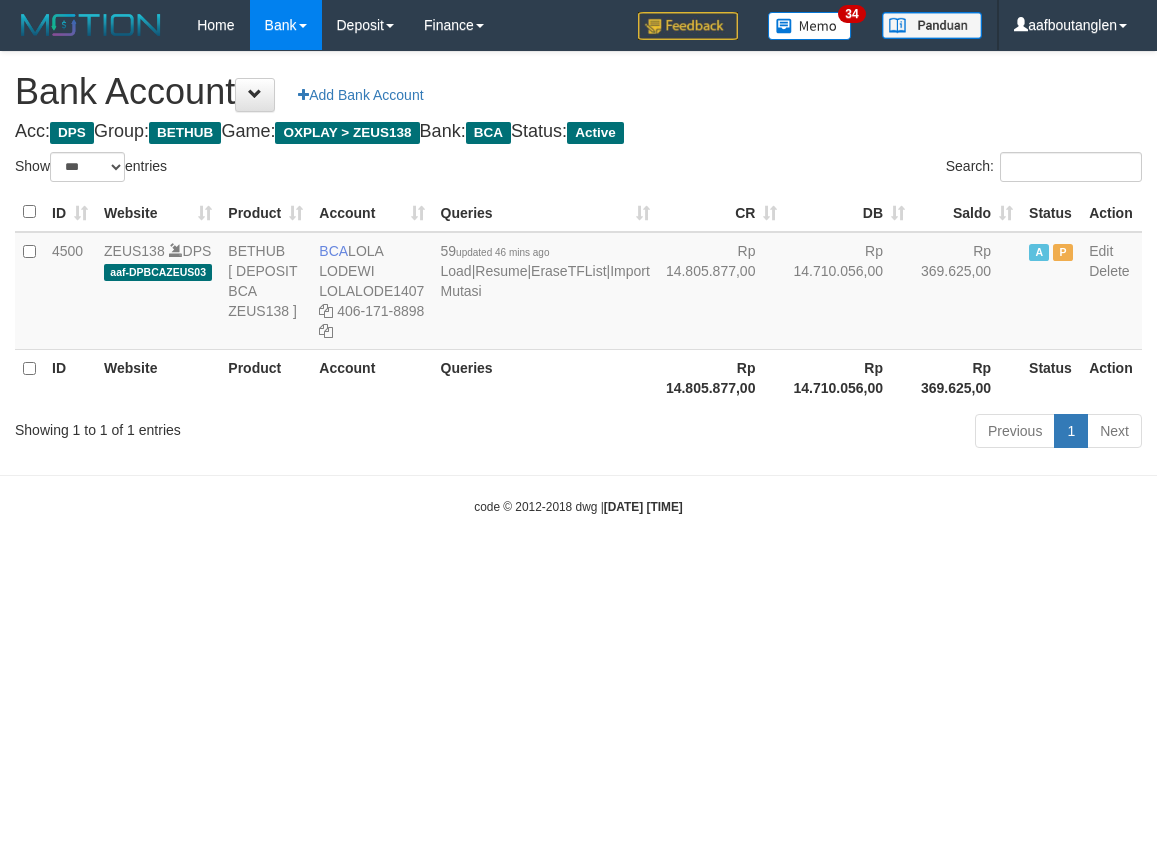 select on "***" 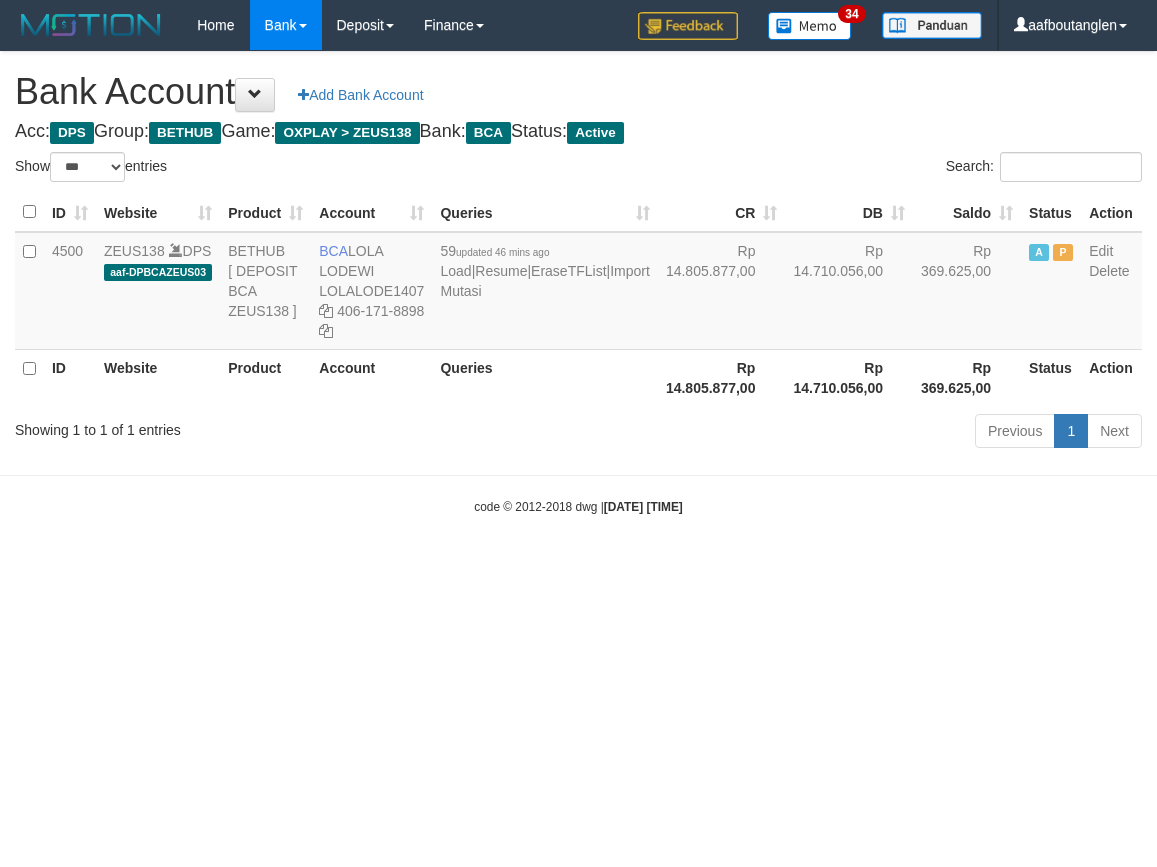 scroll, scrollTop: 0, scrollLeft: 0, axis: both 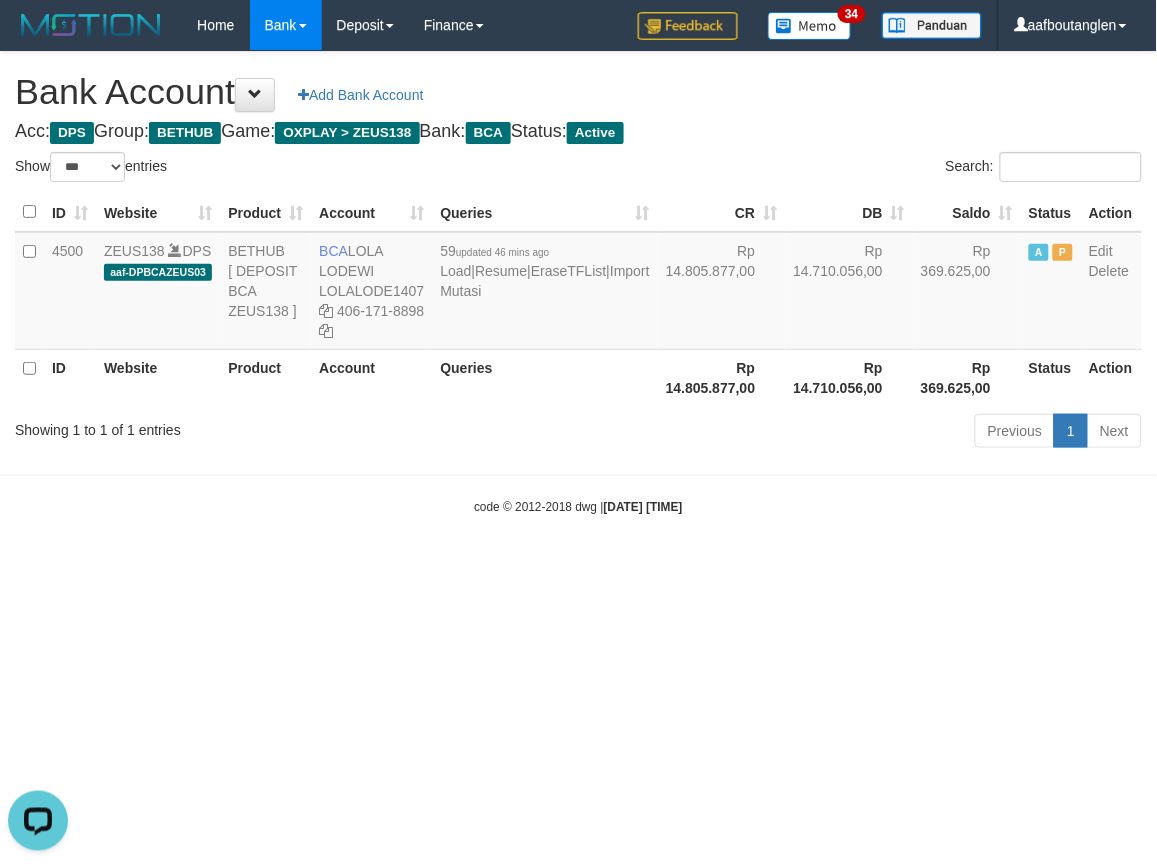 drag, startPoint x: 124, startPoint y: 516, endPoint x: 137, endPoint y: 498, distance: 22.203604 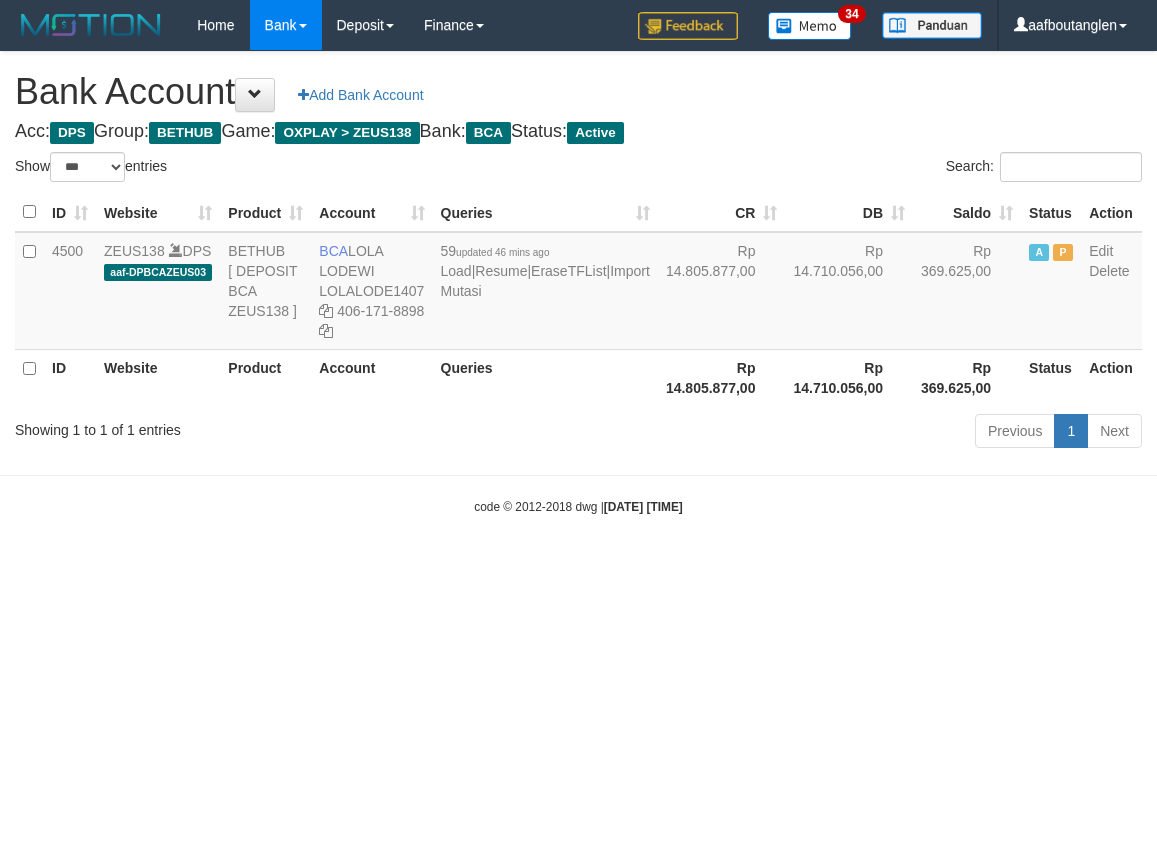 select on "***" 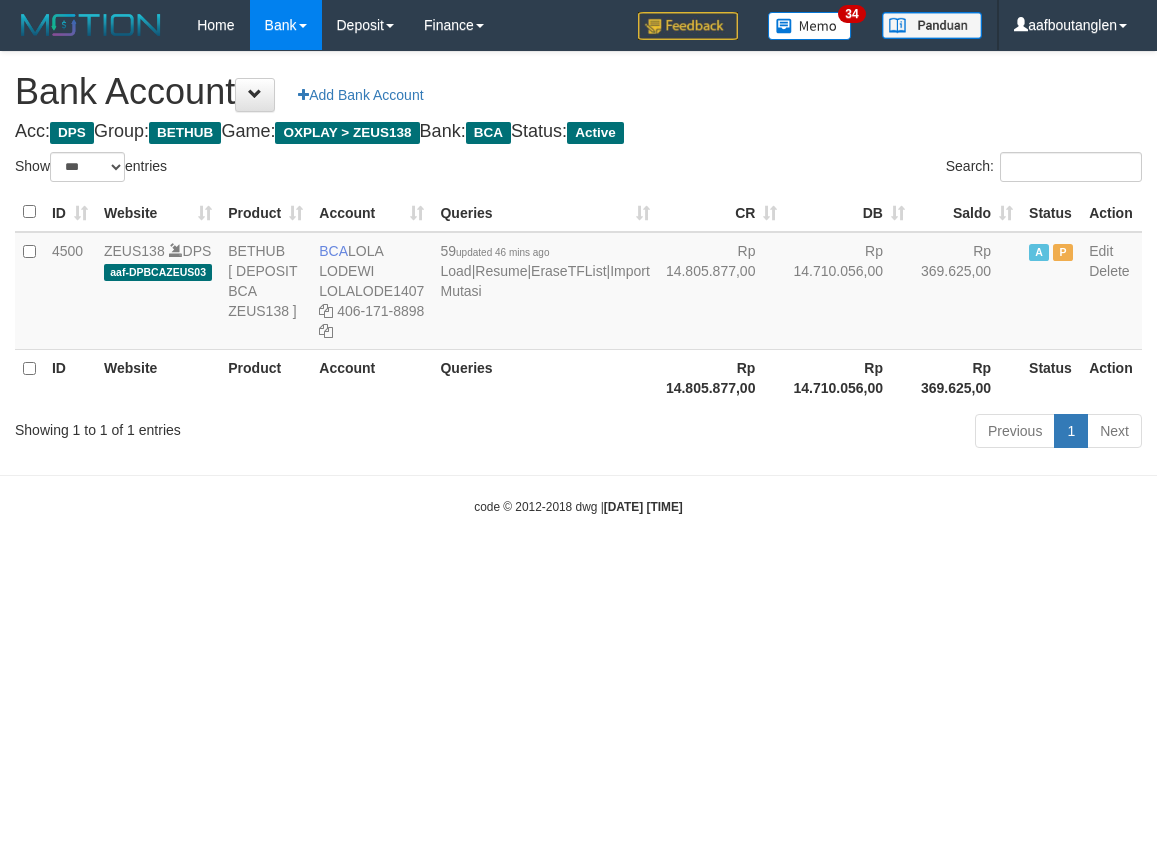 scroll, scrollTop: 0, scrollLeft: 0, axis: both 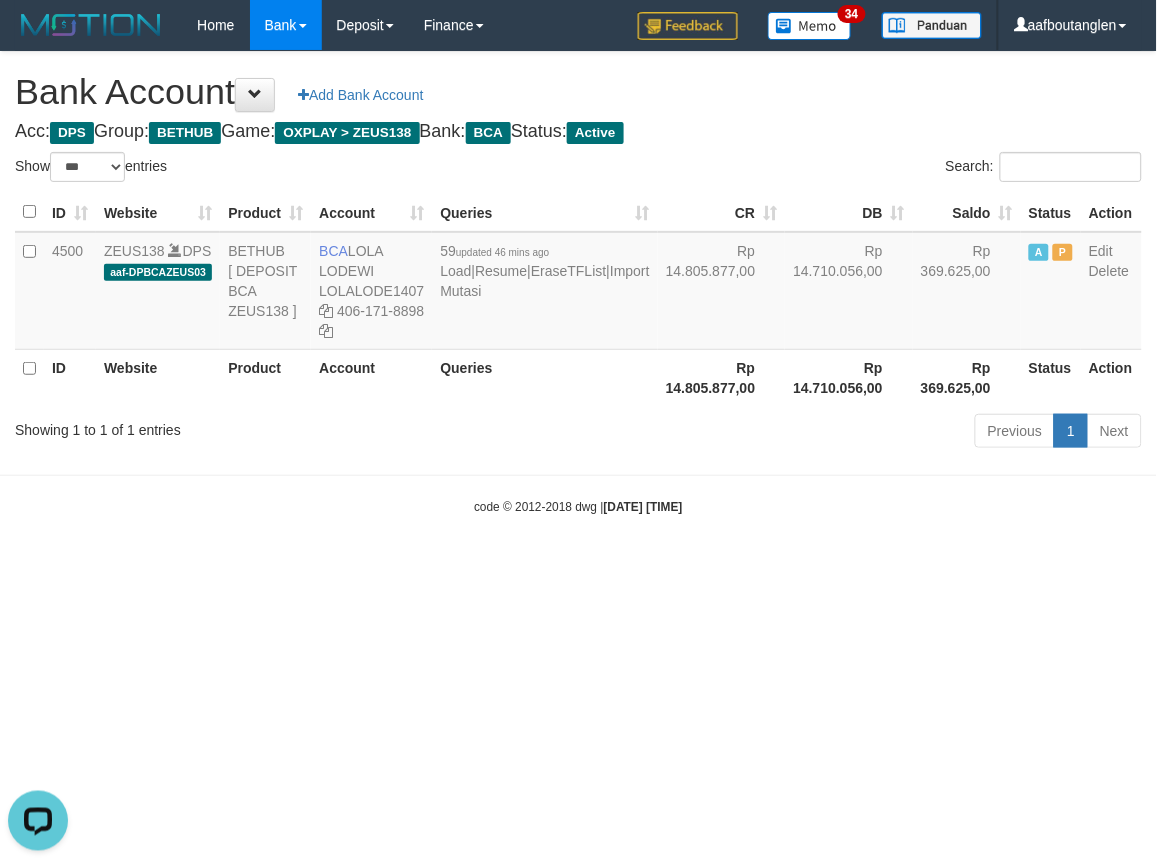 drag, startPoint x: 444, startPoint y: 511, endPoint x: 433, endPoint y: 517, distance: 12.529964 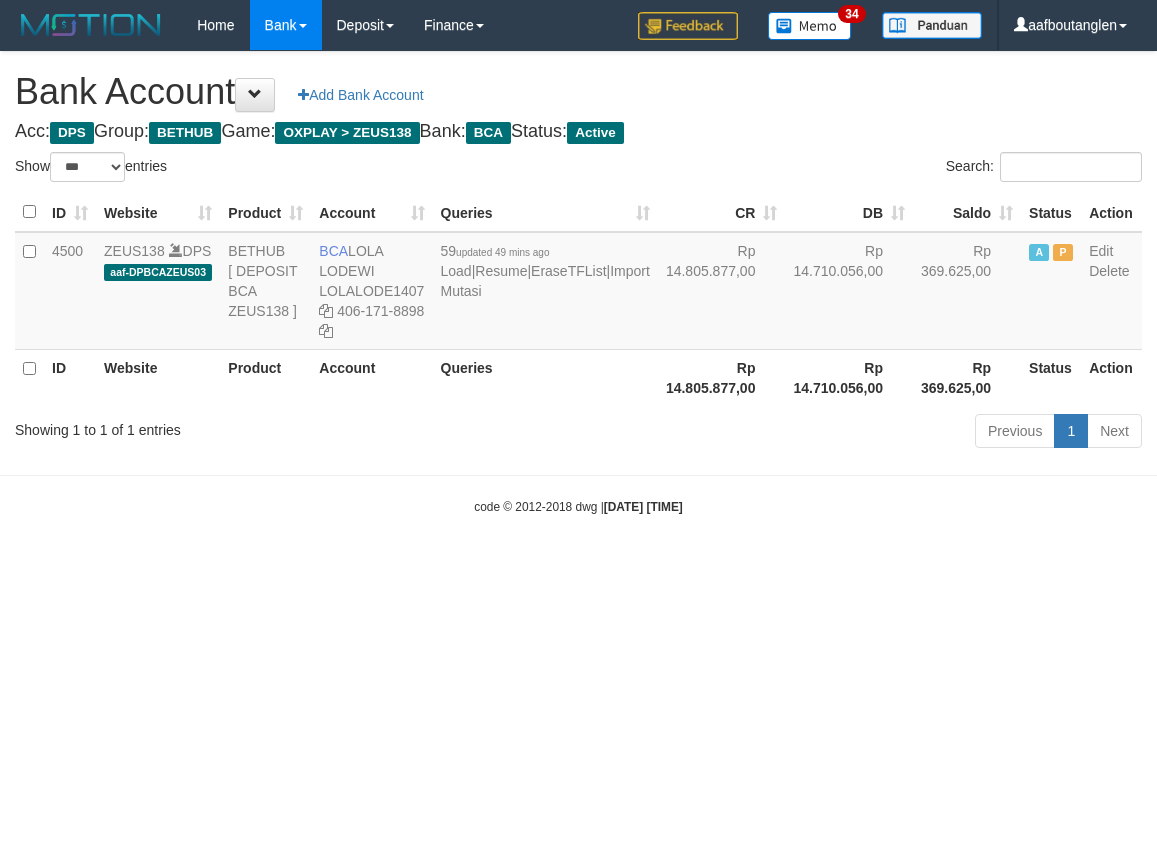select on "***" 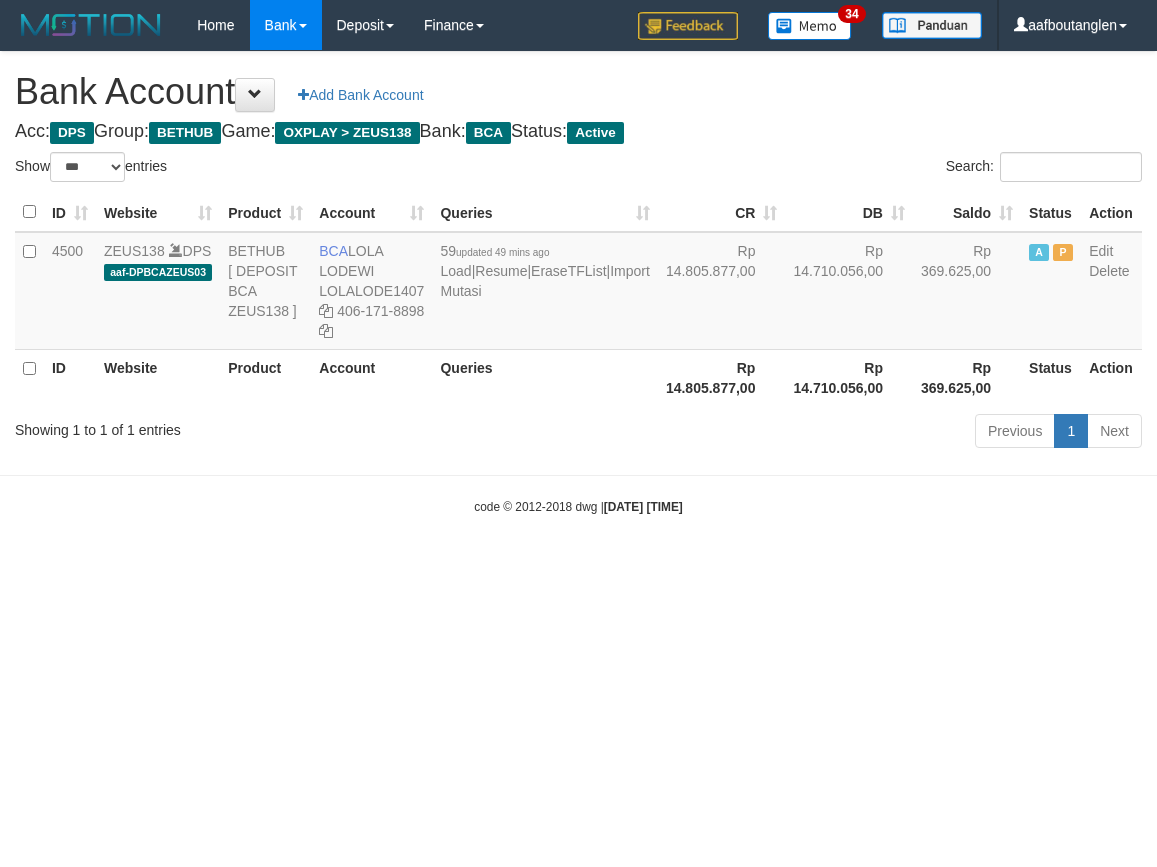 scroll, scrollTop: 0, scrollLeft: 0, axis: both 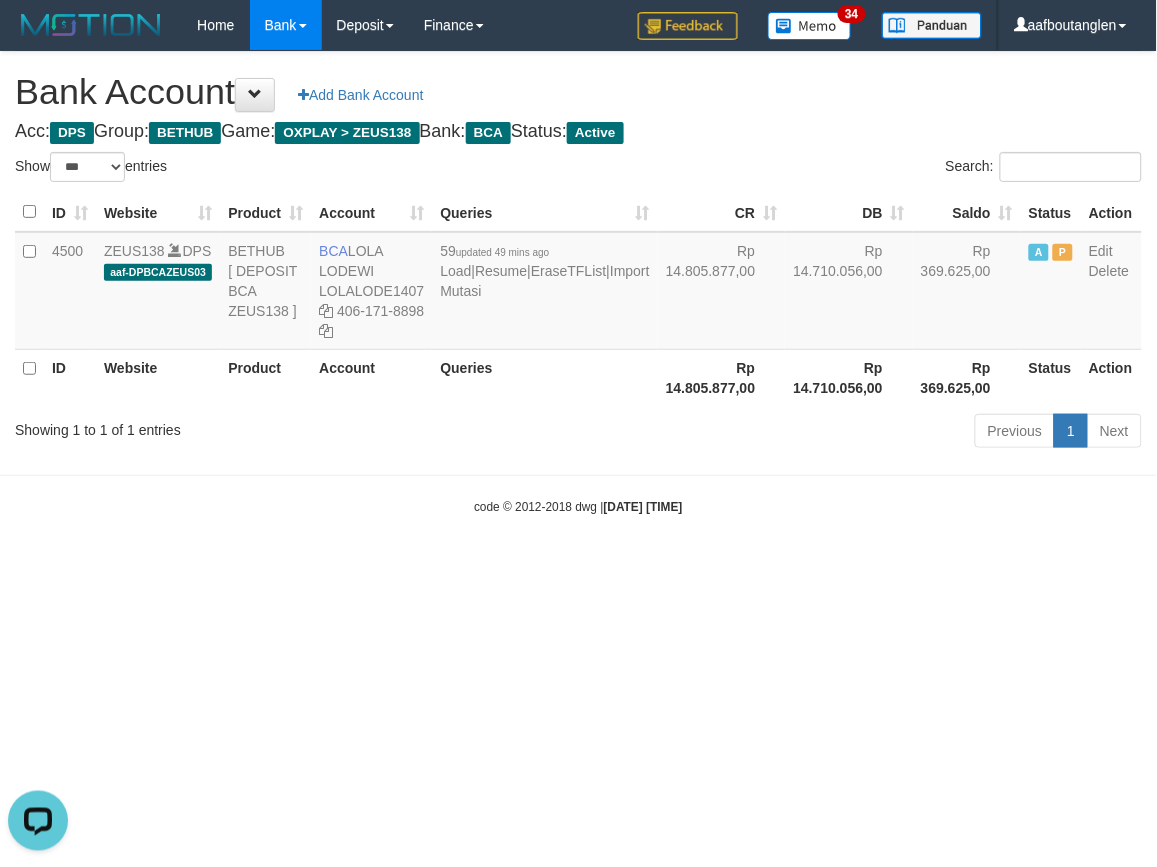 drag, startPoint x: 102, startPoint y: 546, endPoint x: 82, endPoint y: 546, distance: 20 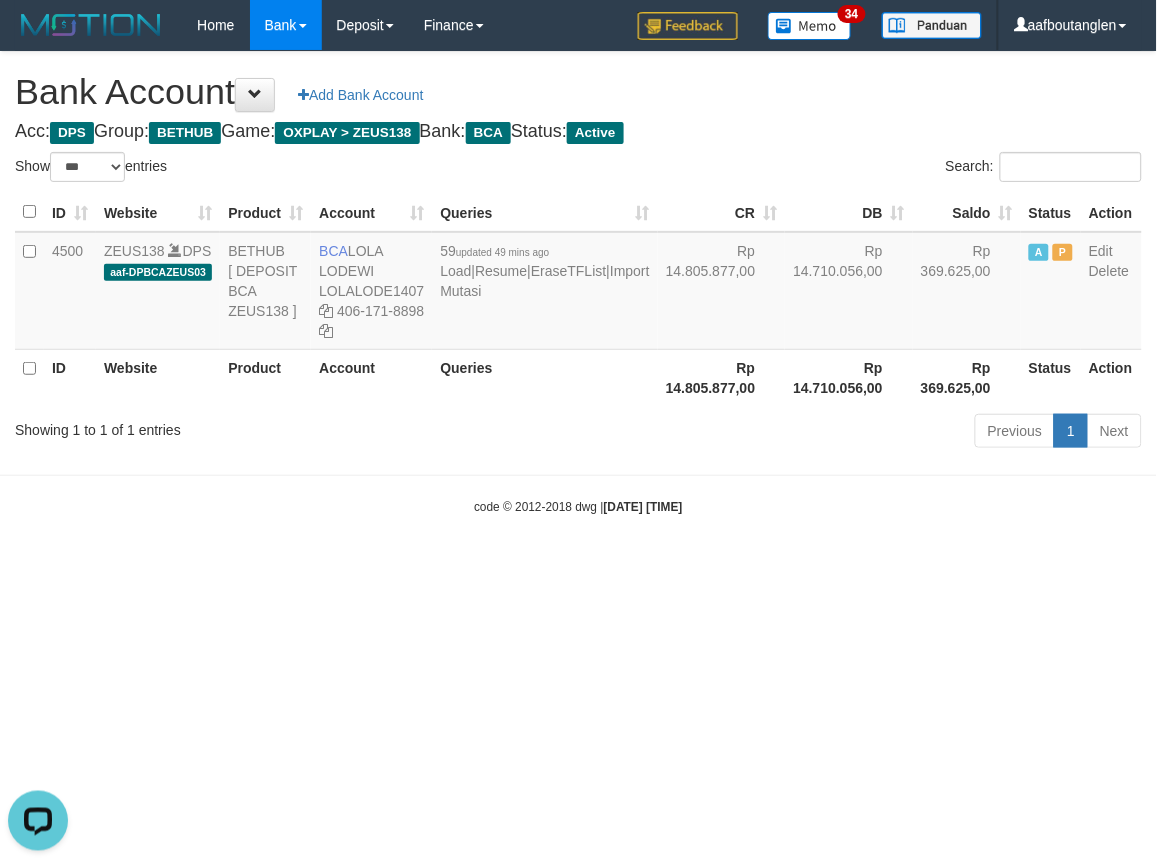 drag, startPoint x: 818, startPoint y: 557, endPoint x: 804, endPoint y: 558, distance: 14.035668 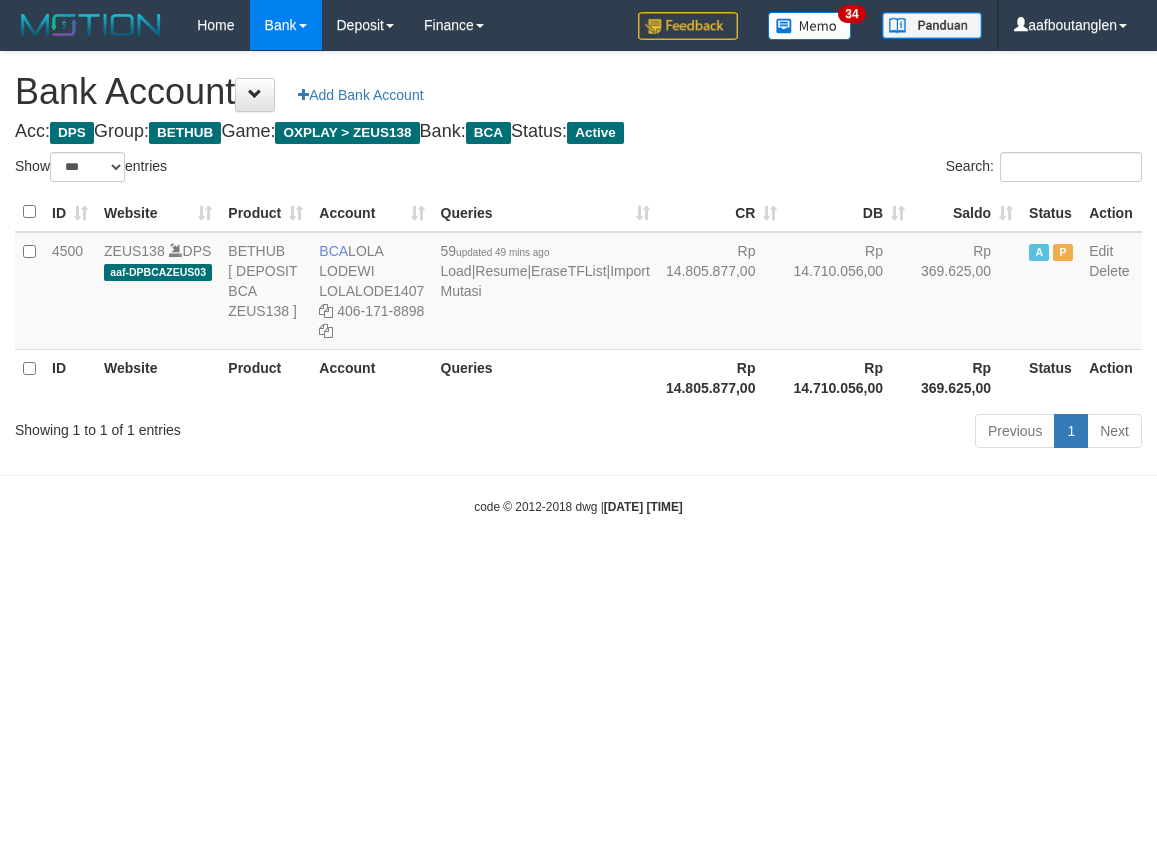 select on "***" 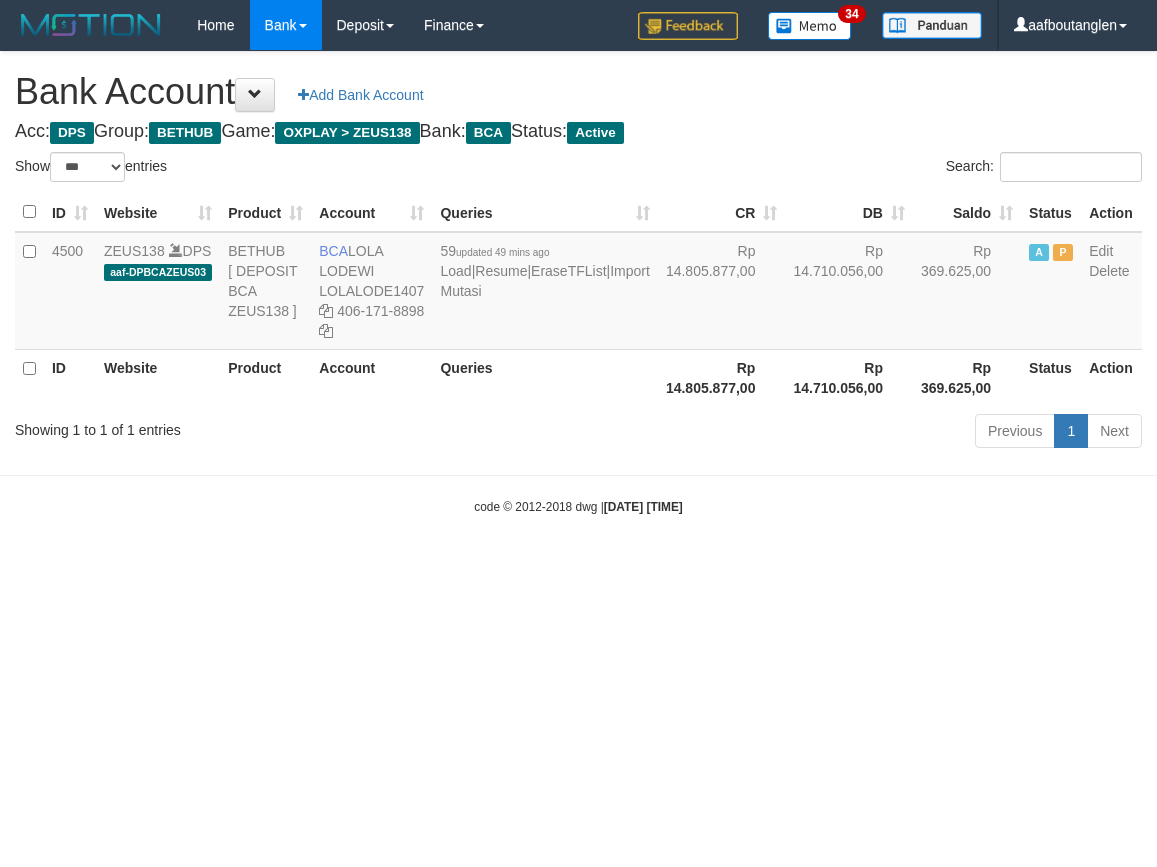 scroll, scrollTop: 0, scrollLeft: 0, axis: both 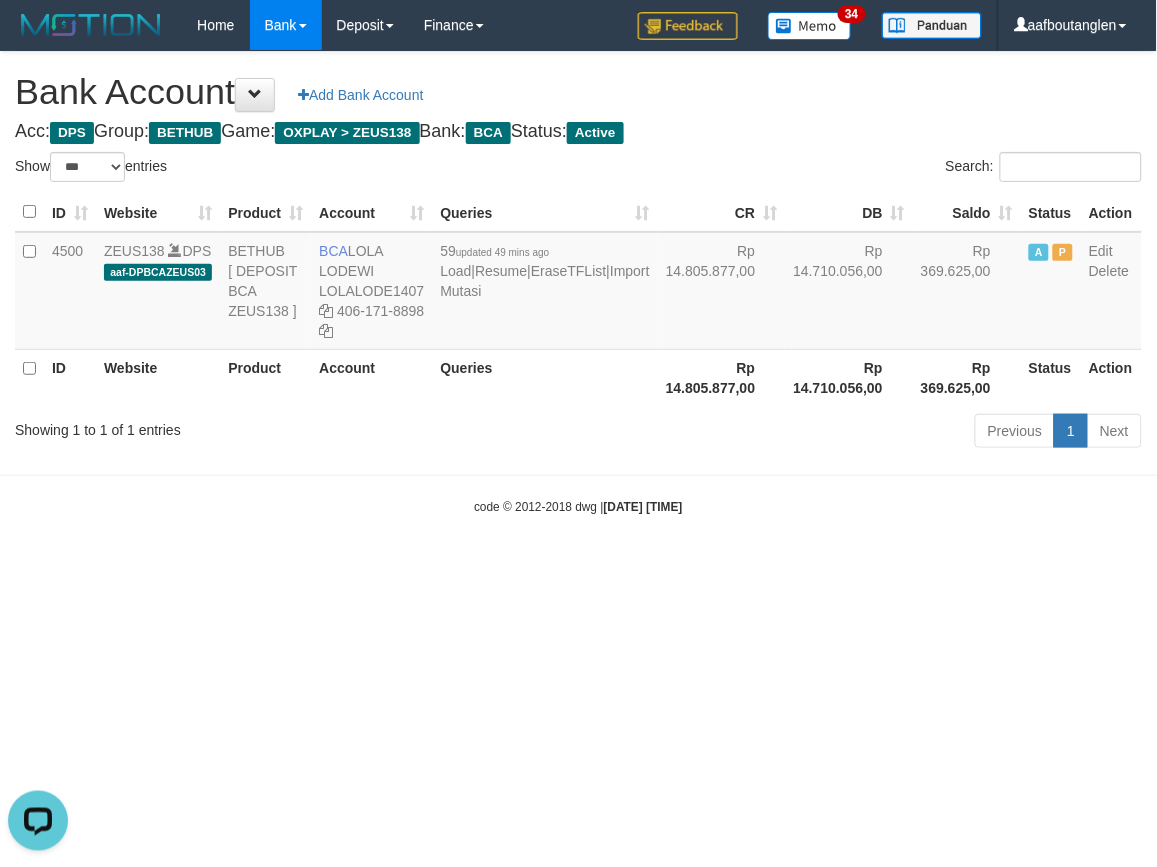 click on "Toggle navigation
Home
Bank
Account List
Deposit
DPS List
History
Note DPS
Finance
Financial Data
aafboutanglen
My Profile
Log Out
34" at bounding box center (578, 283) 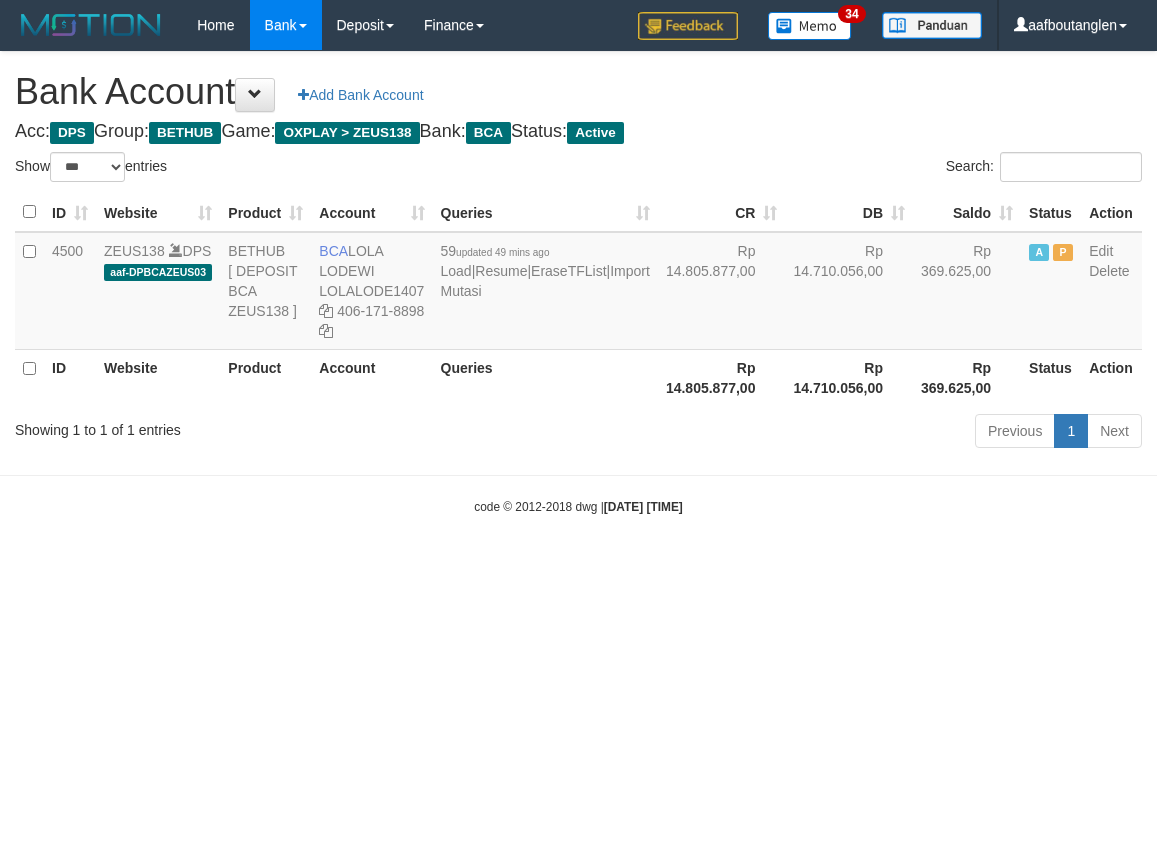 select on "***" 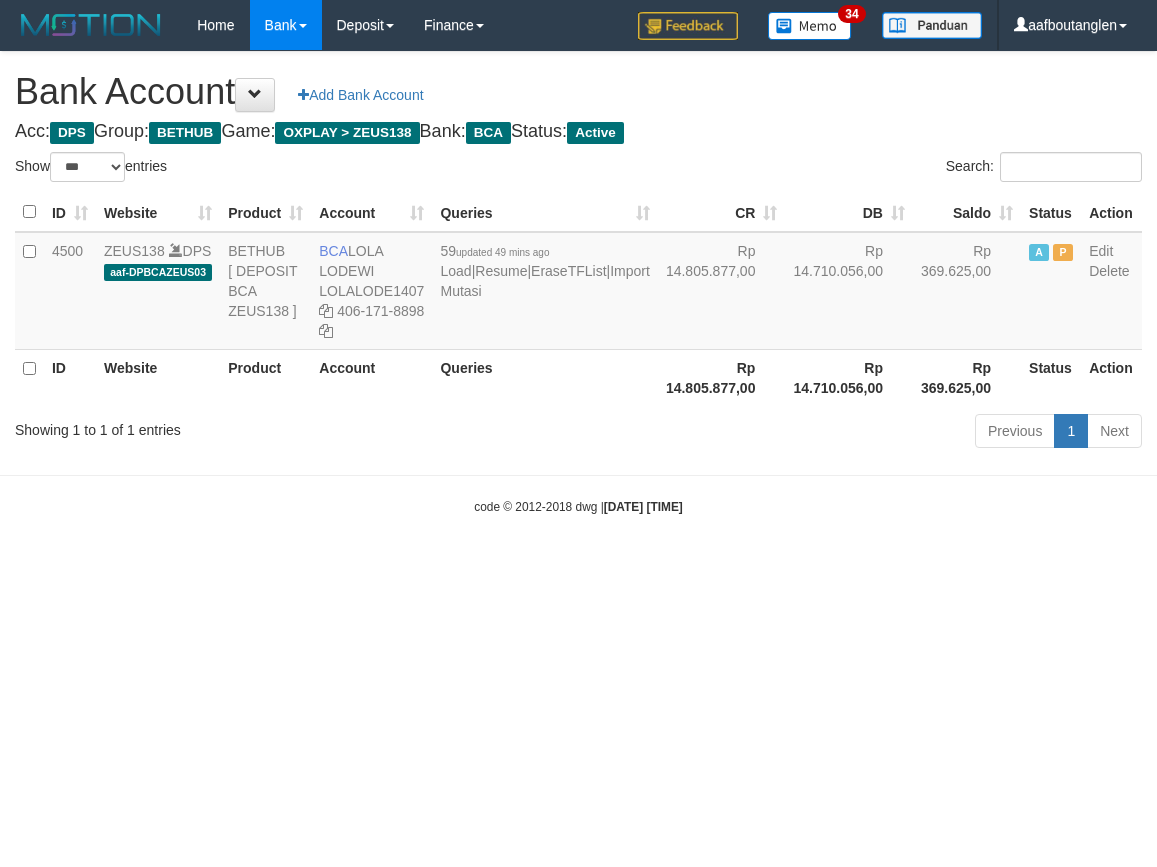 scroll, scrollTop: 0, scrollLeft: 0, axis: both 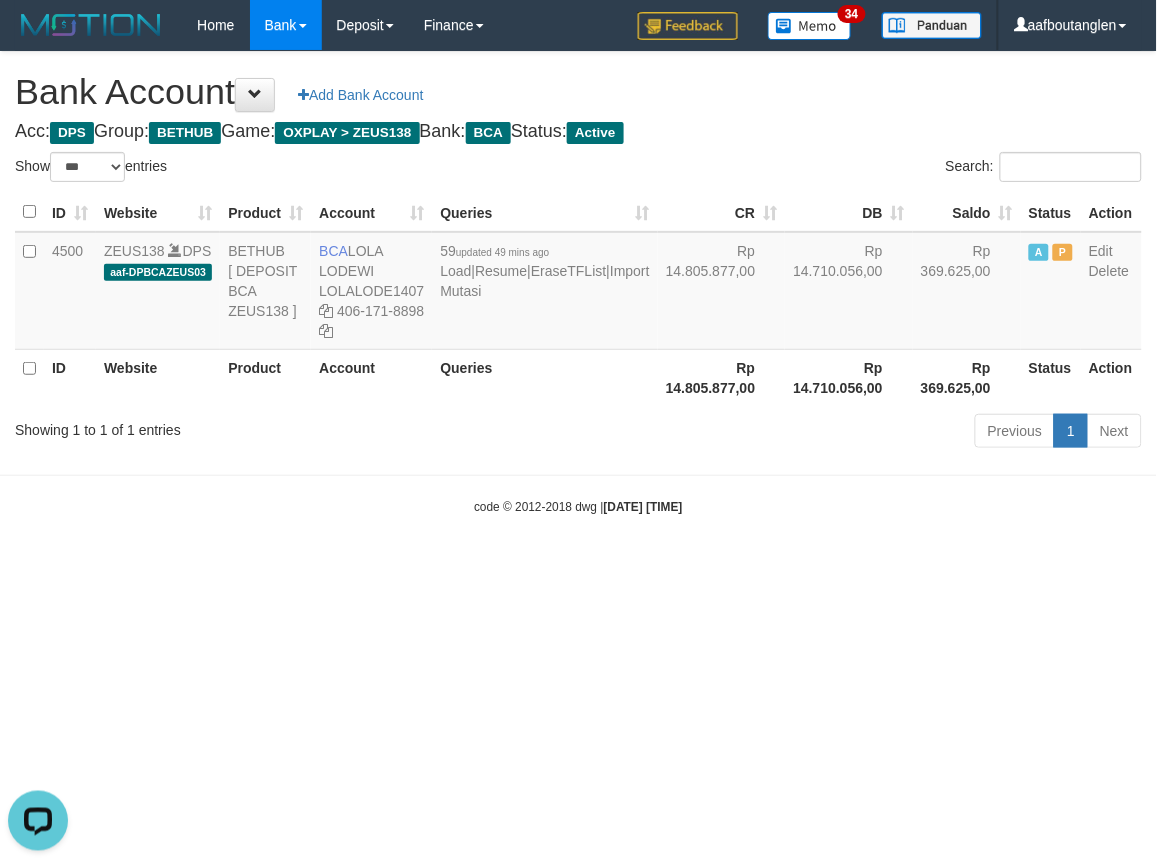 drag, startPoint x: 1056, startPoint y: 590, endPoint x: 1038, endPoint y: 585, distance: 18.681541 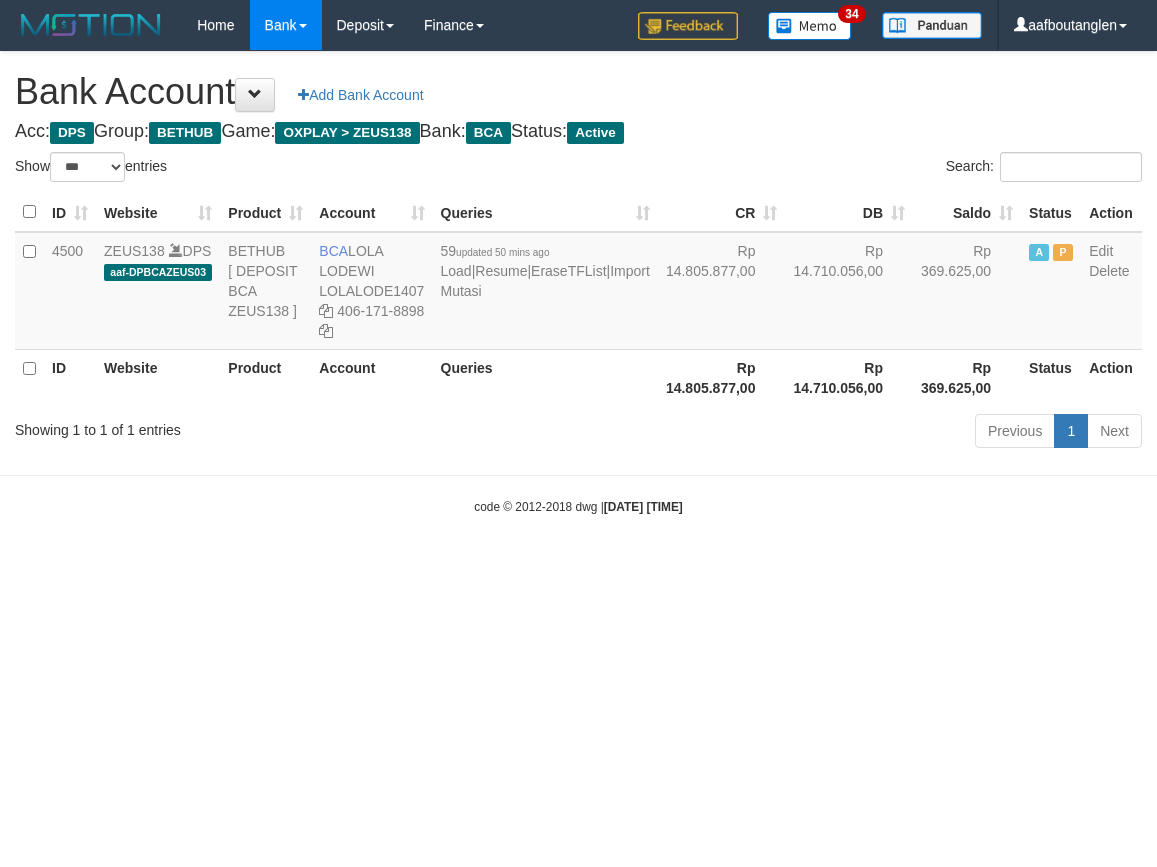 select on "***" 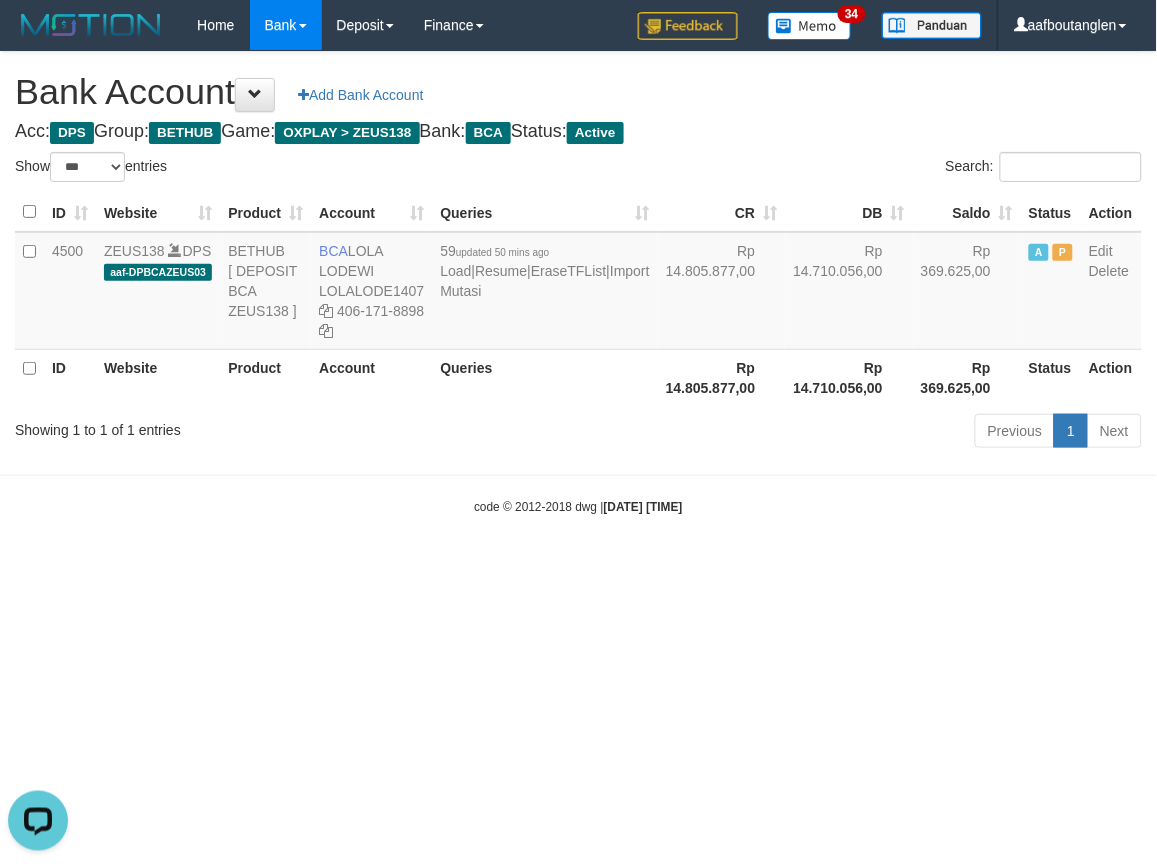 scroll, scrollTop: 0, scrollLeft: 0, axis: both 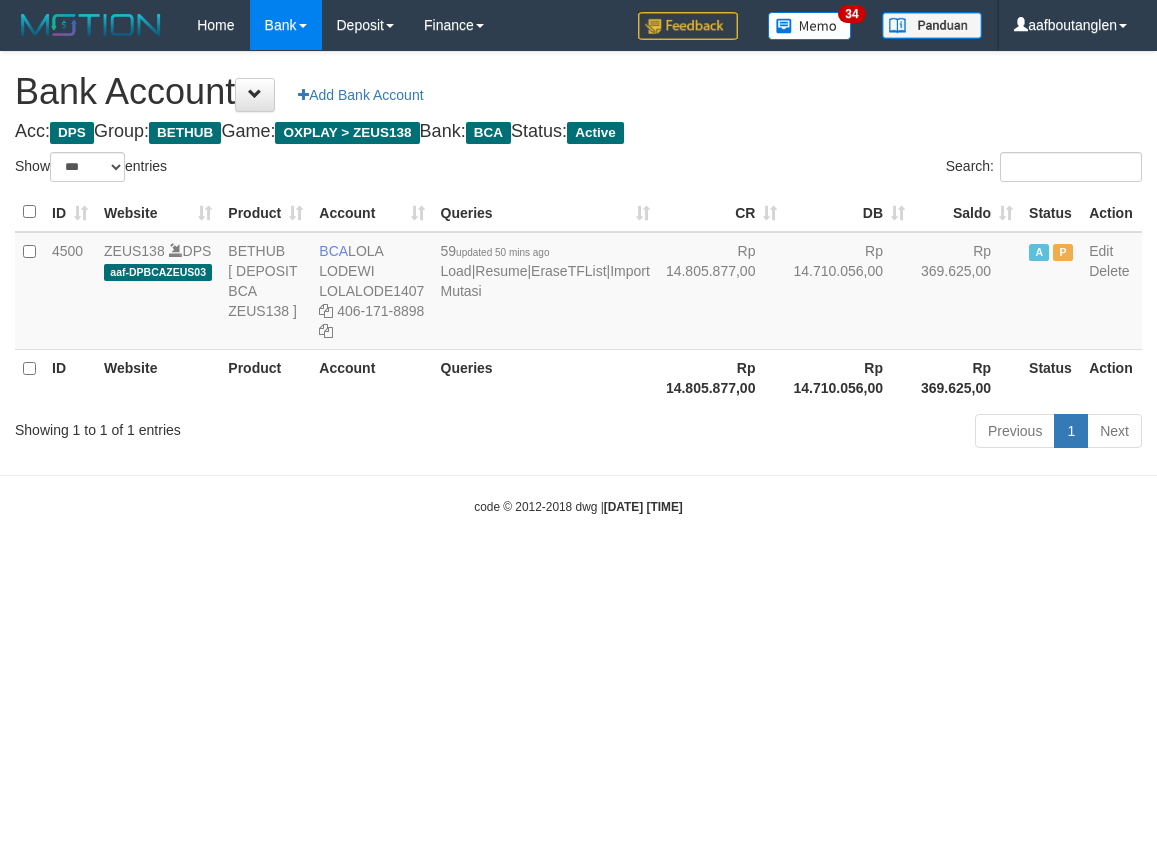 select on "***" 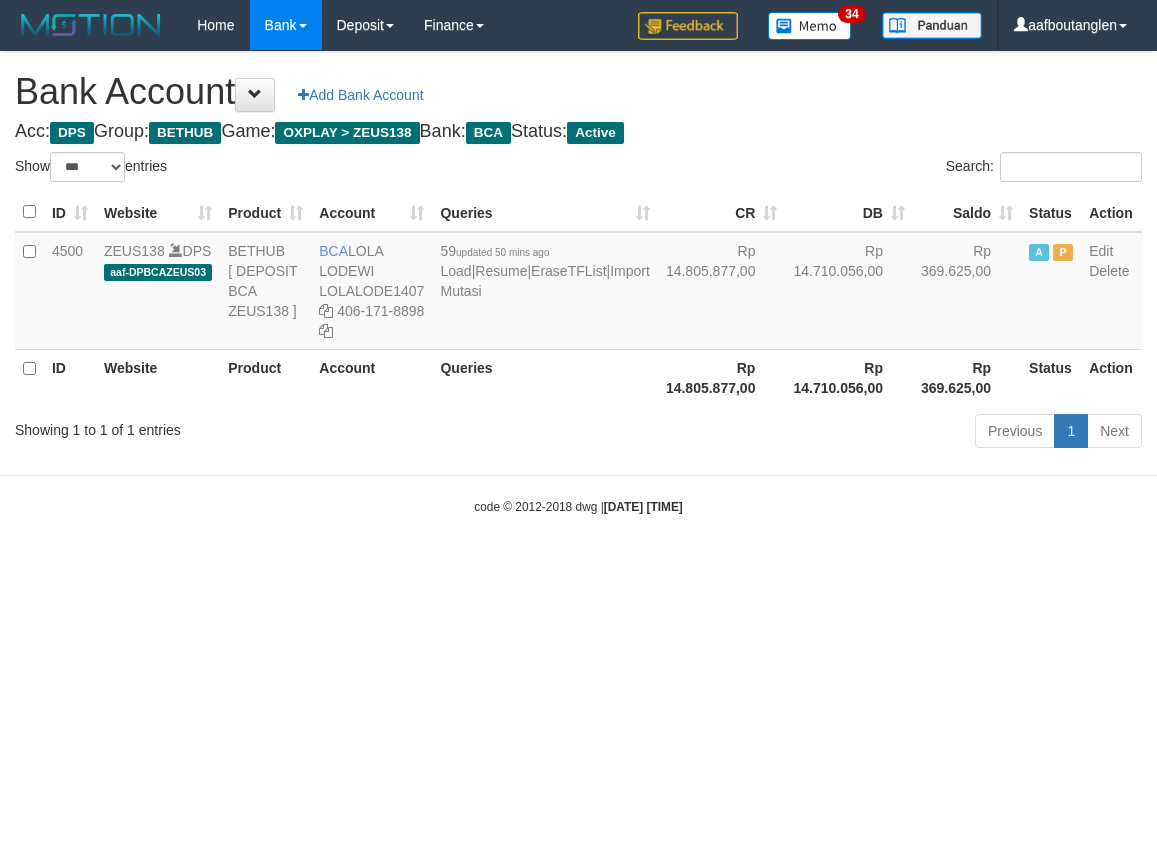 scroll, scrollTop: 0, scrollLeft: 0, axis: both 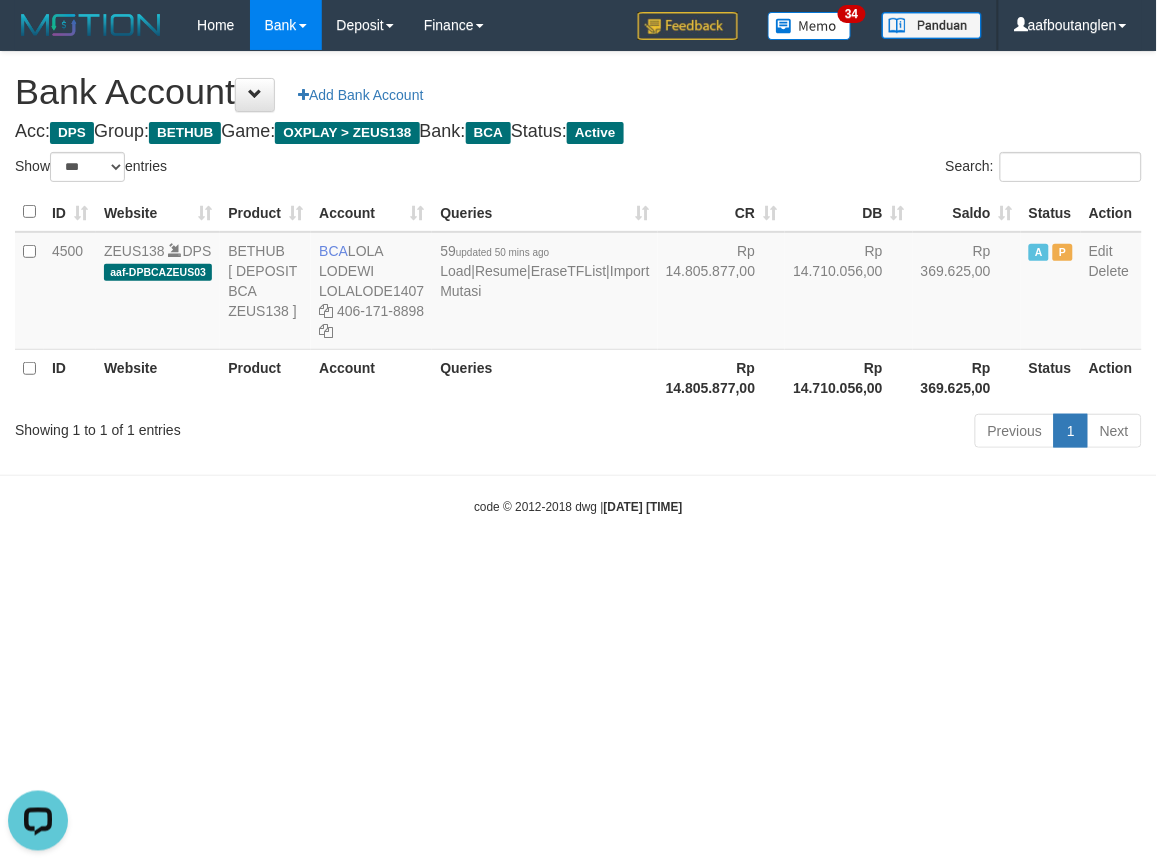 click on "Toggle navigation
Home
Bank
Account List
Deposit
DPS List
History
Note DPS
Finance
Financial Data
aafboutanglen
My Profile
Log Out
34" at bounding box center [578, 283] 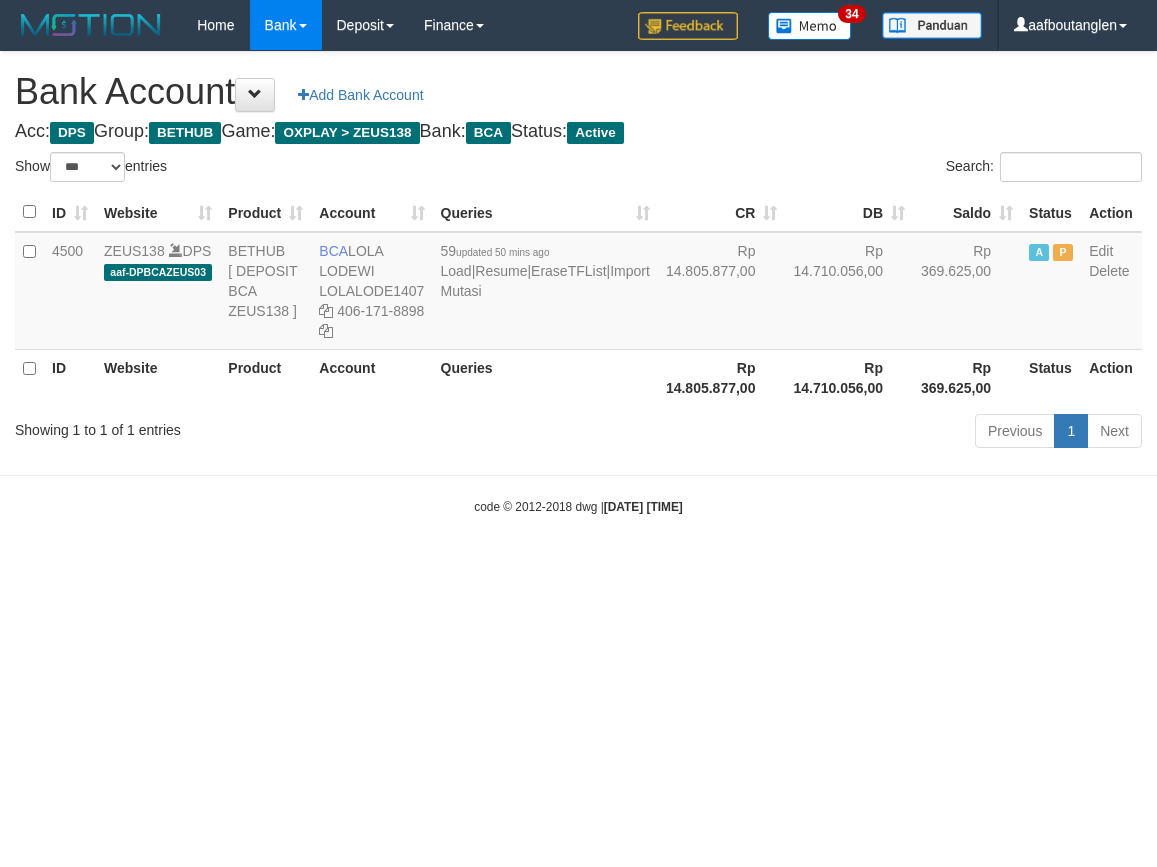 select on "***" 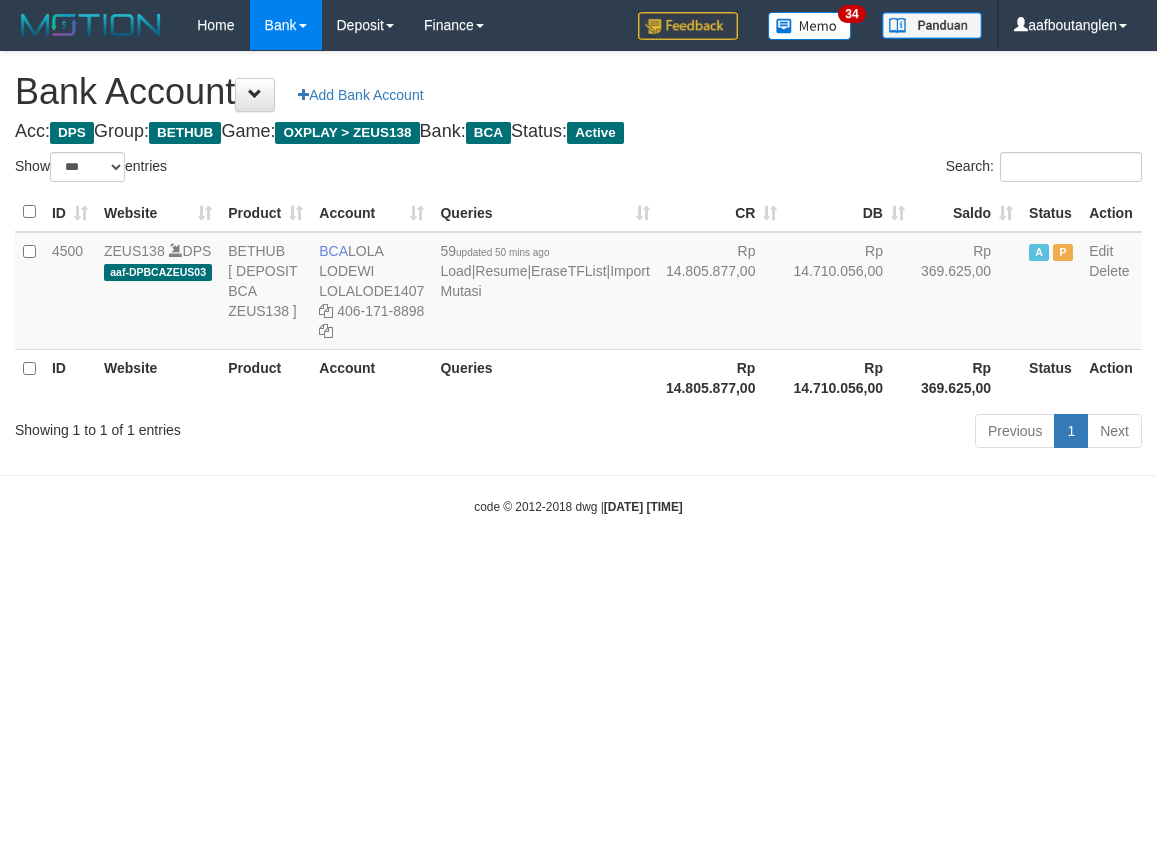scroll, scrollTop: 0, scrollLeft: 0, axis: both 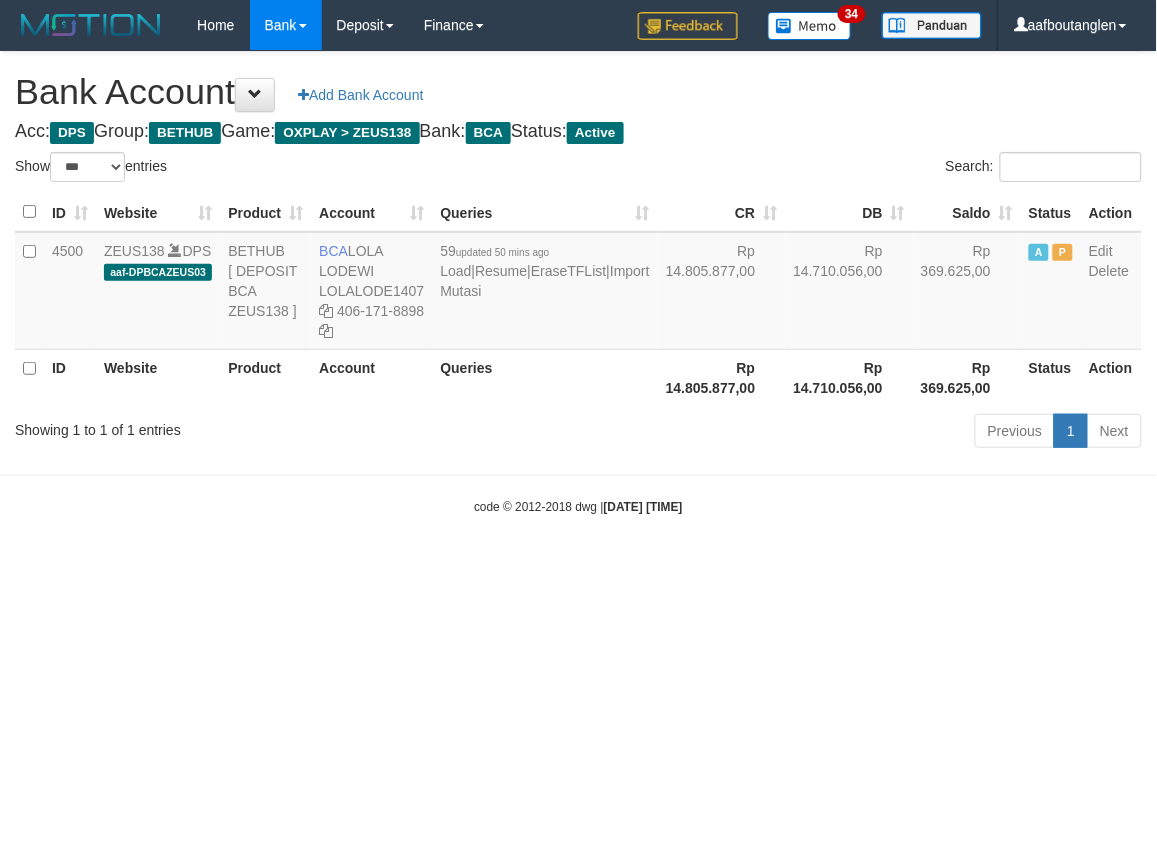 drag, startPoint x: 763, startPoint y: 561, endPoint x: 760, endPoint y: 574, distance: 13.341664 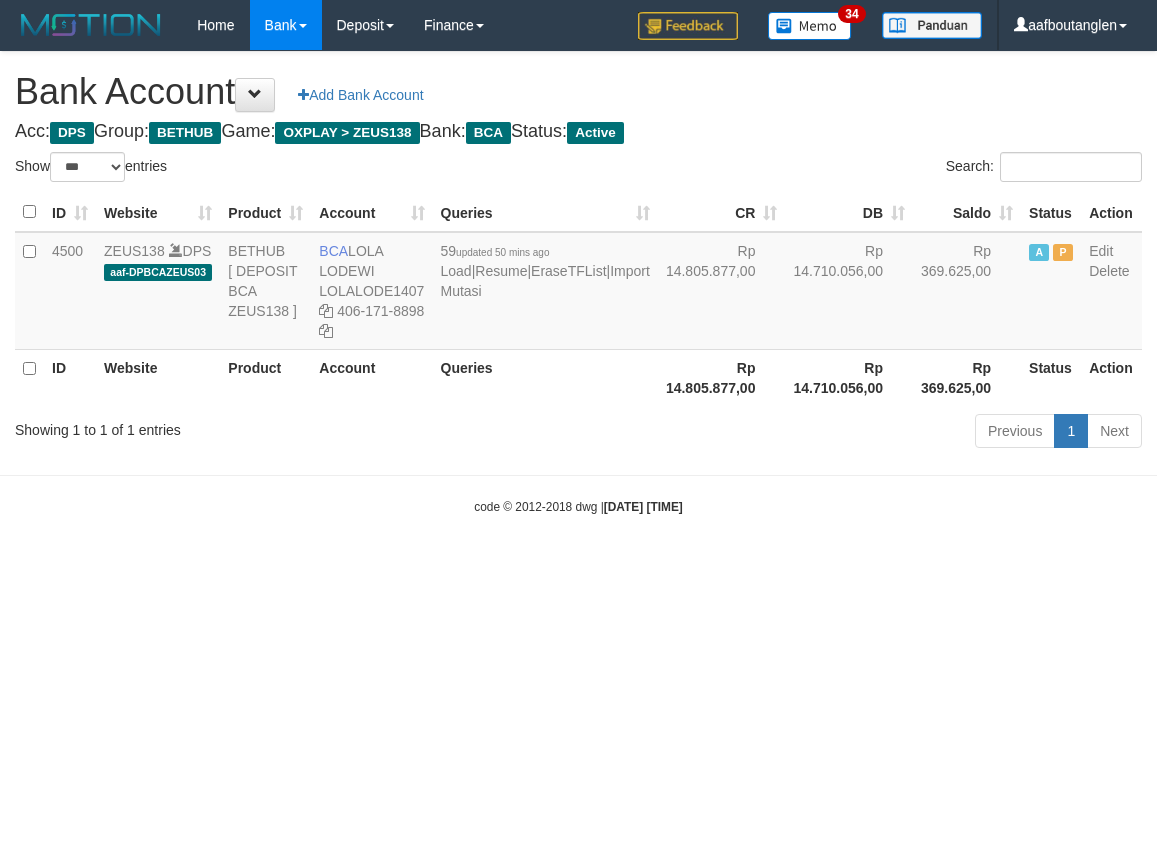 select on "***" 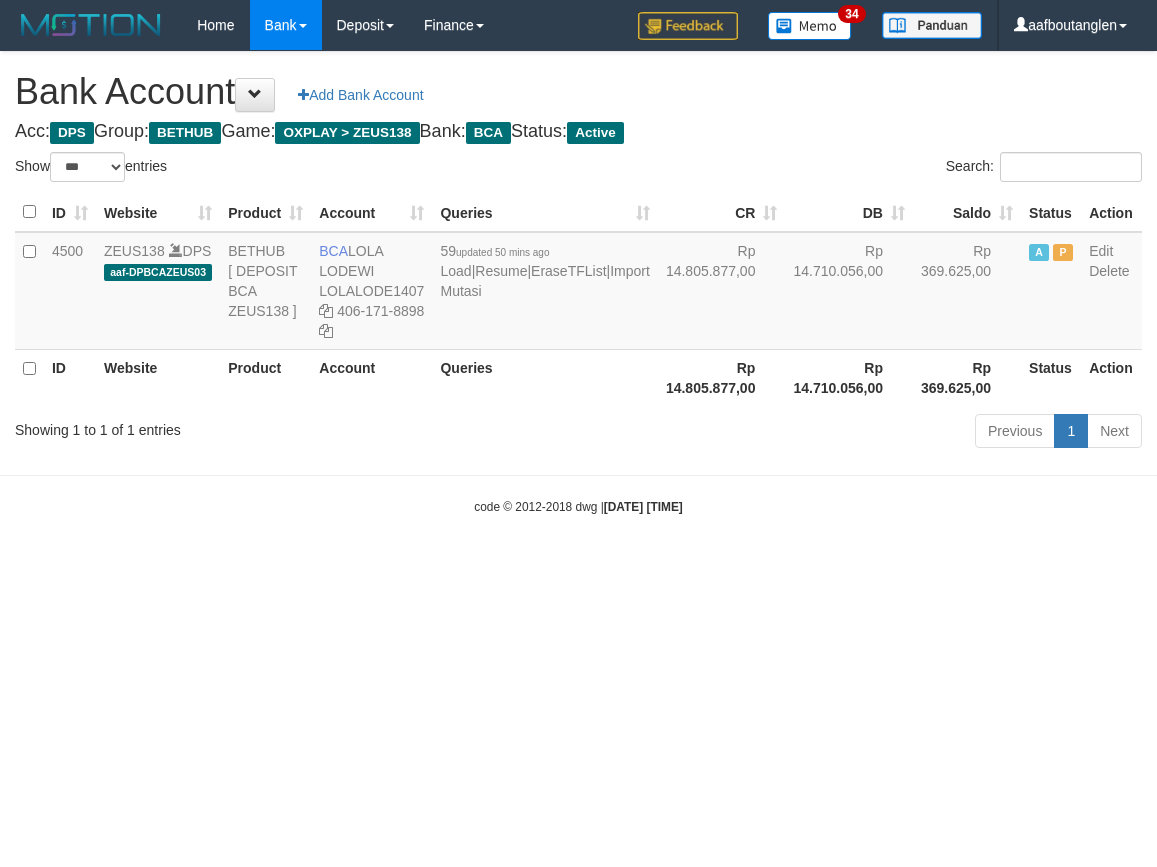scroll, scrollTop: 0, scrollLeft: 0, axis: both 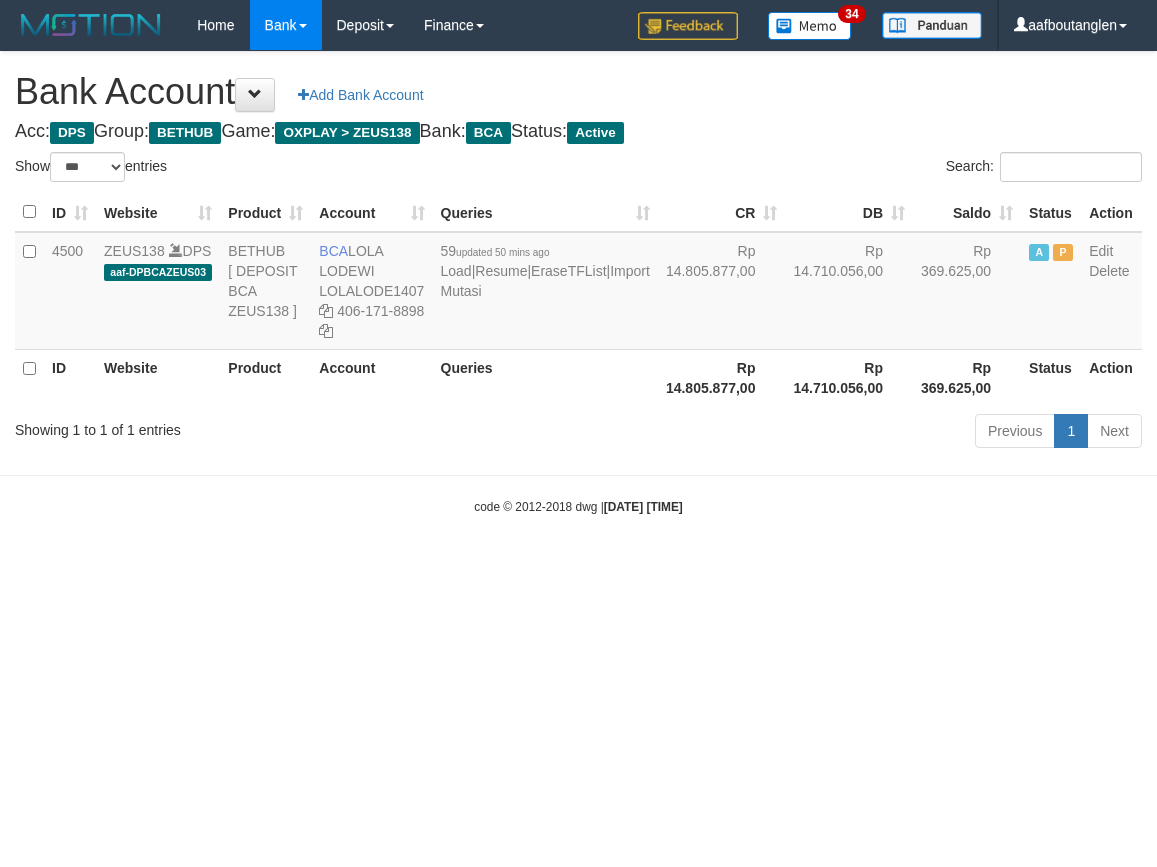 select on "***" 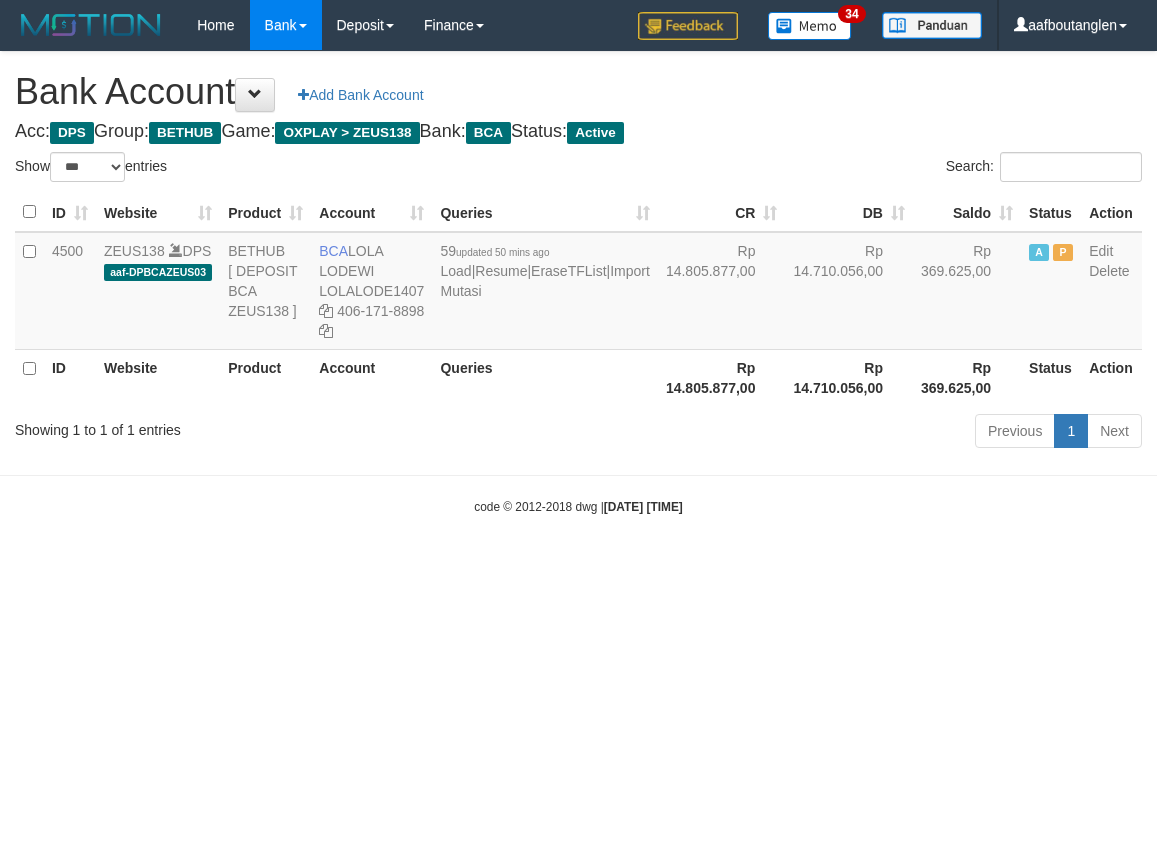 scroll, scrollTop: 0, scrollLeft: 0, axis: both 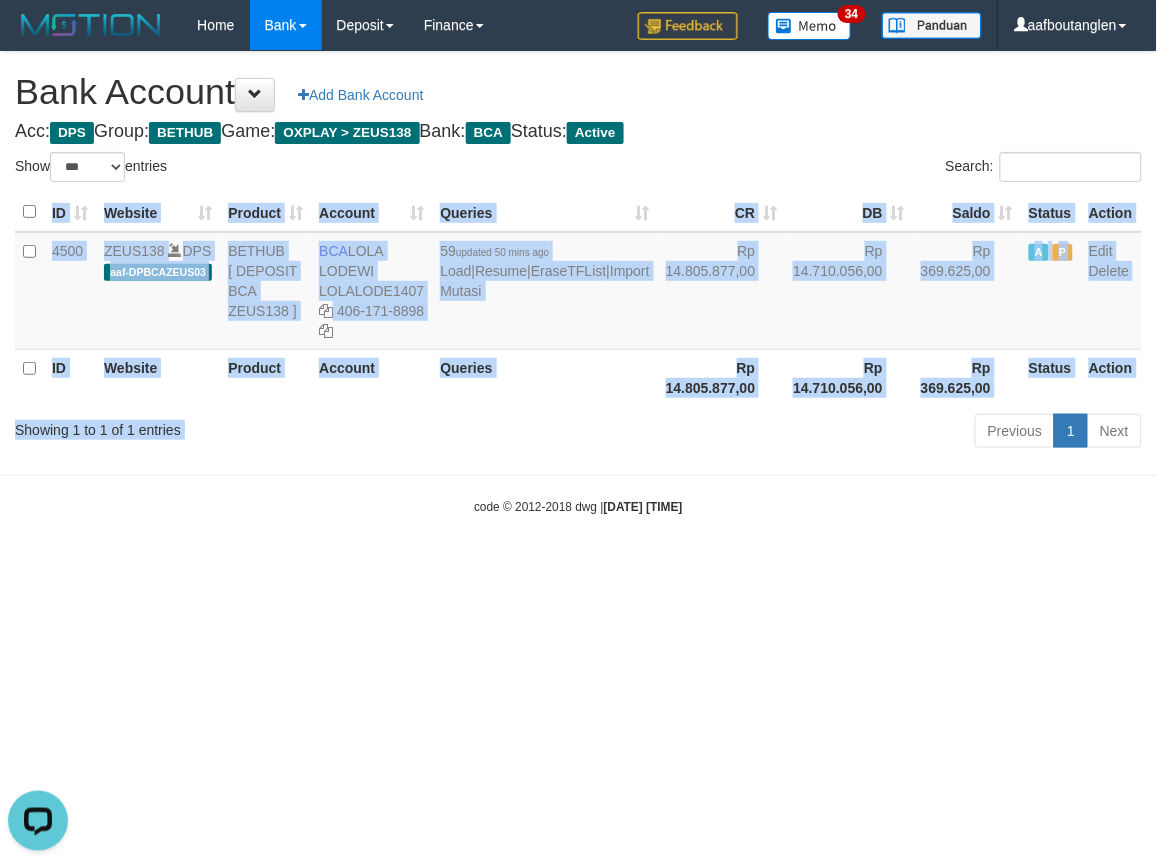 click on "Show  ** ** ** *** ***  entries Search:
ID Website Product Account Queries CR DB Saldo Status Action
4500
ZEUS138
DPS
aaf-DPBCAZEUS03
BETHUB
[ DEPOSIT BCA ZEUS138 ]
BCA
LOLA LODEWI
LOLALODE1407
406-171-8898
59  updated 50 mins ago
Load
|
Resume
|
EraseTFList
|
Import Mutasi
Rp 14.805.877,00
Rp 14.710.056,00
Rp 369.625,00
A
P
Edit
Delete
ID Website Product Account Queries Rp 14.805.877,00 Status" at bounding box center (578, 303) 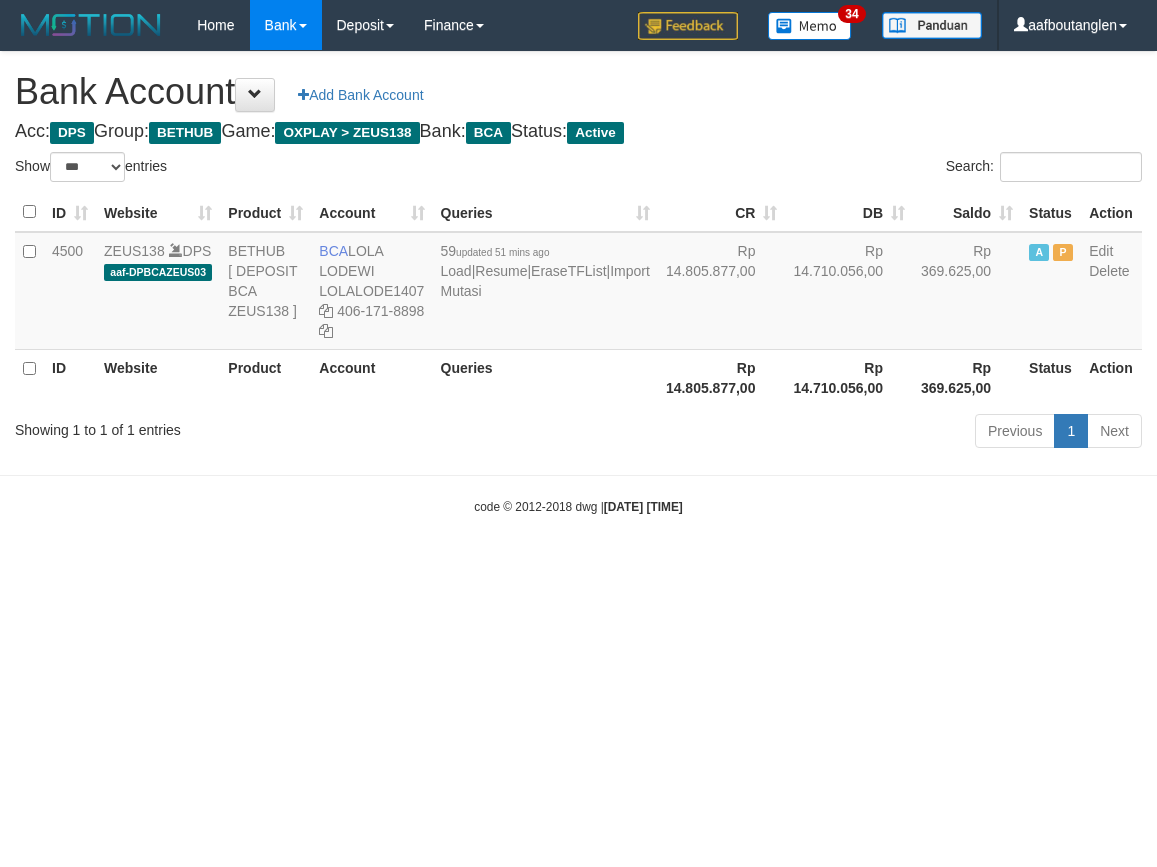 select on "***" 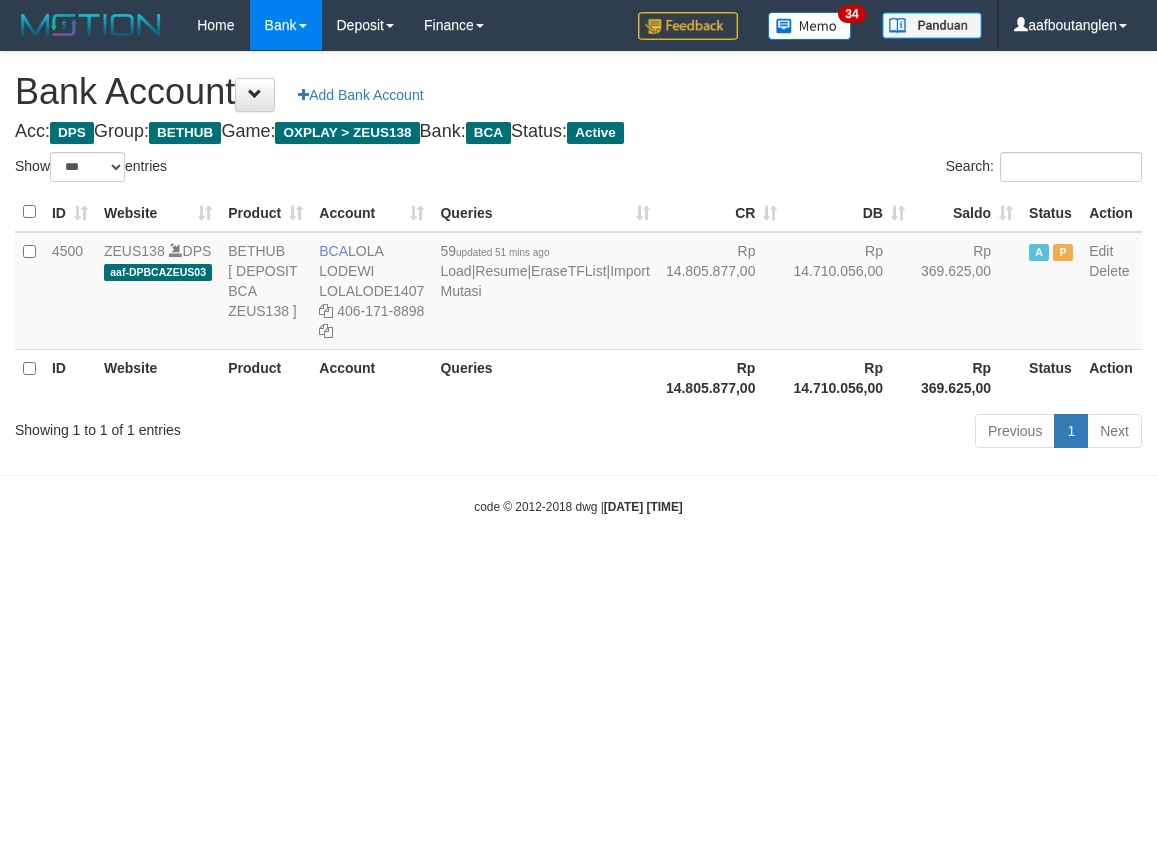 scroll, scrollTop: 0, scrollLeft: 0, axis: both 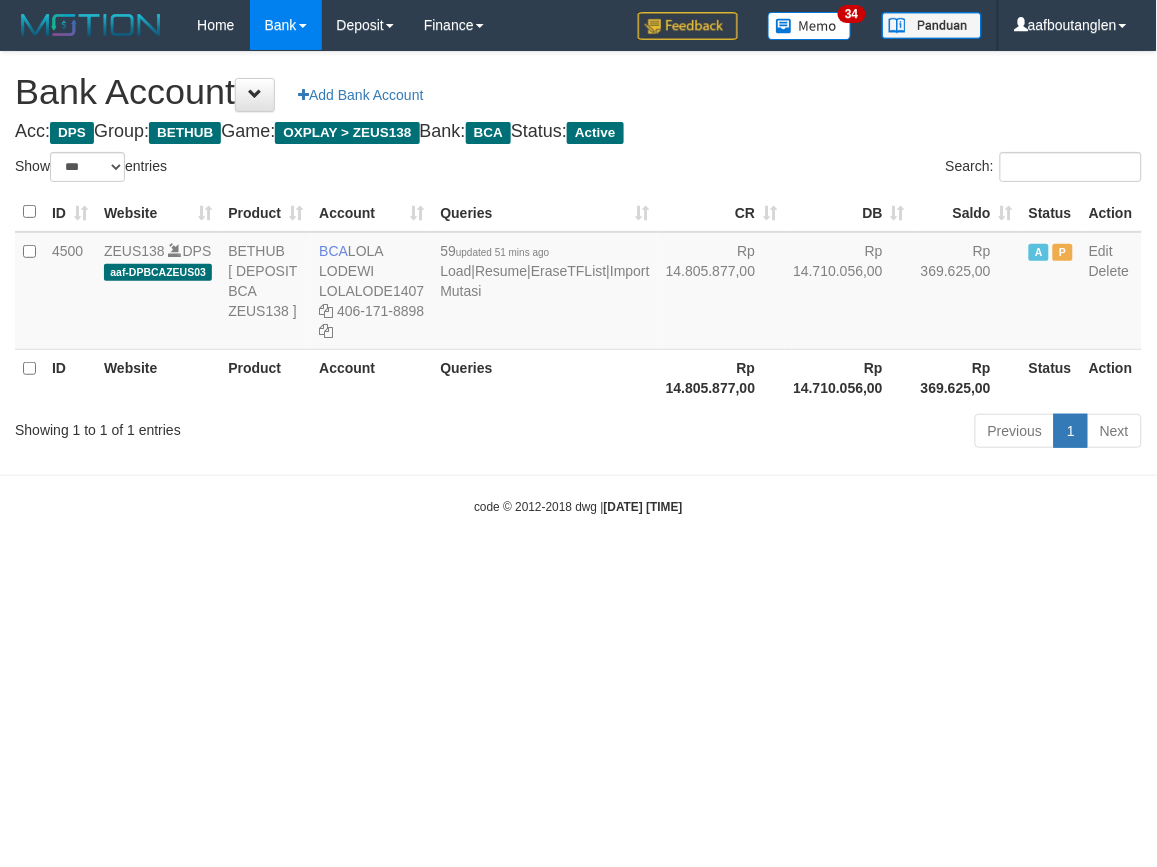 drag, startPoint x: 752, startPoint y: 527, endPoint x: 726, endPoint y: 530, distance: 26.172504 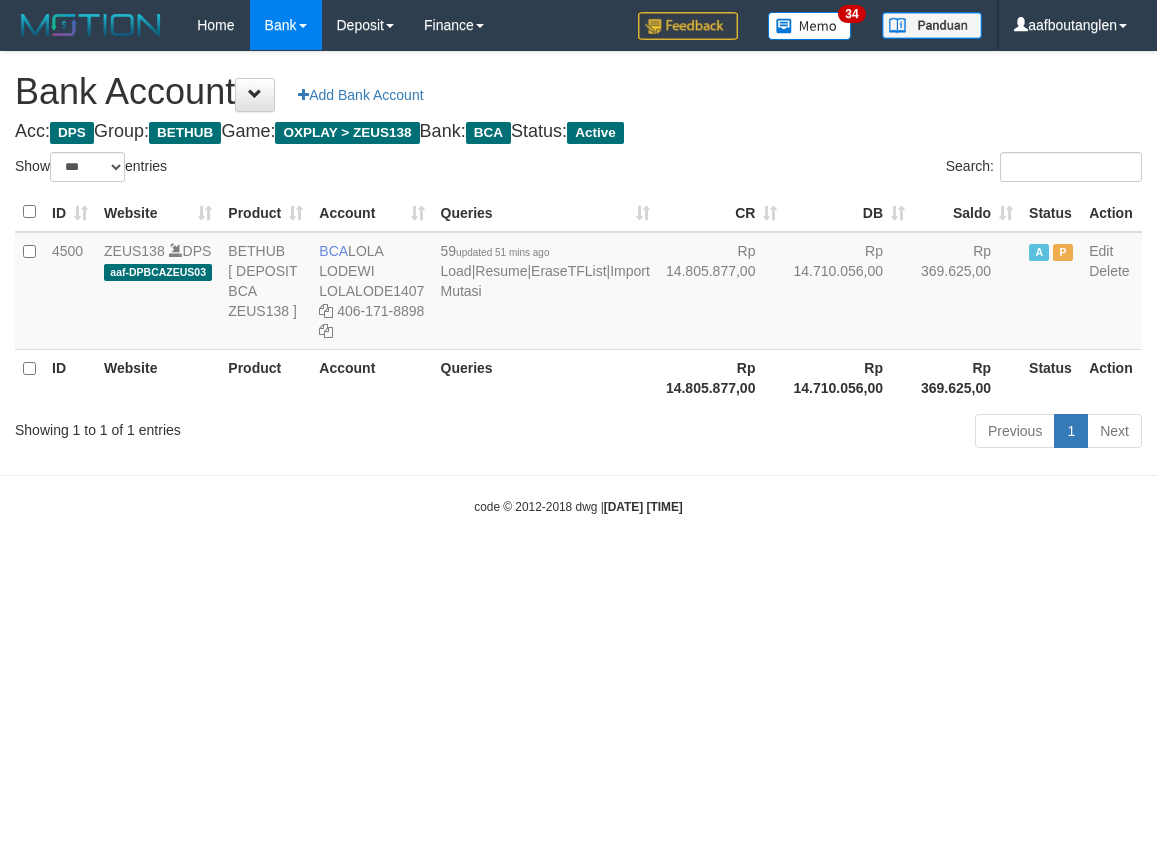 select on "***" 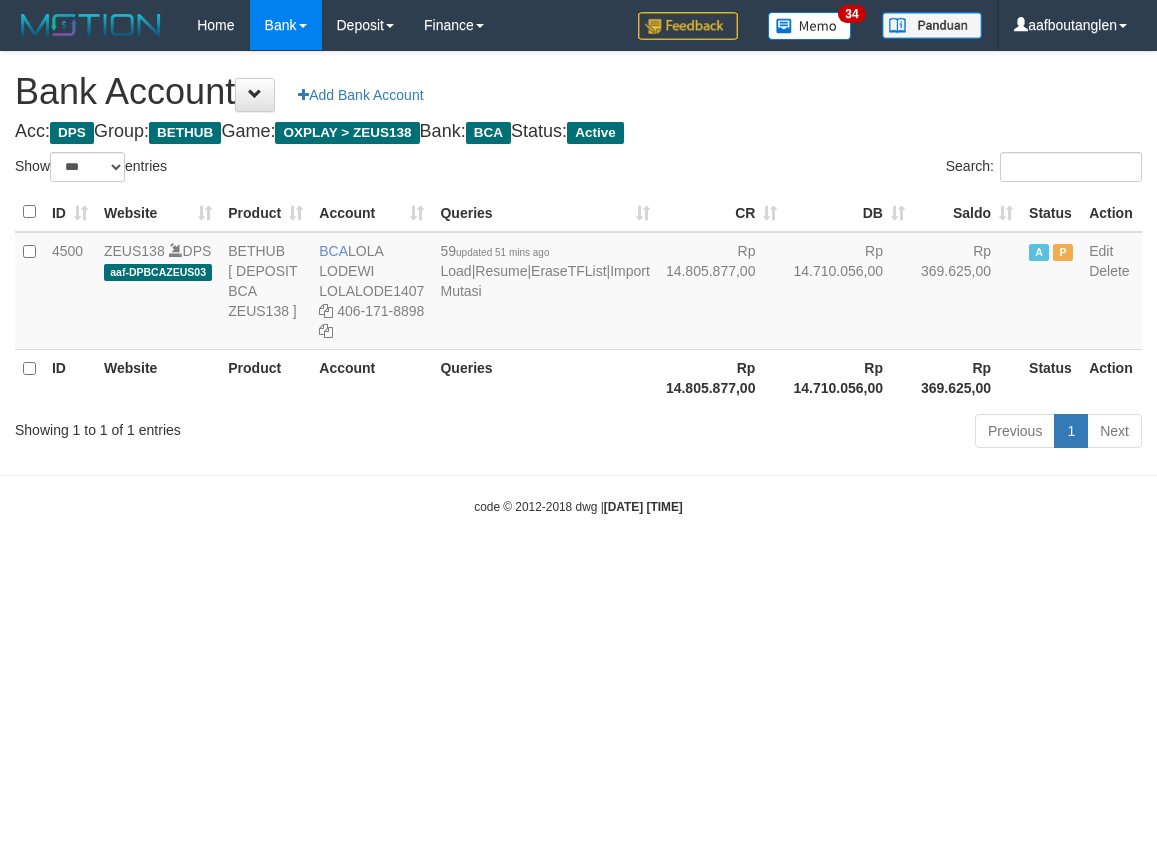 scroll, scrollTop: 0, scrollLeft: 0, axis: both 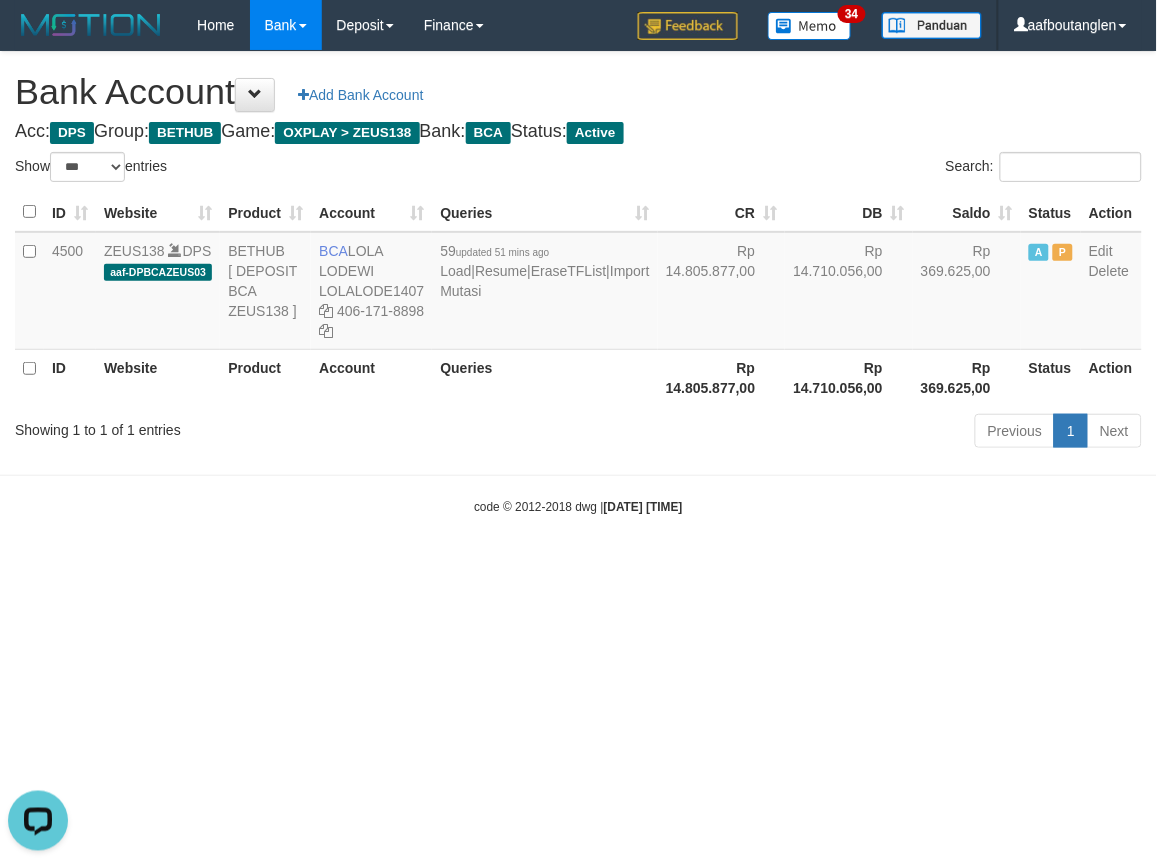 click on "Toggle navigation
Home
Bank
Account List
Deposit
DPS List
History
Note DPS
Finance
Financial Data
aafboutanglen
My Profile
Log Out
34" at bounding box center [578, 283] 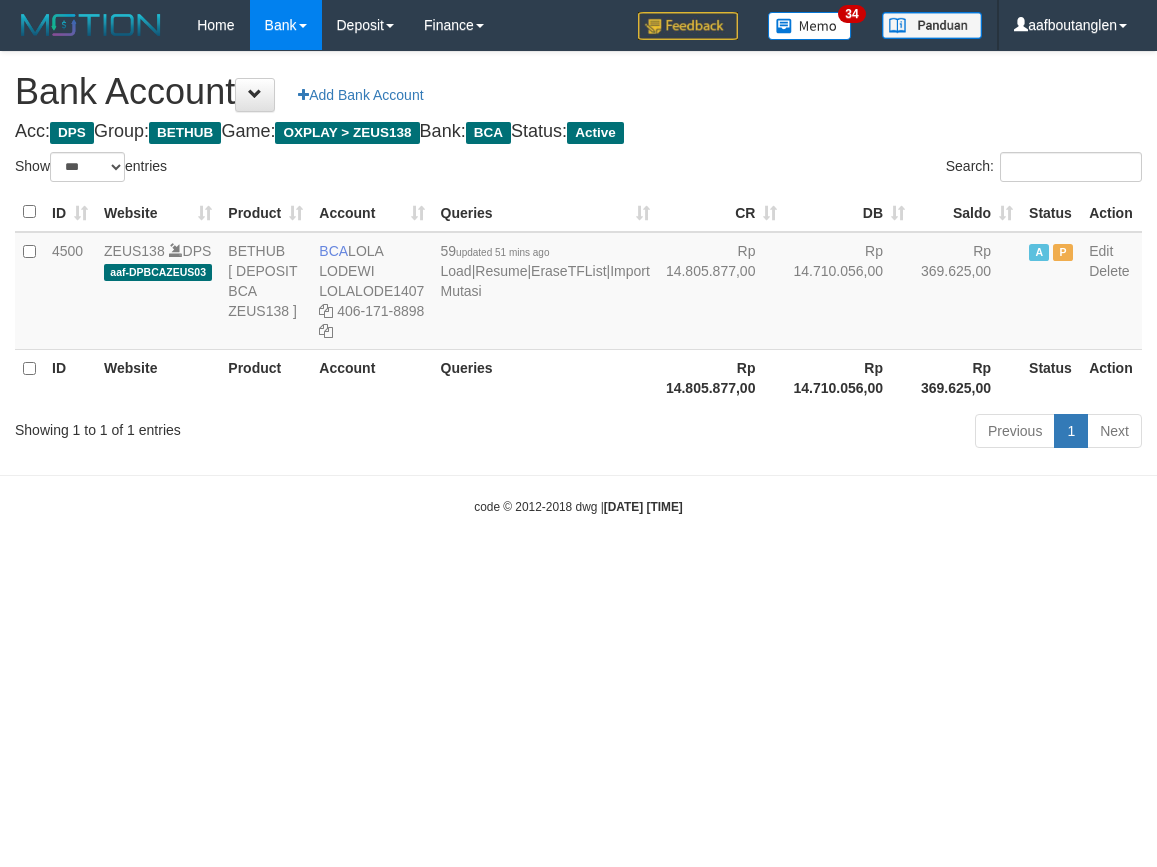 select on "***" 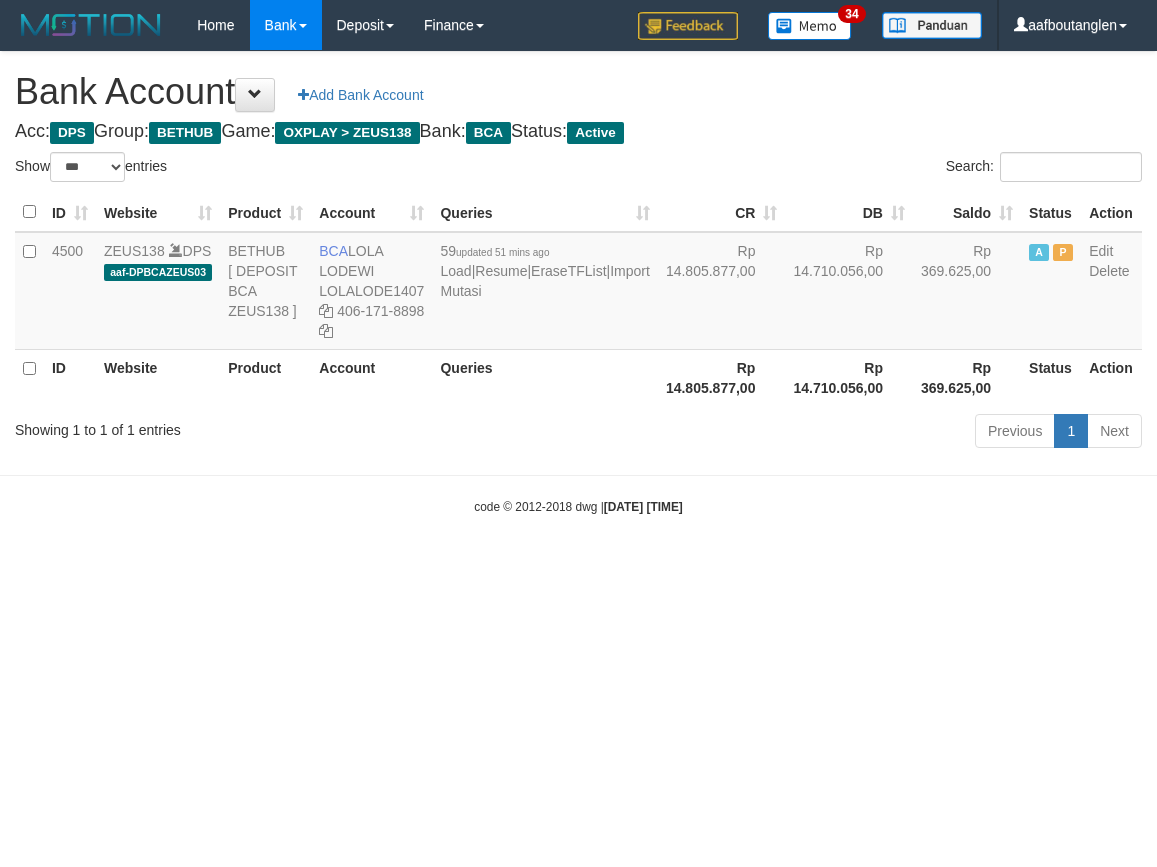 scroll, scrollTop: 0, scrollLeft: 0, axis: both 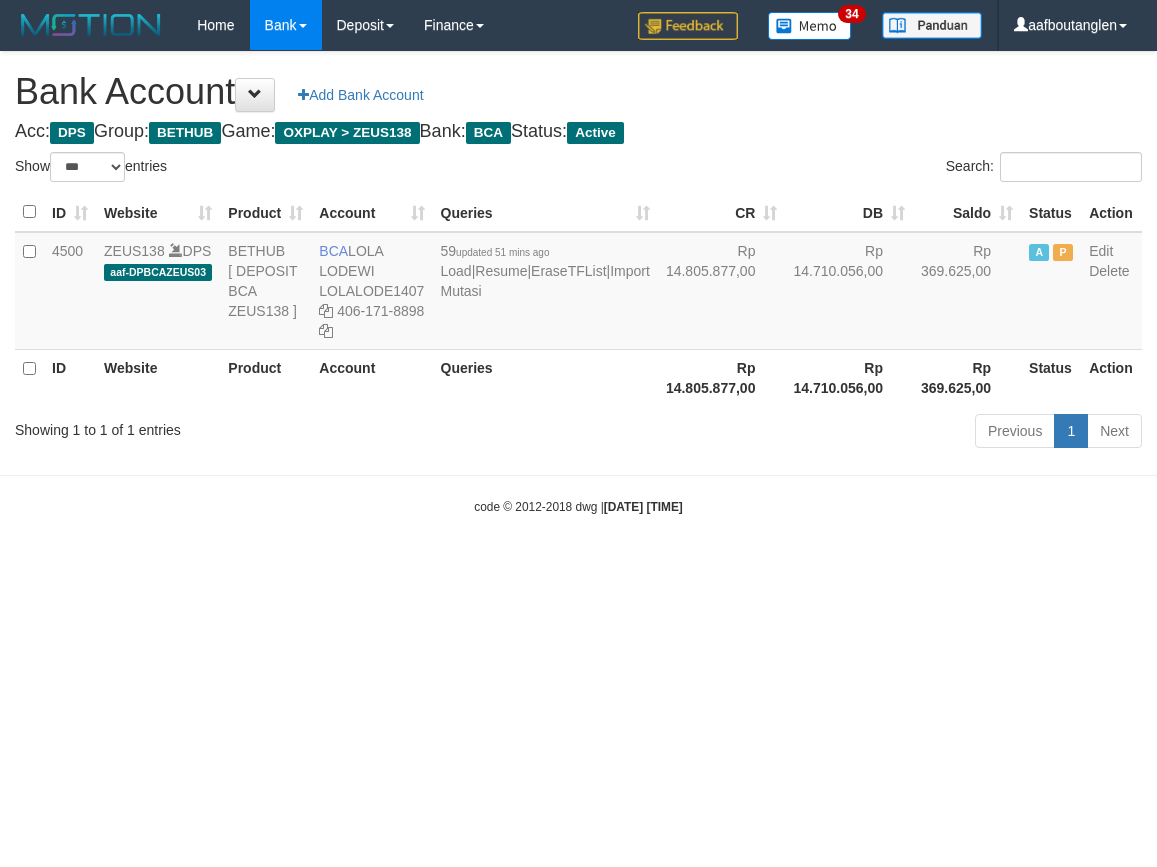 select on "***" 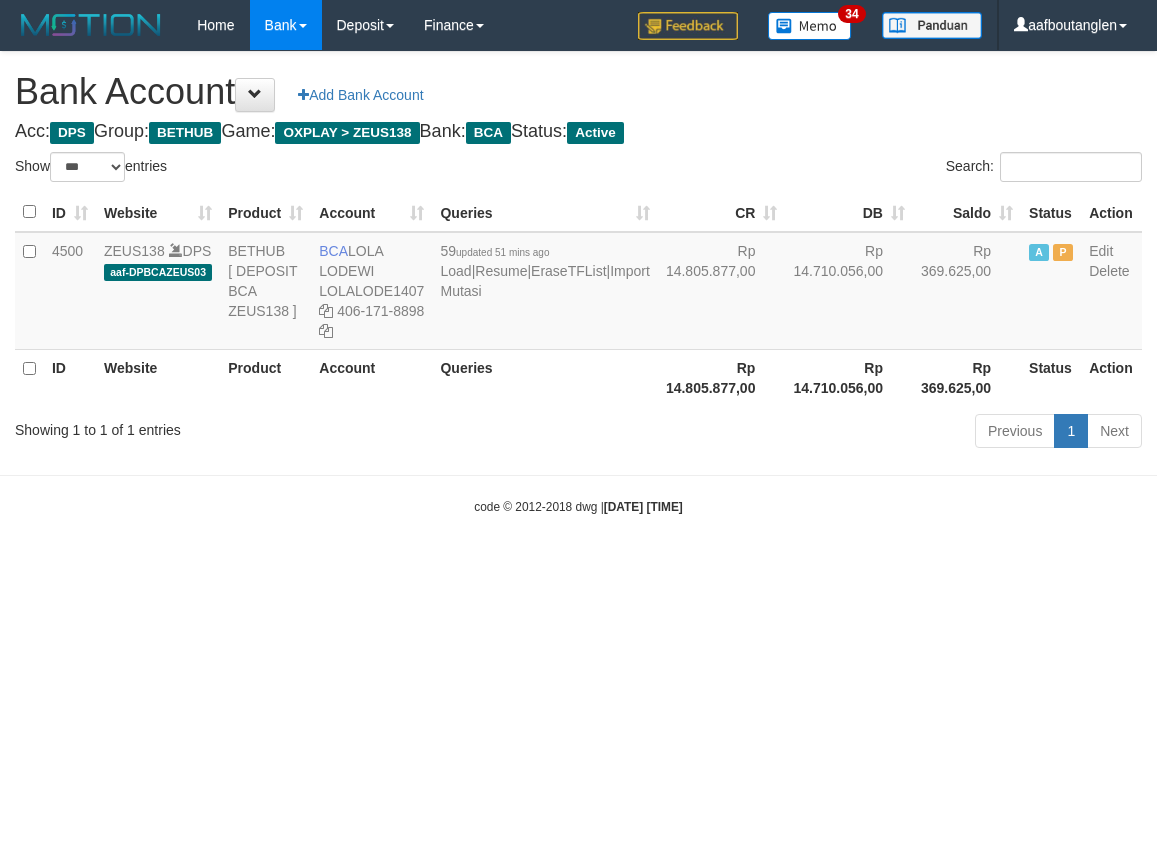 scroll, scrollTop: 0, scrollLeft: 0, axis: both 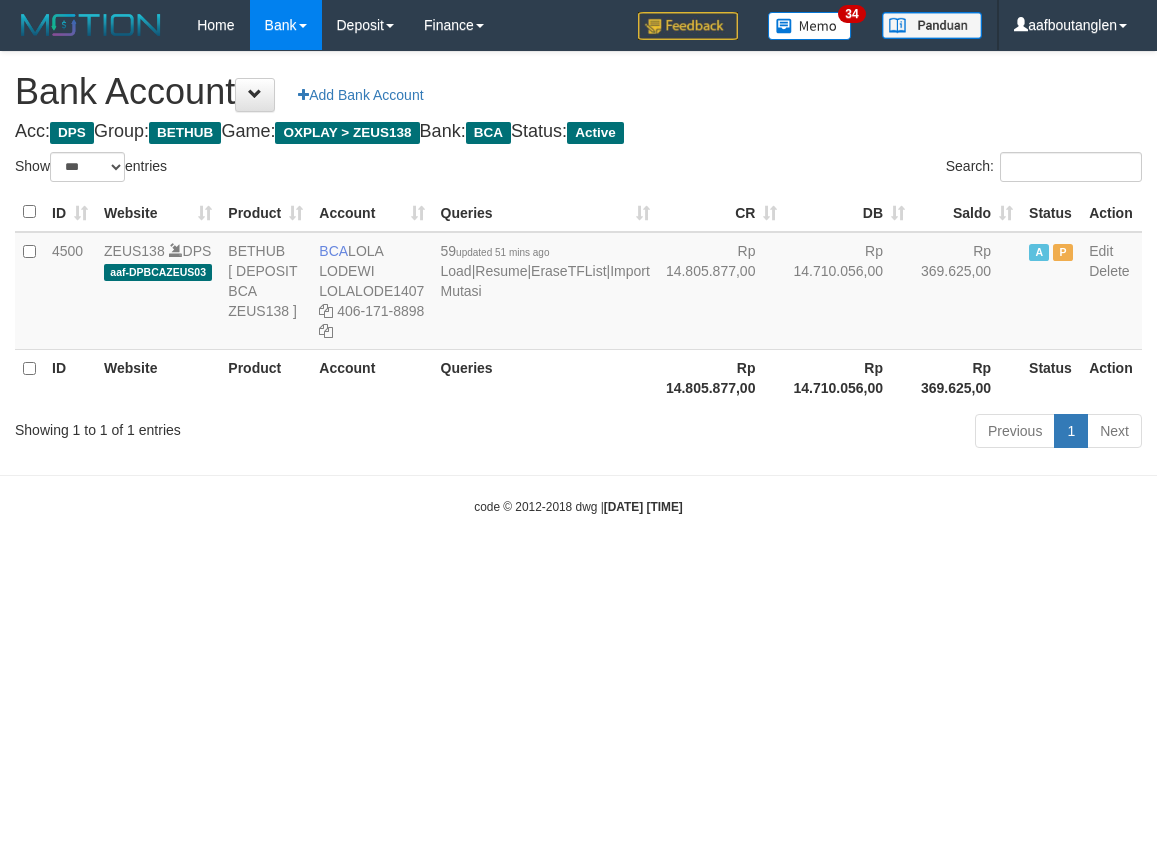 select on "***" 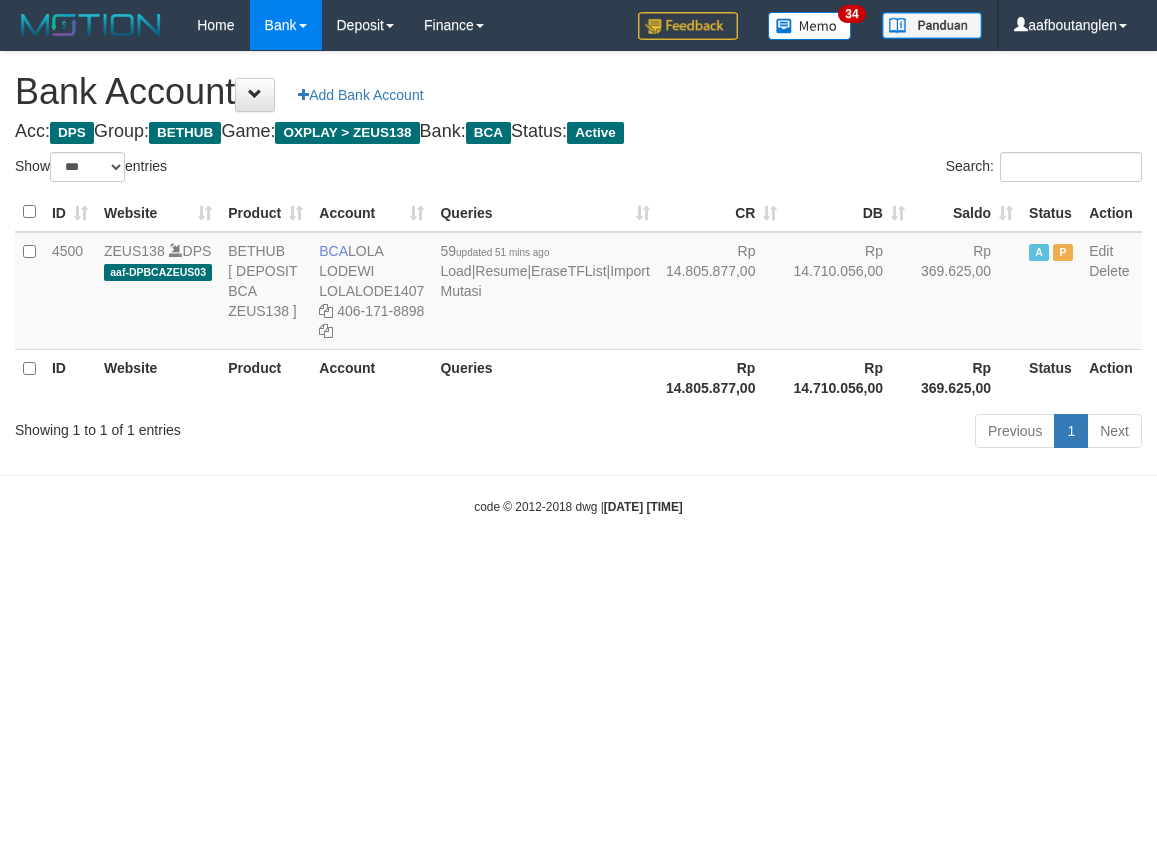 scroll, scrollTop: 0, scrollLeft: 0, axis: both 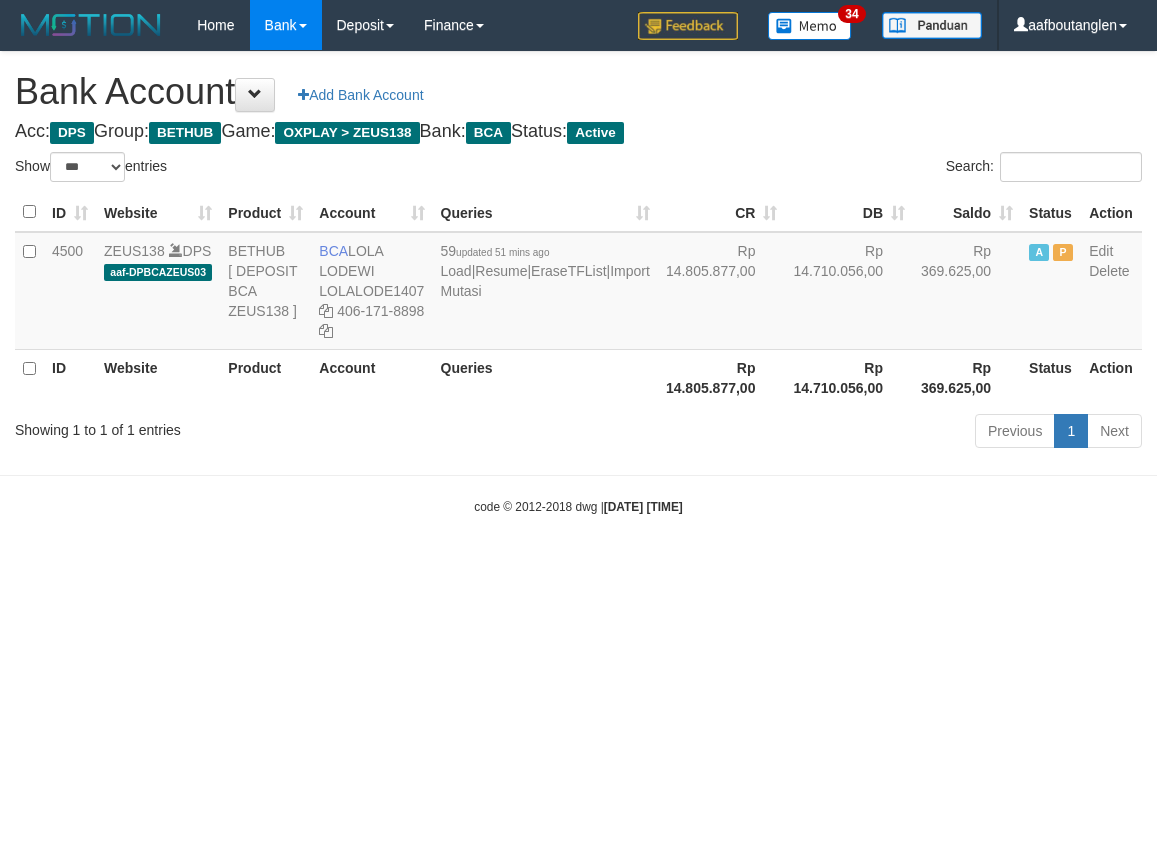select on "***" 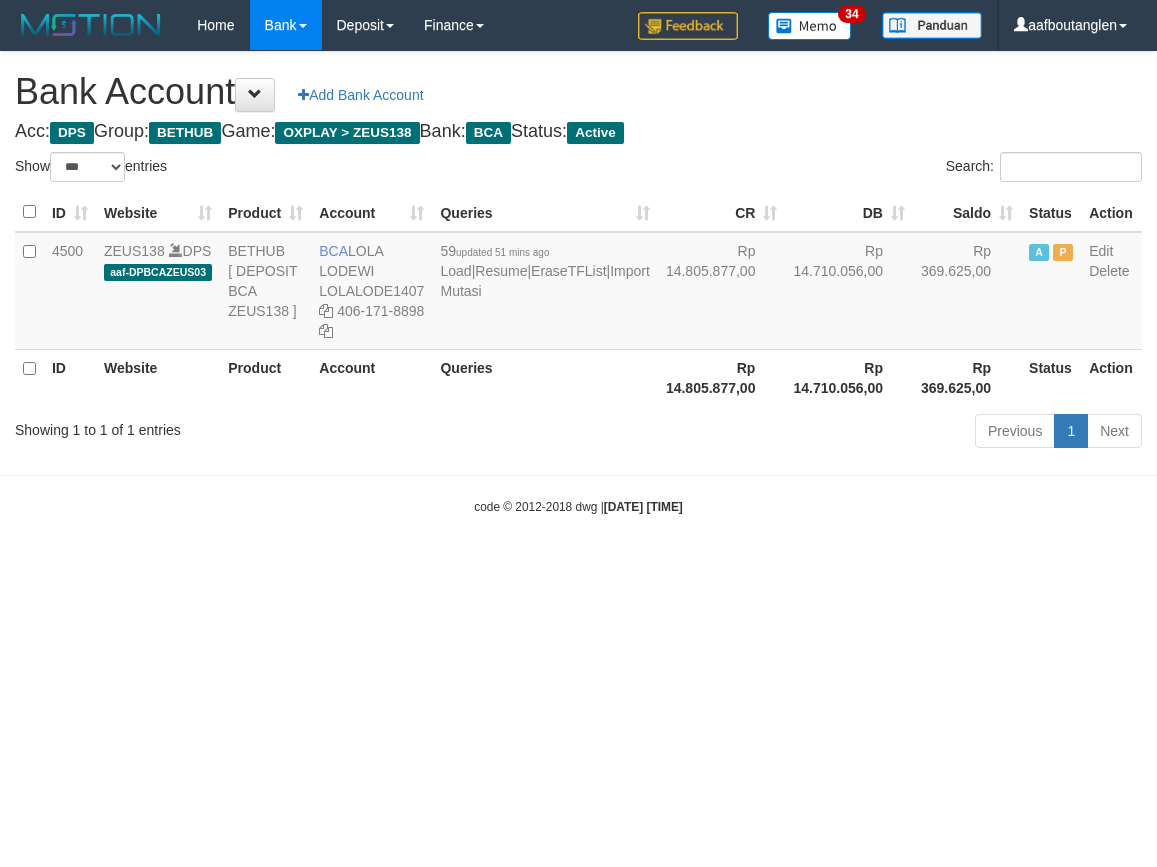 scroll, scrollTop: 0, scrollLeft: 0, axis: both 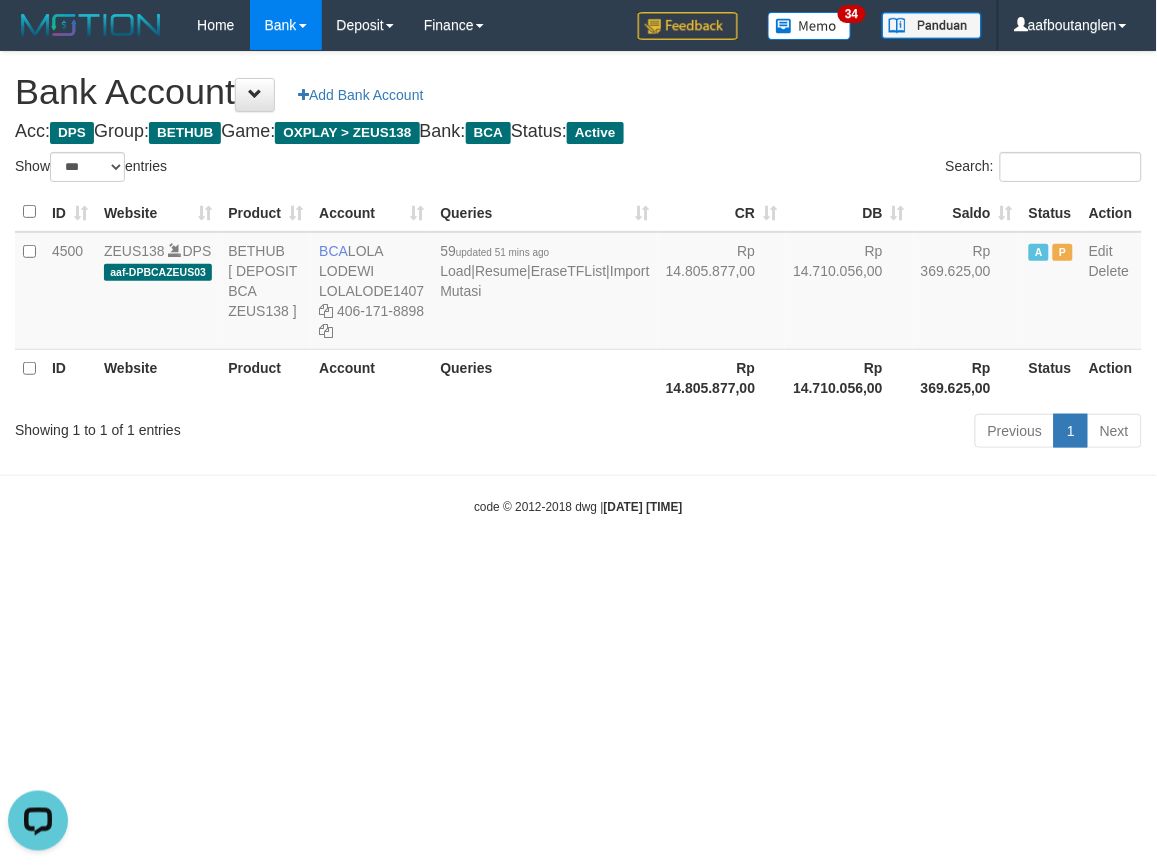 drag, startPoint x: 850, startPoint y: 625, endPoint x: 816, endPoint y: 633, distance: 34.928497 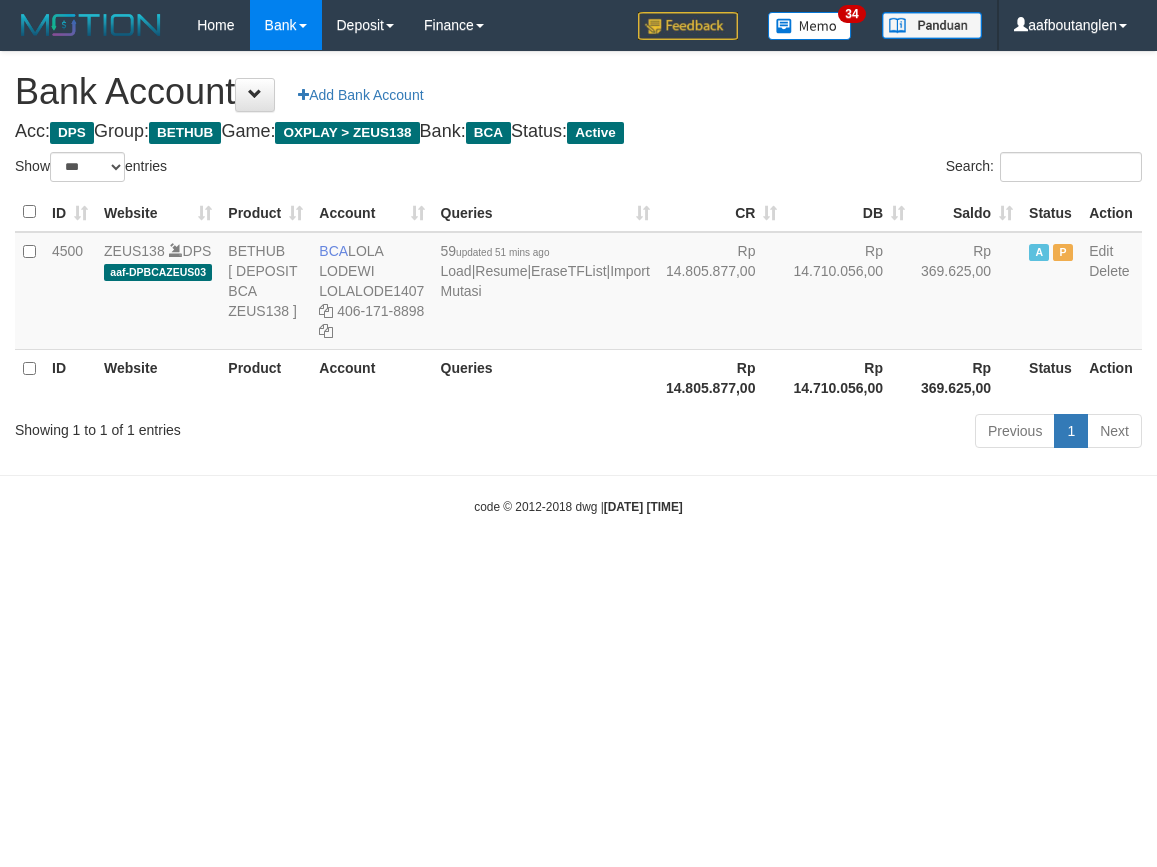 select on "***" 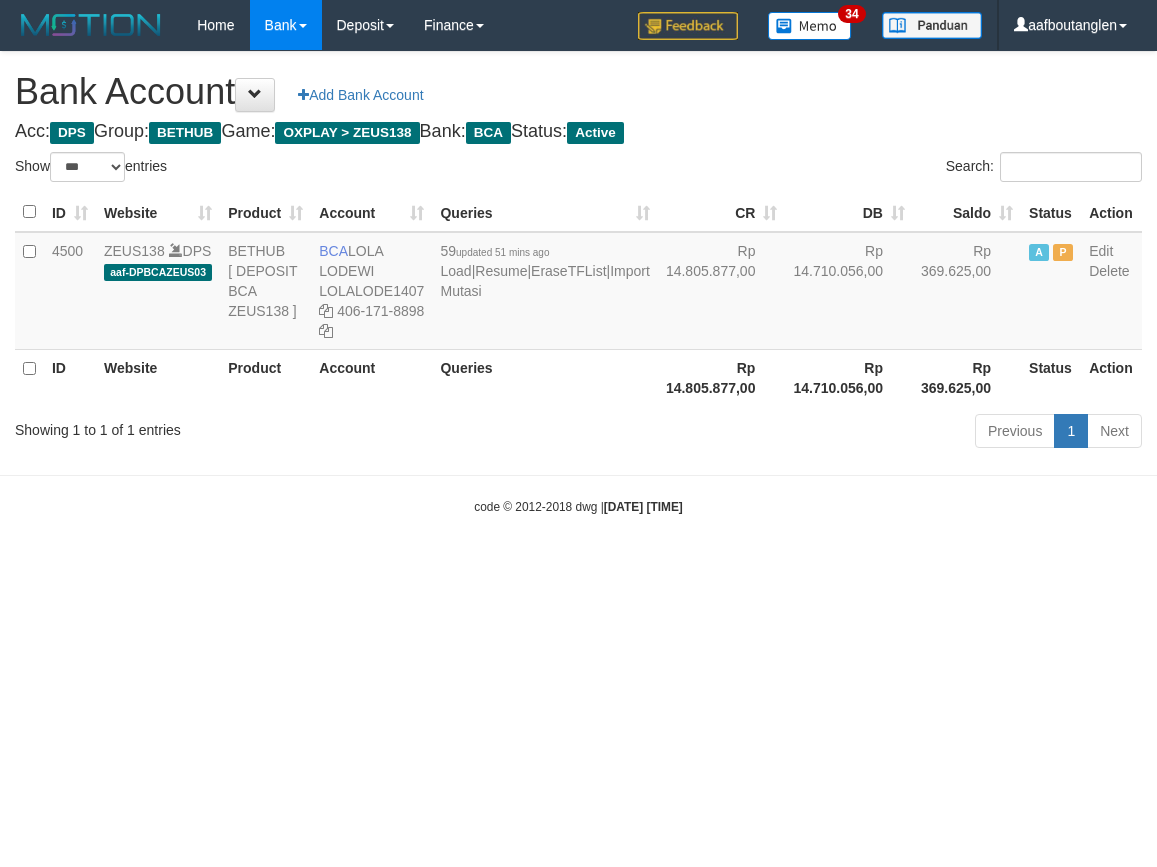 scroll, scrollTop: 0, scrollLeft: 0, axis: both 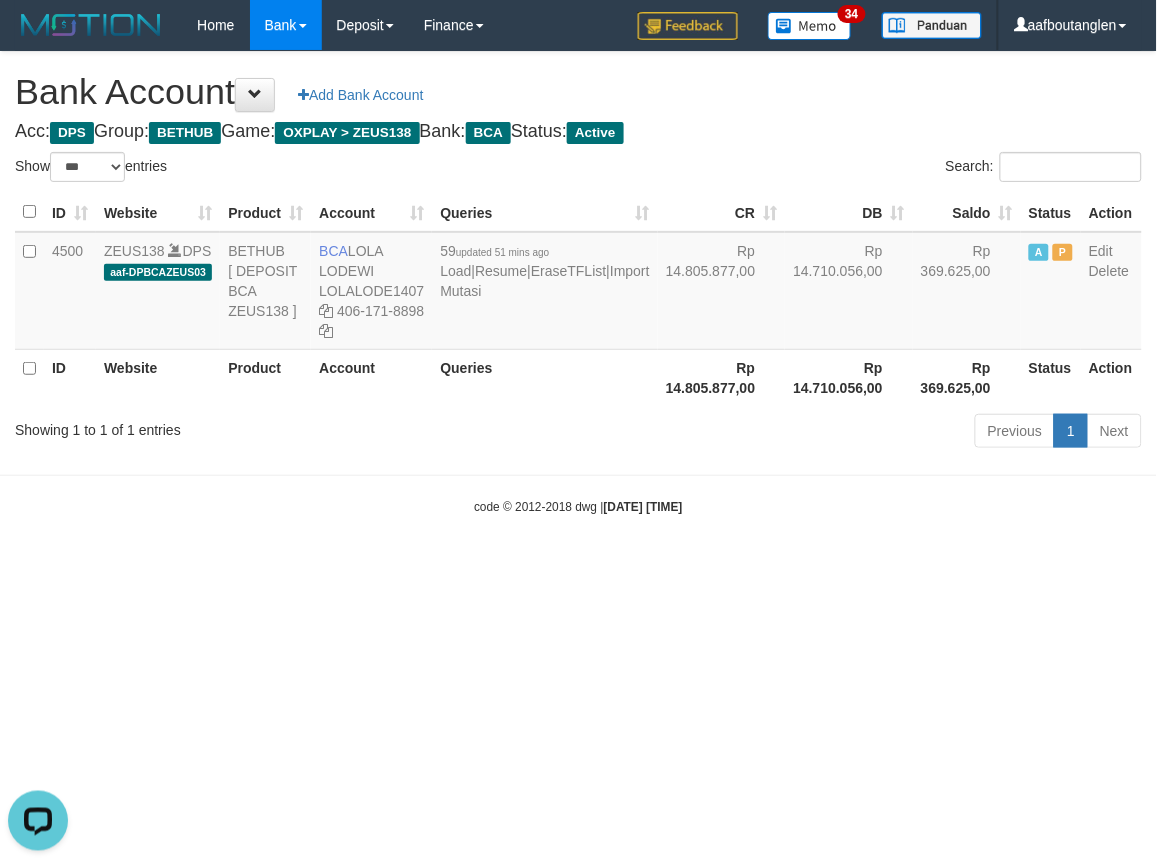 click on "Toggle navigation
Home
Bank
Account List
Deposit
DPS List
History
Note DPS
Finance
Financial Data
aafboutanglen
My Profile
Log Out
34" at bounding box center [578, 283] 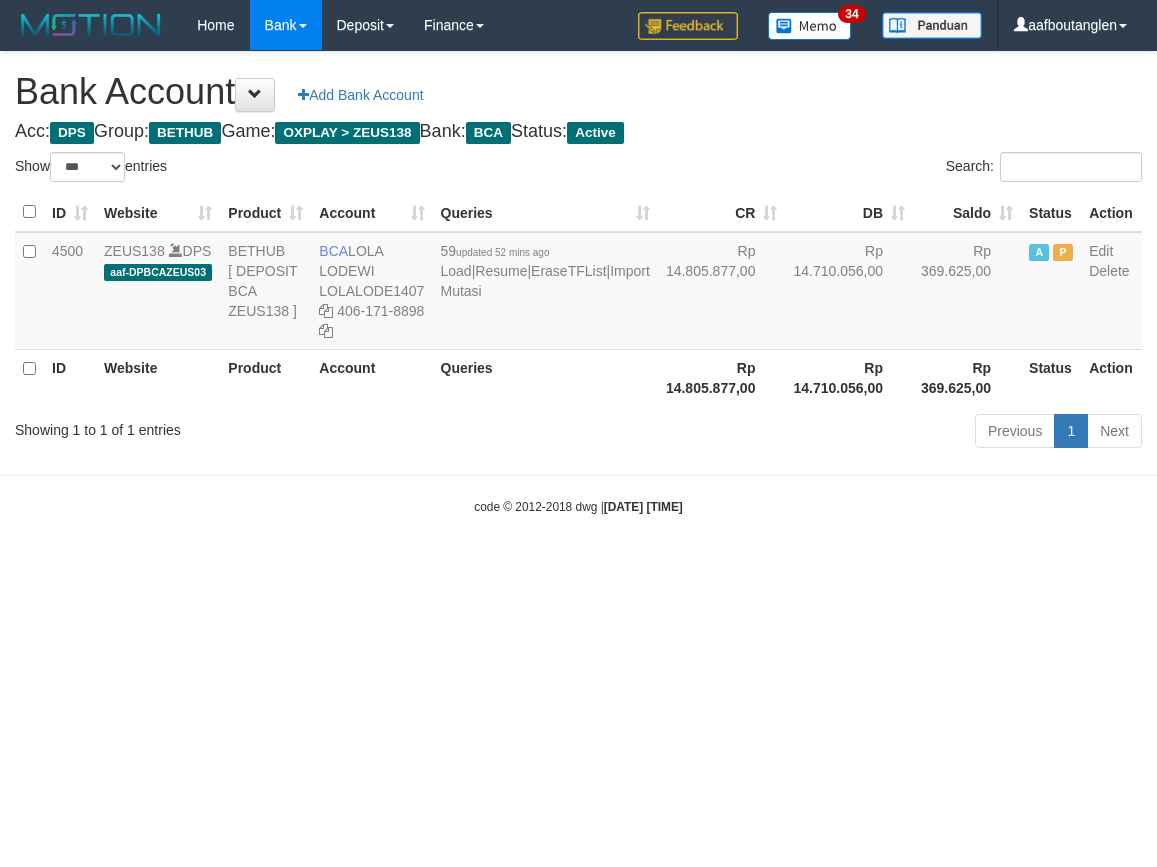select on "***" 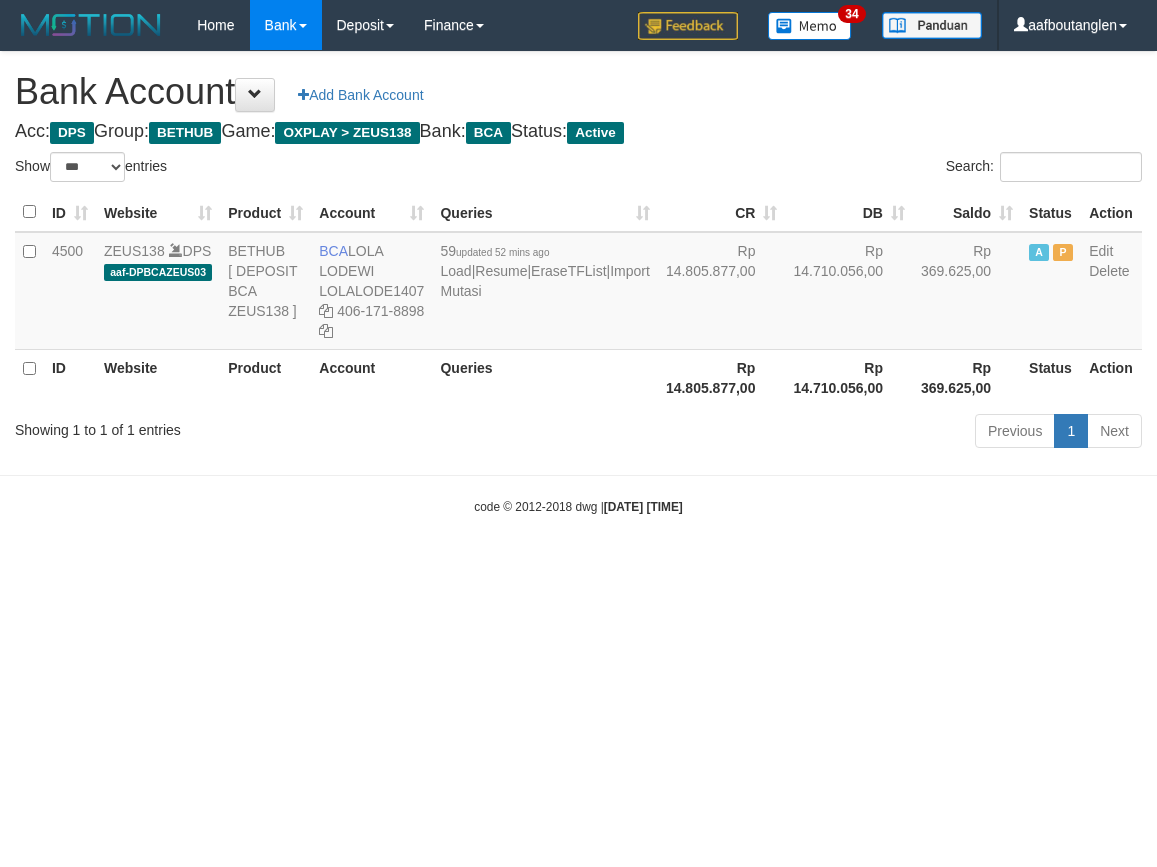 scroll, scrollTop: 0, scrollLeft: 0, axis: both 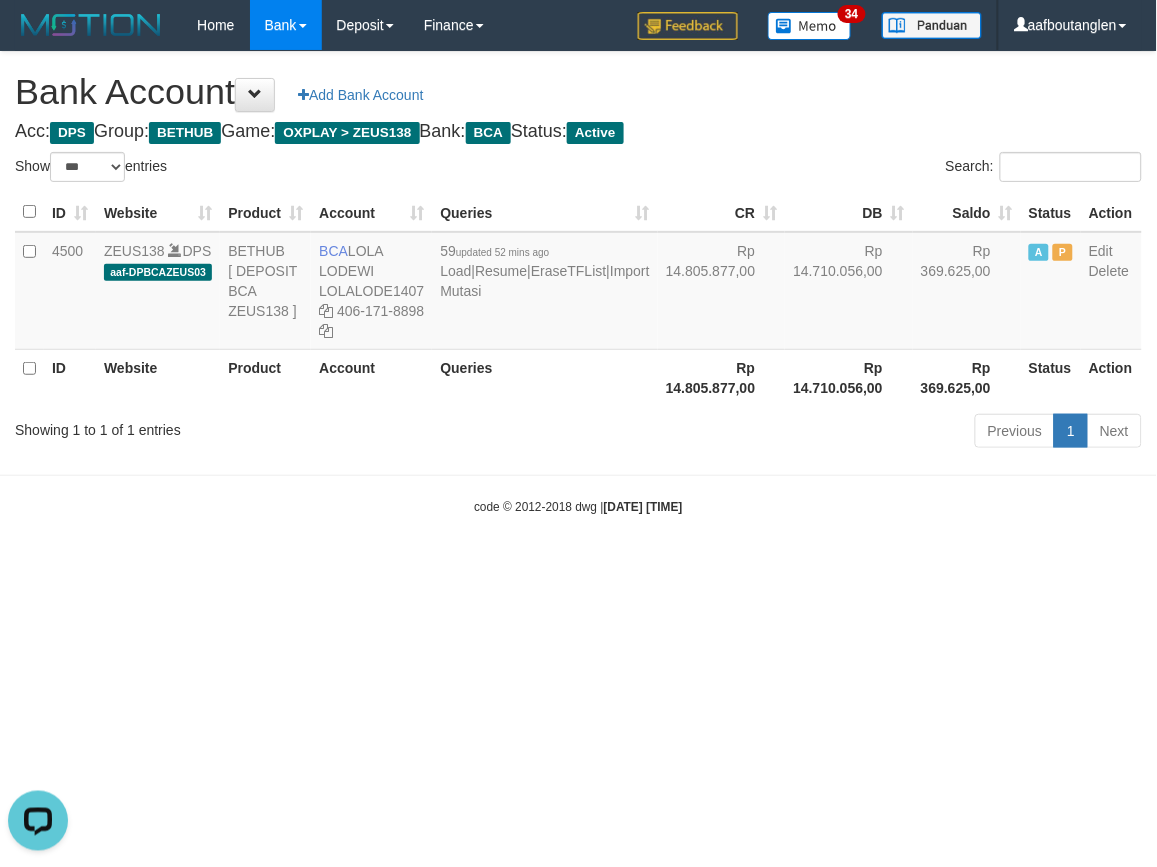 drag, startPoint x: 780, startPoint y: 557, endPoint x: 756, endPoint y: 553, distance: 24.33105 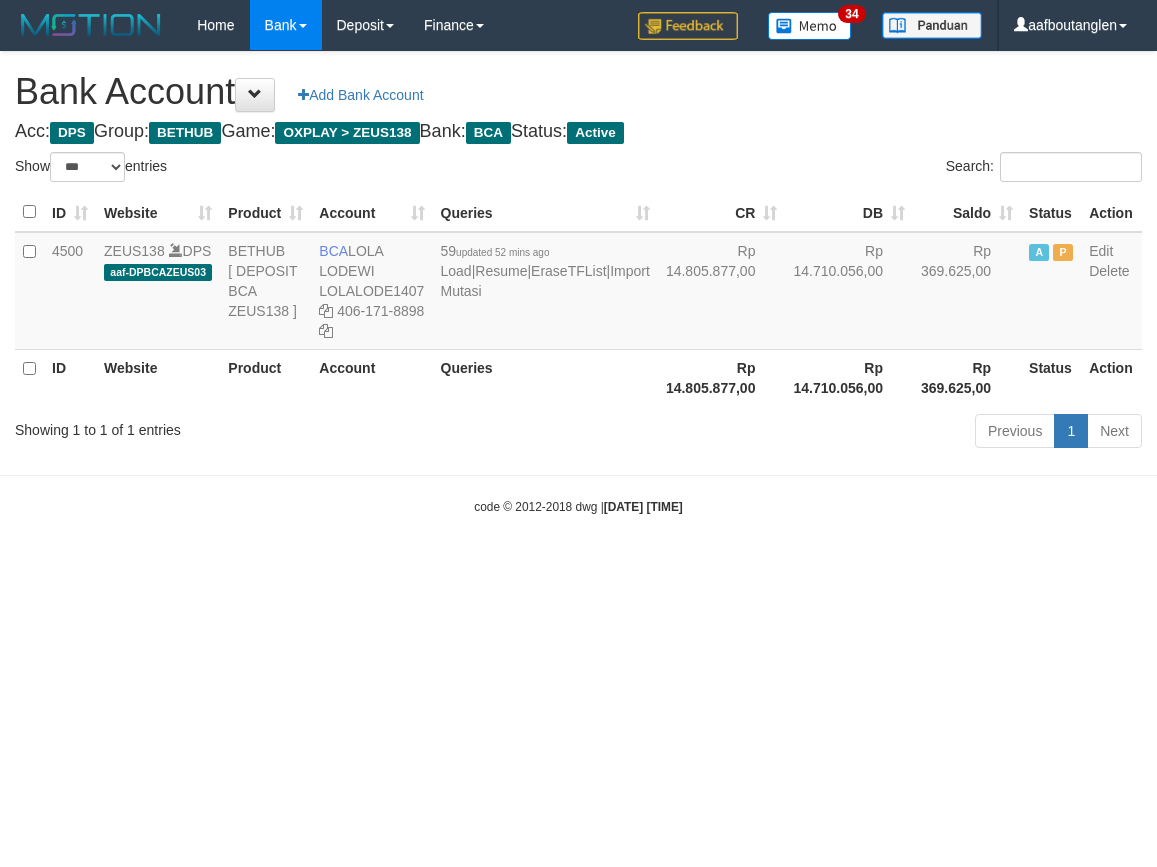 select on "***" 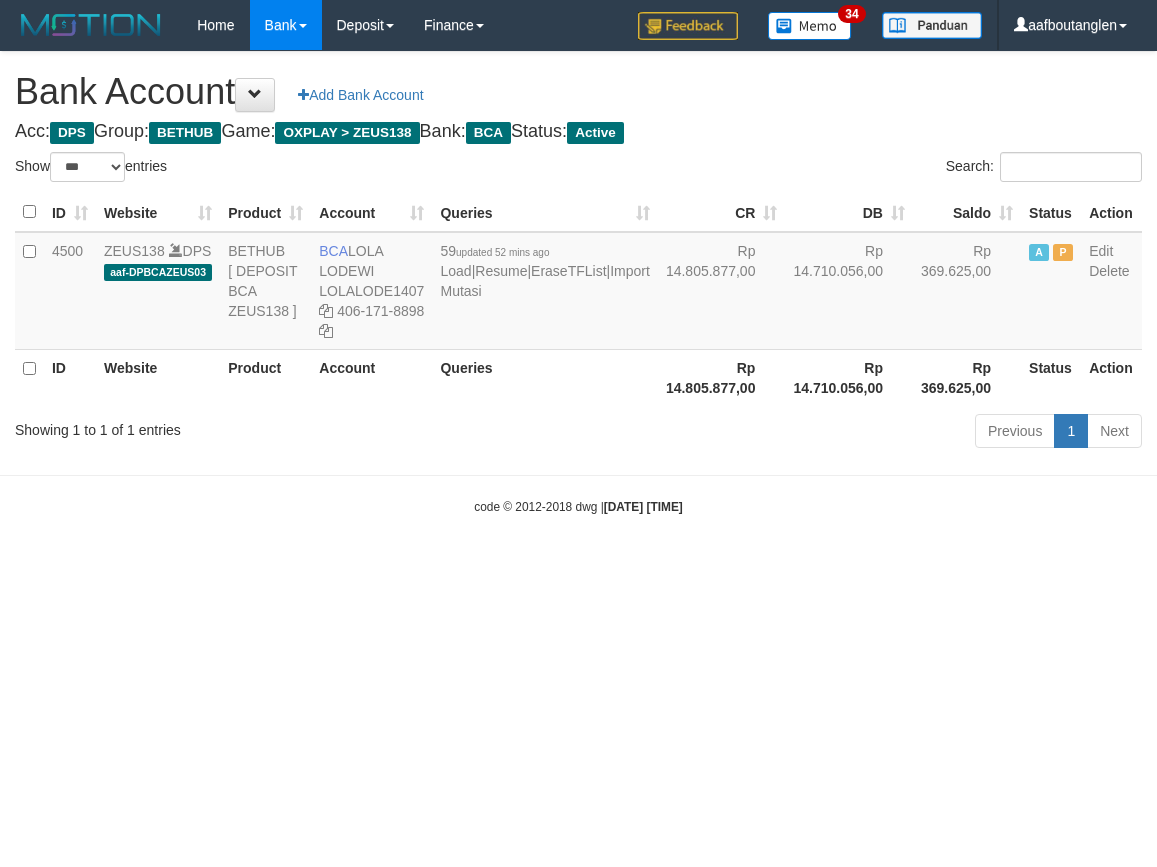 scroll, scrollTop: 0, scrollLeft: 0, axis: both 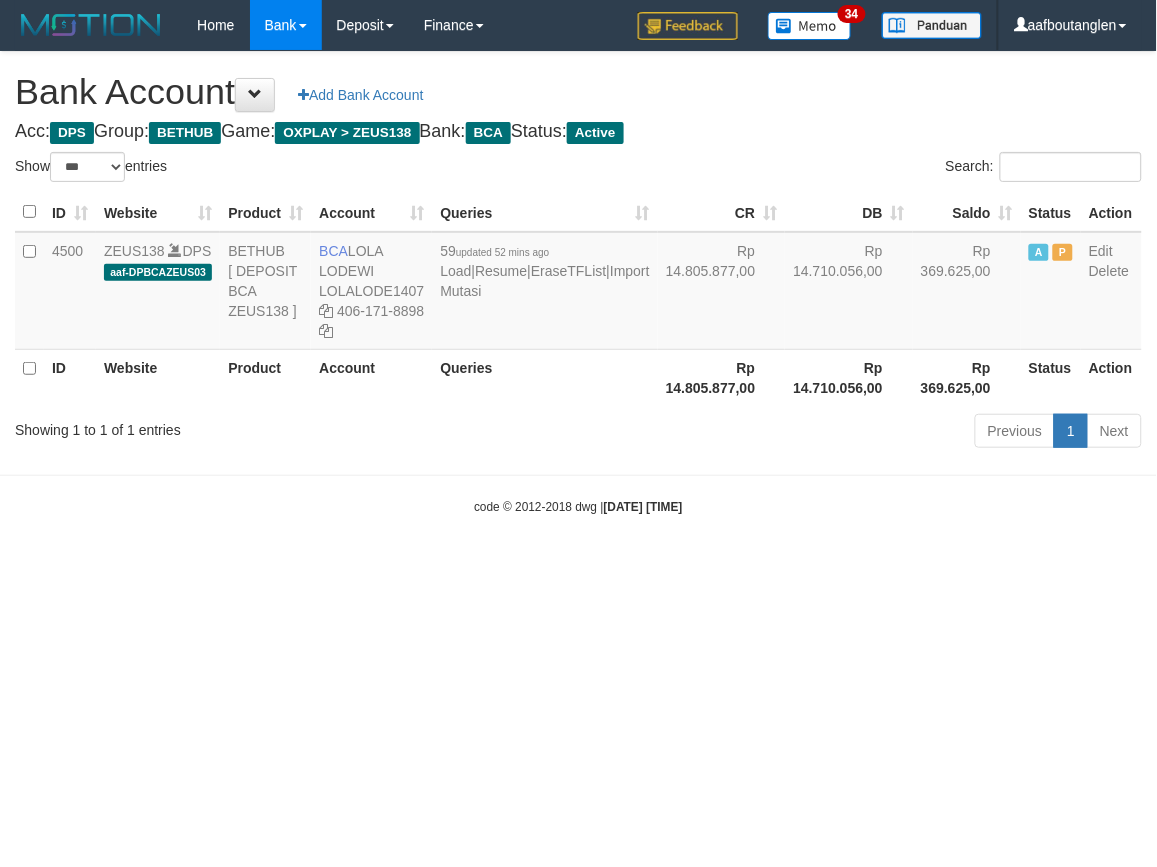 drag, startPoint x: 0, startPoint y: 511, endPoint x: 54, endPoint y: 497, distance: 55.7853 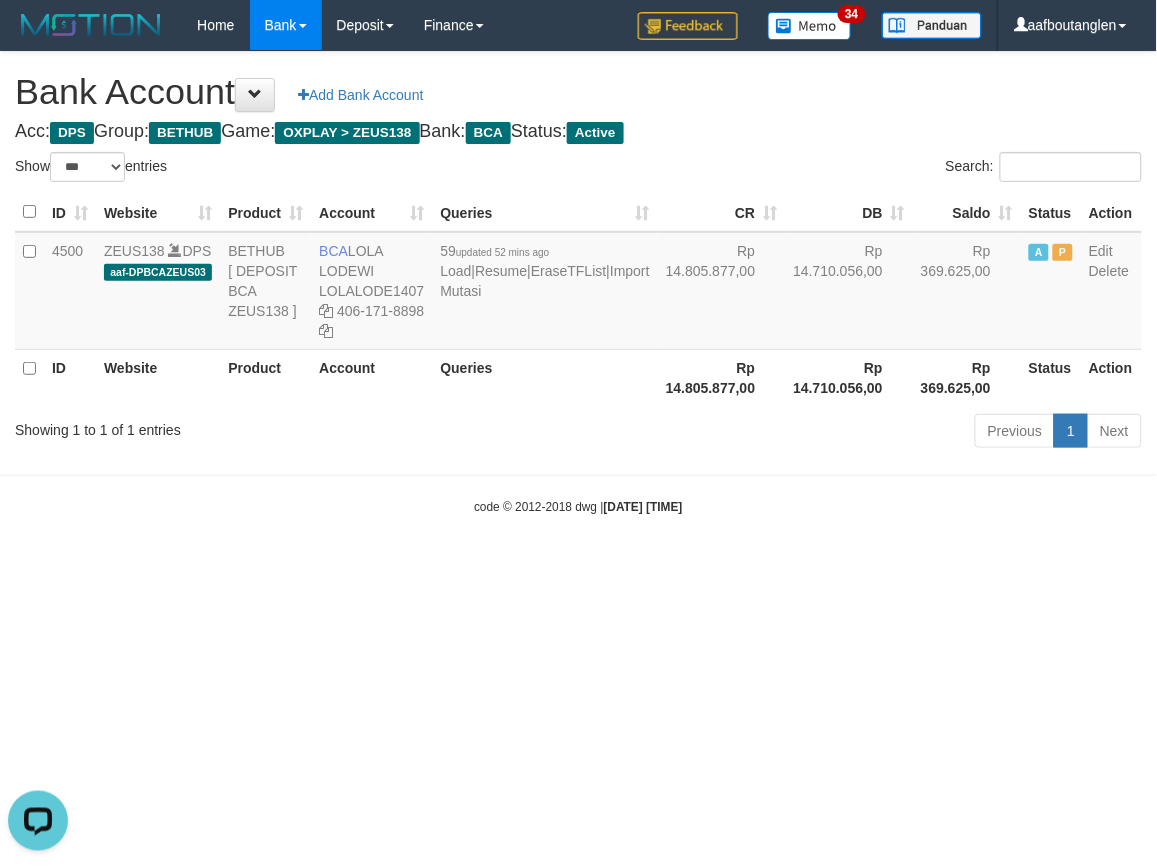 scroll, scrollTop: 0, scrollLeft: 0, axis: both 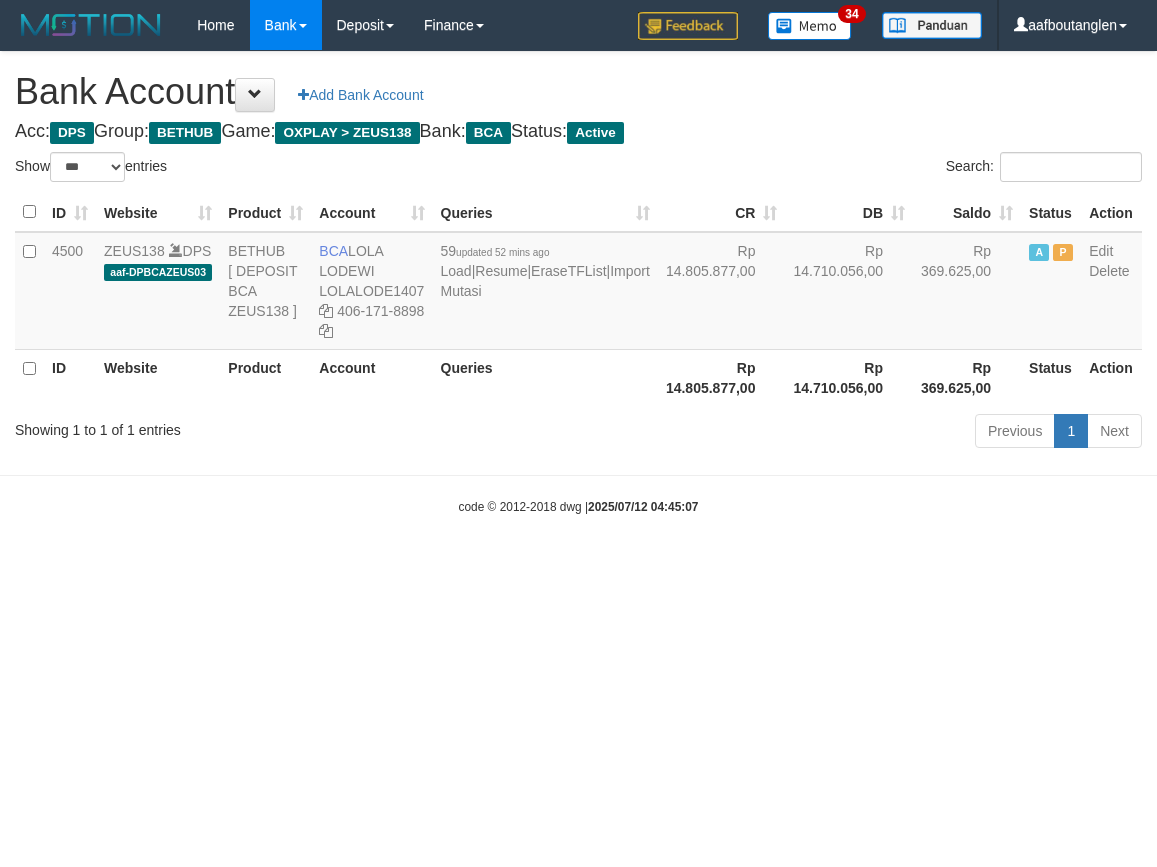 select on "***" 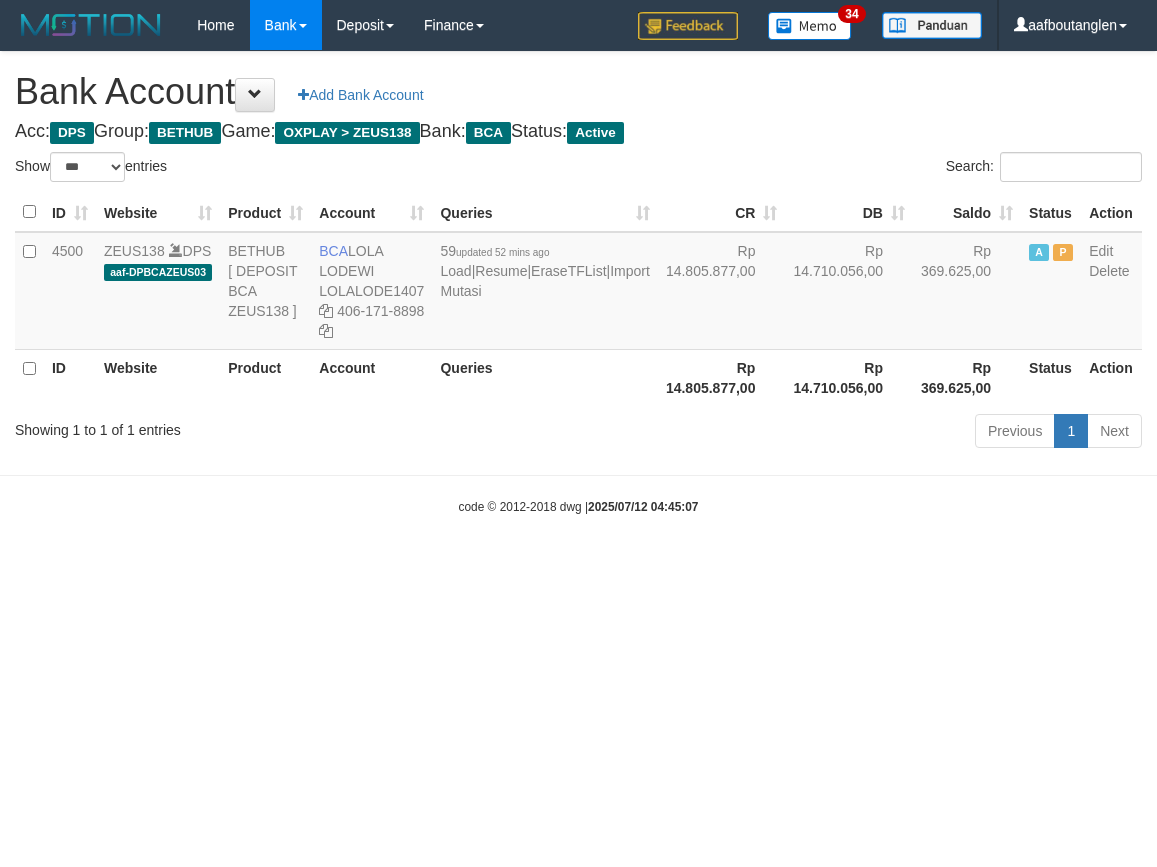 scroll, scrollTop: 0, scrollLeft: 0, axis: both 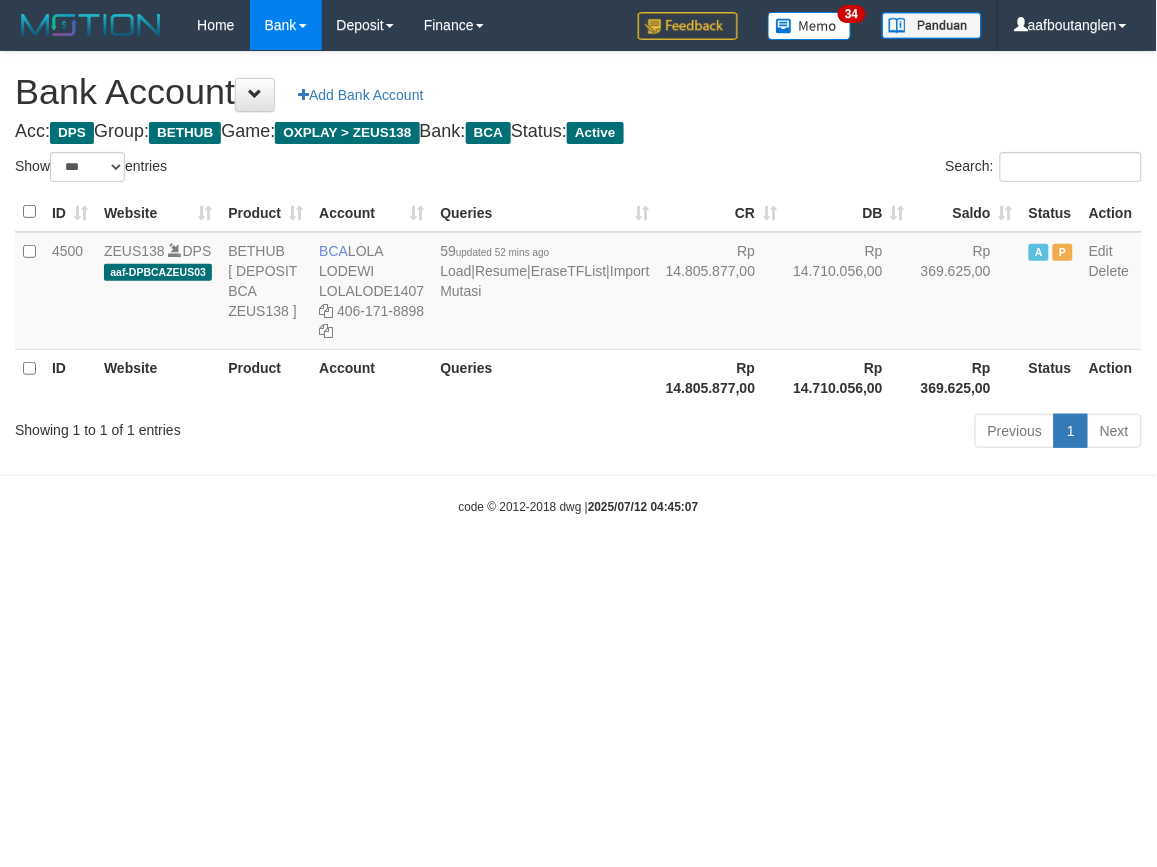 drag, startPoint x: 775, startPoint y: 591, endPoint x: 751, endPoint y: 591, distance: 24 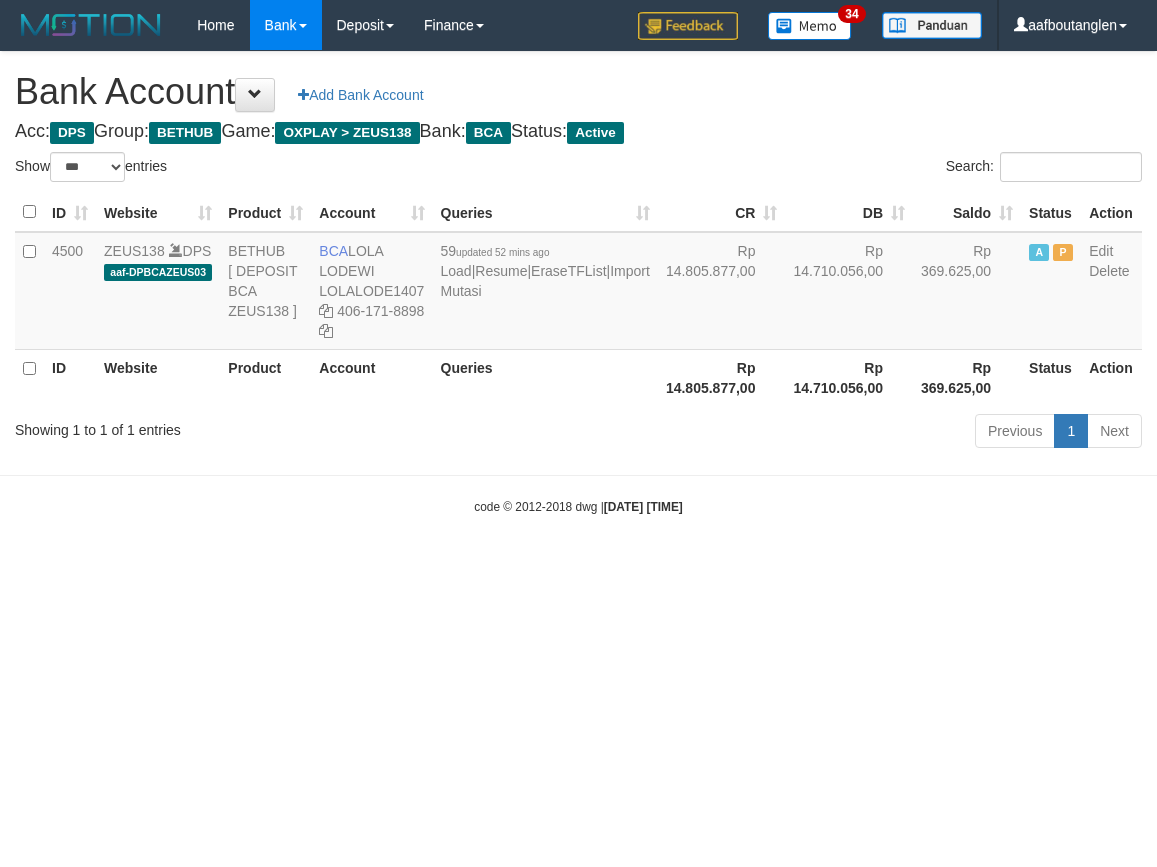 select on "***" 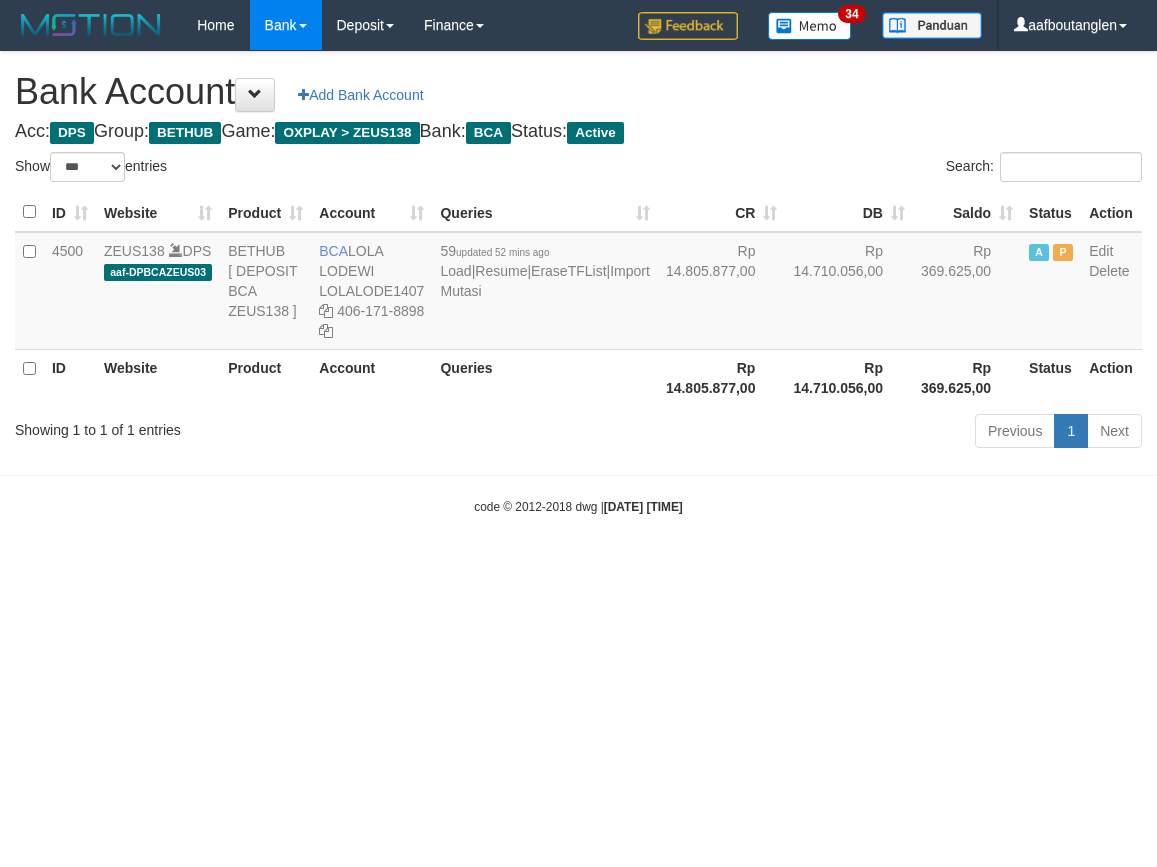 scroll, scrollTop: 0, scrollLeft: 0, axis: both 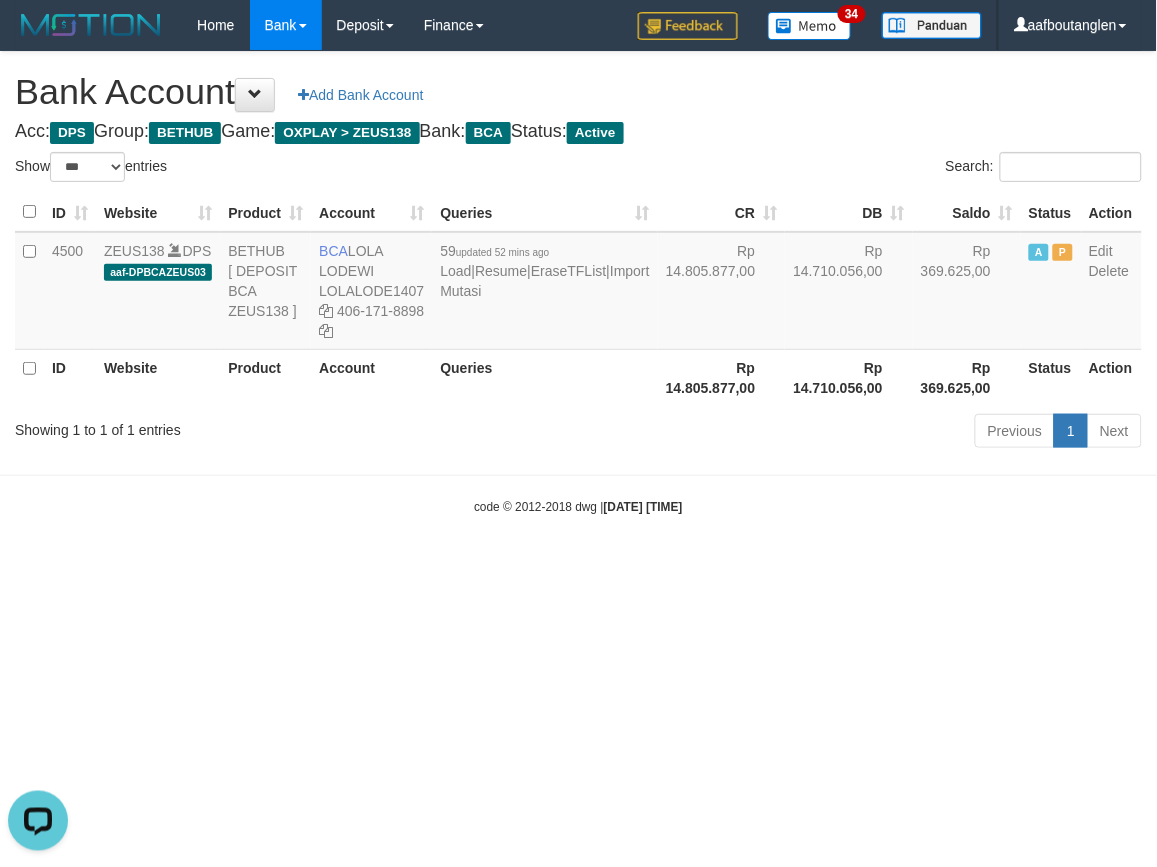drag, startPoint x: 890, startPoint y: 566, endPoint x: 881, endPoint y: 551, distance: 17.492855 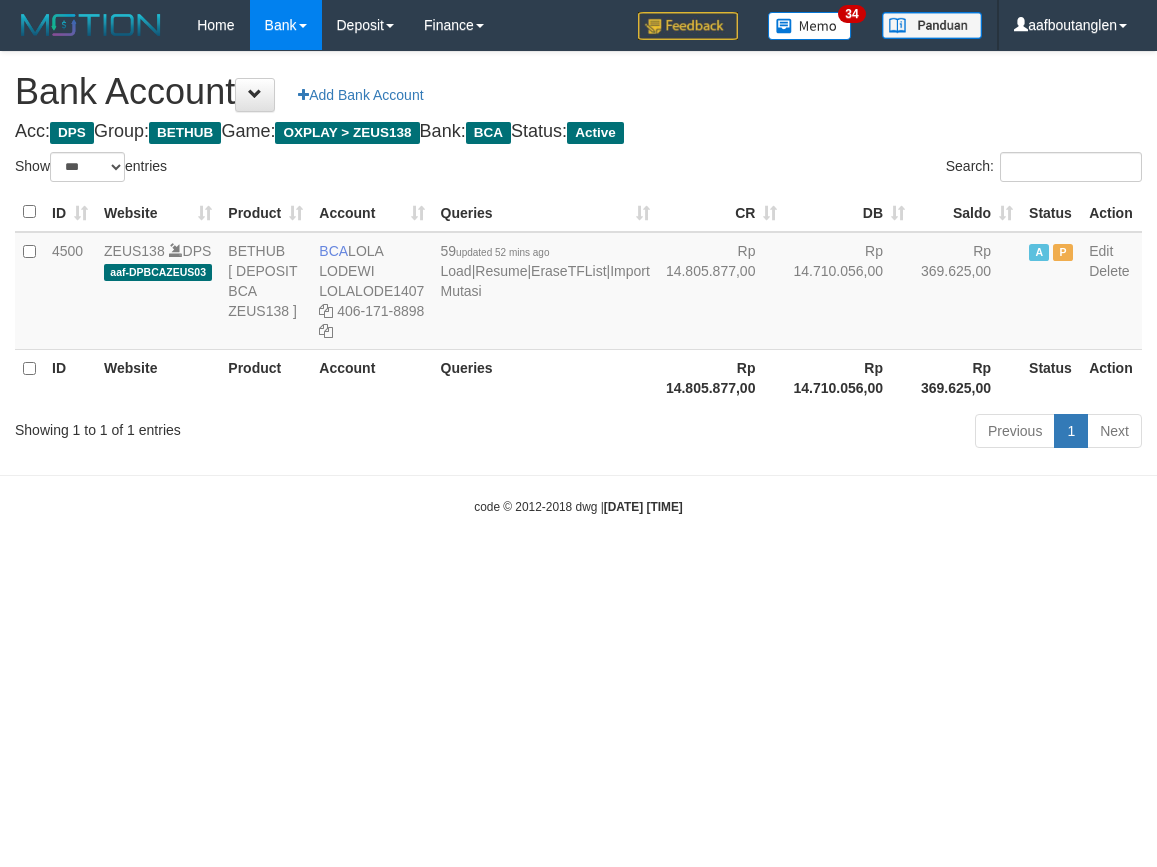 select on "***" 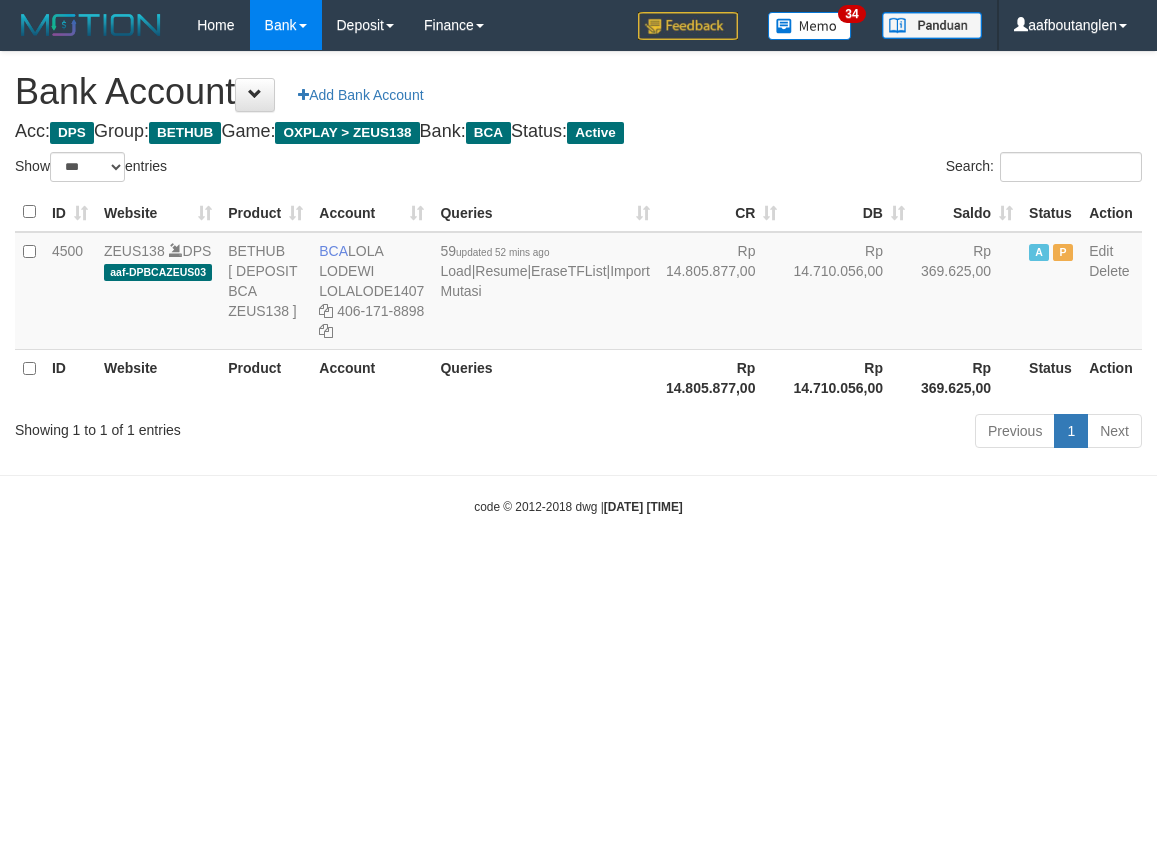 scroll, scrollTop: 0, scrollLeft: 0, axis: both 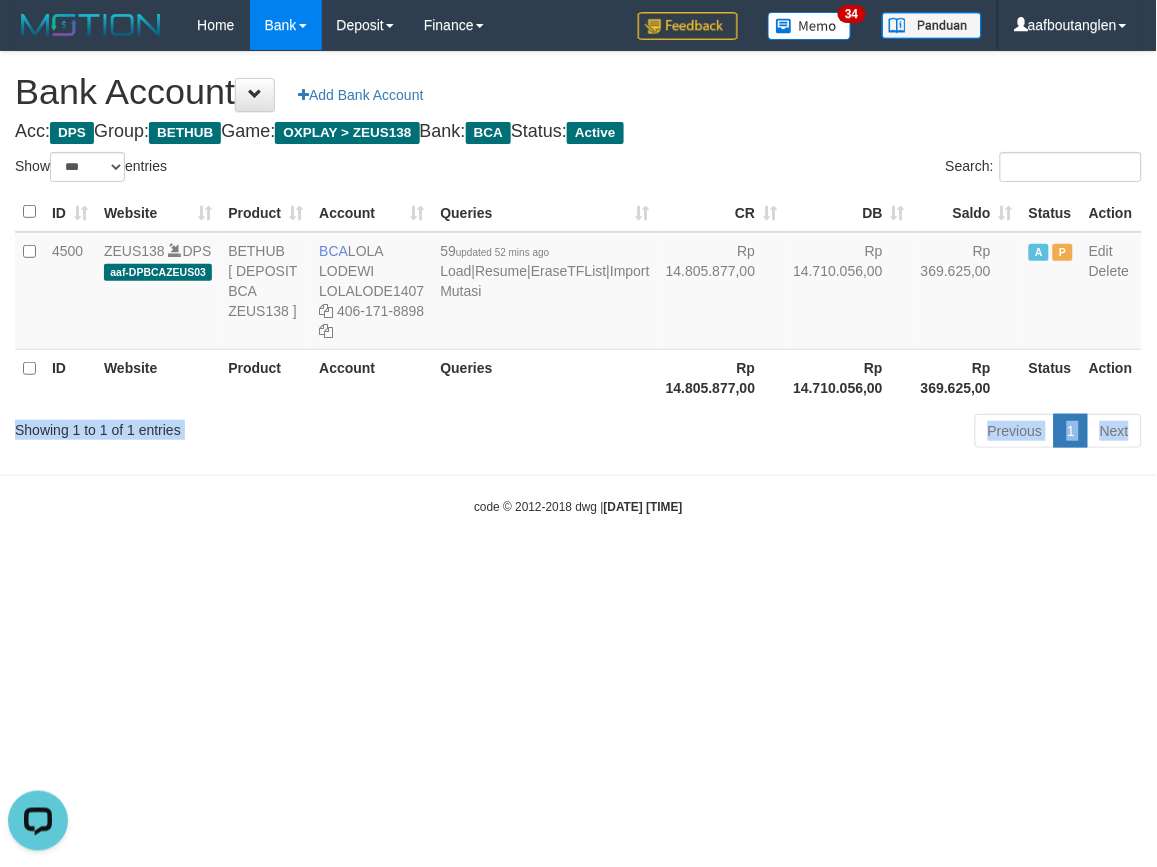 drag, startPoint x: 4, startPoint y: 484, endPoint x: 6, endPoint y: 468, distance: 16.124516 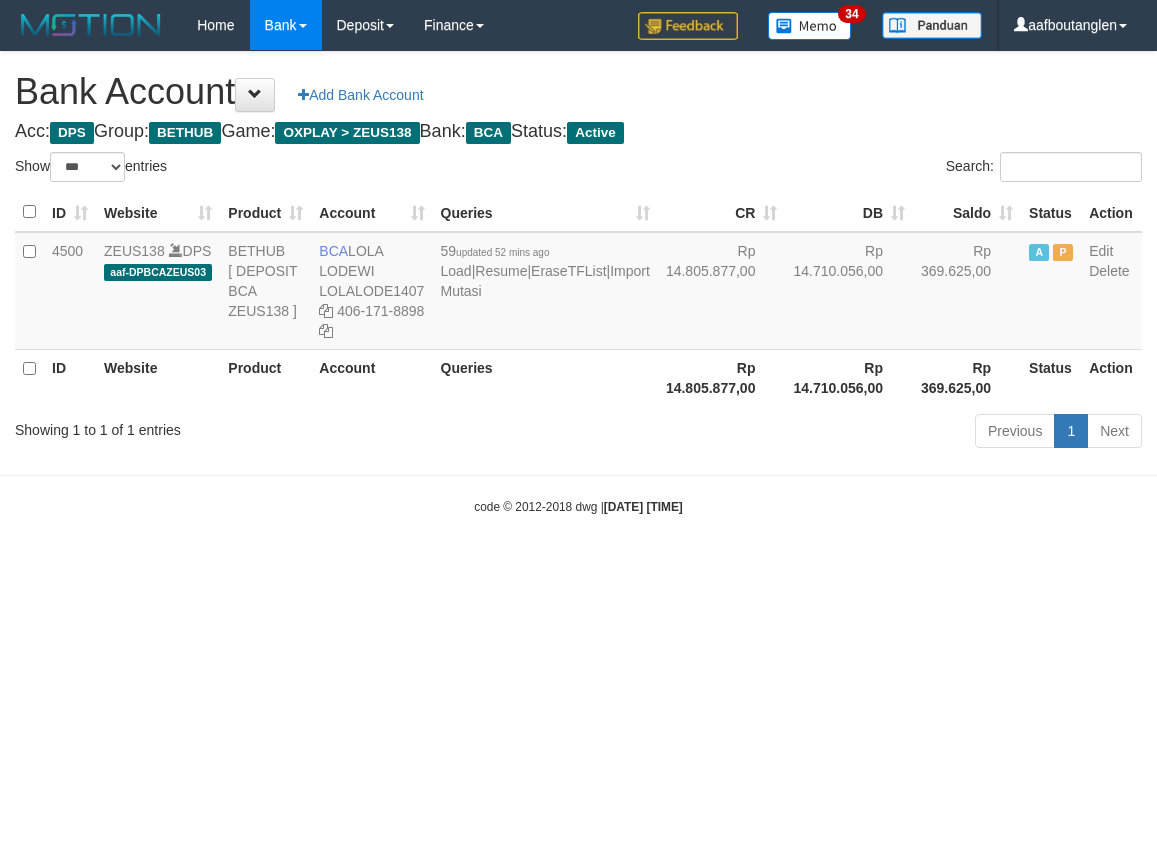select on "***" 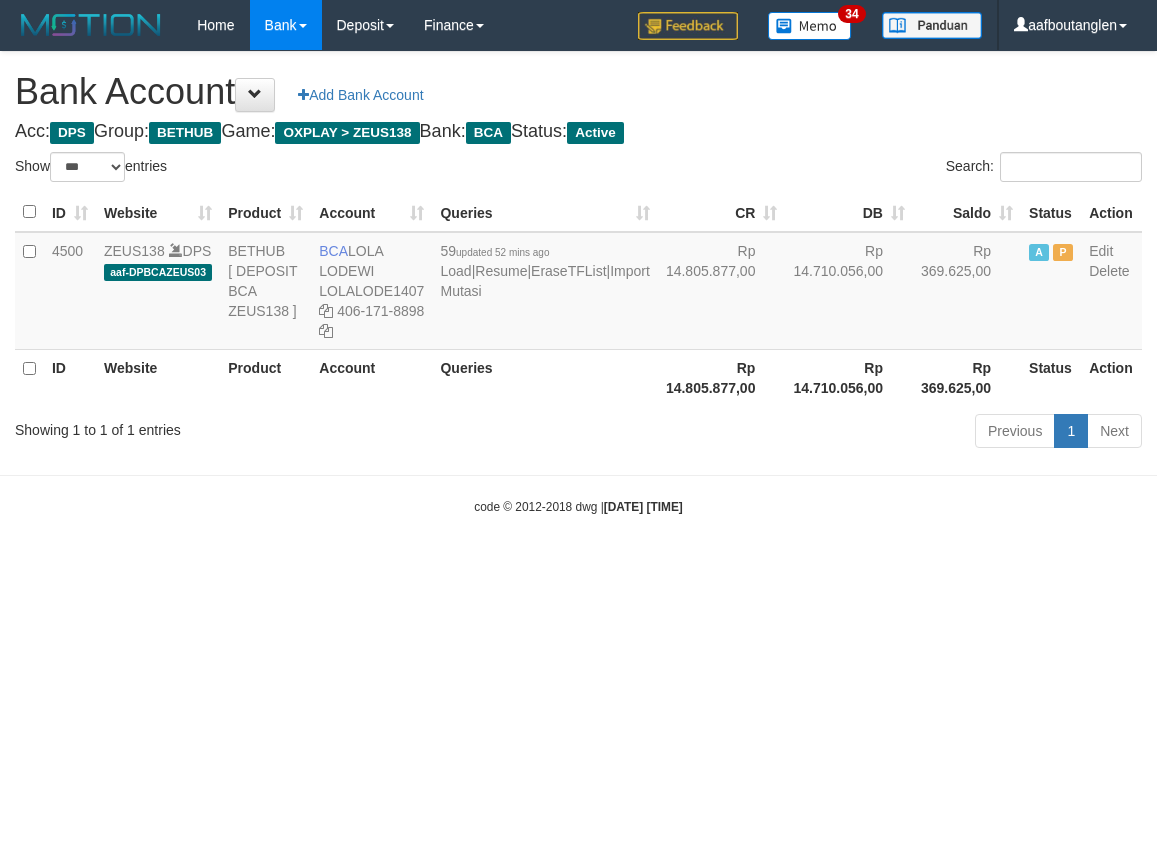 scroll, scrollTop: 0, scrollLeft: 0, axis: both 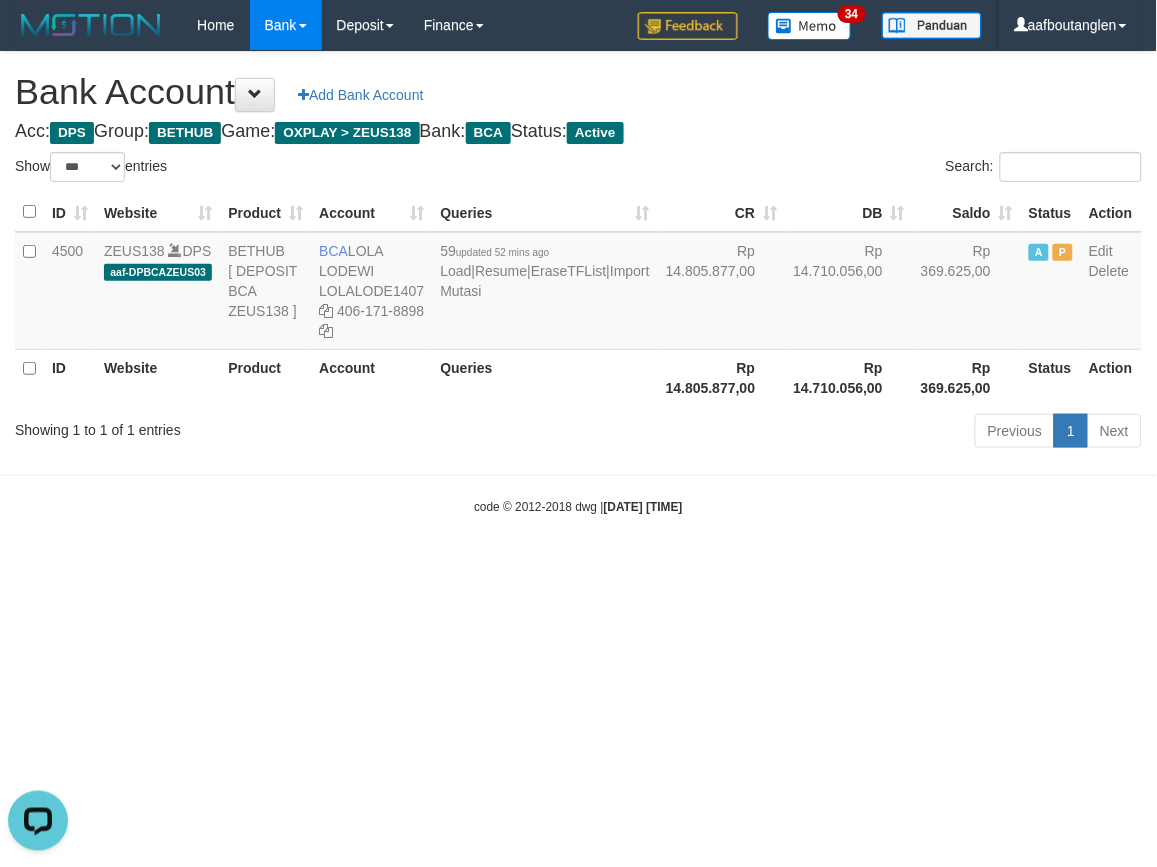 click on "Toggle navigation
Home
Bank
Account List
Deposit
DPS List
History
Note DPS
Finance
Financial Data
aafboutanglen
My Profile
Log Out
34" at bounding box center [578, 283] 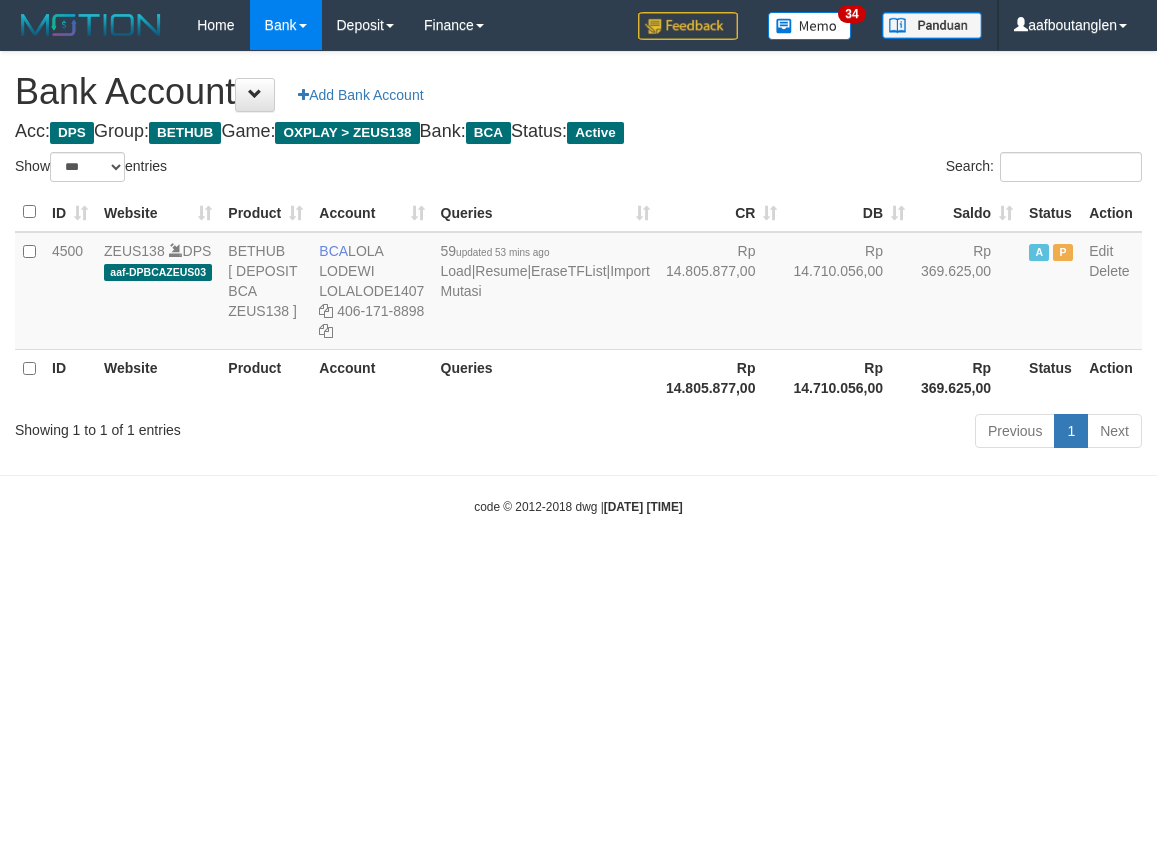 select on "***" 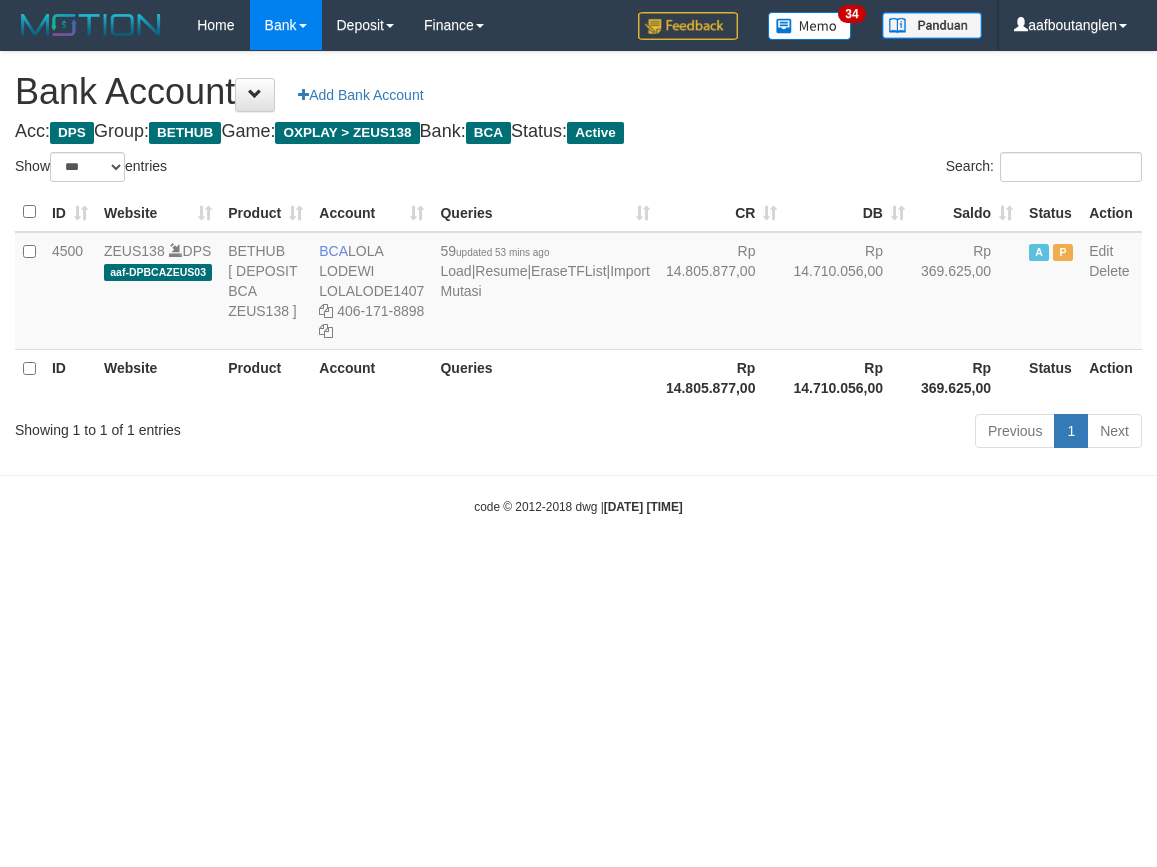 scroll, scrollTop: 0, scrollLeft: 0, axis: both 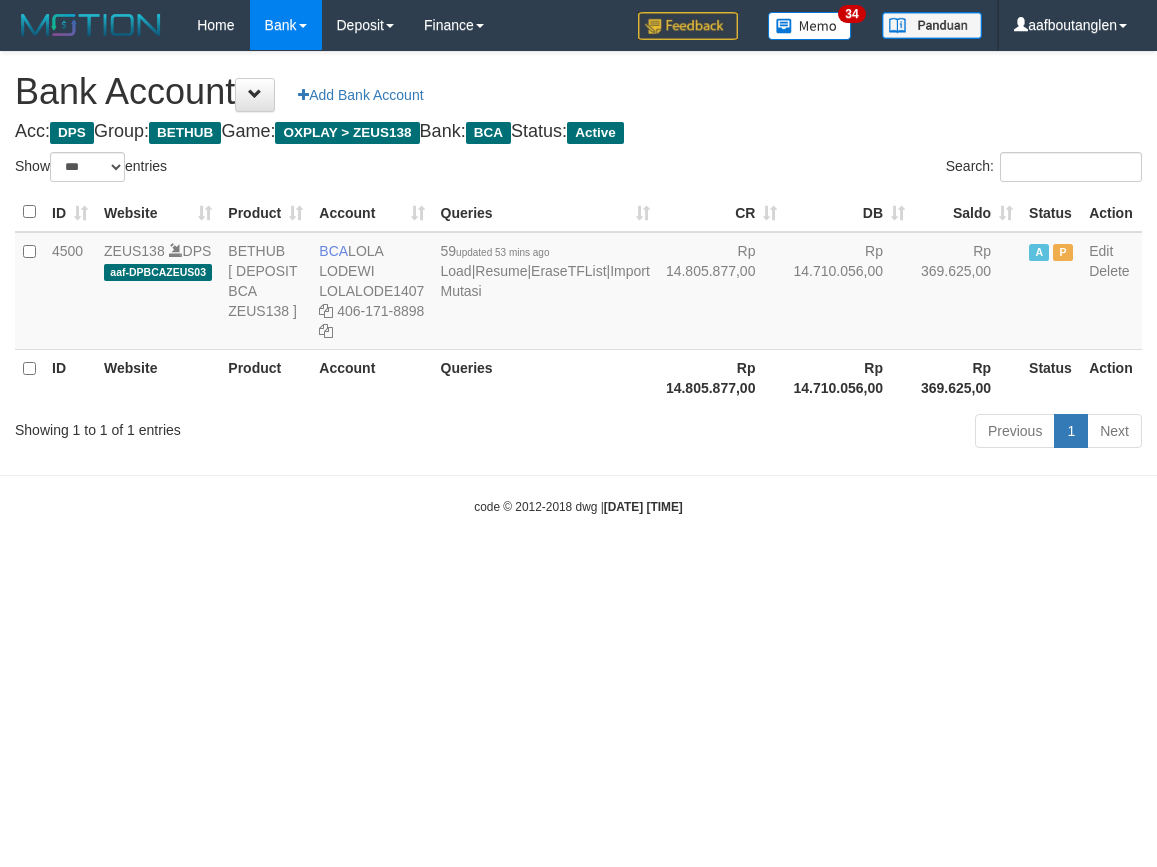 select on "***" 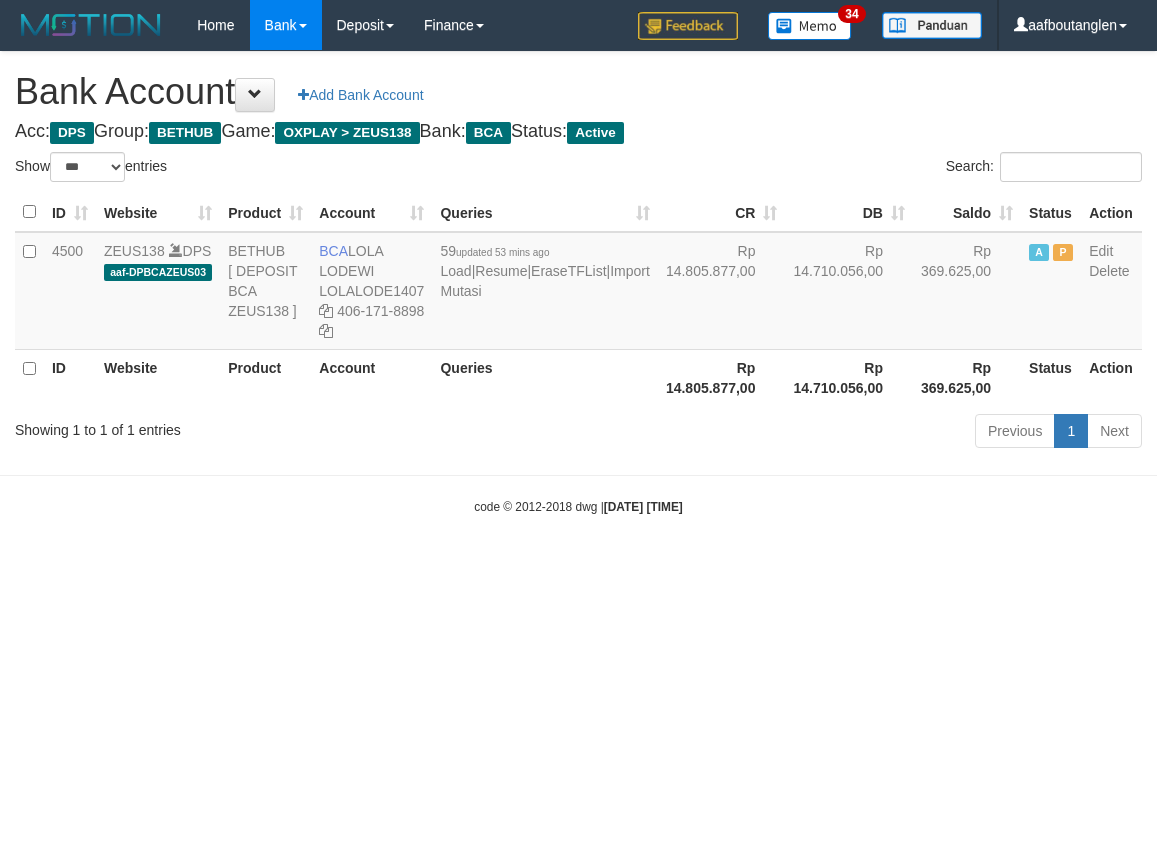 scroll, scrollTop: 0, scrollLeft: 0, axis: both 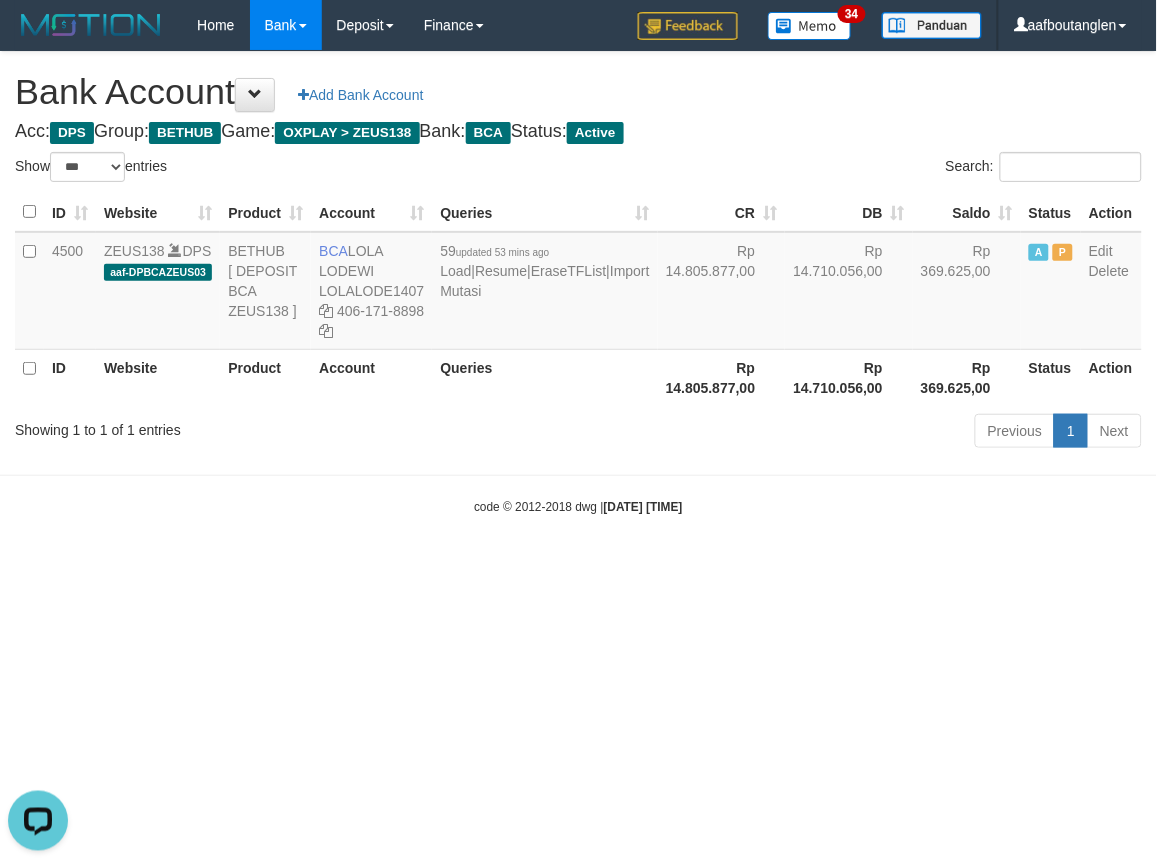 click on "Toggle navigation
Home
Bank
Account List
Deposit
DPS List
History
Note DPS
Finance
Financial Data
aafboutanglen
My Profile
Log Out
34" at bounding box center (578, 283) 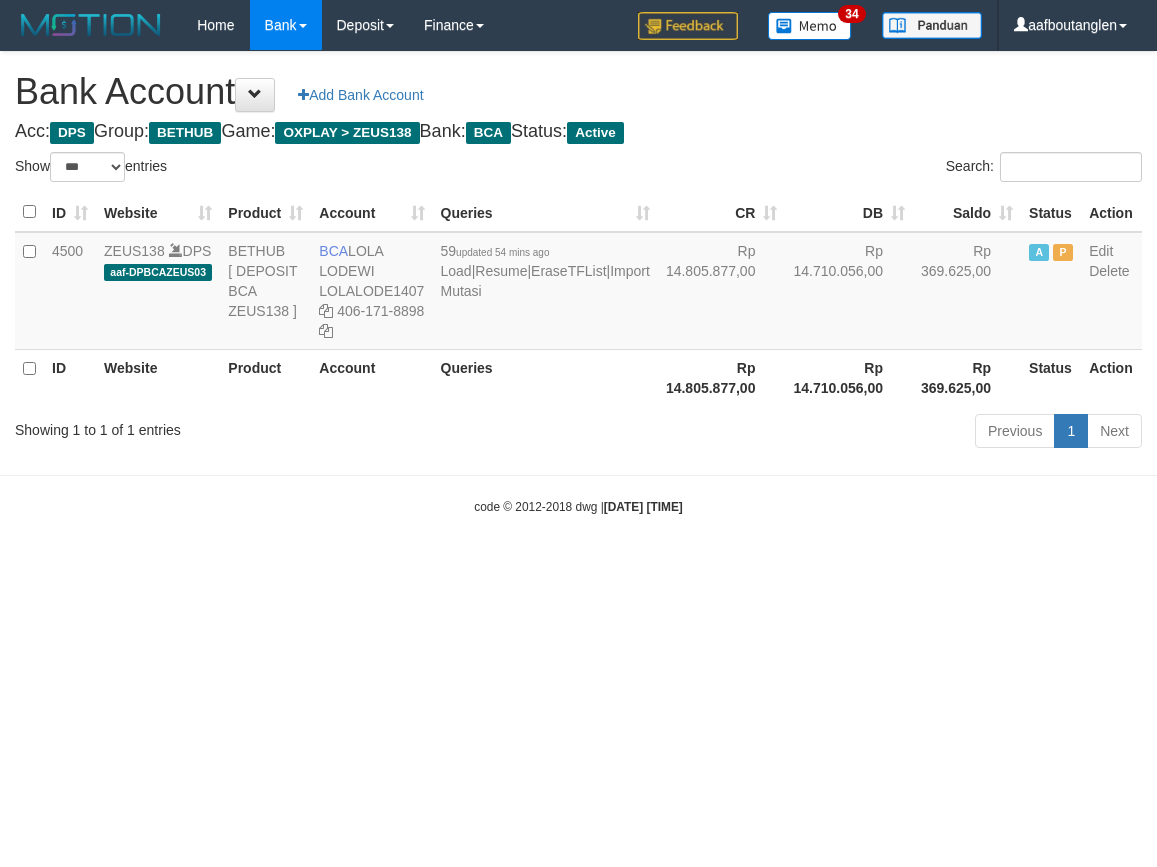 select on "***" 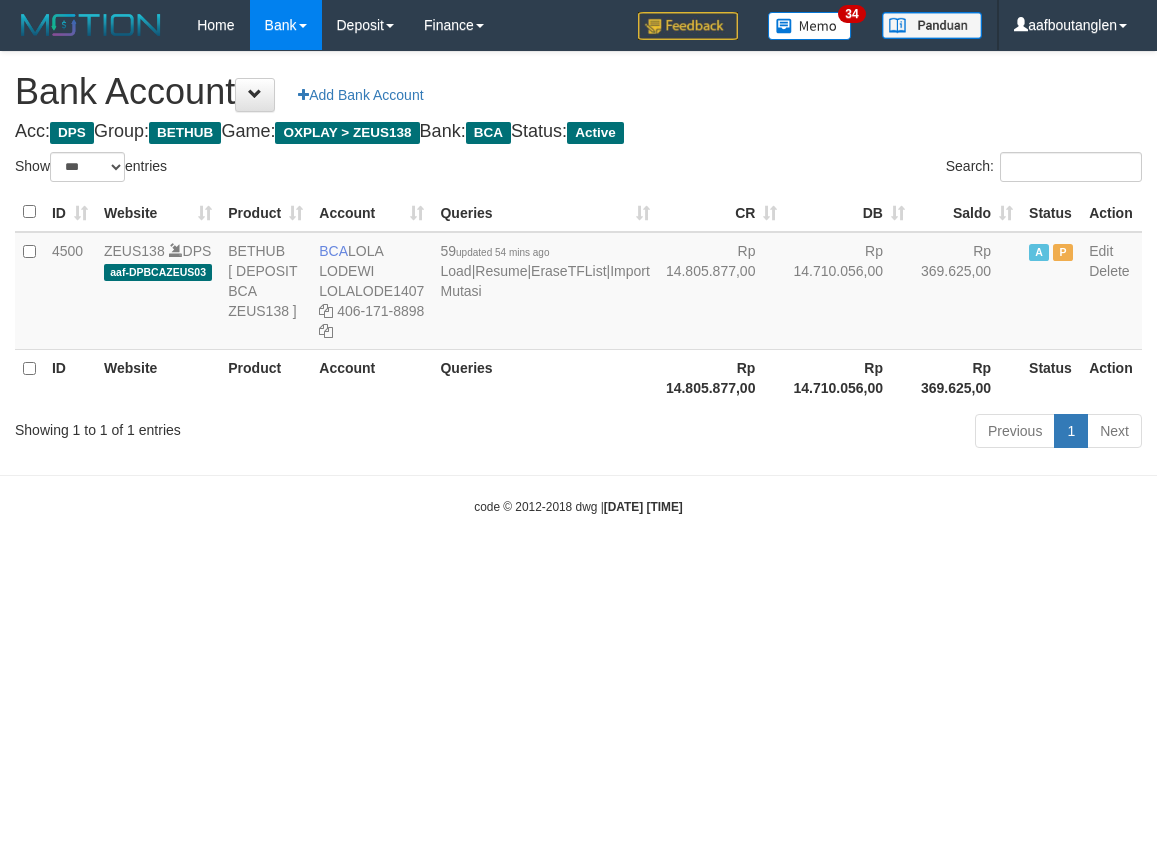 scroll, scrollTop: 0, scrollLeft: 0, axis: both 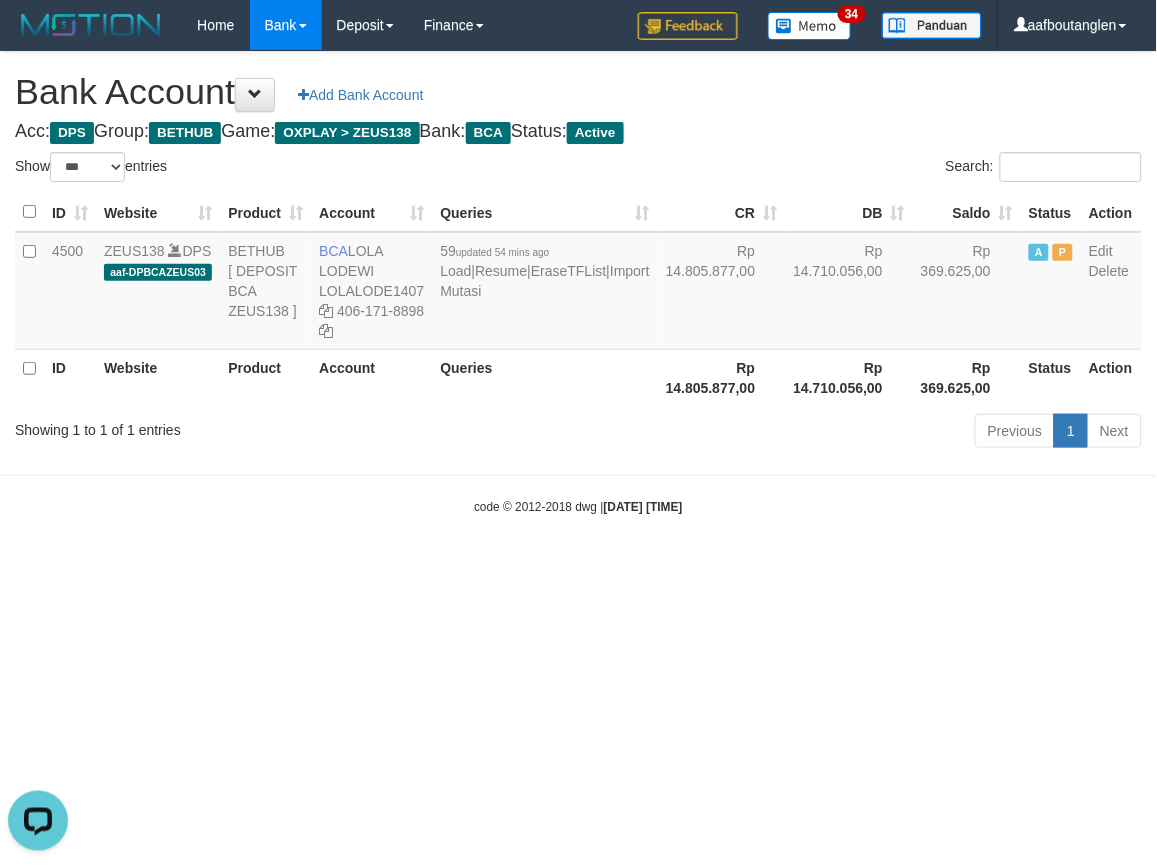 drag, startPoint x: 857, startPoint y: 516, endPoint x: 798, endPoint y: 505, distance: 60.016663 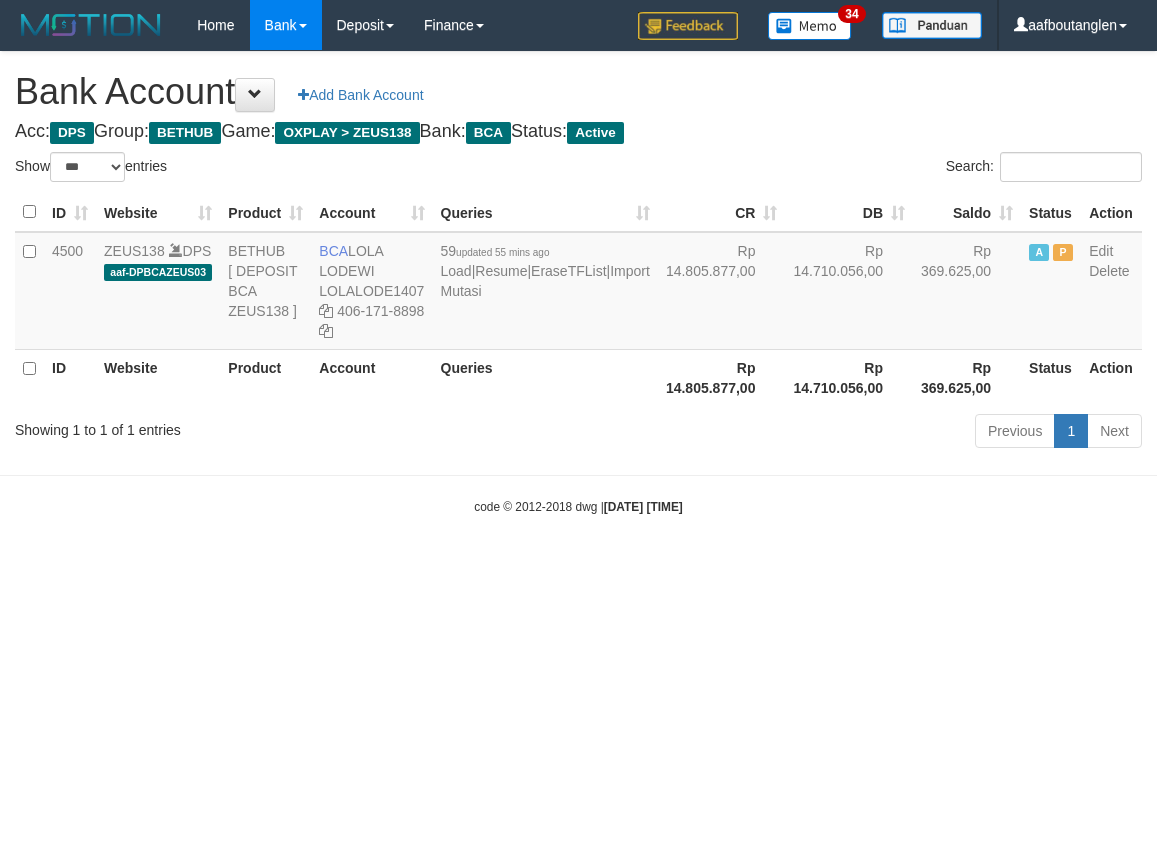 select on "***" 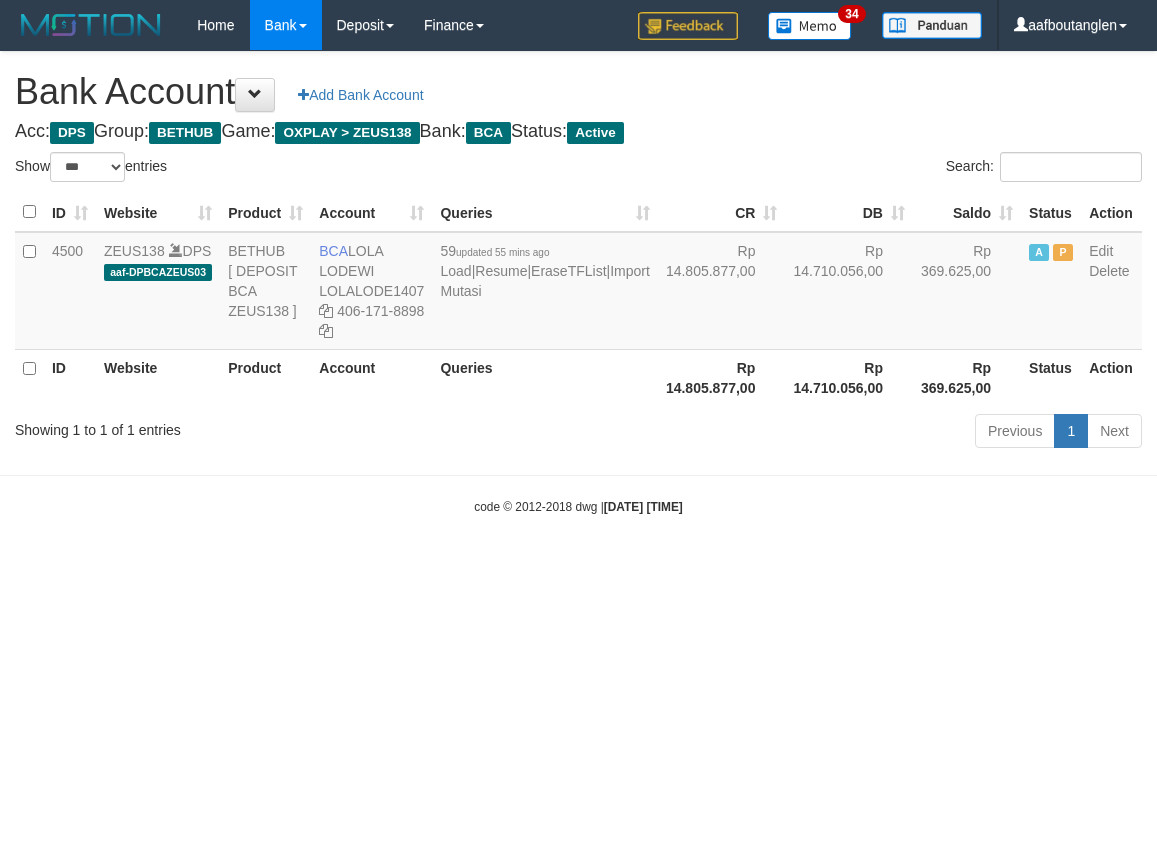 scroll, scrollTop: 0, scrollLeft: 0, axis: both 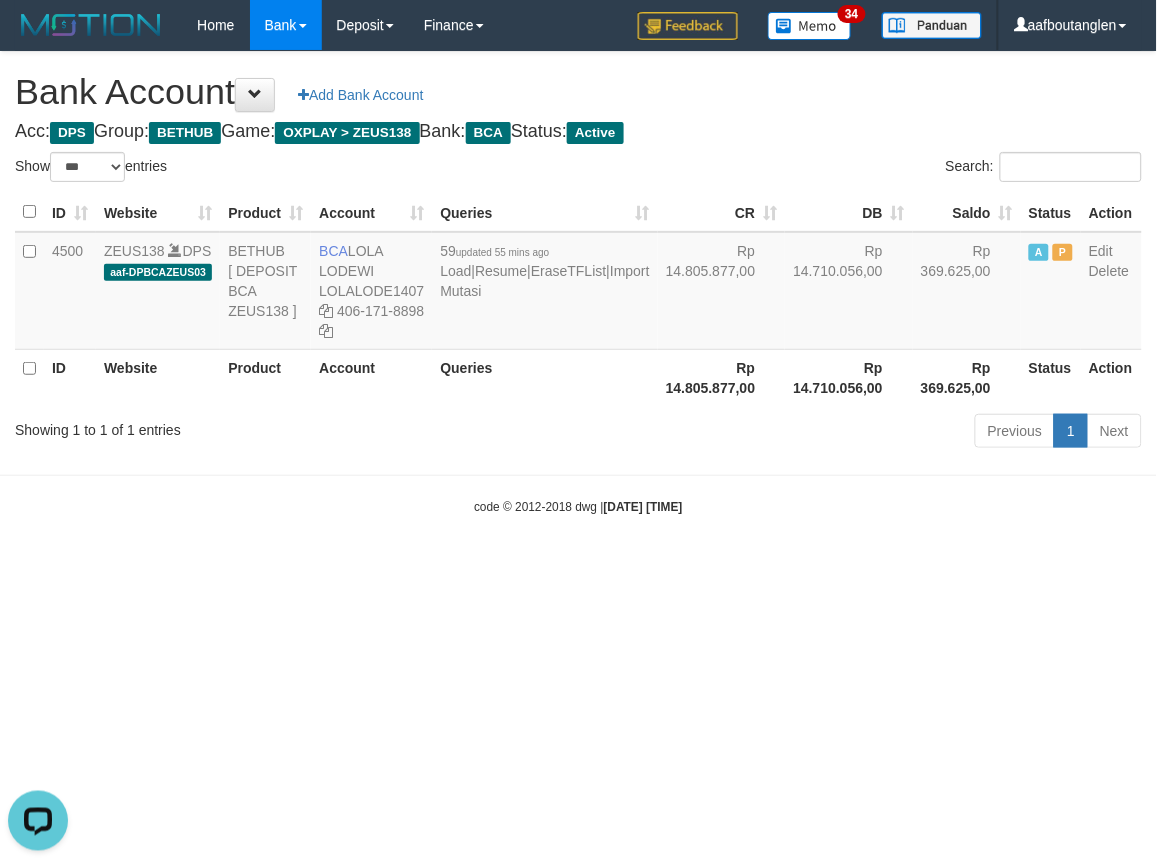 click on "Toggle navigation
Home
Bank
Account List
Deposit
DPS List
History
Note DPS
Finance
Financial Data
aafboutanglen
My Profile
Log Out
34" at bounding box center (578, 283) 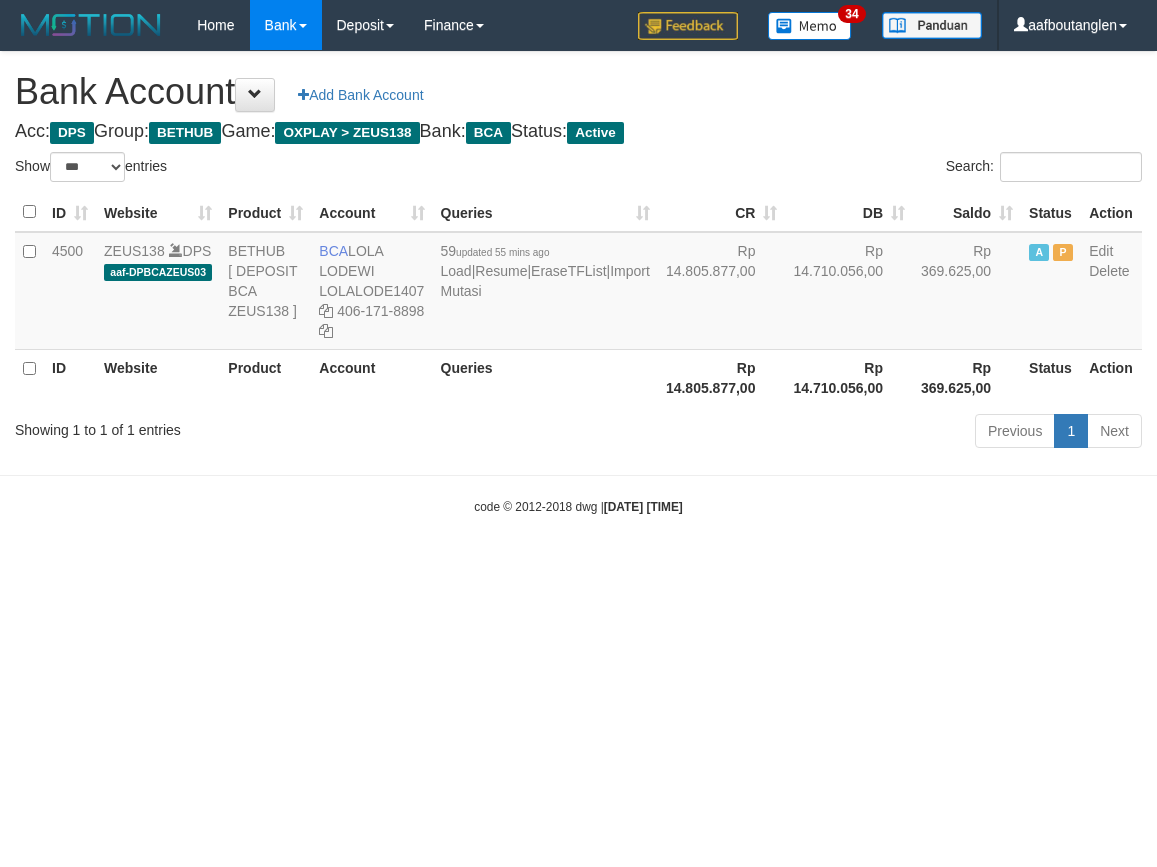 select on "***" 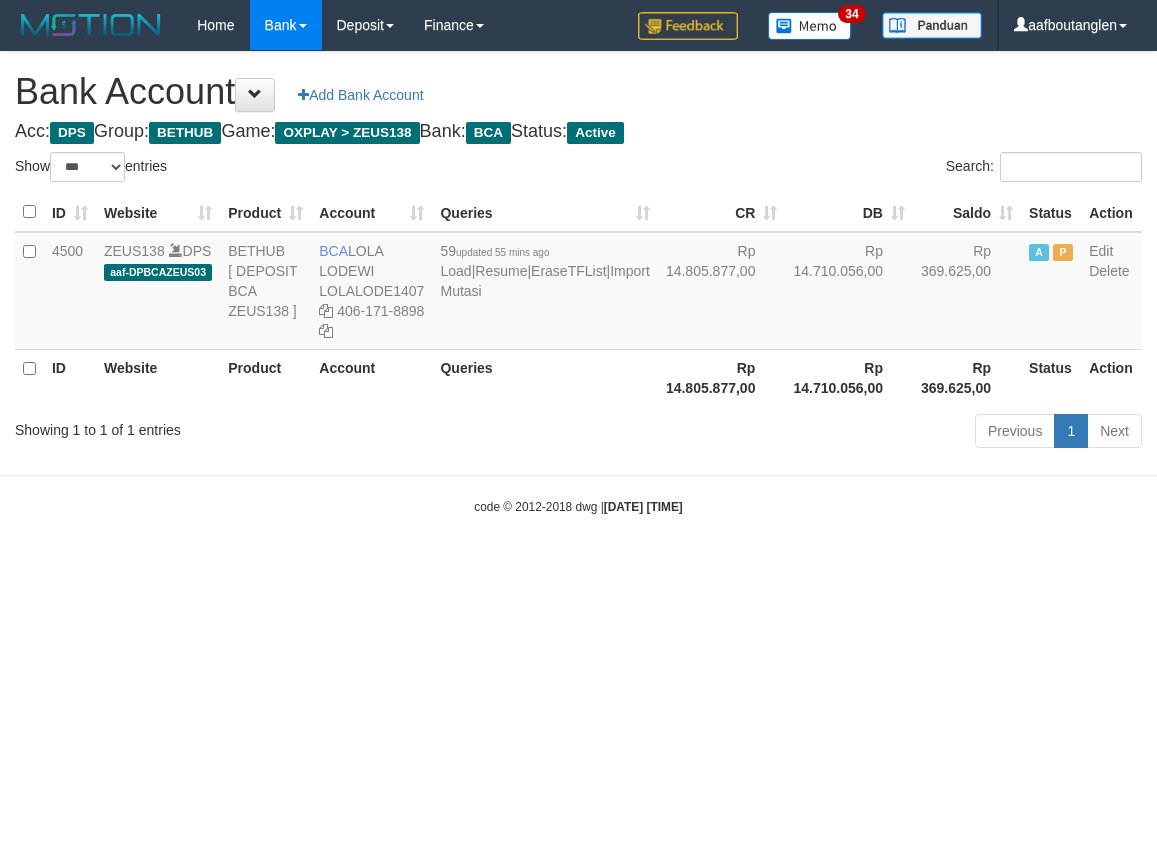scroll, scrollTop: 0, scrollLeft: 0, axis: both 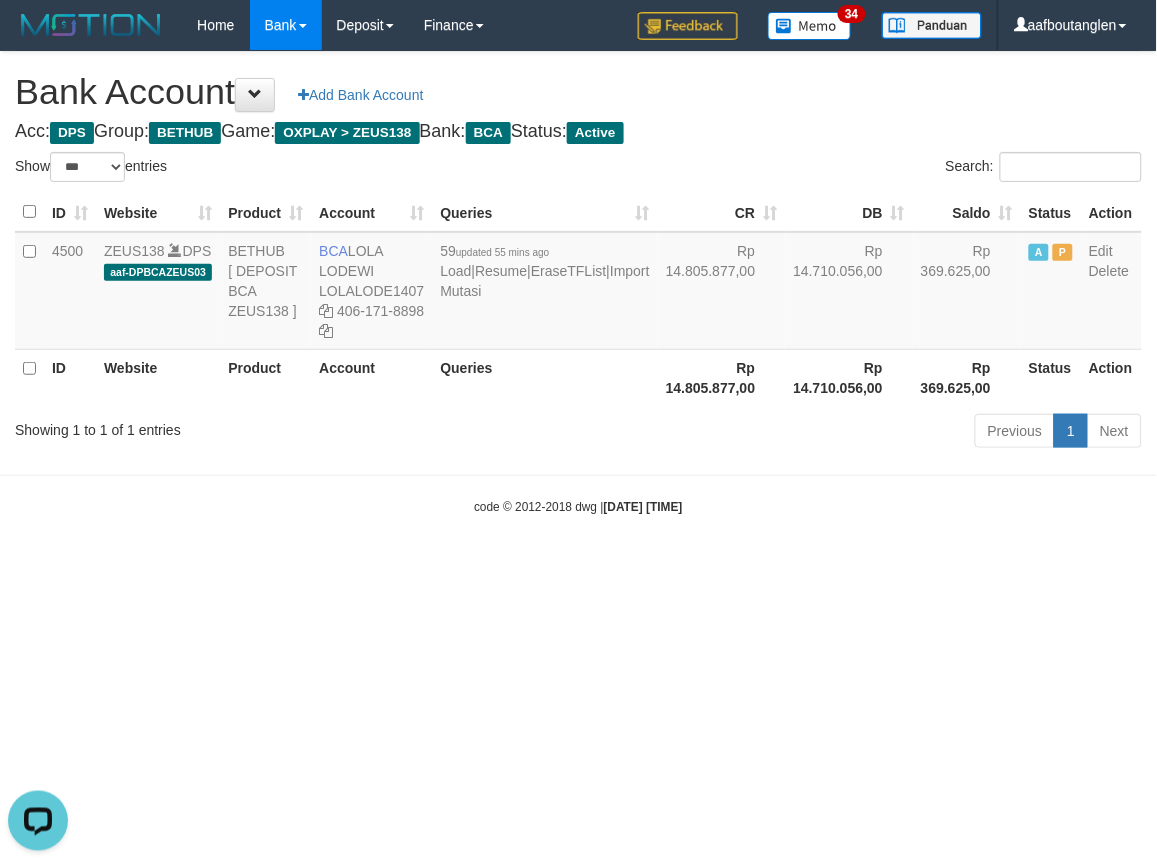 click on "Toggle navigation
Home
Bank
Account List
Deposit
DPS List
History
Note DPS
Finance
Financial Data
aafboutanglen
My Profile
Log Out
34" at bounding box center (578, 283) 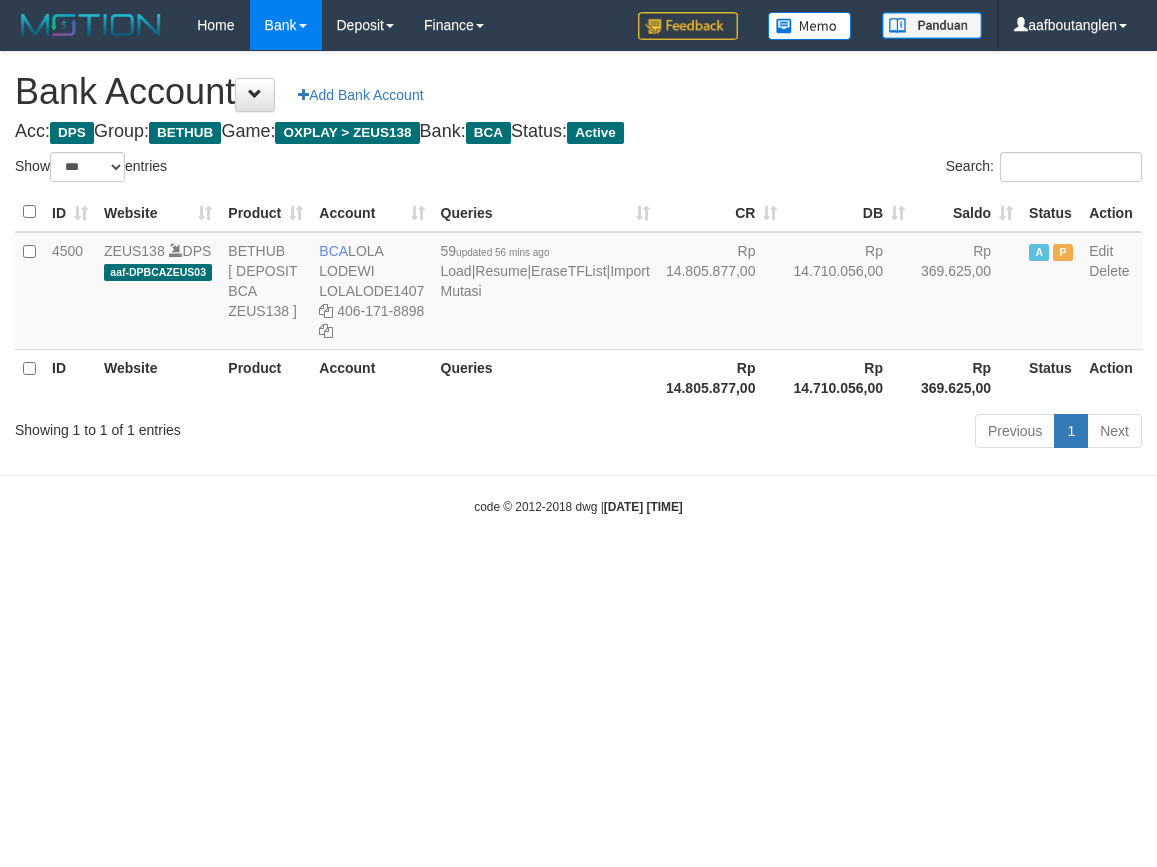 select on "***" 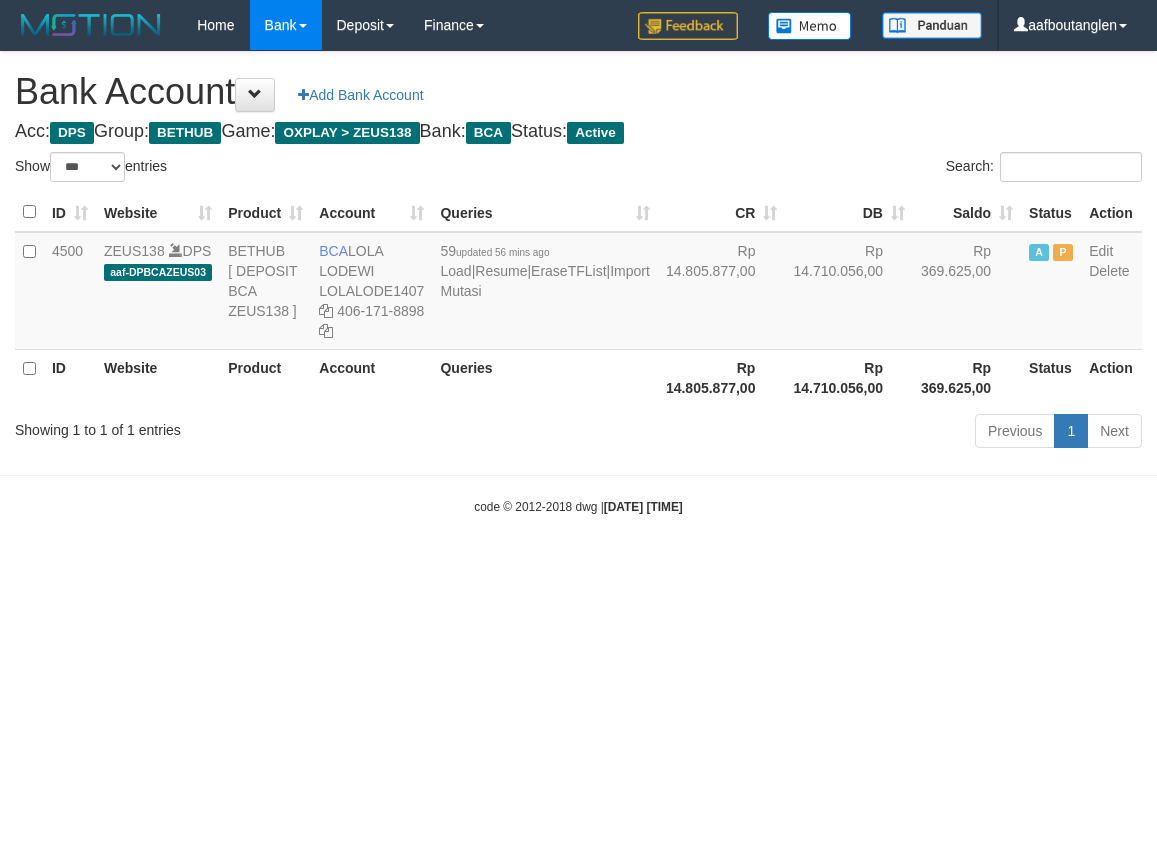 scroll, scrollTop: 0, scrollLeft: 0, axis: both 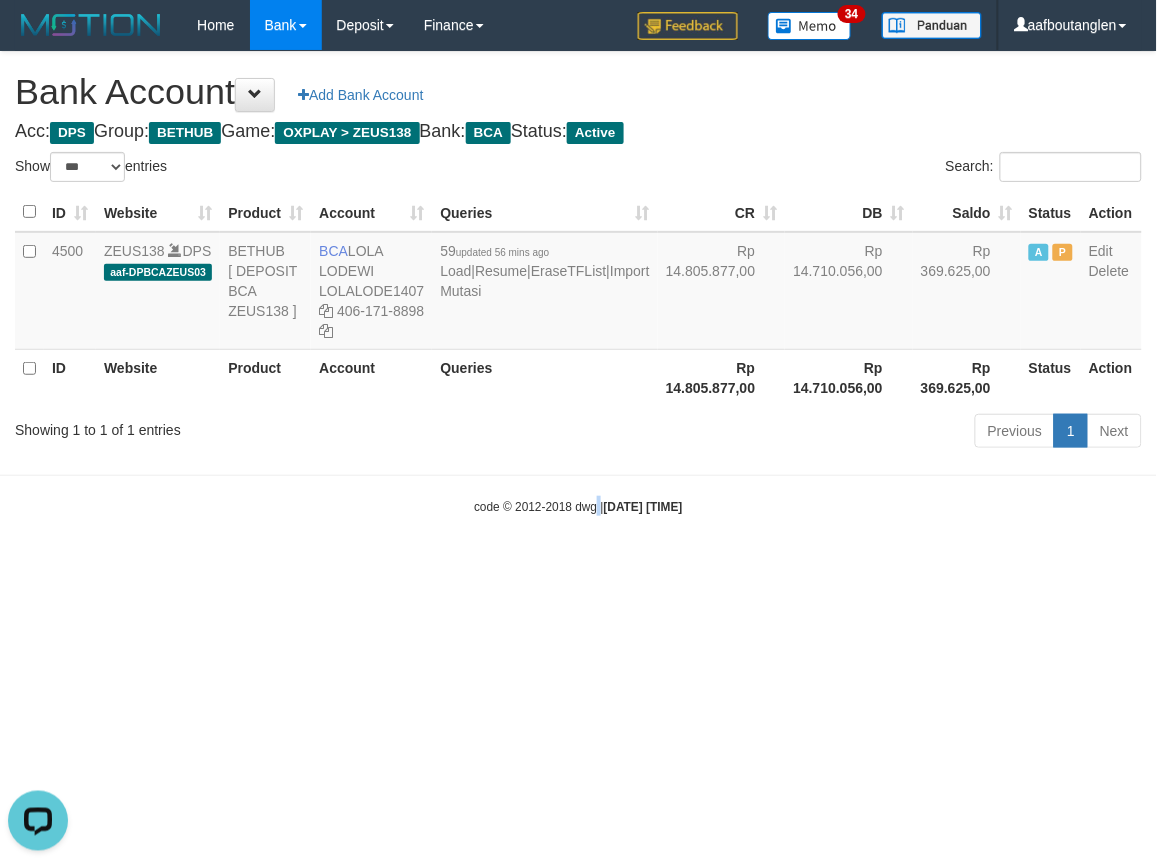 click on "Toggle navigation
Home
Bank
Account List
Deposit
DPS List
History
Note DPS
Finance
Financial Data
aafboutanglen
My Profile
Log Out
34" at bounding box center [578, 283] 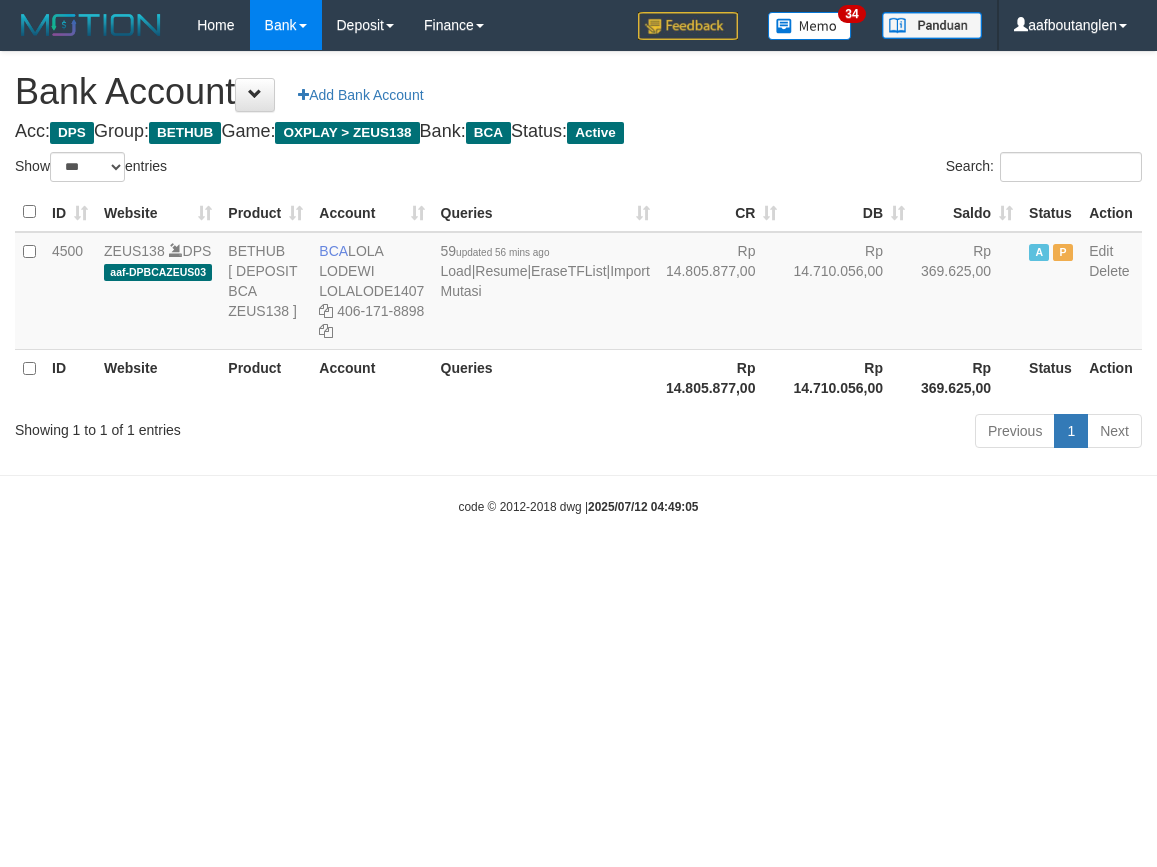 select on "***" 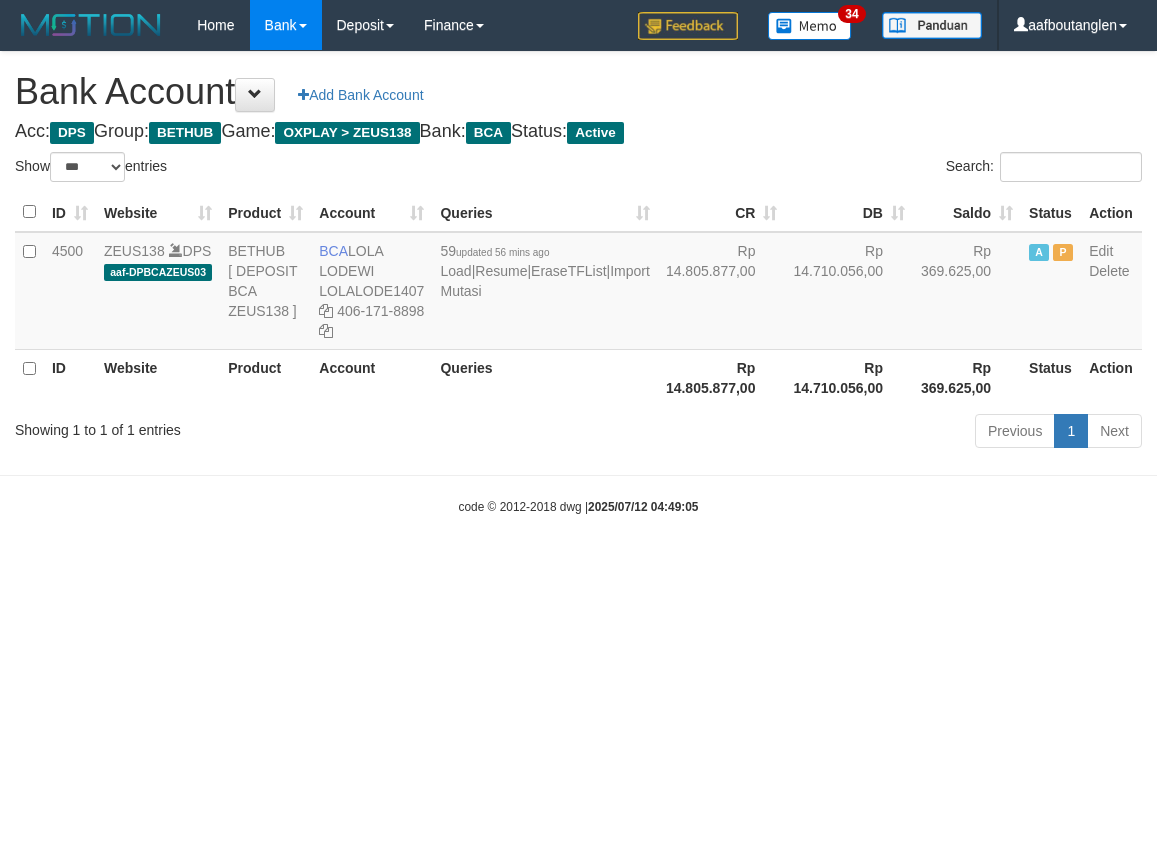 scroll, scrollTop: 0, scrollLeft: 0, axis: both 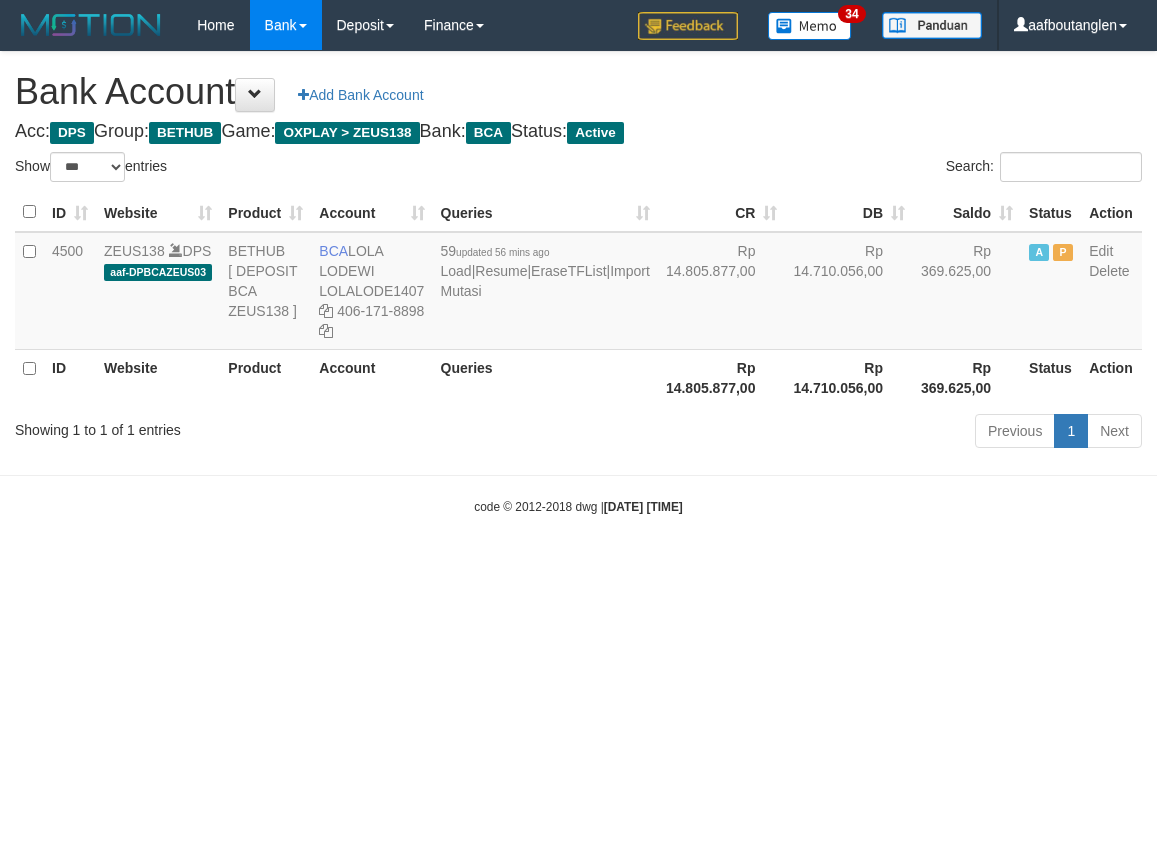 select on "***" 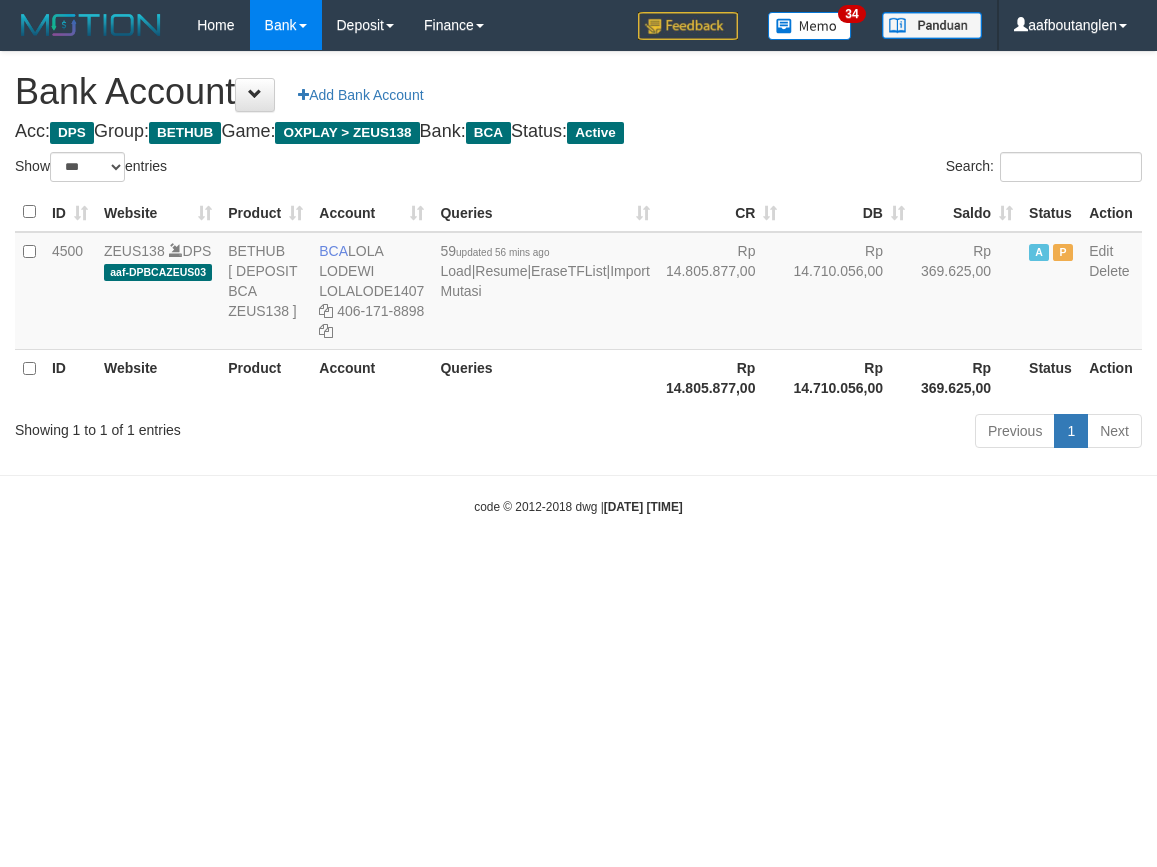 scroll, scrollTop: 0, scrollLeft: 0, axis: both 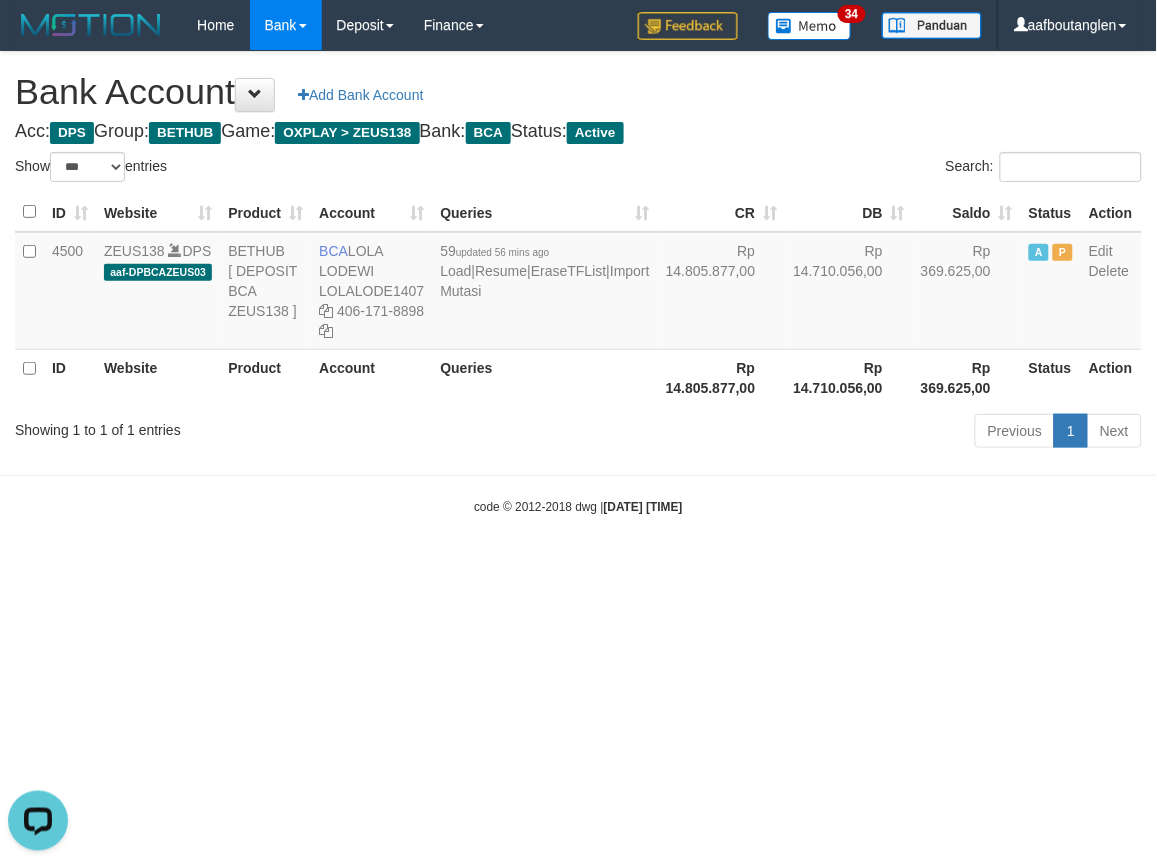 drag, startPoint x: 875, startPoint y: 596, endPoint x: 848, endPoint y: 593, distance: 27.166155 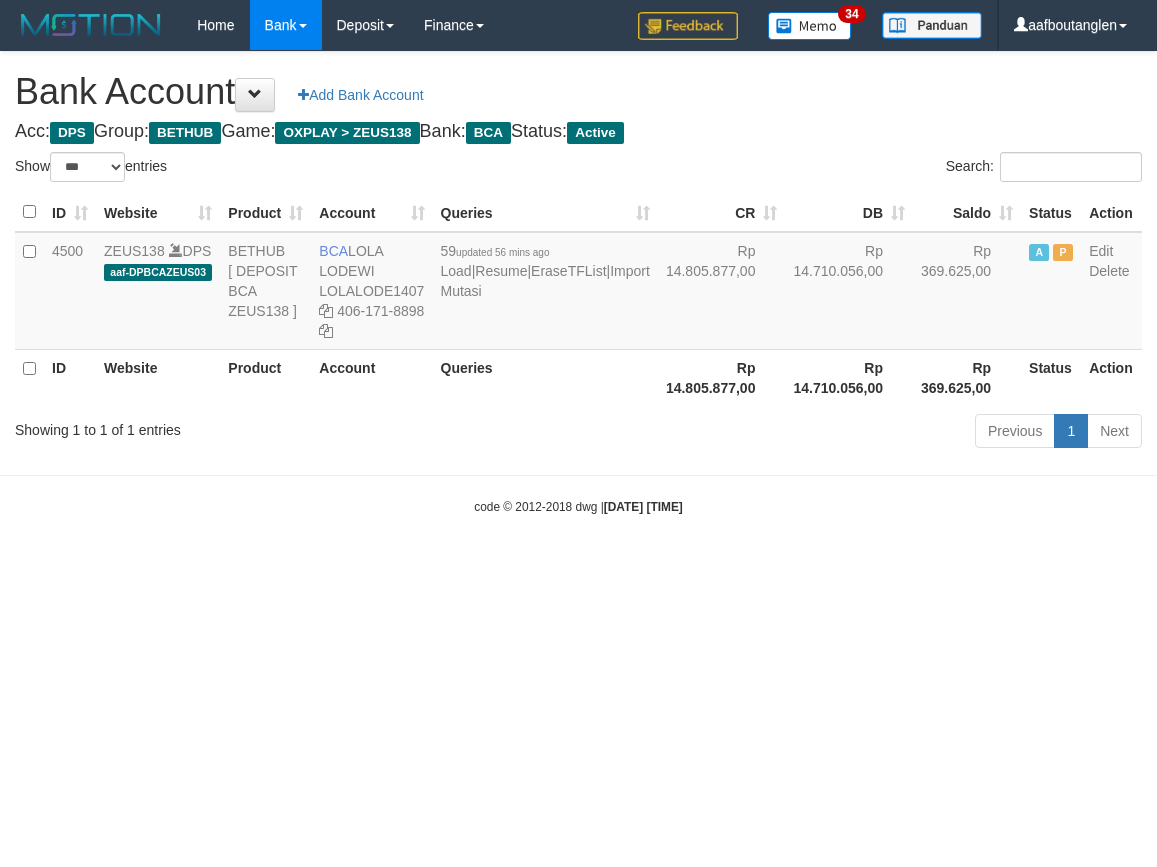 select on "***" 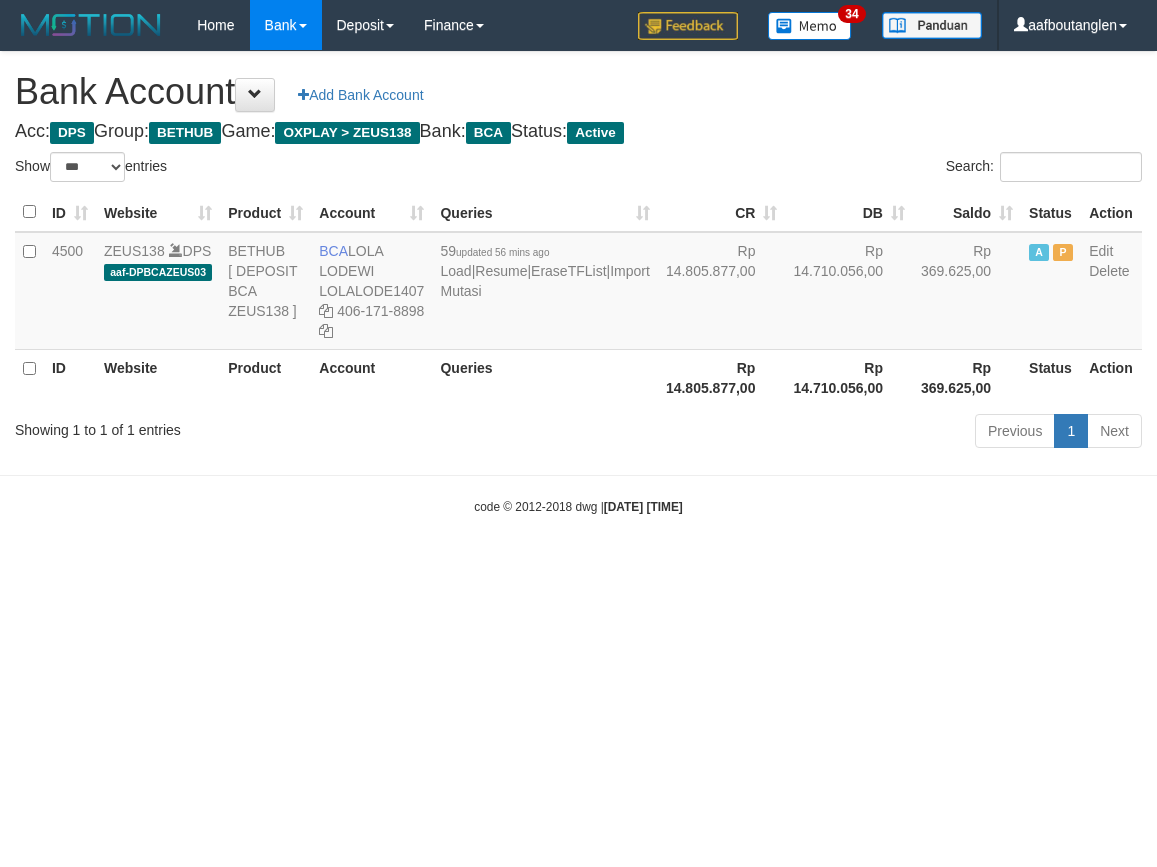 scroll, scrollTop: 0, scrollLeft: 0, axis: both 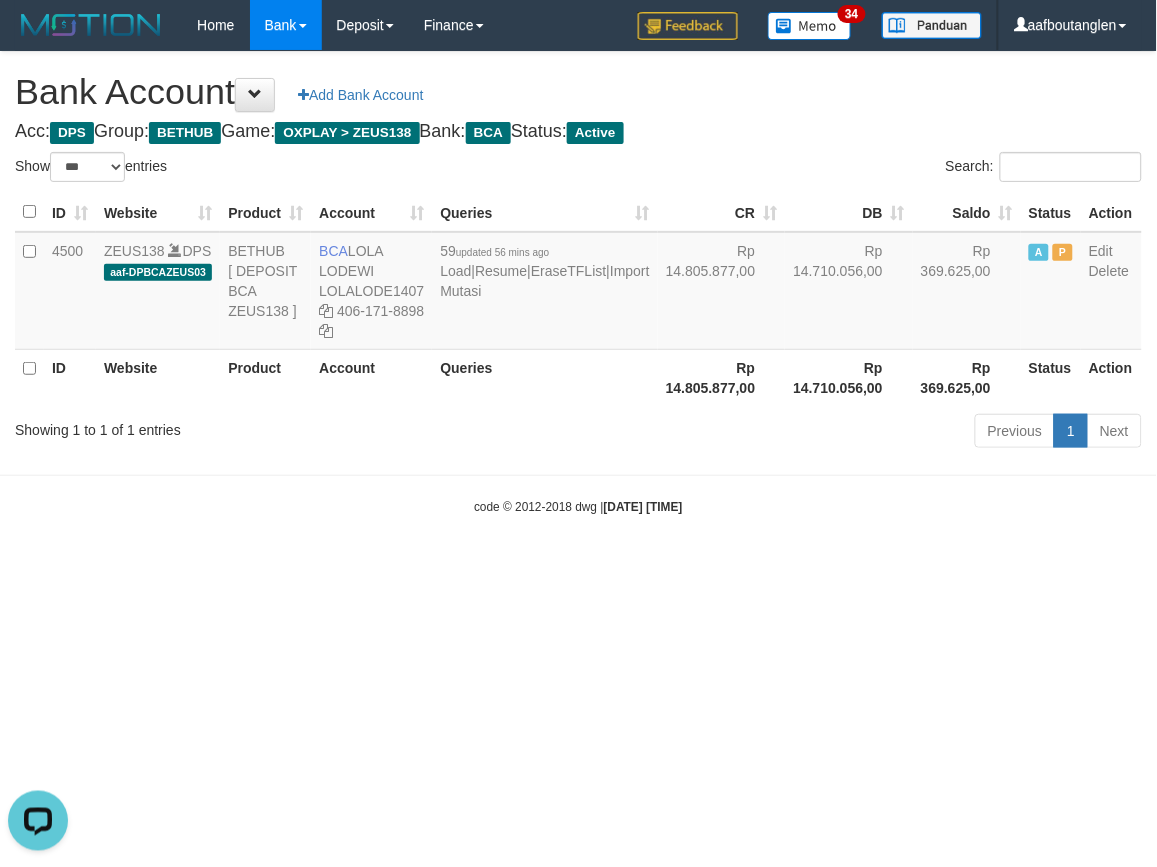 drag, startPoint x: 833, startPoint y: 613, endPoint x: 820, endPoint y: 627, distance: 19.104973 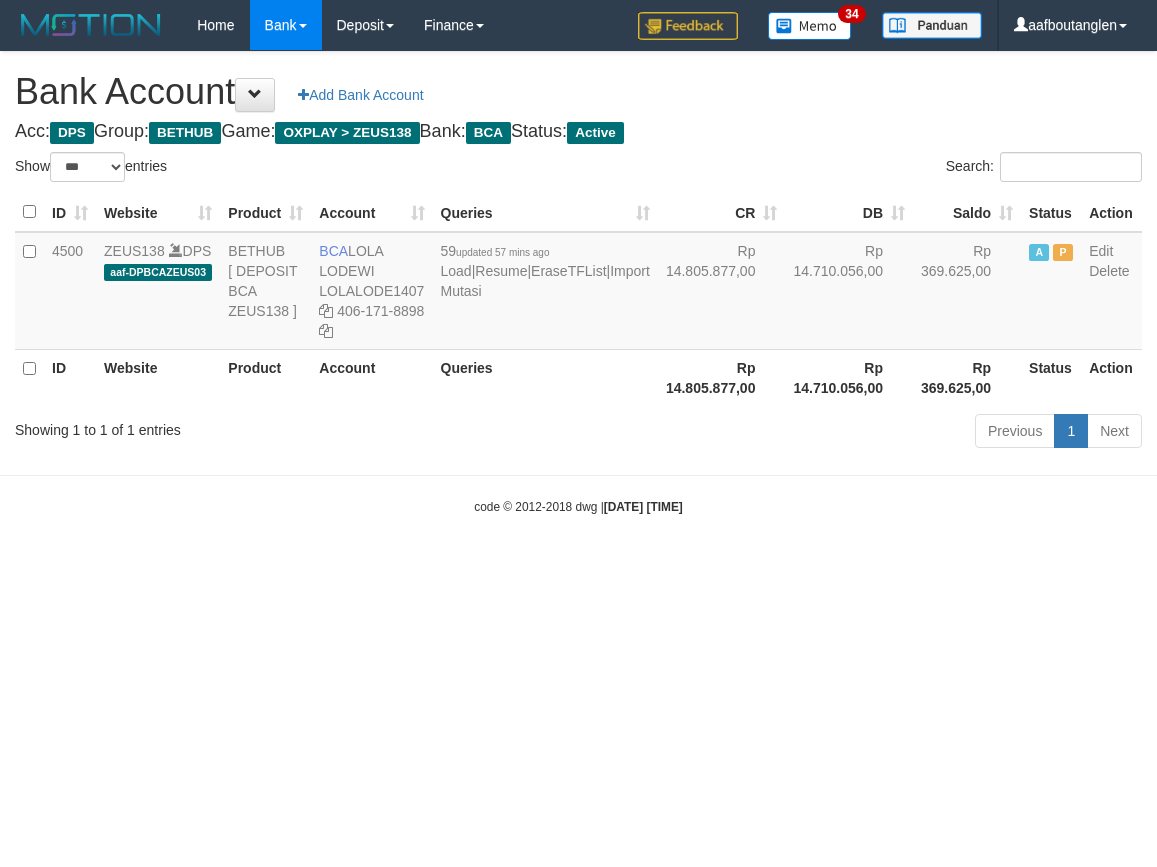 select on "***" 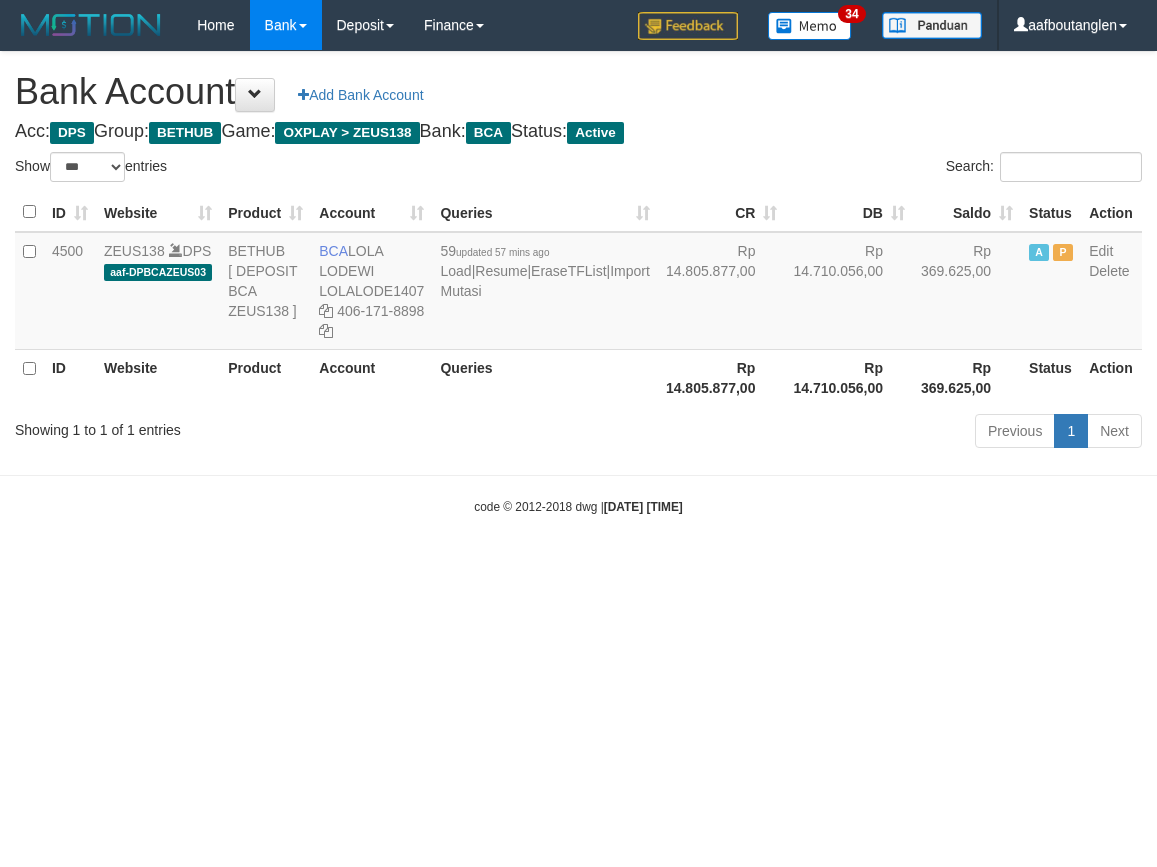 scroll, scrollTop: 0, scrollLeft: 0, axis: both 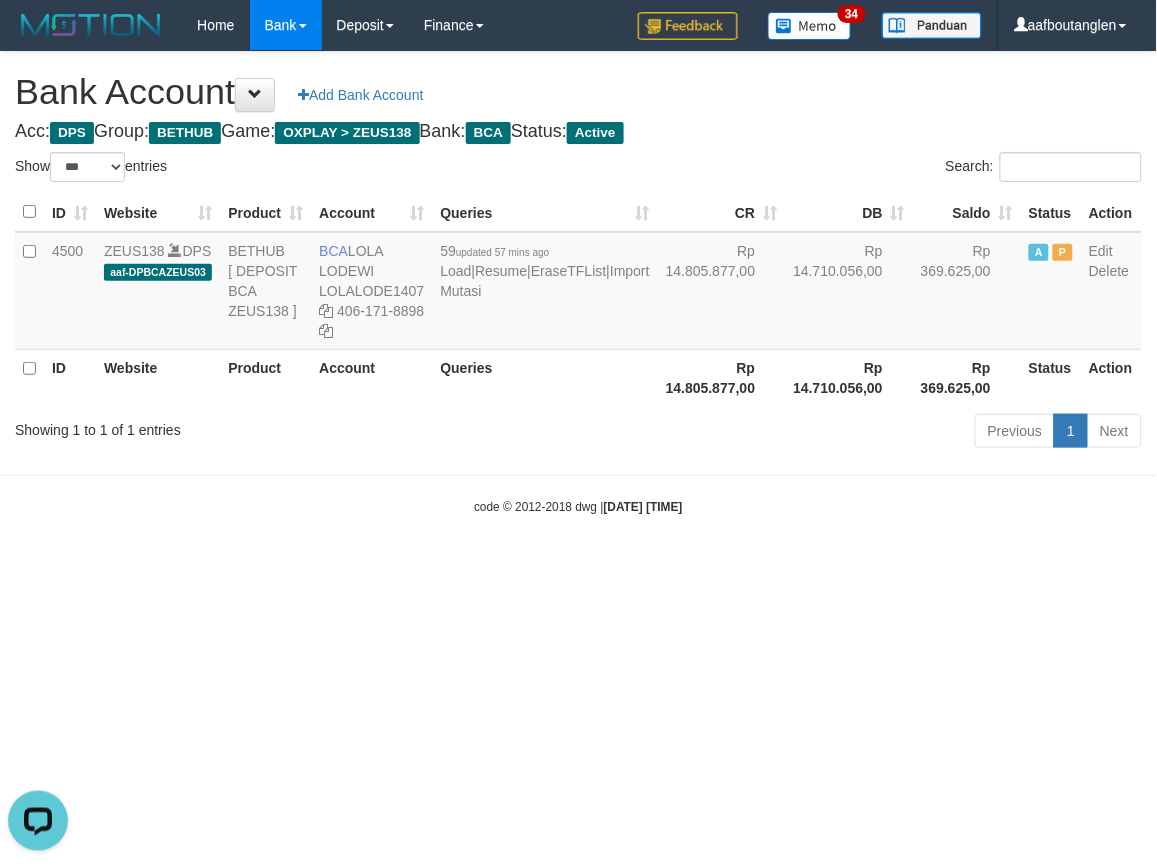 click on "Toggle navigation
Home
Bank
Account List
Deposit
DPS List
History
Note DPS
Finance
Financial Data
aafboutanglen
My Profile
Log Out
34" at bounding box center [578, 283] 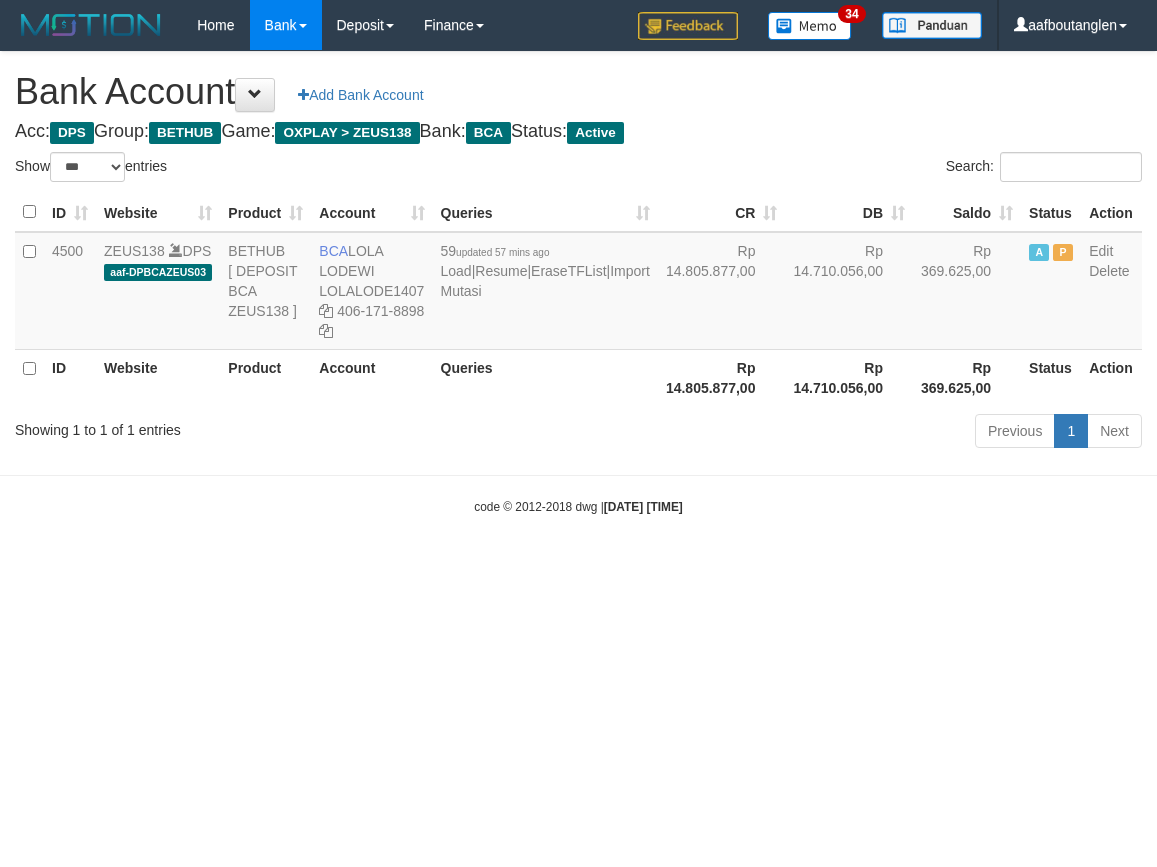 select on "***" 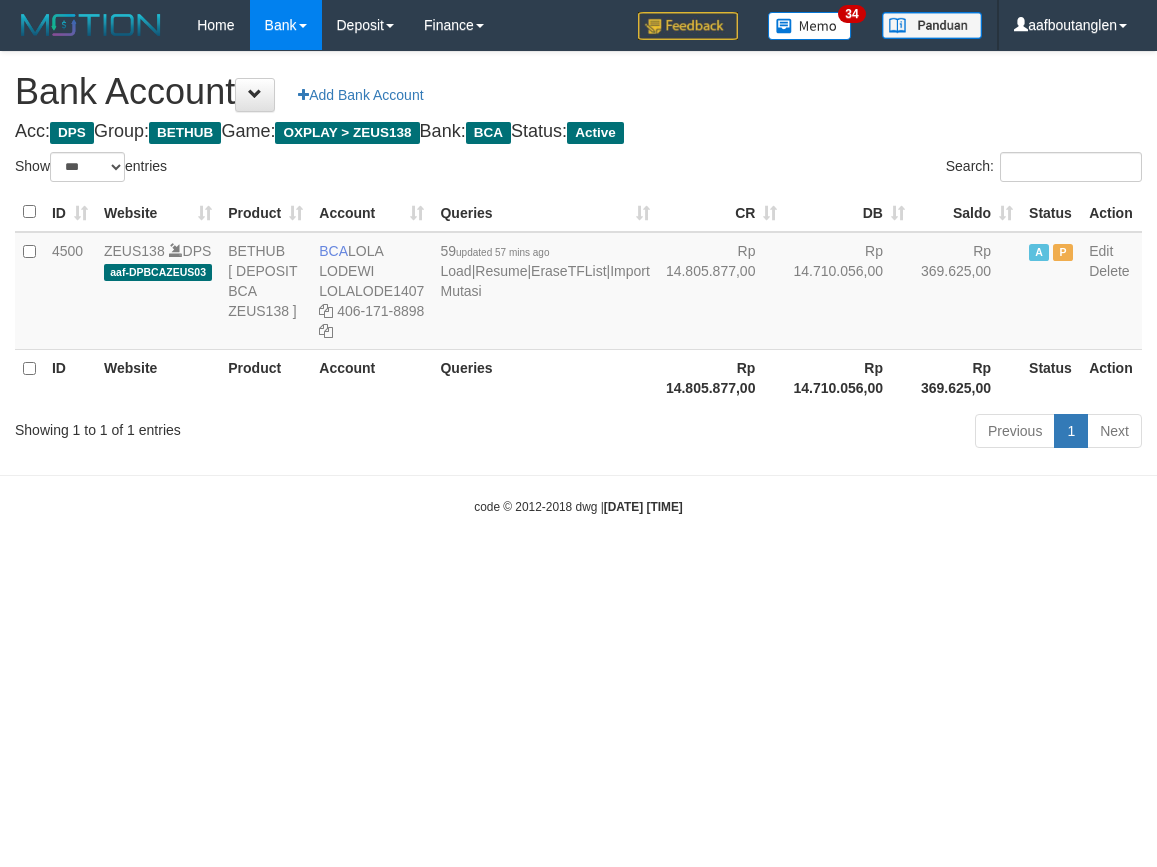scroll, scrollTop: 0, scrollLeft: 0, axis: both 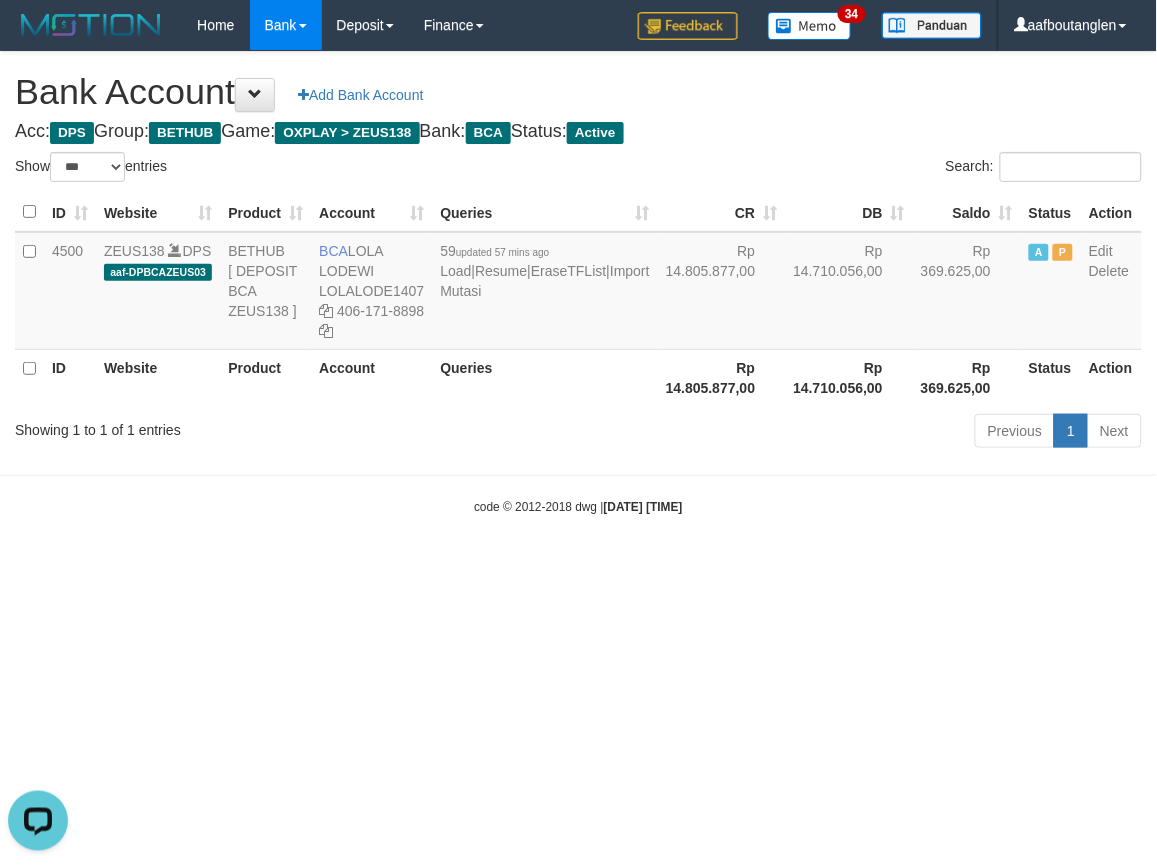 click on "Toggle navigation
Home
Bank
Account List
Deposit
DPS List
History
Note DPS
Finance
Financial Data
aafboutanglen
My Profile
Log Out
34" at bounding box center [578, 283] 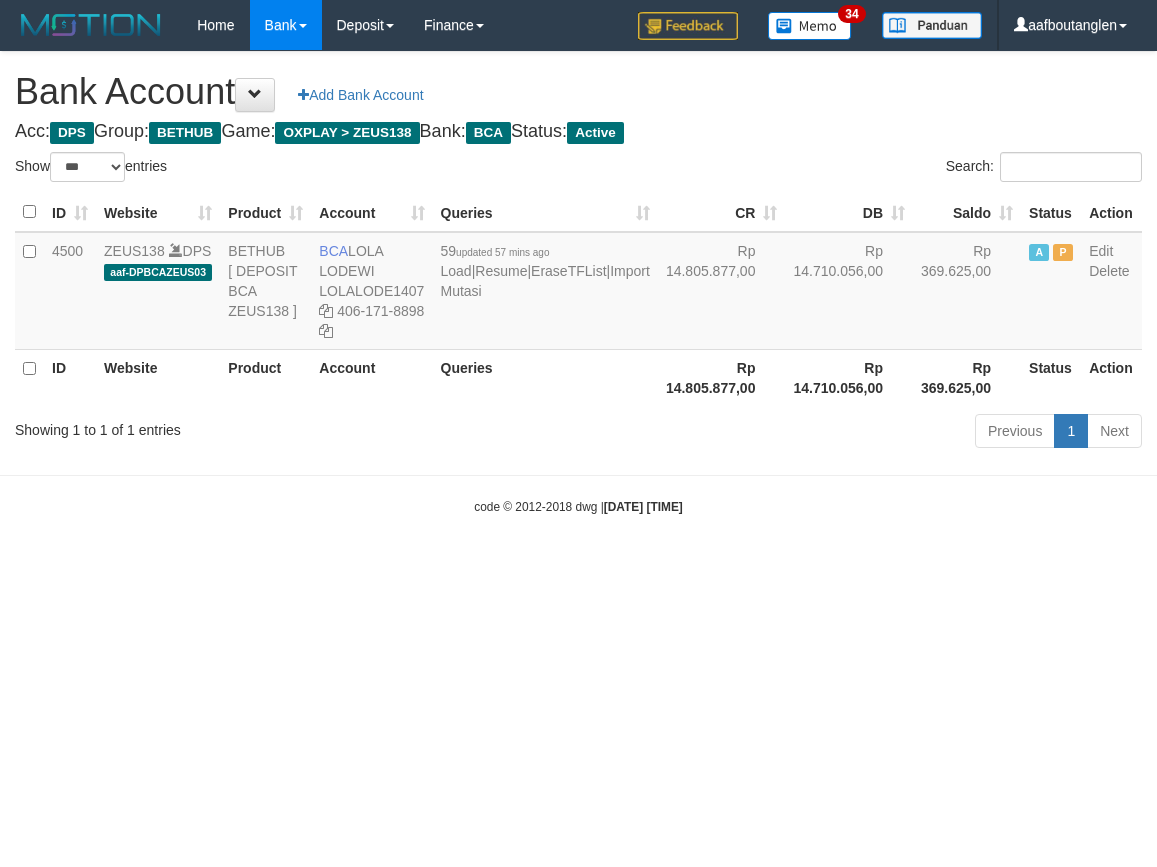 select on "***" 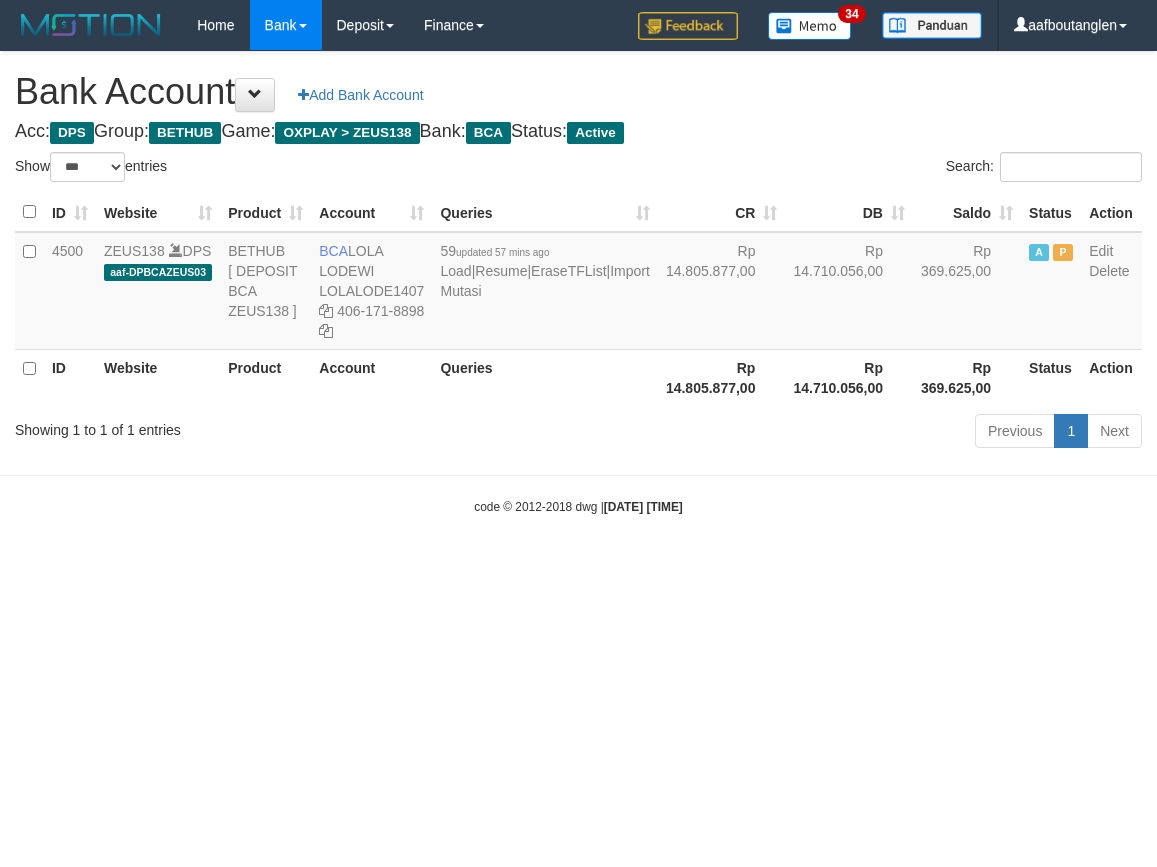 scroll, scrollTop: 0, scrollLeft: 0, axis: both 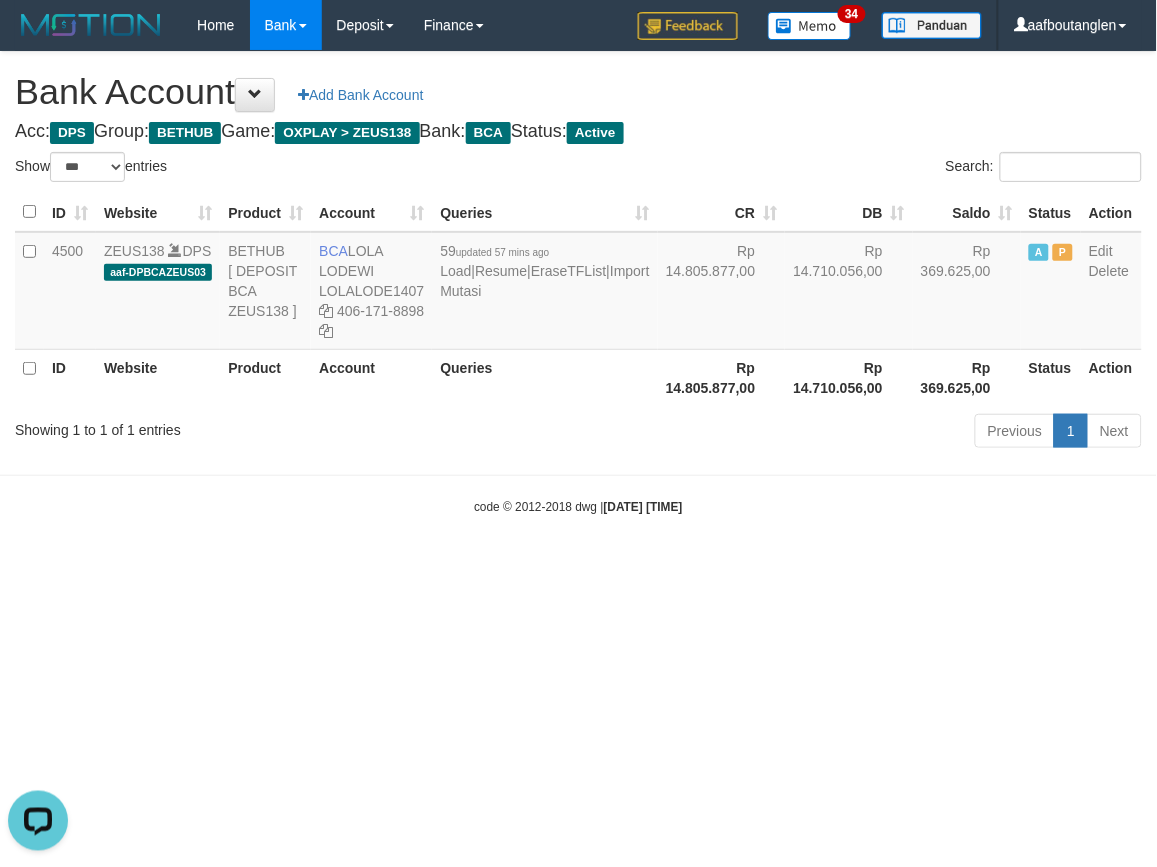drag, startPoint x: 812, startPoint y: 617, endPoint x: 790, endPoint y: 618, distance: 22.022715 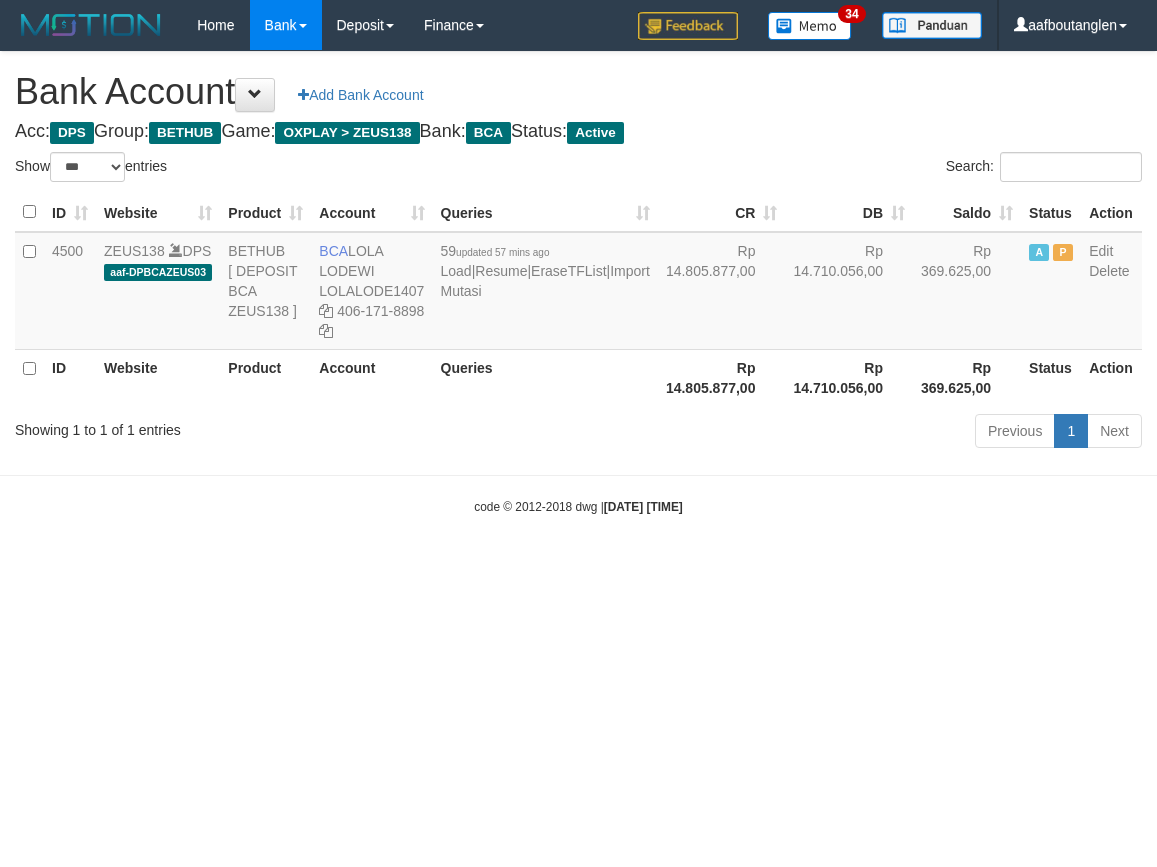 select on "***" 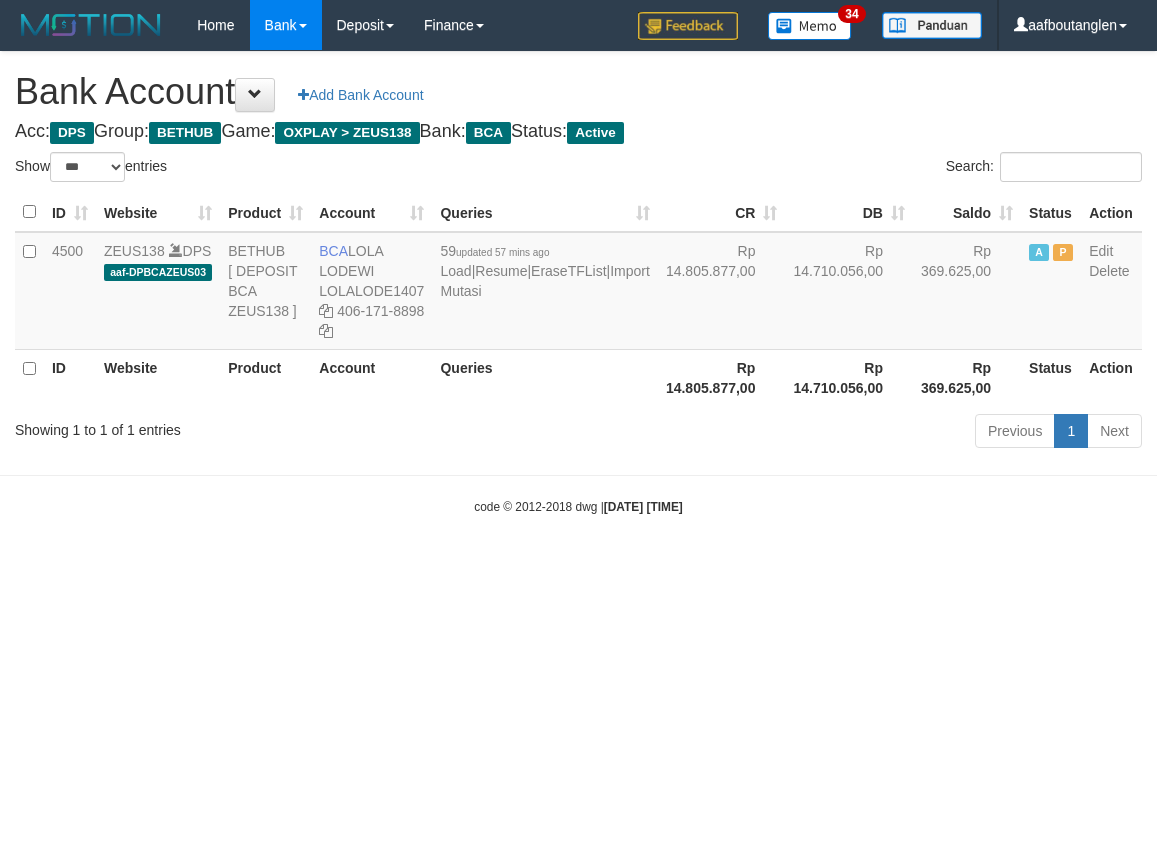 scroll, scrollTop: 0, scrollLeft: 0, axis: both 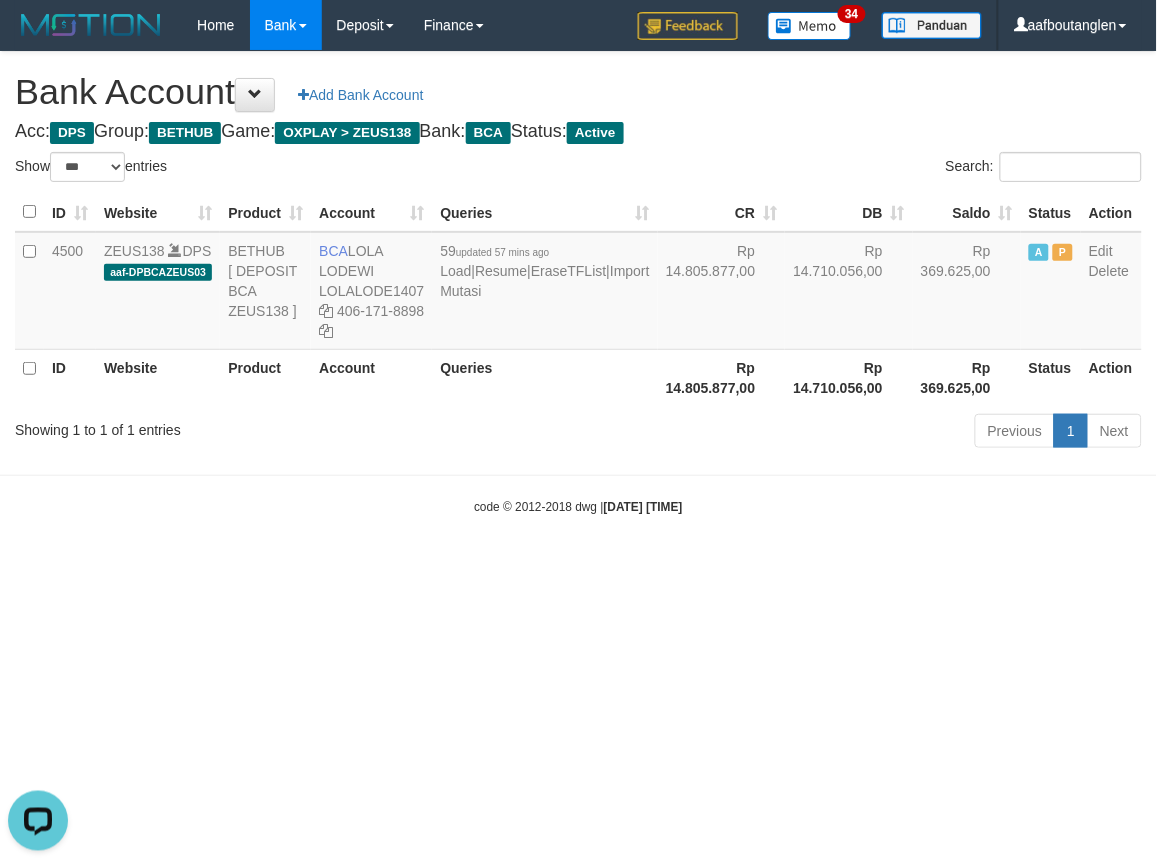 click on "Toggle navigation
Home
Bank
Account List
Deposit
DPS List
History
Note DPS
Finance
Financial Data
aafboutanglen
My Profile
Log Out
34" at bounding box center [578, 283] 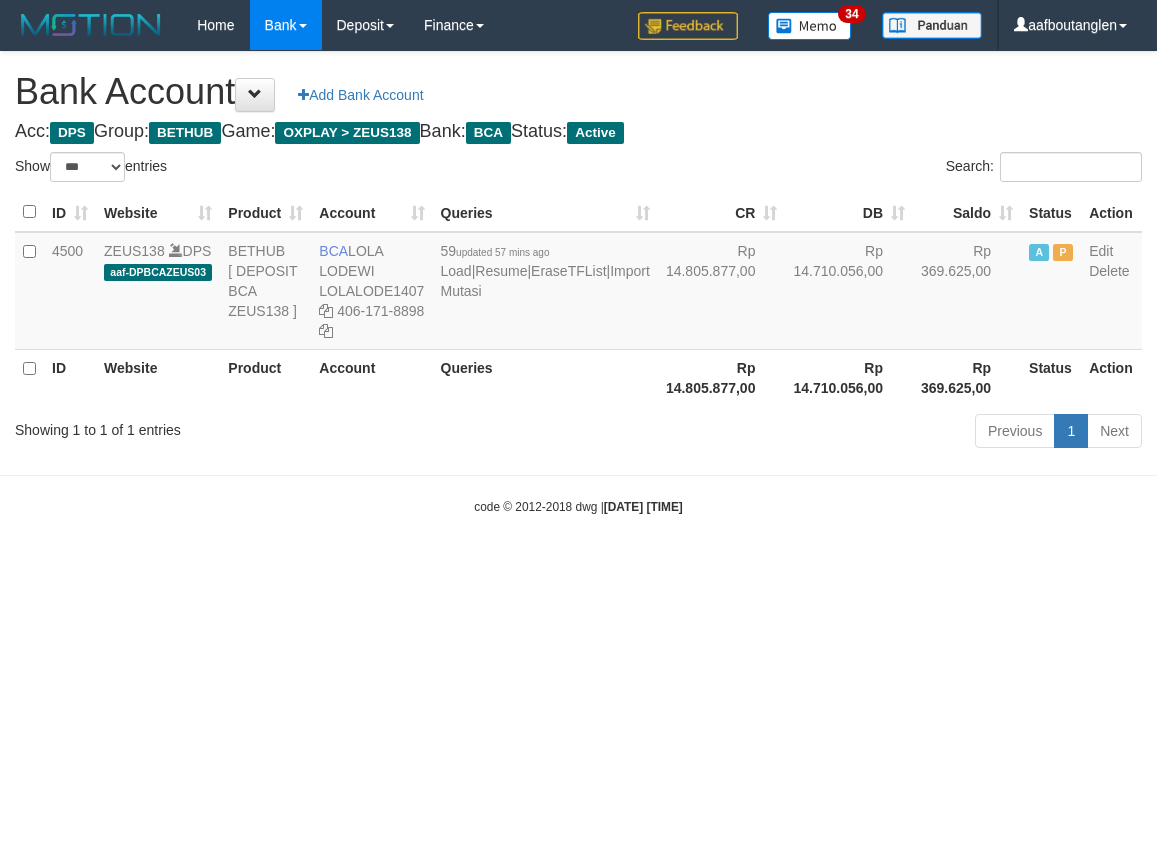 select on "***" 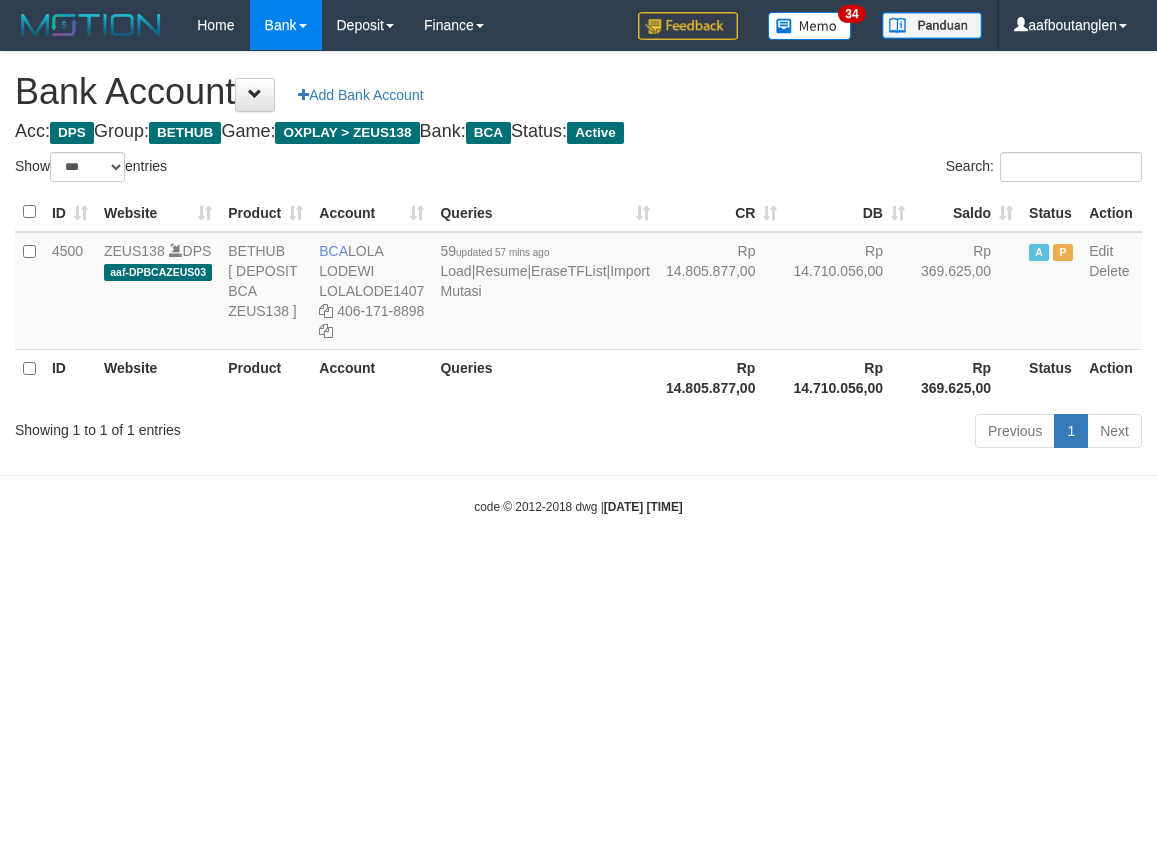 scroll, scrollTop: 0, scrollLeft: 0, axis: both 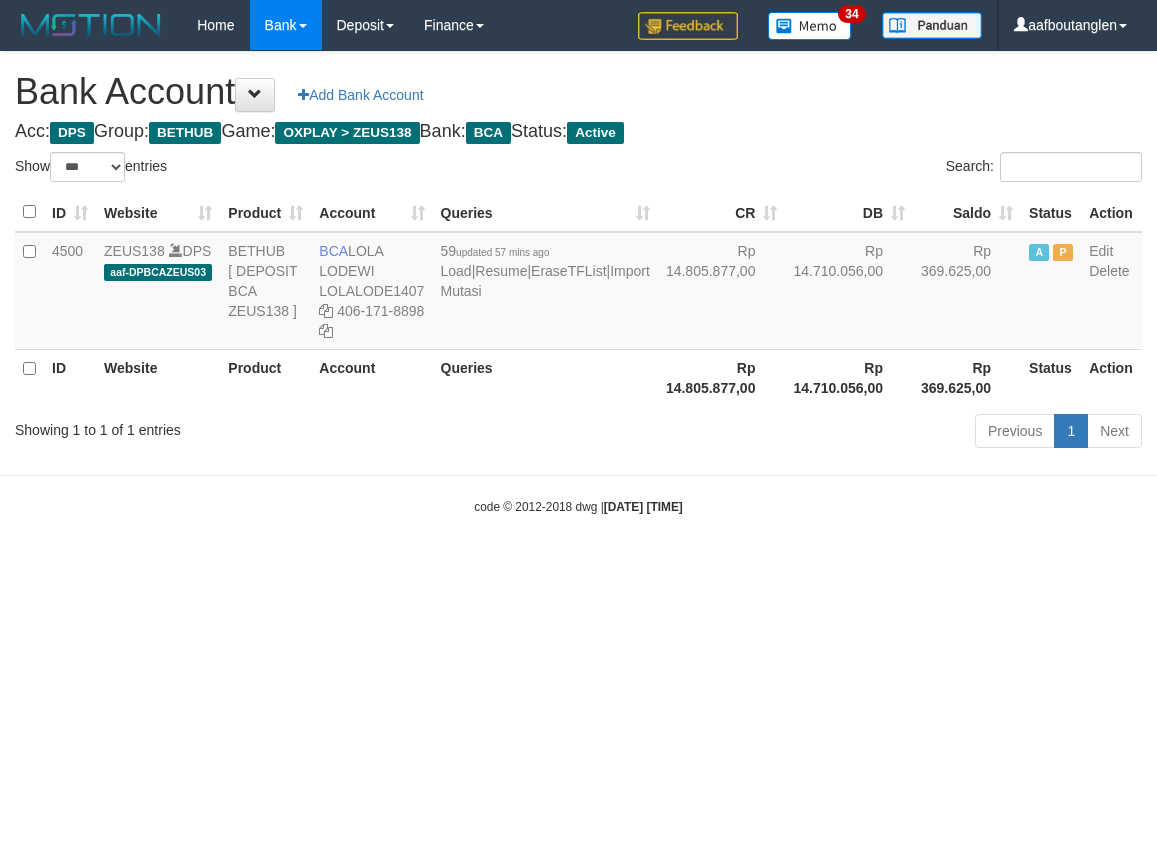 select on "***" 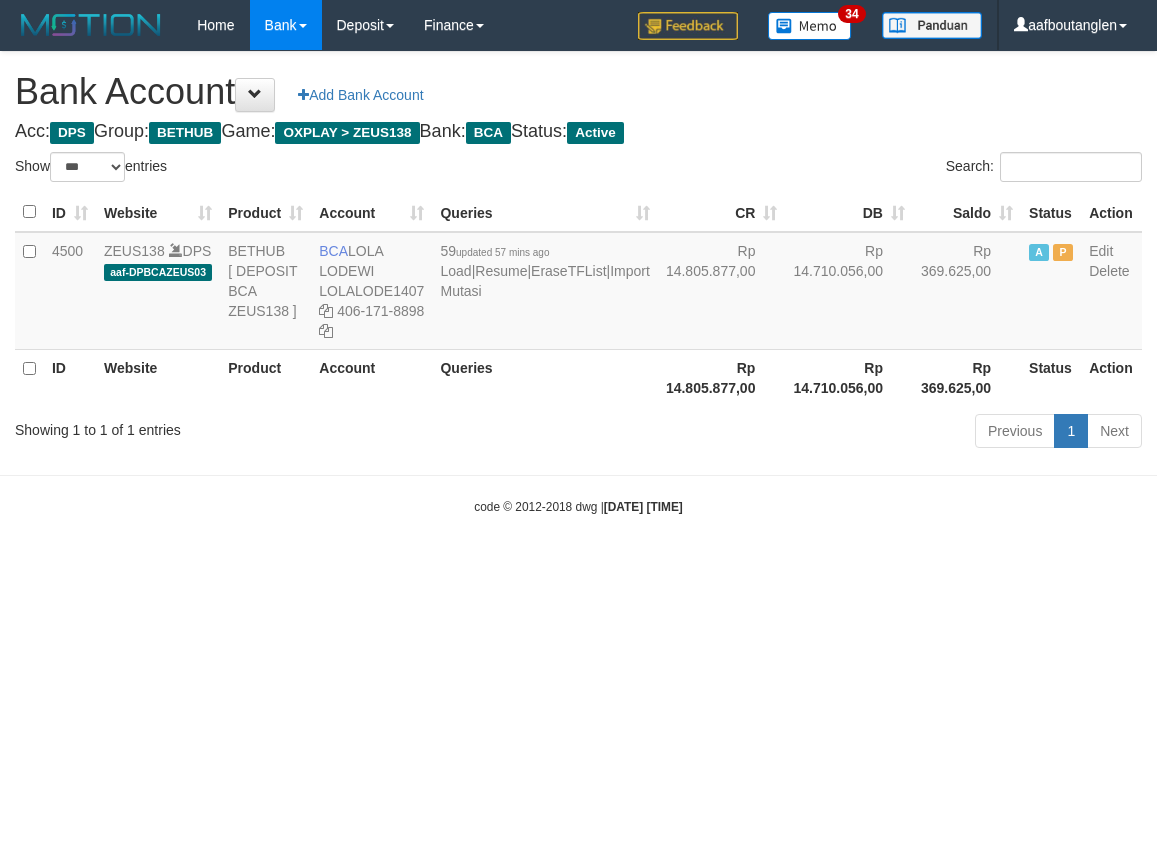 scroll, scrollTop: 0, scrollLeft: 0, axis: both 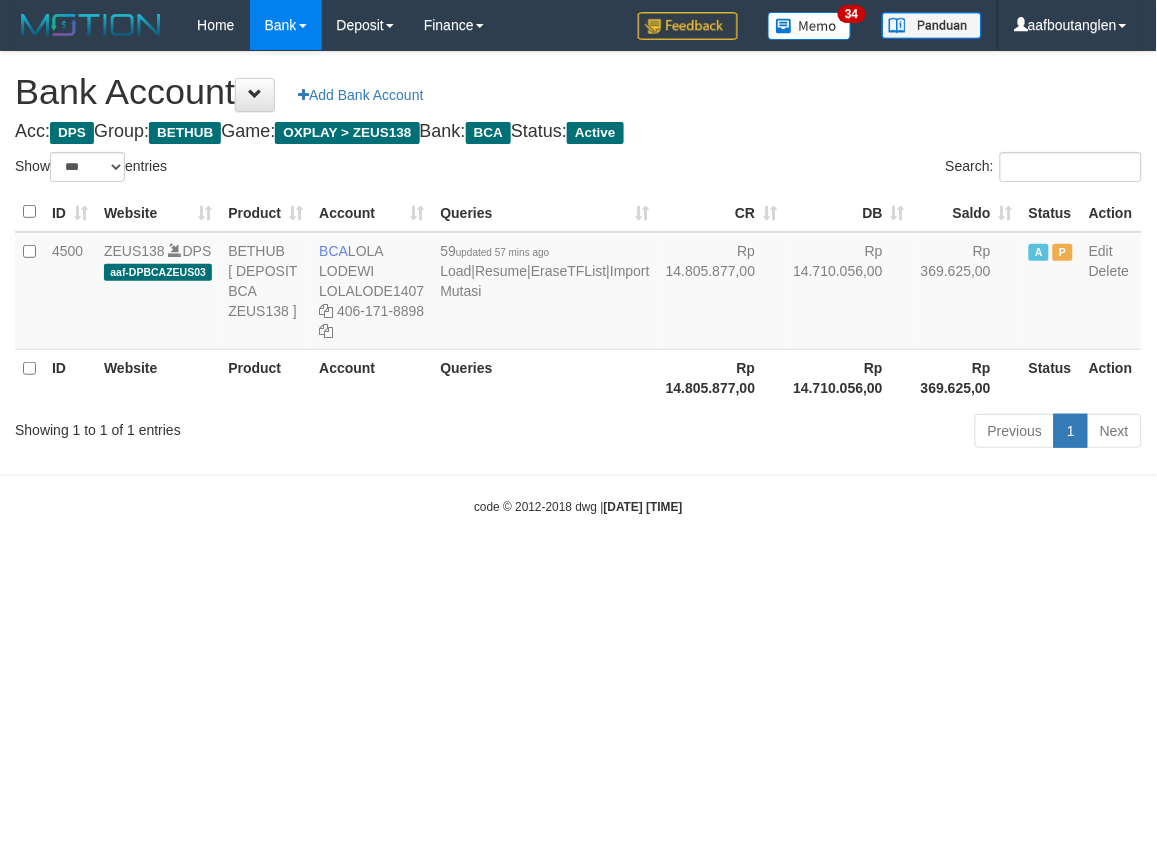 click on "Toggle navigation
Home
Bank
Account List
Deposit
DPS List
History
Note DPS
Finance
Financial Data
aafboutanglen
My Profile
Log Out
34" at bounding box center [578, 283] 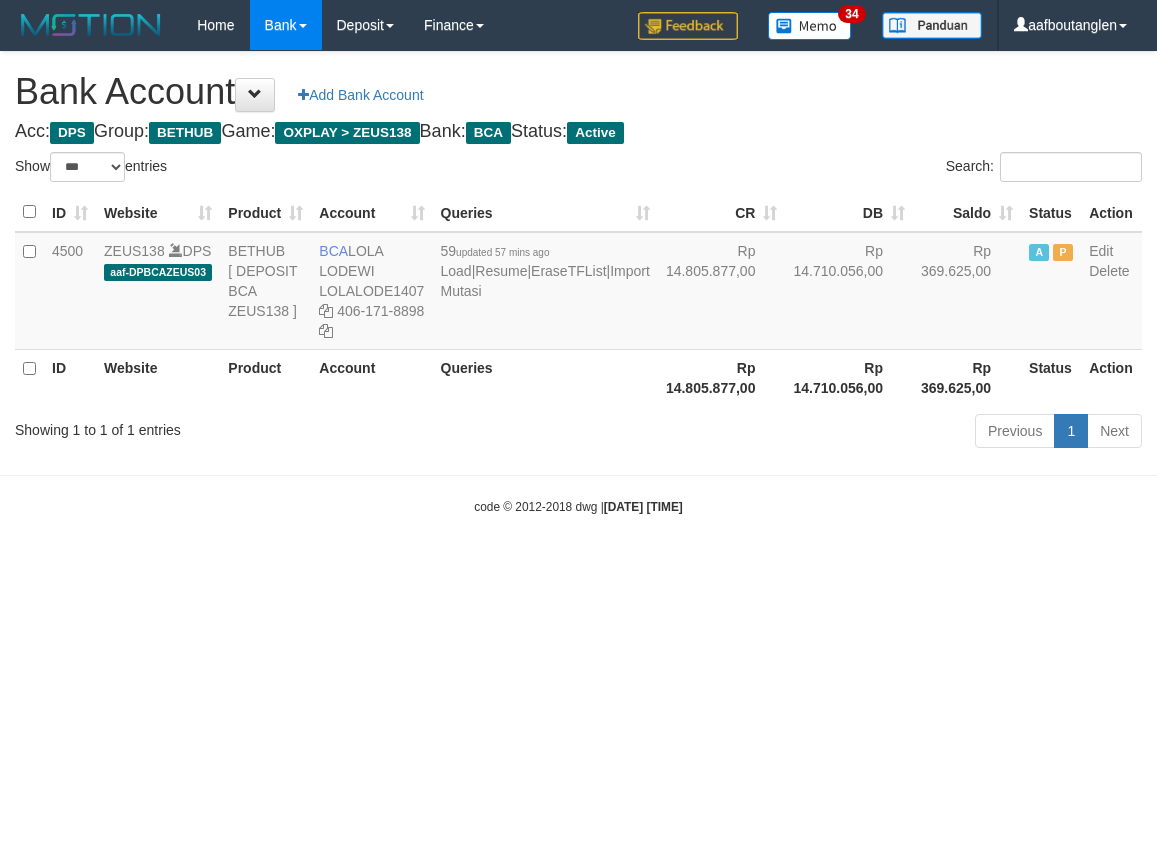 select on "***" 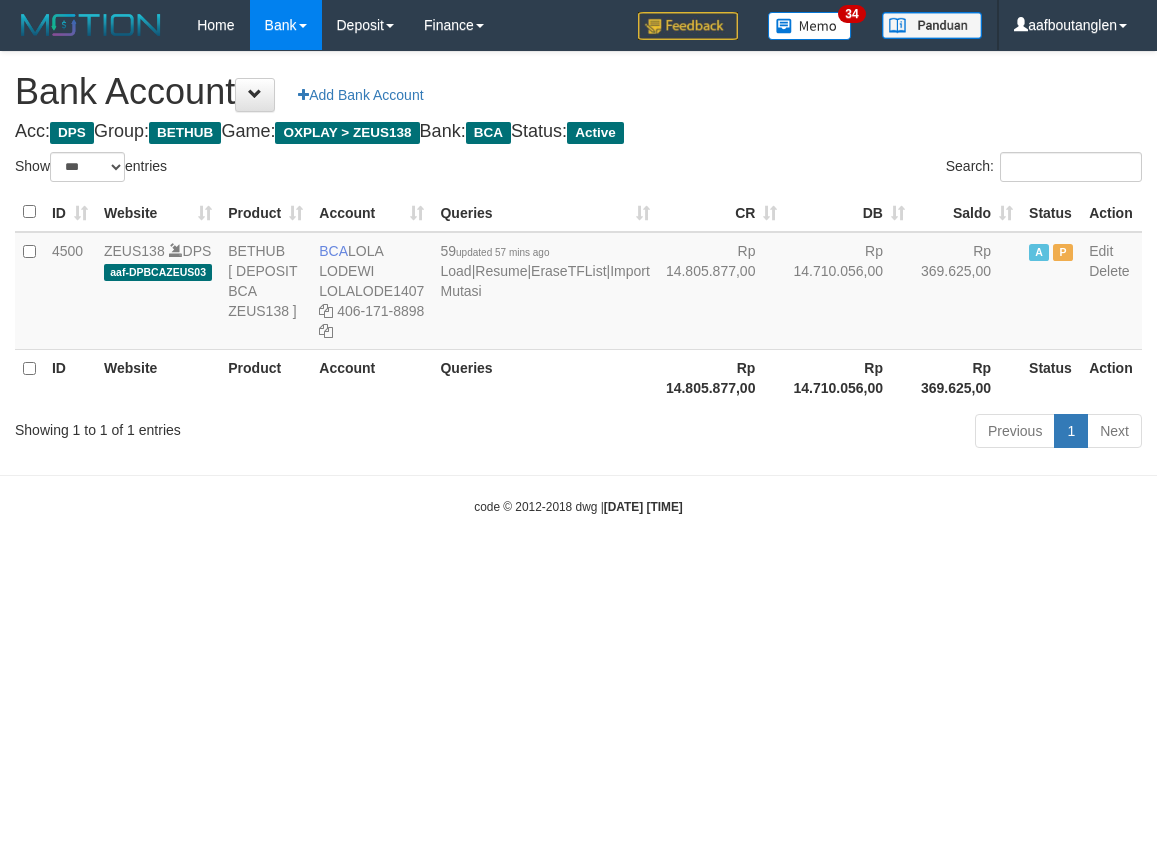 scroll, scrollTop: 0, scrollLeft: 0, axis: both 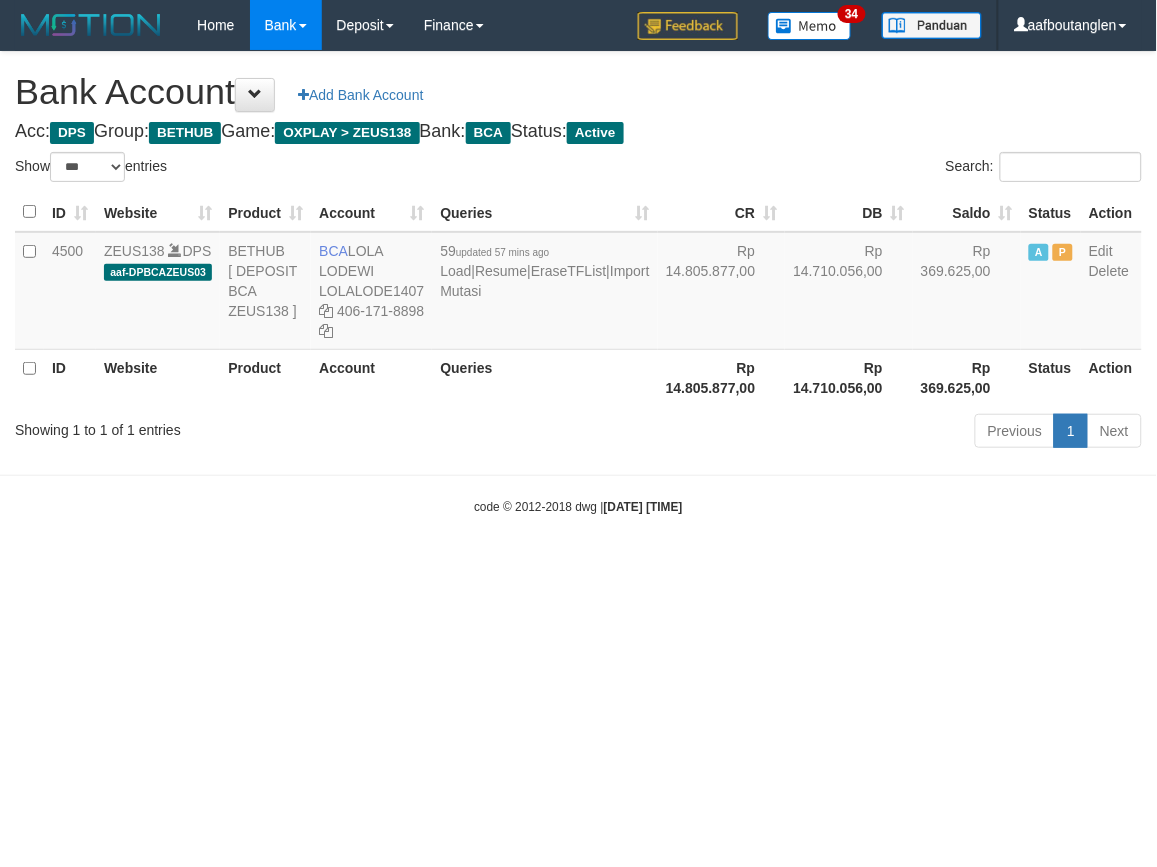 drag, startPoint x: 98, startPoint y: 547, endPoint x: 388, endPoint y: 584, distance: 292.35083 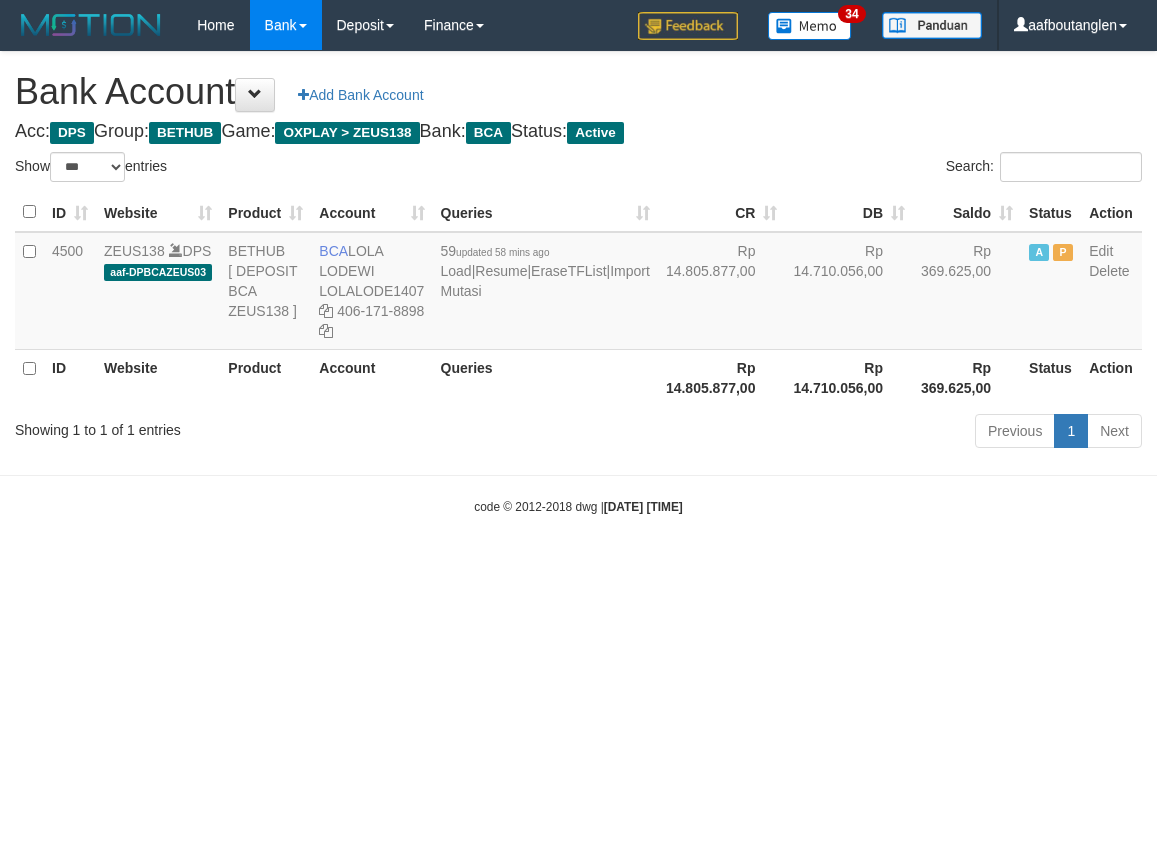 select on "***" 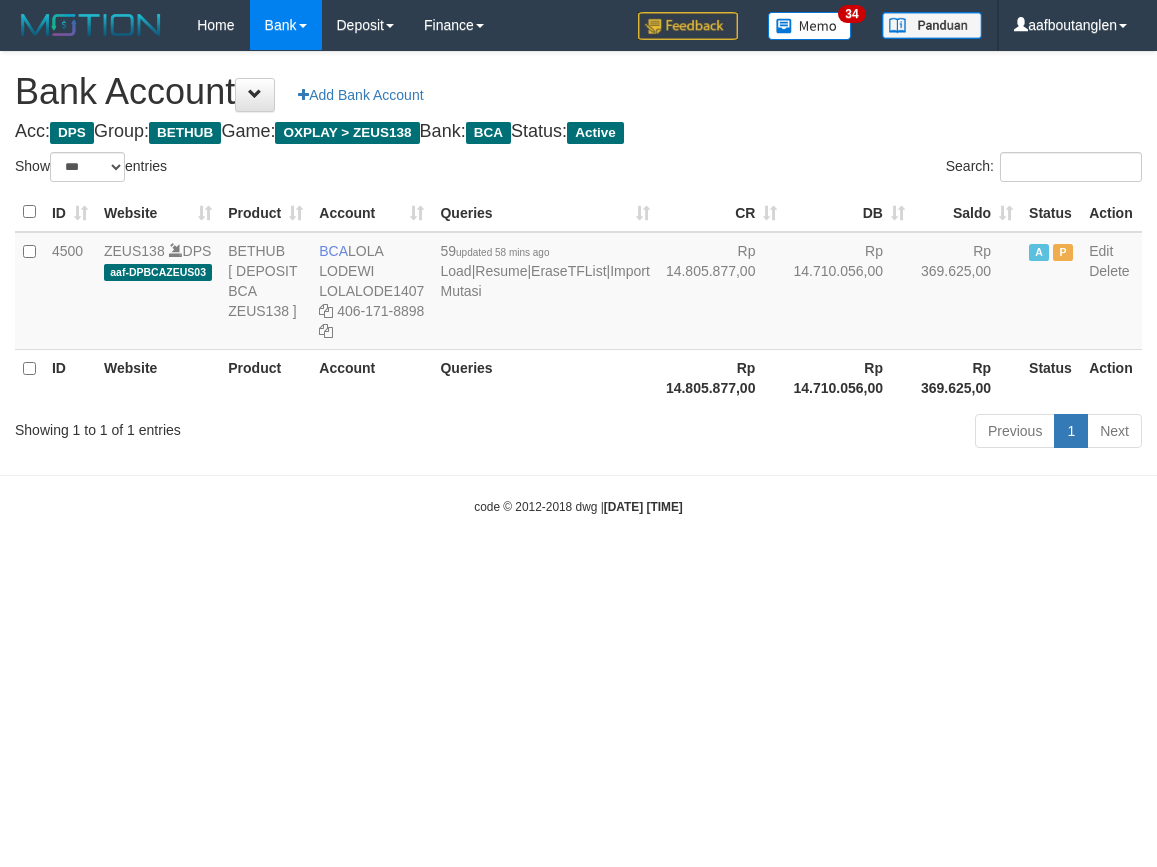 scroll, scrollTop: 0, scrollLeft: 0, axis: both 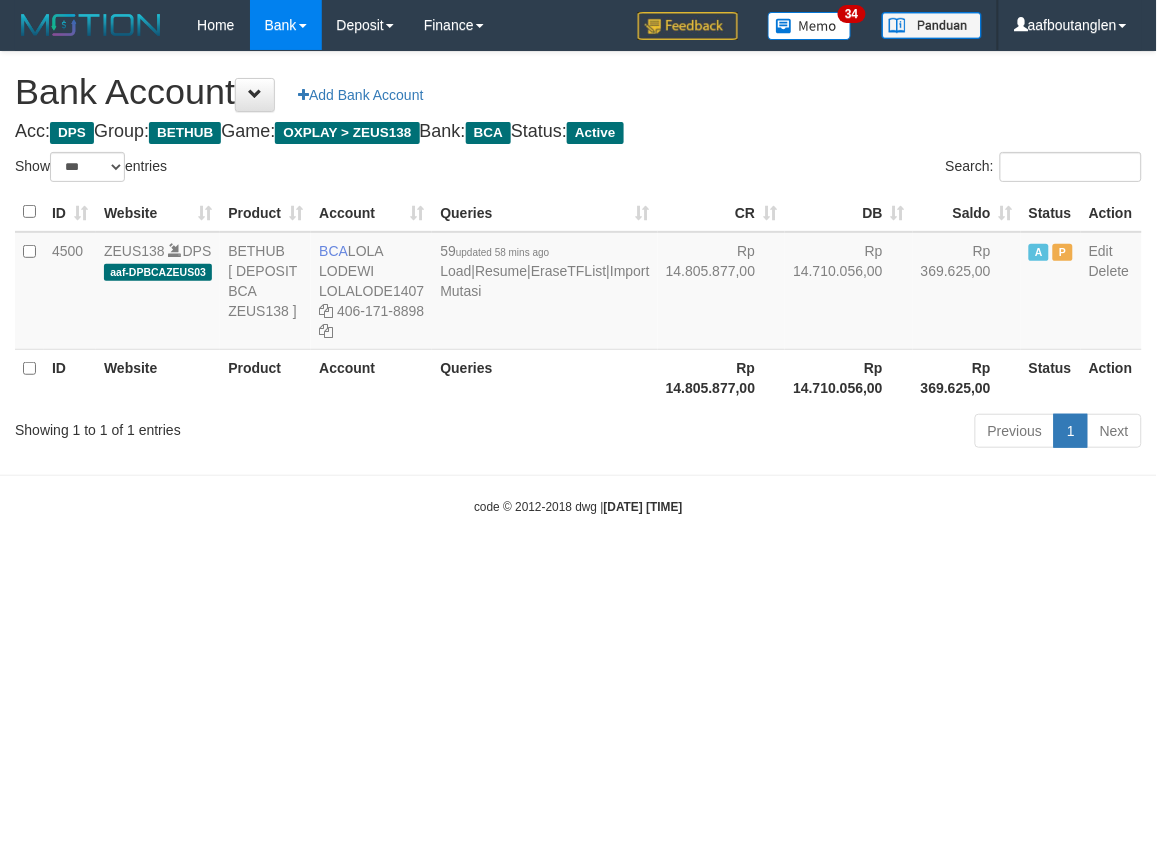 click on "Toggle navigation
Home
Bank
Account List
Deposit
DPS List
History
Note DPS
Finance
Financial Data
aafboutanglen
My Profile
Log Out
34" at bounding box center [578, 283] 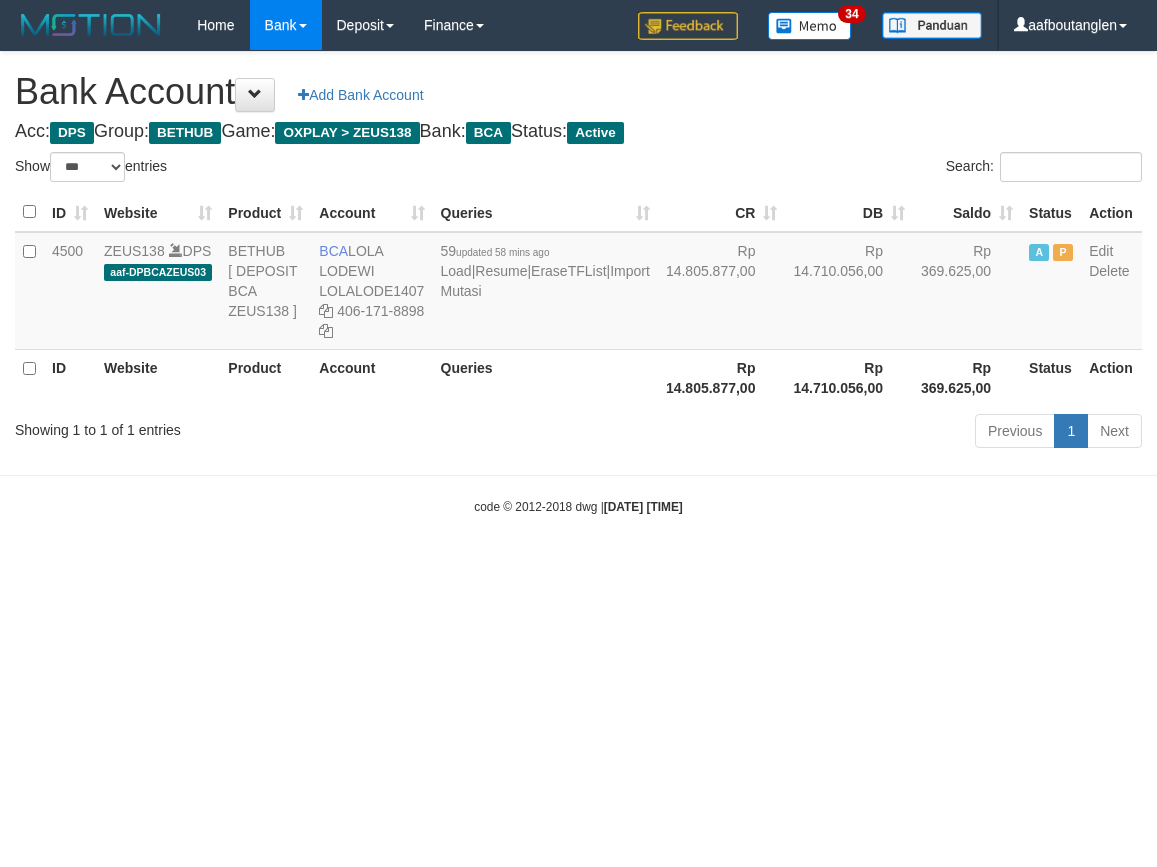 select on "***" 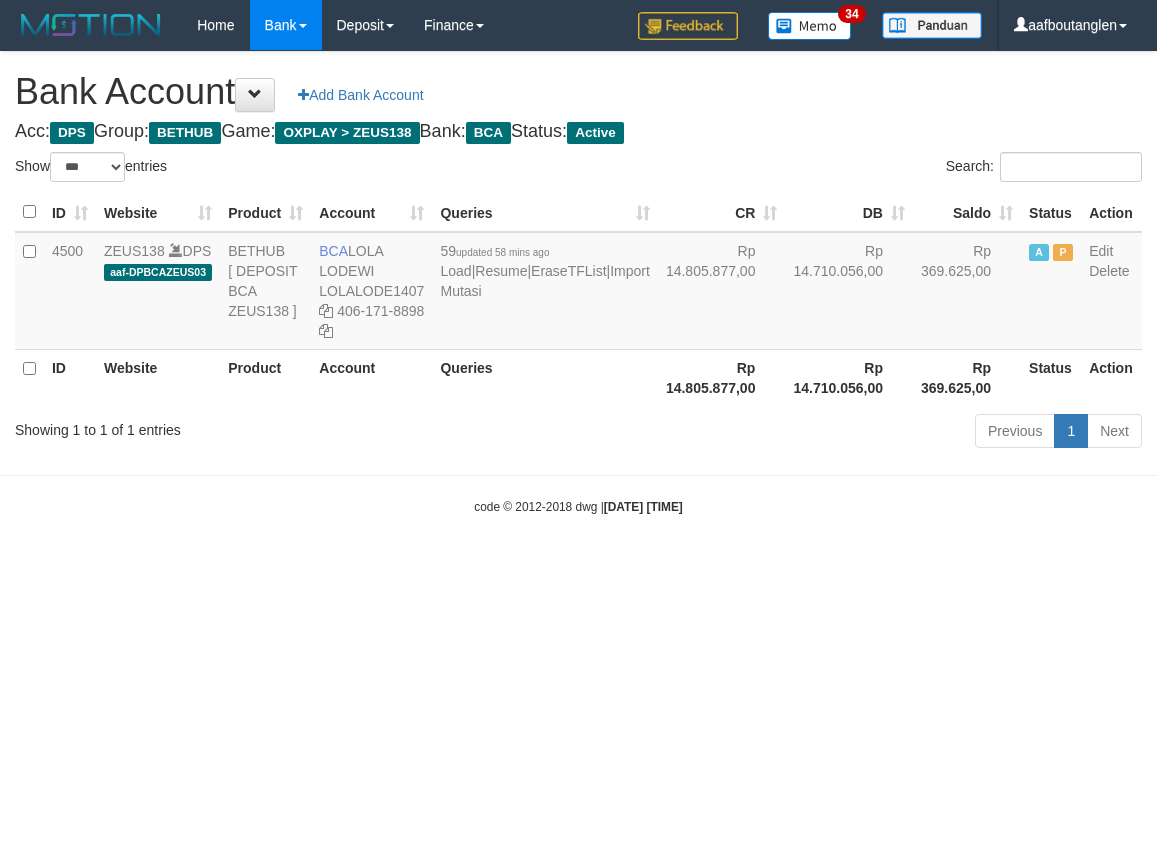 scroll, scrollTop: 0, scrollLeft: 0, axis: both 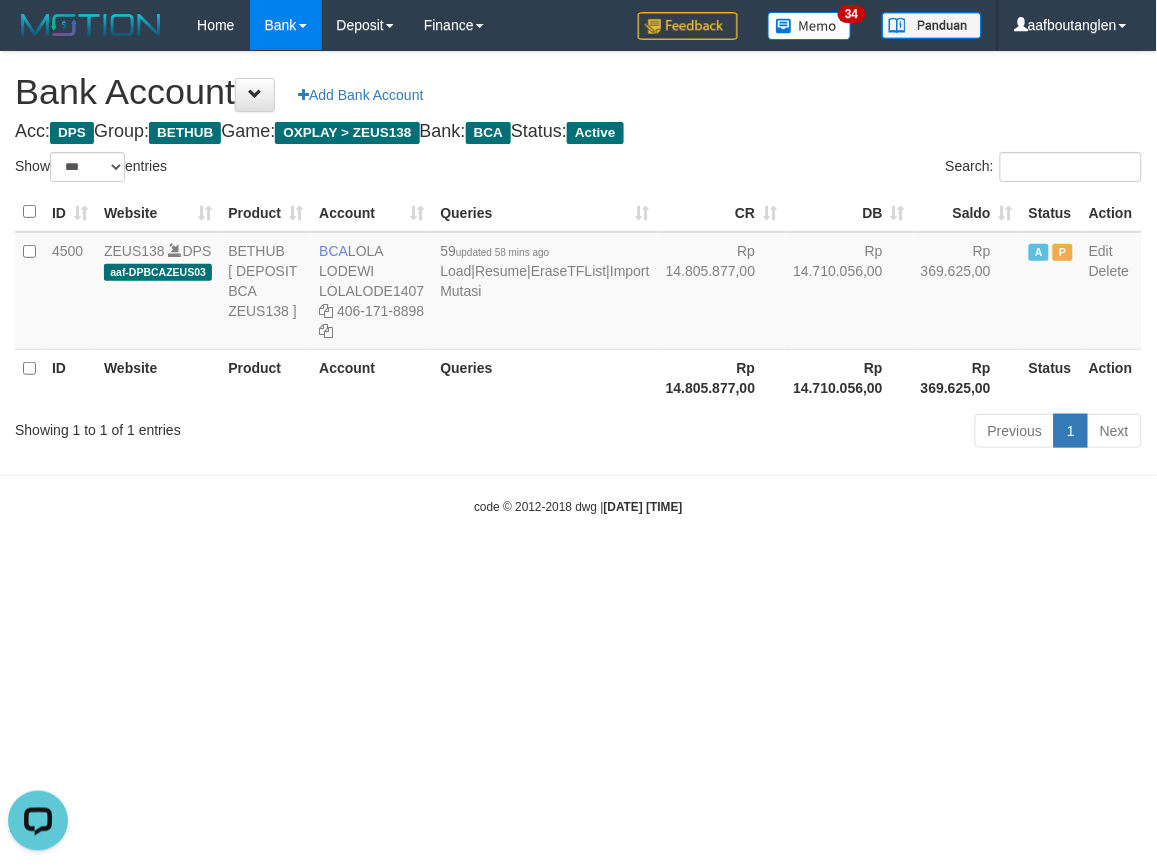 drag, startPoint x: 938, startPoint y: 563, endPoint x: 952, endPoint y: 568, distance: 14.866069 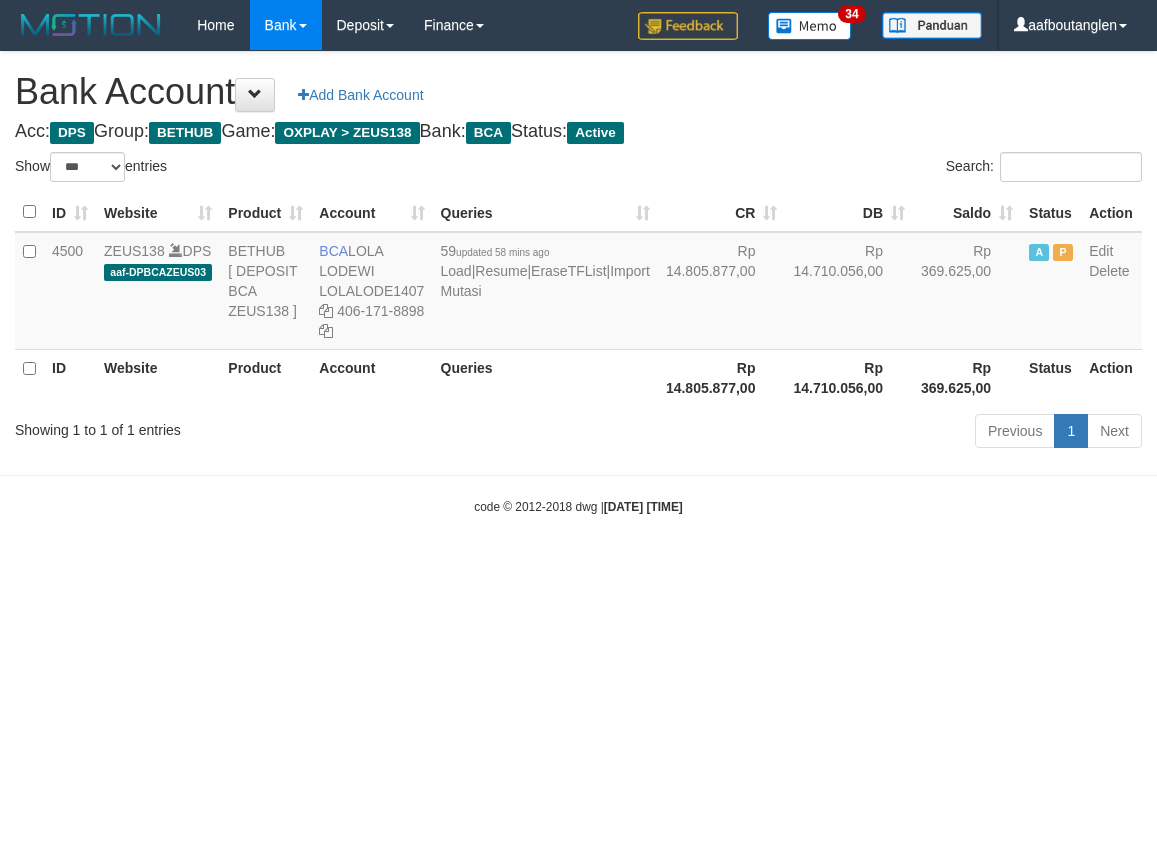 select on "***" 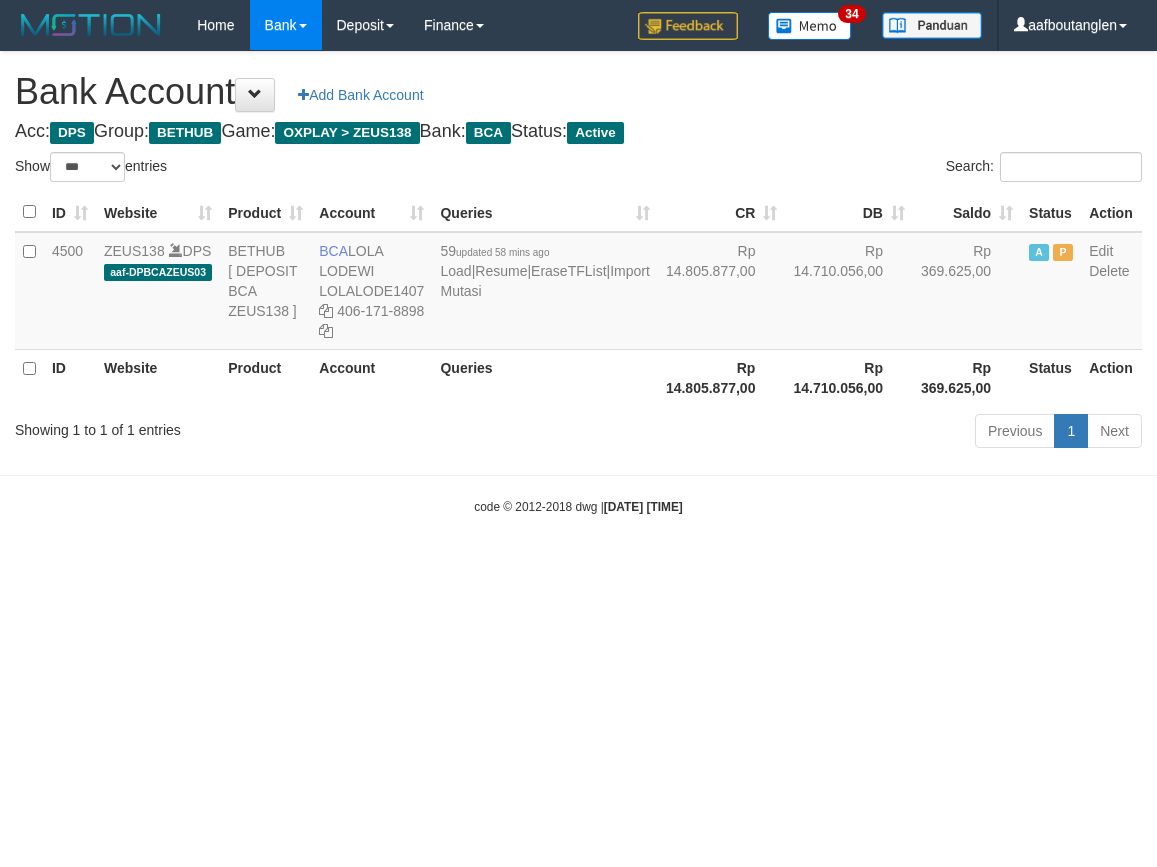 scroll, scrollTop: 0, scrollLeft: 0, axis: both 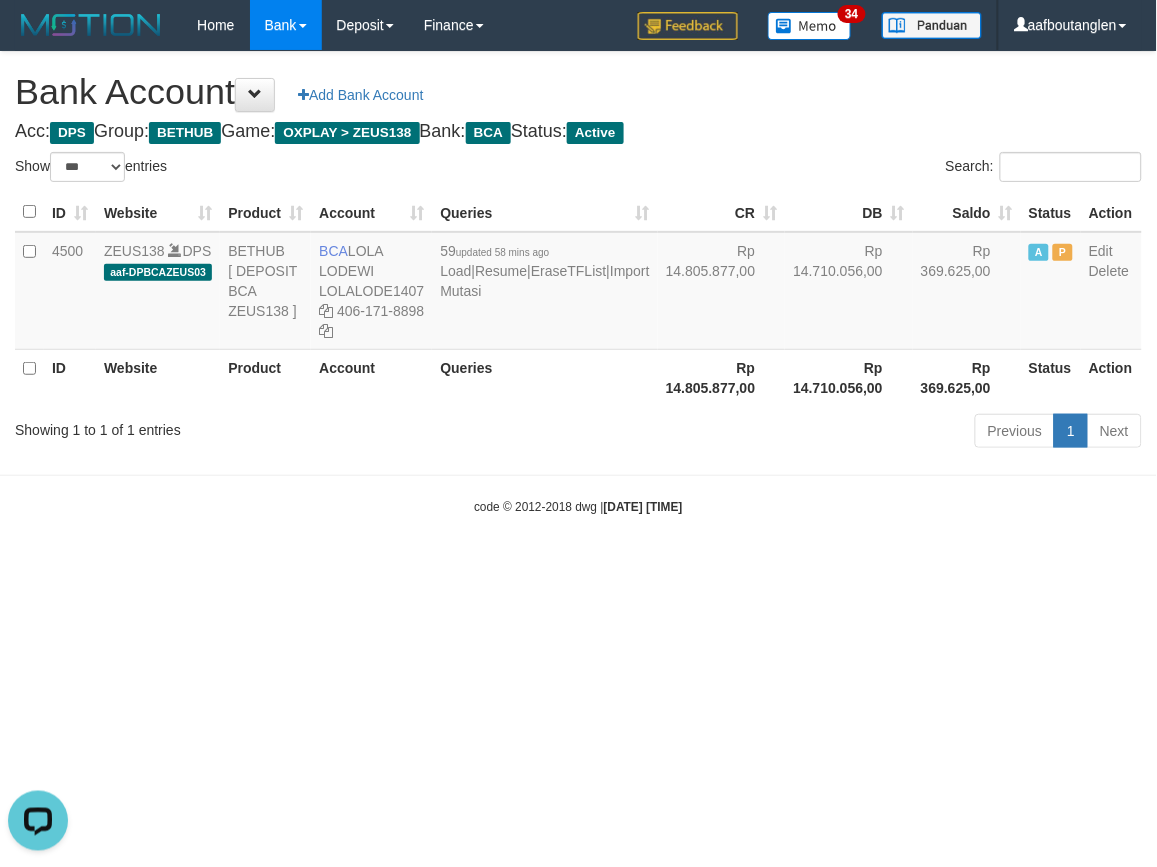 drag, startPoint x: 912, startPoint y: 586, endPoint x: 891, endPoint y: 616, distance: 36.619667 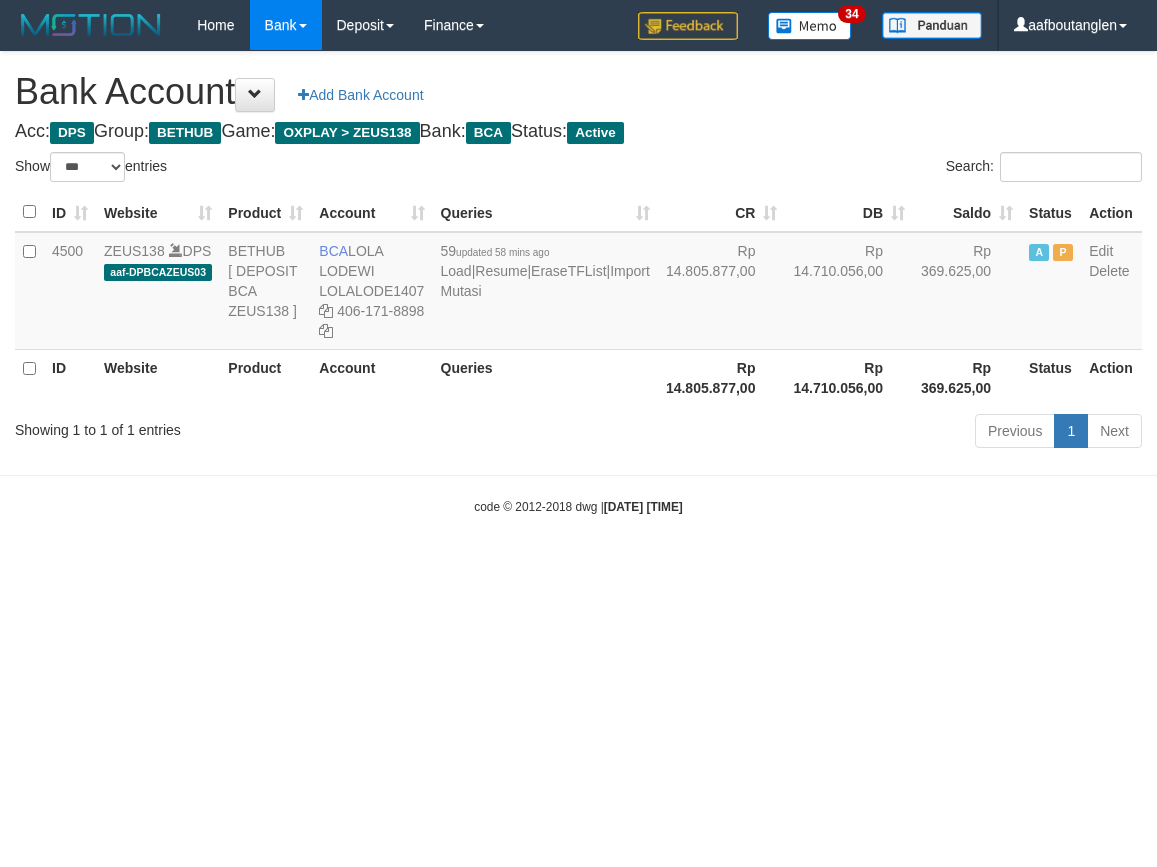select on "***" 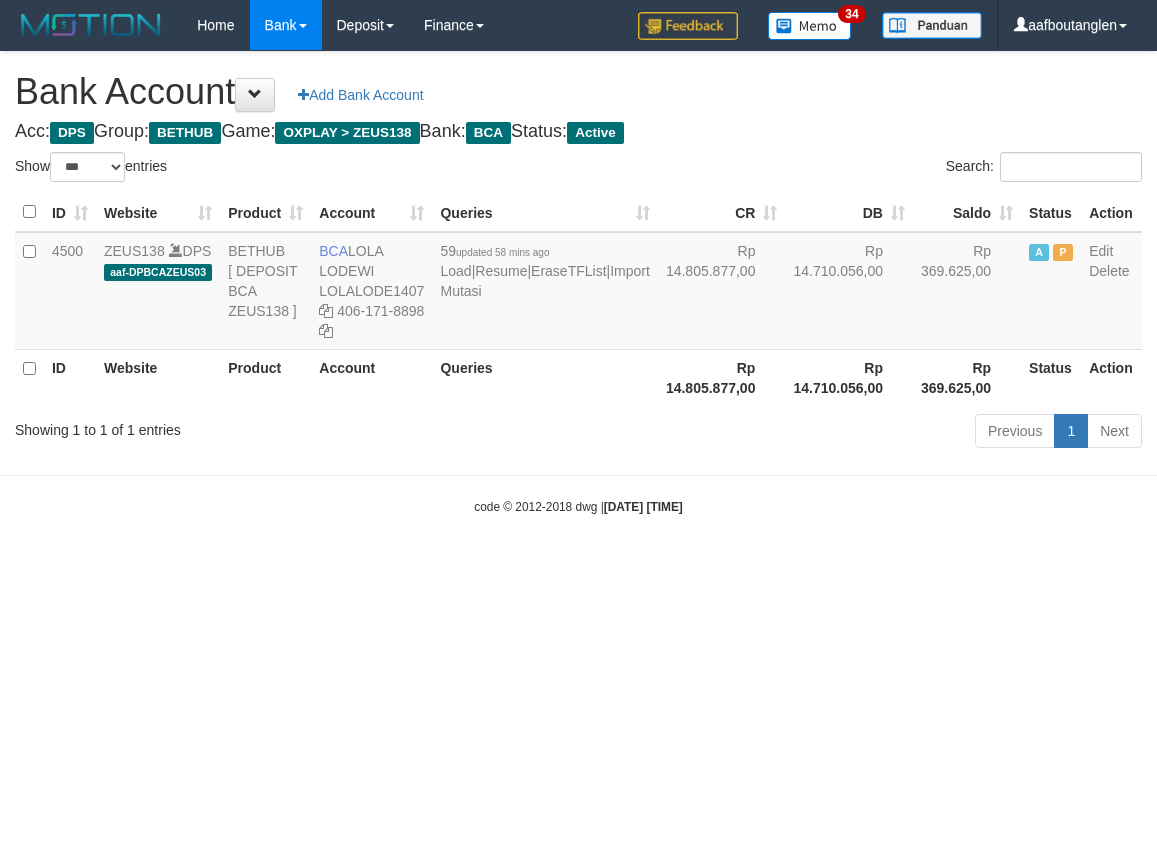 scroll, scrollTop: 0, scrollLeft: 0, axis: both 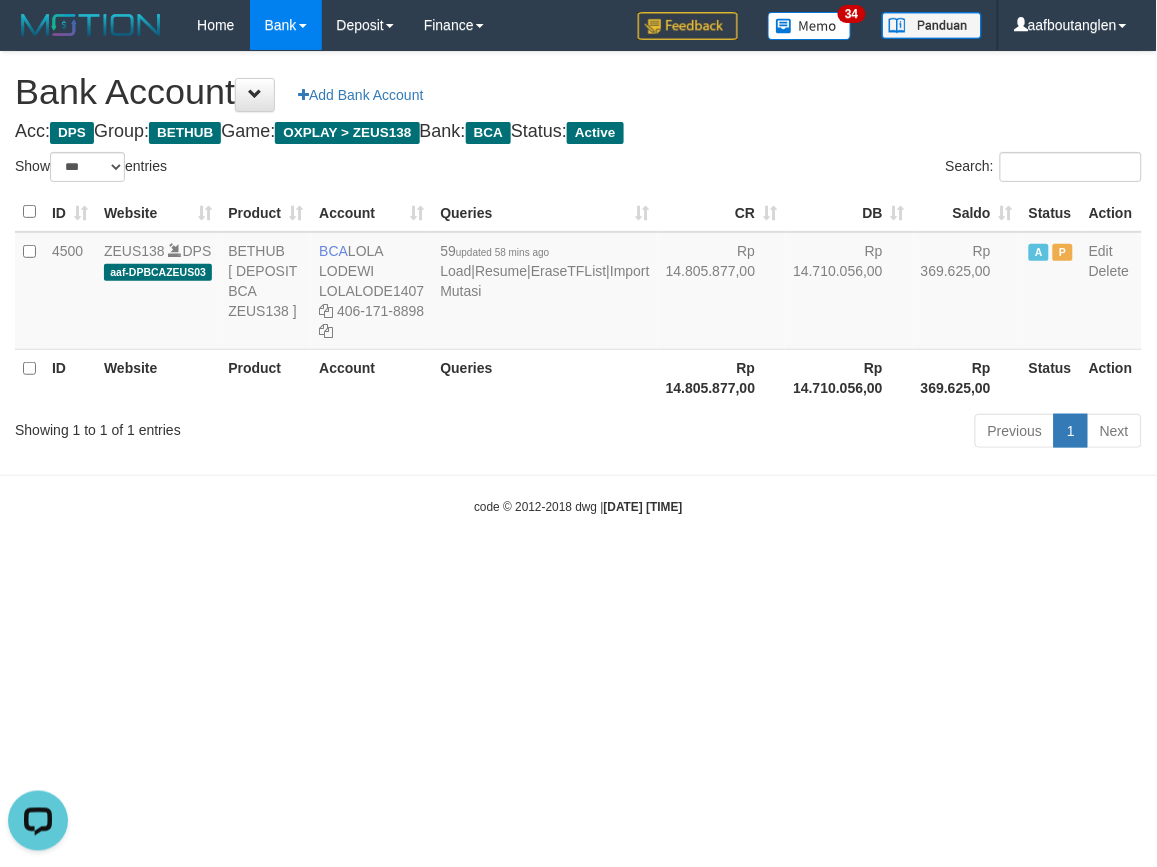 click on "Toggle navigation
Home
Bank
Account List
Deposit
DPS List
History
Note DPS
Finance
Financial Data
aafboutanglen
My Profile
Log Out
34" at bounding box center [578, 283] 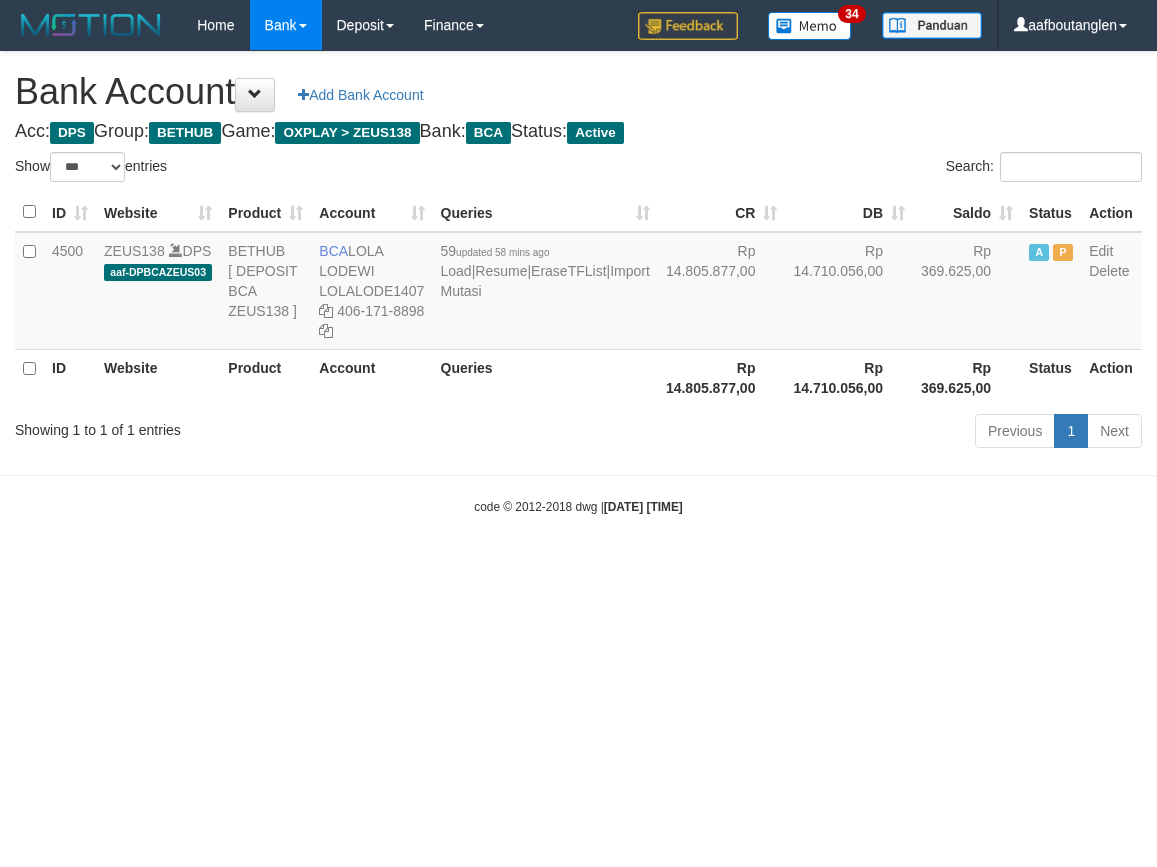 select on "***" 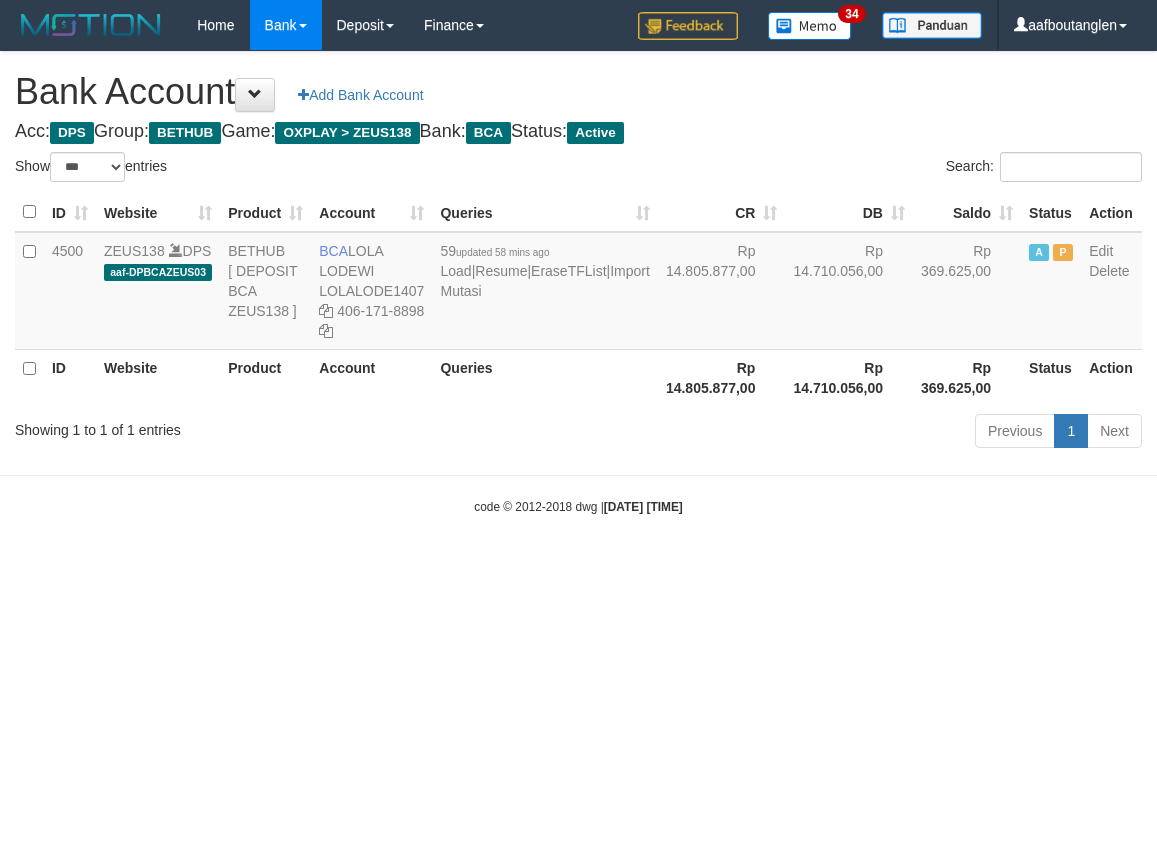 scroll, scrollTop: 0, scrollLeft: 0, axis: both 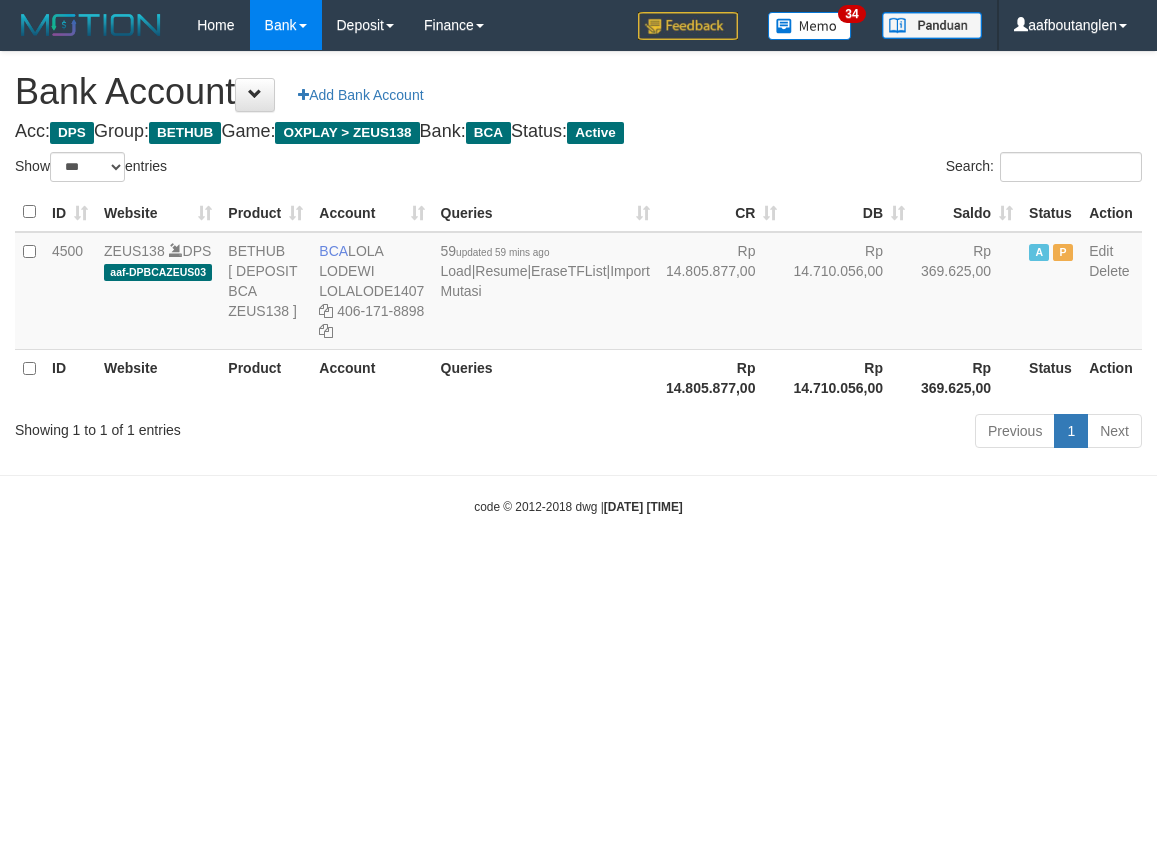 select on "***" 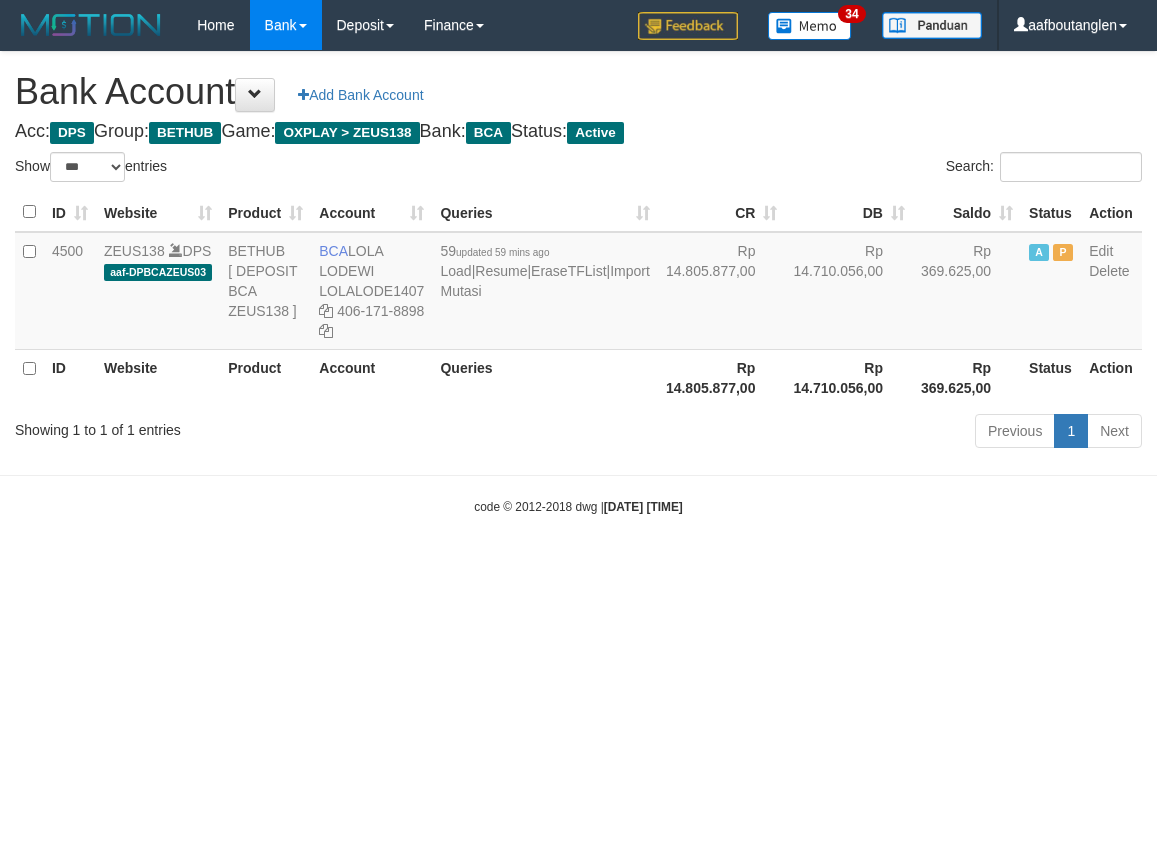 scroll, scrollTop: 0, scrollLeft: 0, axis: both 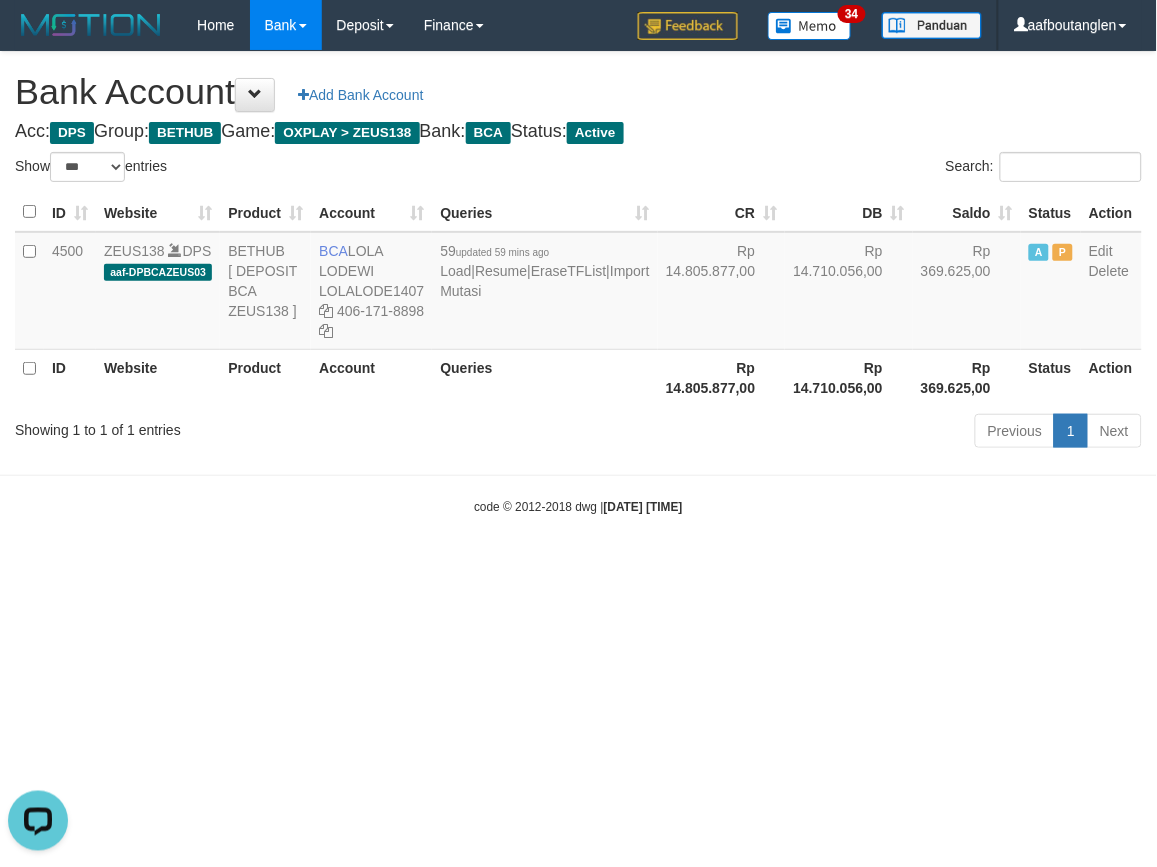 drag, startPoint x: 132, startPoint y: 560, endPoint x: 145, endPoint y: 560, distance: 13 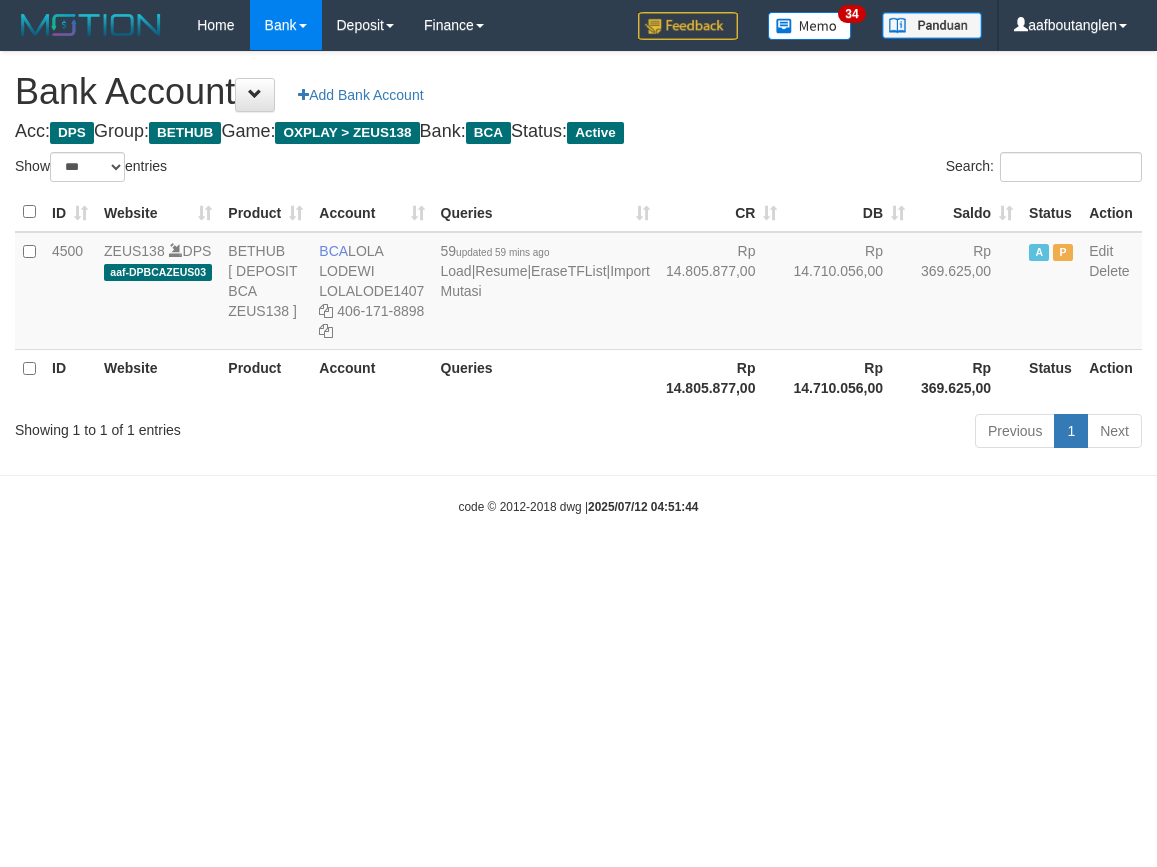 select on "***" 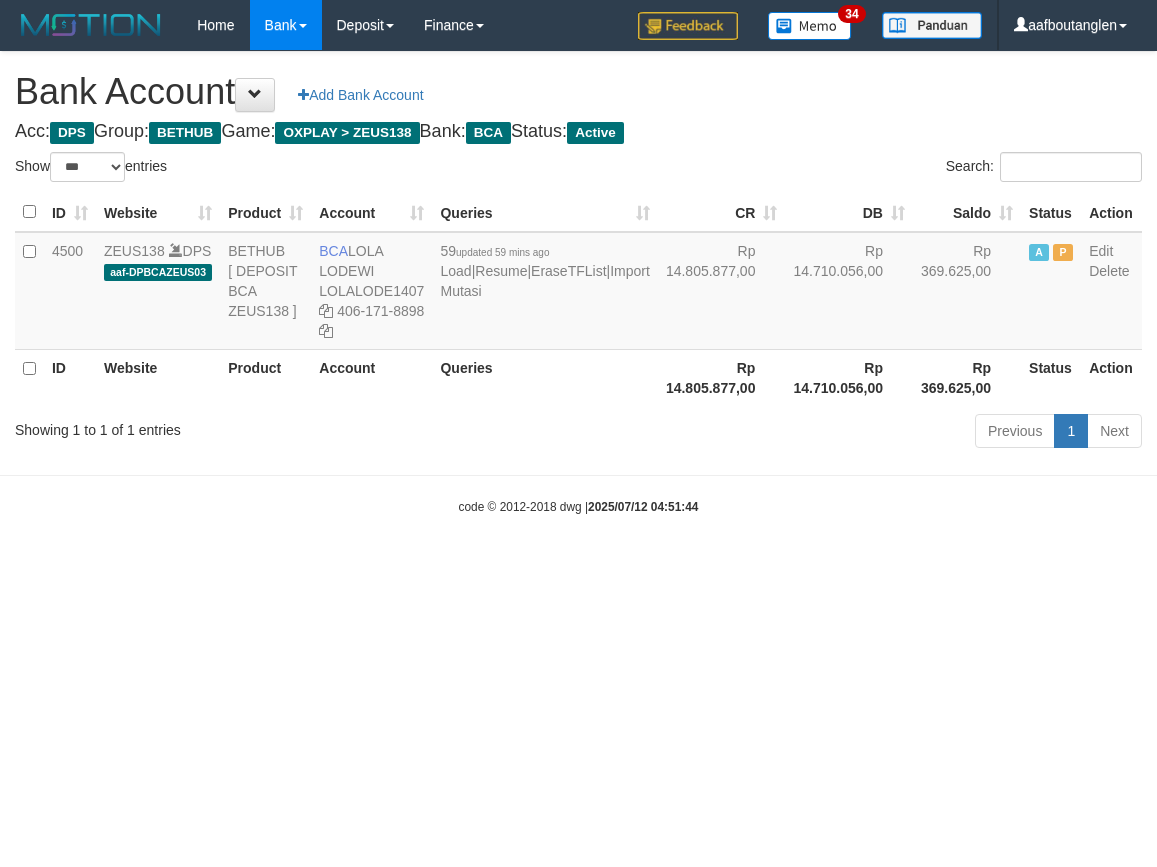 scroll, scrollTop: 0, scrollLeft: 0, axis: both 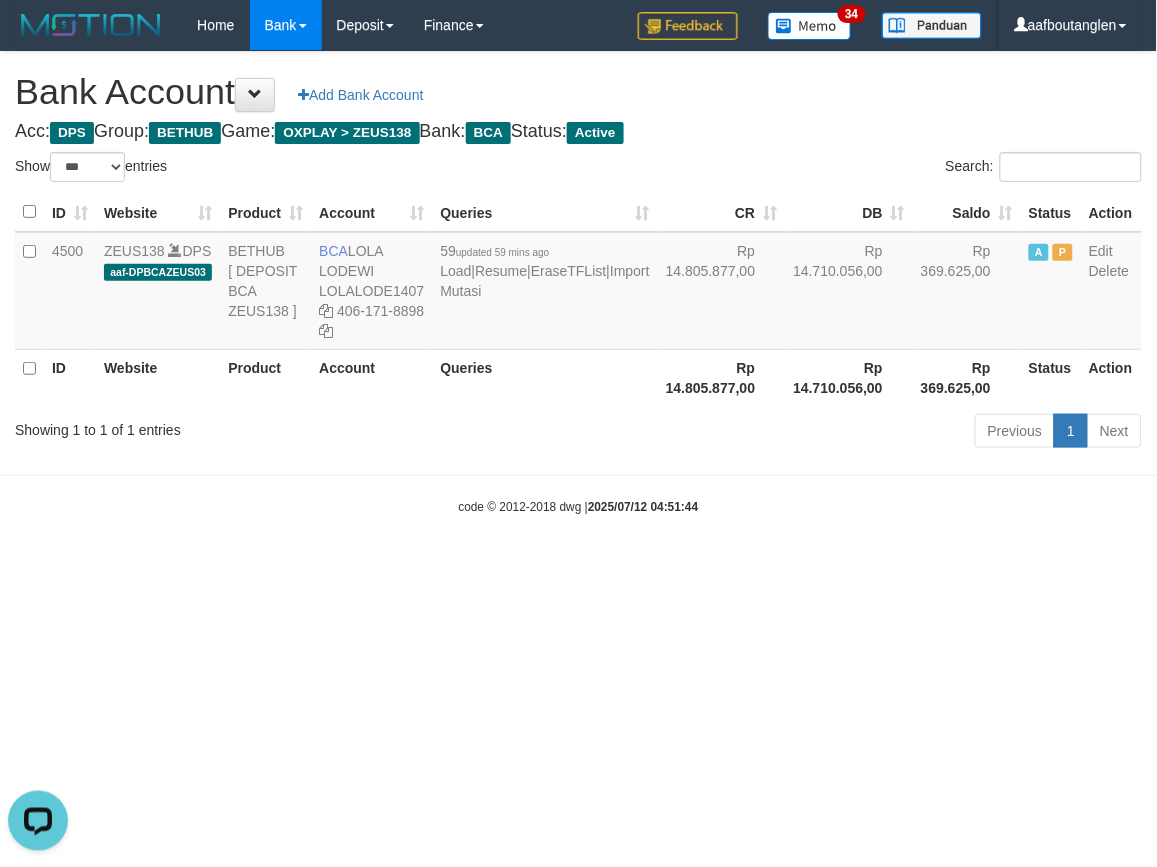 drag, startPoint x: 876, startPoint y: 555, endPoint x: 857, endPoint y: 552, distance: 19.235384 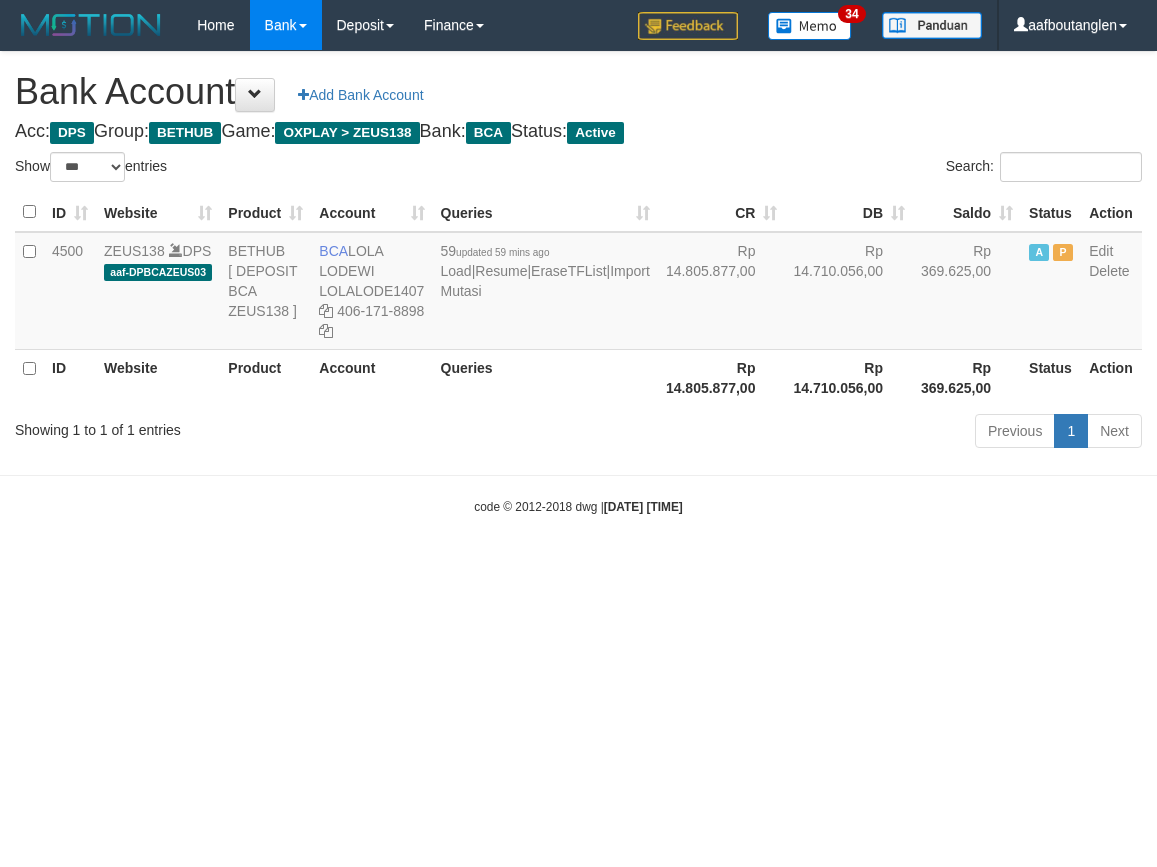 select on "***" 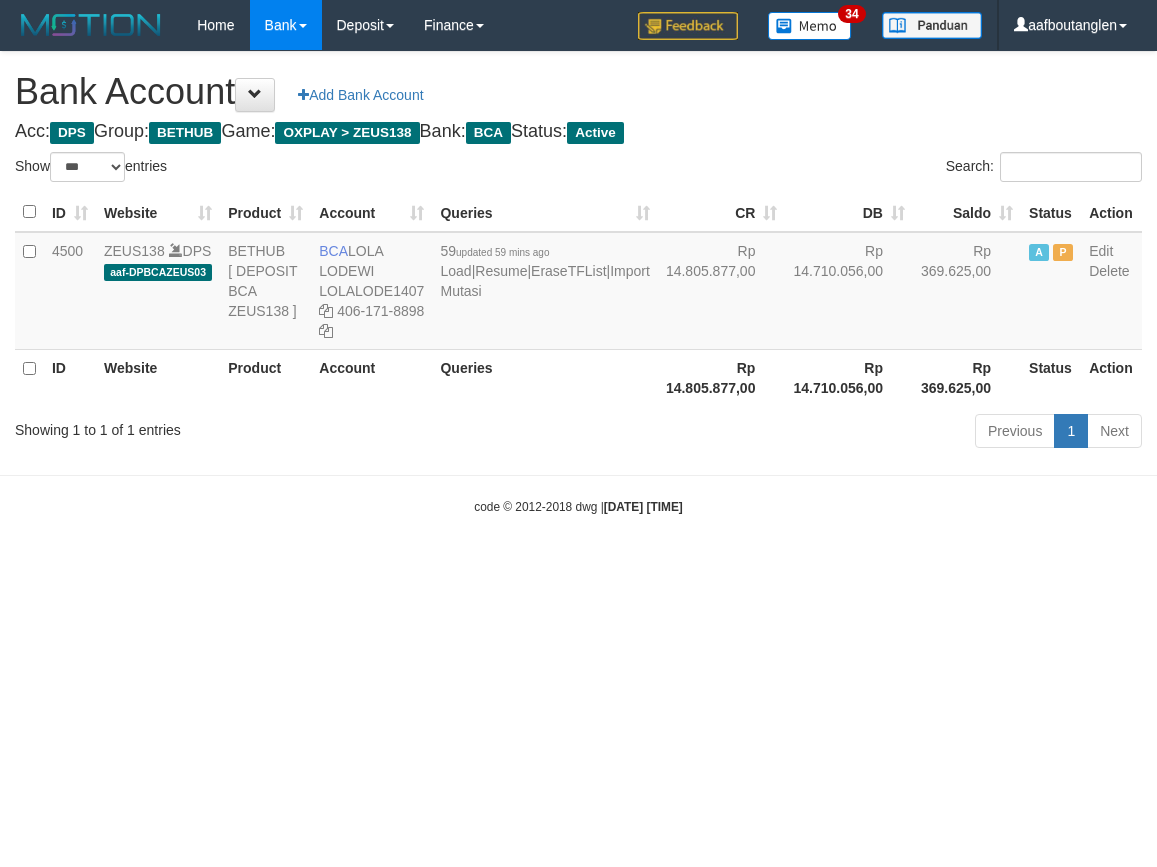 scroll, scrollTop: 0, scrollLeft: 0, axis: both 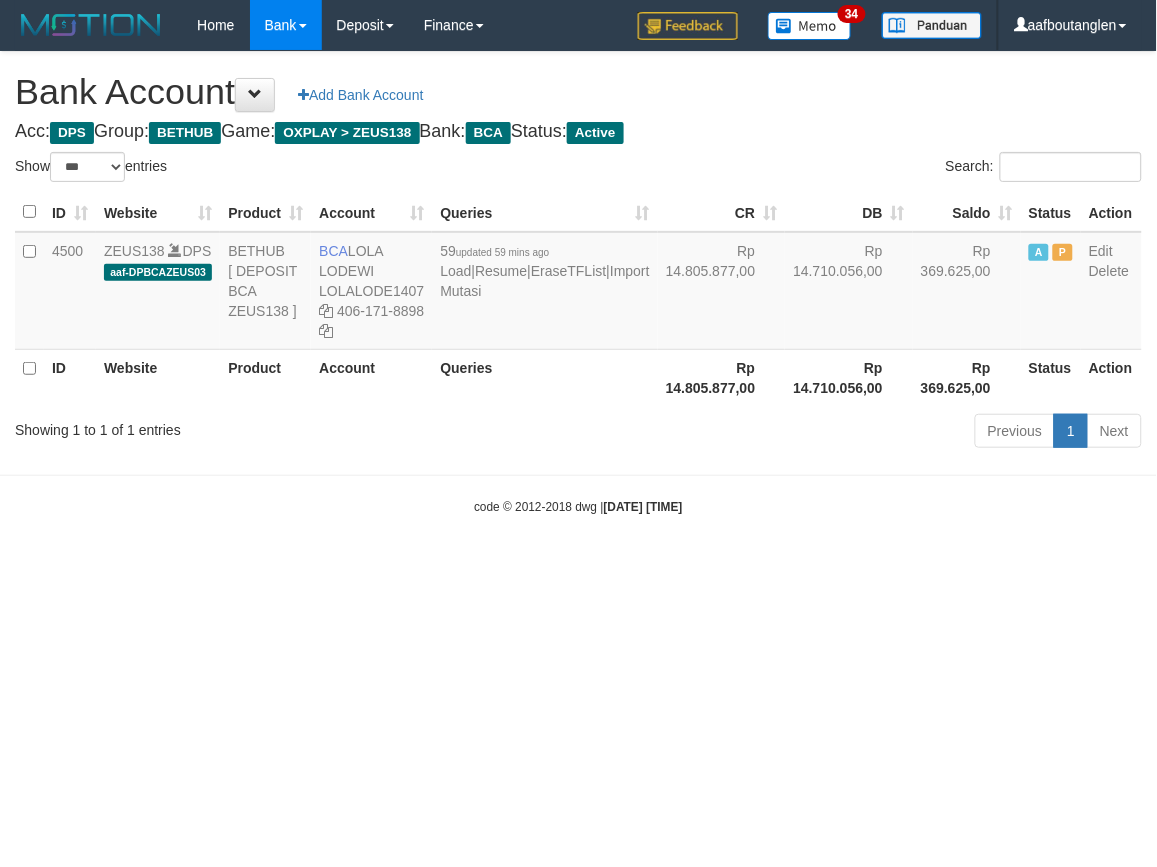 click on "code © 2012-2018 dwg |  2025/07/12 04:51:48" at bounding box center (578, 506) 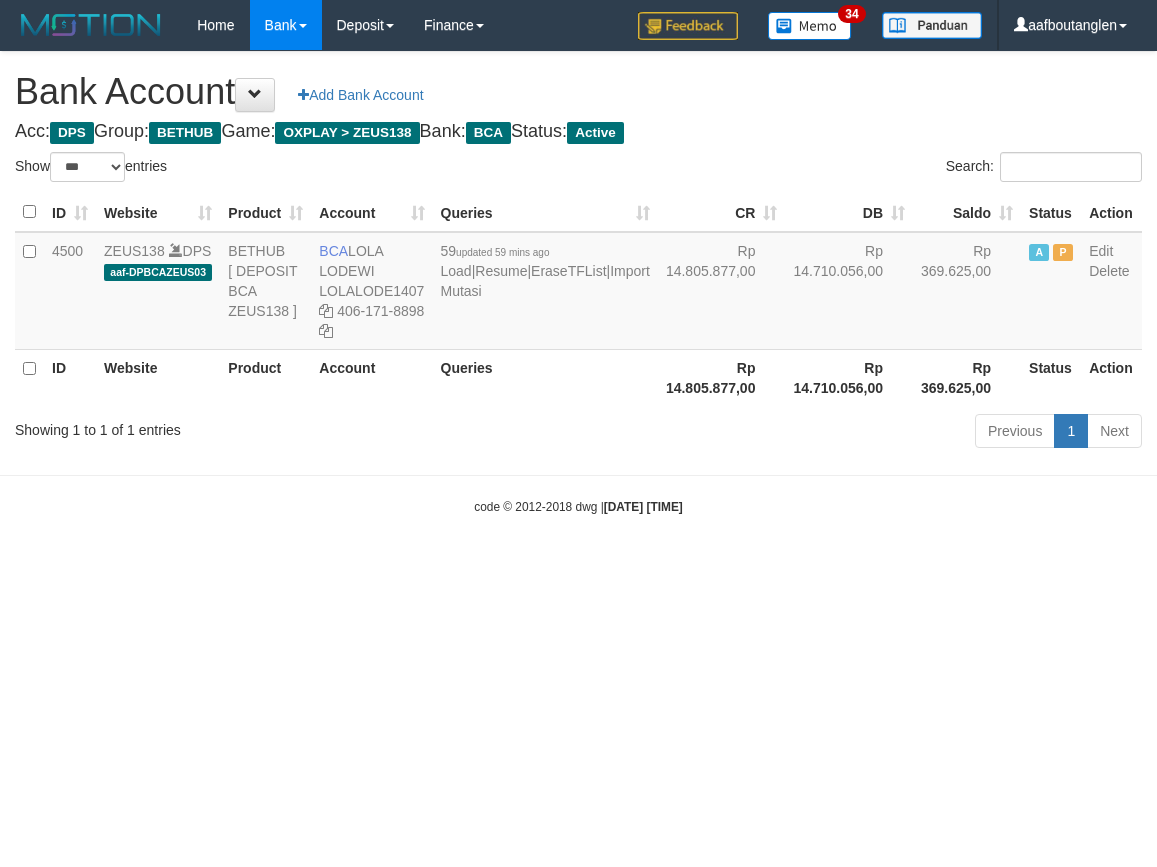 select on "***" 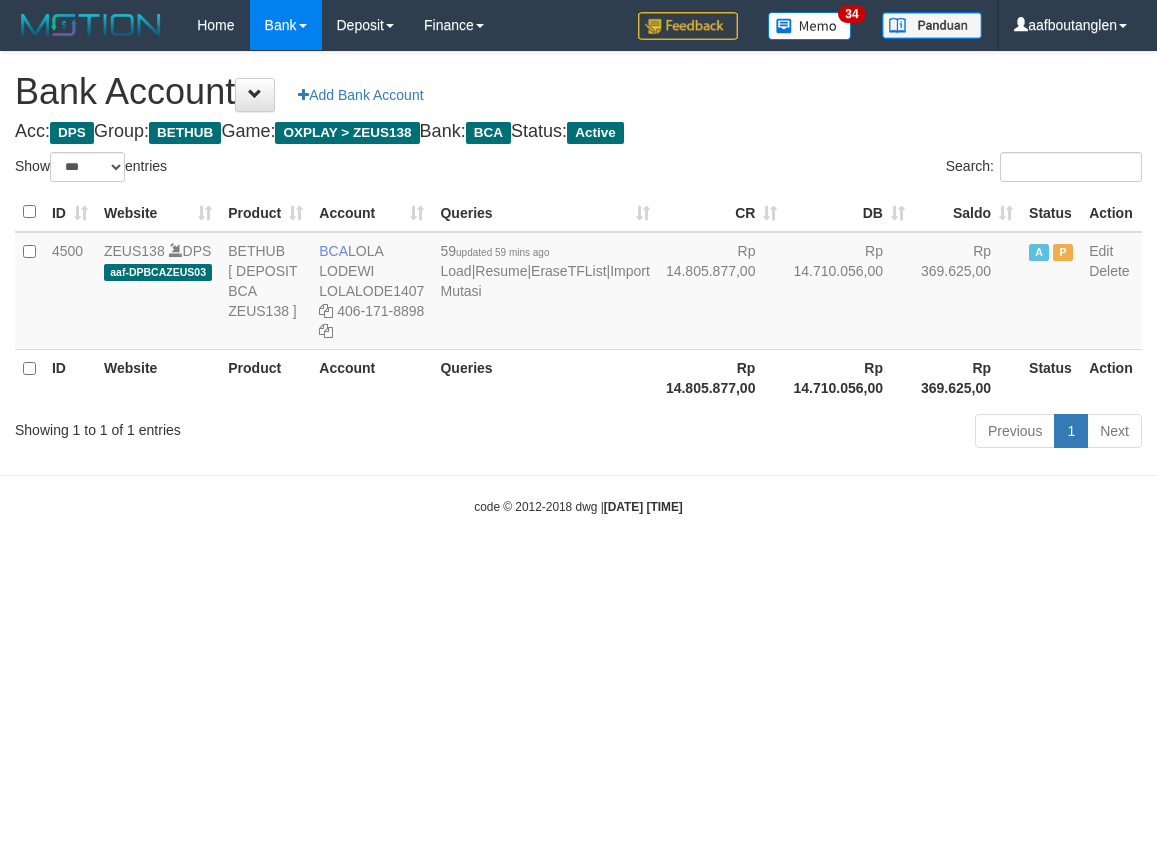scroll, scrollTop: 0, scrollLeft: 0, axis: both 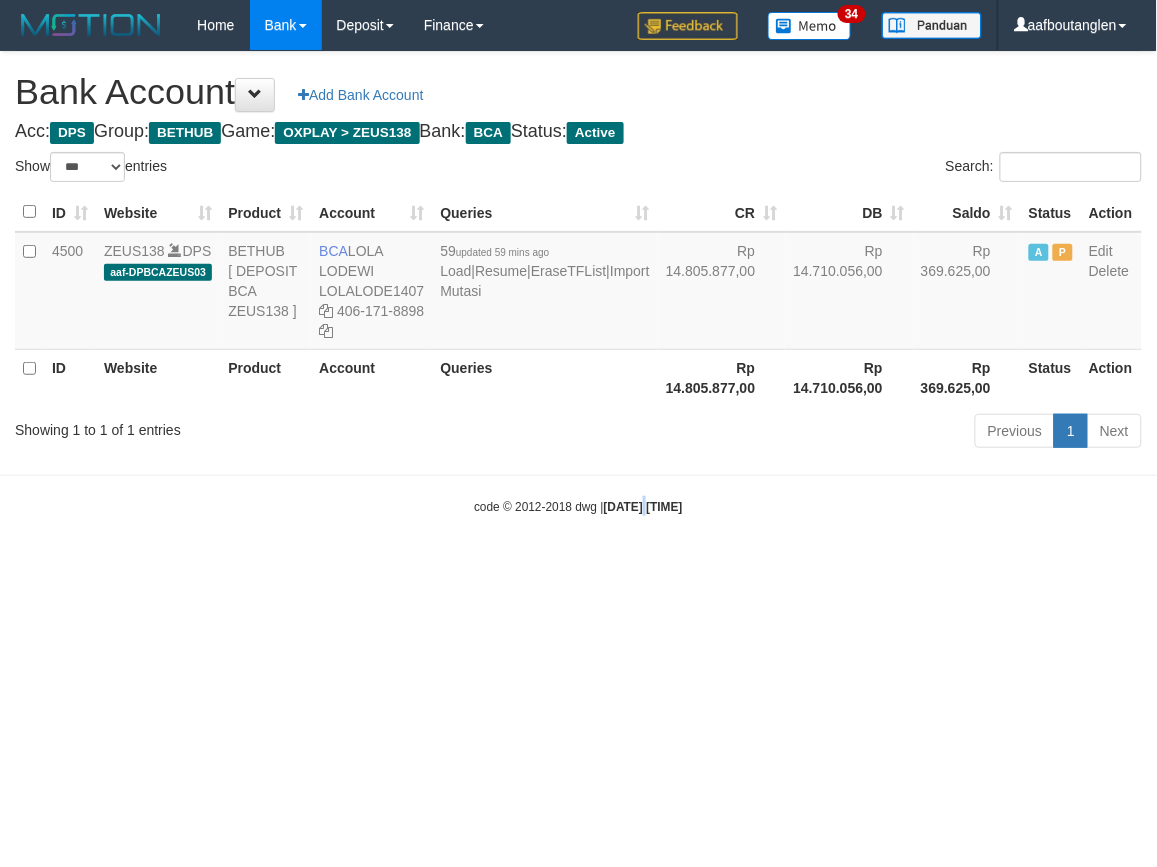 click on "Toggle navigation
Home
Bank
Account List
Deposit
DPS List
History
Note DPS
Finance
Financial Data
aafboutanglen
My Profile
Log Out
34" at bounding box center [578, 283] 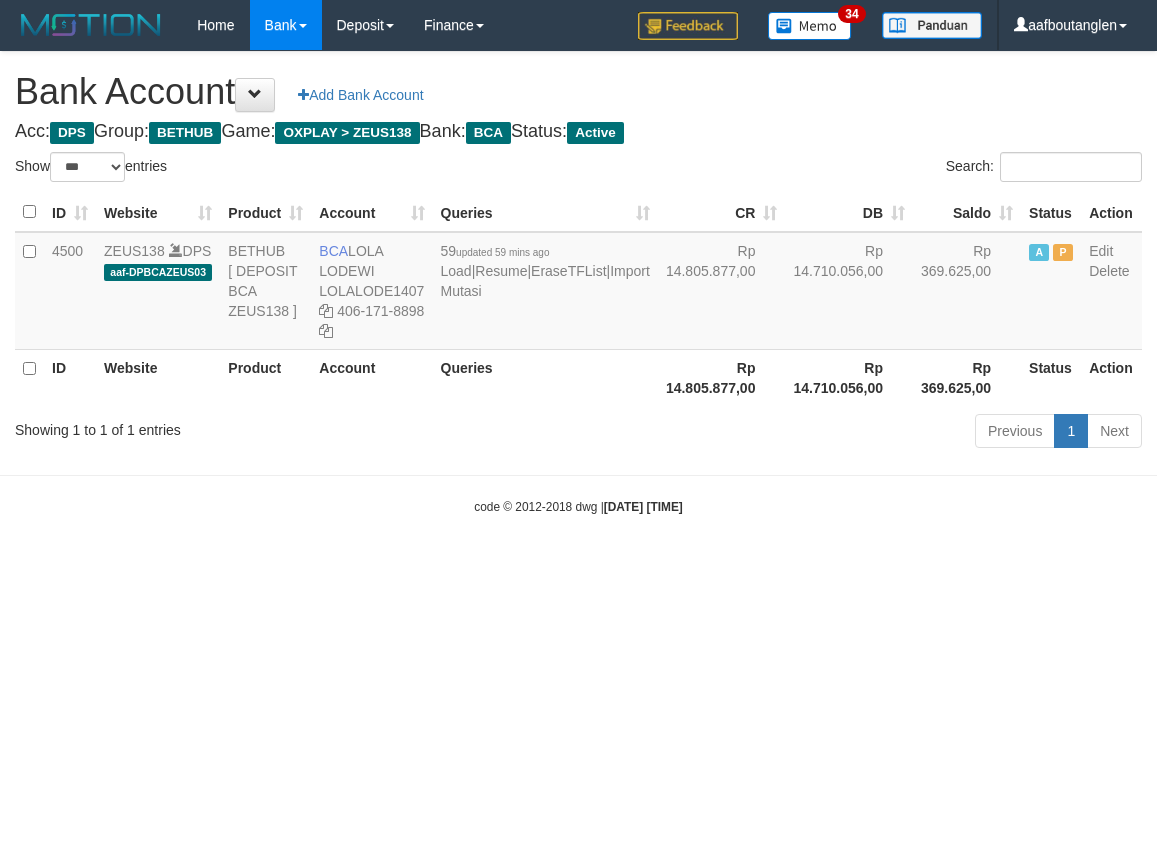 select on "***" 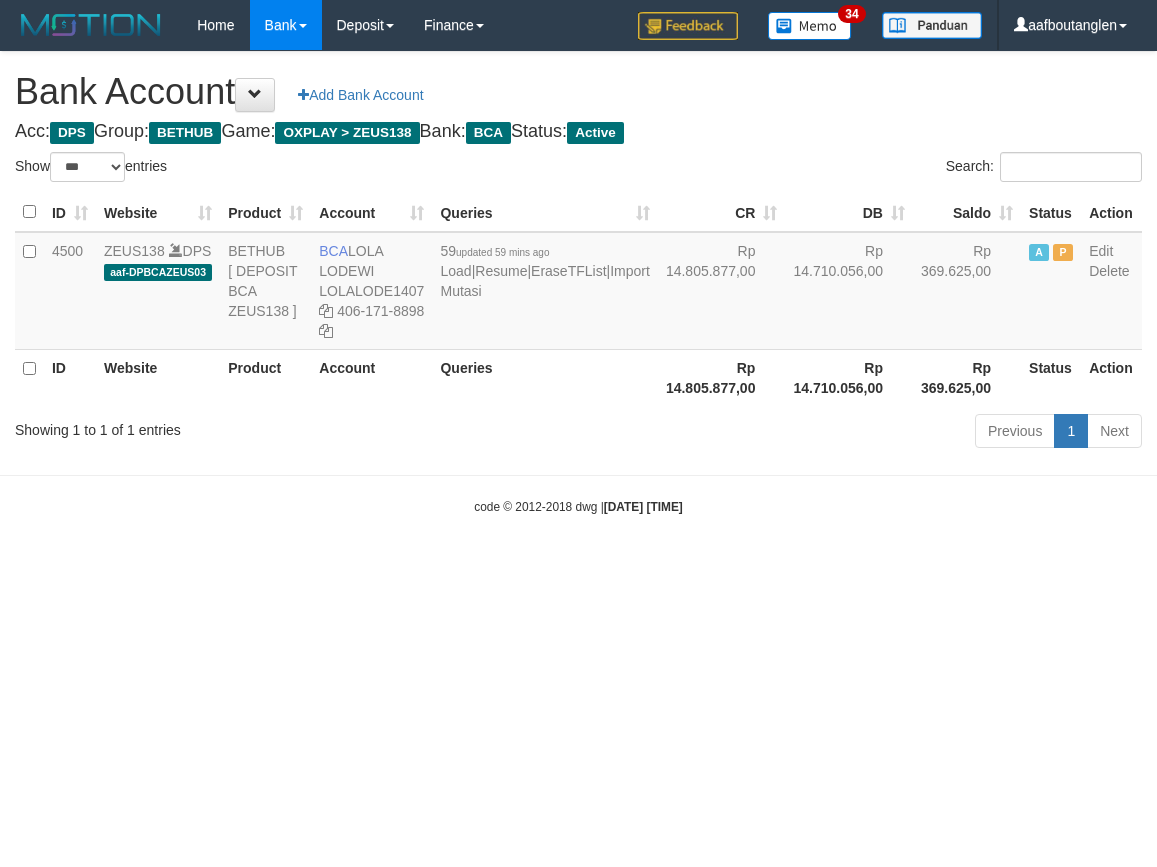 scroll, scrollTop: 0, scrollLeft: 0, axis: both 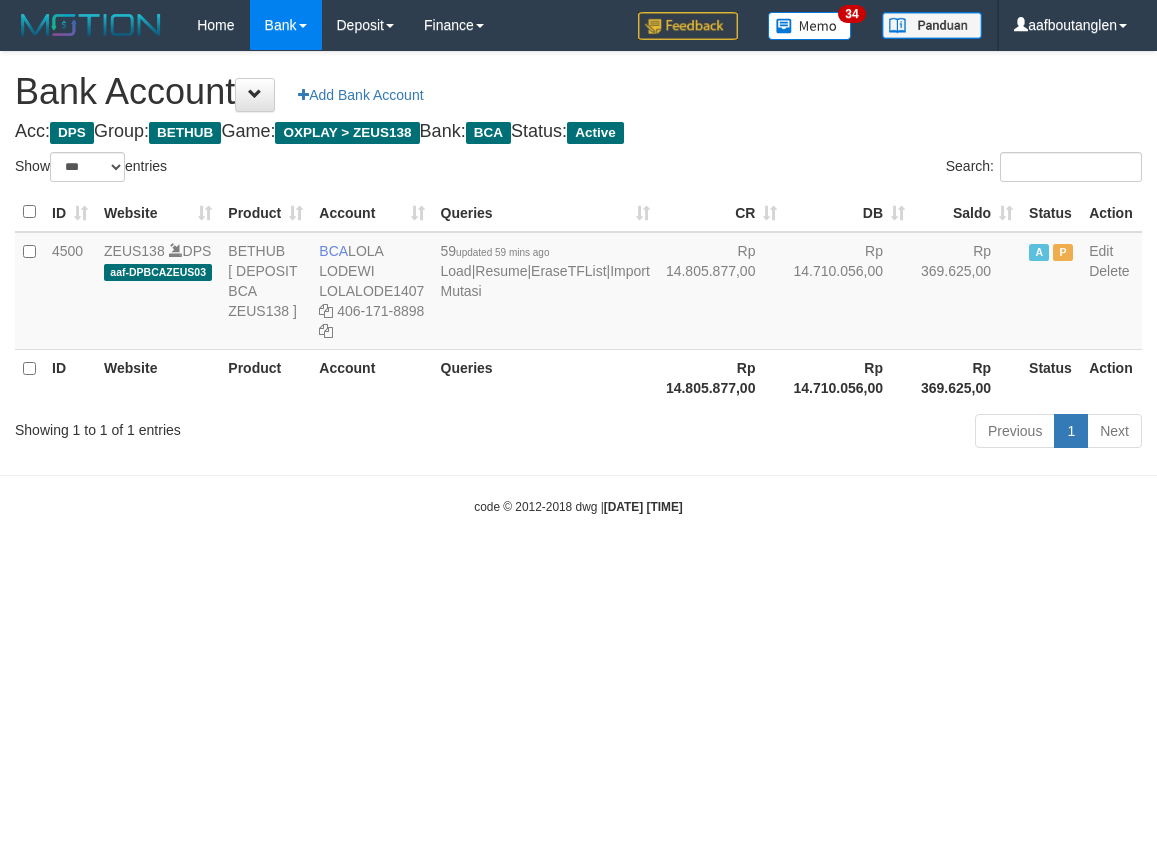 select on "***" 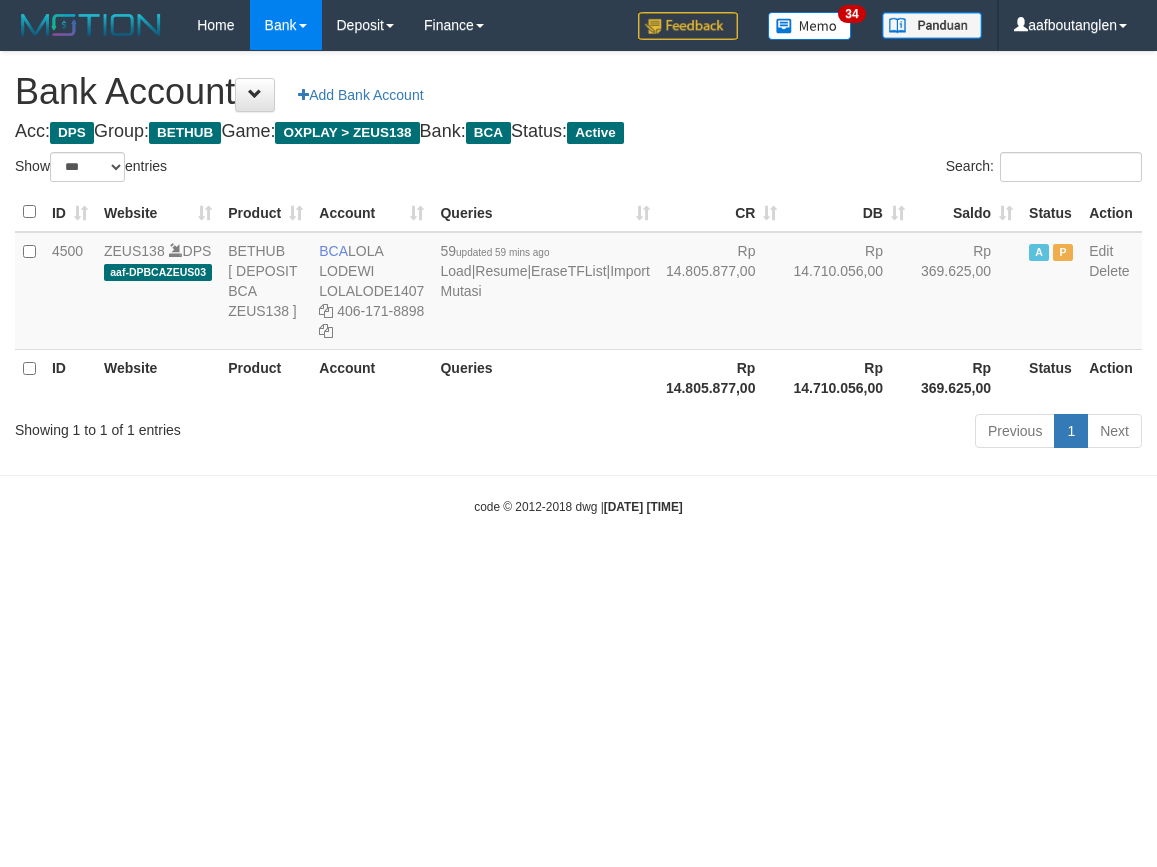 scroll, scrollTop: 0, scrollLeft: 0, axis: both 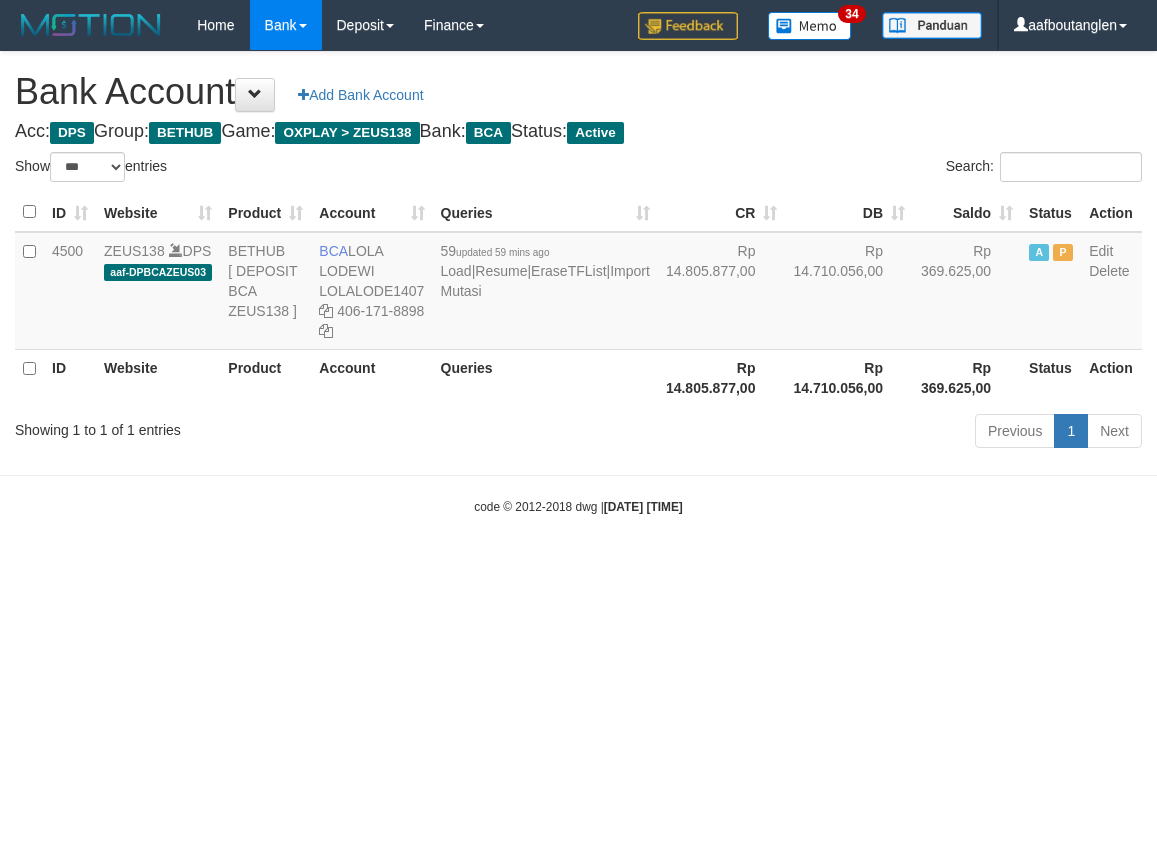 select on "***" 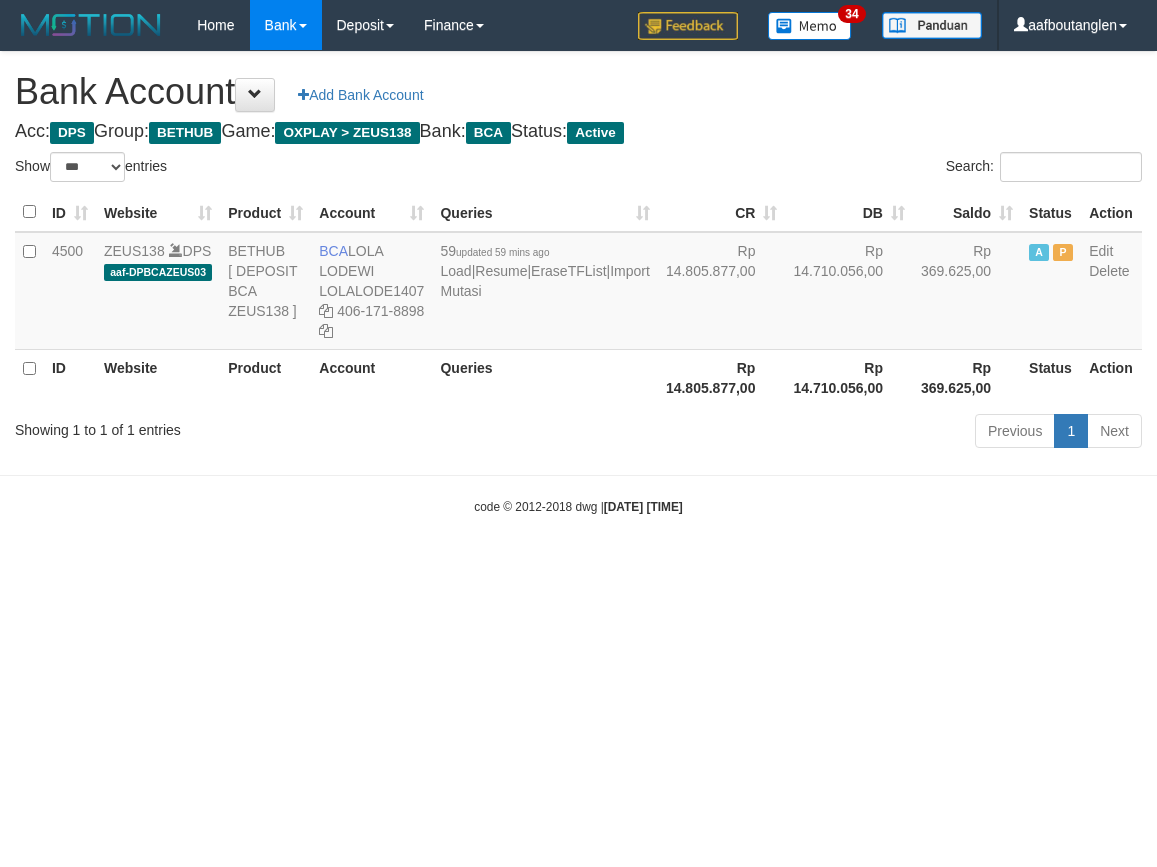 scroll, scrollTop: 0, scrollLeft: 0, axis: both 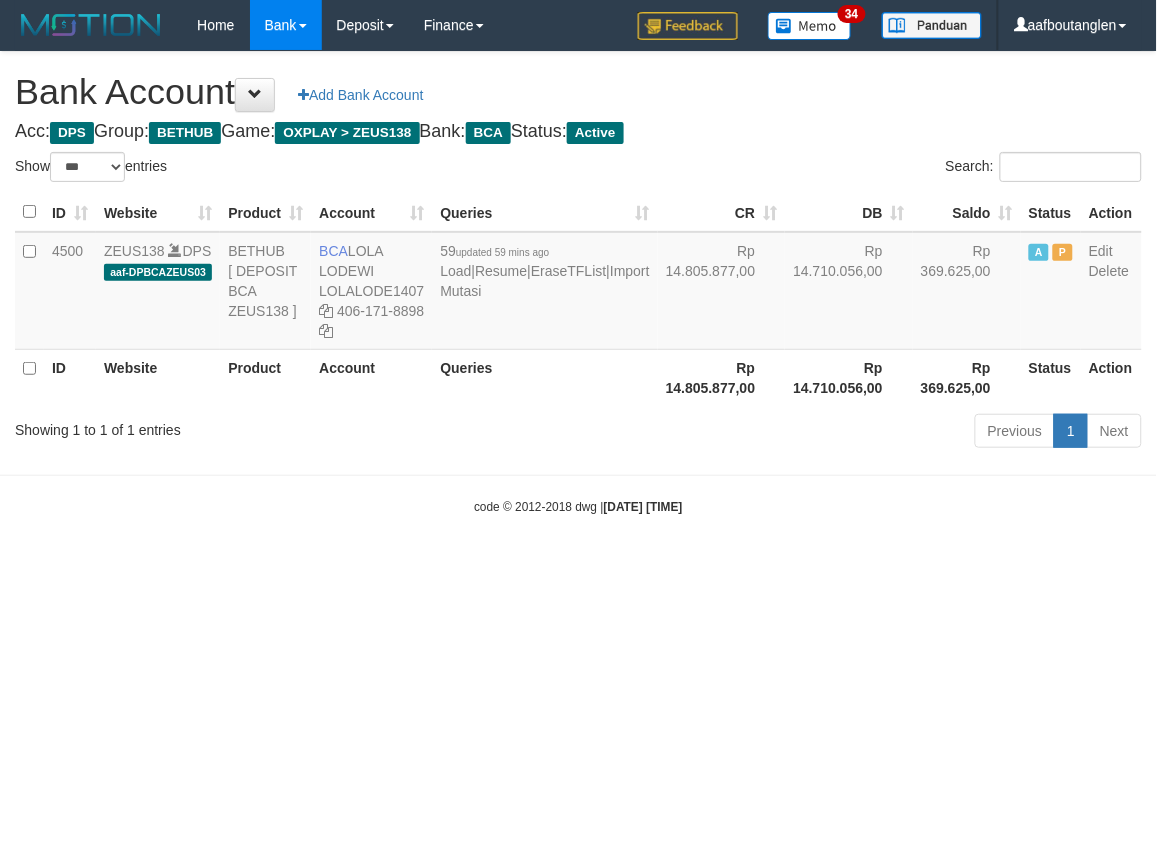 drag, startPoint x: 833, startPoint y: 605, endPoint x: 920, endPoint y: 631, distance: 90.80198 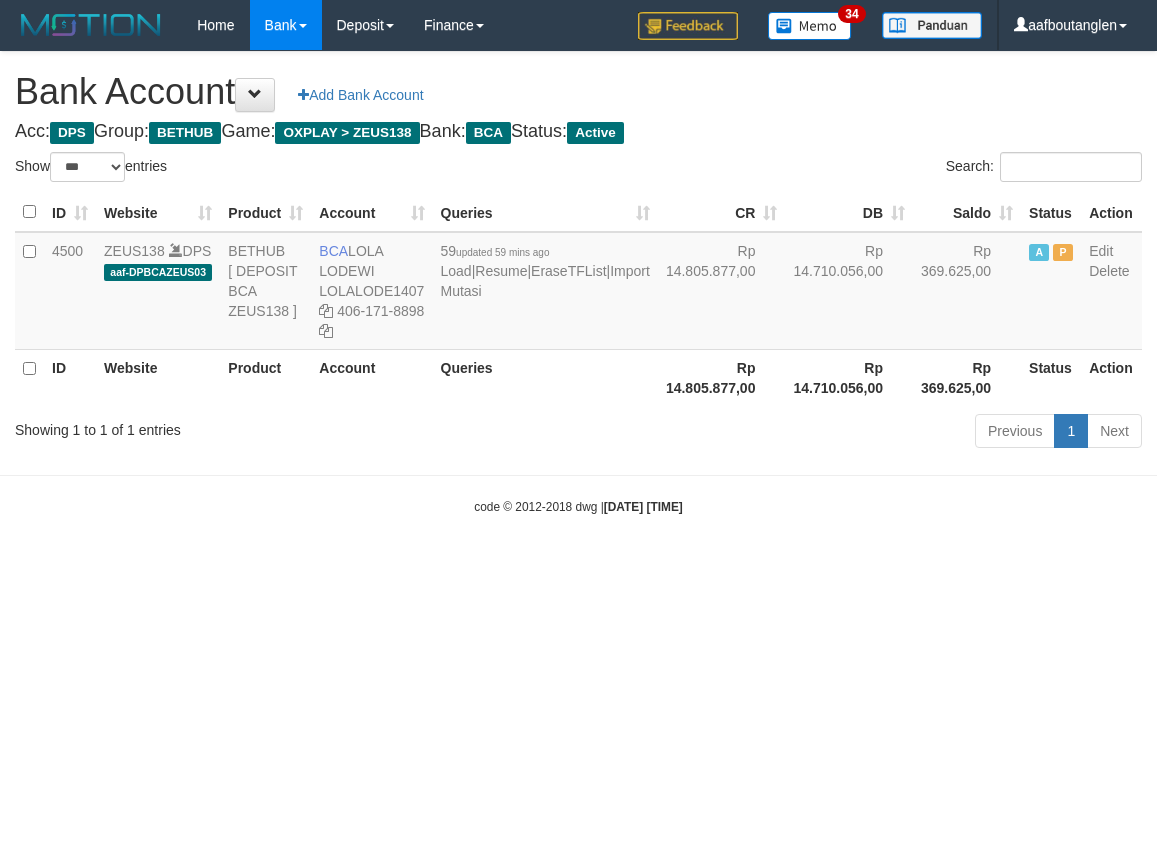 select on "***" 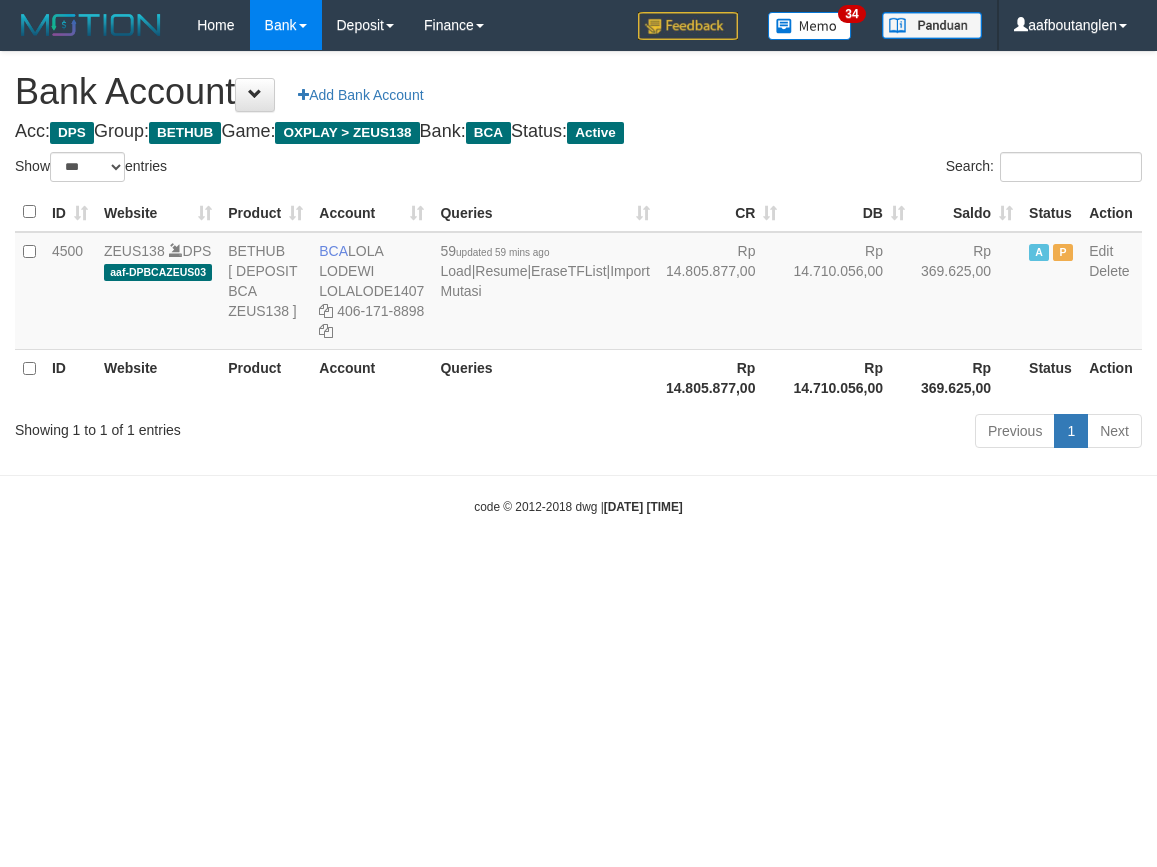 scroll, scrollTop: 0, scrollLeft: 0, axis: both 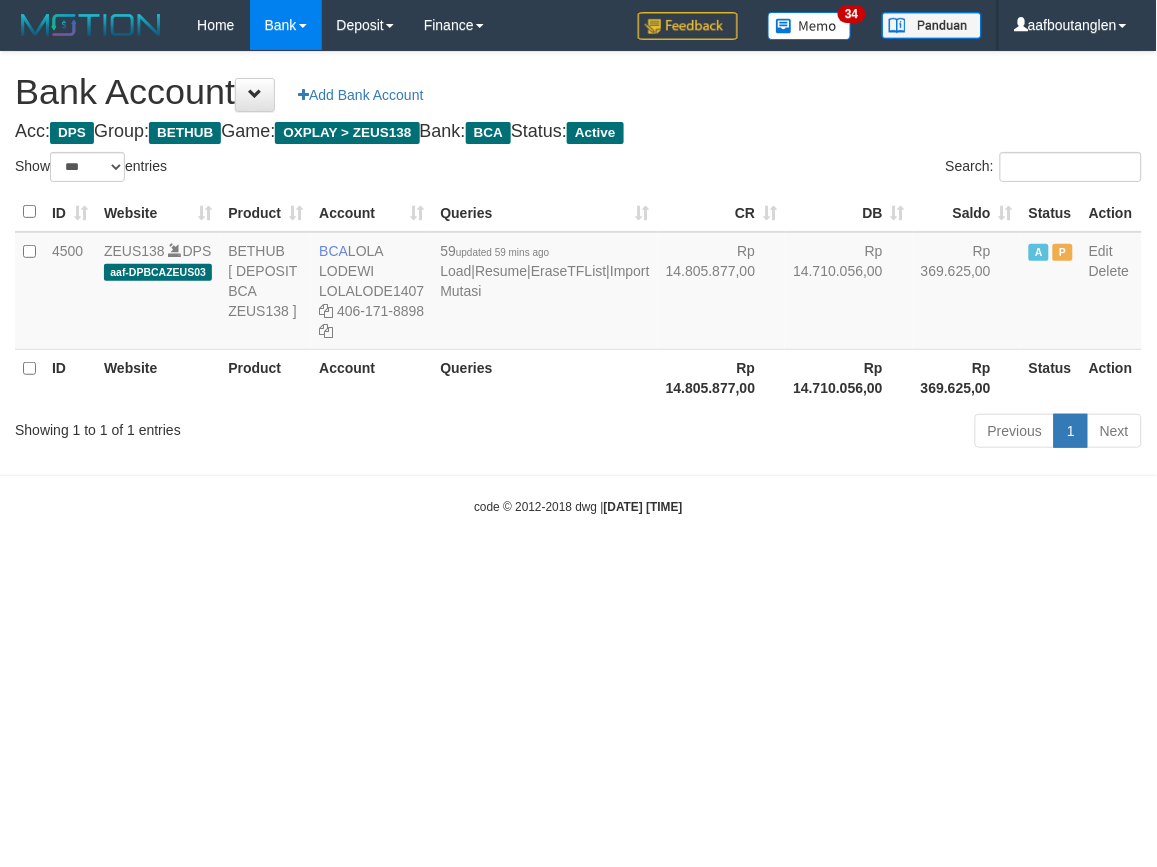 drag, startPoint x: 831, startPoint y: 555, endPoint x: 774, endPoint y: 556, distance: 57.00877 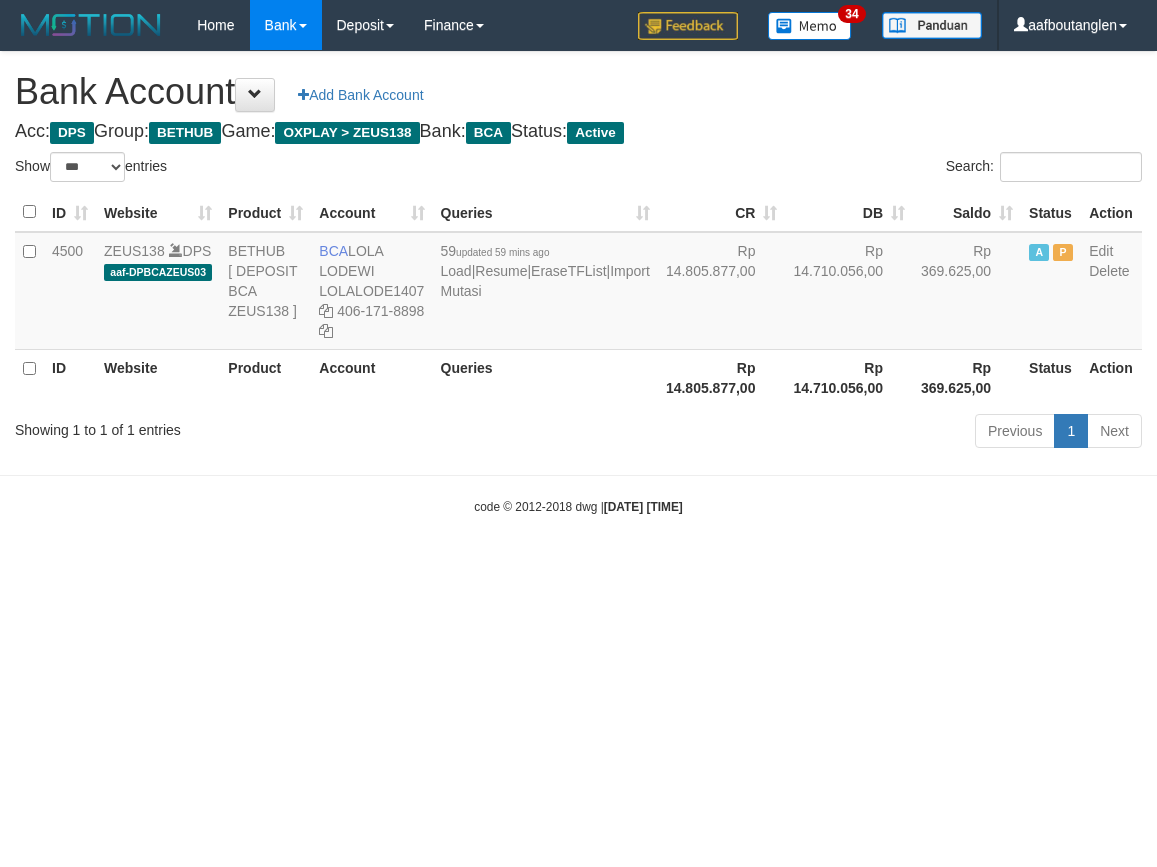 select on "***" 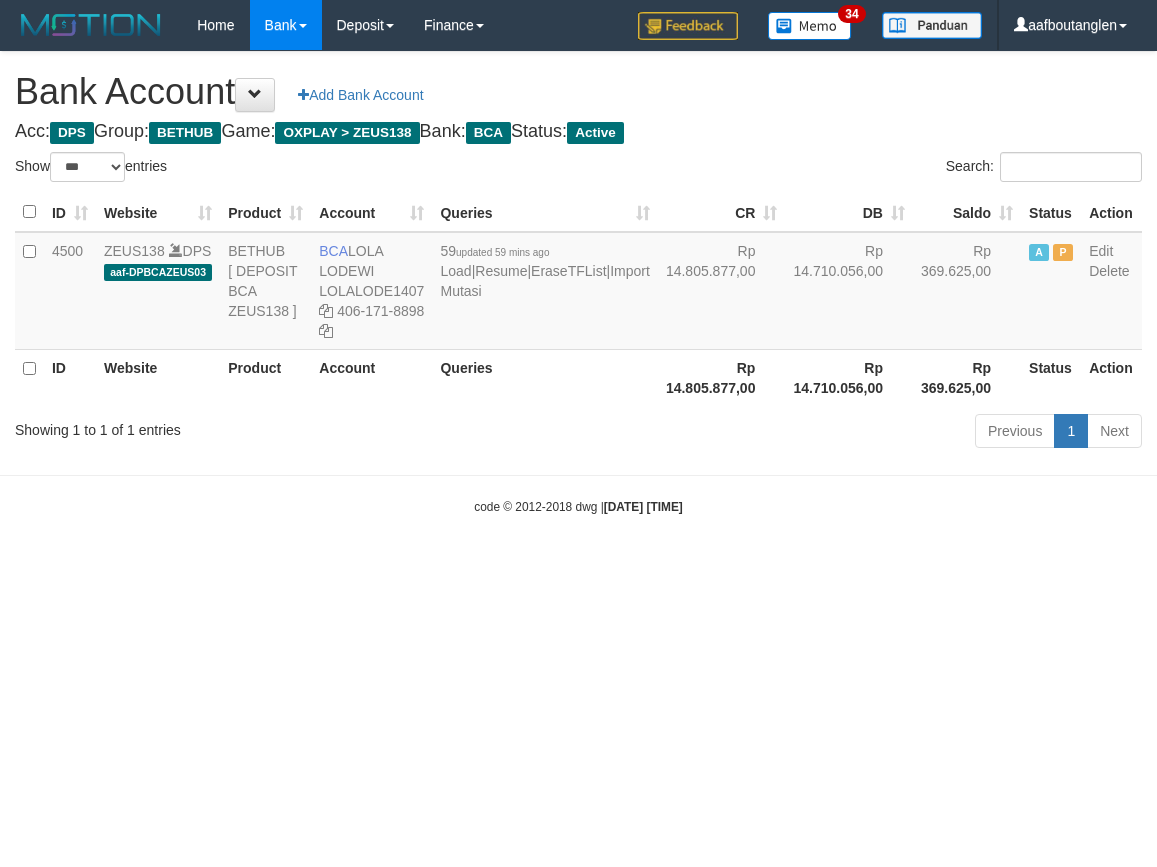 scroll, scrollTop: 0, scrollLeft: 0, axis: both 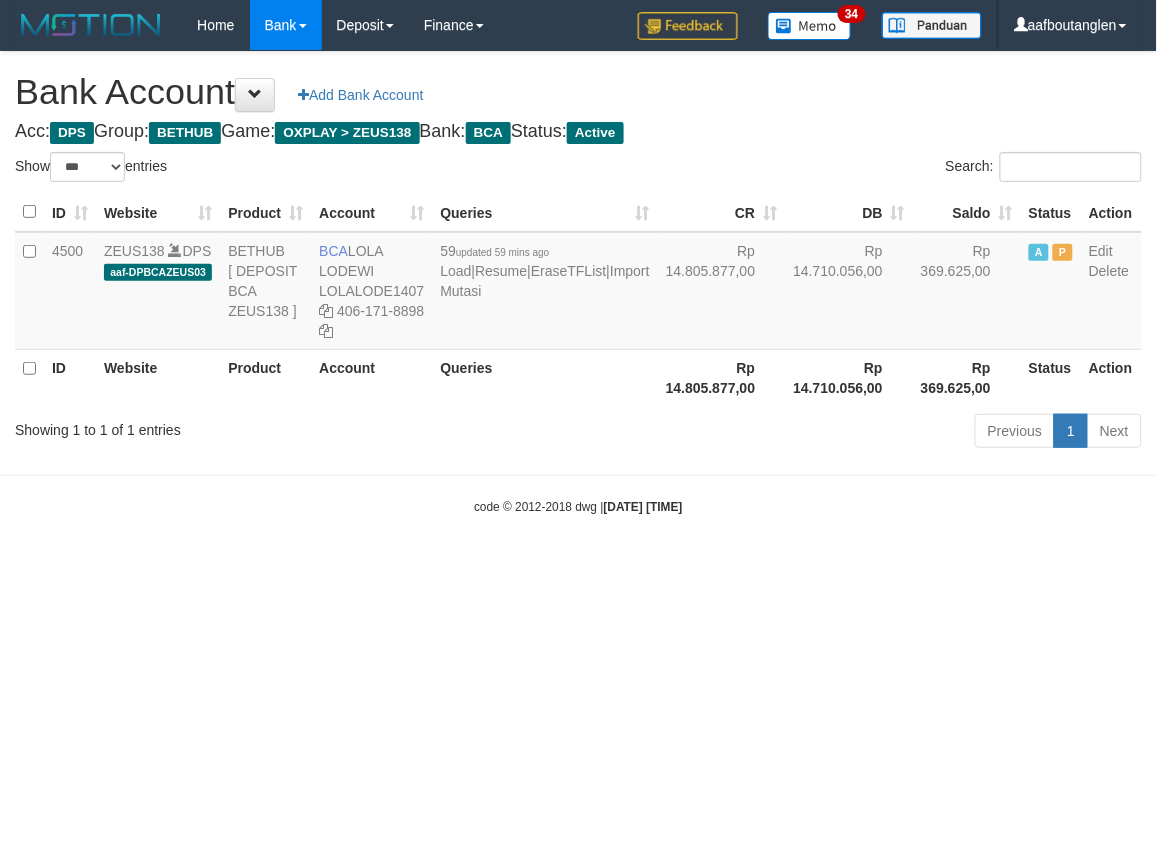 click on "Toggle navigation
Home
Bank
Account List
Deposit
DPS List
History
Note DPS
Finance
Financial Data
aafboutanglen
My Profile
Log Out
34" at bounding box center [578, 283] 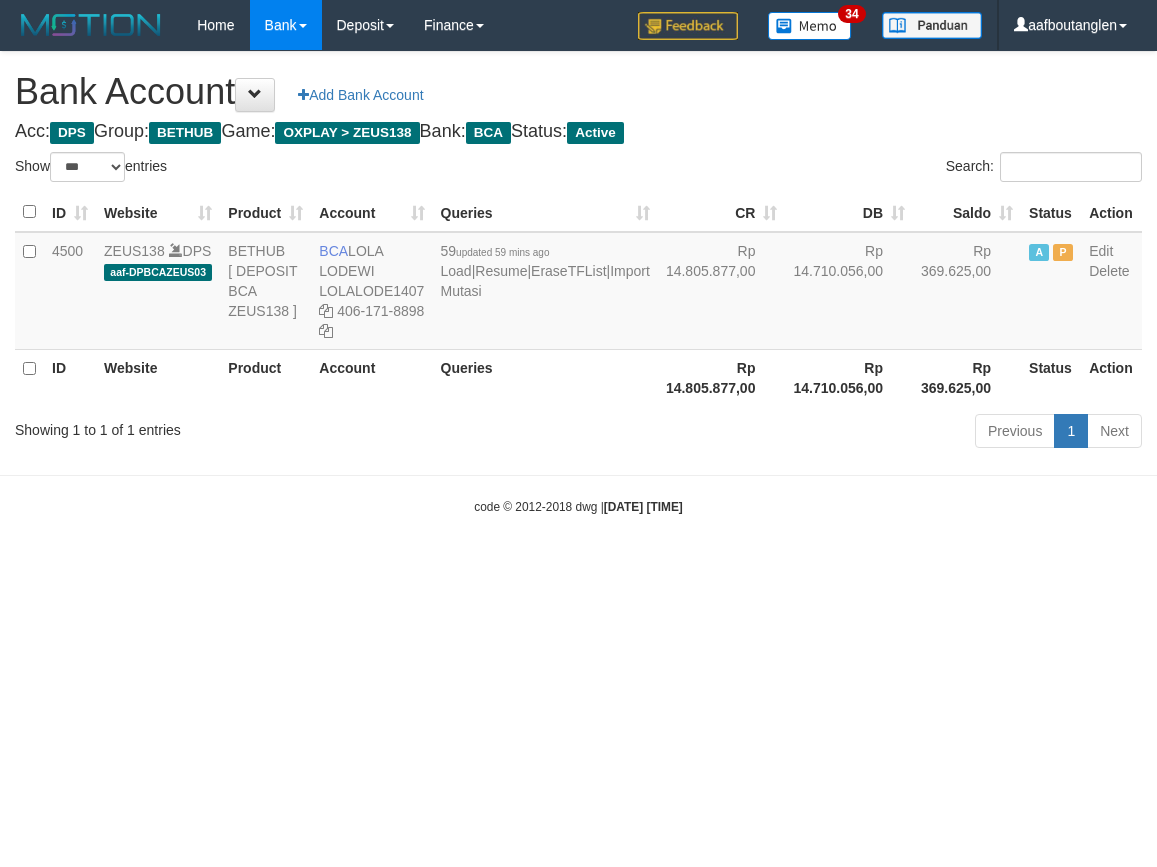 select on "***" 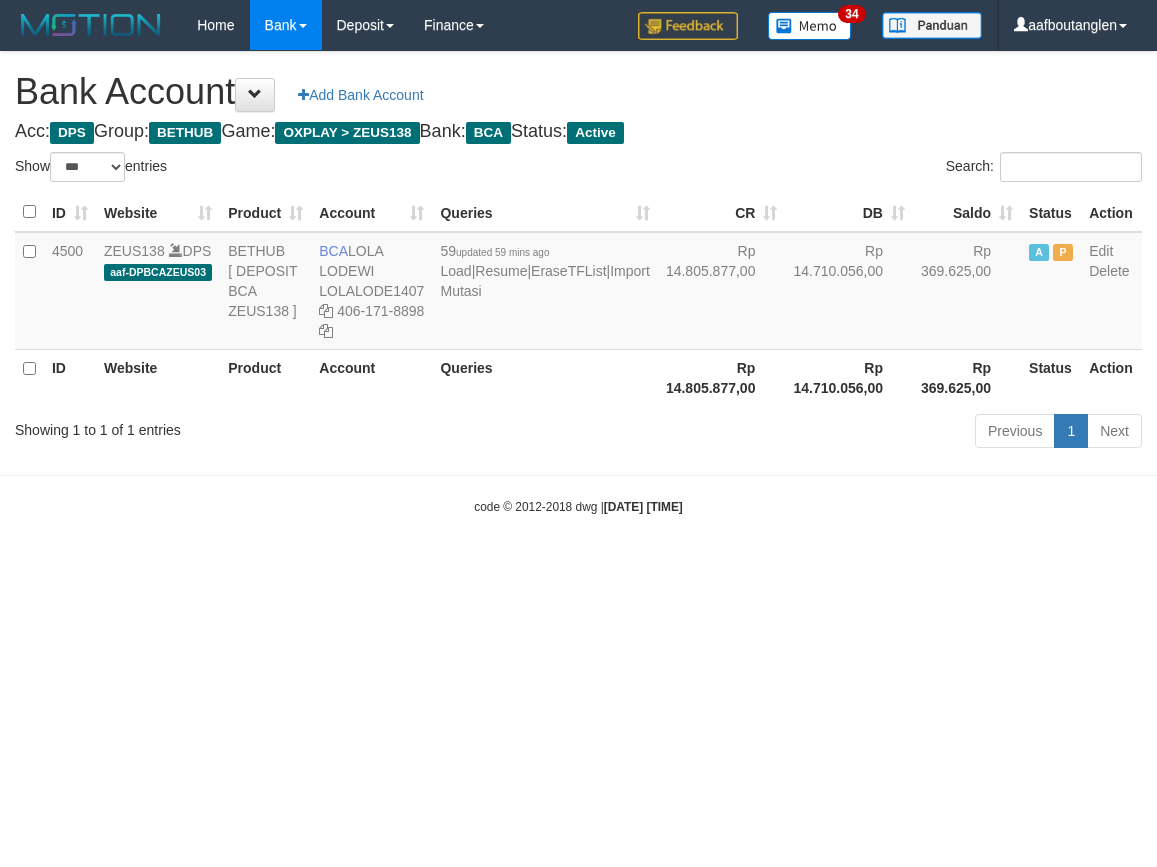 scroll, scrollTop: 0, scrollLeft: 0, axis: both 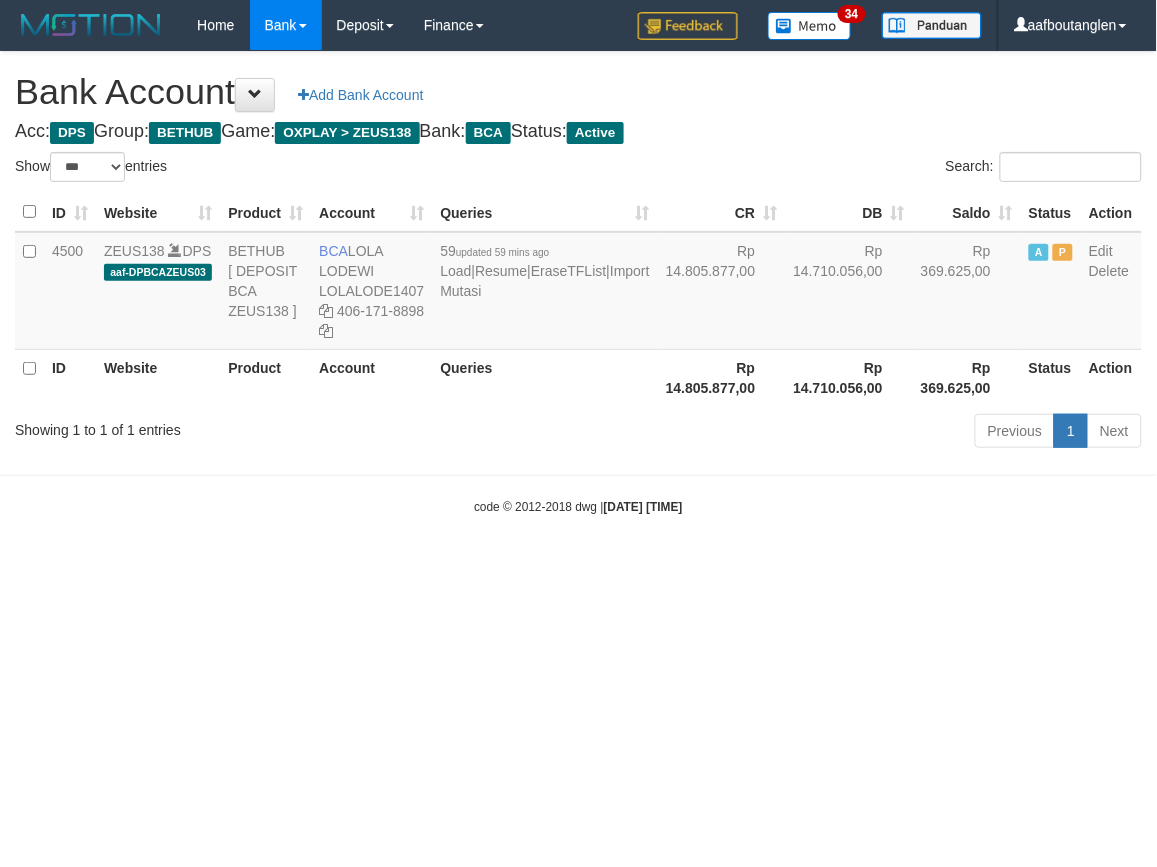 drag, startPoint x: 722, startPoint y: 545, endPoint x: 698, endPoint y: 533, distance: 26.832815 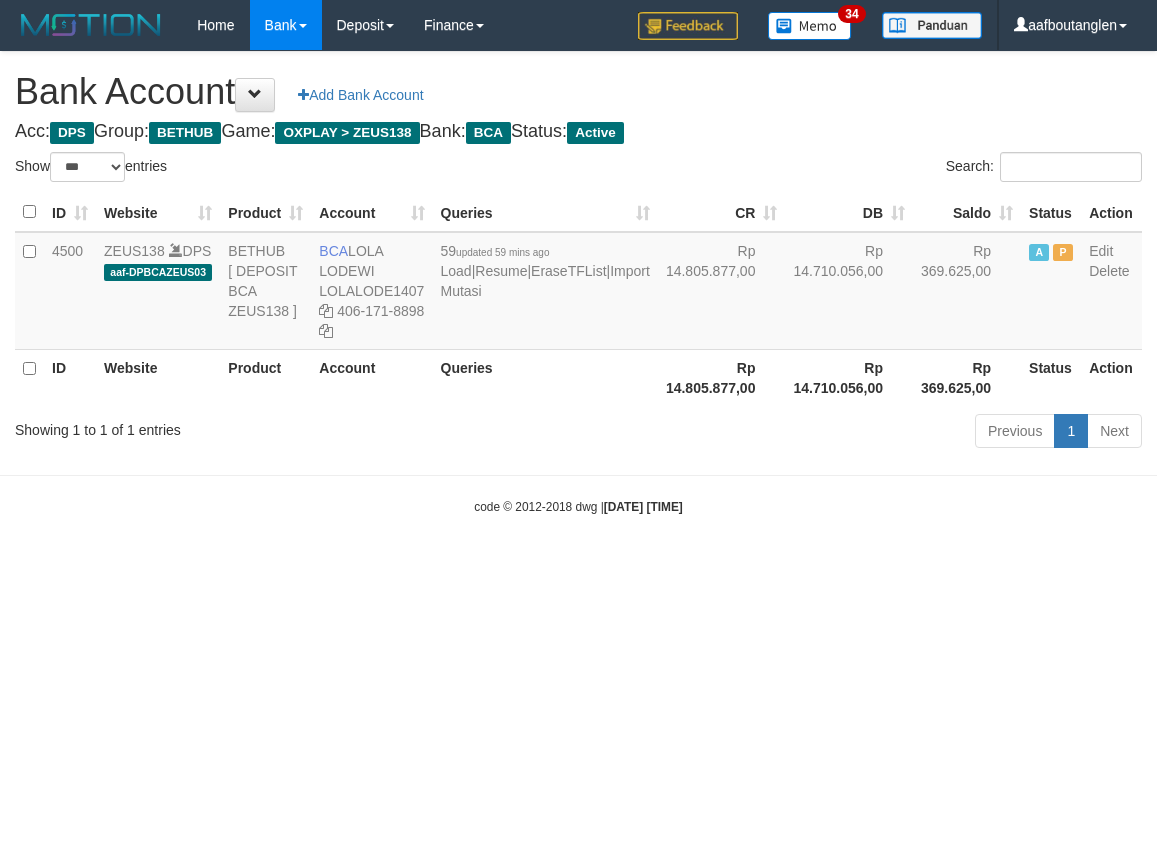 select on "***" 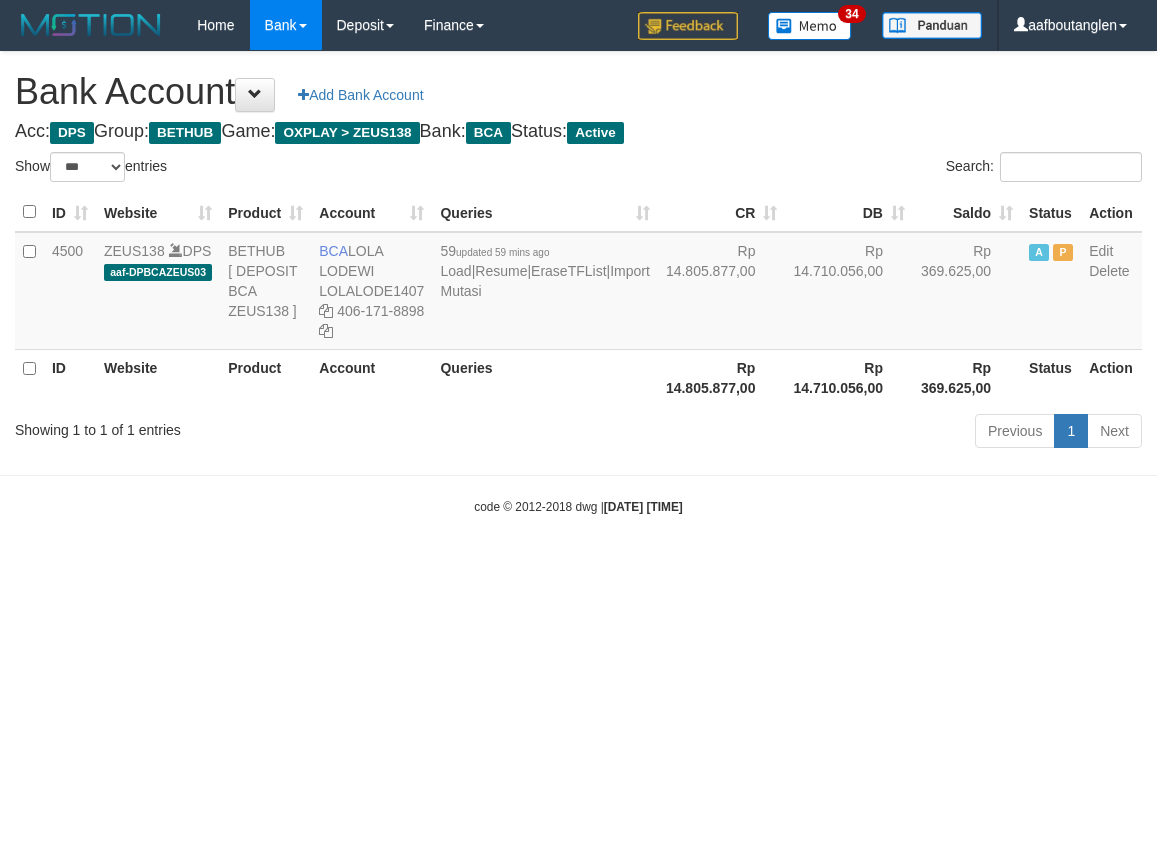 scroll, scrollTop: 0, scrollLeft: 0, axis: both 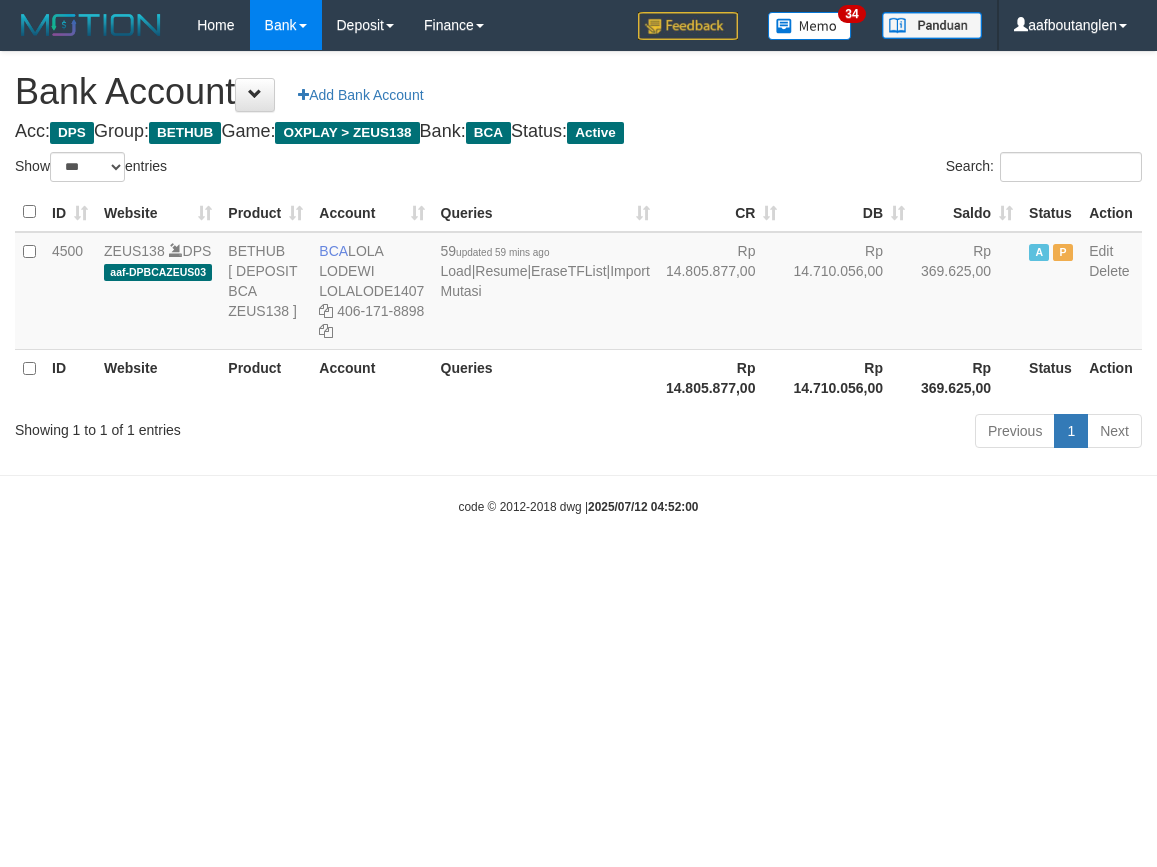 select on "***" 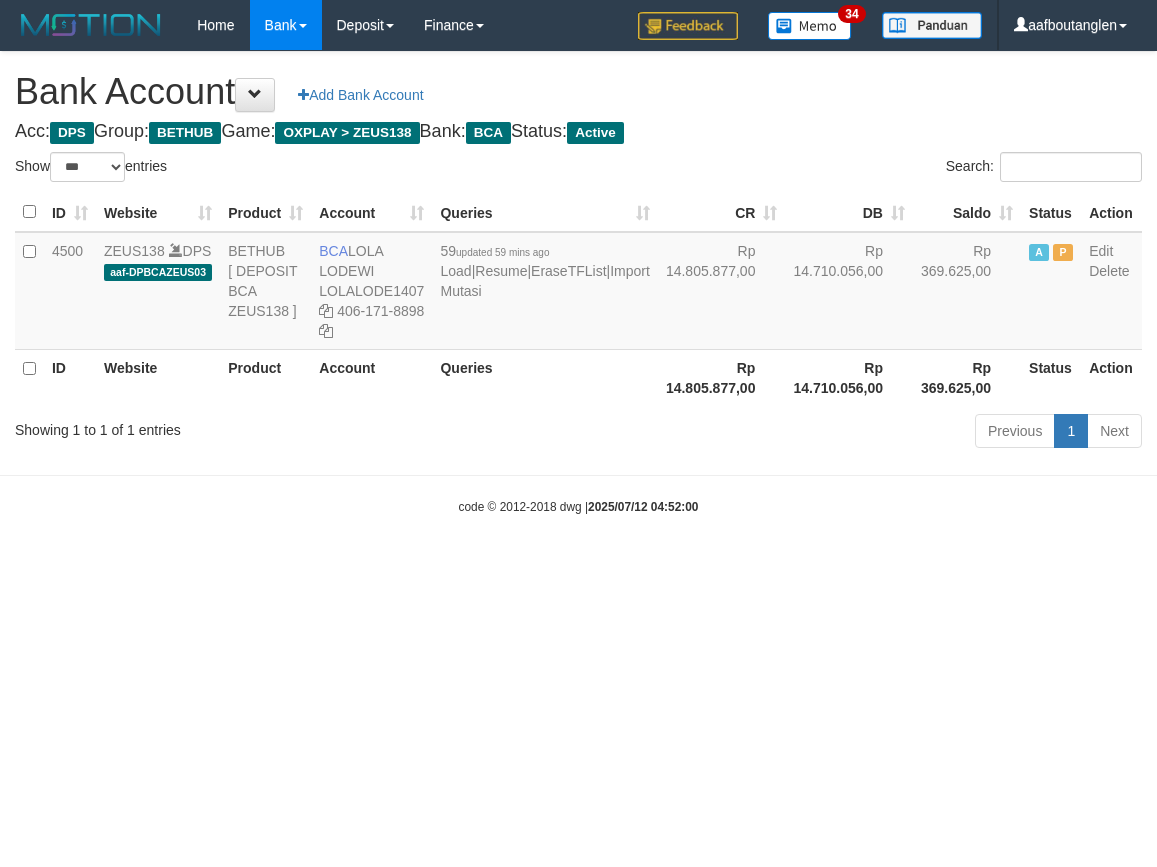 scroll, scrollTop: 0, scrollLeft: 0, axis: both 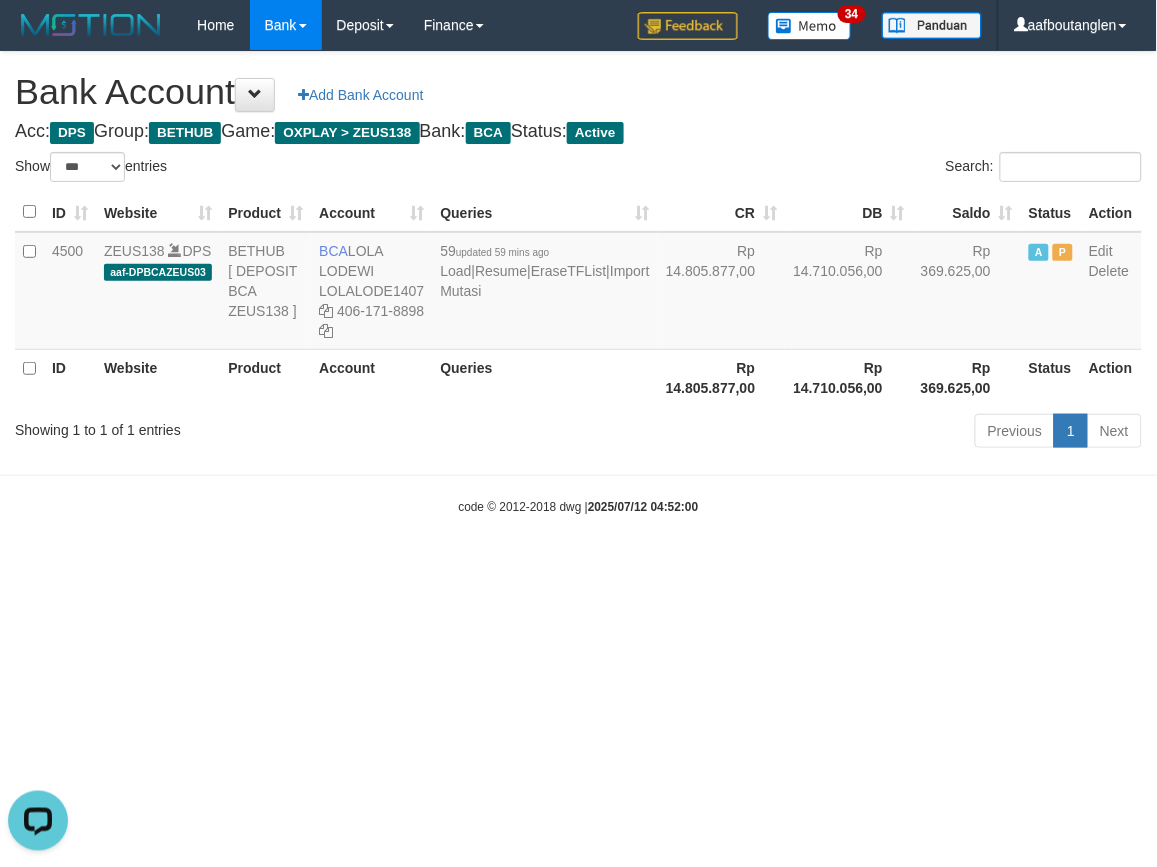 click on "Toggle navigation
Home
Bank
Account List
Deposit
DPS List
History
Note DPS
Finance
Financial Data
aafboutanglen
My Profile
Log Out
34" at bounding box center [578, 283] 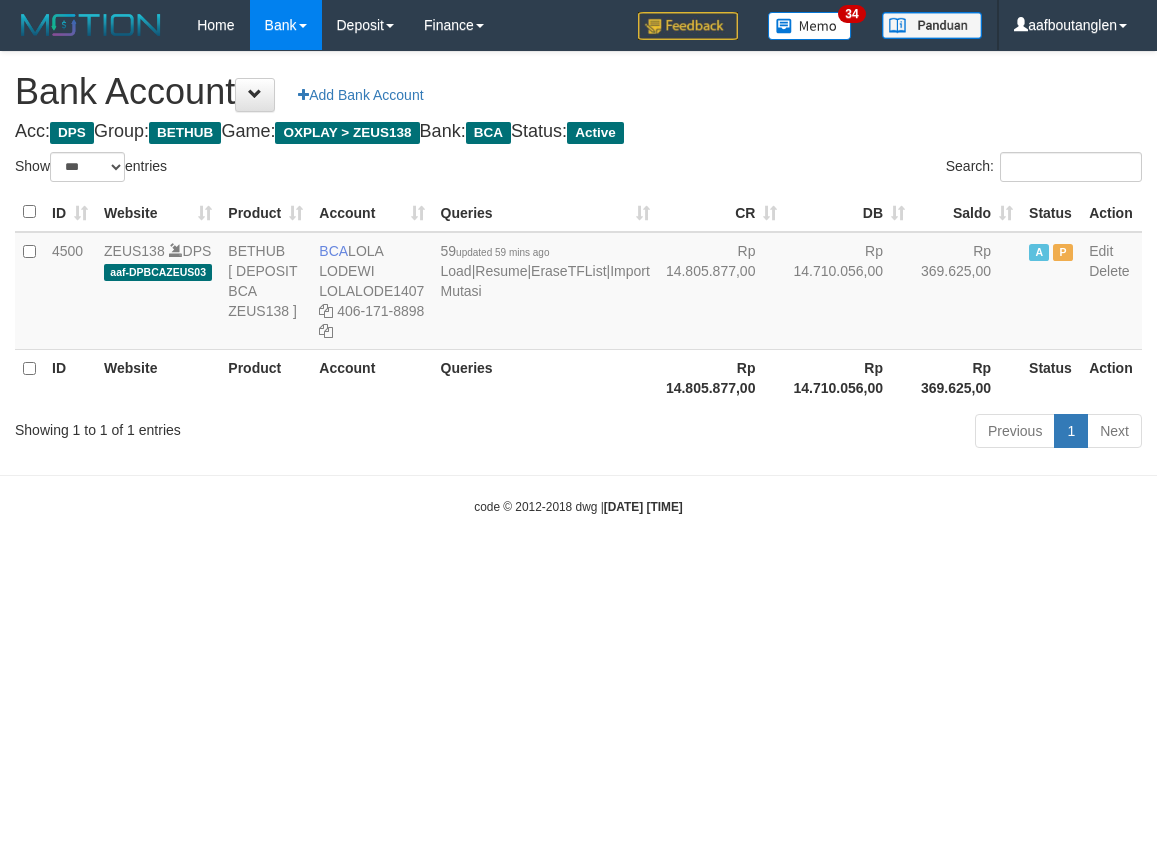 select on "***" 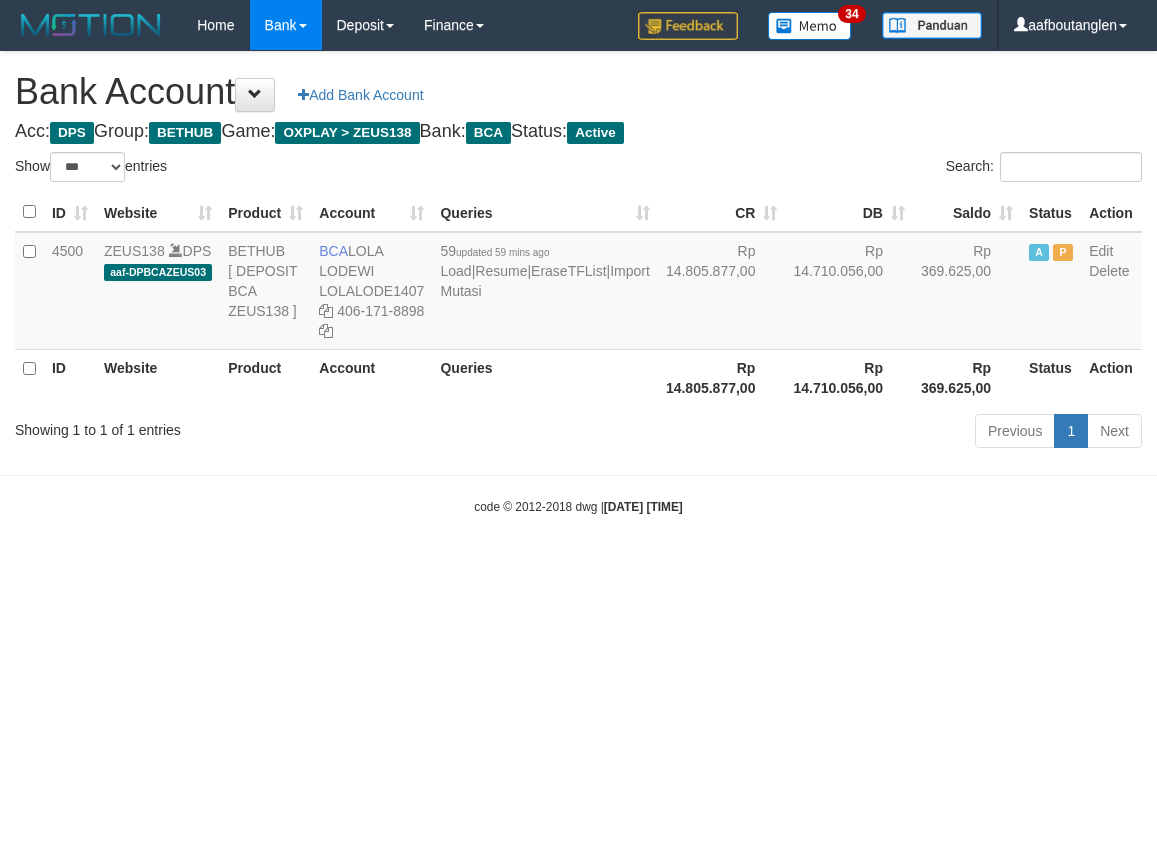 scroll, scrollTop: 0, scrollLeft: 0, axis: both 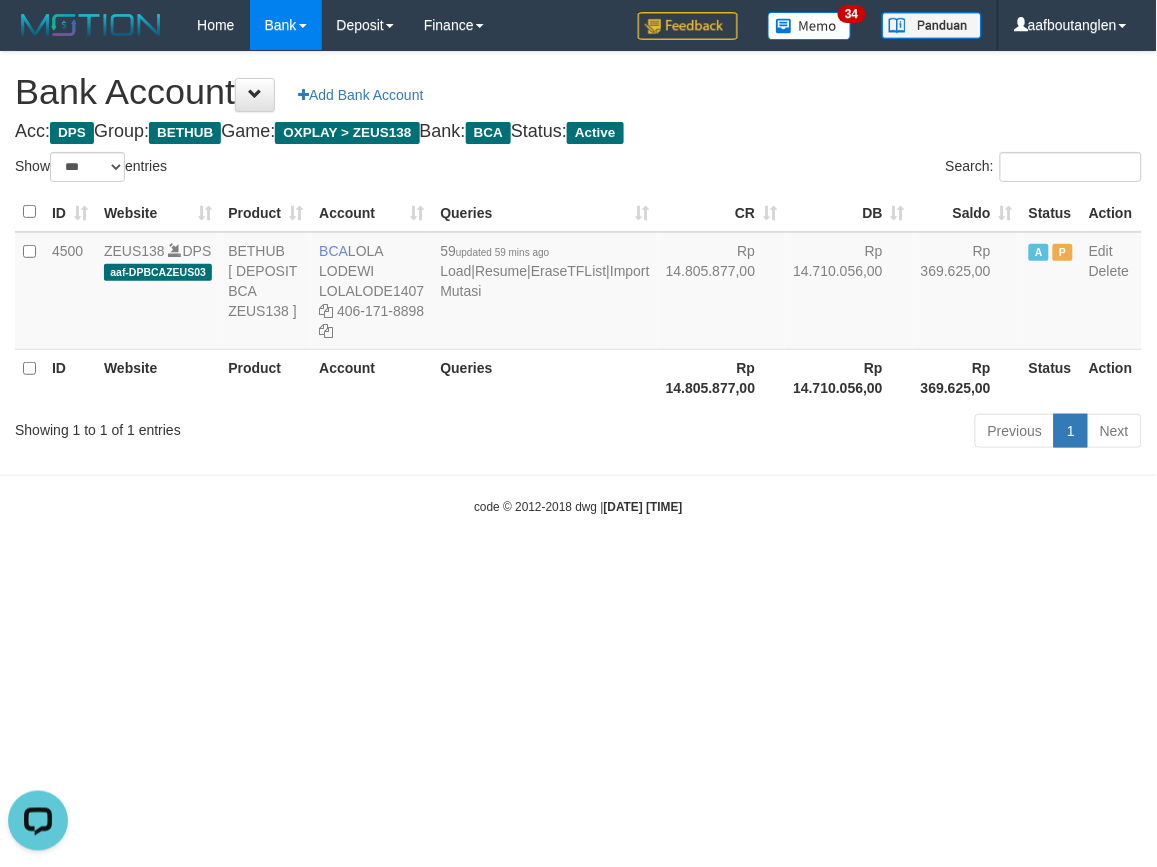 click on "Toggle navigation
Home
Bank
Account List
Deposit
DPS List
History
Note DPS
Finance
Financial Data
aafboutanglen
My Profile
Log Out
34" at bounding box center [578, 283] 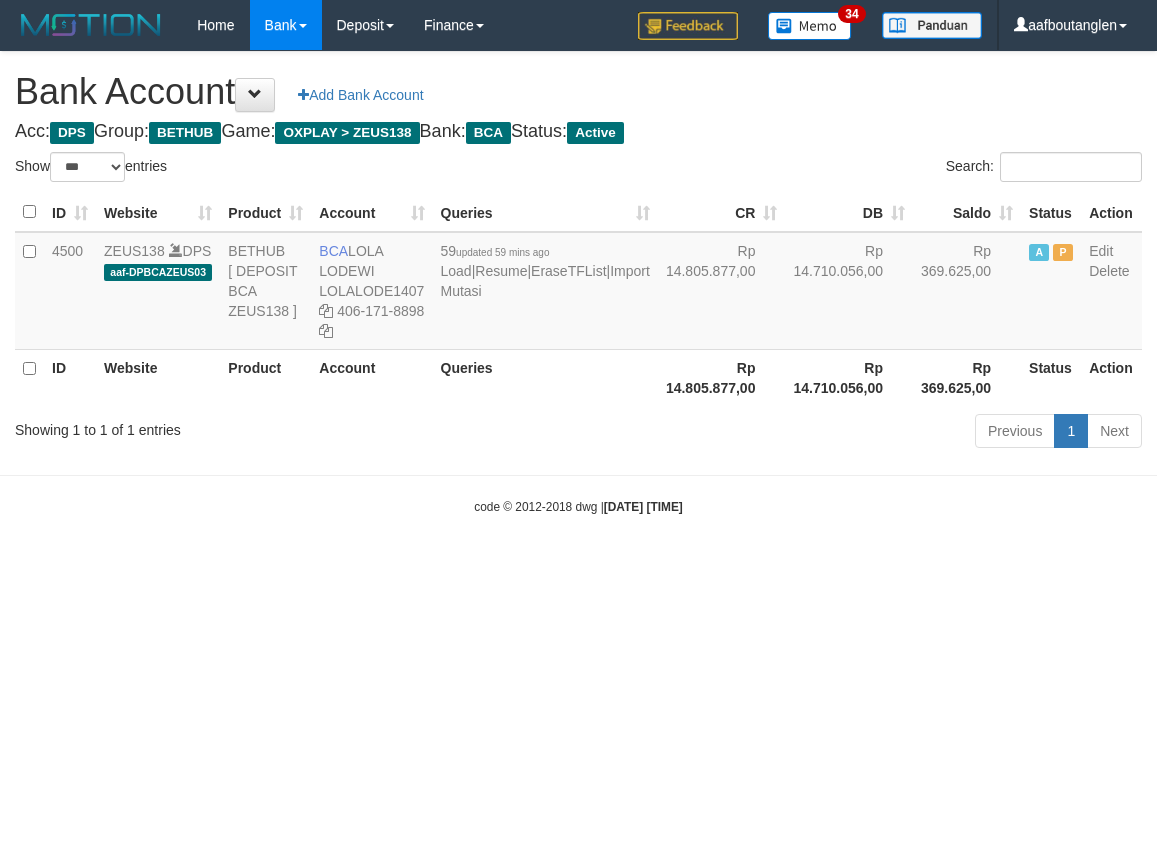 select on "***" 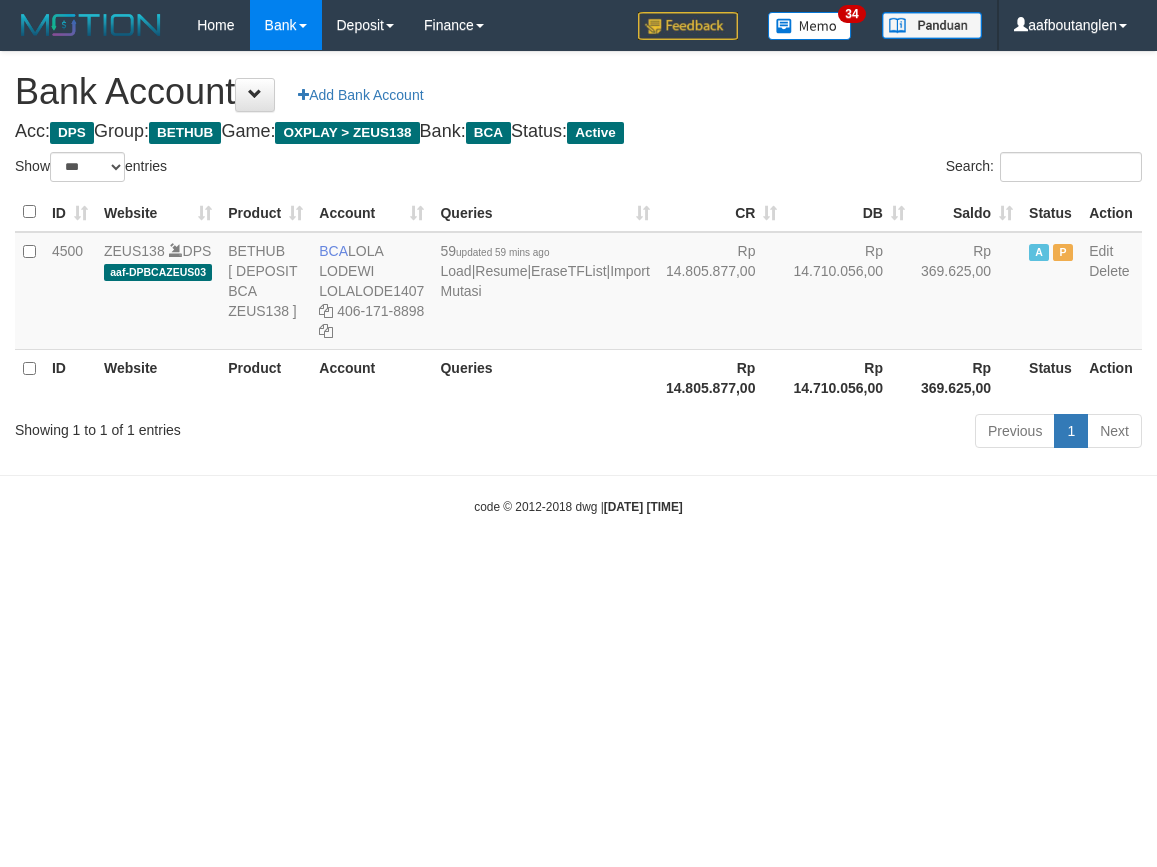 scroll, scrollTop: 0, scrollLeft: 0, axis: both 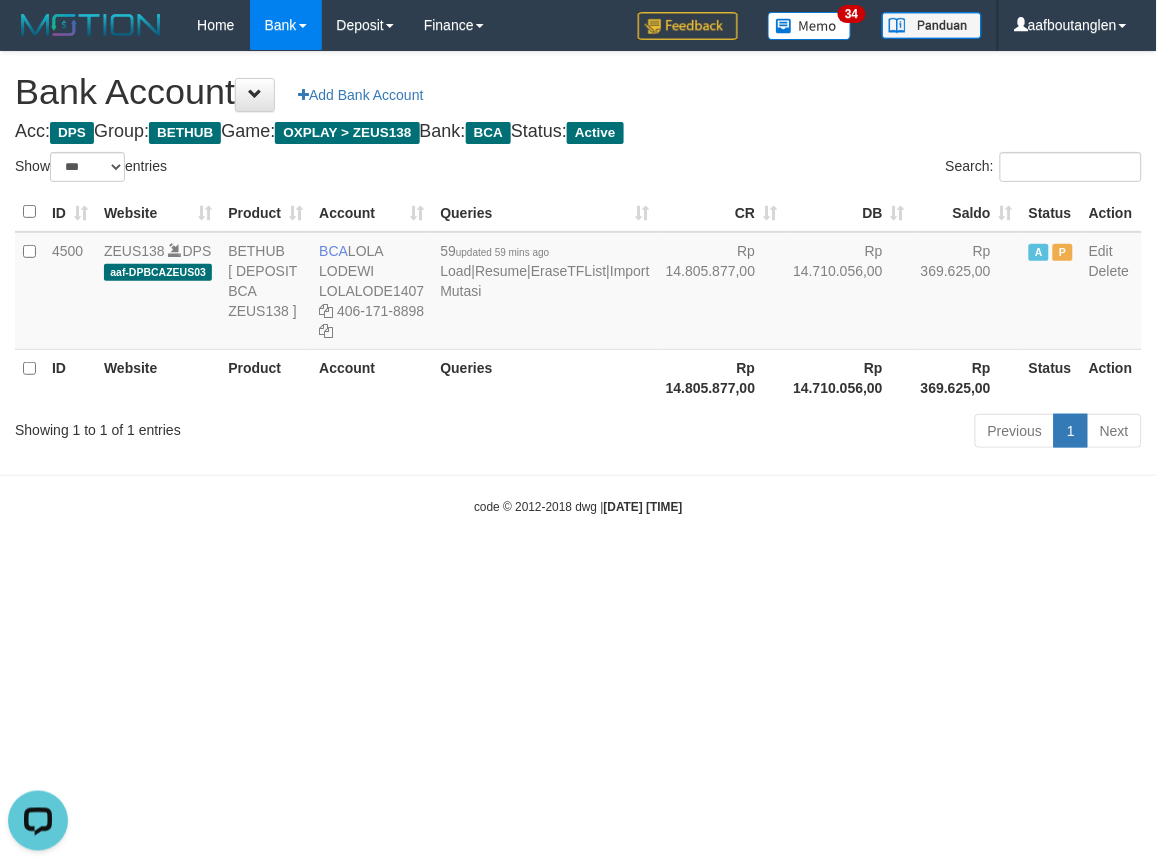click on "Toggle navigation
Home
Bank
Account List
Deposit
DPS List
History
Note DPS
Finance
Financial Data
aafboutanglen
My Profile
Log Out
34" at bounding box center [578, 283] 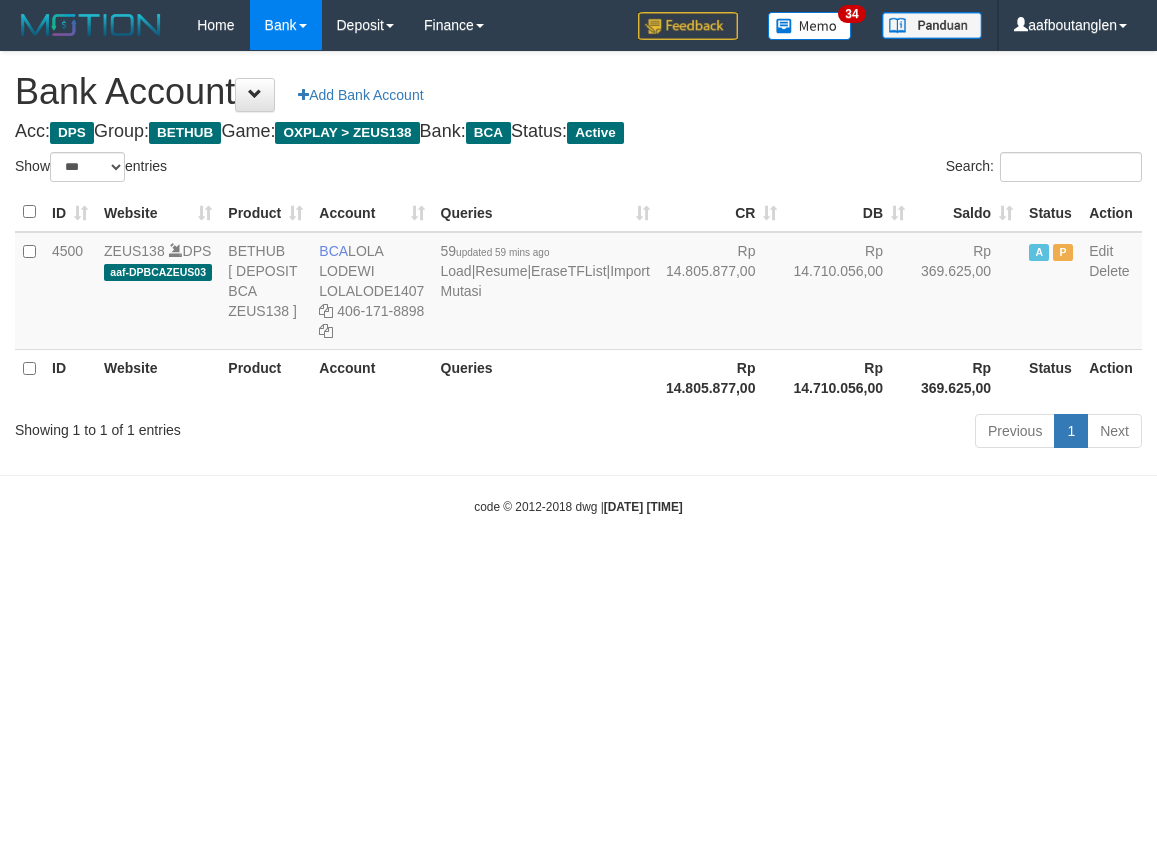 select on "***" 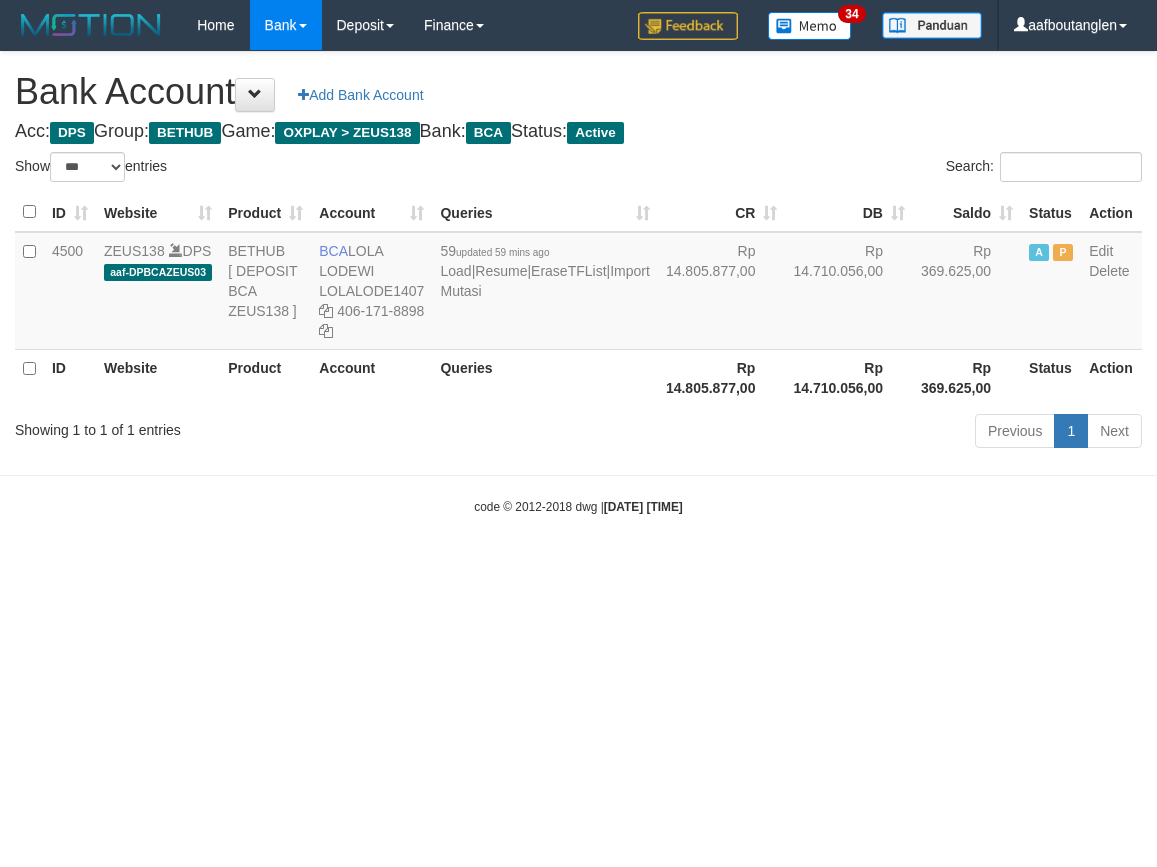 scroll, scrollTop: 0, scrollLeft: 0, axis: both 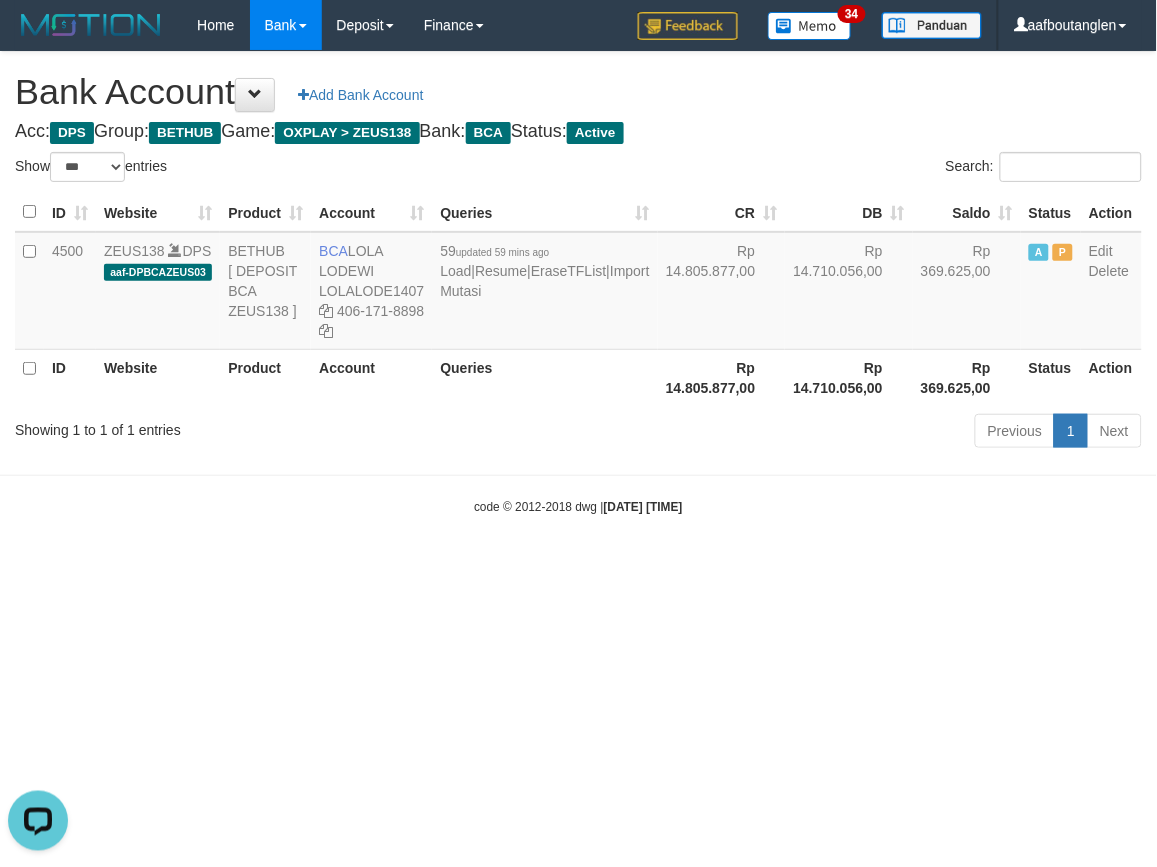 drag, startPoint x: 0, startPoint y: 463, endPoint x: 16, endPoint y: 473, distance: 18.867962 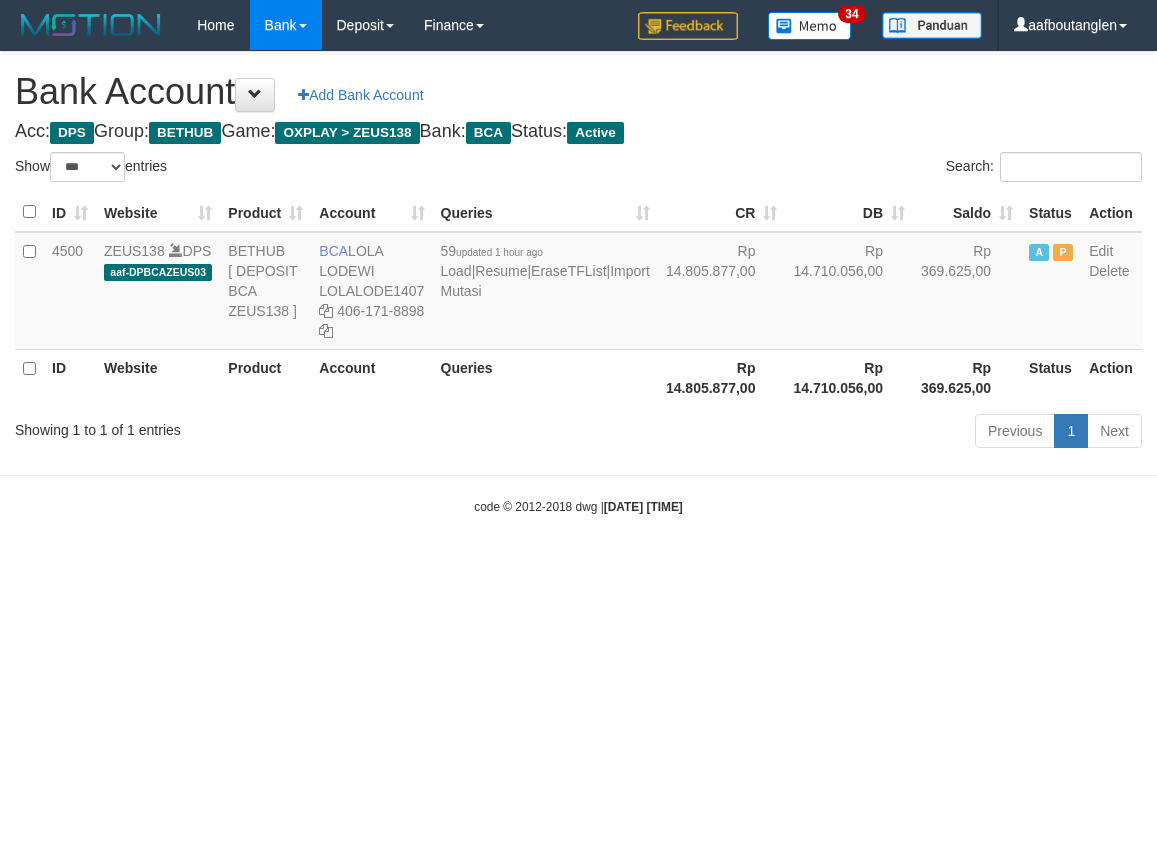 select on "***" 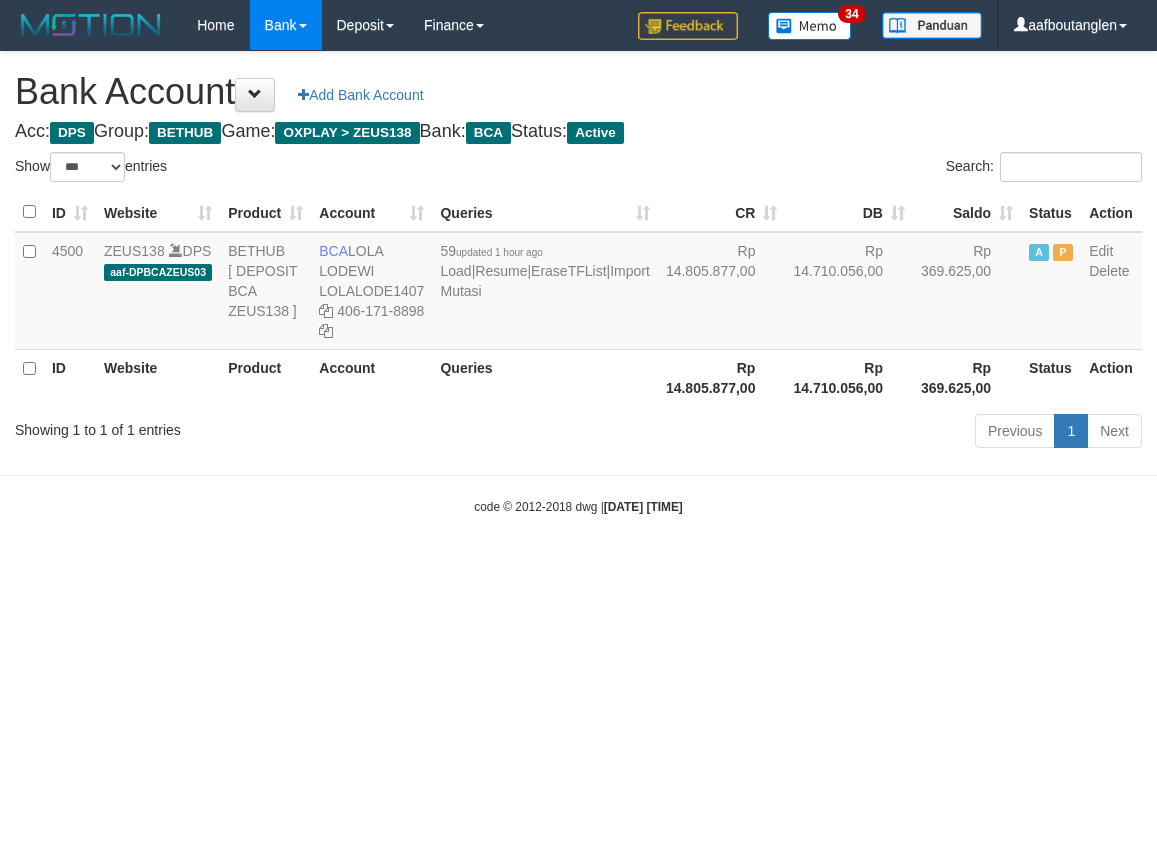 scroll, scrollTop: 0, scrollLeft: 0, axis: both 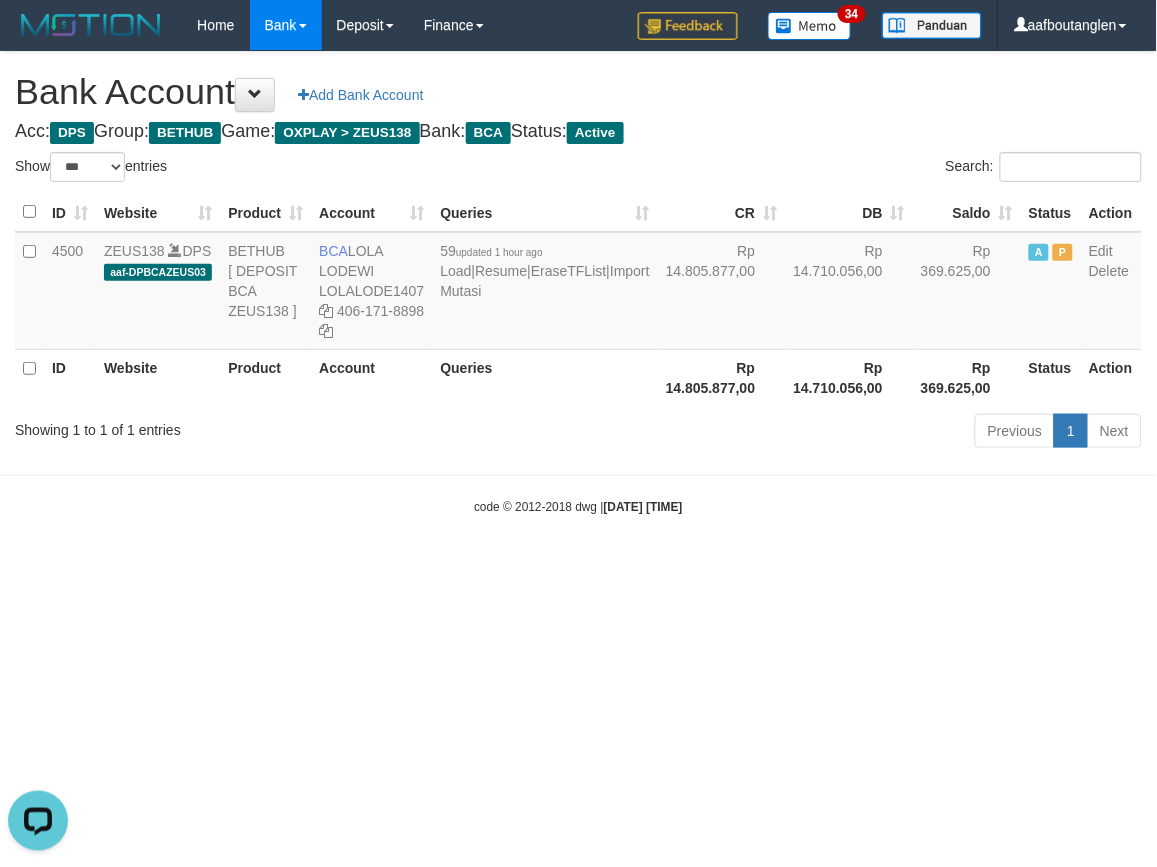 click on "Toggle navigation
Home
Bank
Account List
Deposit
DPS List
History
Note DPS
Finance
Financial Data
aafboutanglen
My Profile
Log Out
34" at bounding box center [578, 283] 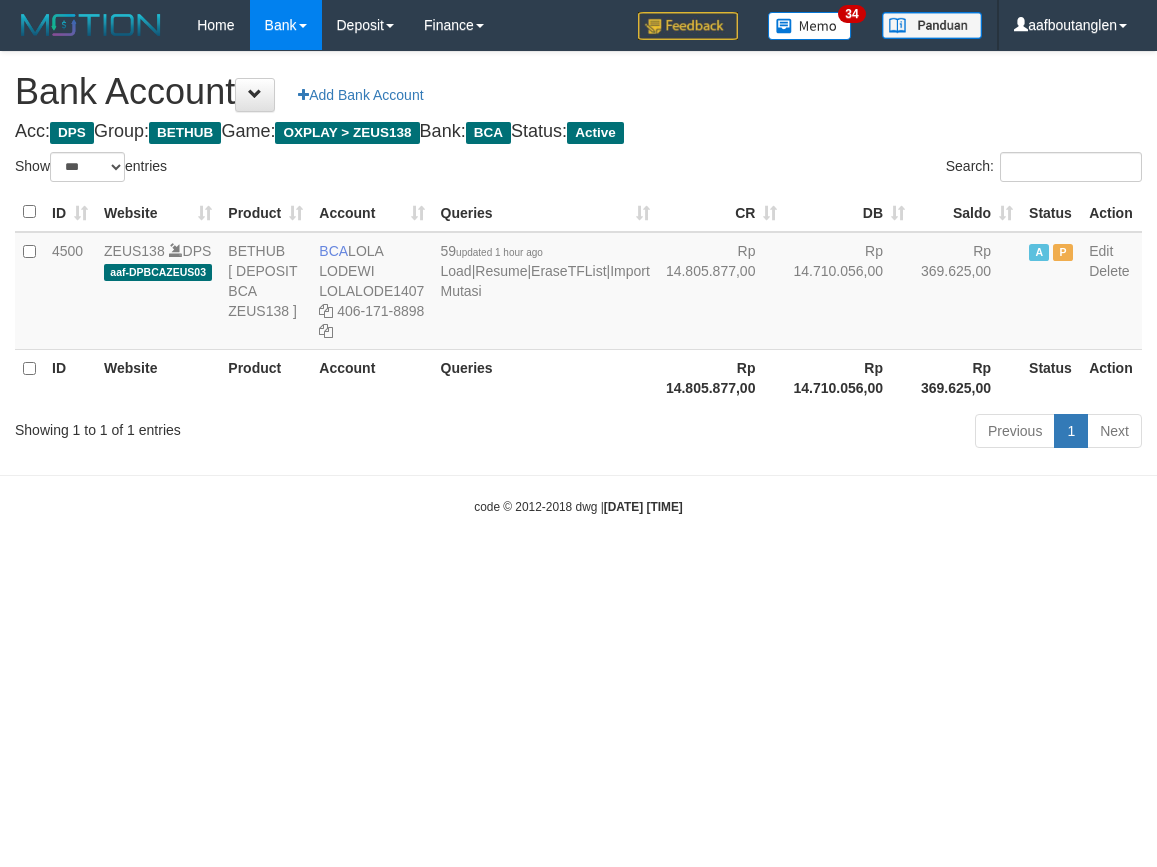 select on "***" 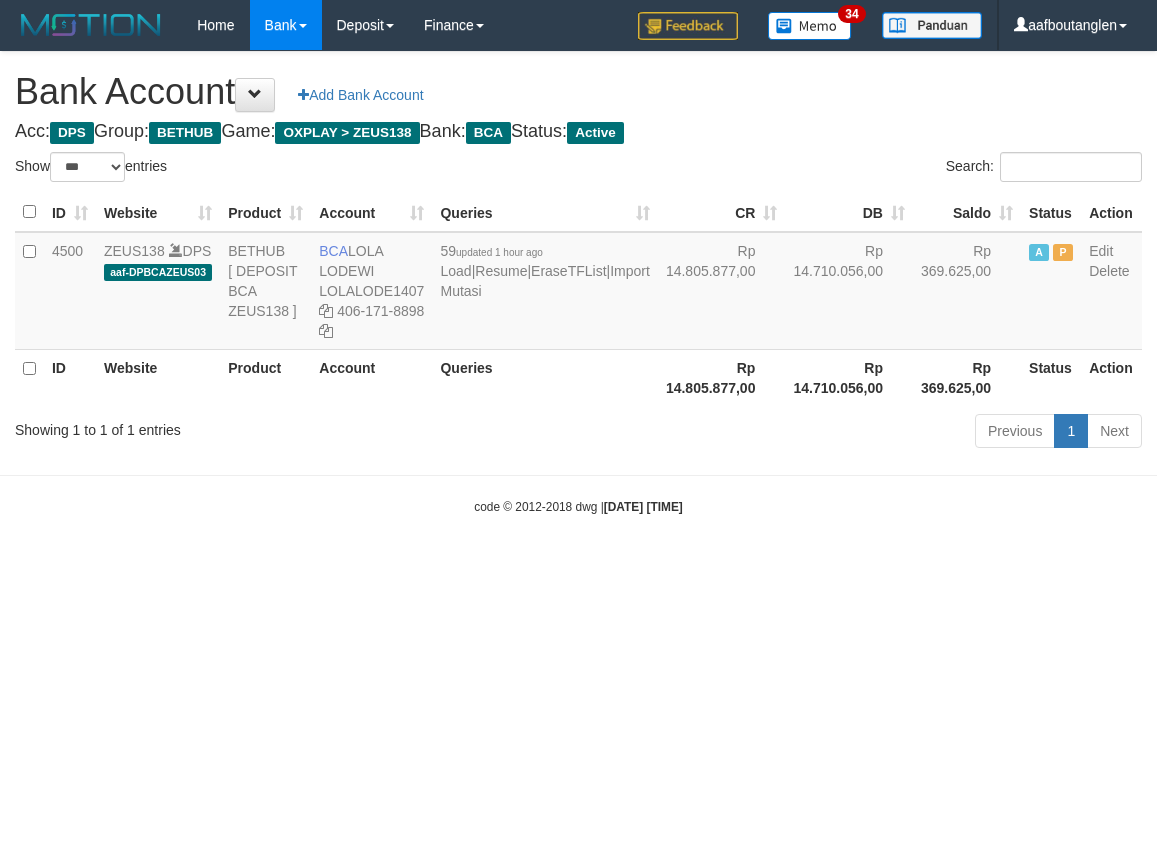 scroll, scrollTop: 0, scrollLeft: 0, axis: both 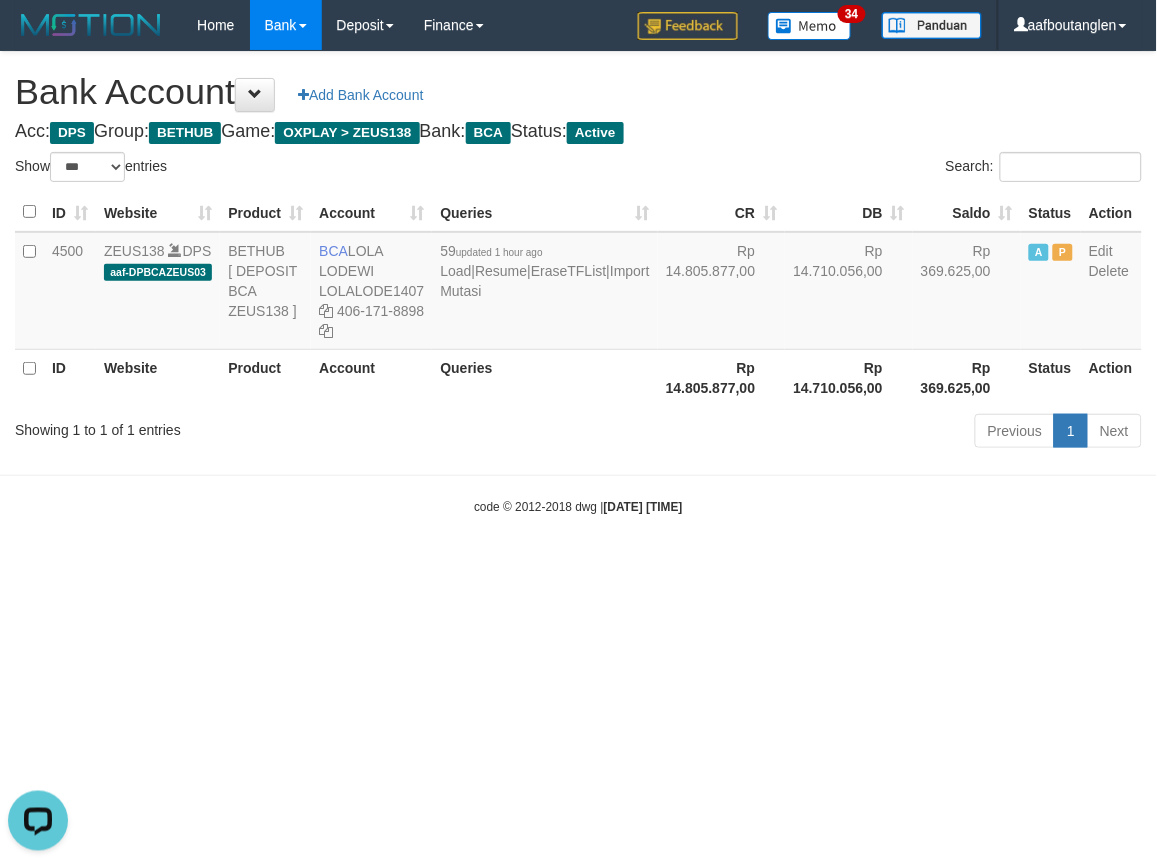 click on "Toggle navigation
Home
Bank
Account List
Deposit
DPS List
History
Note DPS
Finance
Financial Data
aafboutanglen
My Profile
Log Out
34" at bounding box center (578, 283) 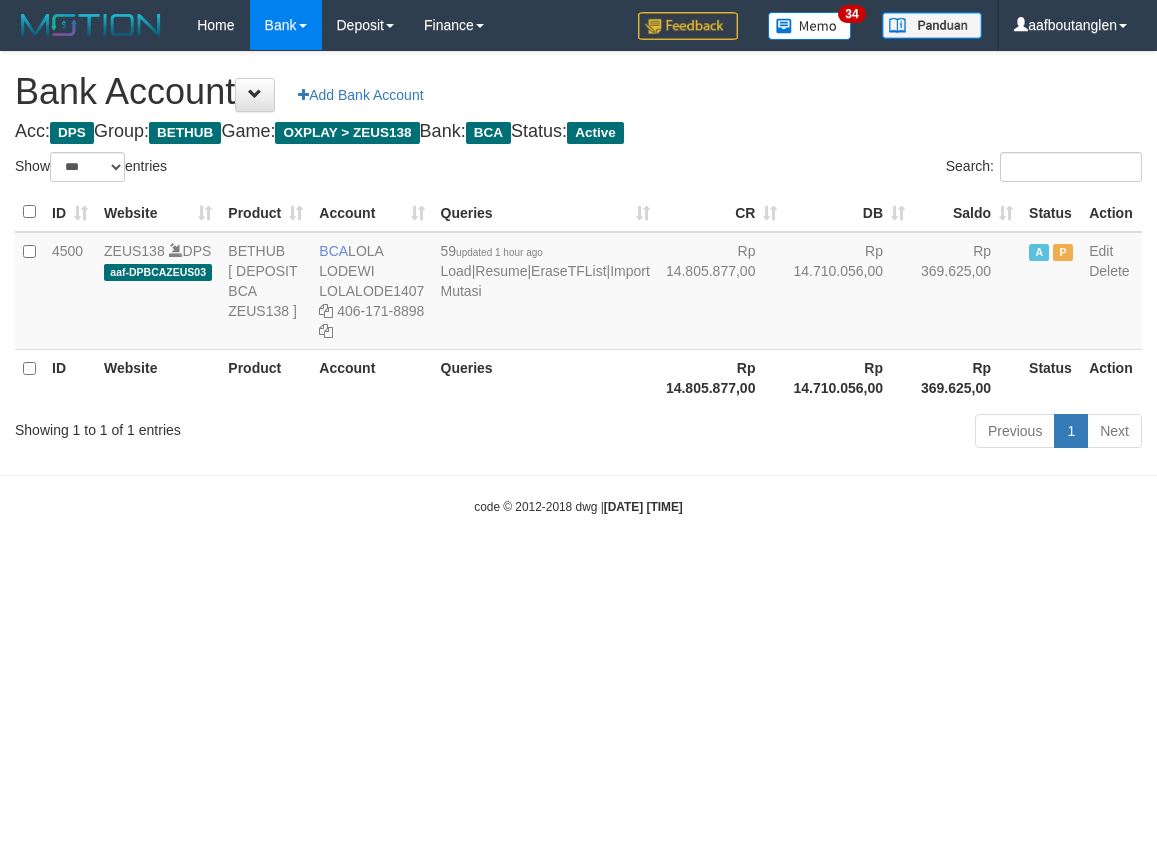 select on "***" 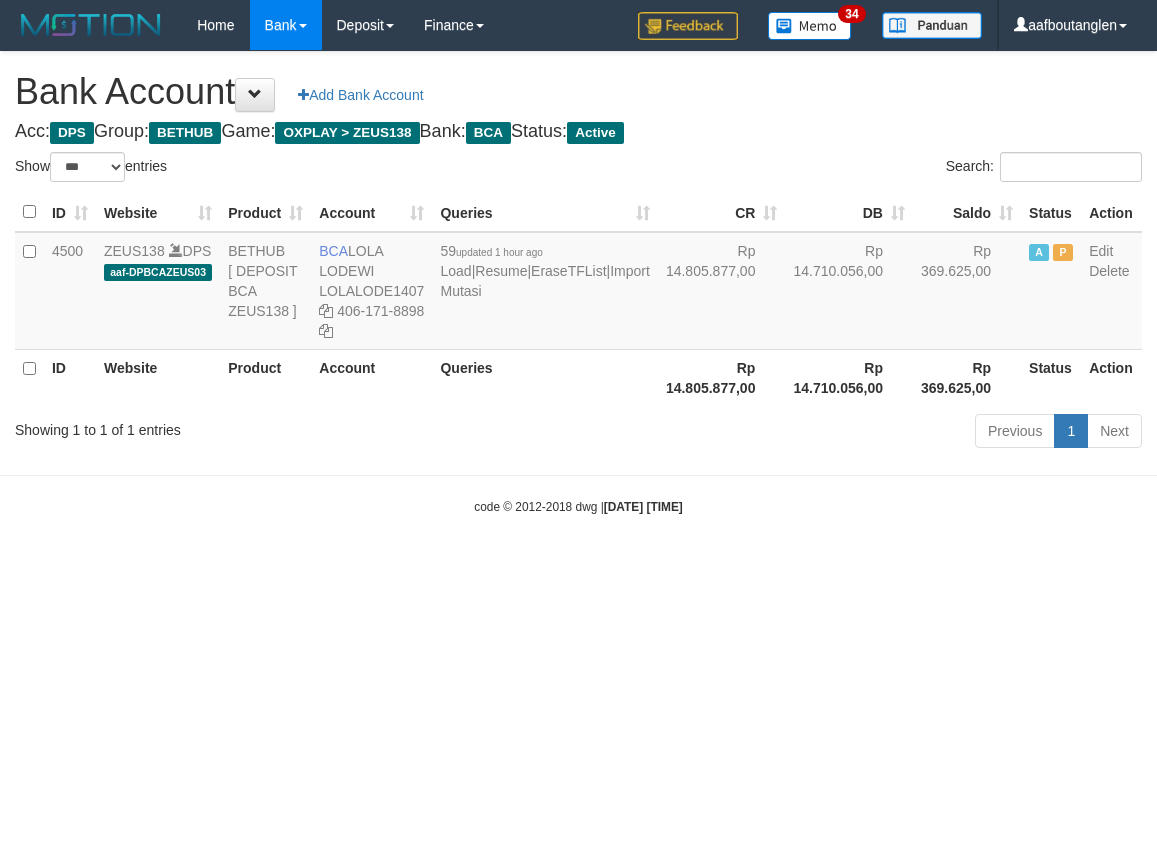 scroll, scrollTop: 0, scrollLeft: 0, axis: both 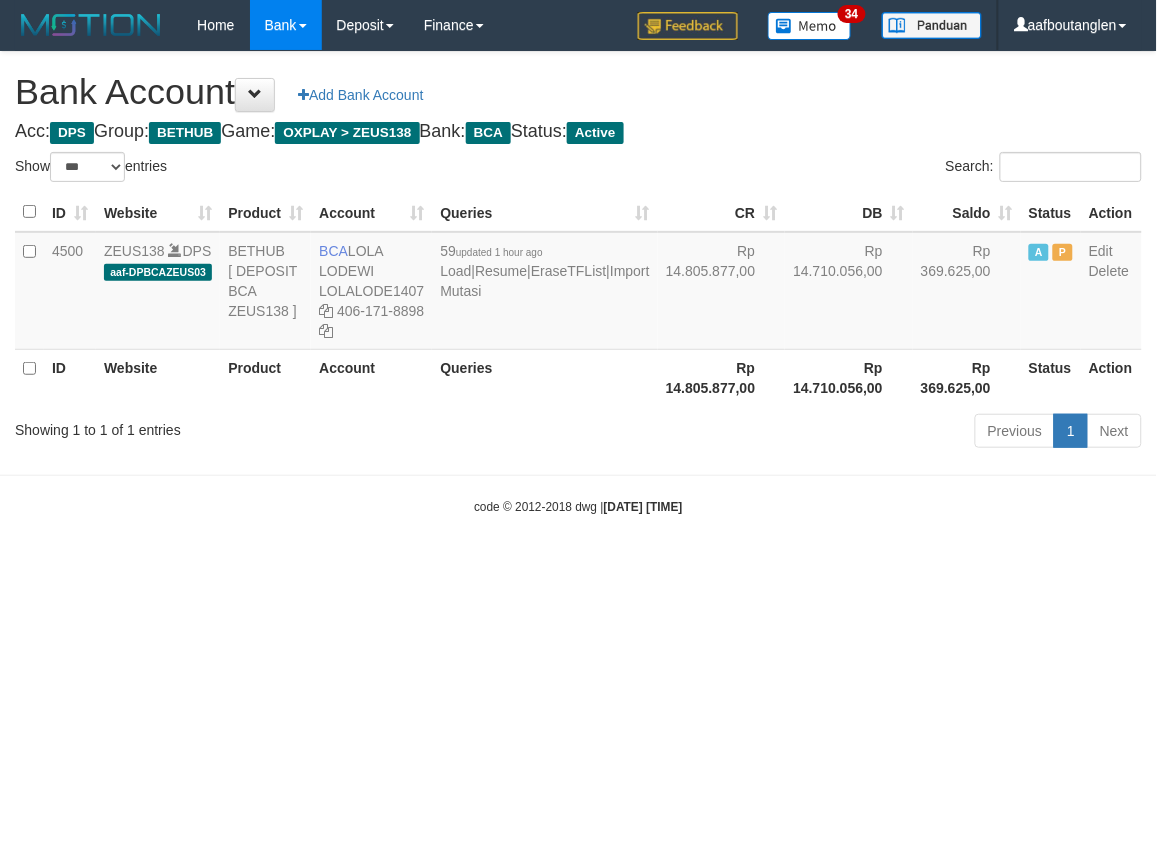 drag, startPoint x: 806, startPoint y: 551, endPoint x: 875, endPoint y: 563, distance: 70.035706 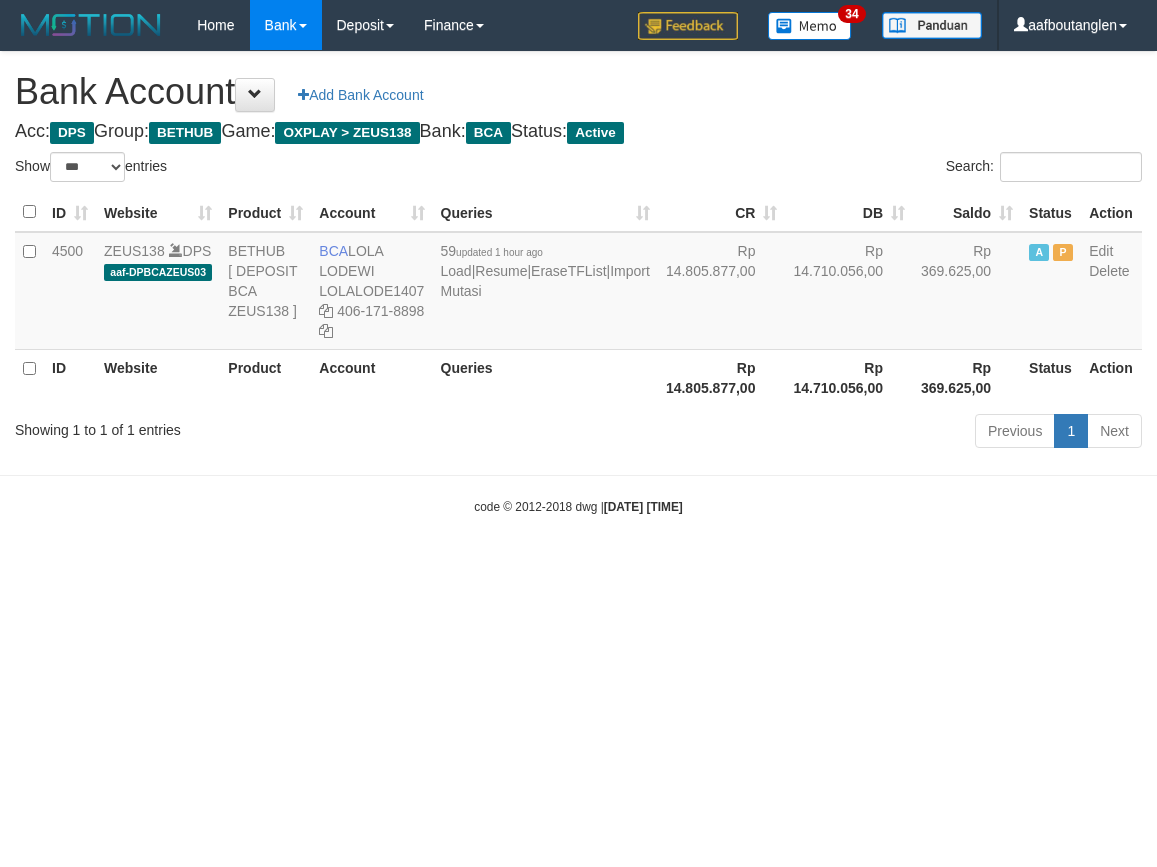 select on "***" 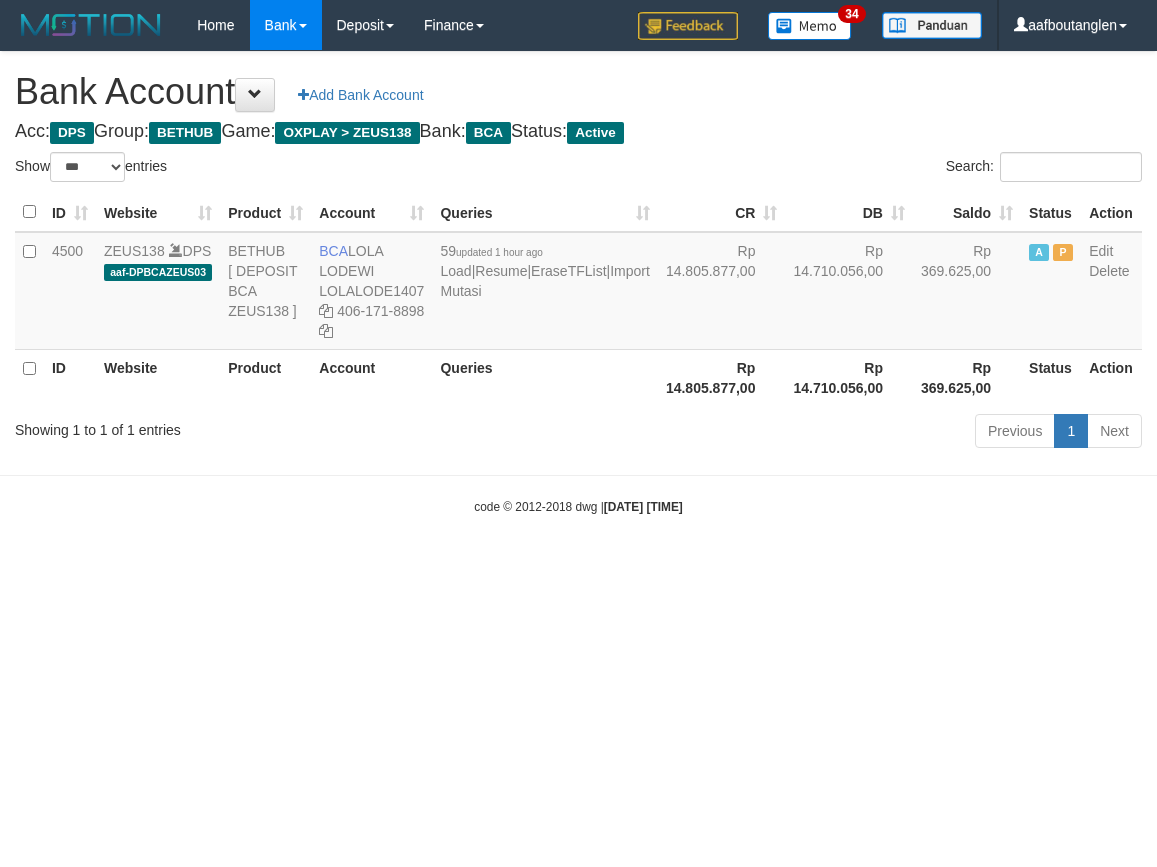 scroll, scrollTop: 0, scrollLeft: 0, axis: both 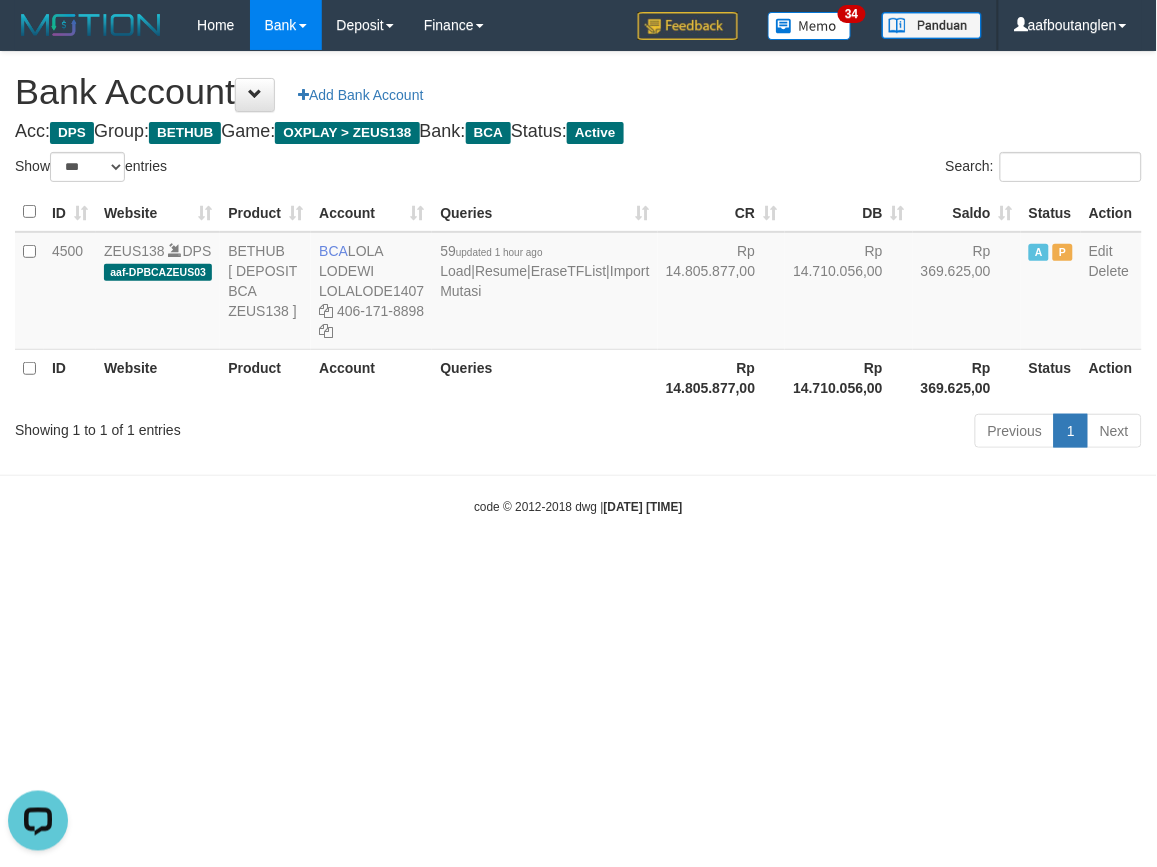 drag, startPoint x: 88, startPoint y: 525, endPoint x: 150, endPoint y: 527, distance: 62.03225 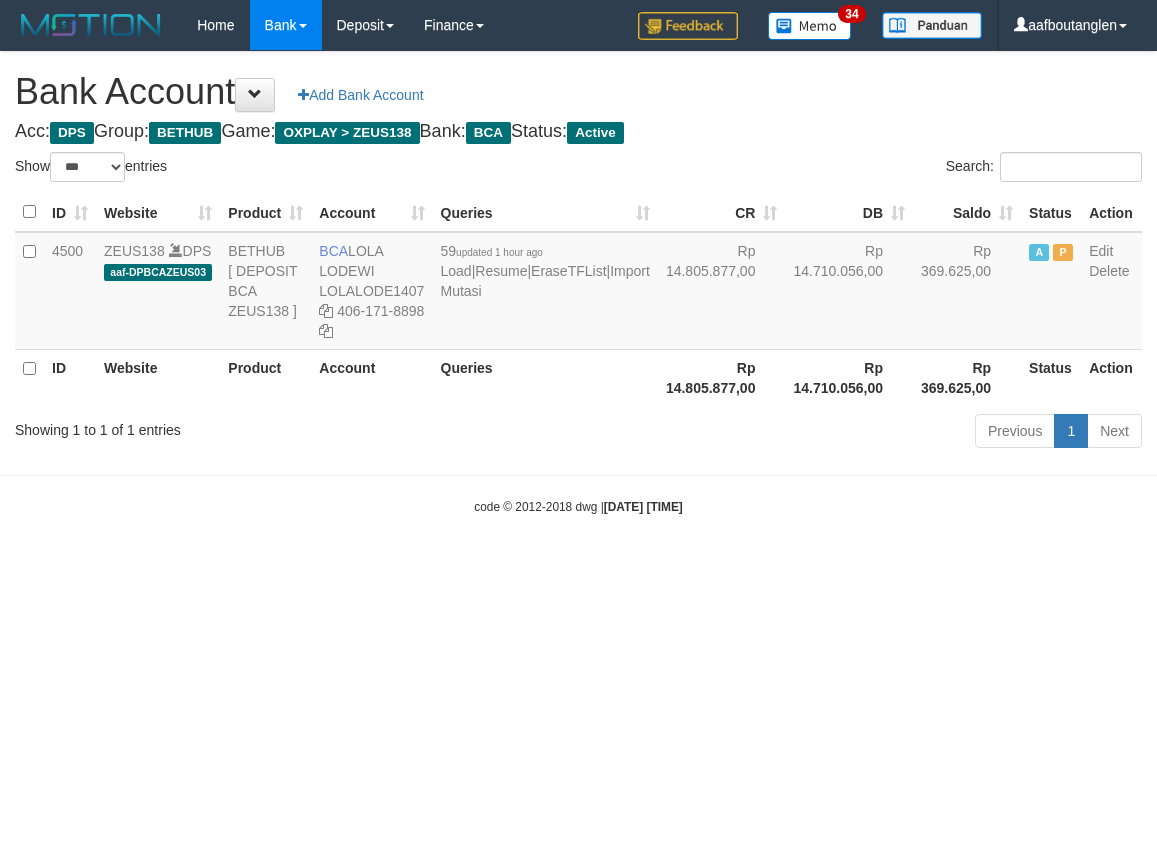 select on "***" 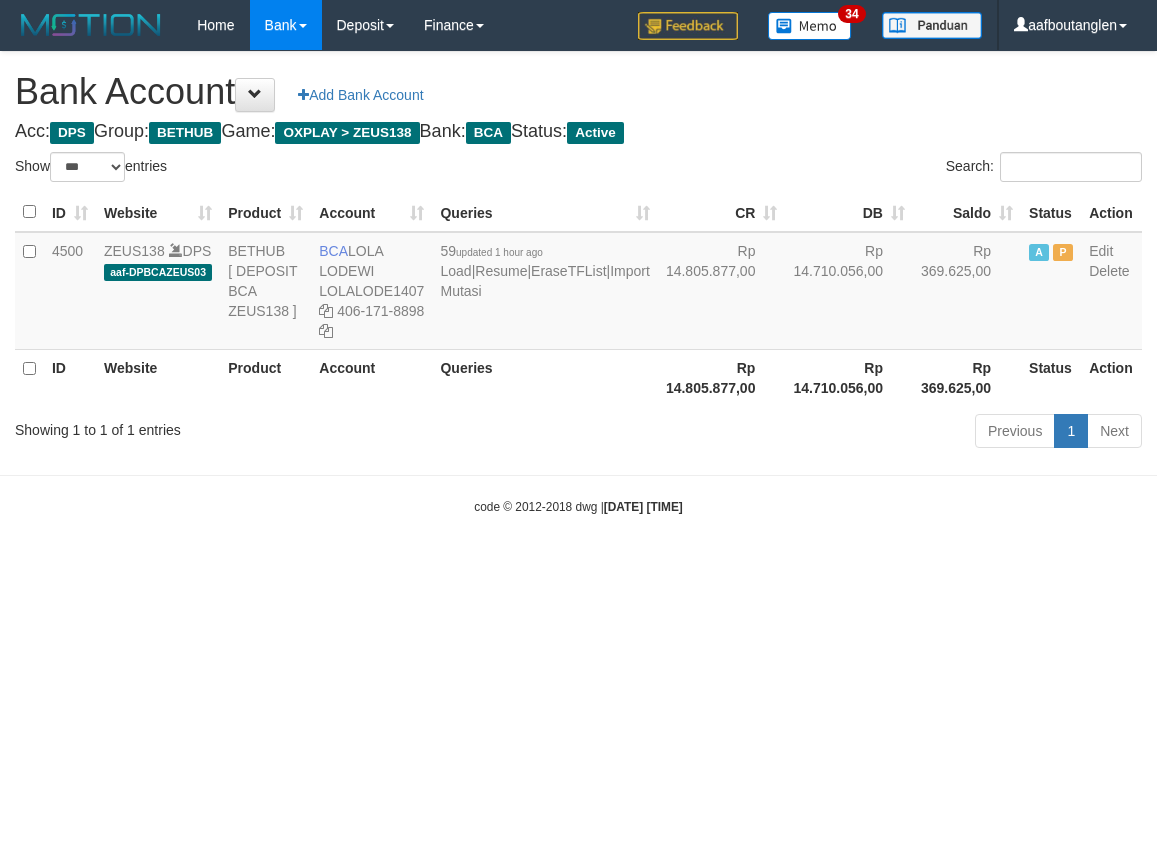 scroll, scrollTop: 0, scrollLeft: 0, axis: both 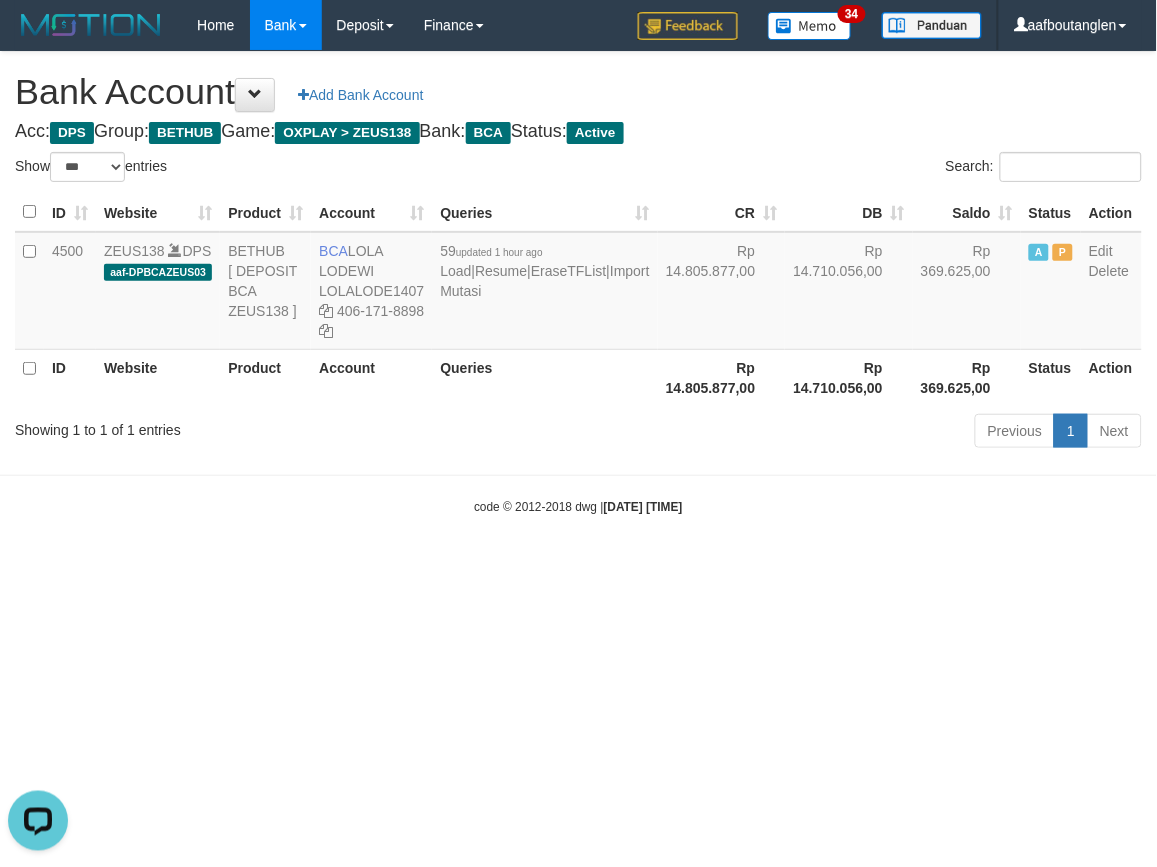 drag, startPoint x: 68, startPoint y: 565, endPoint x: 393, endPoint y: 611, distance: 328.23923 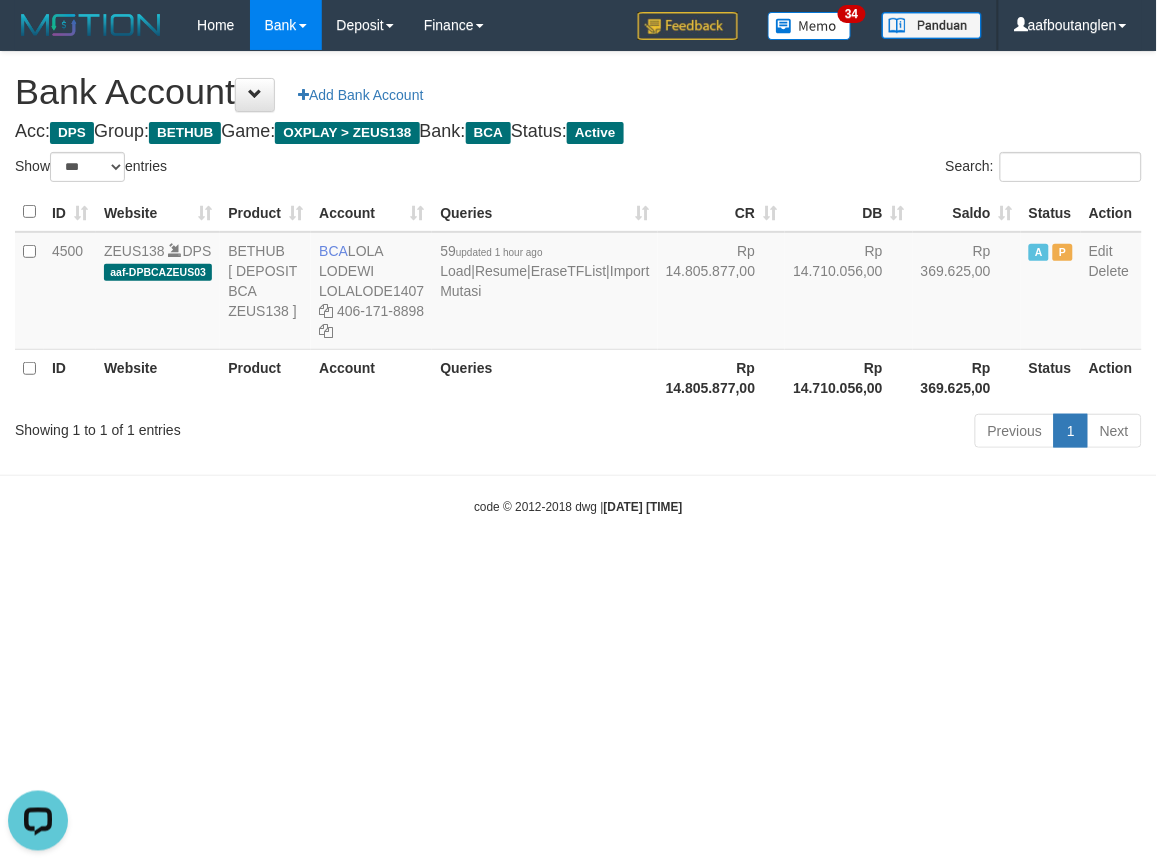 drag, startPoint x: 851, startPoint y: 691, endPoint x: 910, endPoint y: 712, distance: 62.625874 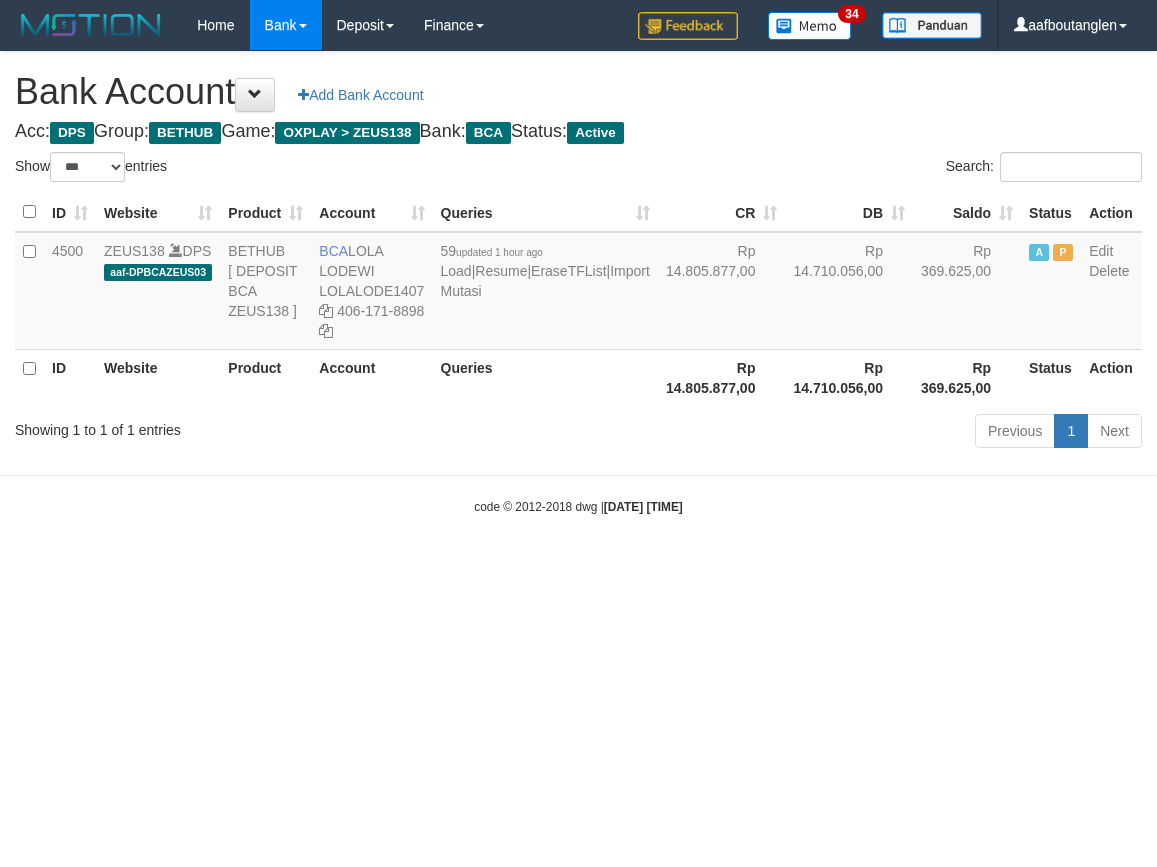 select on "***" 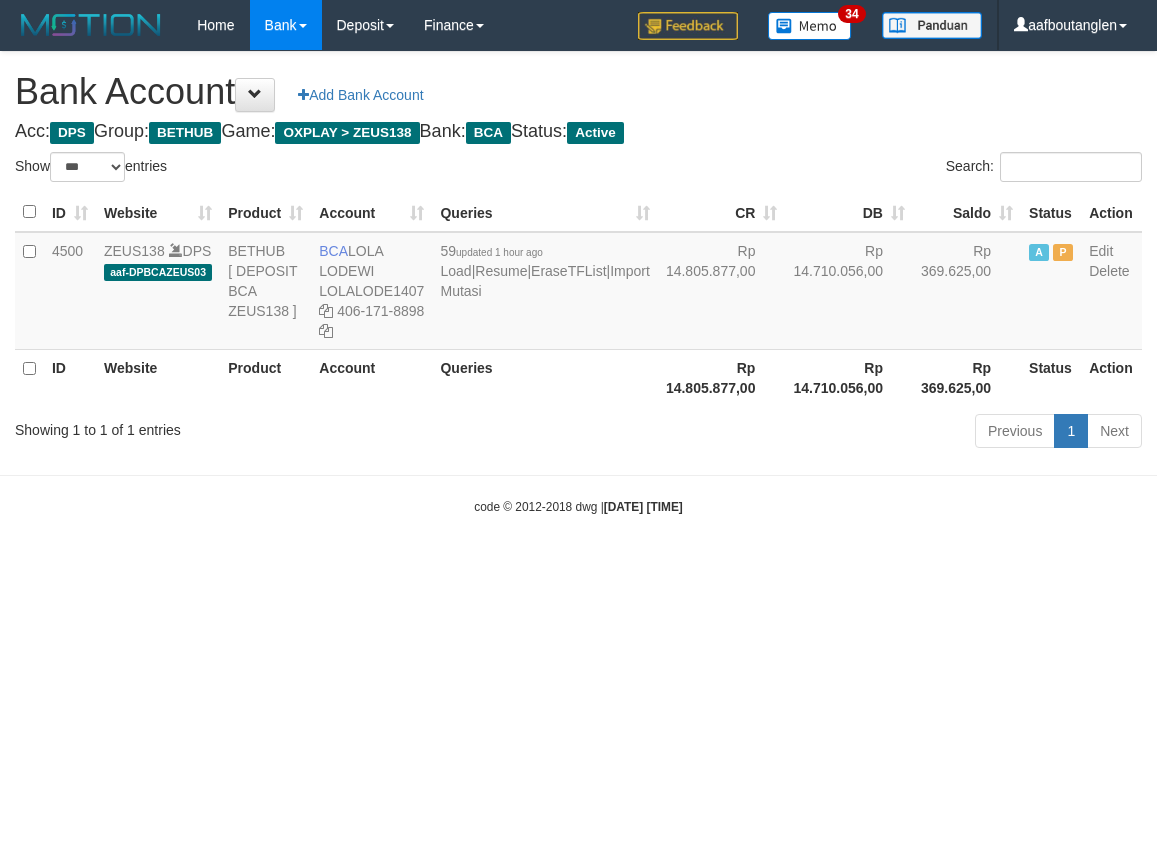 scroll, scrollTop: 0, scrollLeft: 0, axis: both 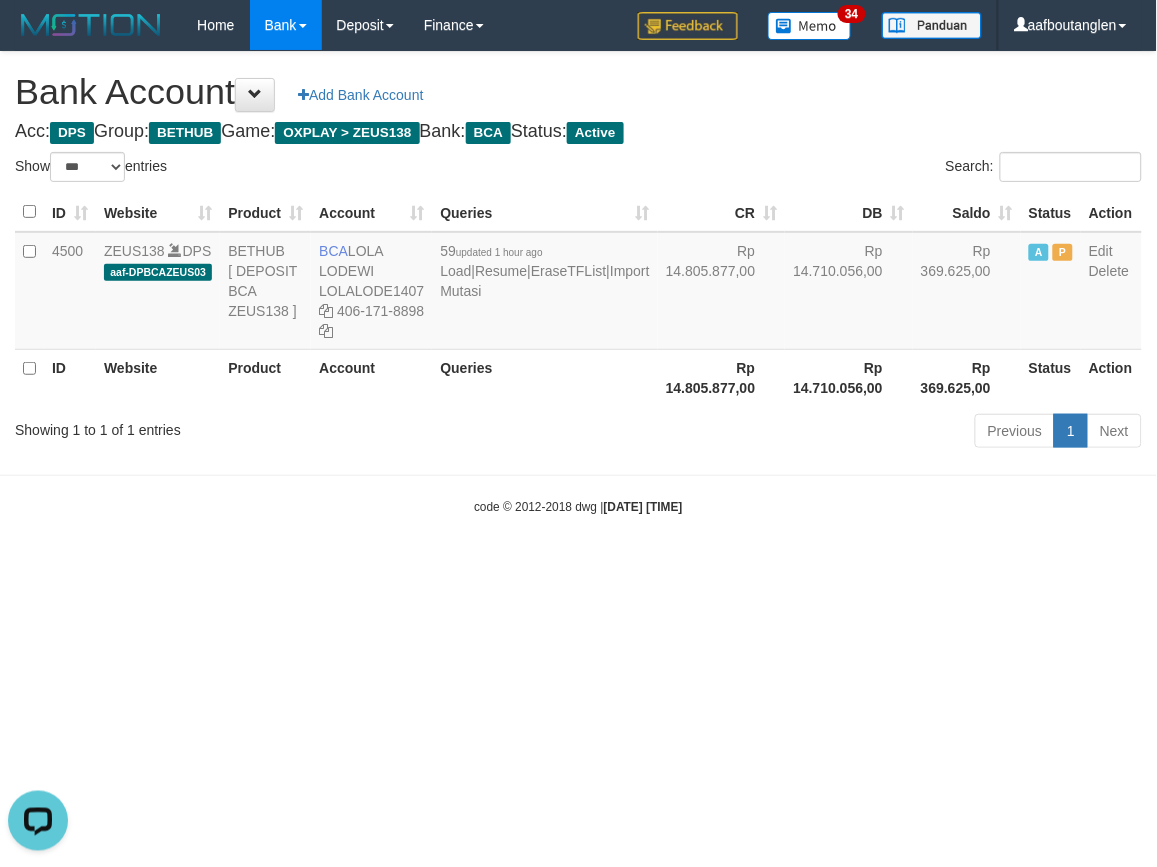 click on "Toggle navigation
Home
Bank
Account List
Deposit
DPS List
History
Note DPS
Finance
Financial Data
aafboutanglen
My Profile
Log Out
34" at bounding box center [578, 283] 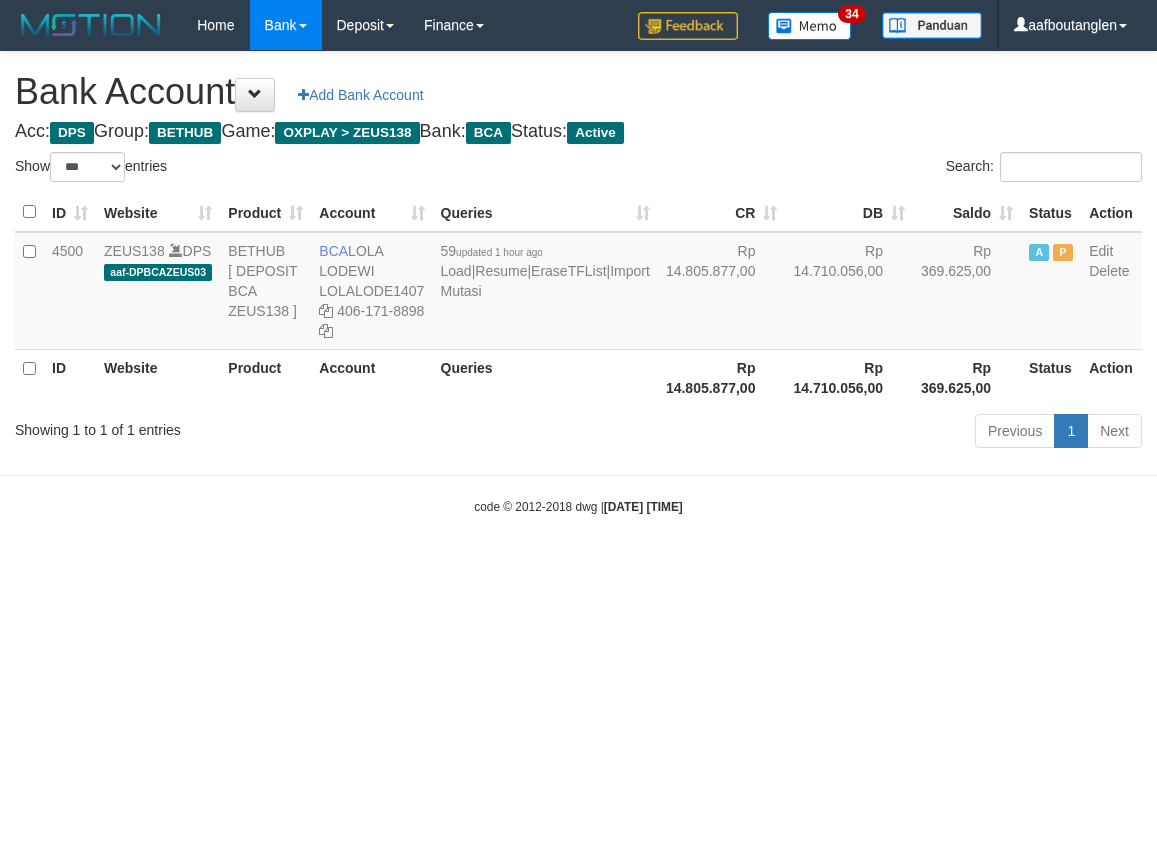 select on "***" 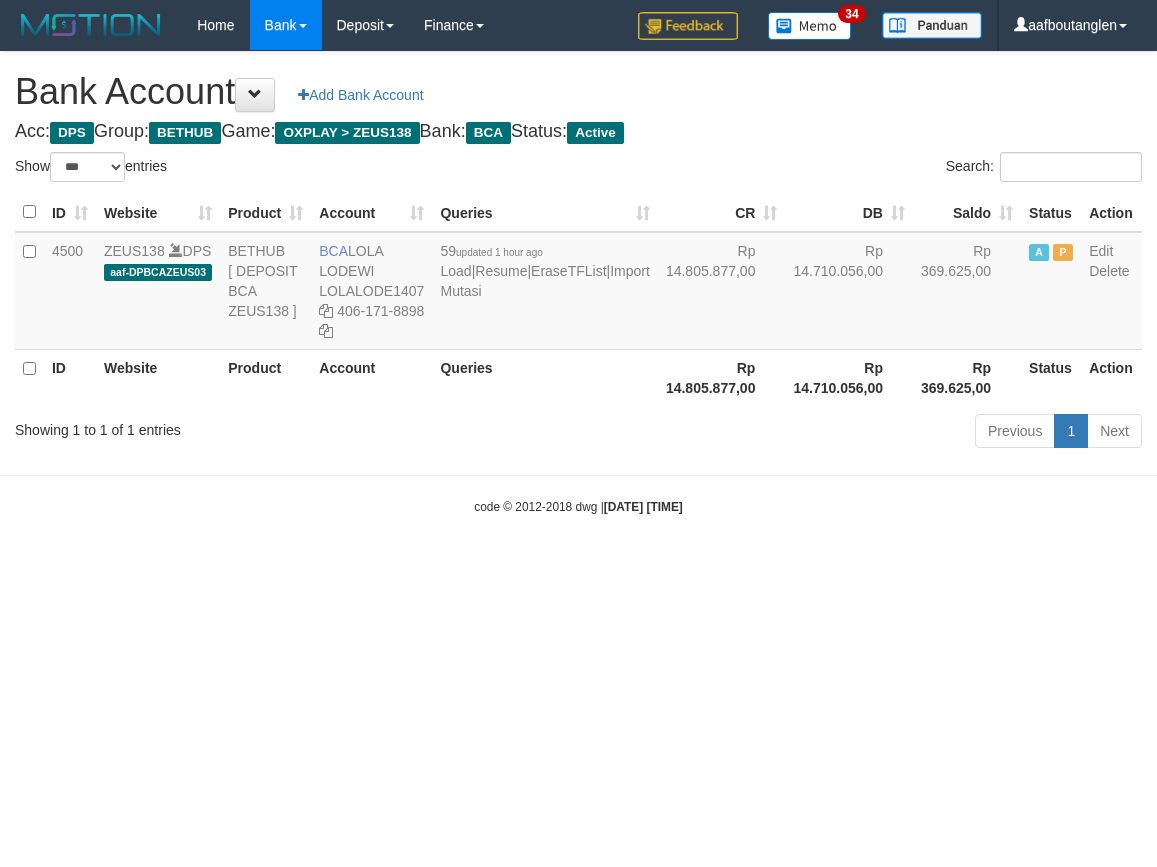 scroll, scrollTop: 0, scrollLeft: 0, axis: both 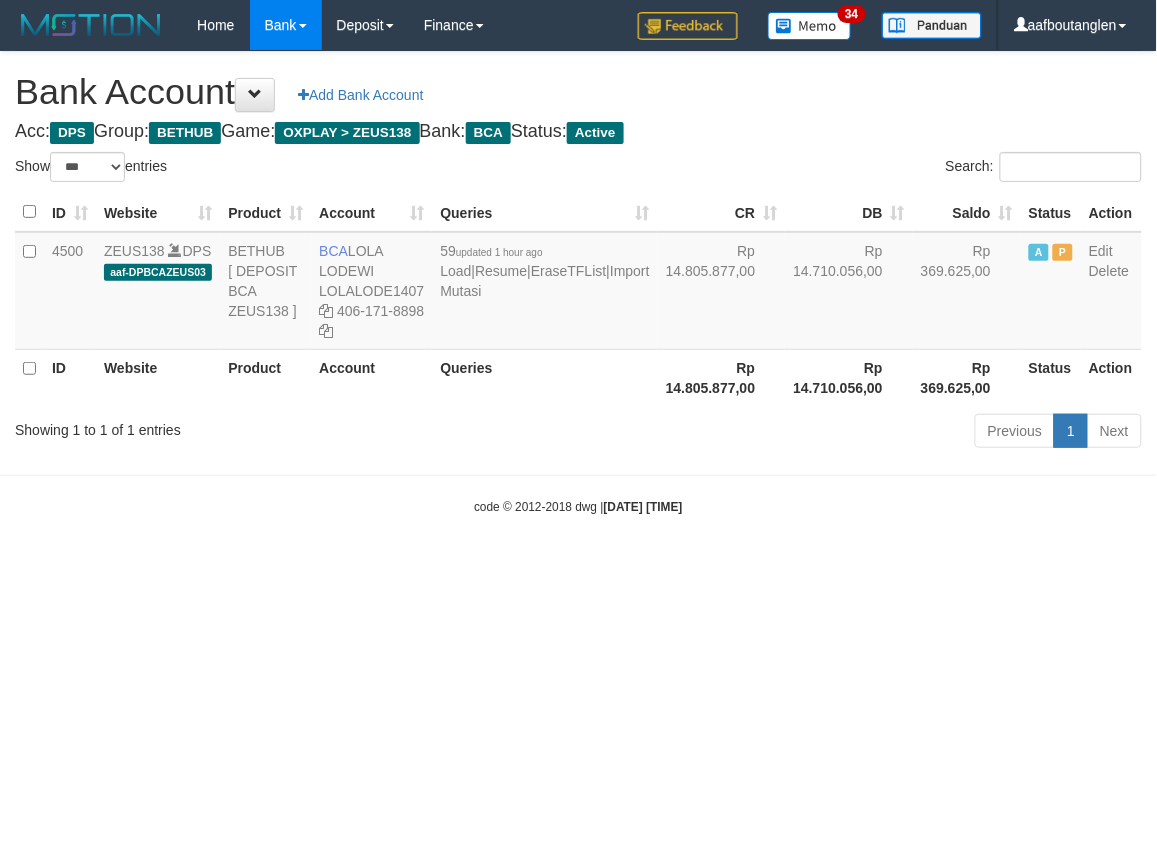 click on "Toggle navigation
Home
Bank
Account List
Deposit
DPS List
History
Note DPS
Finance
Financial Data
aafboutanglen
My Profile
Log Out
34" at bounding box center [578, 283] 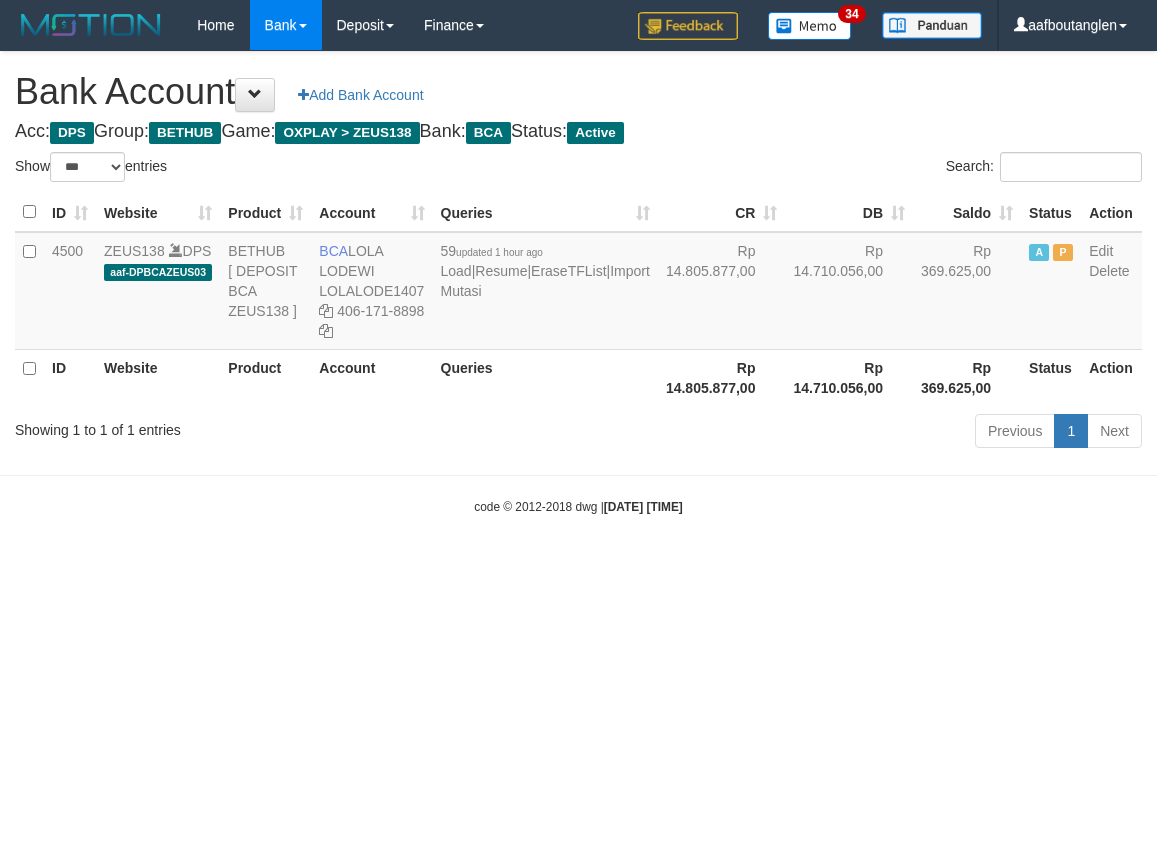 select on "***" 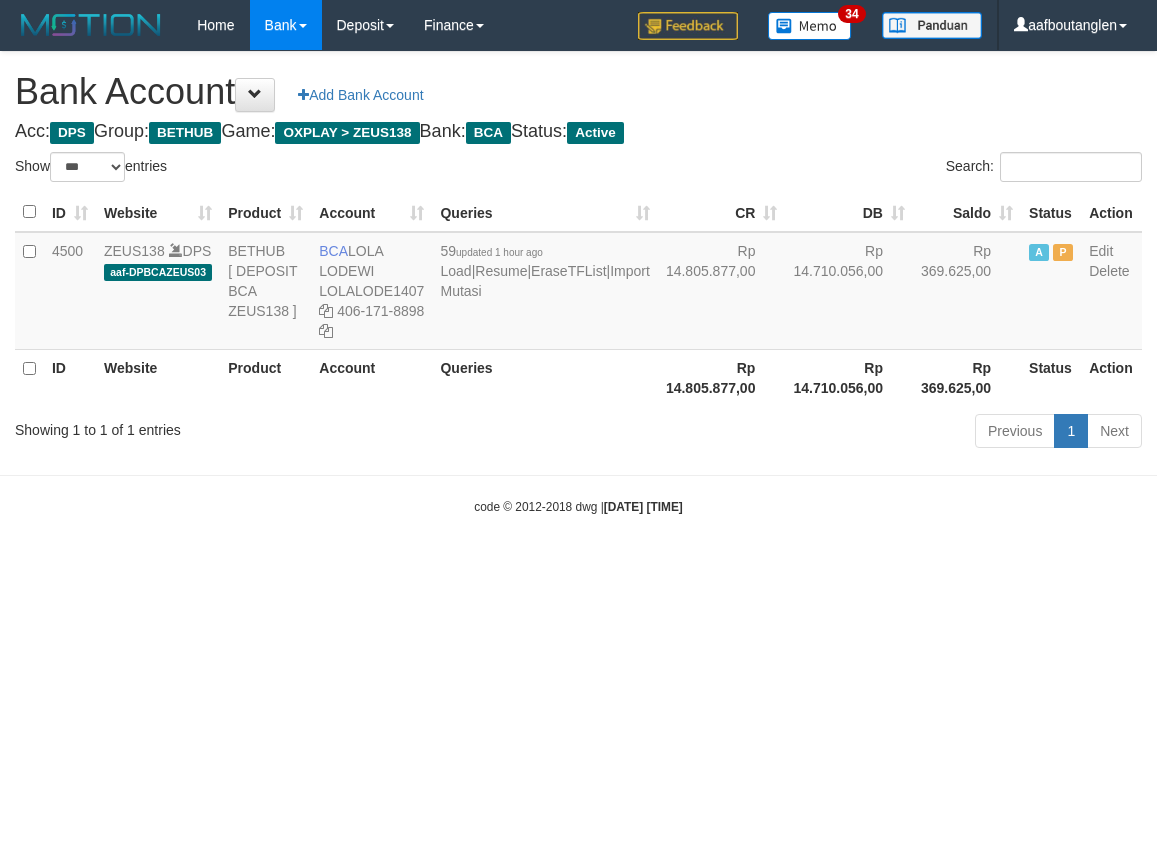 scroll, scrollTop: 0, scrollLeft: 0, axis: both 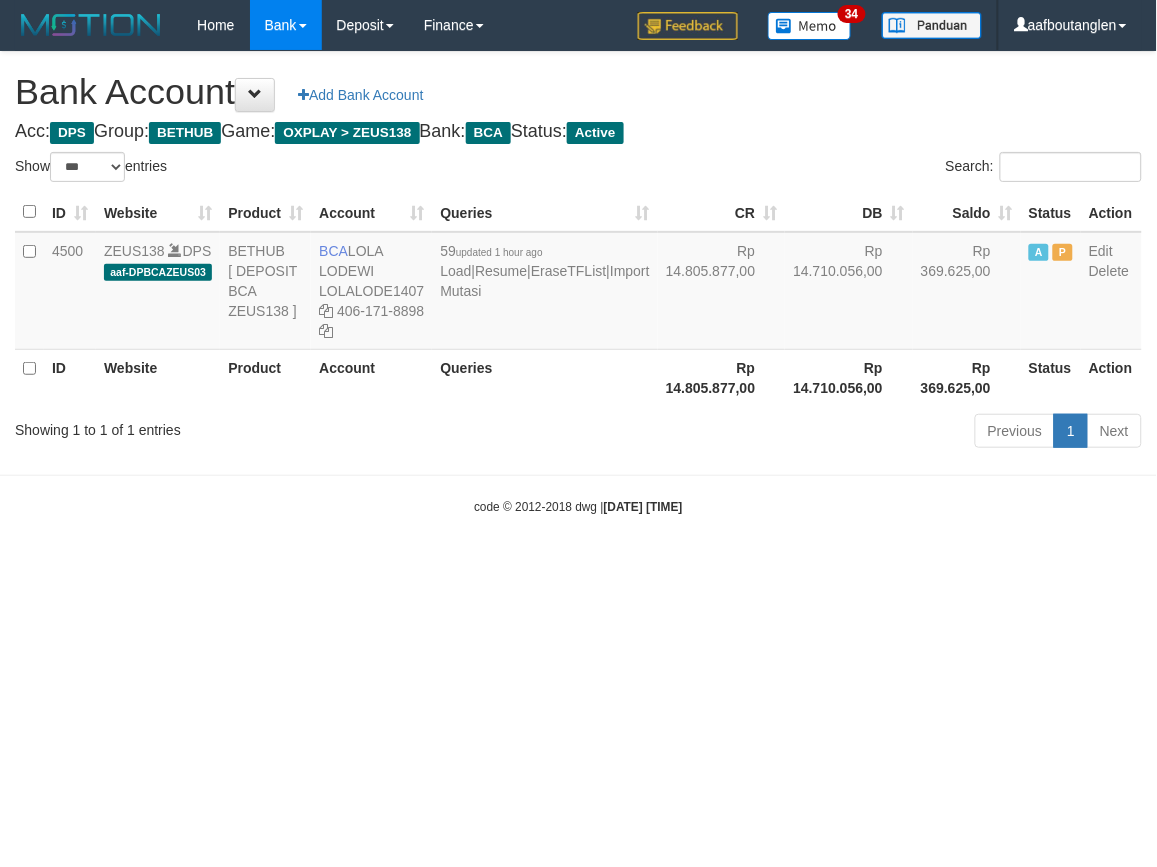 click on "Toggle navigation
Home
Bank
Account List
Deposit
DPS List
History
Note DPS
Finance
Financial Data
aafboutanglen
My Profile
Log Out
34" at bounding box center [578, 283] 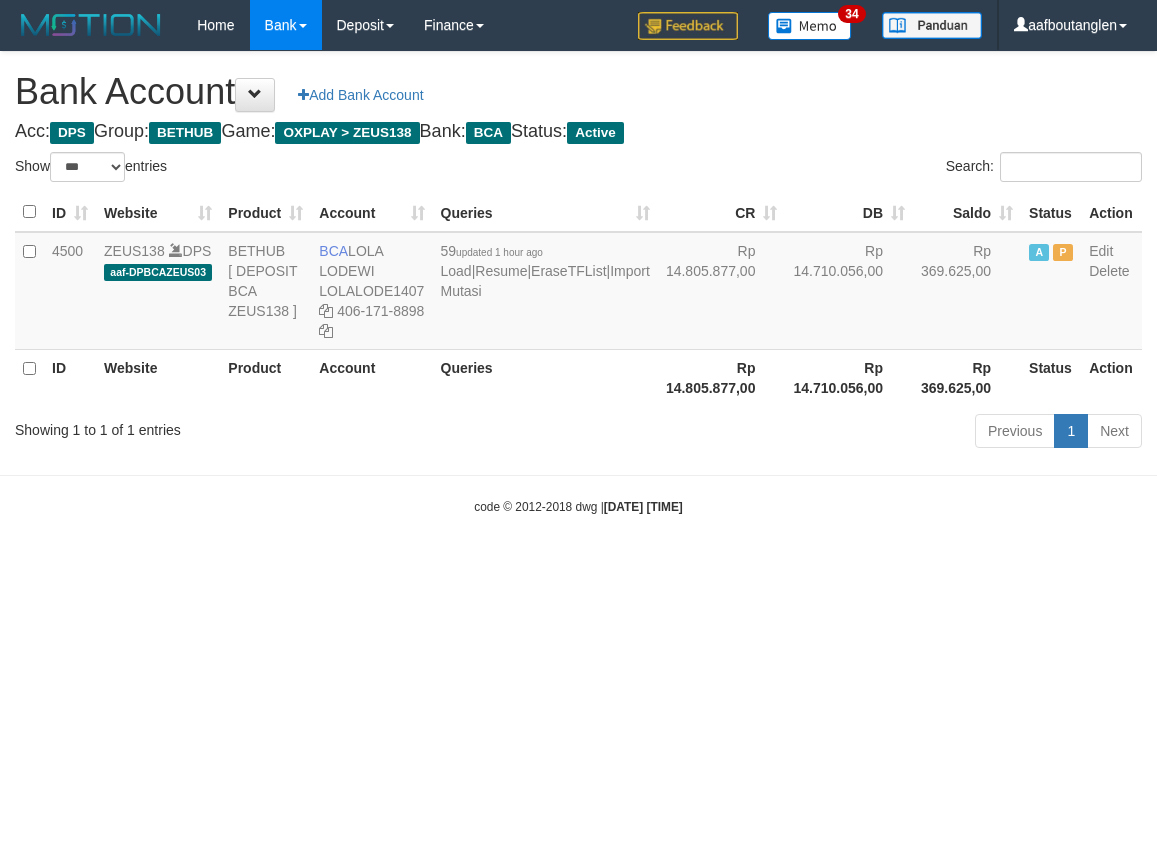 select on "***" 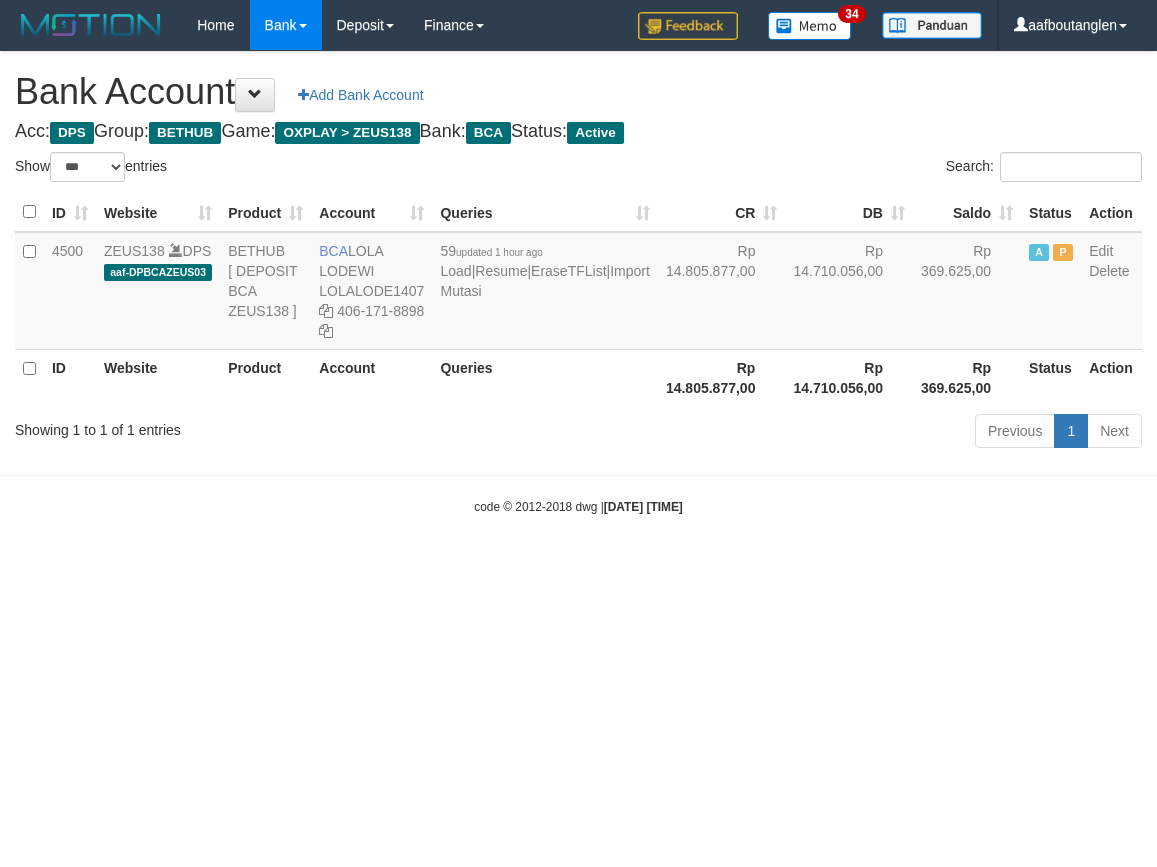 scroll, scrollTop: 0, scrollLeft: 0, axis: both 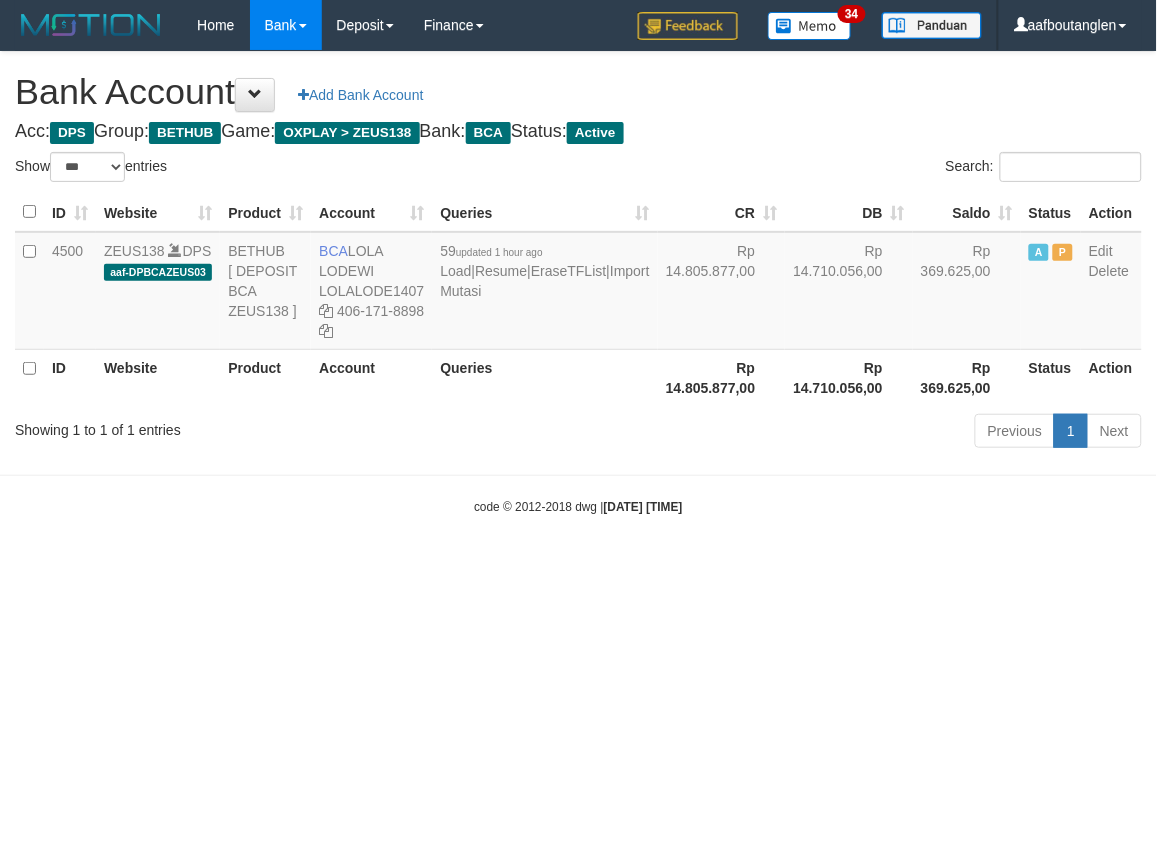 drag, startPoint x: 83, startPoint y: 517, endPoint x: 201, endPoint y: 530, distance: 118.71394 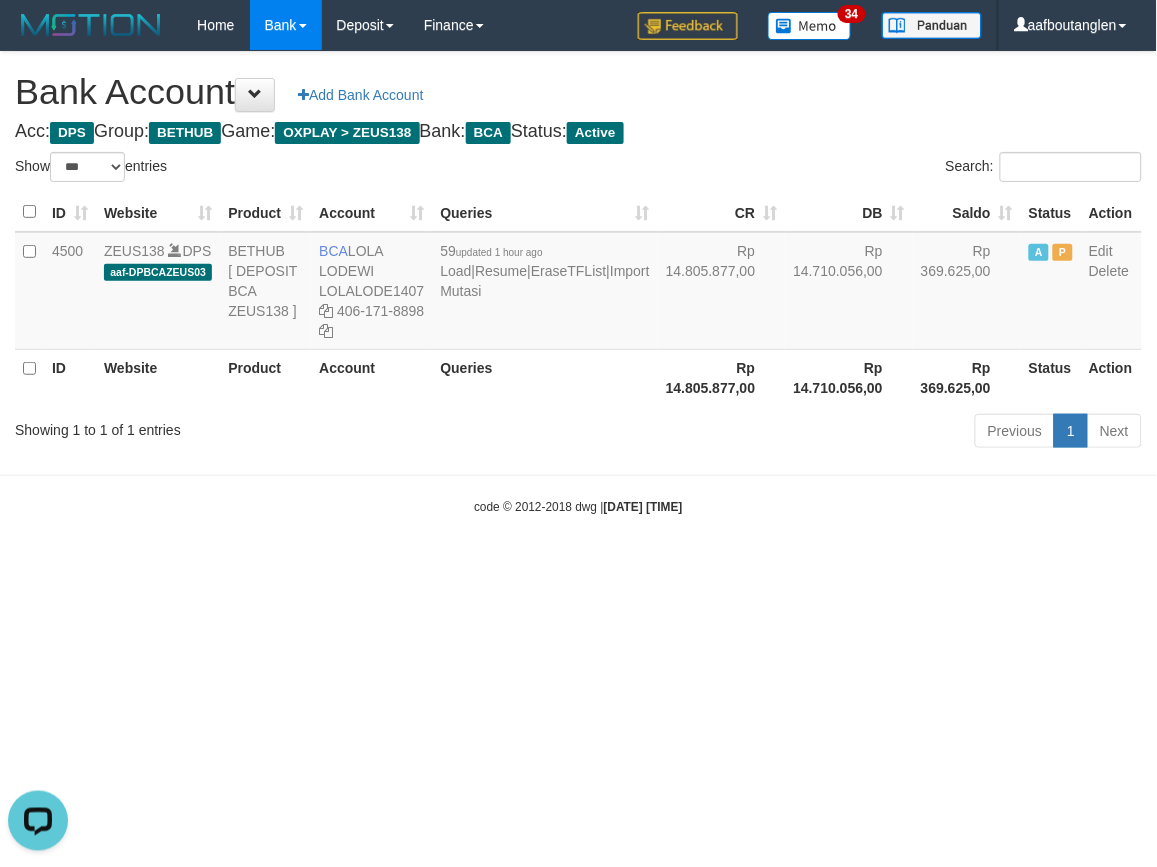 scroll, scrollTop: 0, scrollLeft: 0, axis: both 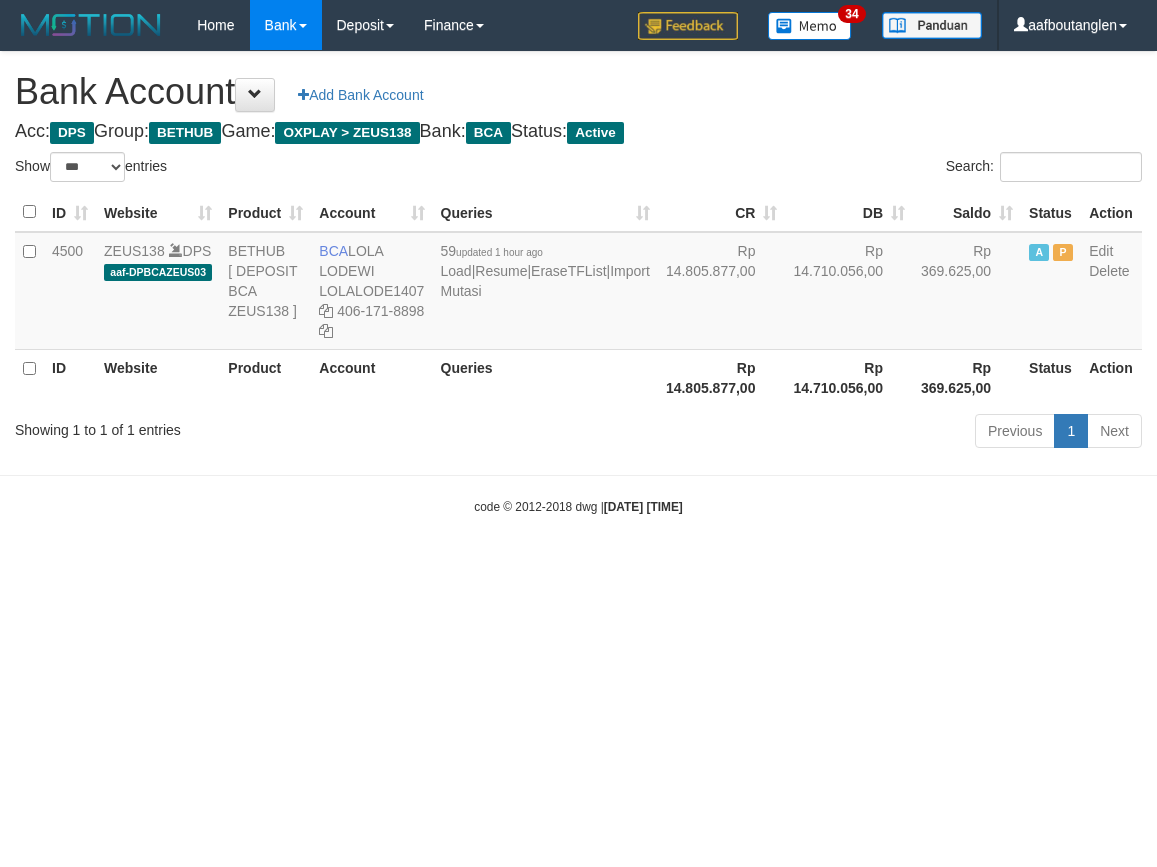 select on "***" 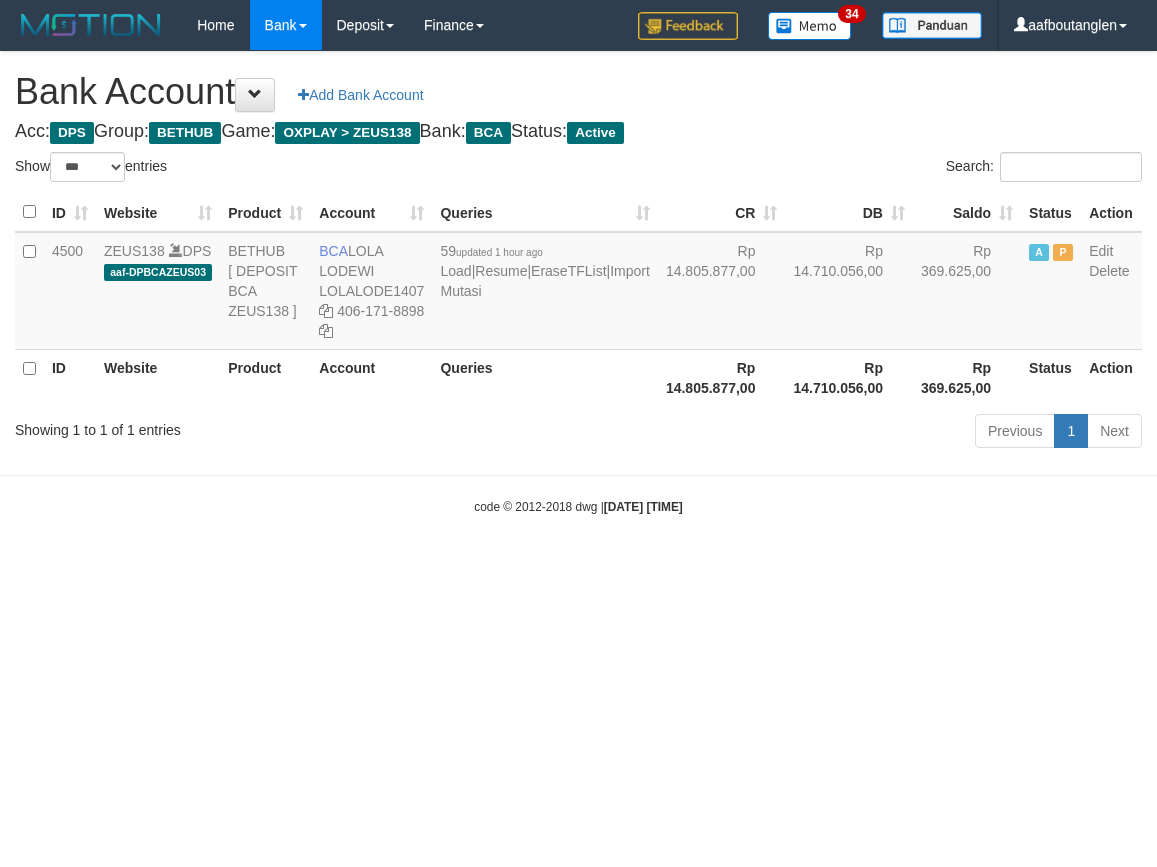 scroll, scrollTop: 0, scrollLeft: 0, axis: both 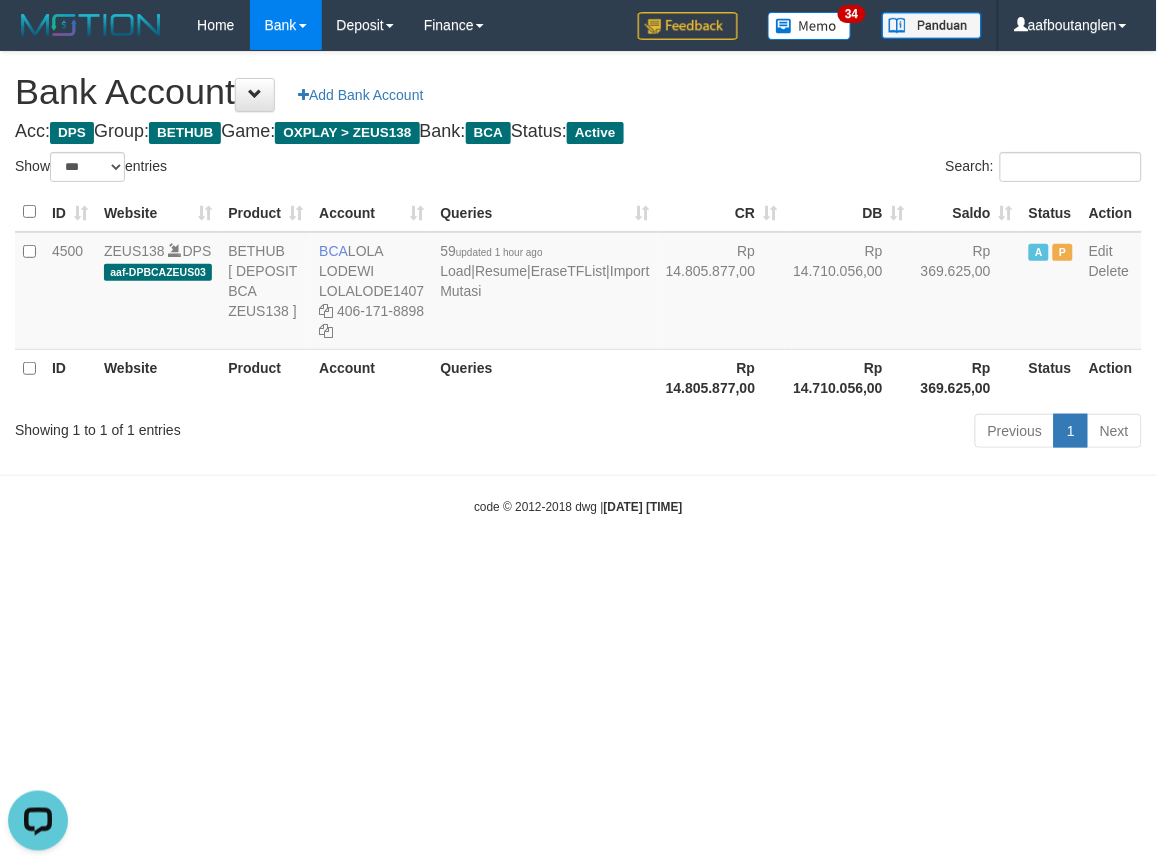 drag, startPoint x: 842, startPoint y: 611, endPoint x: 865, endPoint y: 606, distance: 23.537205 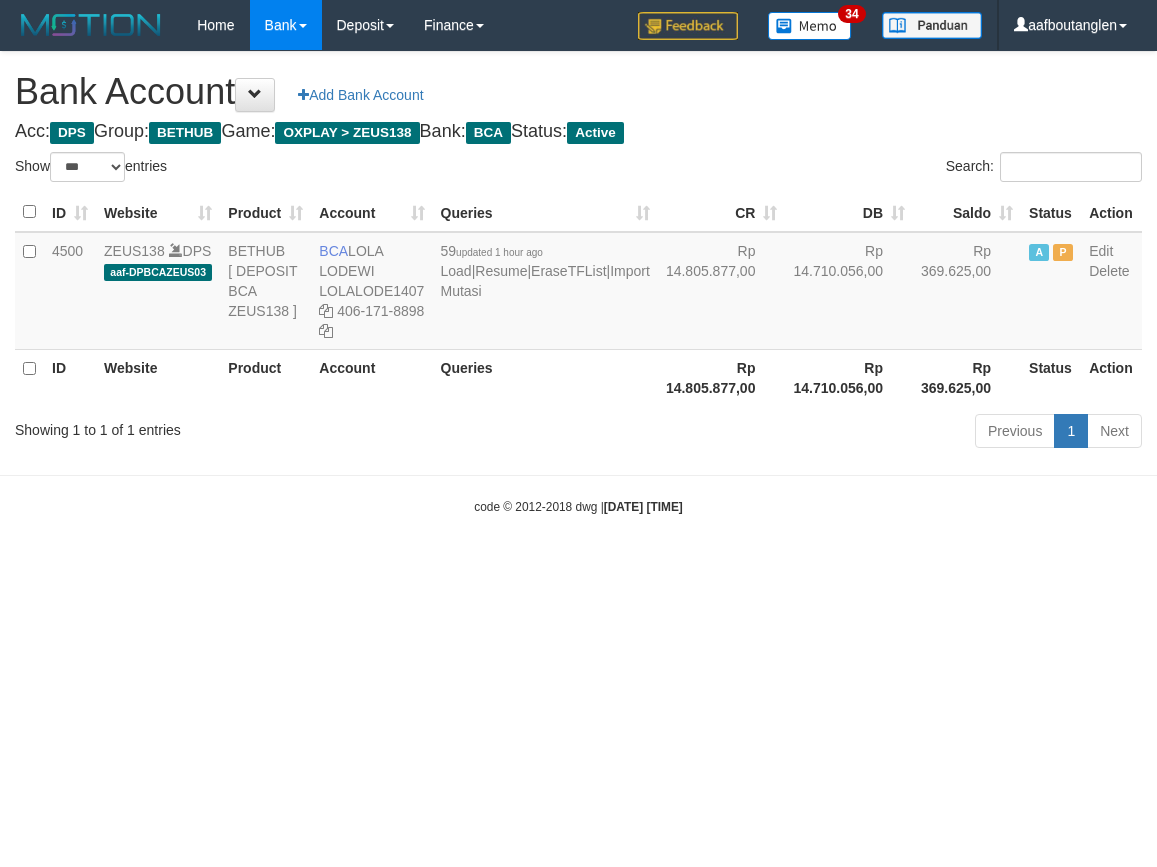 select on "***" 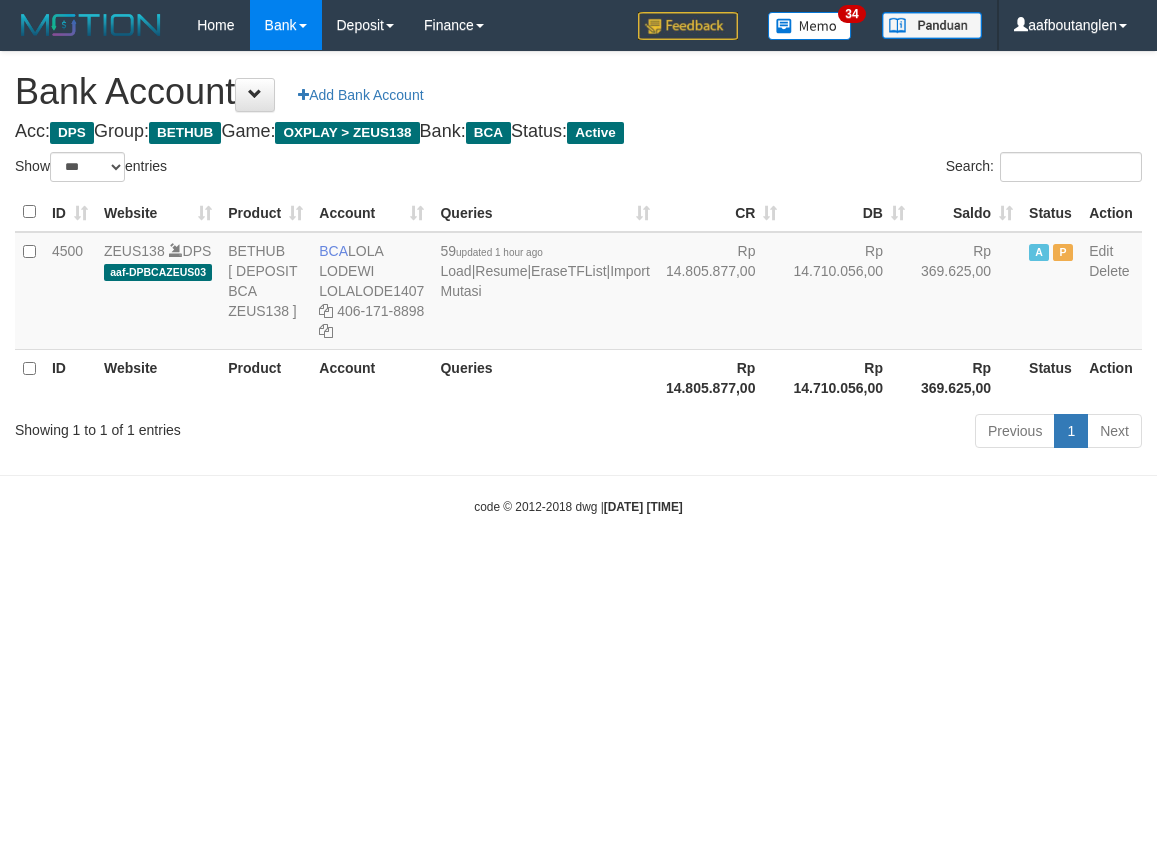 scroll, scrollTop: 0, scrollLeft: 0, axis: both 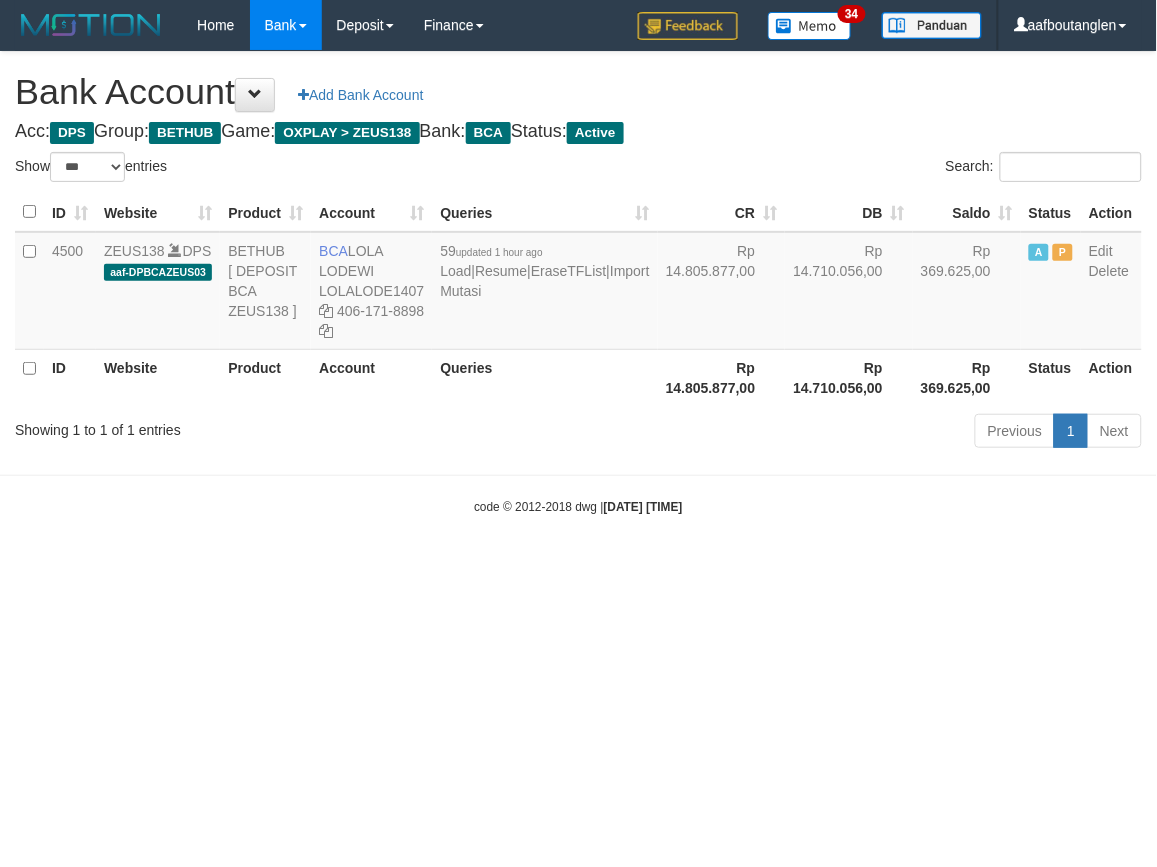 click on "Toggle navigation
Home
Bank
Account List
Deposit
DPS List
History
Note DPS
Finance
Financial Data
aafboutanglen
My Profile
Log Out
34" at bounding box center (578, 283) 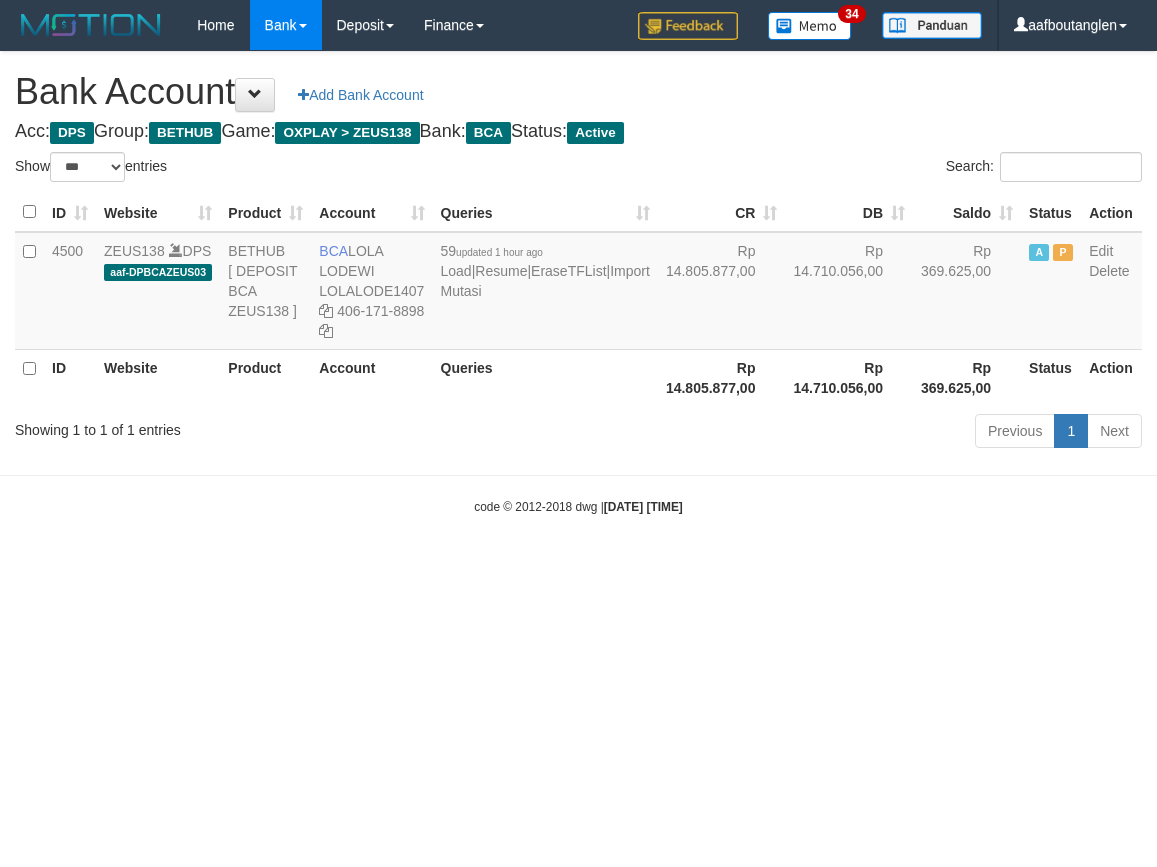 select on "***" 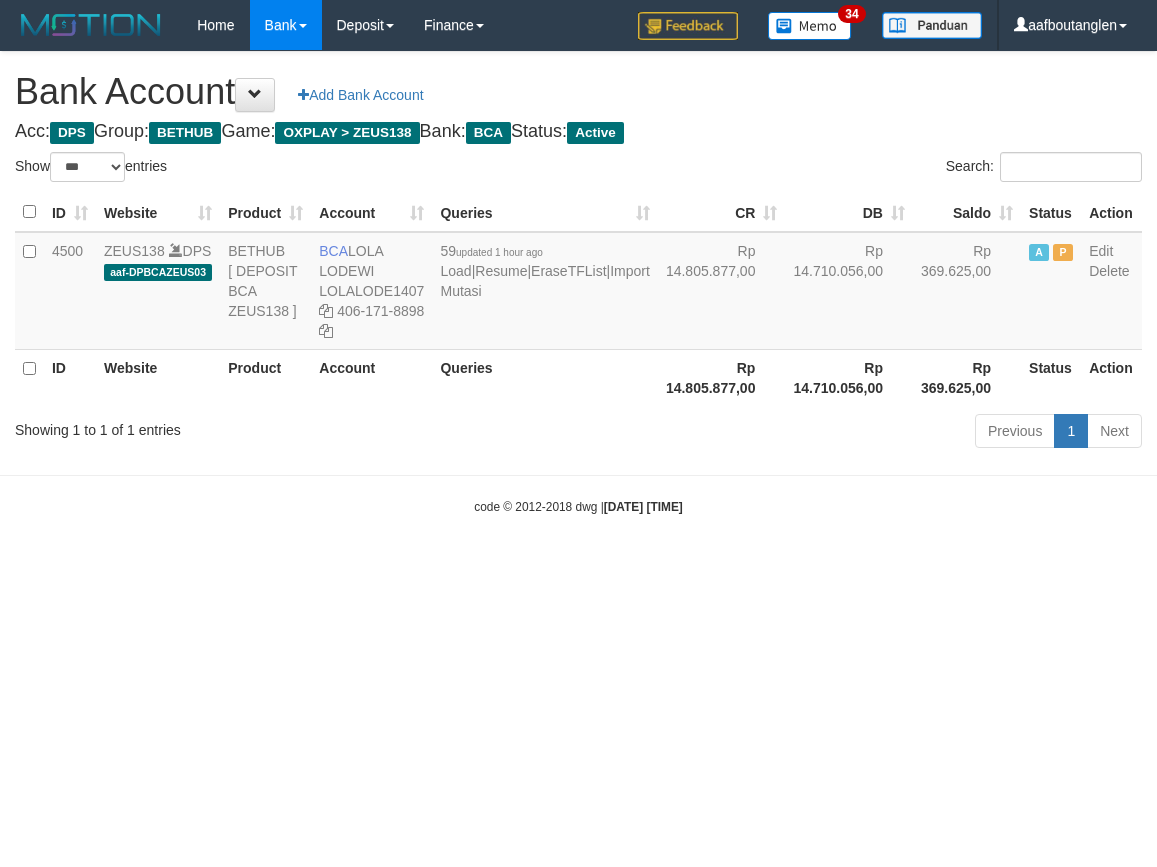 scroll, scrollTop: 0, scrollLeft: 0, axis: both 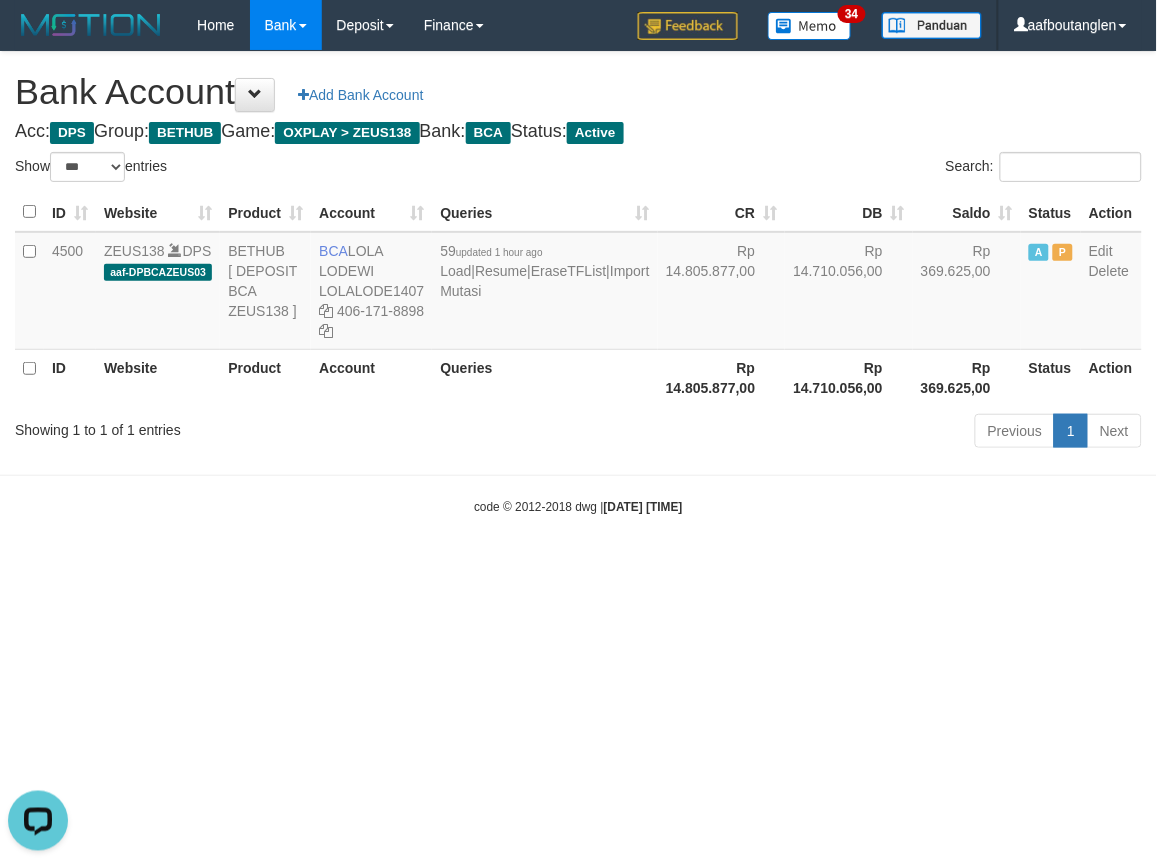 drag, startPoint x: 677, startPoint y: 590, endPoint x: 645, endPoint y: 586, distance: 32.24903 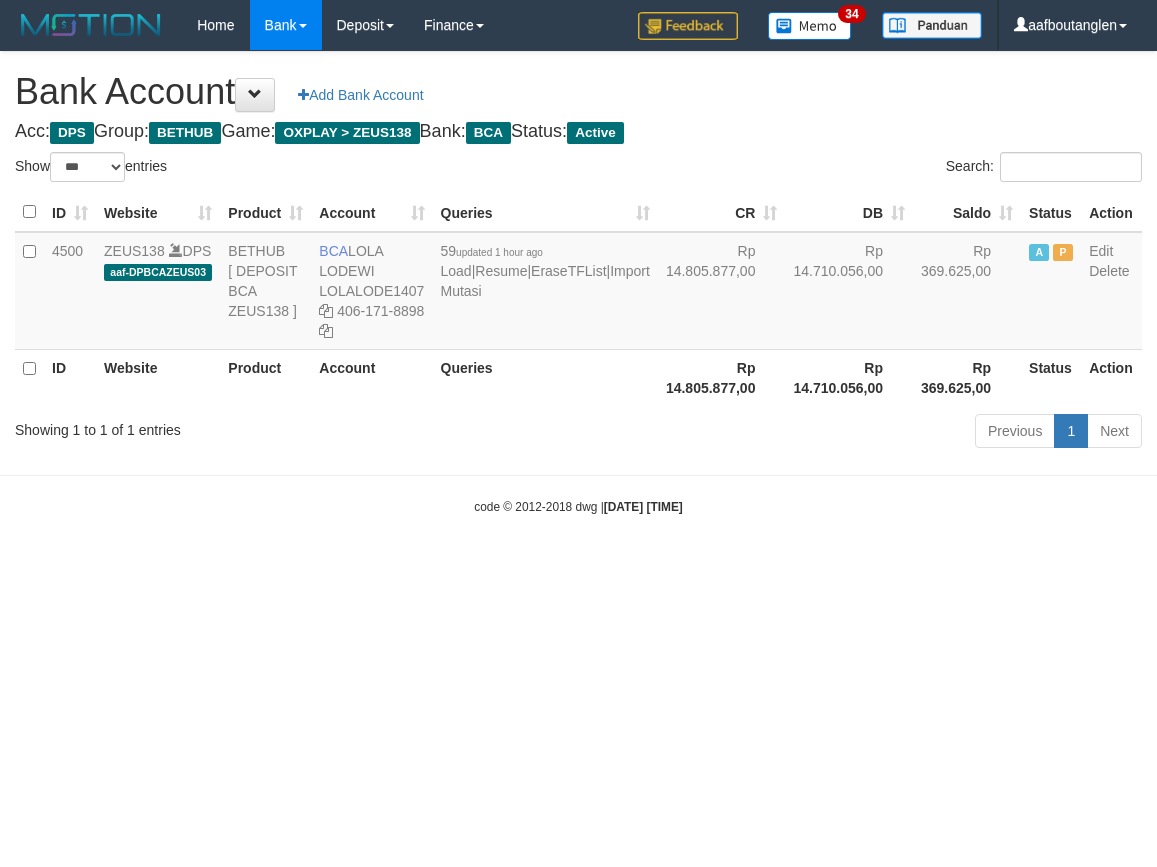 select on "***" 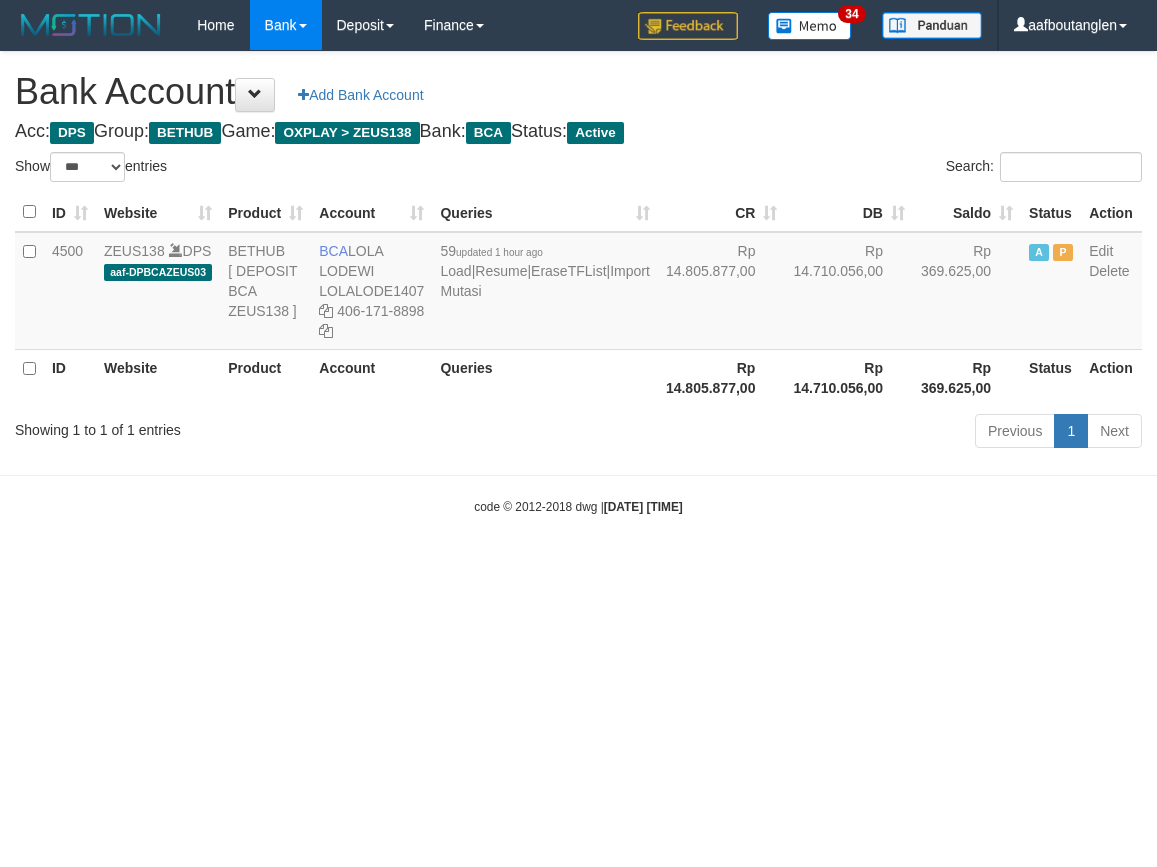 scroll, scrollTop: 0, scrollLeft: 0, axis: both 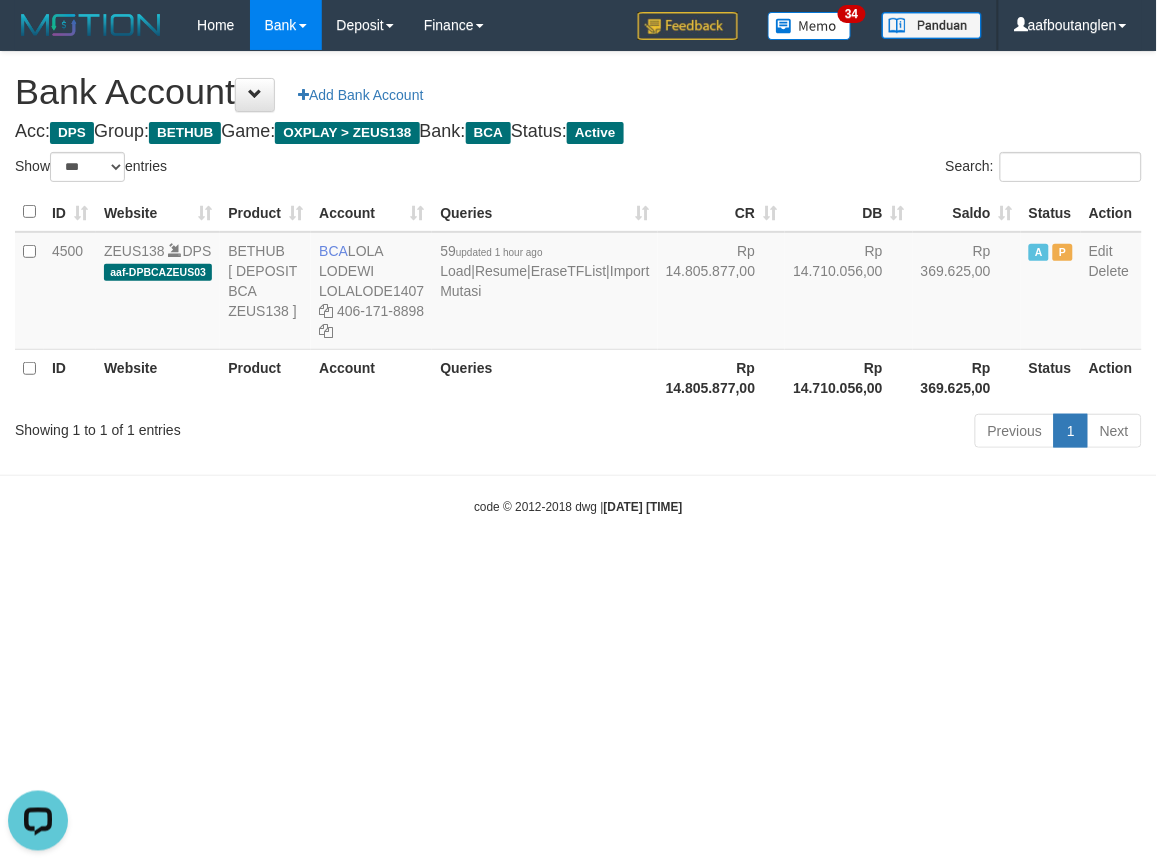 drag, startPoint x: 920, startPoint y: 636, endPoint x: 914, endPoint y: 645, distance: 10.816654 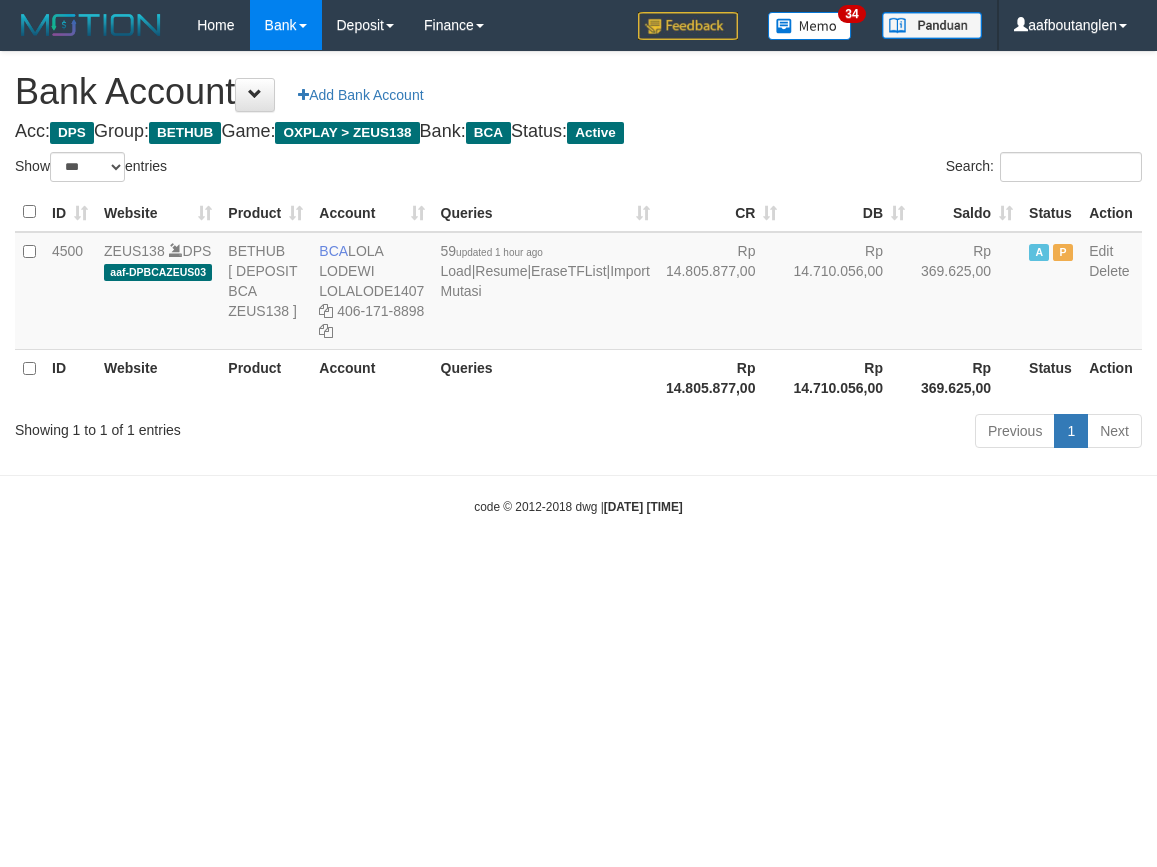 select on "***" 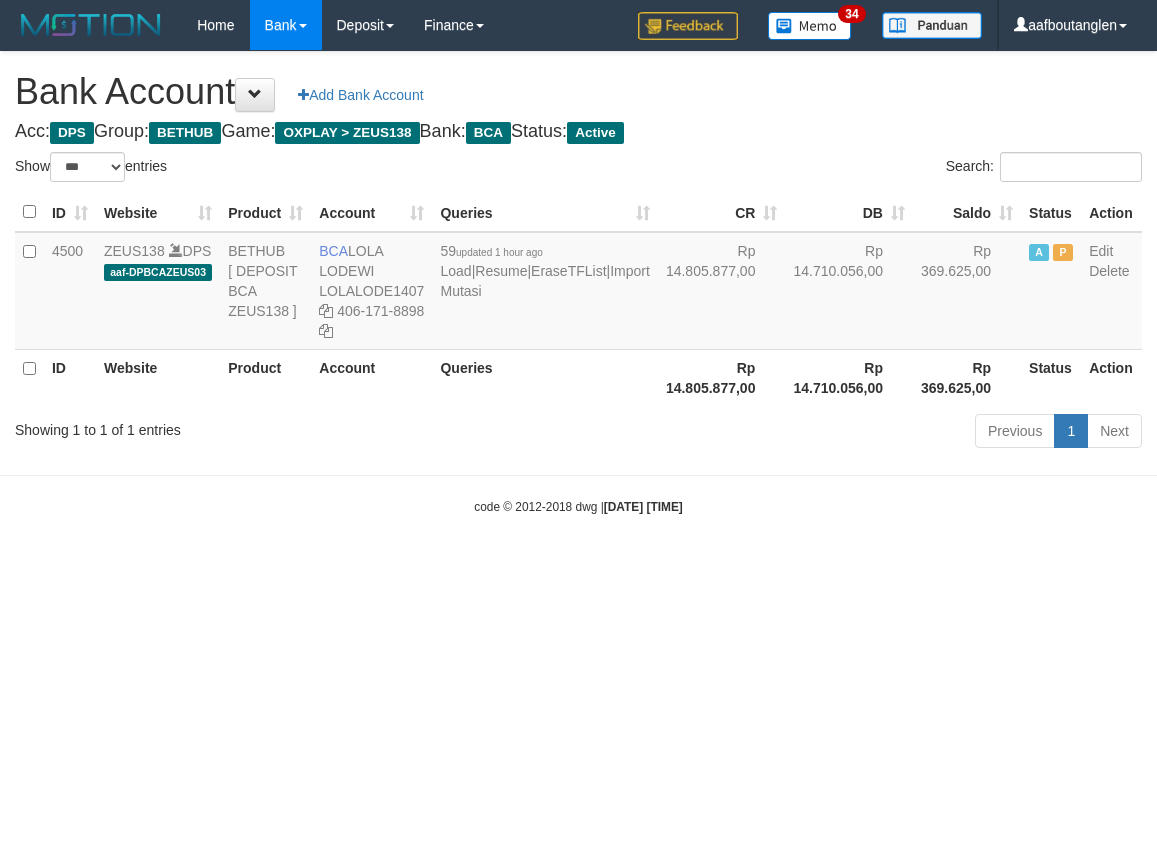 scroll, scrollTop: 0, scrollLeft: 0, axis: both 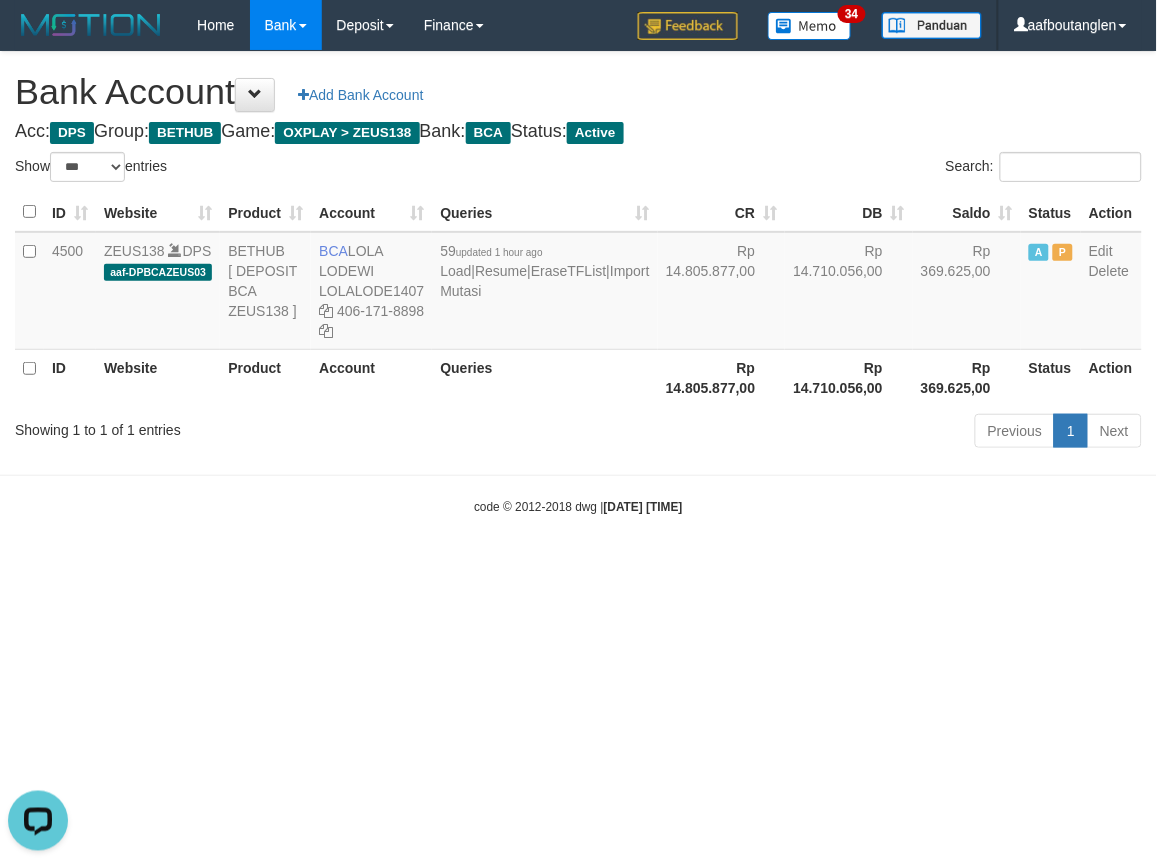 drag, startPoint x: 50, startPoint y: 530, endPoint x: 262, endPoint y: 513, distance: 212.68051 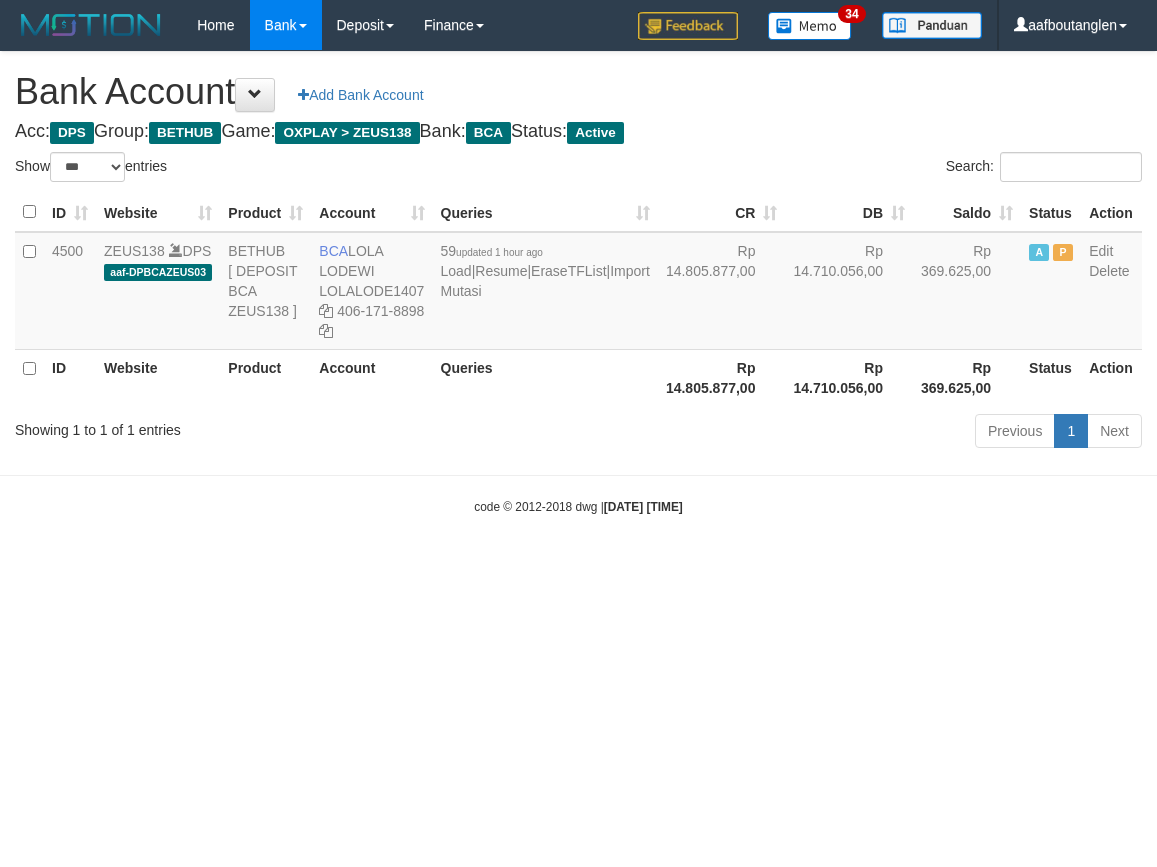 select on "***" 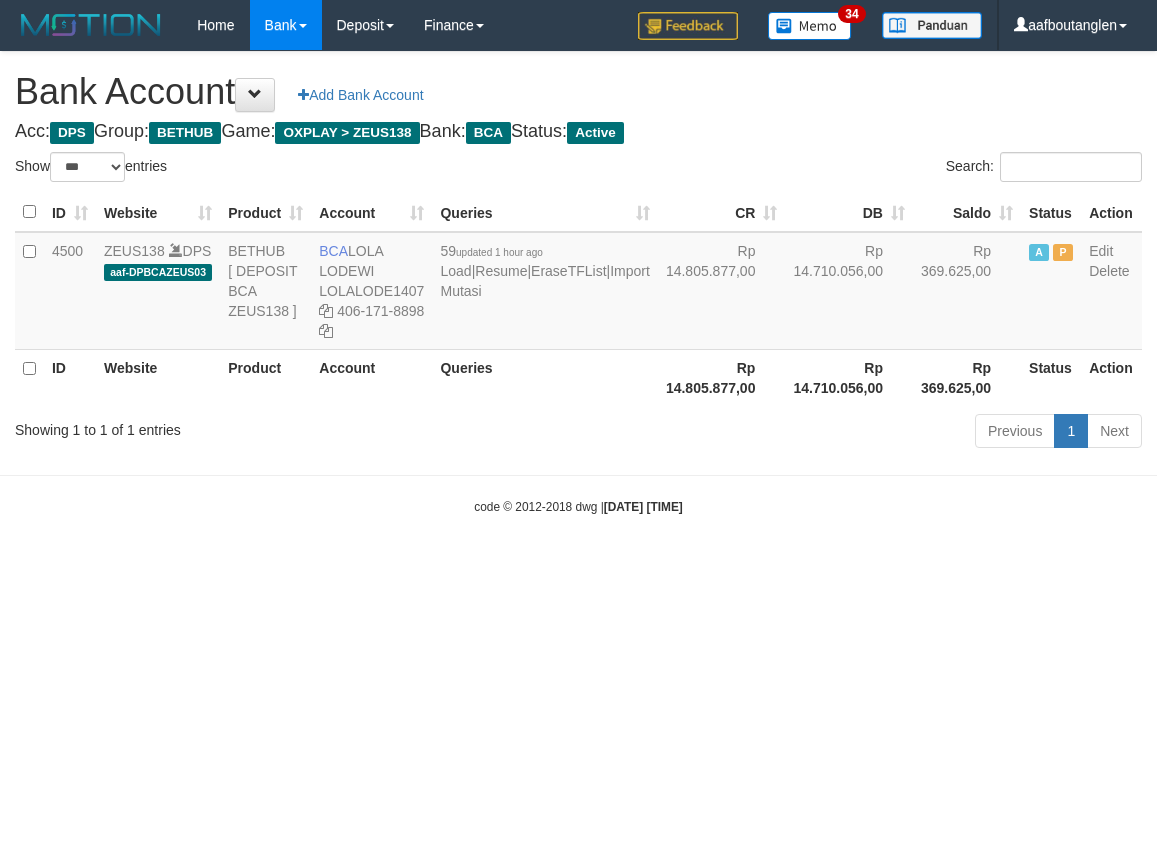 scroll, scrollTop: 0, scrollLeft: 0, axis: both 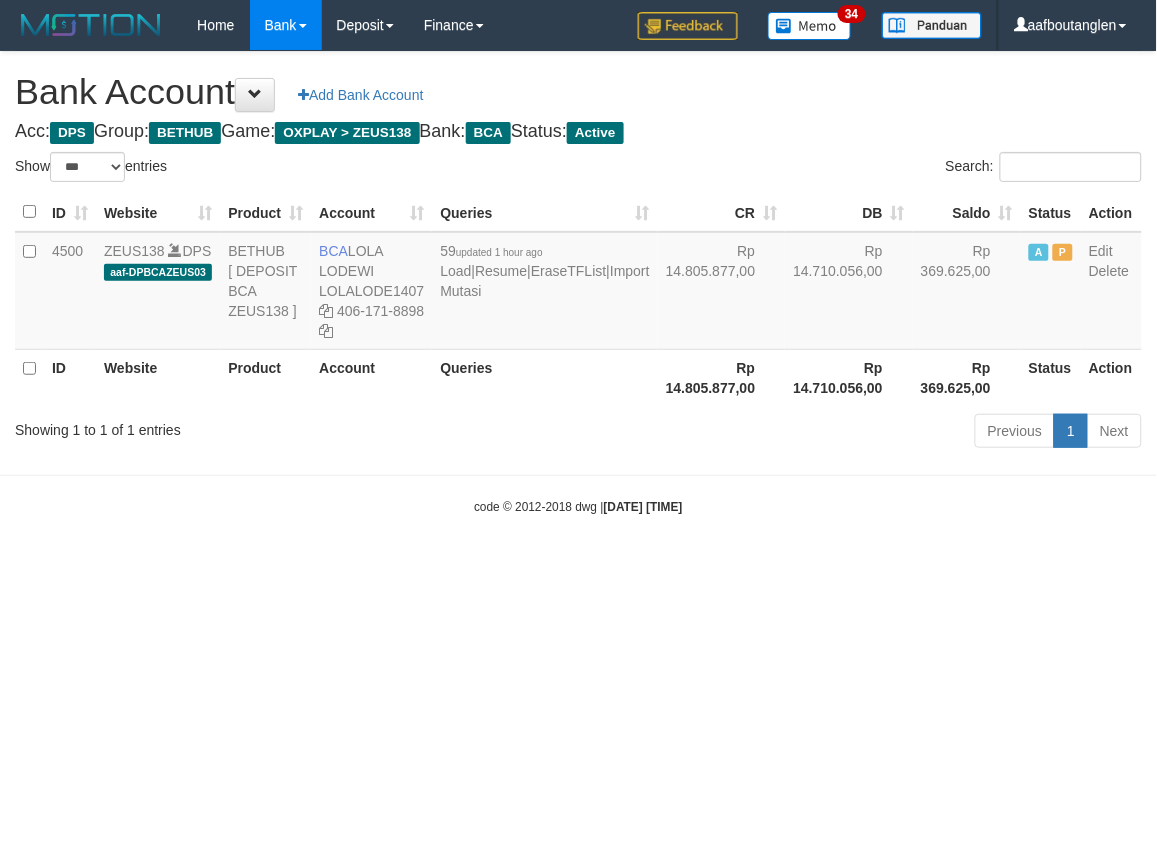 drag, startPoint x: 810, startPoint y: 712, endPoint x: 871, endPoint y: 706, distance: 61.294373 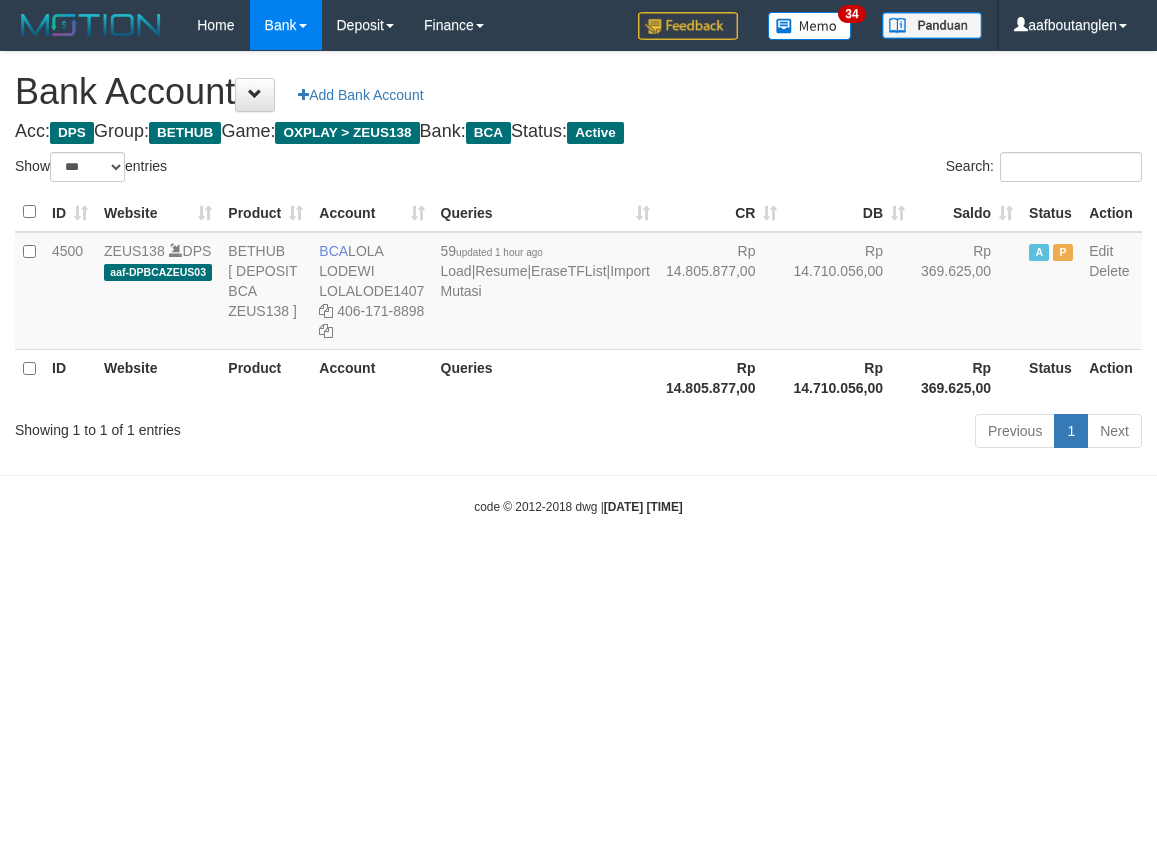 select on "***" 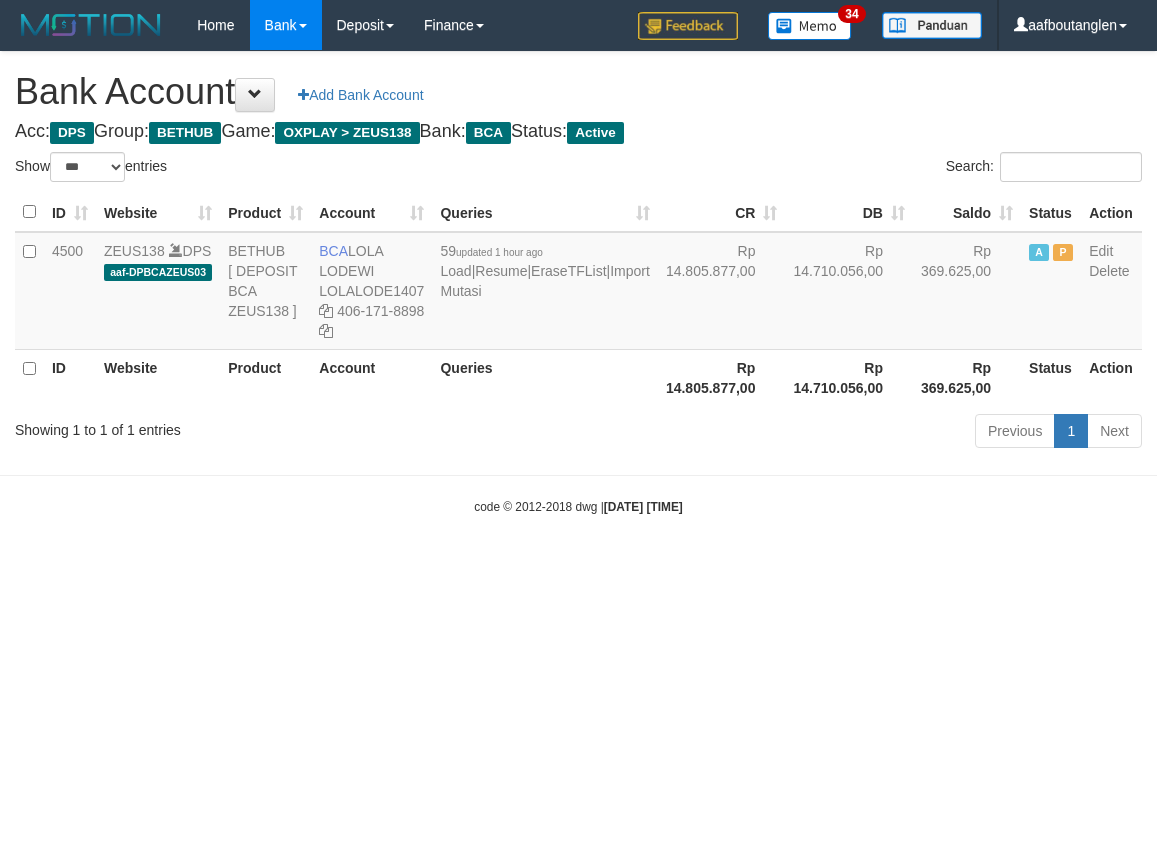 scroll, scrollTop: 0, scrollLeft: 0, axis: both 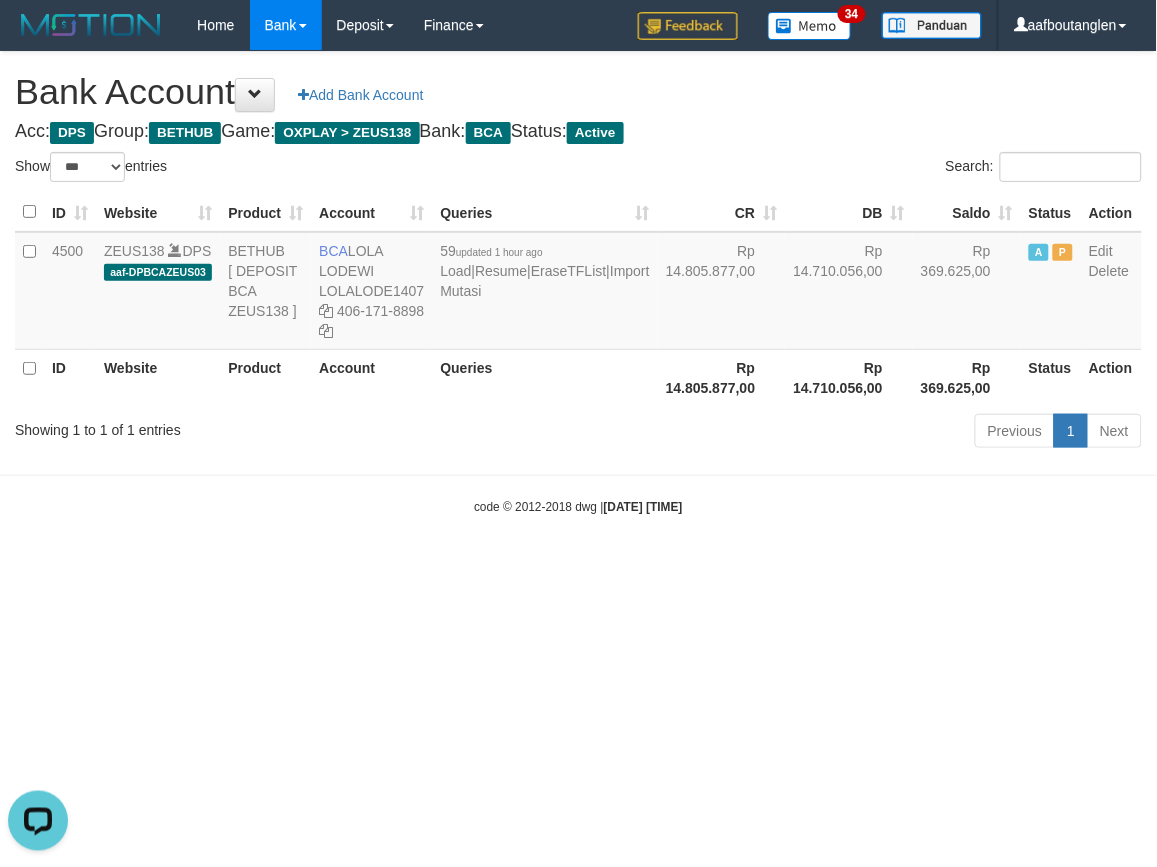 click on "Toggle navigation
Home
Bank
Account List
Deposit
DPS List
History
Note DPS
Finance
Financial Data
aafboutanglen
My Profile
Log Out
34" at bounding box center [578, 283] 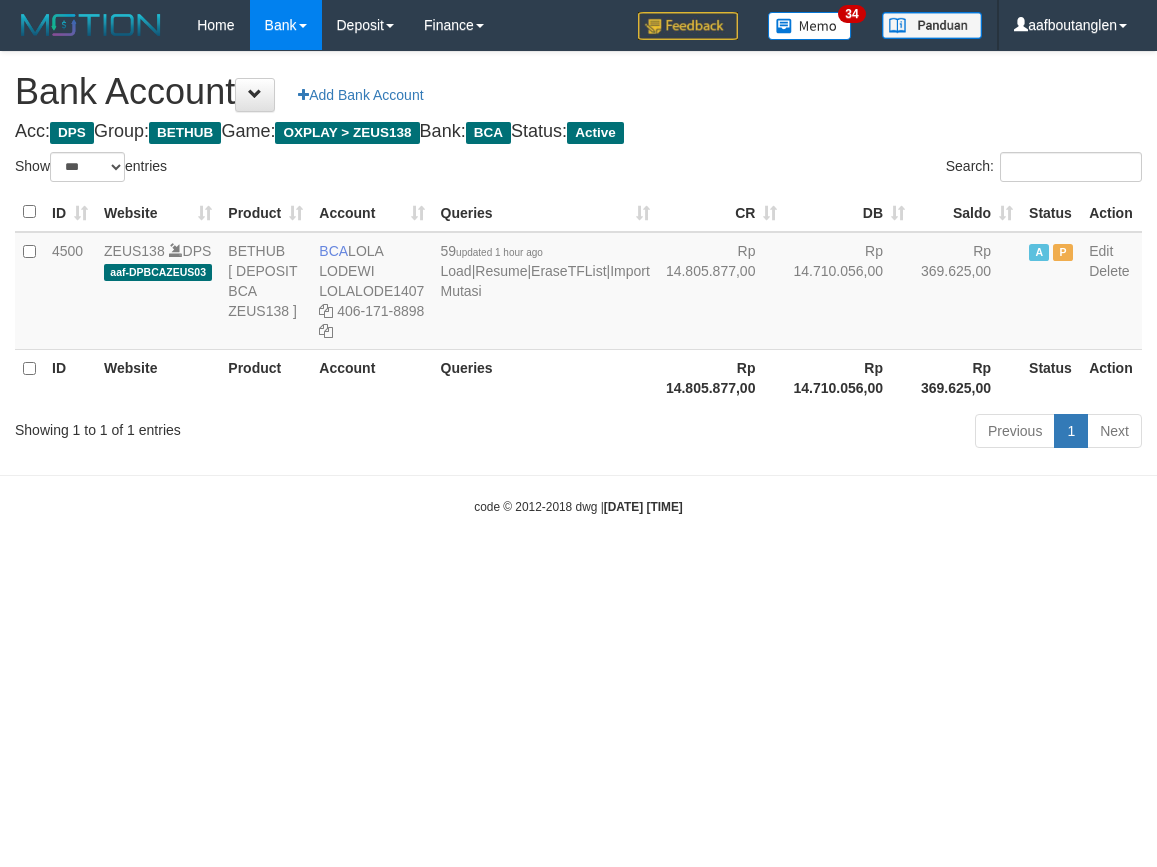 select on "***" 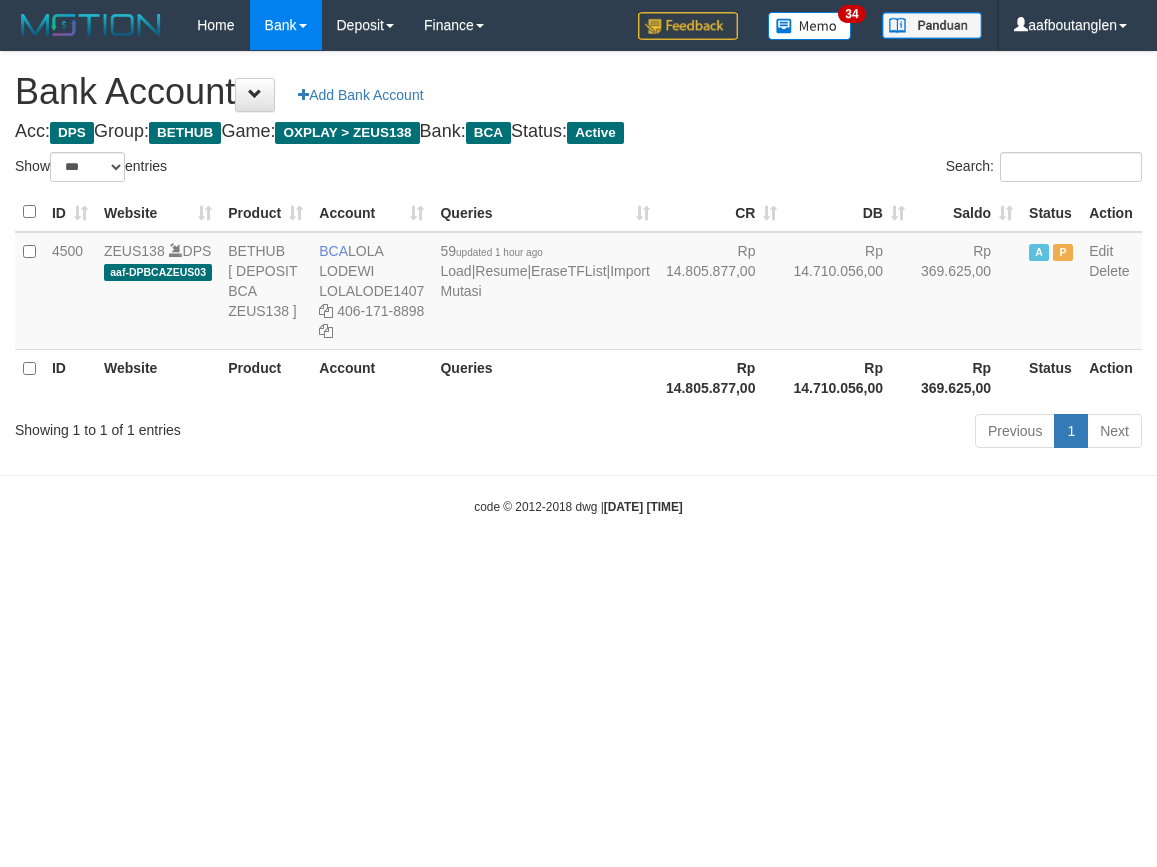 scroll, scrollTop: 0, scrollLeft: 0, axis: both 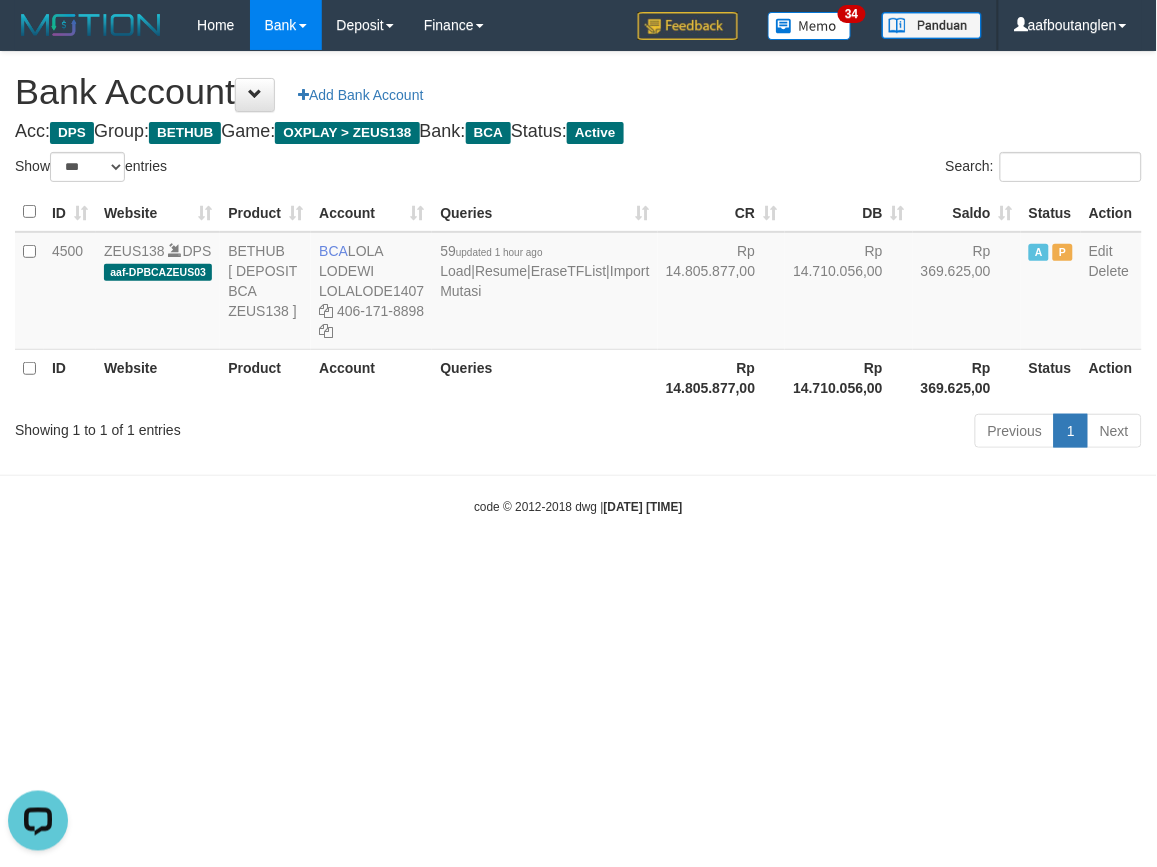 click on "Toggle navigation
Home
Bank
Account List
Deposit
DPS List
History
Note DPS
Finance
Financial Data
aafboutanglen
My Profile
Log Out
34" at bounding box center [578, 283] 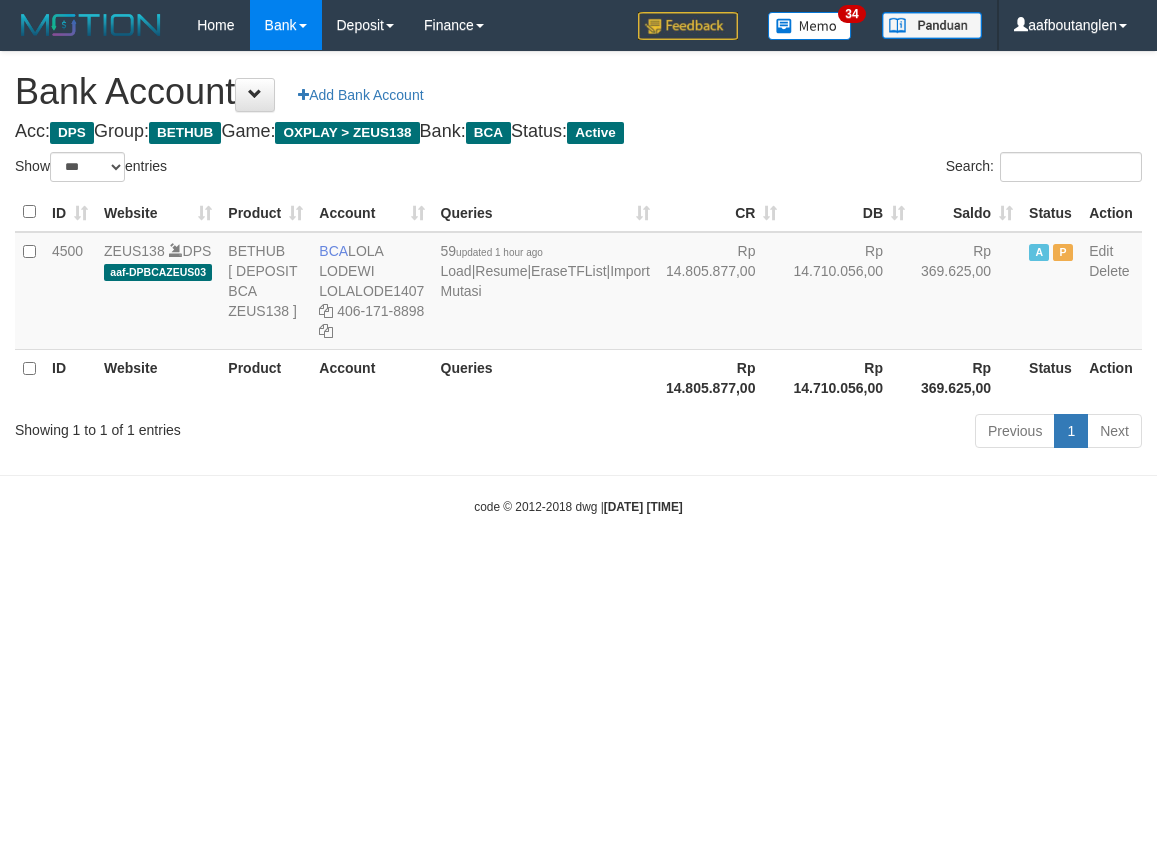 select on "***" 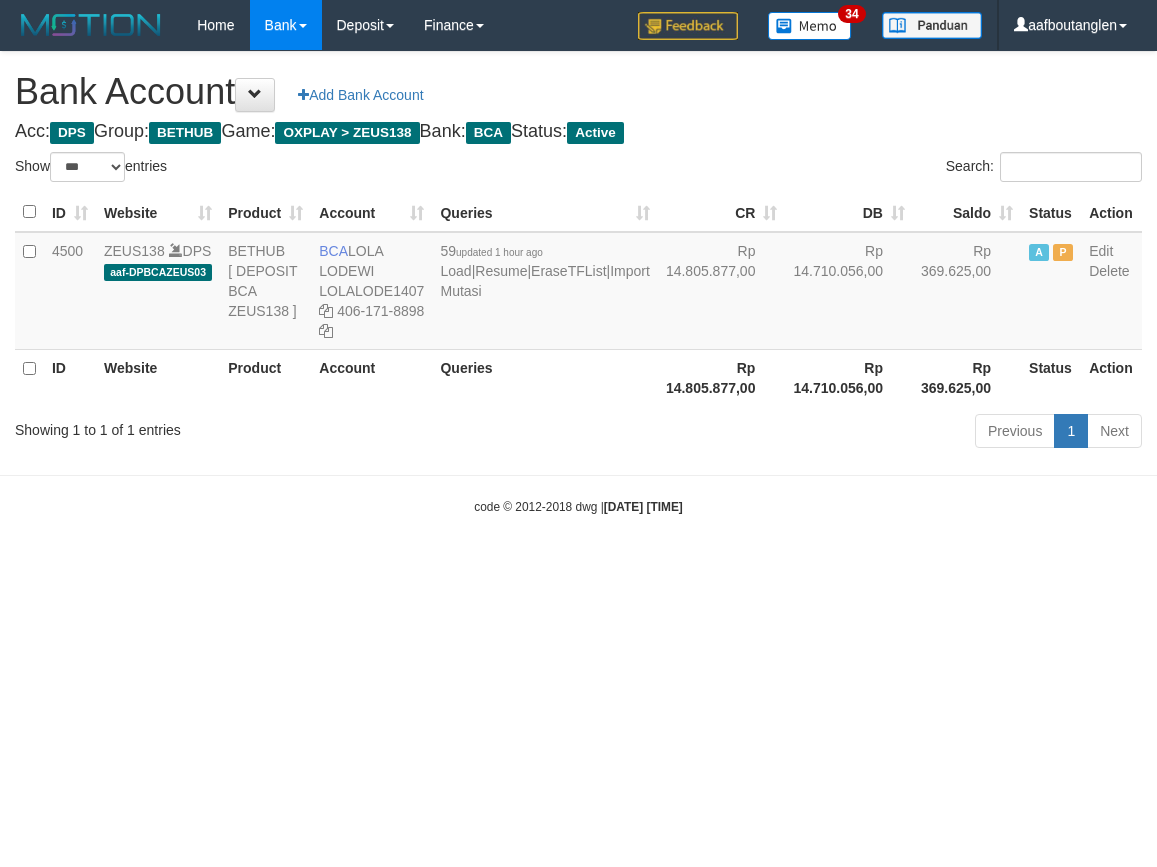 scroll, scrollTop: 0, scrollLeft: 0, axis: both 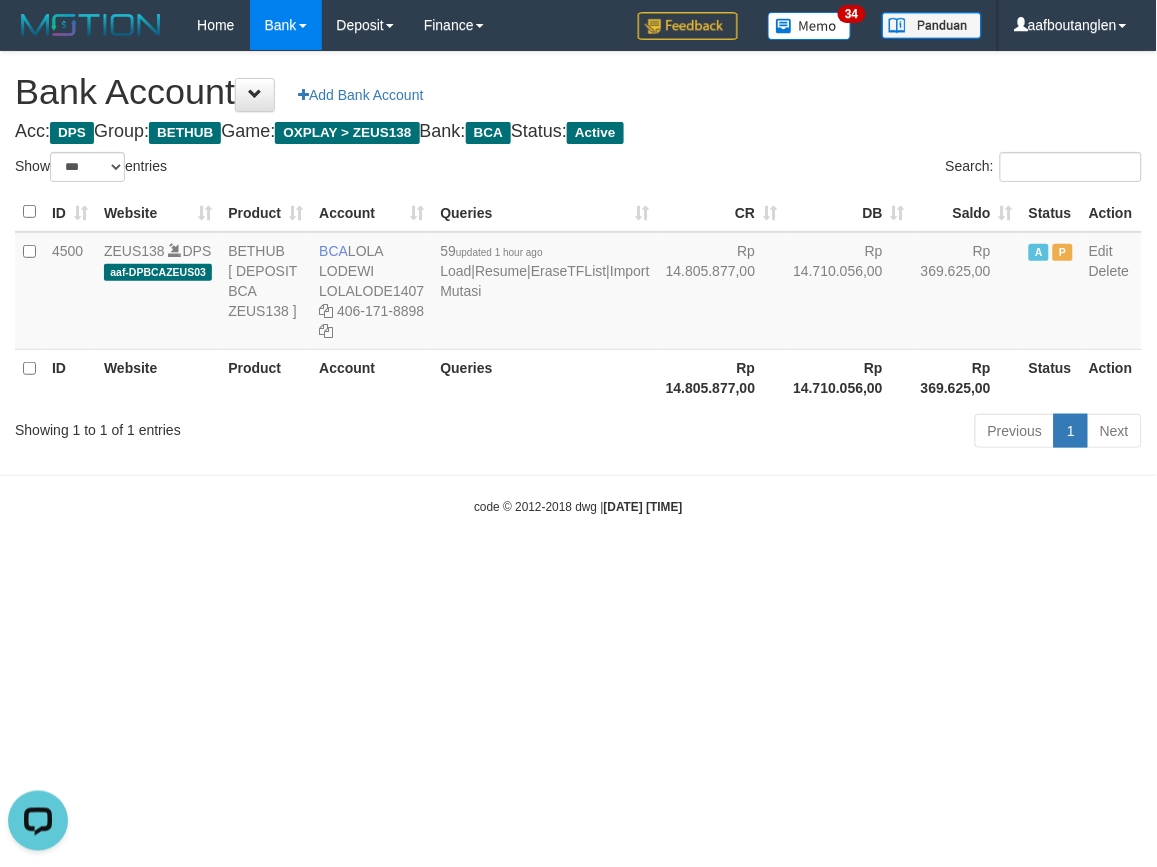 click on "Toggle navigation
Home
Bank
Account List
Deposit
DPS List
History
Note DPS
Finance
Financial Data
aafboutanglen
My Profile
Log Out
34" at bounding box center [578, 283] 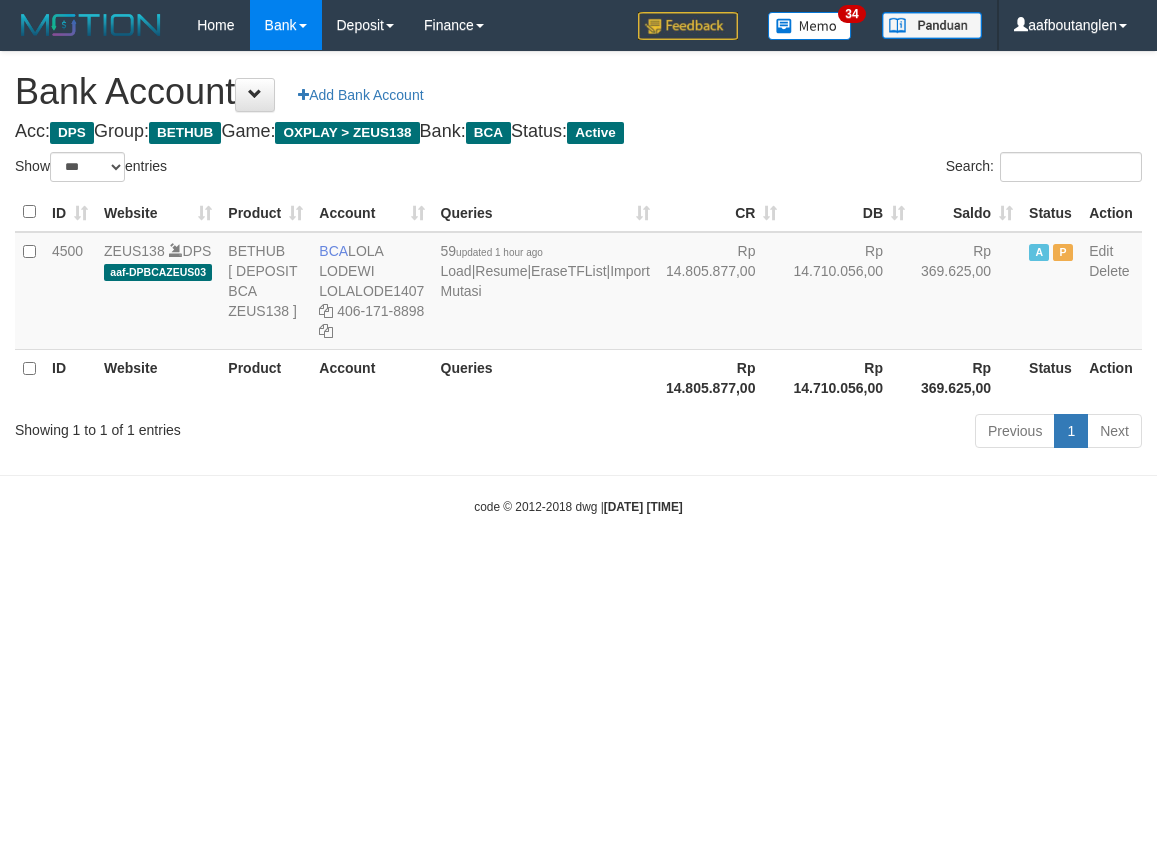 select on "***" 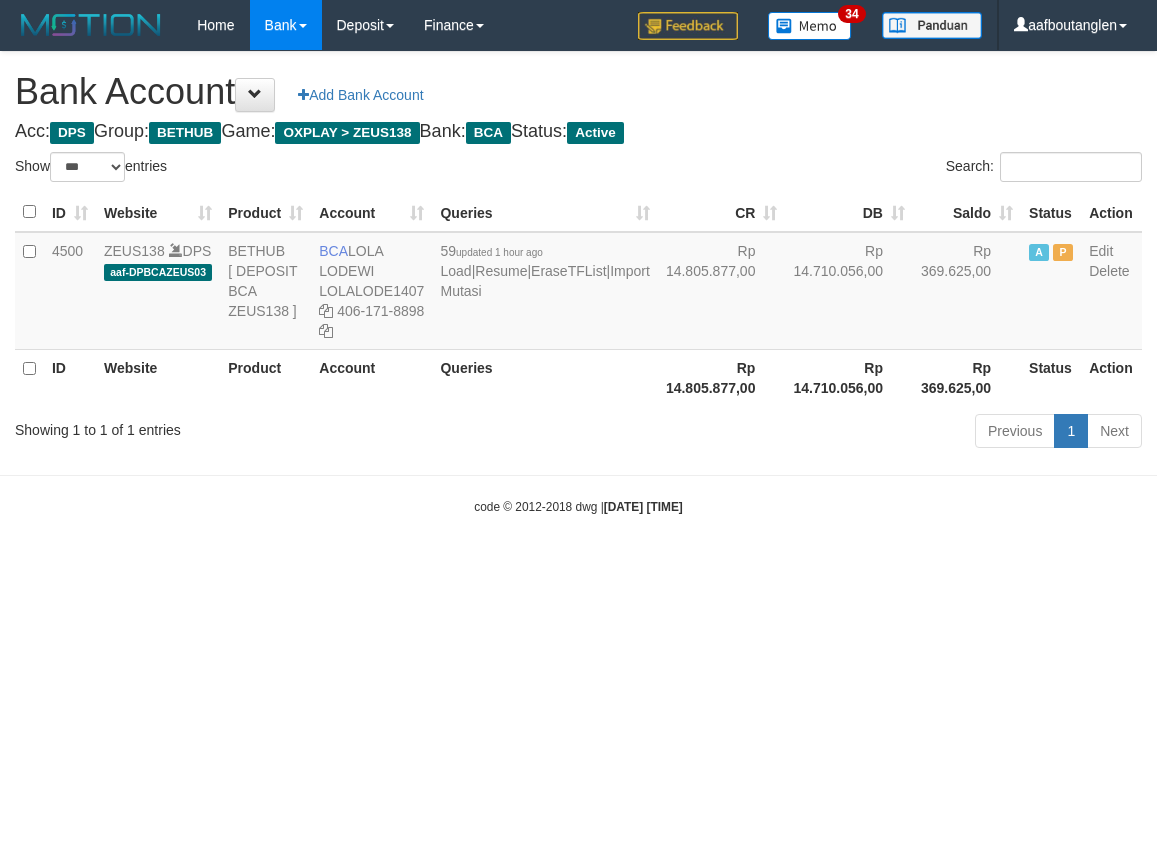 scroll, scrollTop: 0, scrollLeft: 0, axis: both 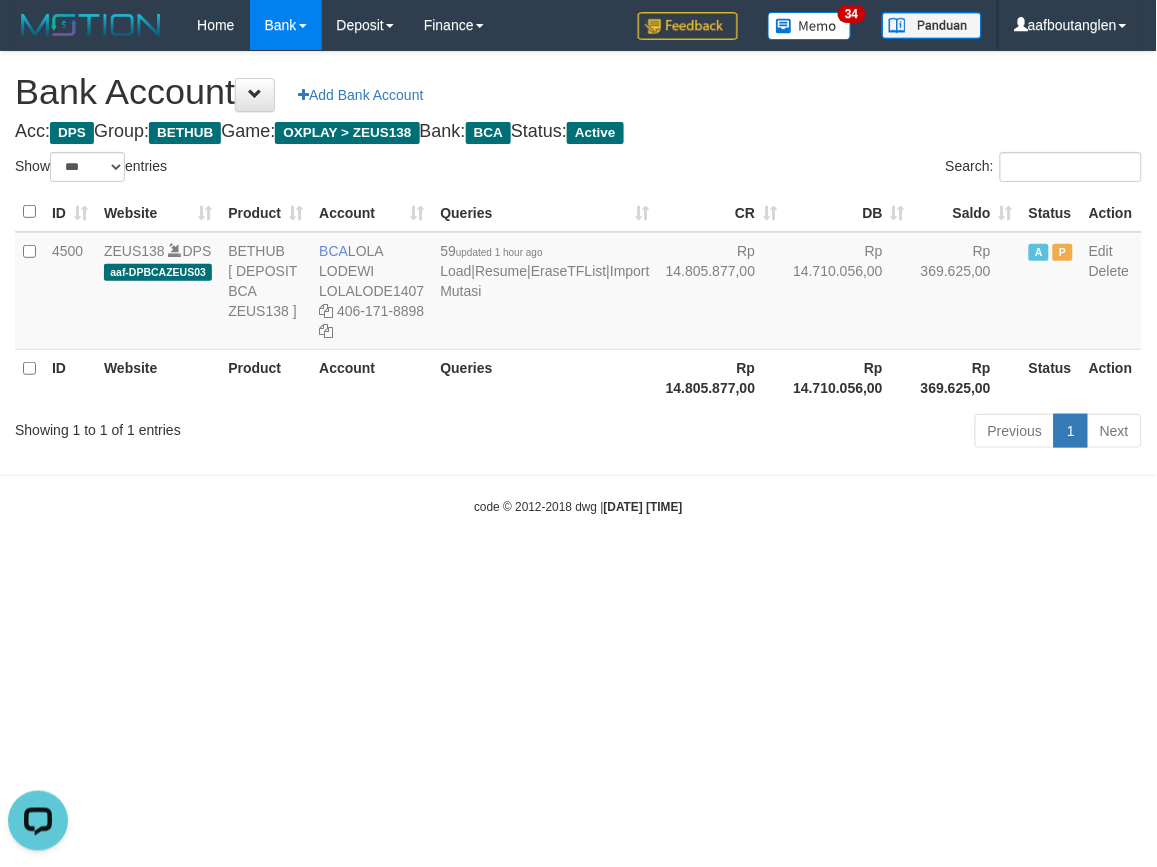 drag, startPoint x: 883, startPoint y: 645, endPoint x: 798, endPoint y: 625, distance: 87.32124 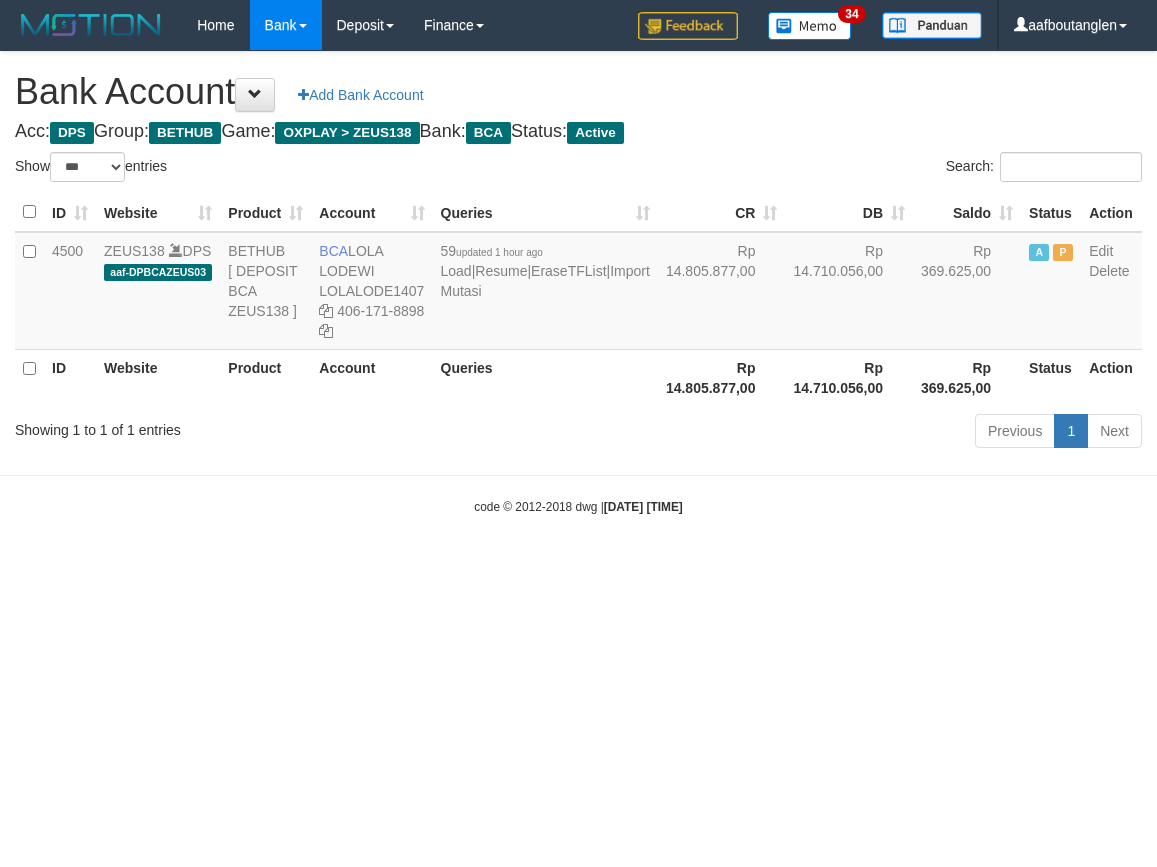 select on "***" 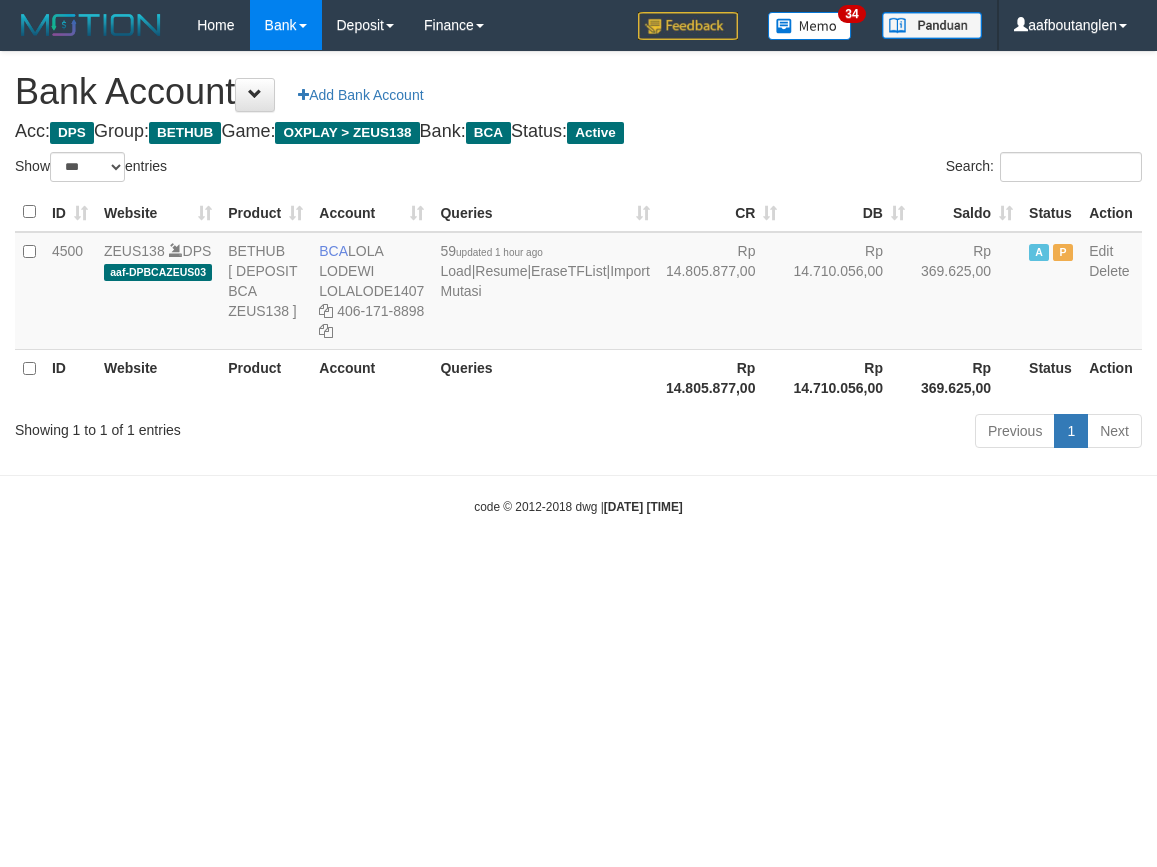 scroll, scrollTop: 0, scrollLeft: 0, axis: both 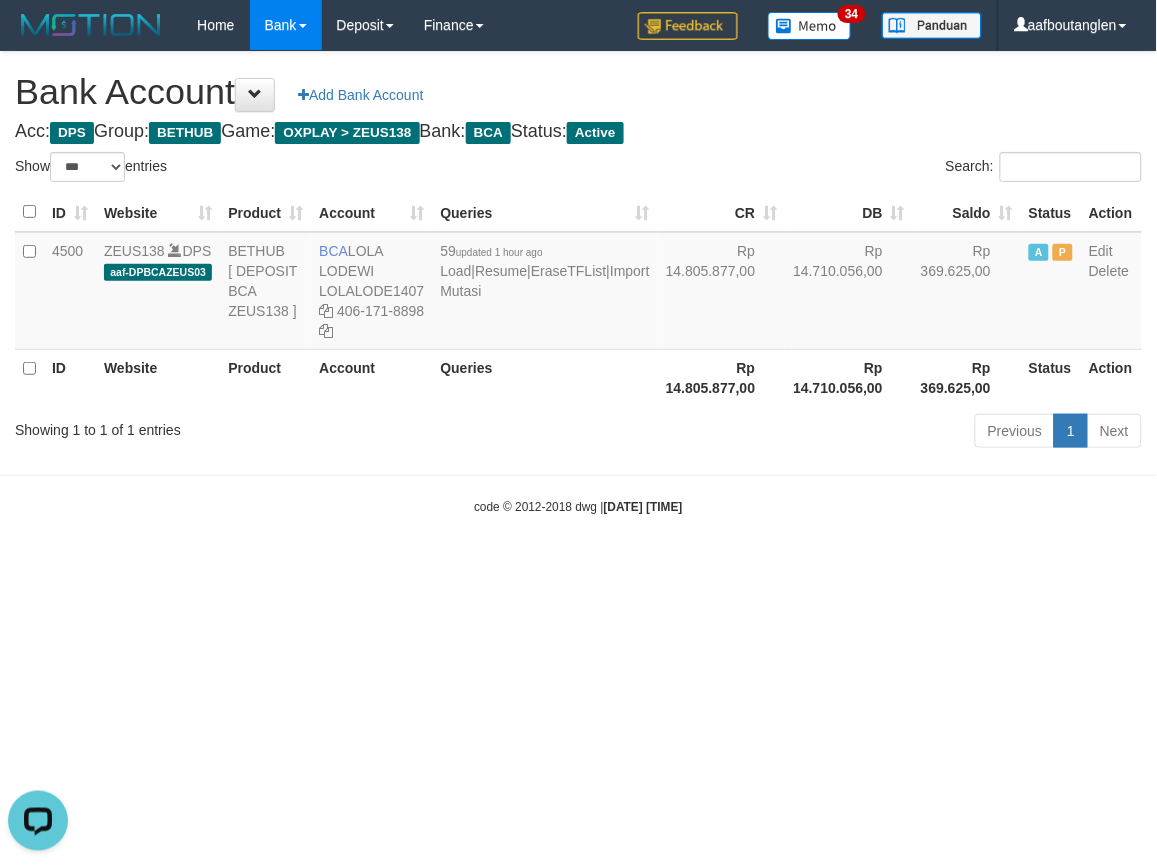 click on "Toggle navigation
Home
Bank
Account List
Deposit
DPS List
History
Note DPS
Finance
Financial Data
aafboutanglen
My Profile
Log Out
34" at bounding box center (578, 283) 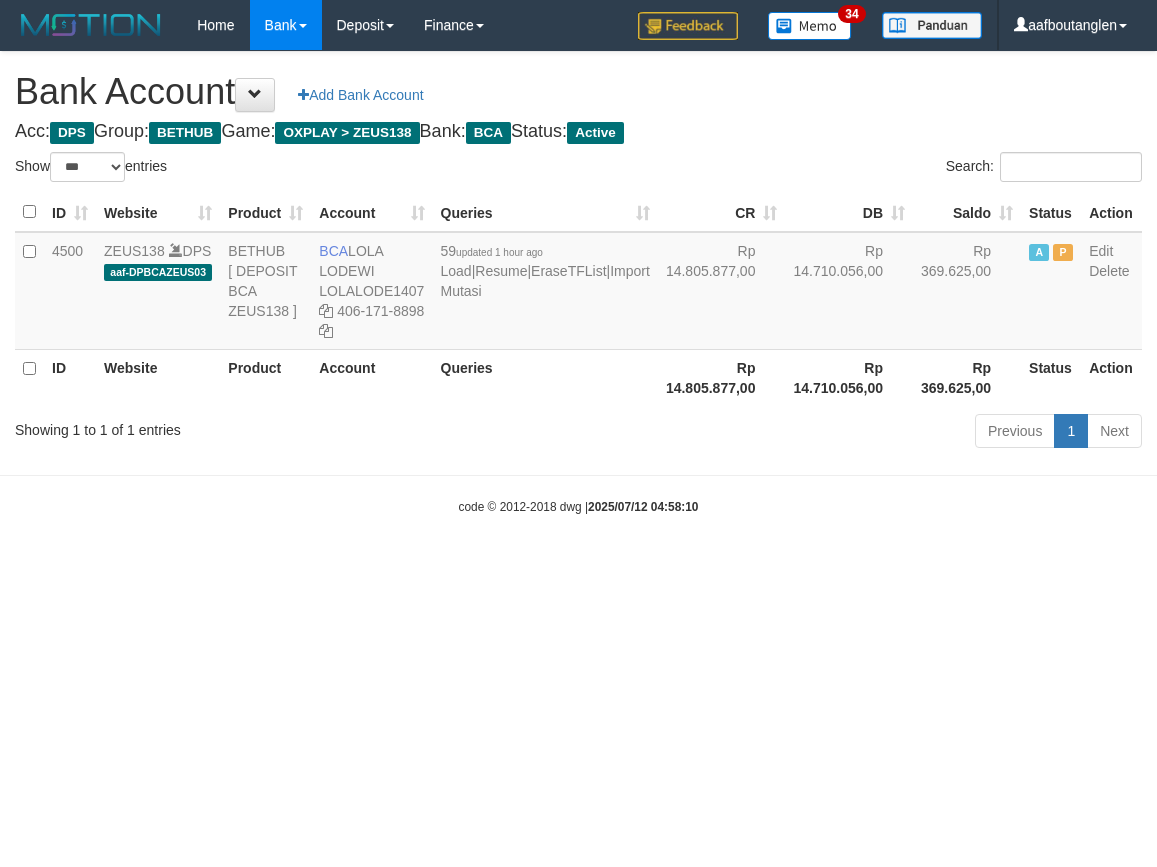select on "***" 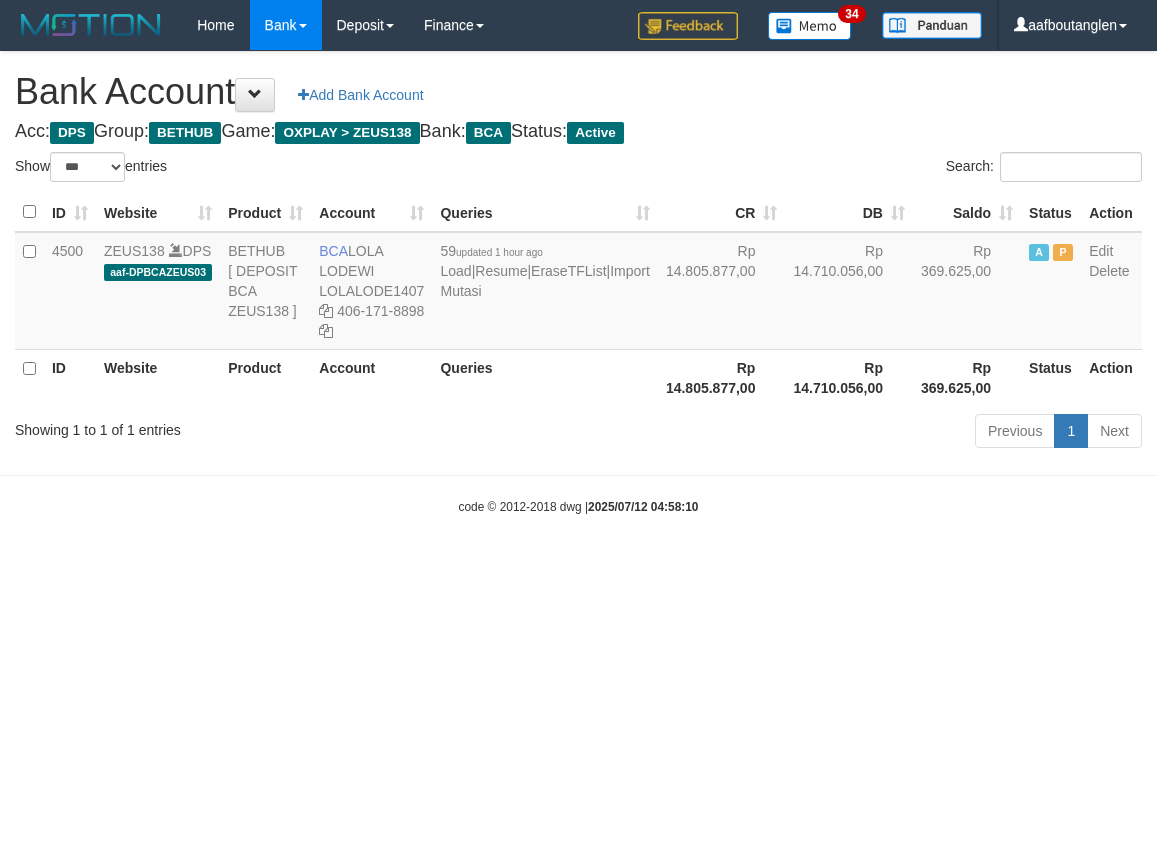 scroll, scrollTop: 0, scrollLeft: 0, axis: both 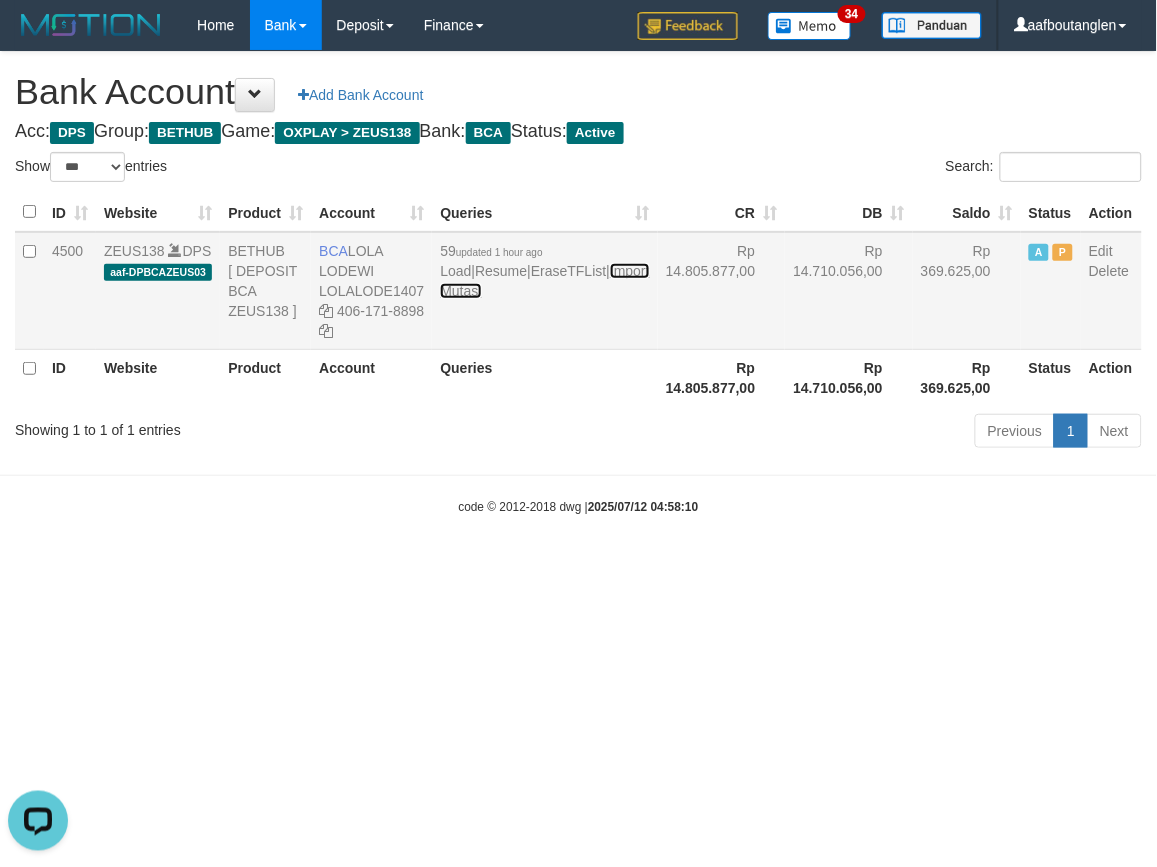 click on "Import Mutasi" at bounding box center (544, 281) 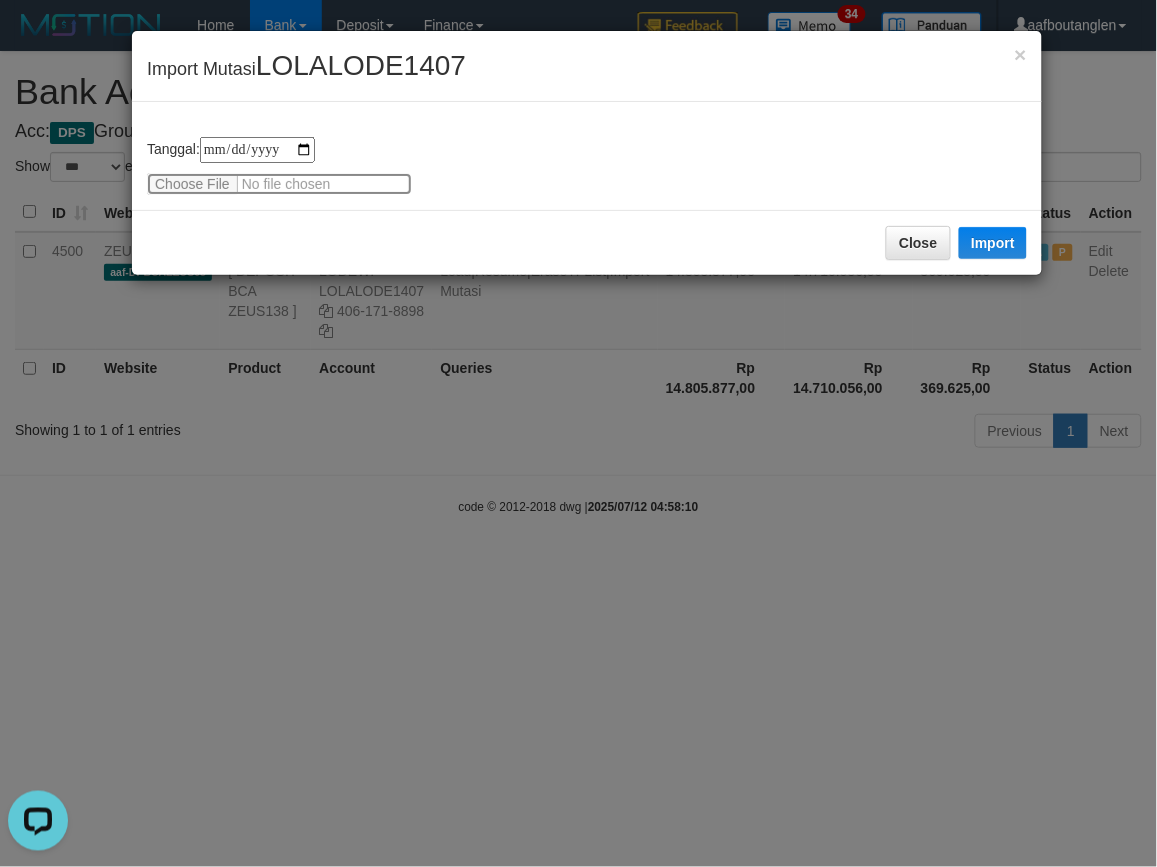click at bounding box center (279, 184) 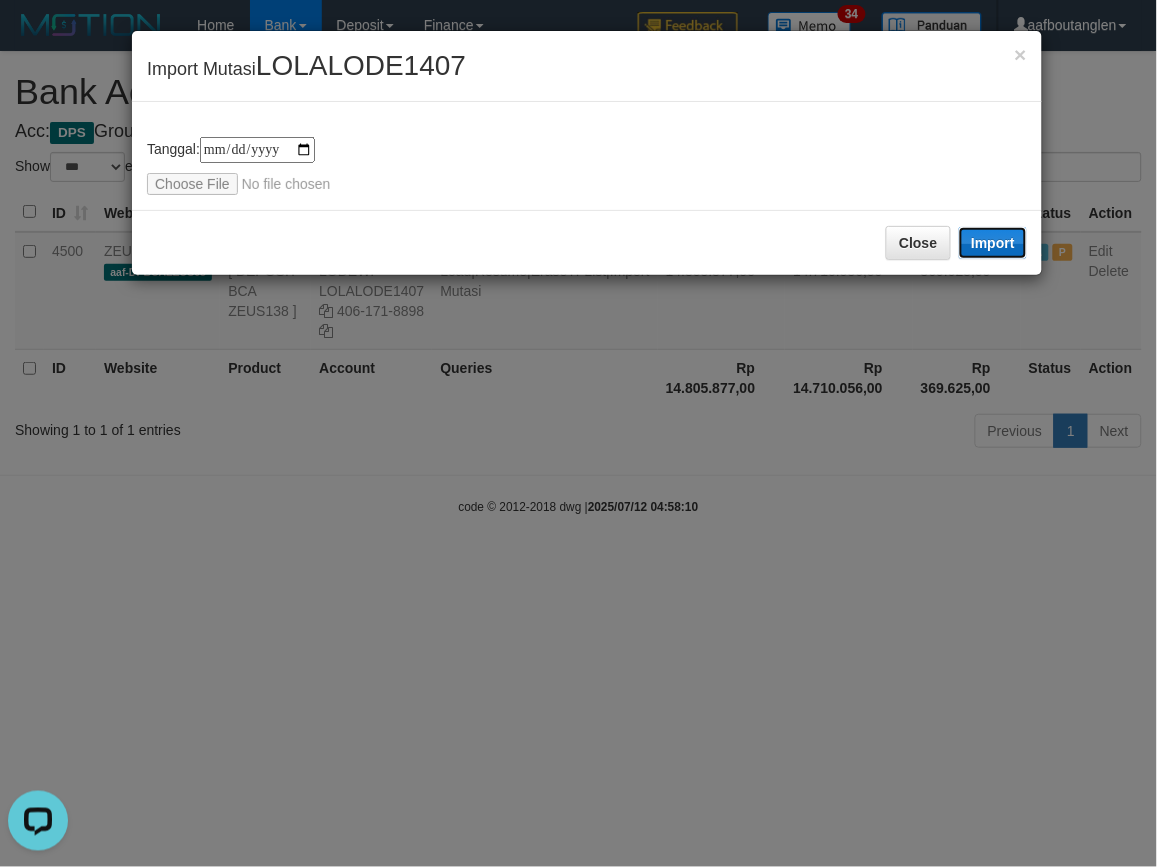 click on "Import" at bounding box center [993, 243] 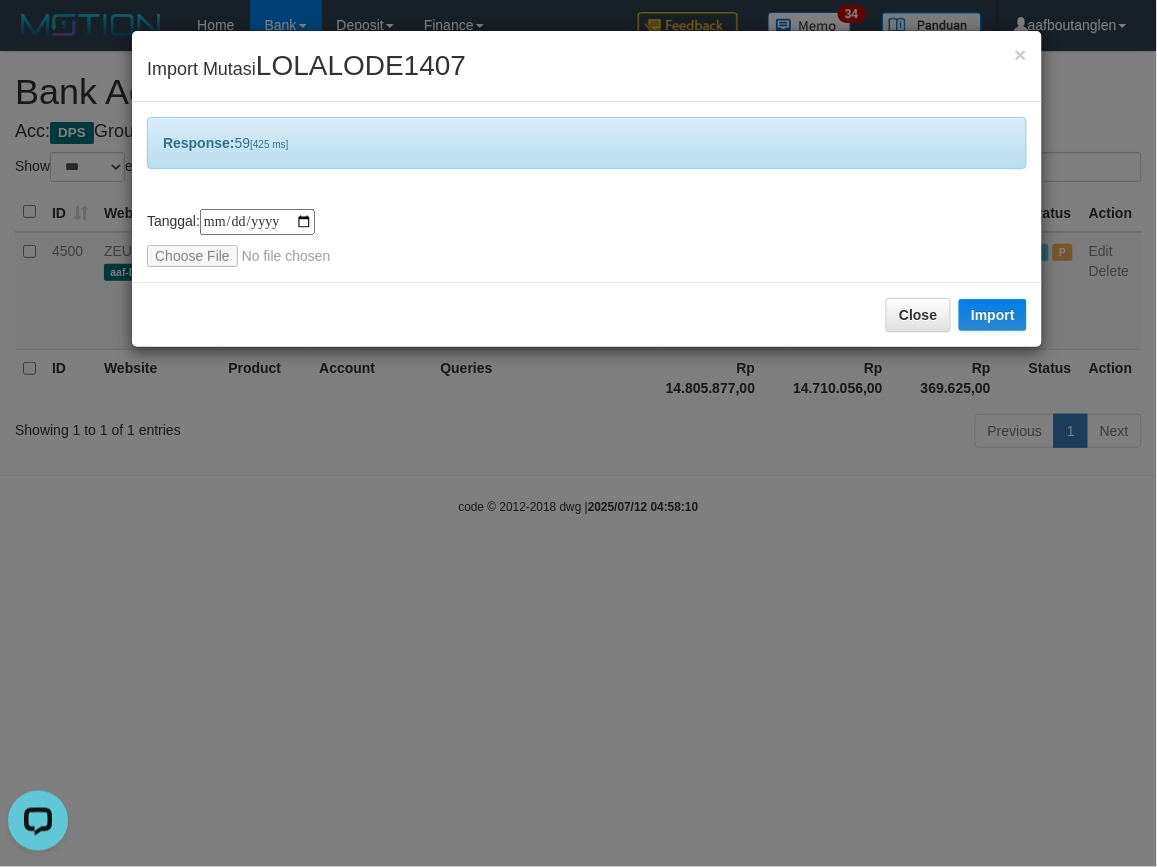click on "Close
Import" at bounding box center (587, 314) 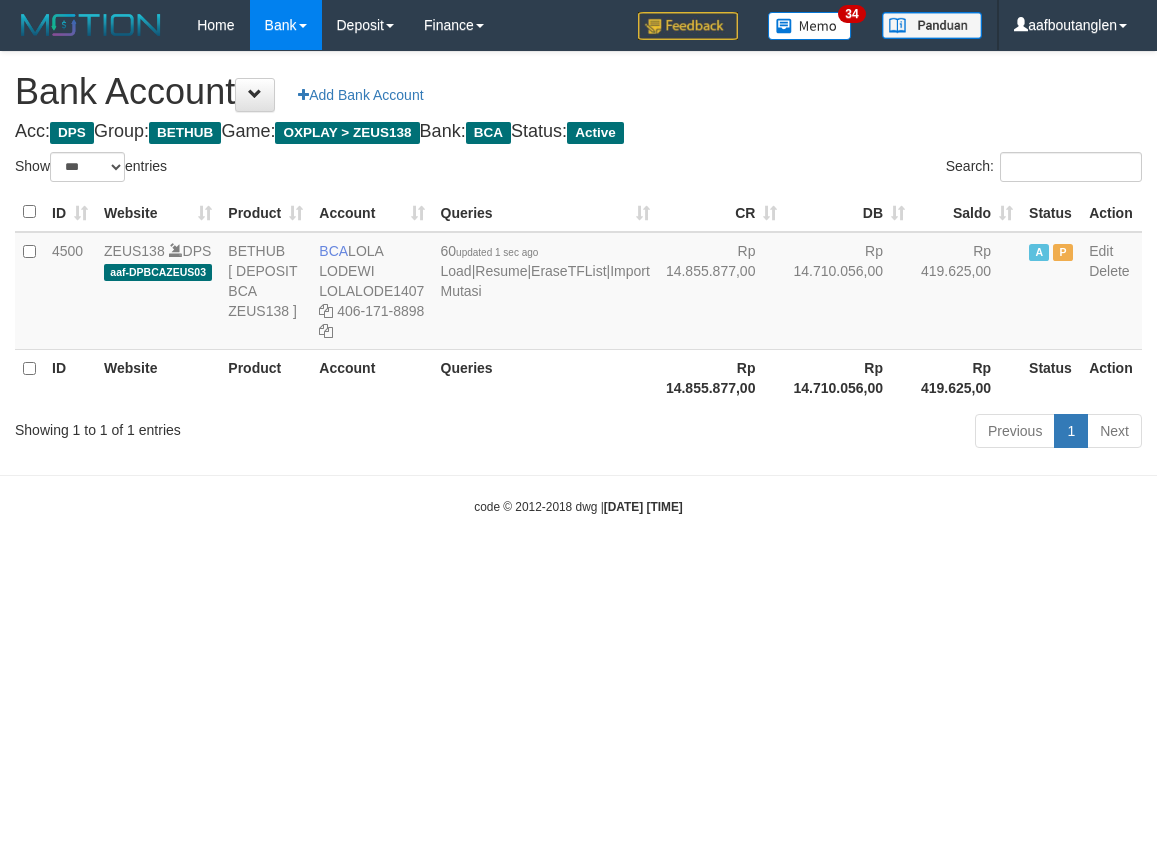 select on "***" 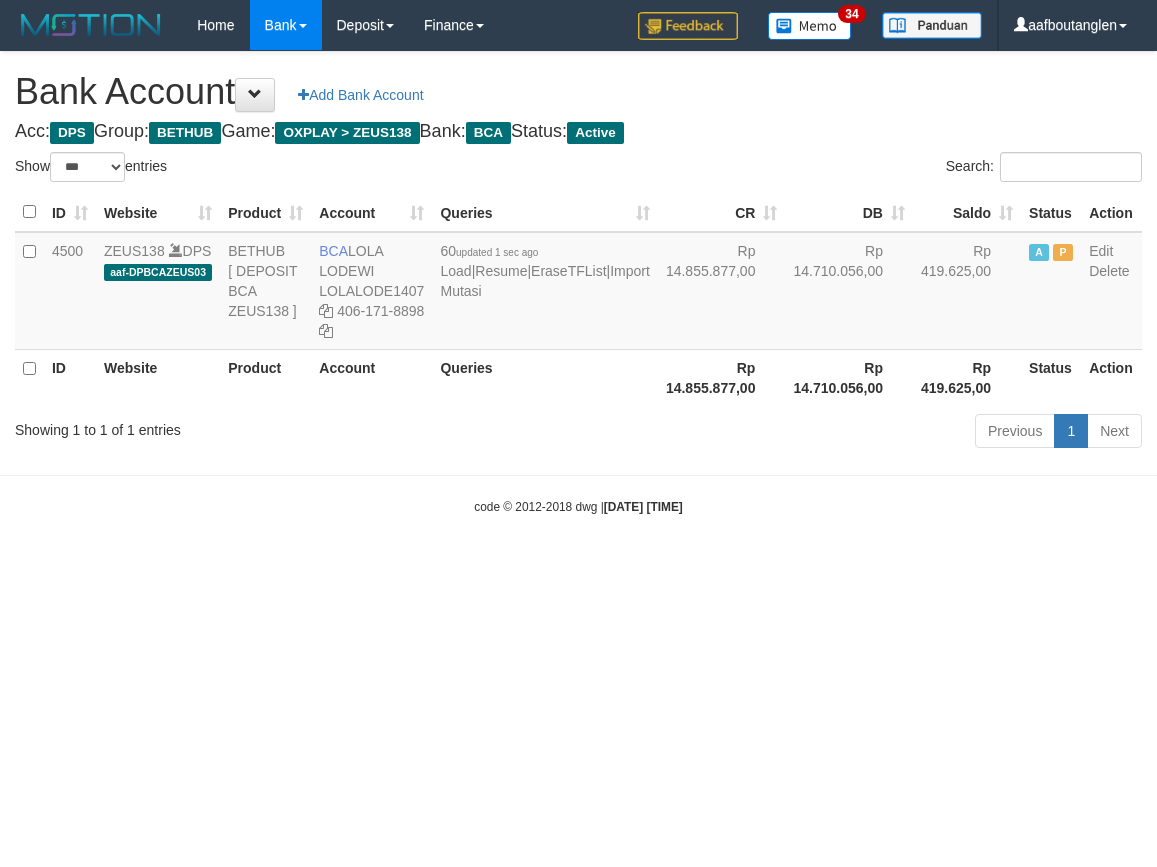 scroll, scrollTop: 0, scrollLeft: 0, axis: both 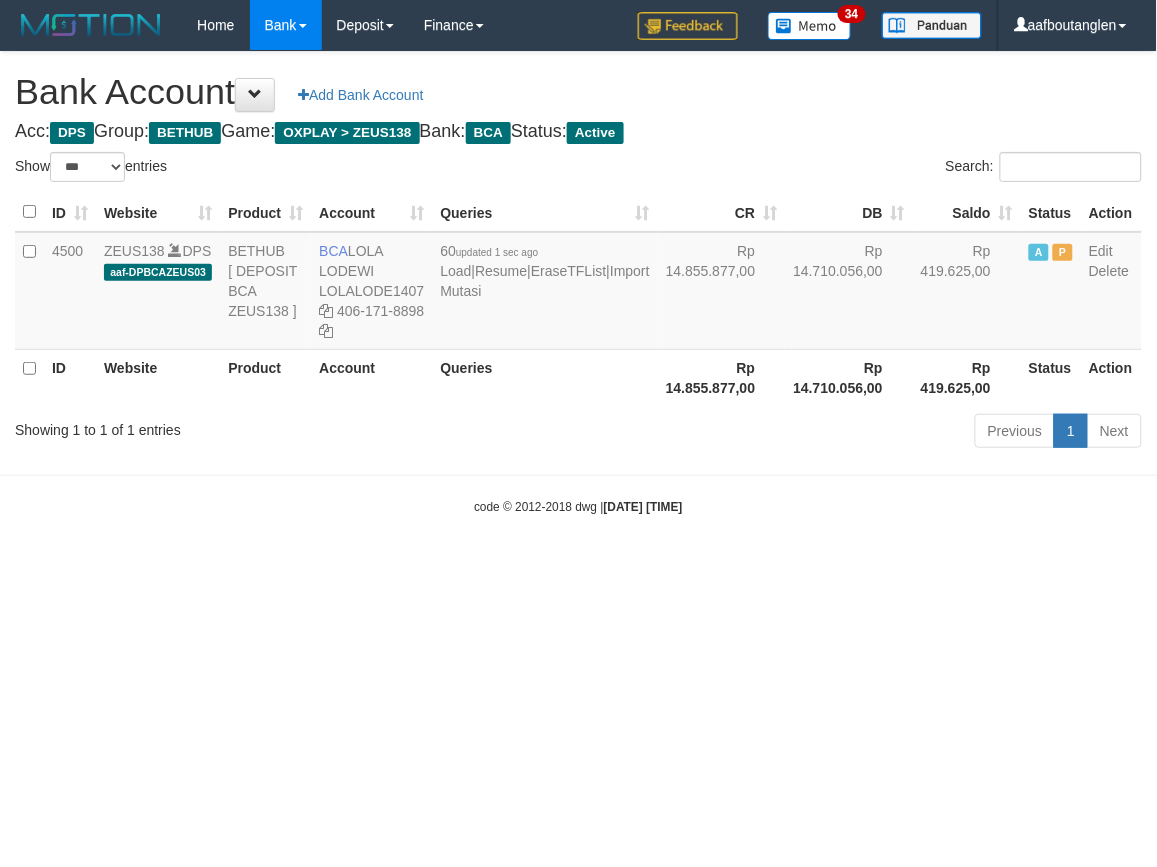 drag, startPoint x: 862, startPoint y: 576, endPoint x: 826, endPoint y: 564, distance: 37.94733 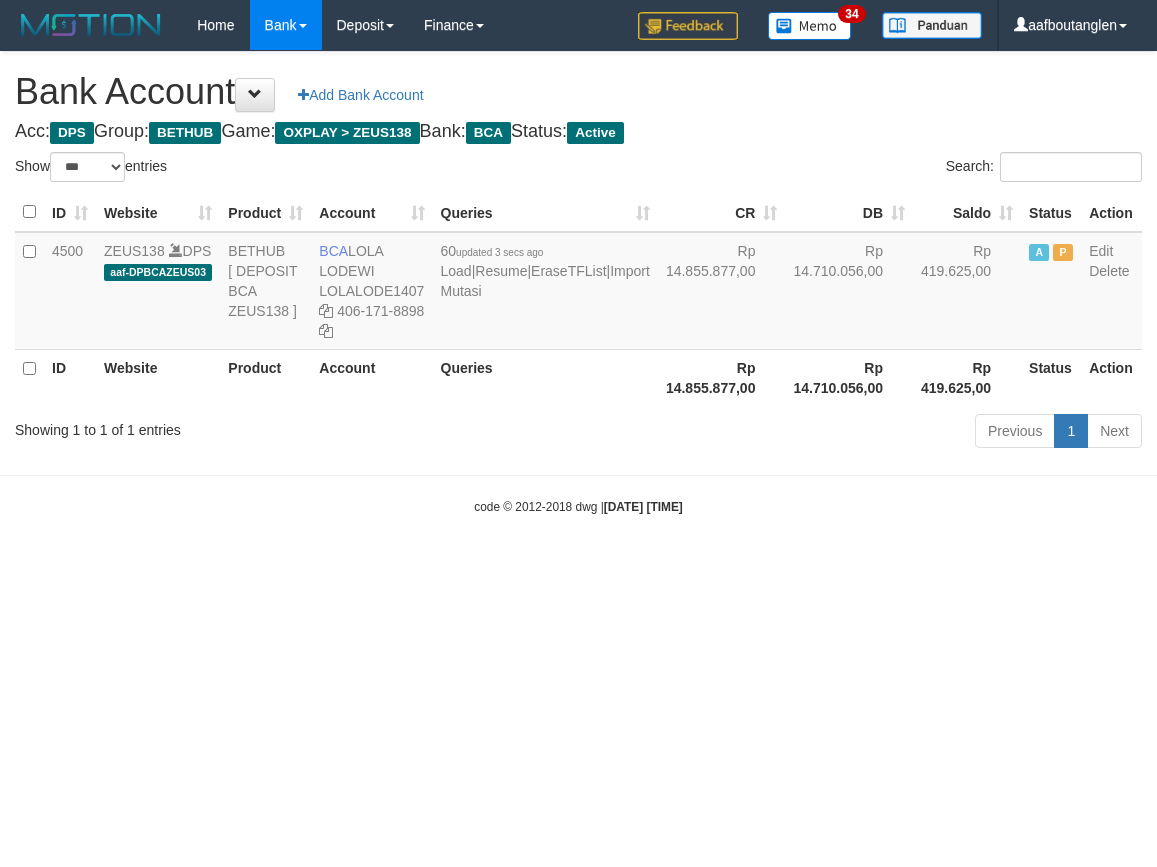 select on "***" 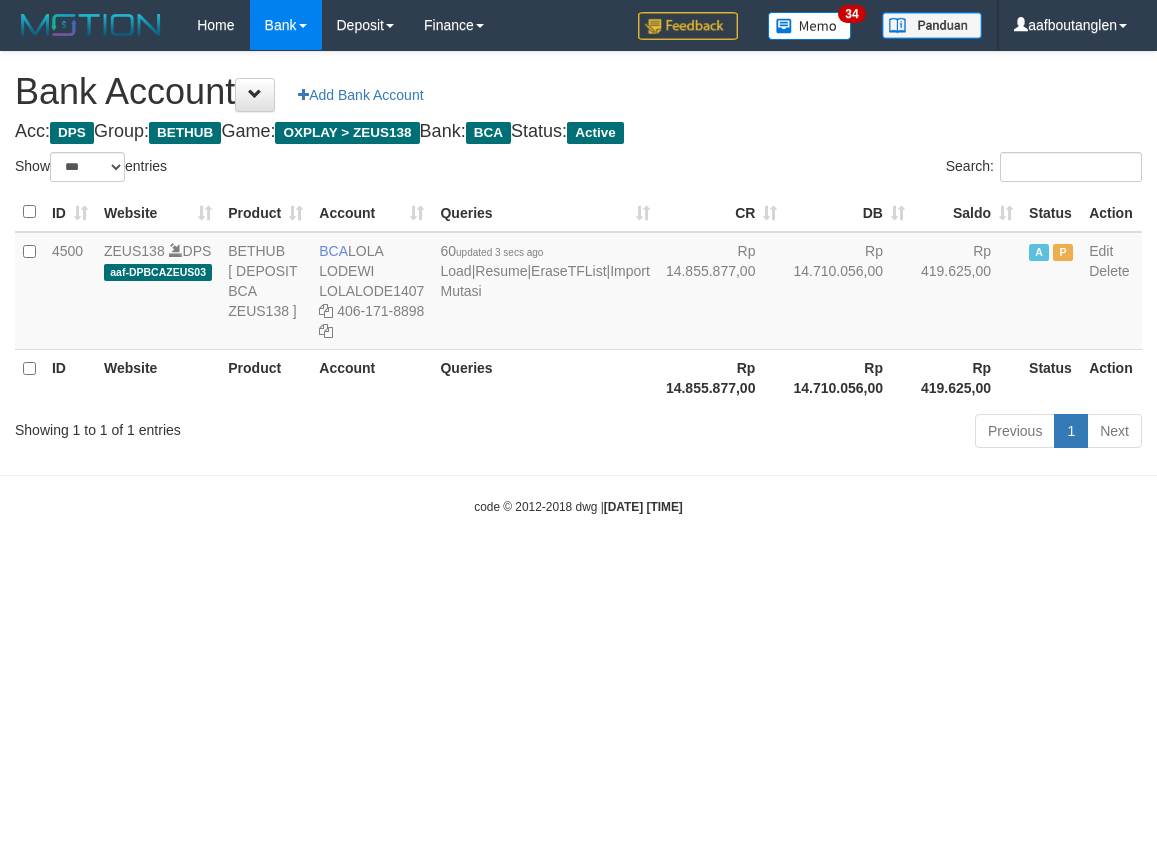 scroll, scrollTop: 0, scrollLeft: 0, axis: both 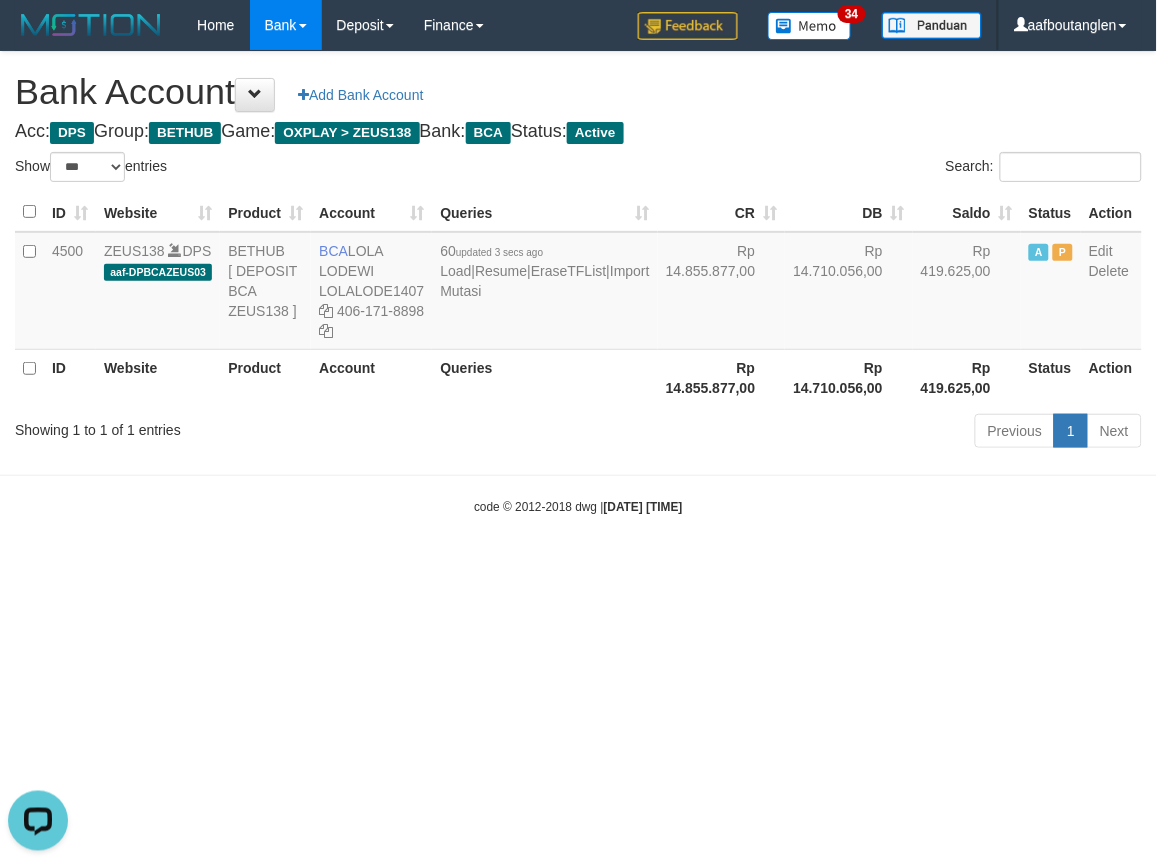 click on "Toggle navigation
Home
Bank
Account List
Deposit
DPS List
History
Note DPS
Finance
Financial Data
aafboutanglen
My Profile
Log Out
34" at bounding box center (578, 283) 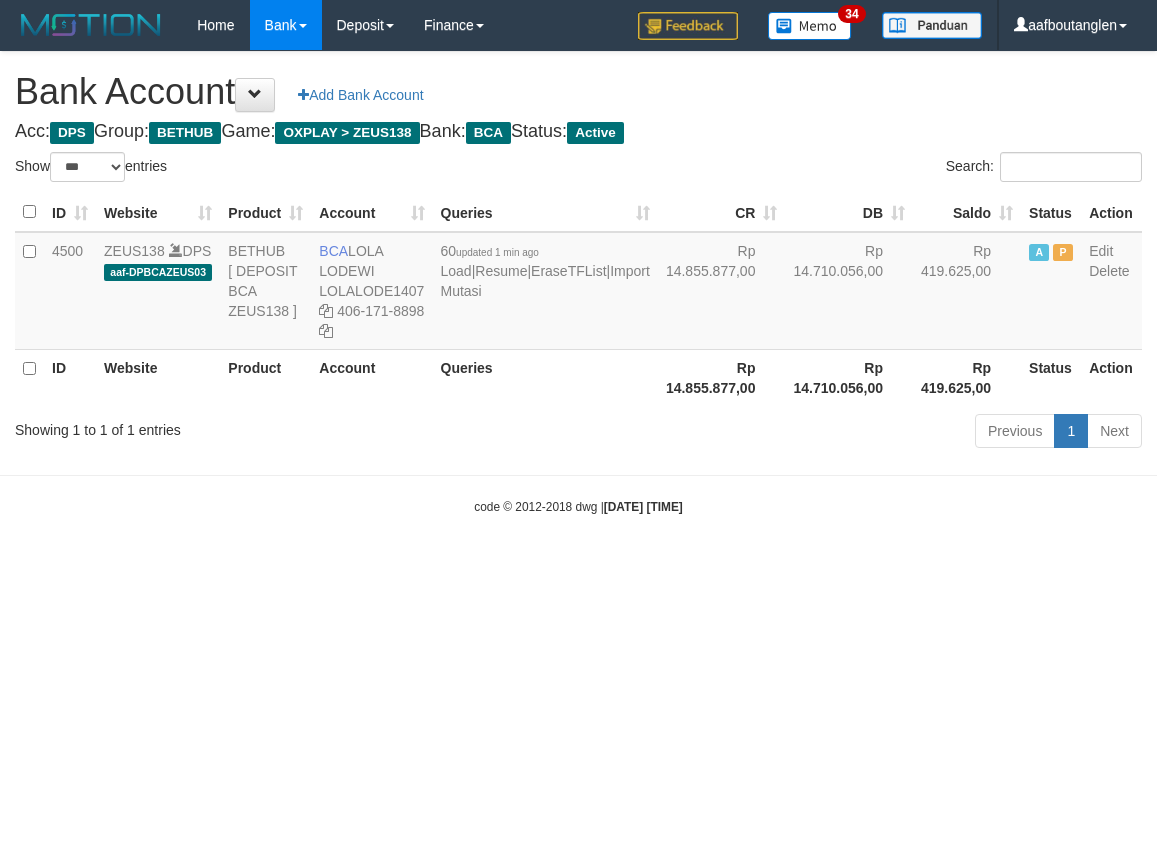 select on "***" 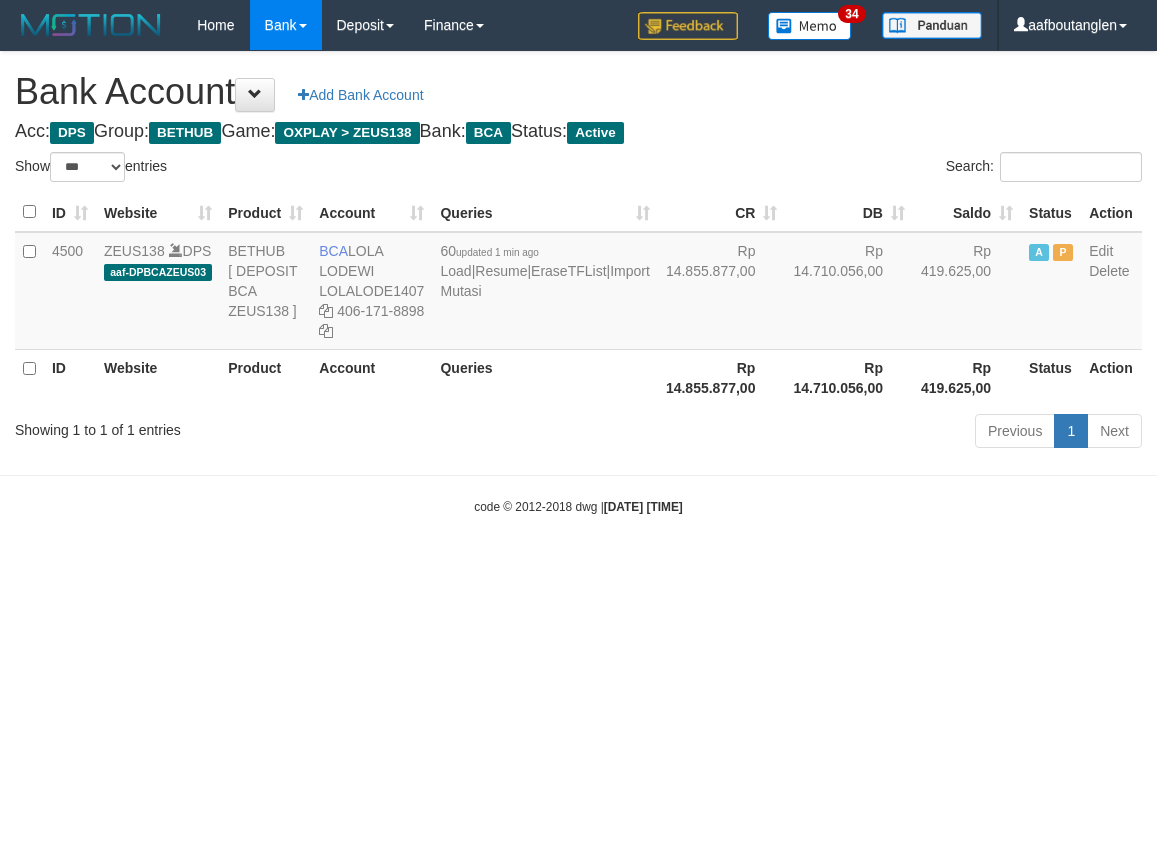 scroll, scrollTop: 0, scrollLeft: 0, axis: both 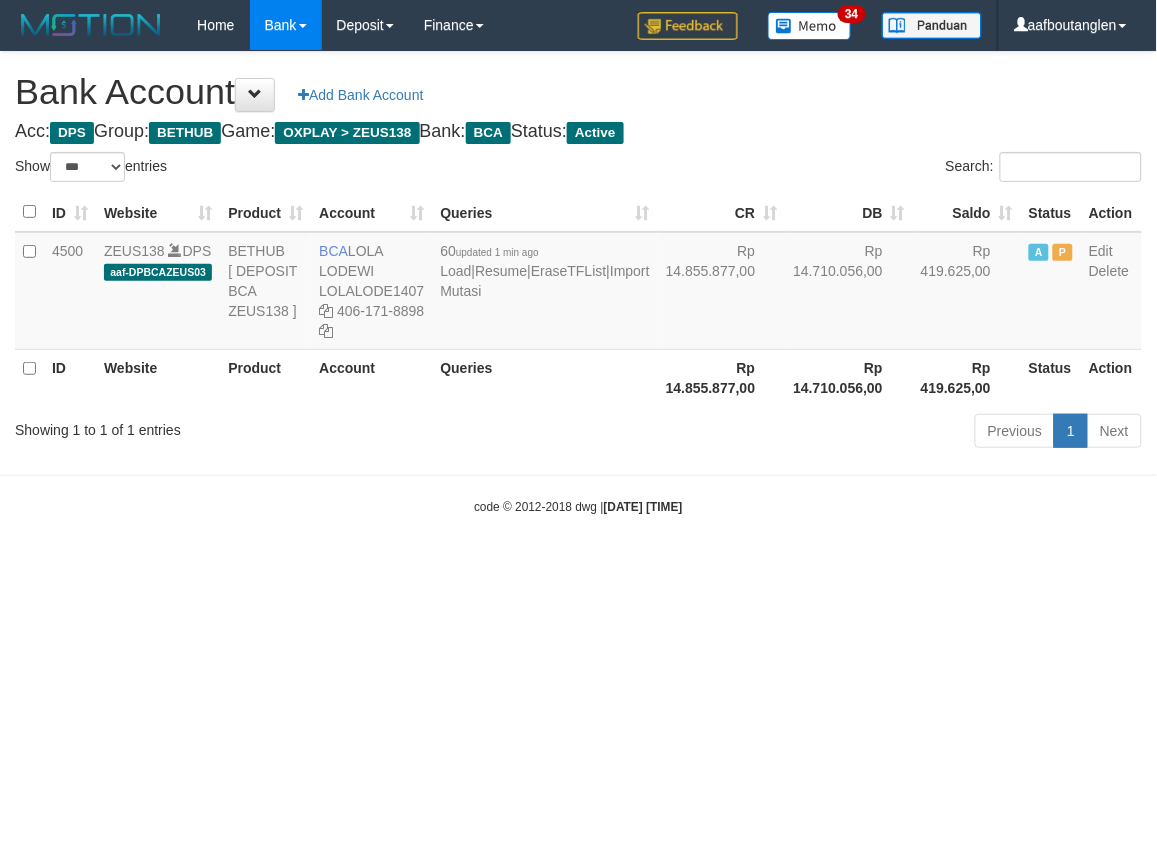 drag, startPoint x: 42, startPoint y: 564, endPoint x: 73, endPoint y: 556, distance: 32.01562 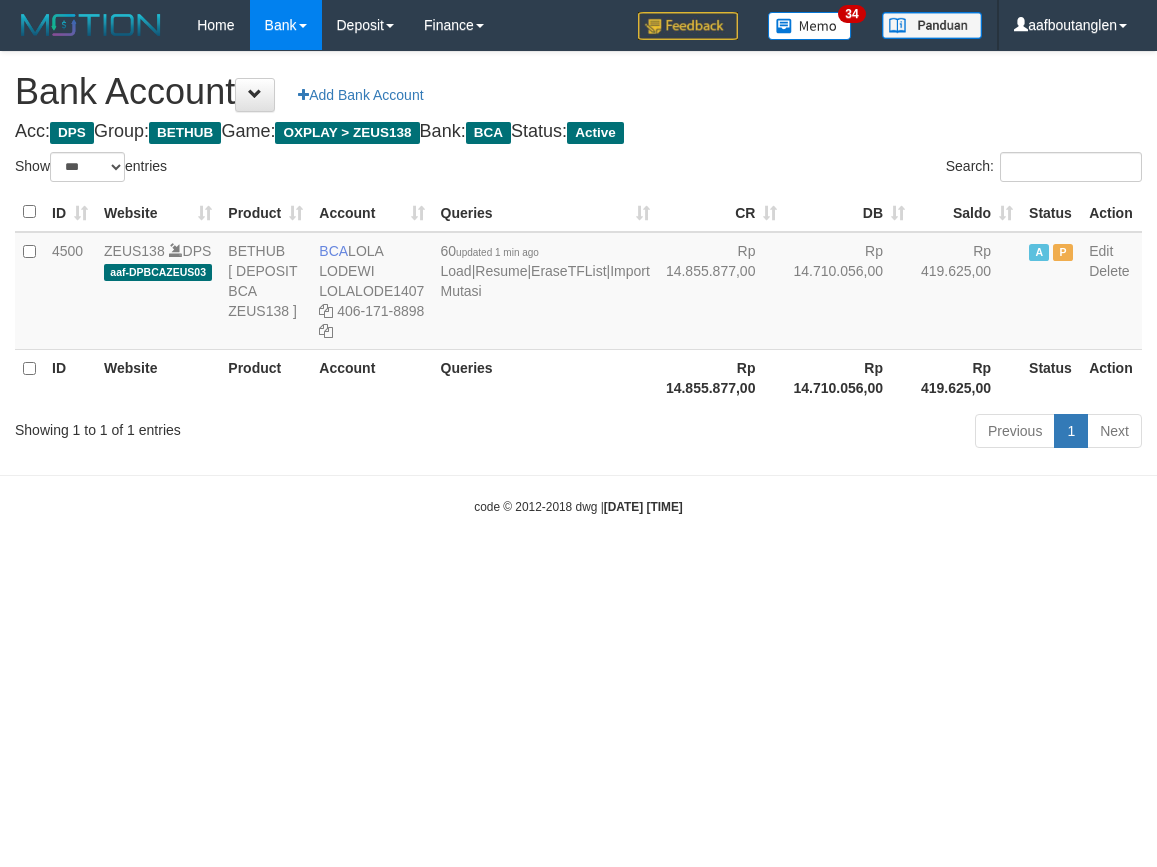 select on "***" 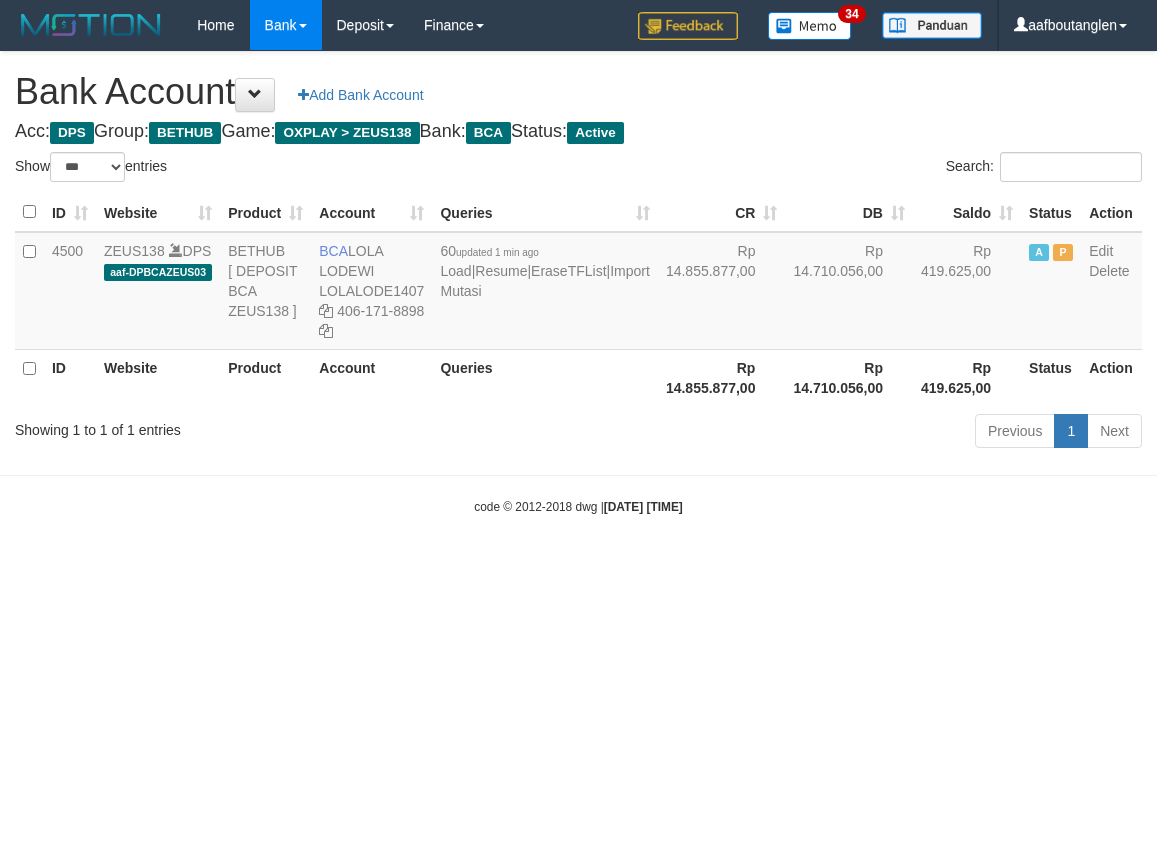 scroll, scrollTop: 0, scrollLeft: 0, axis: both 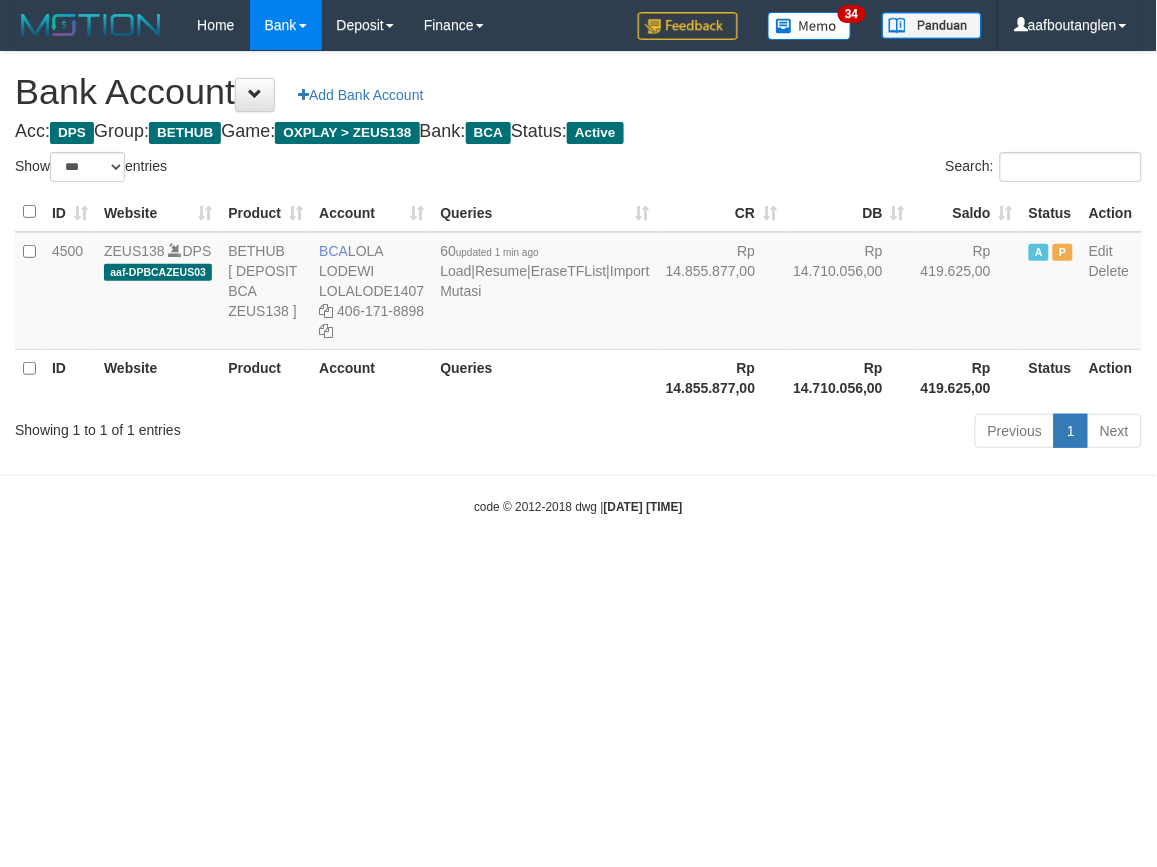 drag, startPoint x: 991, startPoint y: 611, endPoint x: 1087, endPoint y: 606, distance: 96.13012 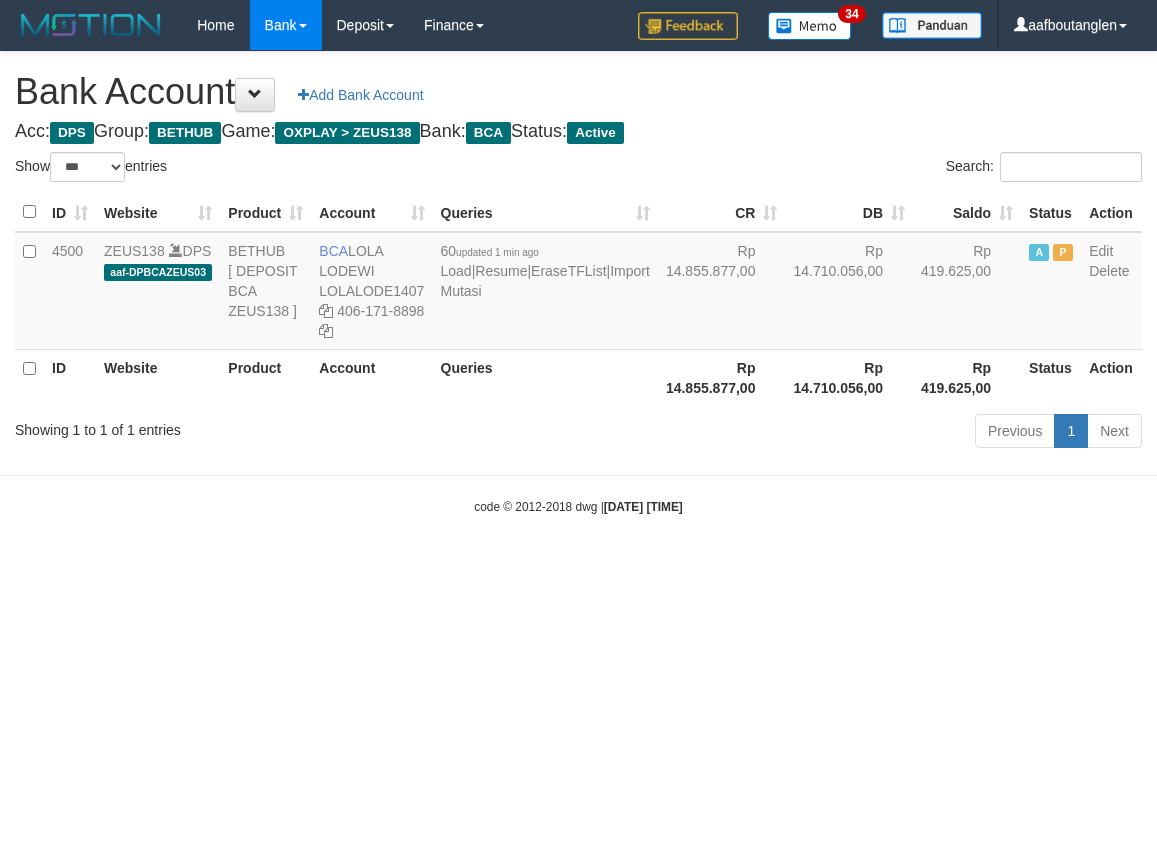 select on "***" 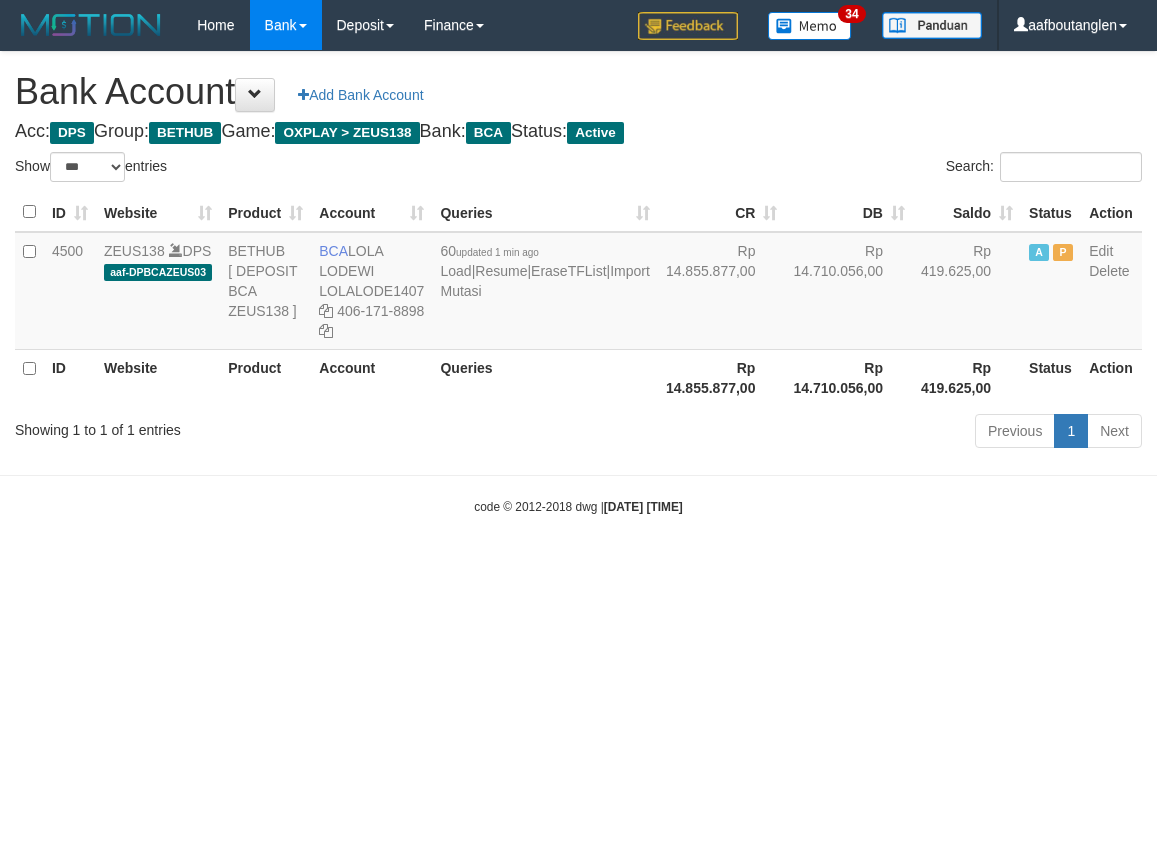 scroll, scrollTop: 0, scrollLeft: 0, axis: both 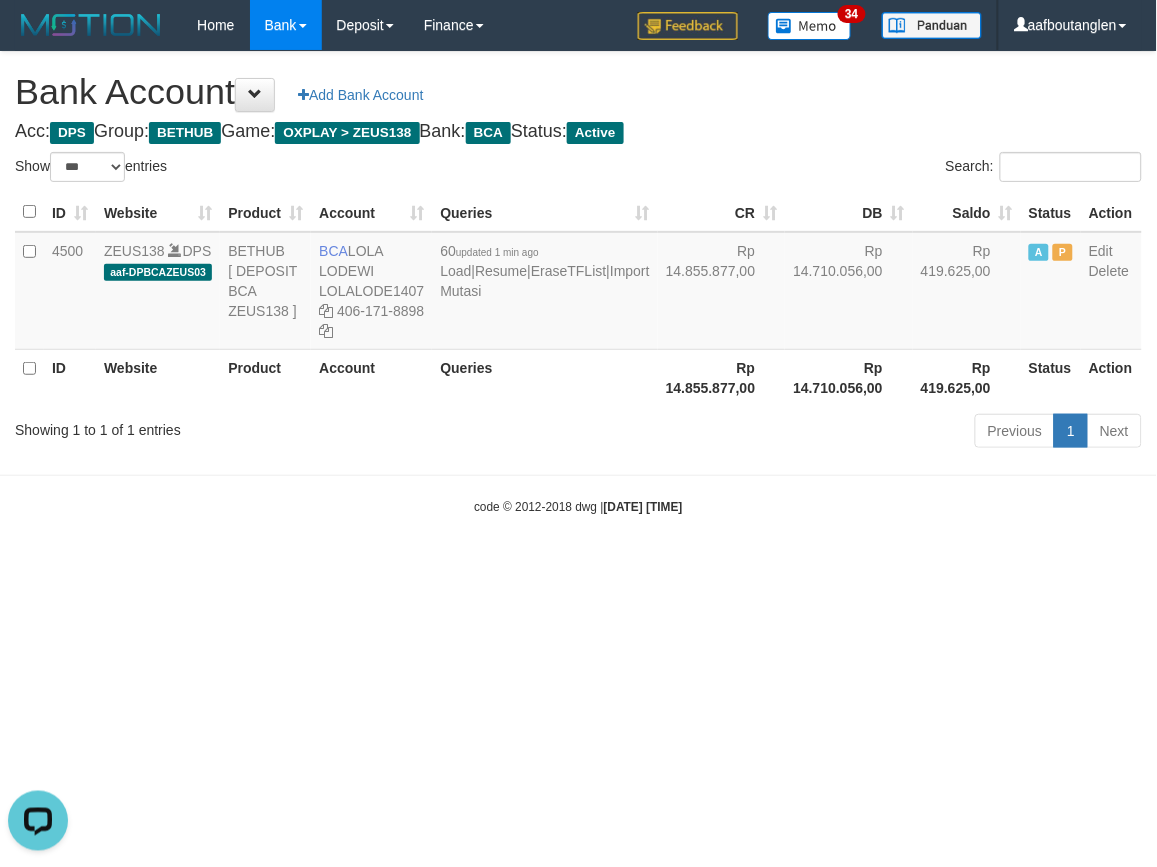 drag, startPoint x: 983, startPoint y: 586, endPoint x: 1086, endPoint y: 602, distance: 104.23531 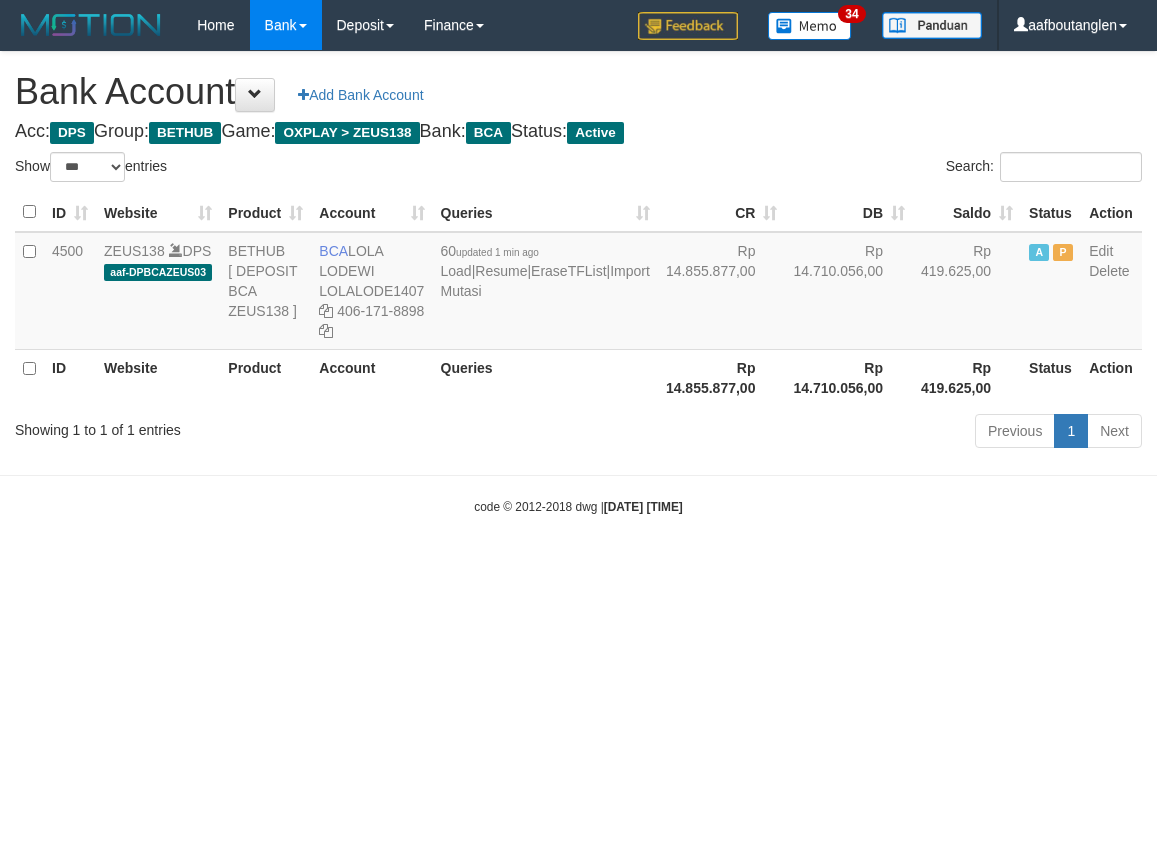 select on "***" 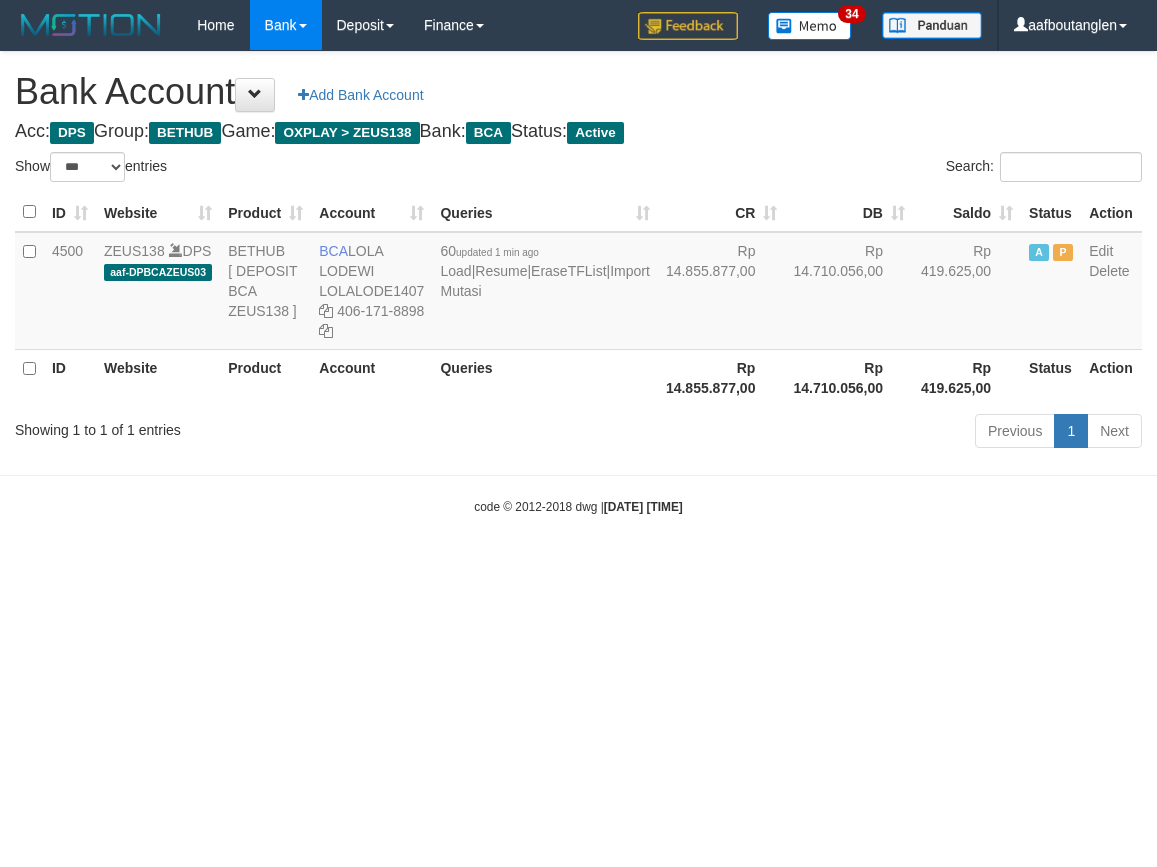 scroll, scrollTop: 0, scrollLeft: 0, axis: both 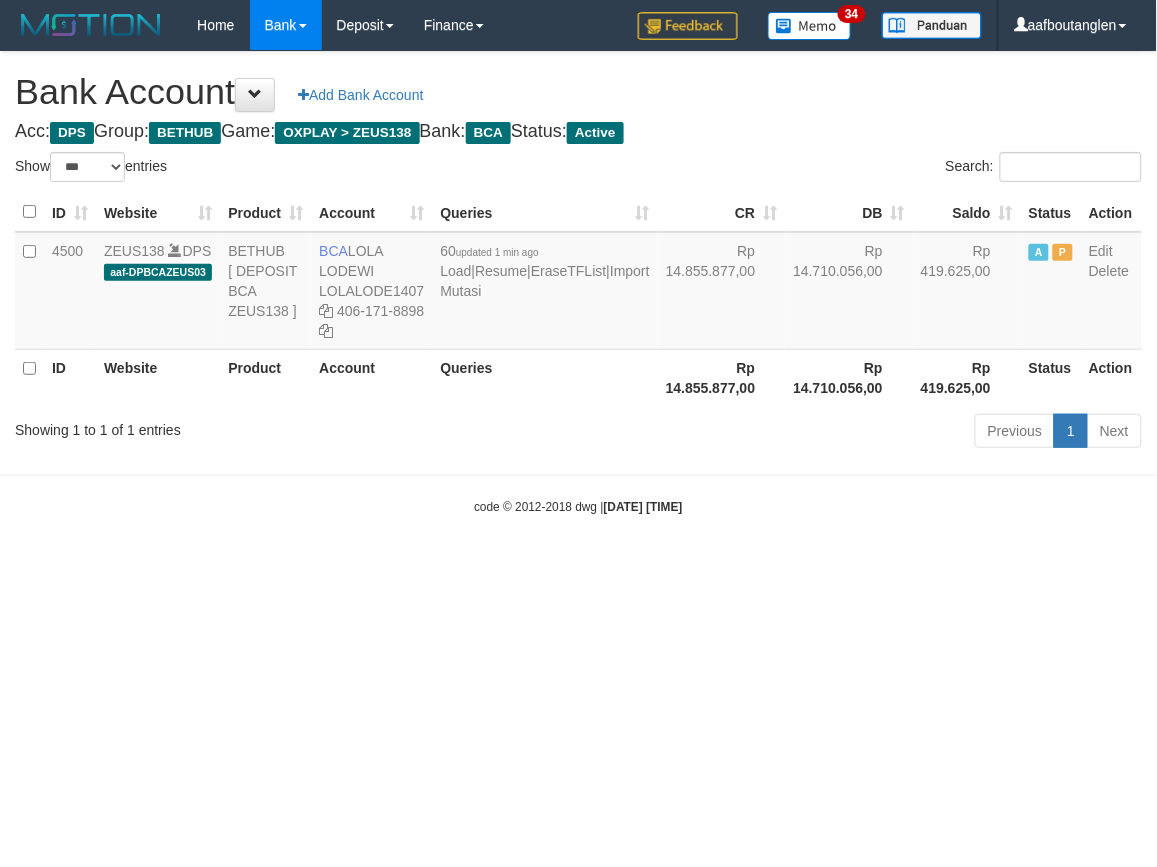 drag, startPoint x: 847, startPoint y: 608, endPoint x: 860, endPoint y: 592, distance: 20.615528 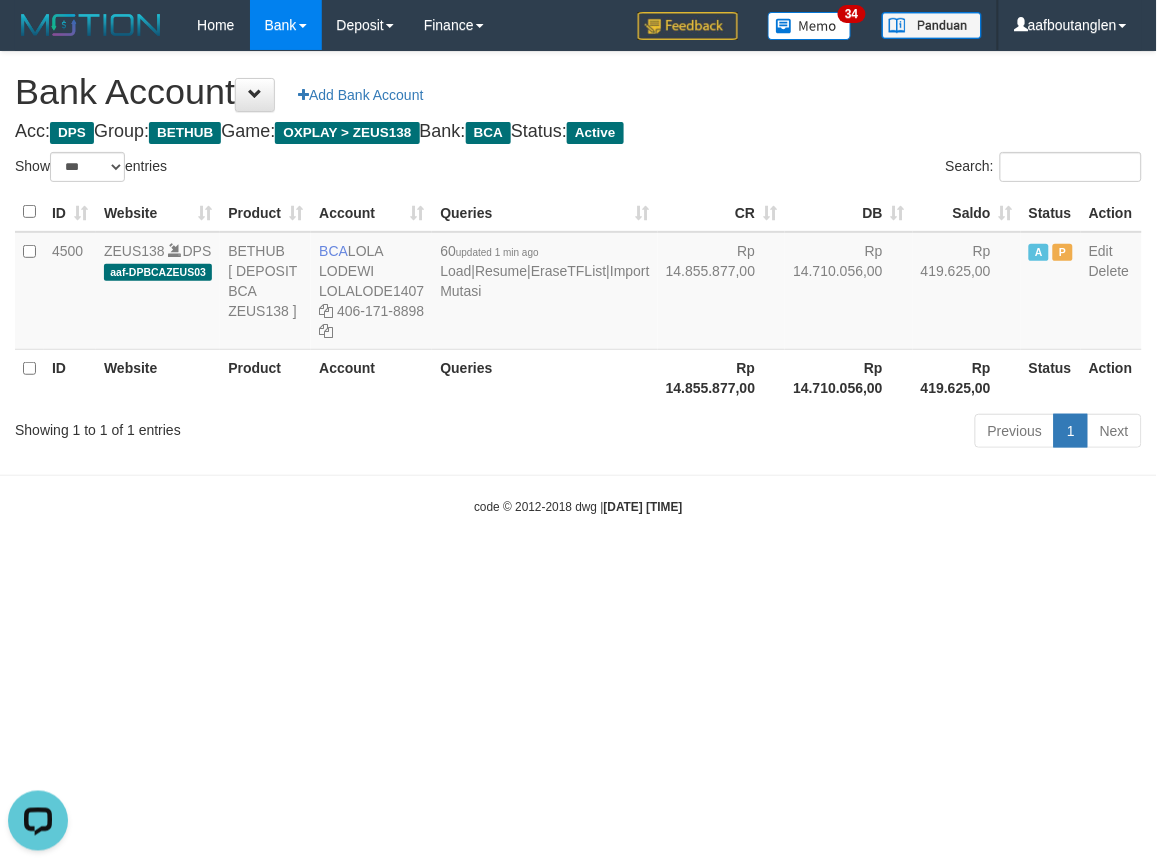 scroll, scrollTop: 0, scrollLeft: 0, axis: both 